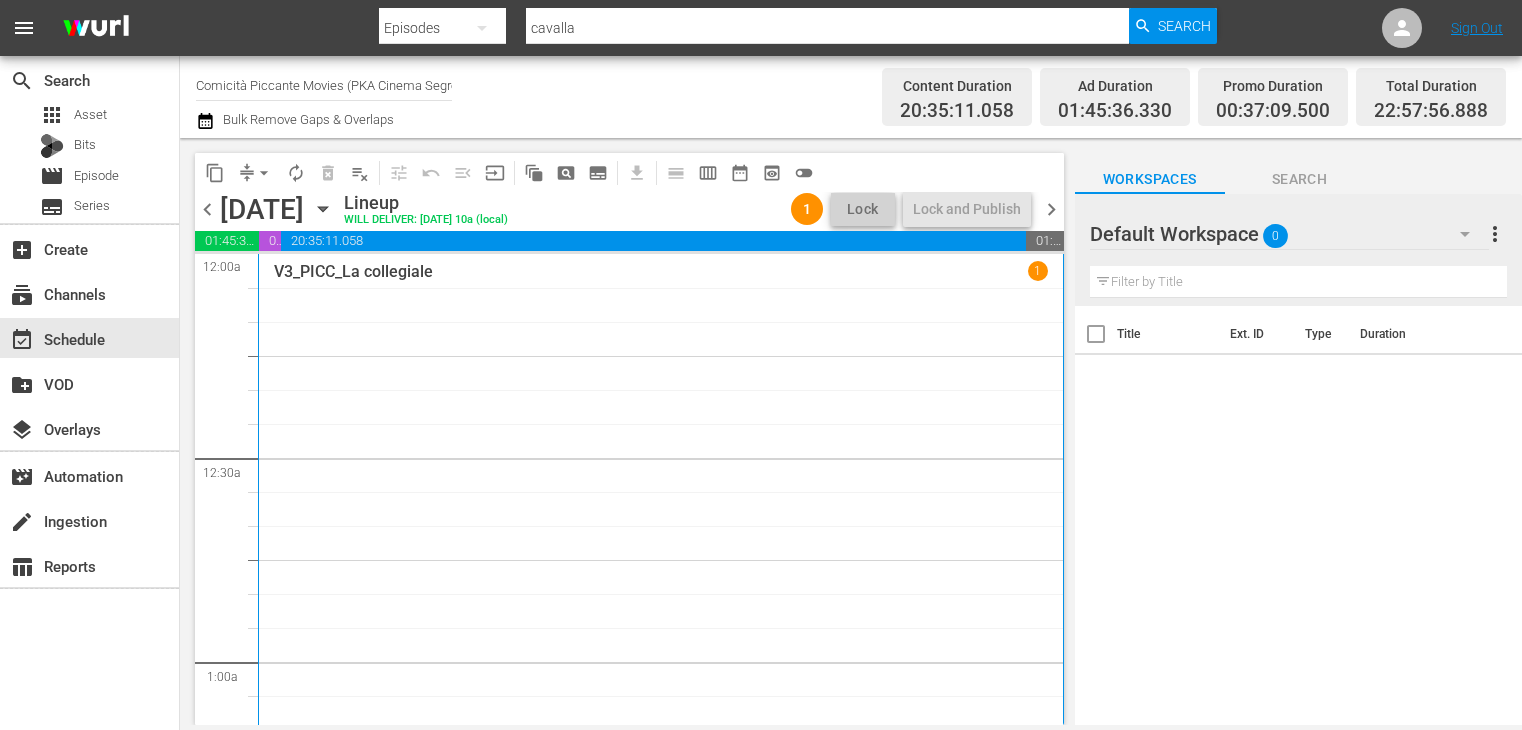 scroll, scrollTop: 0, scrollLeft: 0, axis: both 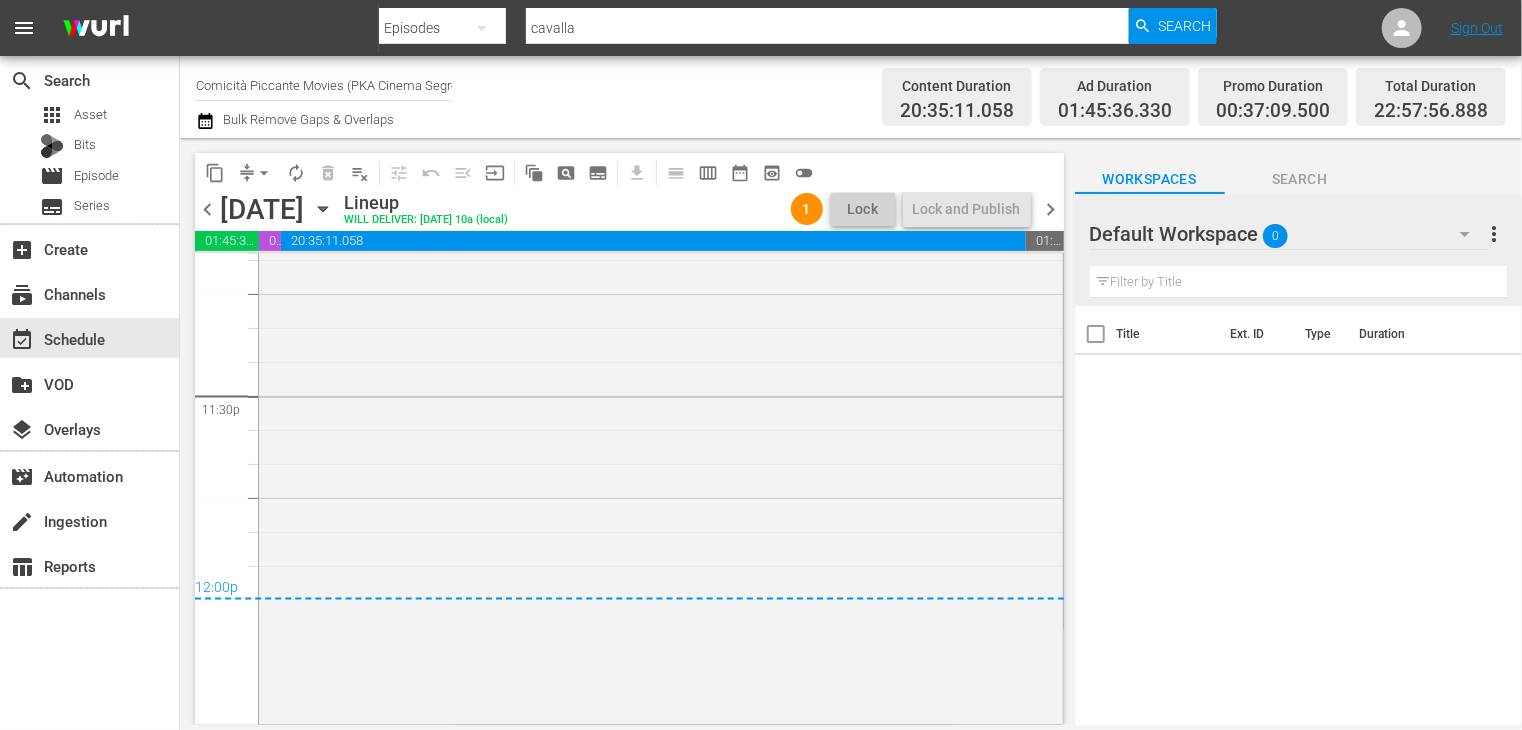 click on "chevron_right" at bounding box center (1051, 209) 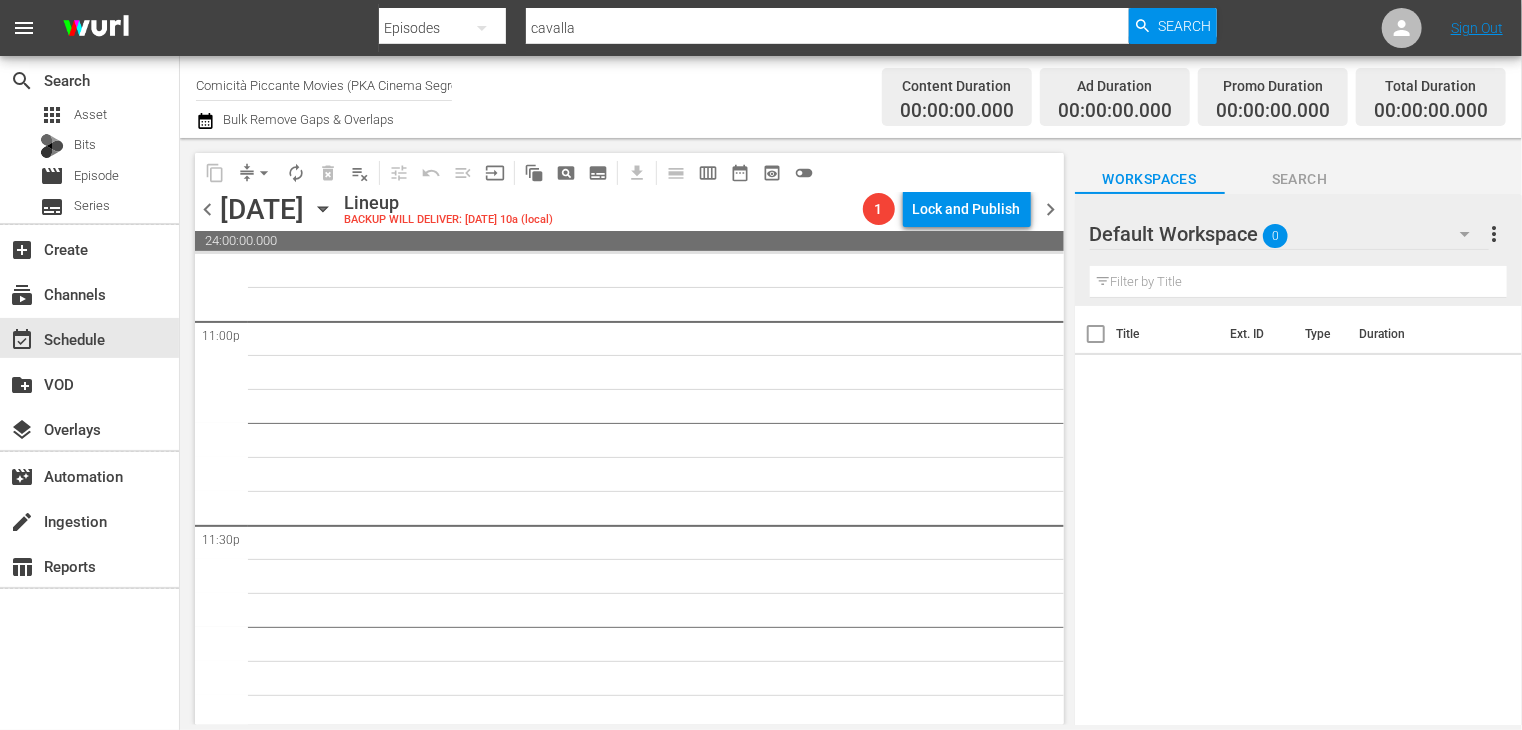 scroll, scrollTop: 9283, scrollLeft: 0, axis: vertical 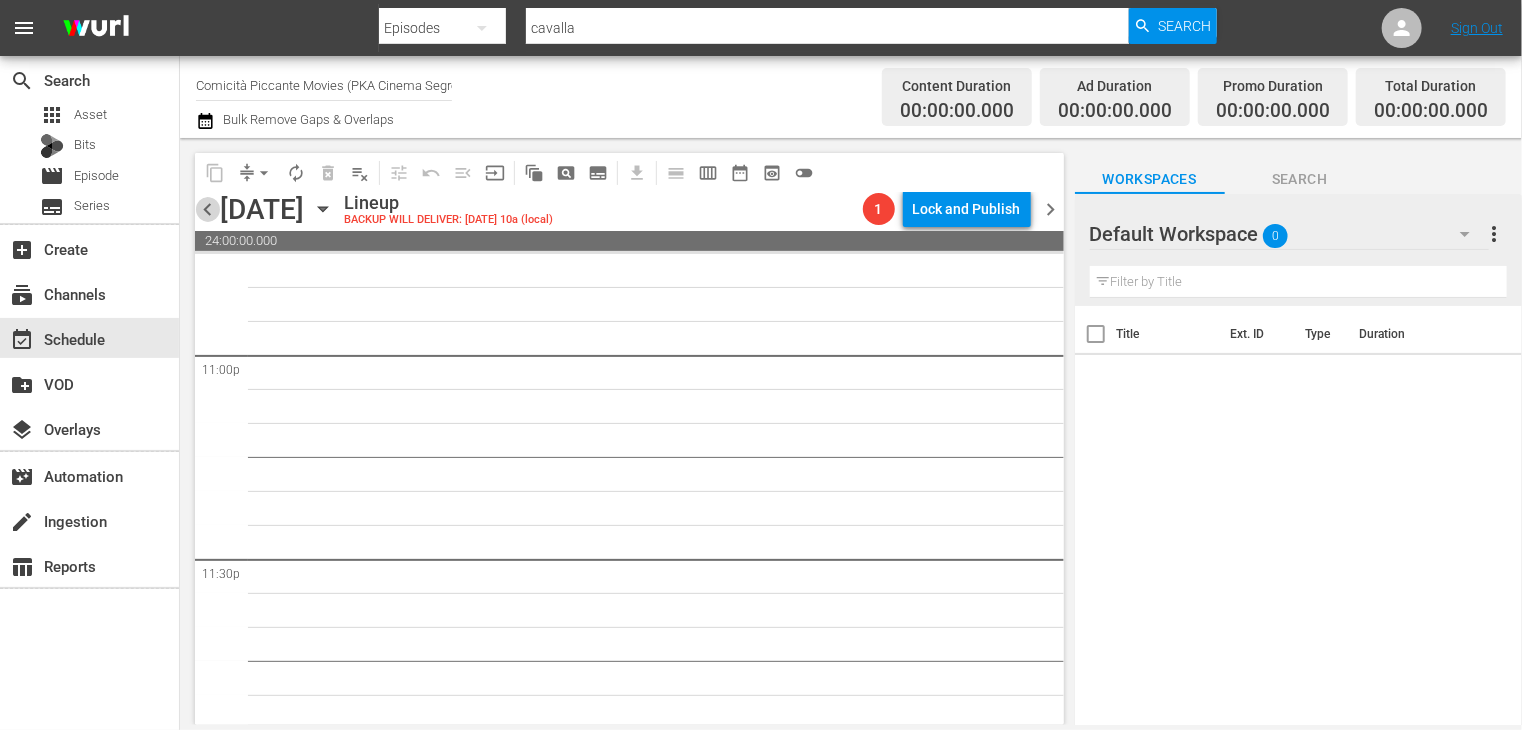 click on "chevron_left" at bounding box center (207, 209) 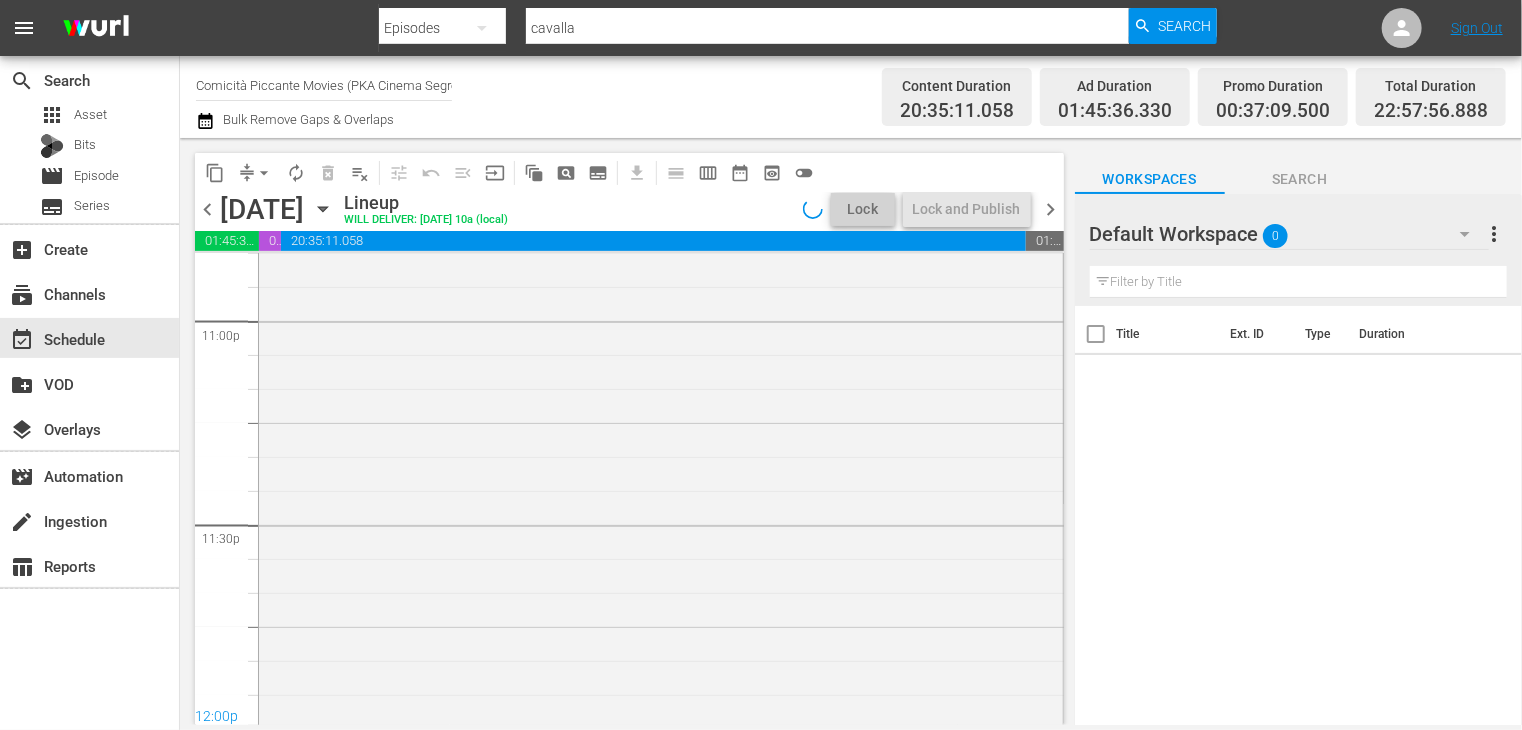 scroll, scrollTop: 9011, scrollLeft: 0, axis: vertical 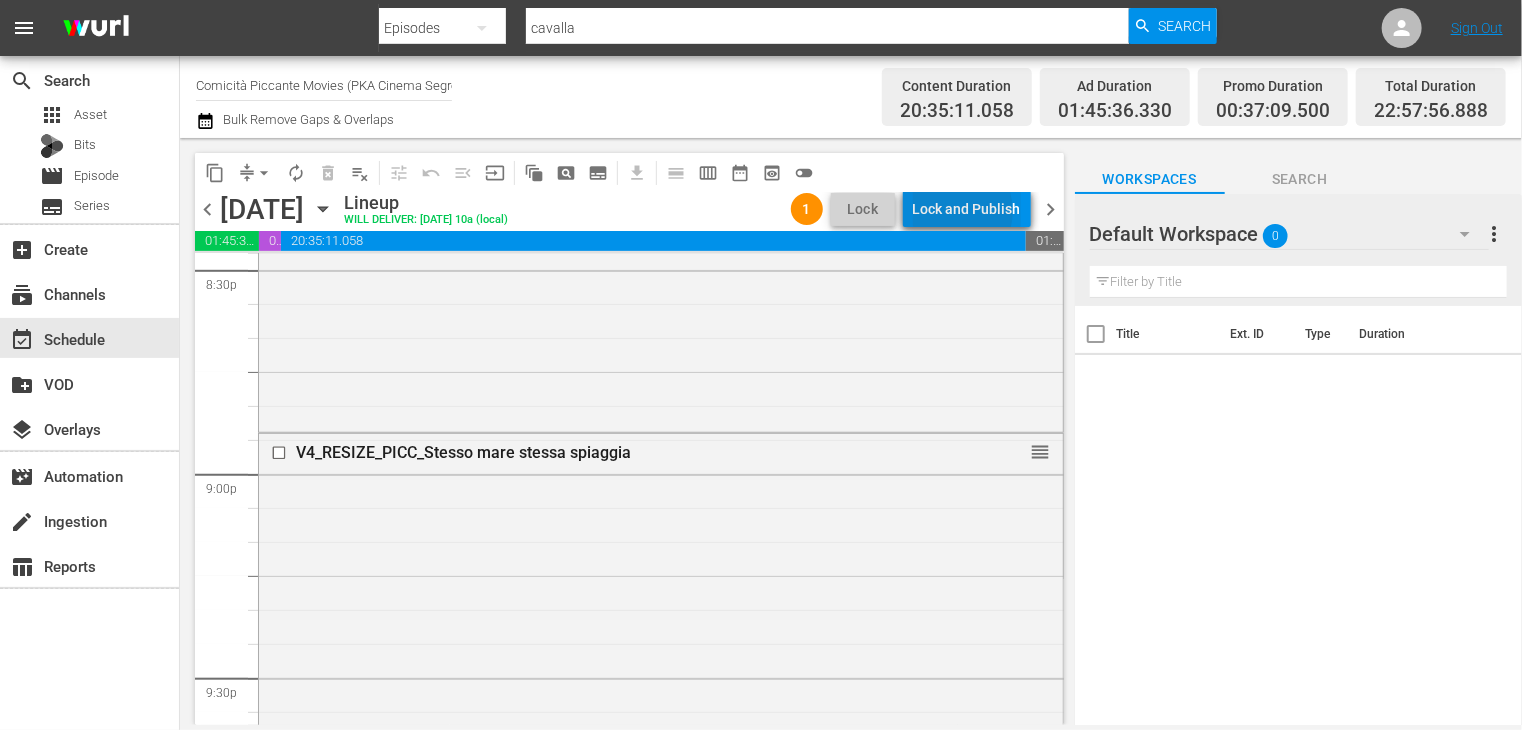 click on "Lock and Publish" at bounding box center (967, 209) 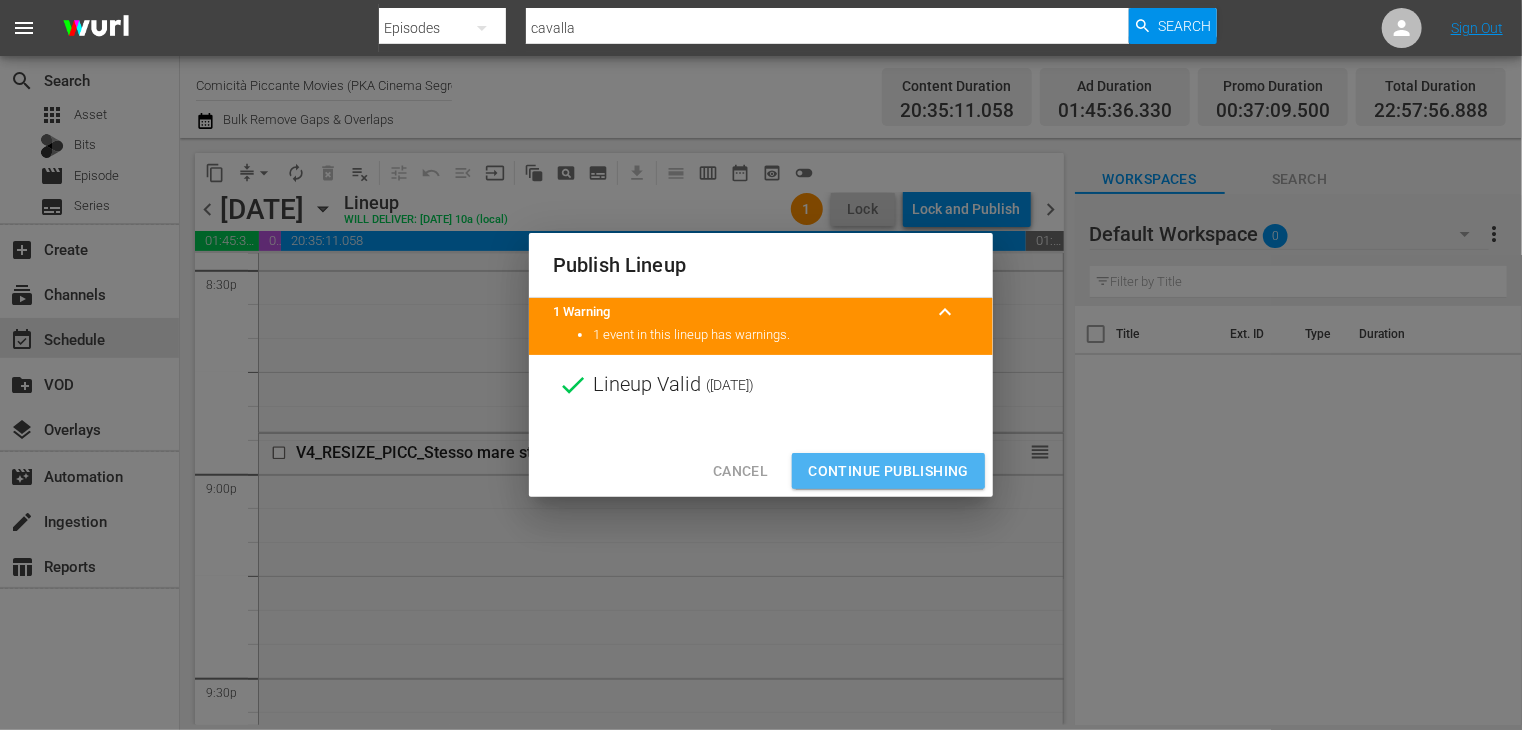 click on "Continue Publishing" at bounding box center (888, 471) 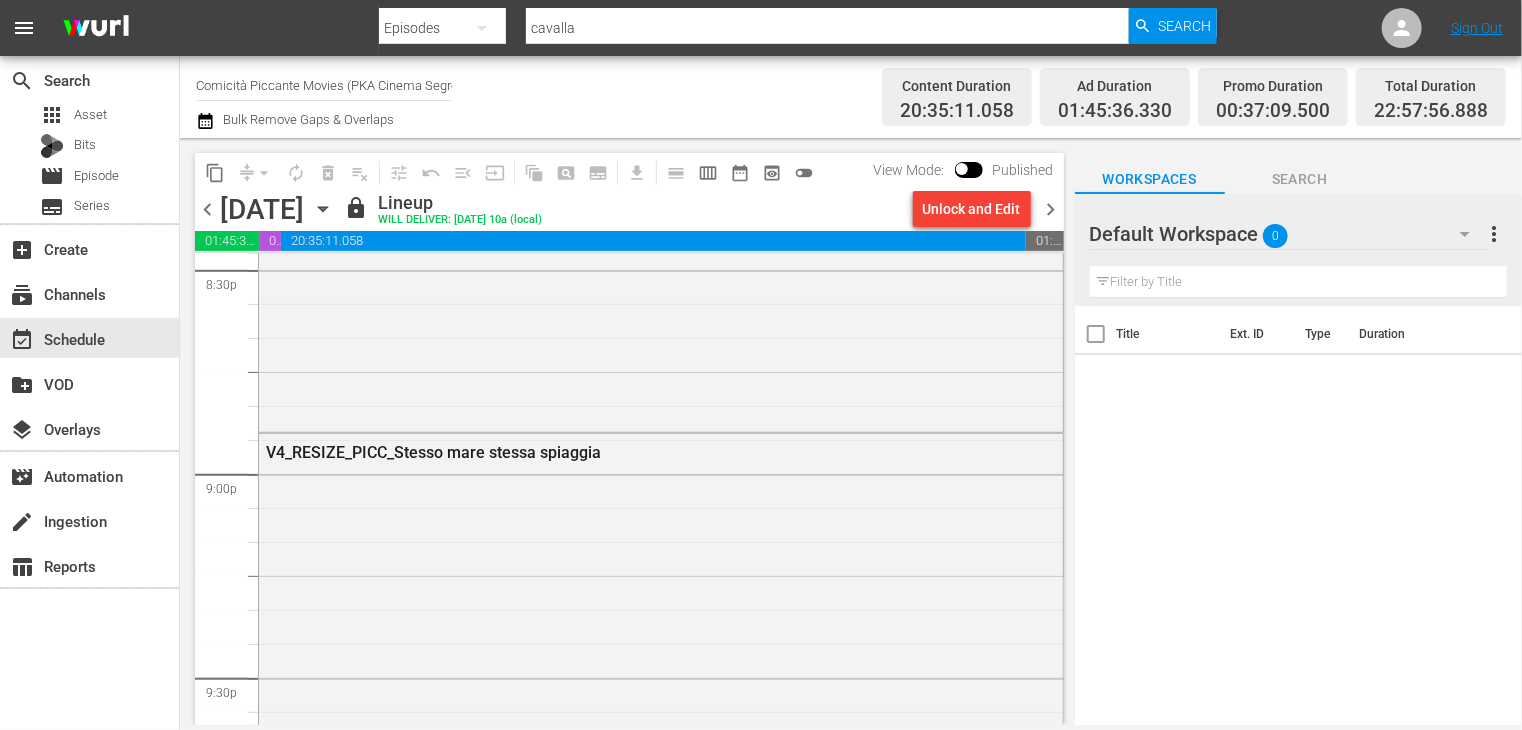 click on "chevron_right" at bounding box center [1051, 209] 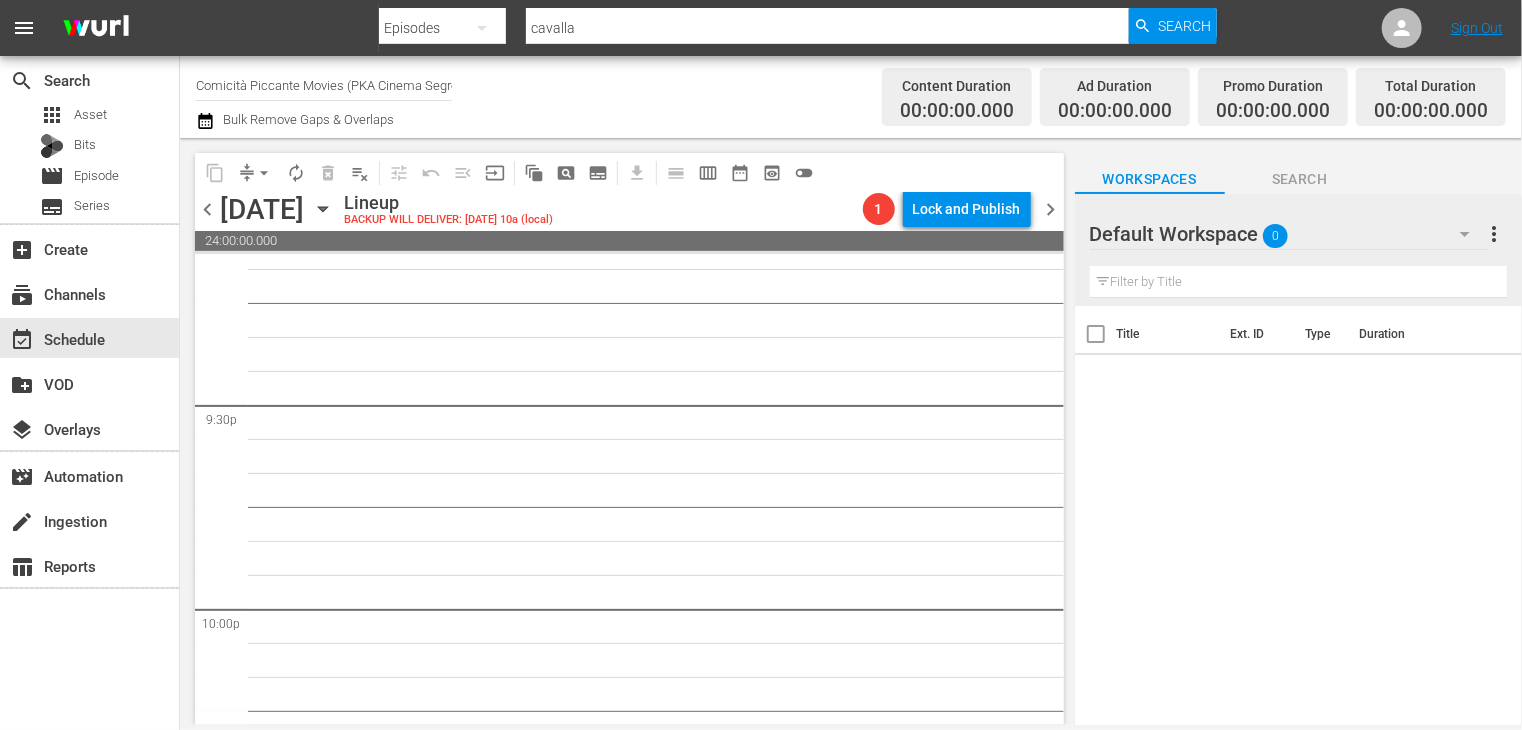 scroll, scrollTop: 8587, scrollLeft: 0, axis: vertical 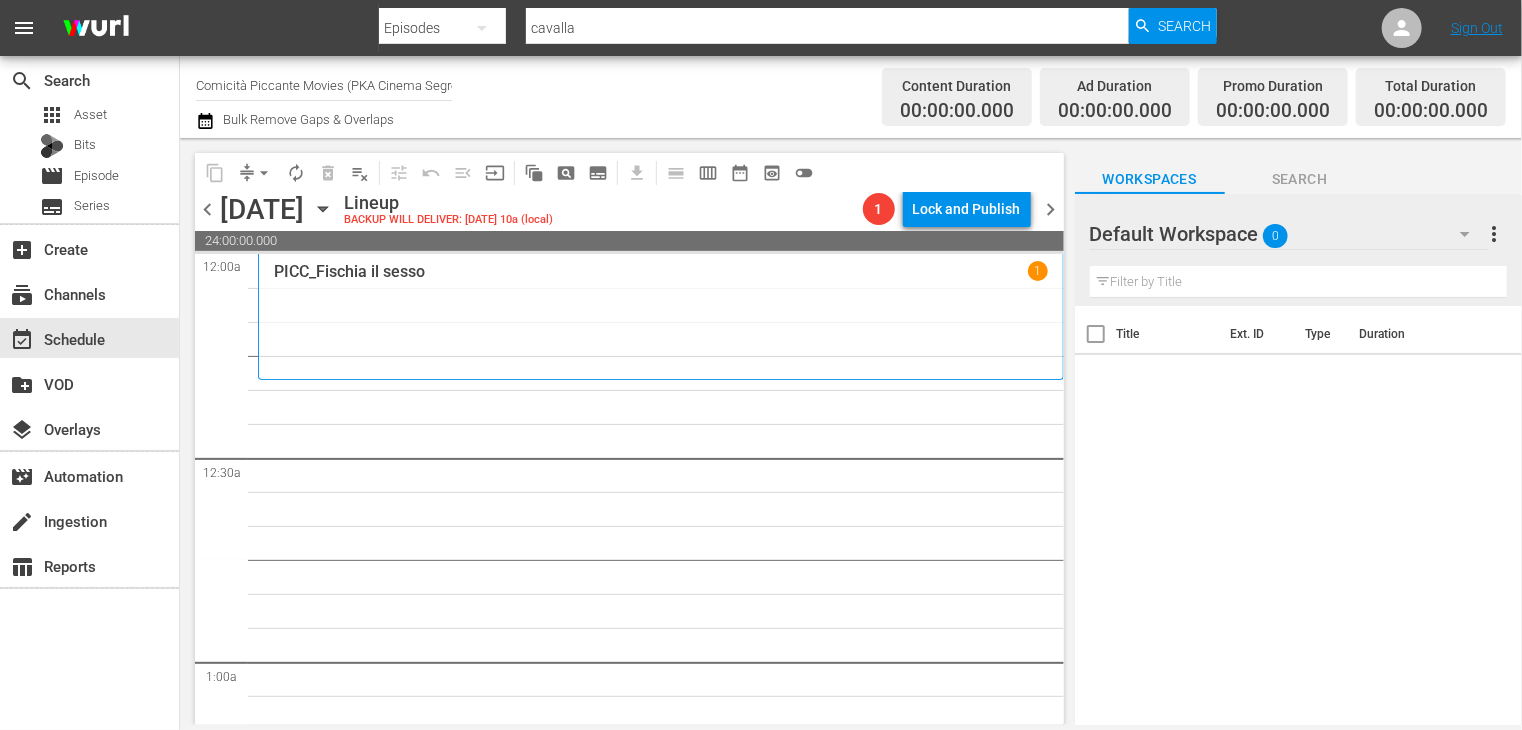 click 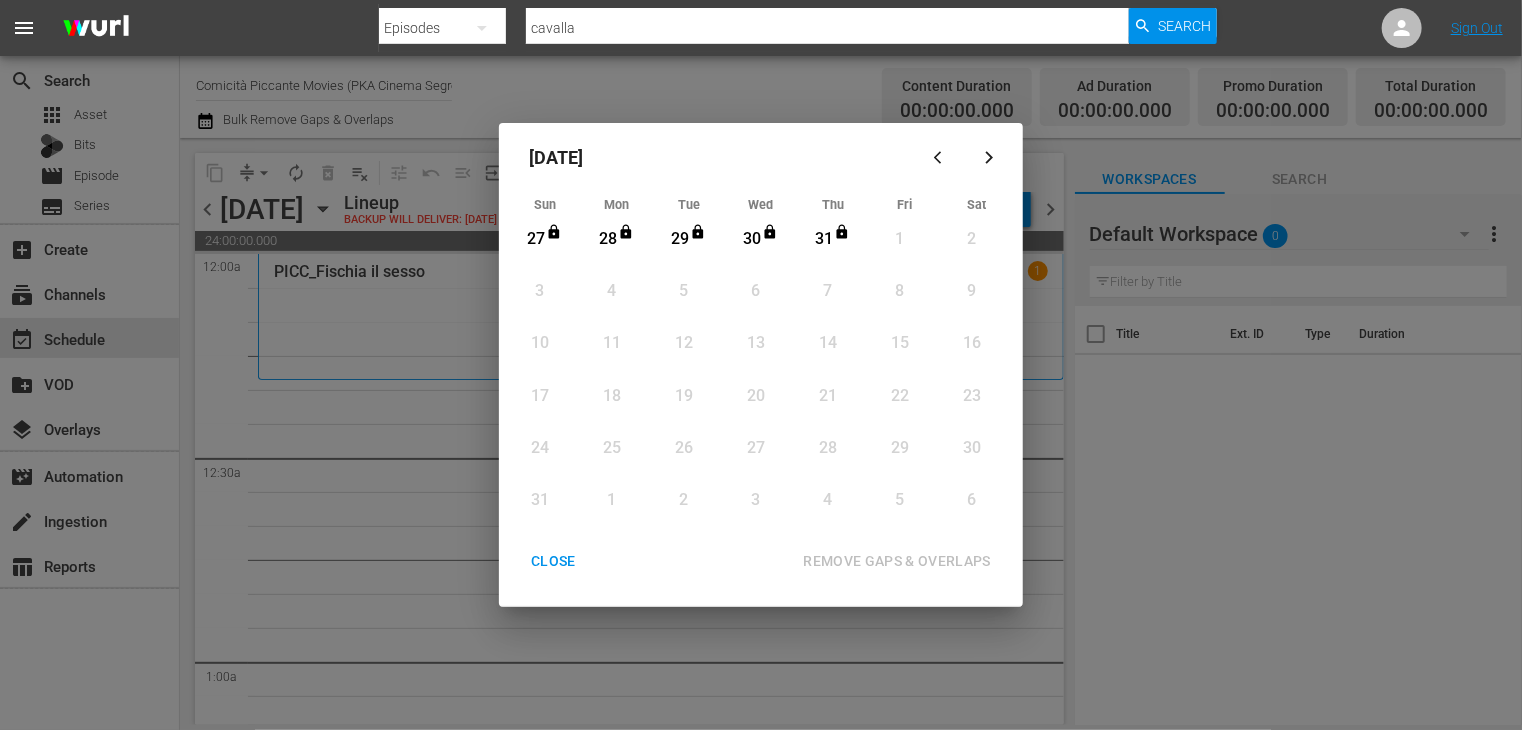 click on "CLOSE" at bounding box center (553, 561) 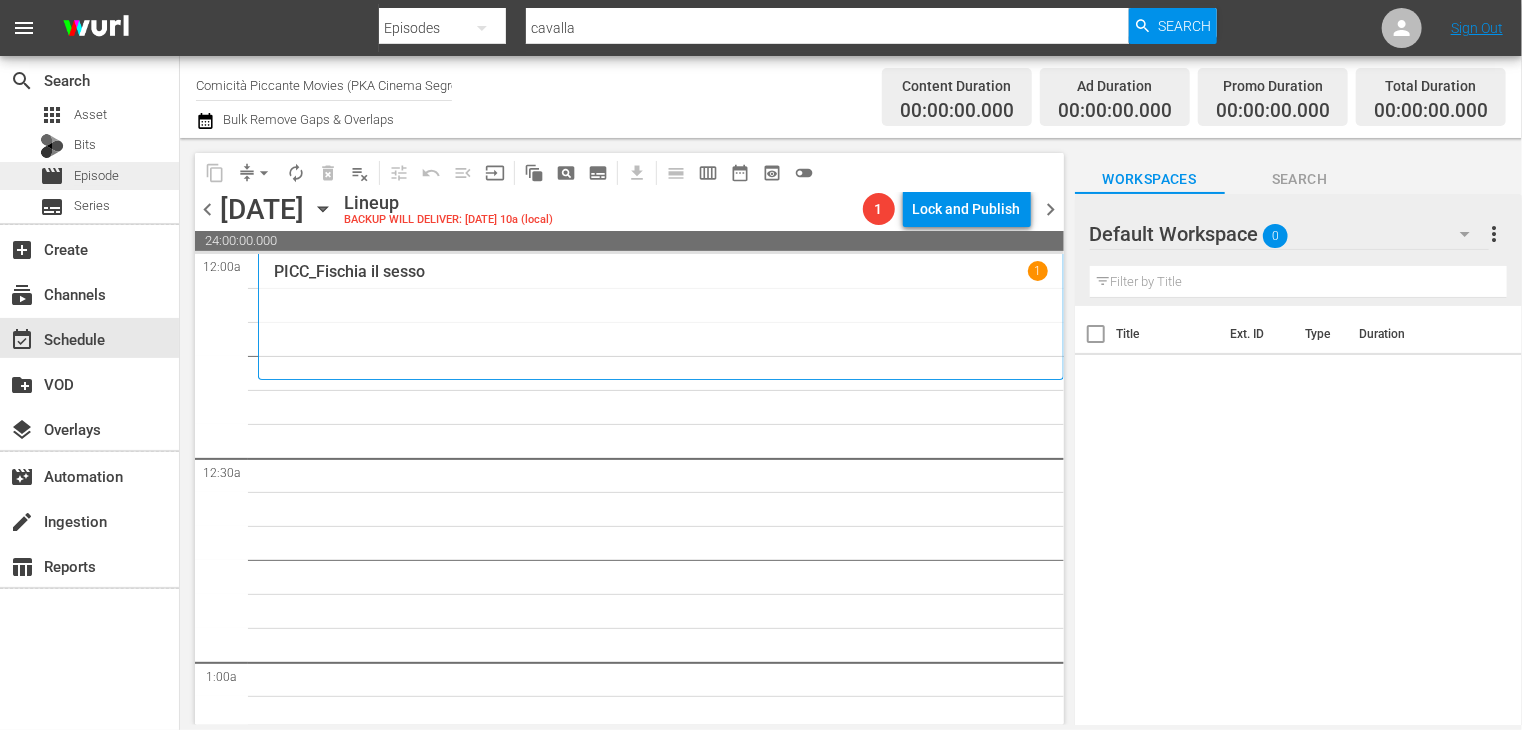 click on "Episode" at bounding box center [96, 176] 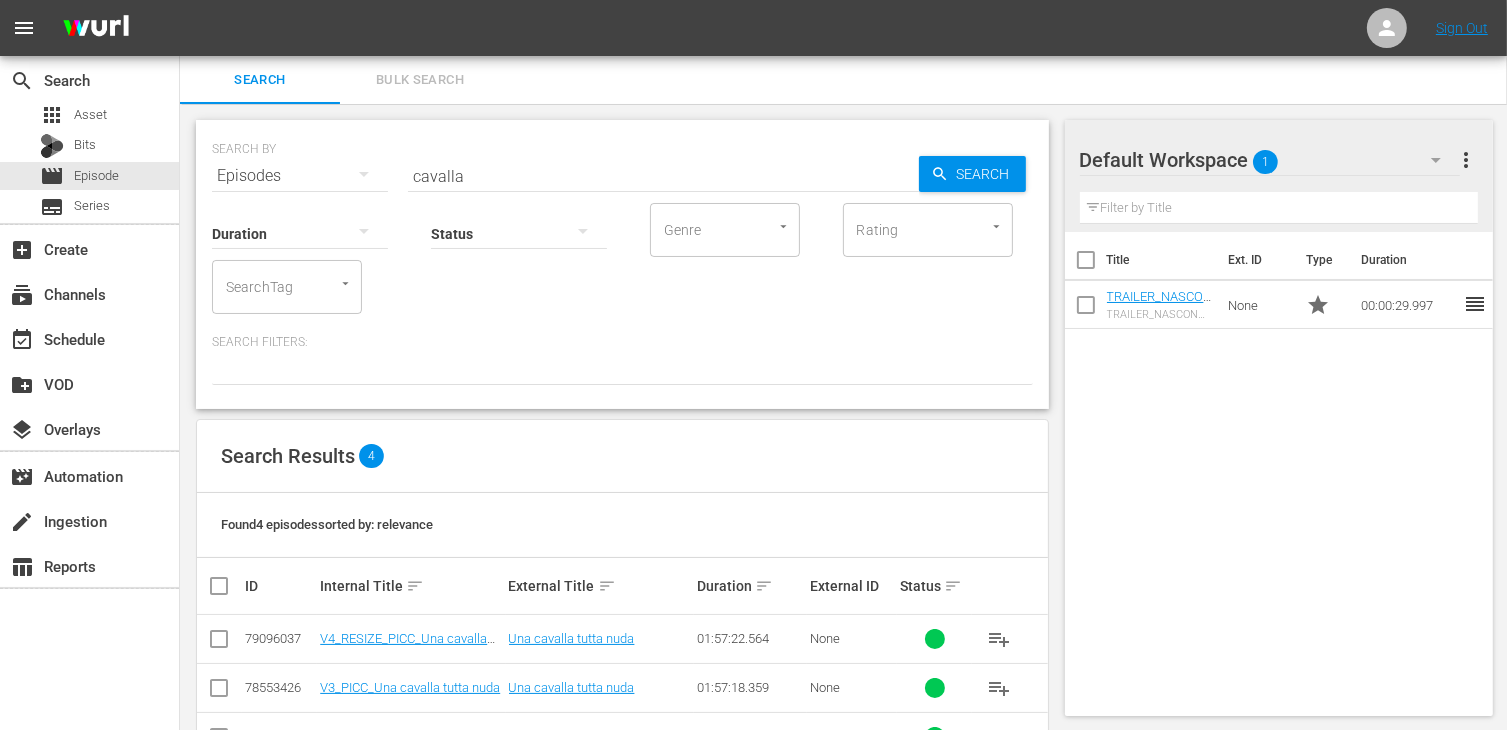 click on "cavalla" at bounding box center [663, 176] 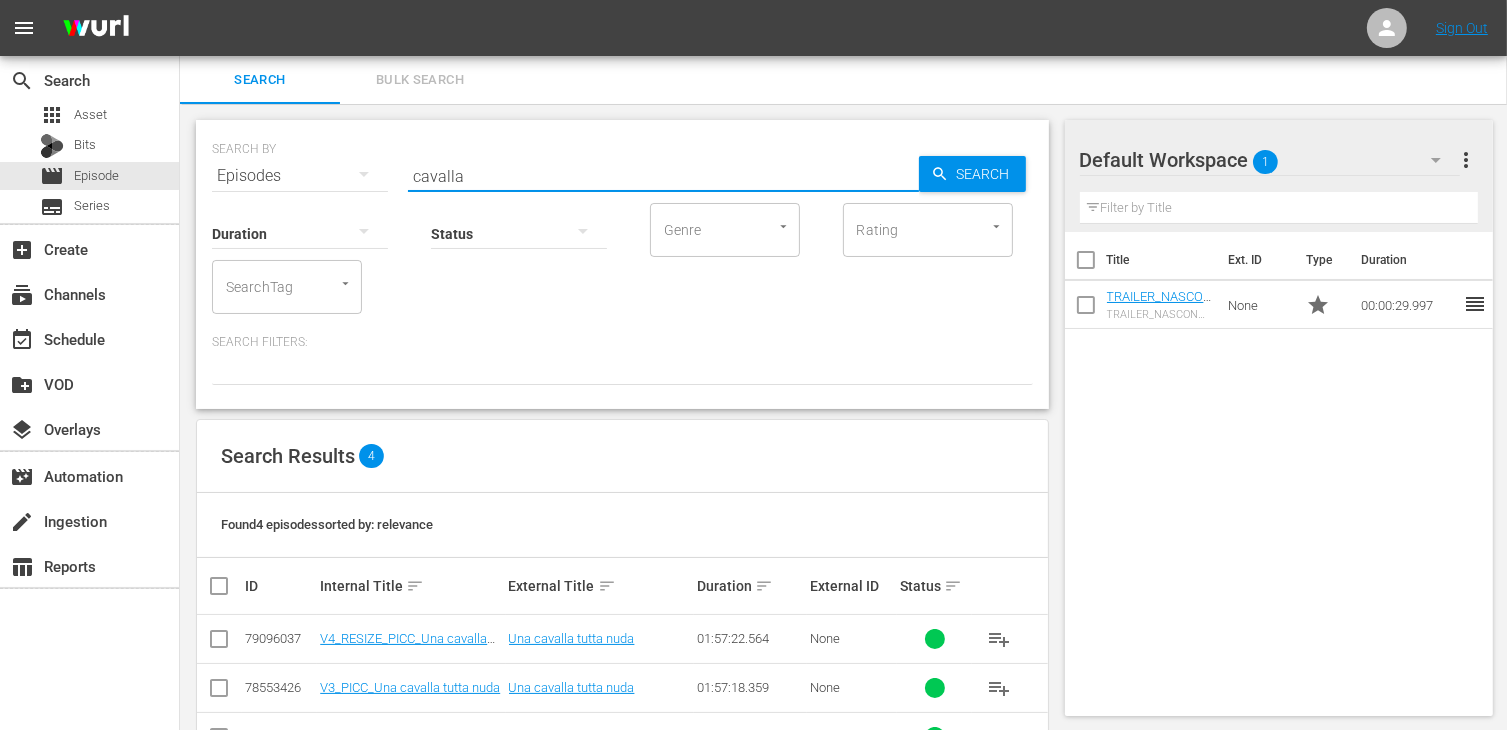 drag, startPoint x: 486, startPoint y: 177, endPoint x: 336, endPoint y: 185, distance: 150.21318 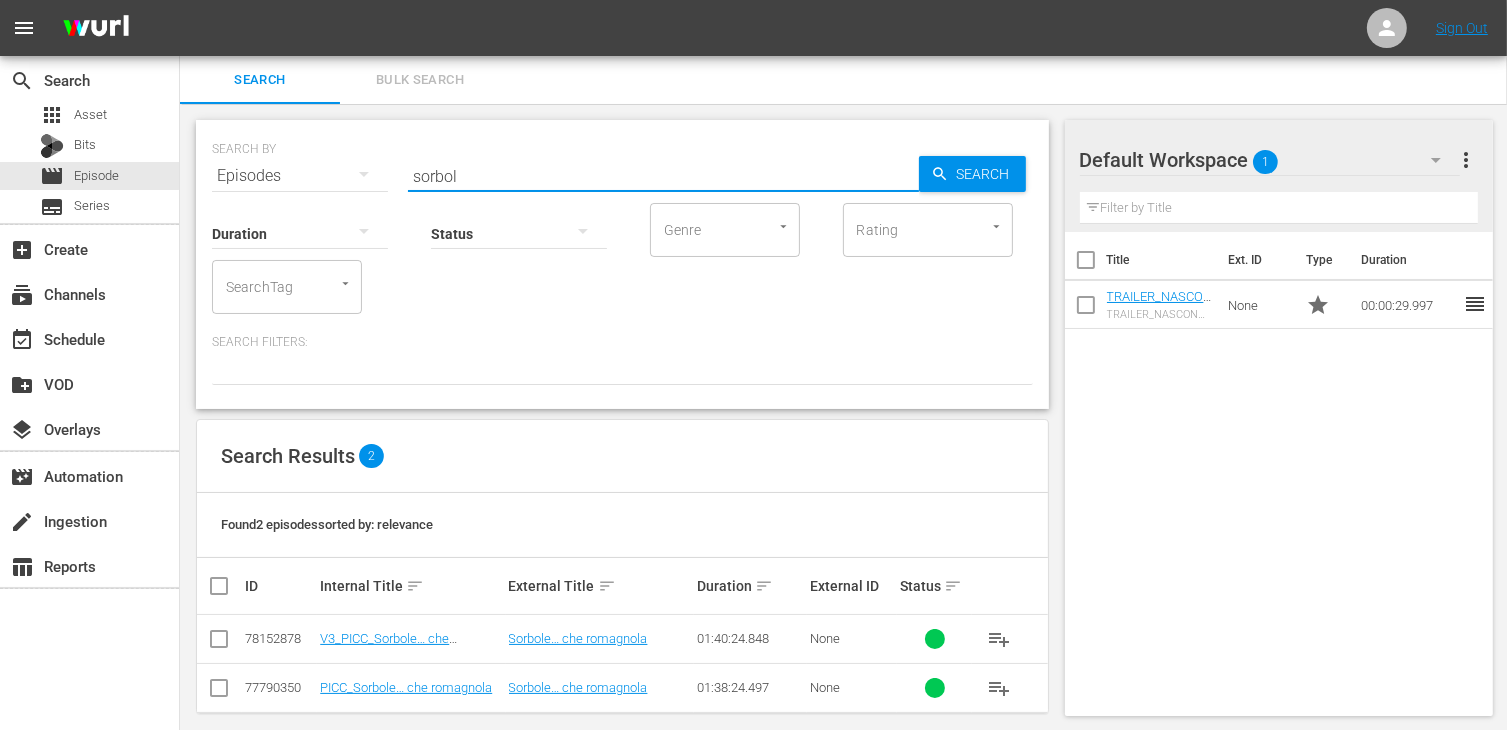 type on "sorbol" 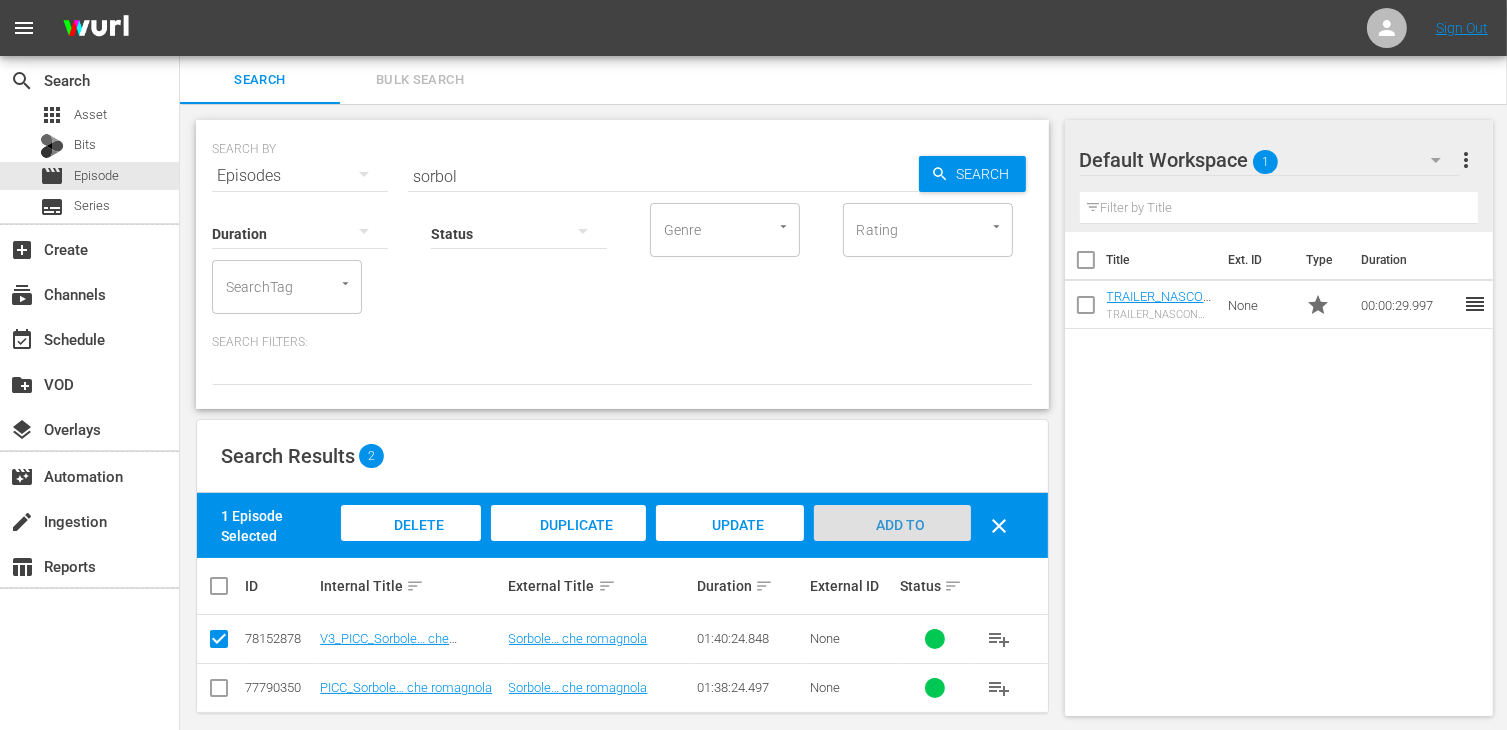click on "Add to Workspace" at bounding box center (892, 544) 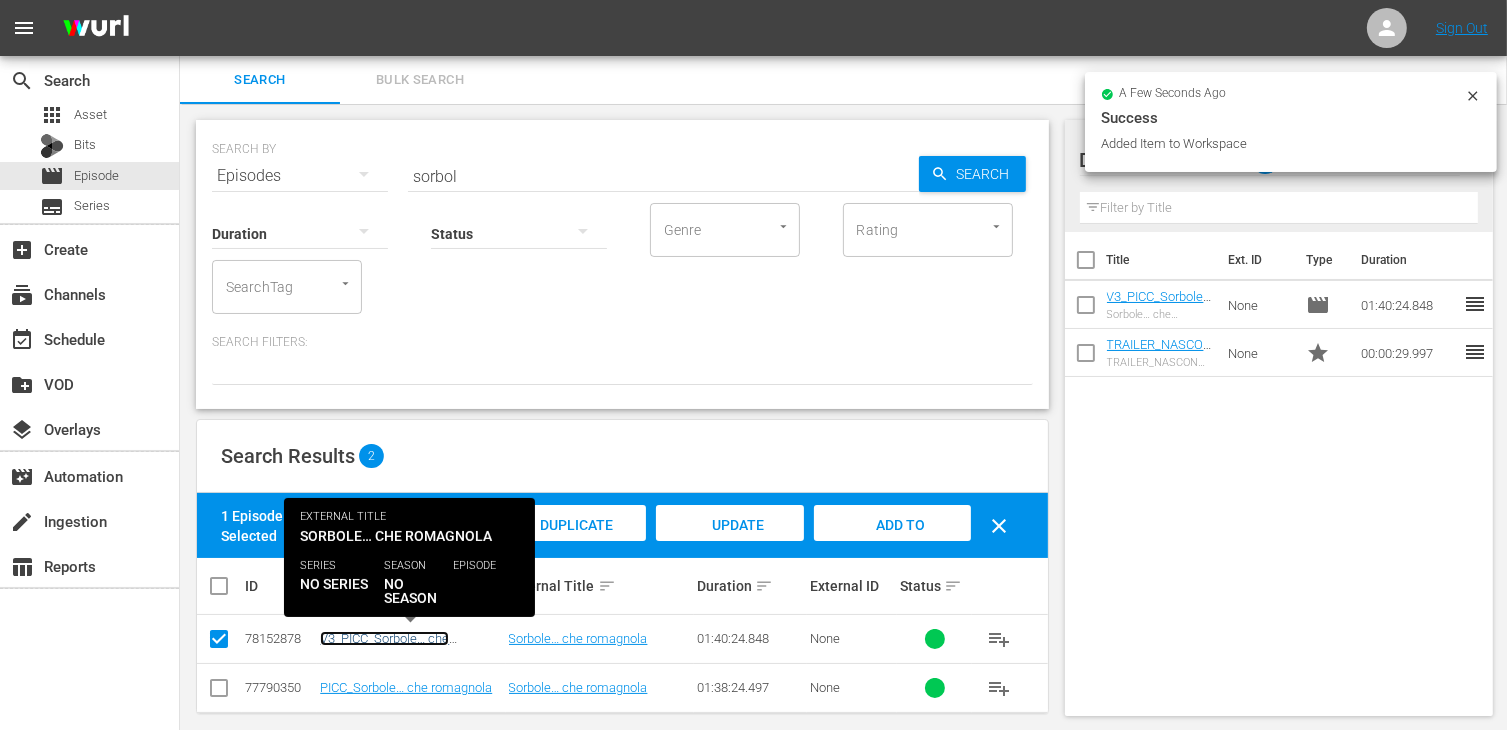 click on "V3_PICC_Sorbole… che romagnola" at bounding box center [384, 646] 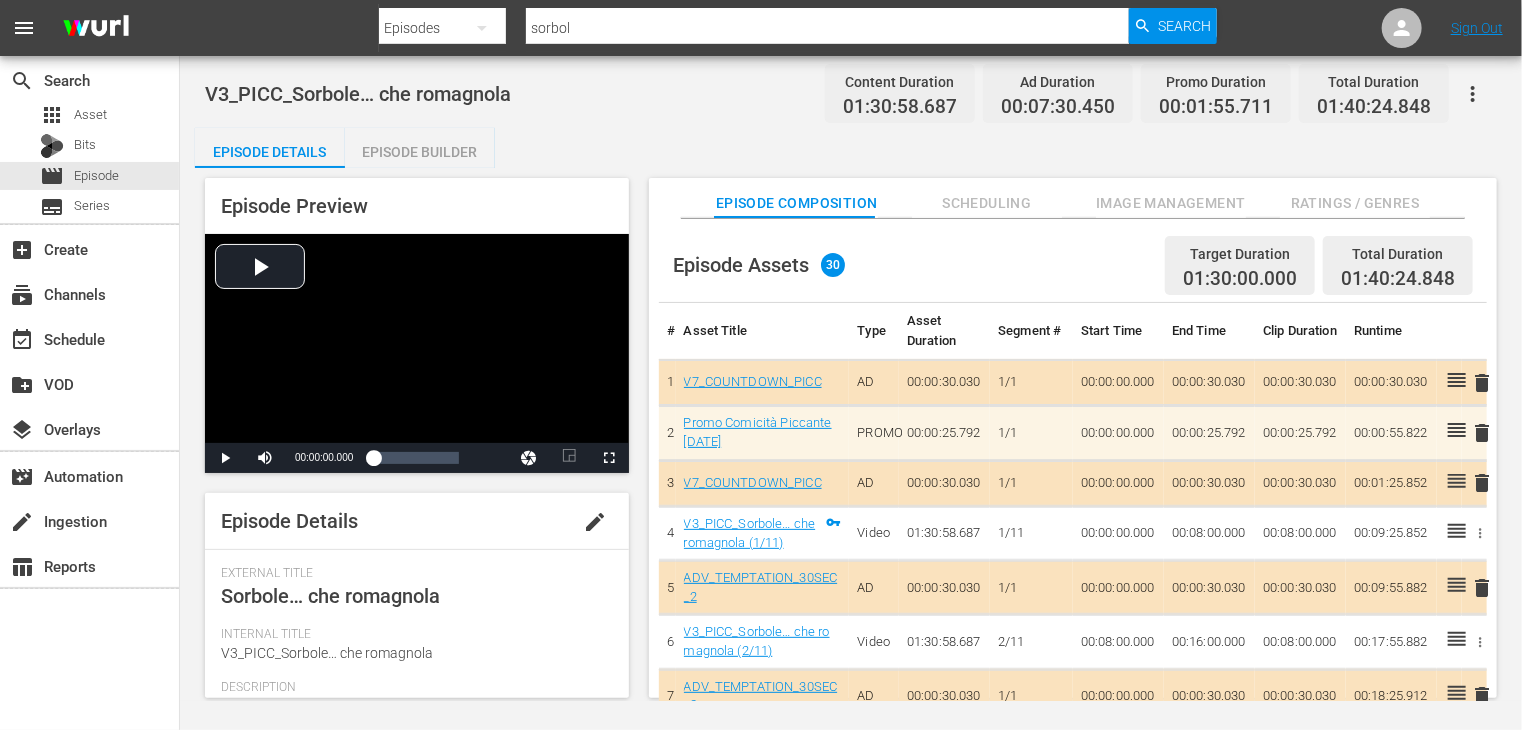 click on "Episode Builder" at bounding box center (420, 152) 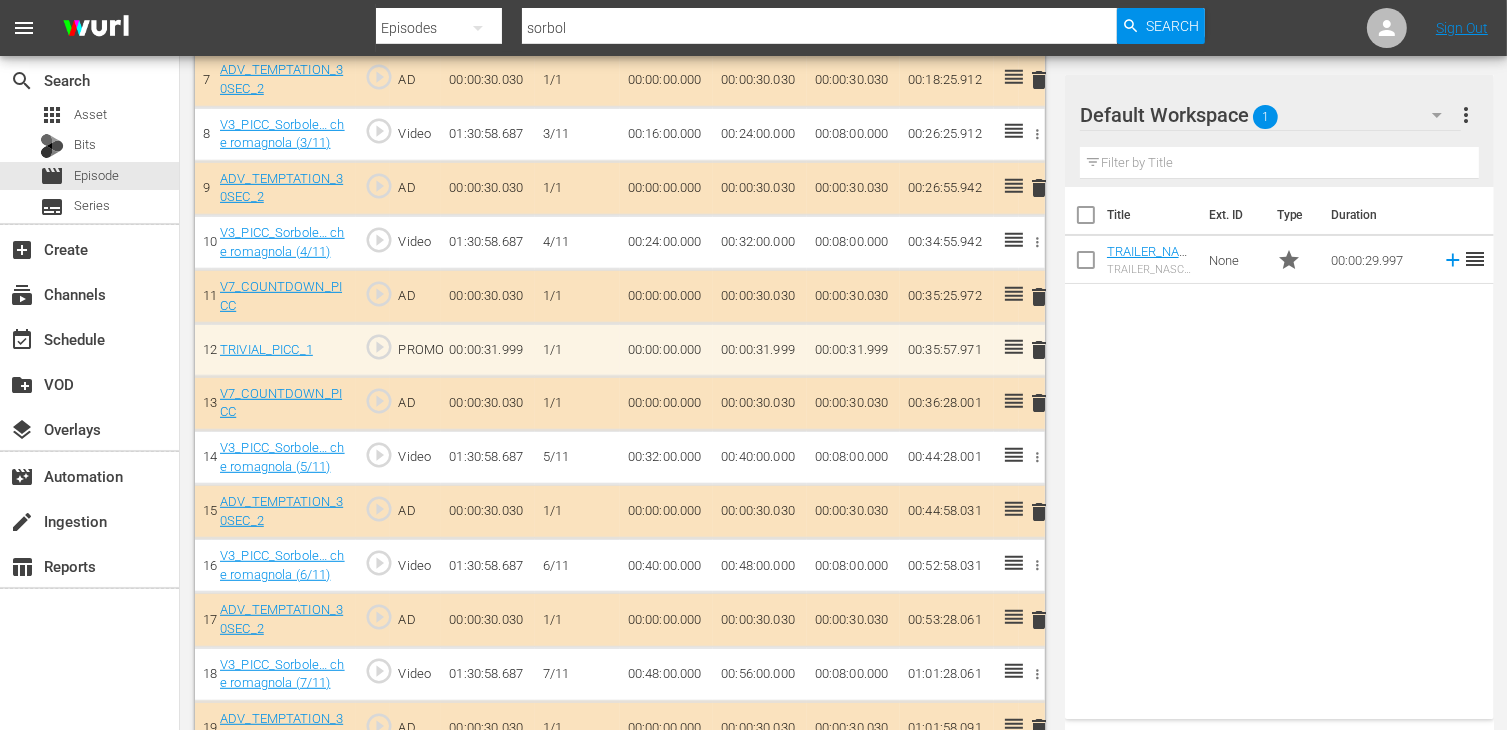 scroll, scrollTop: 1189, scrollLeft: 0, axis: vertical 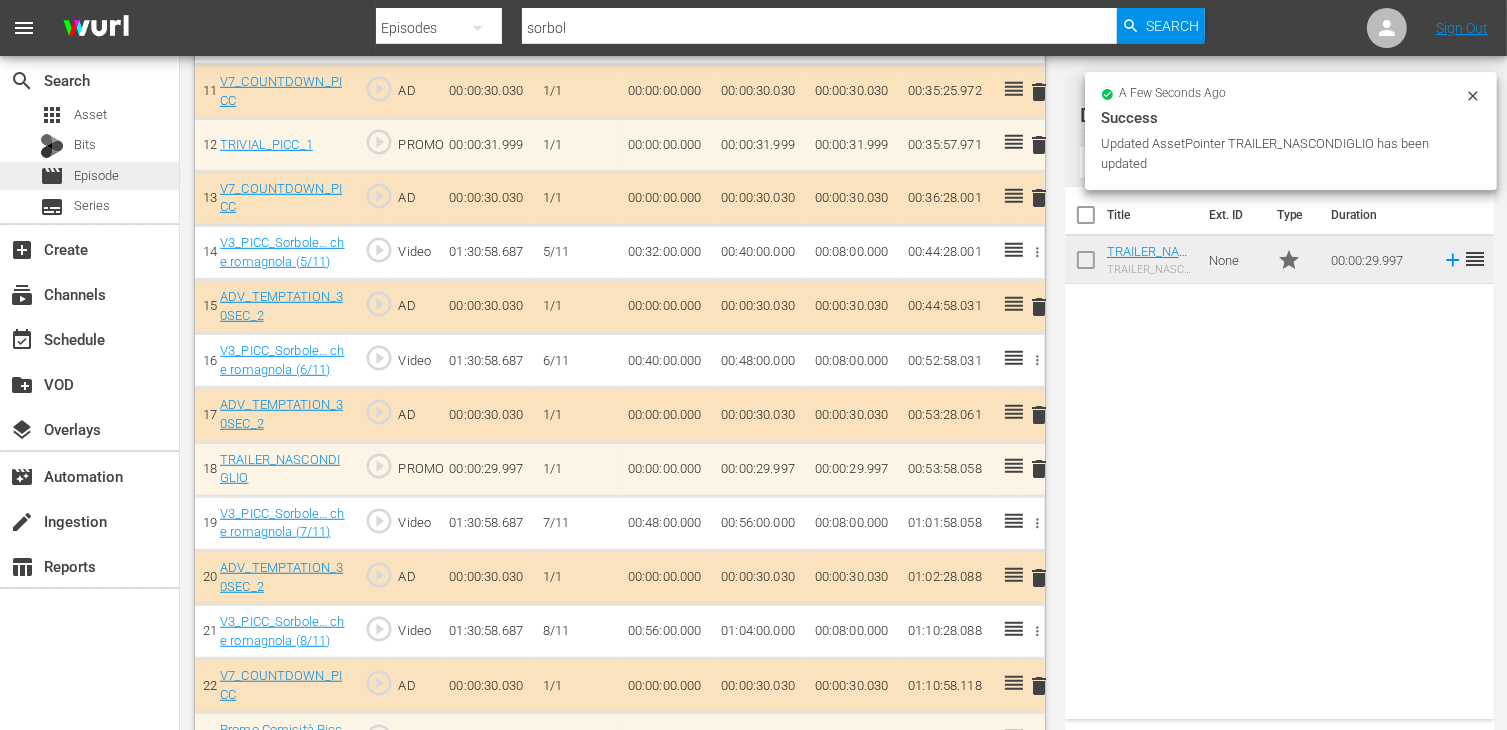 click on "Episode" at bounding box center (96, 176) 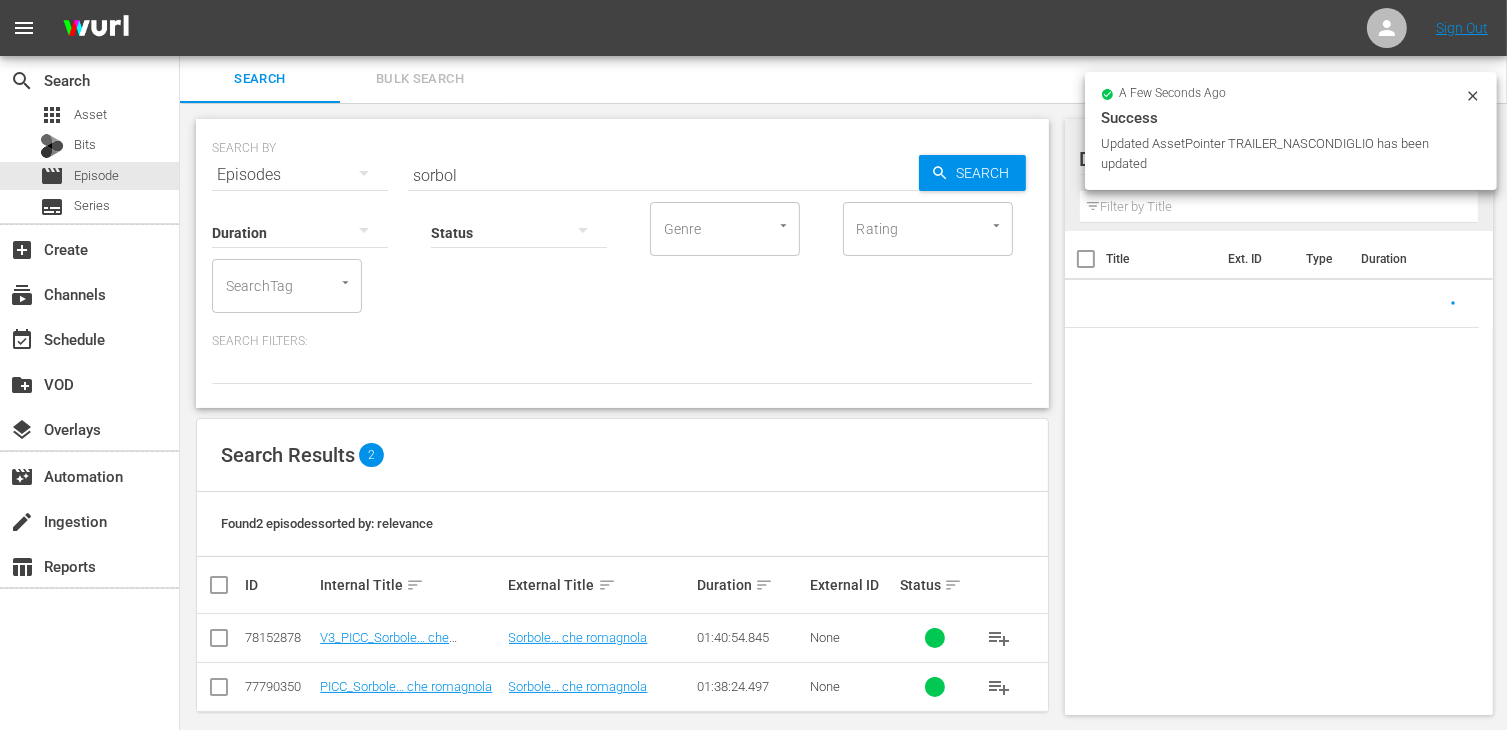 scroll, scrollTop: 18, scrollLeft: 0, axis: vertical 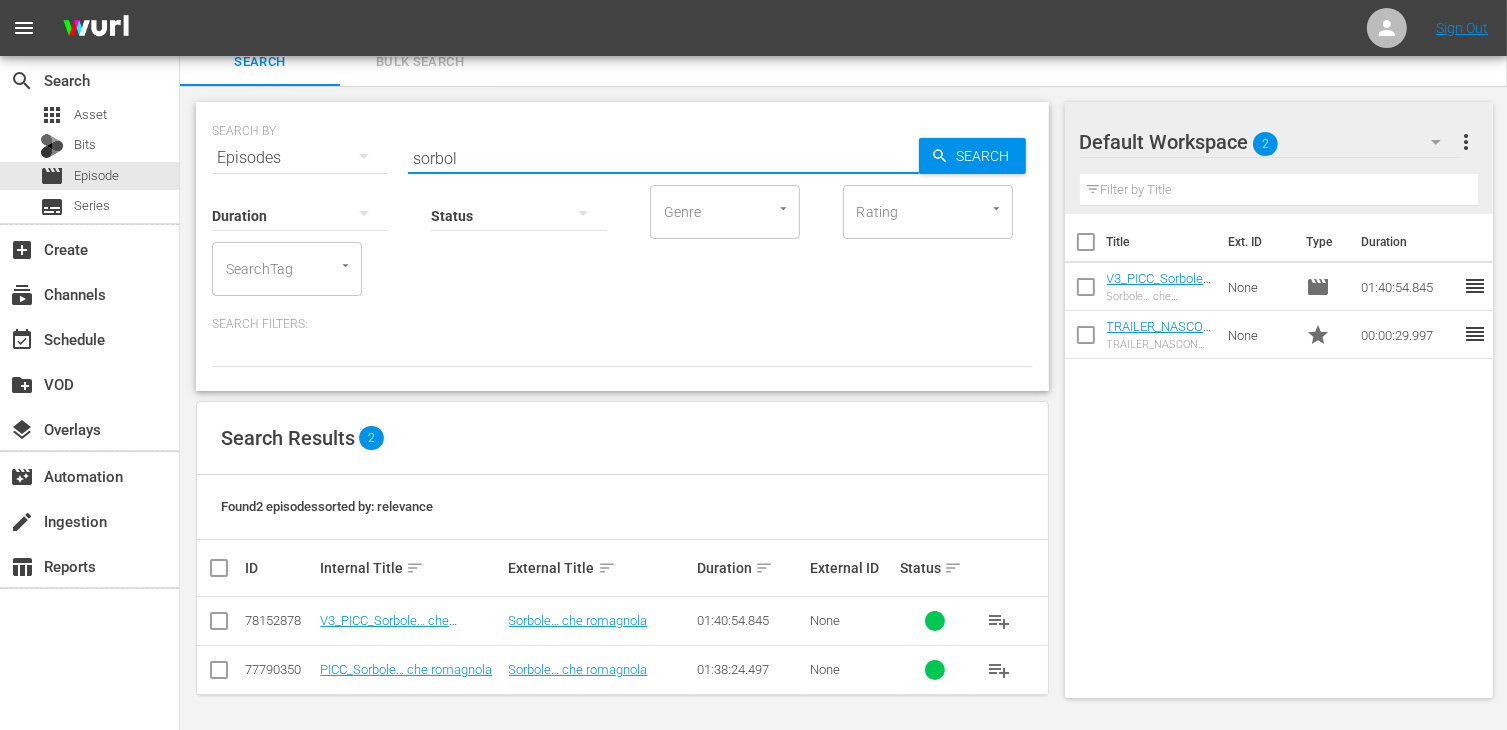 drag, startPoint x: 473, startPoint y: 161, endPoint x: 350, endPoint y: 159, distance: 123.01626 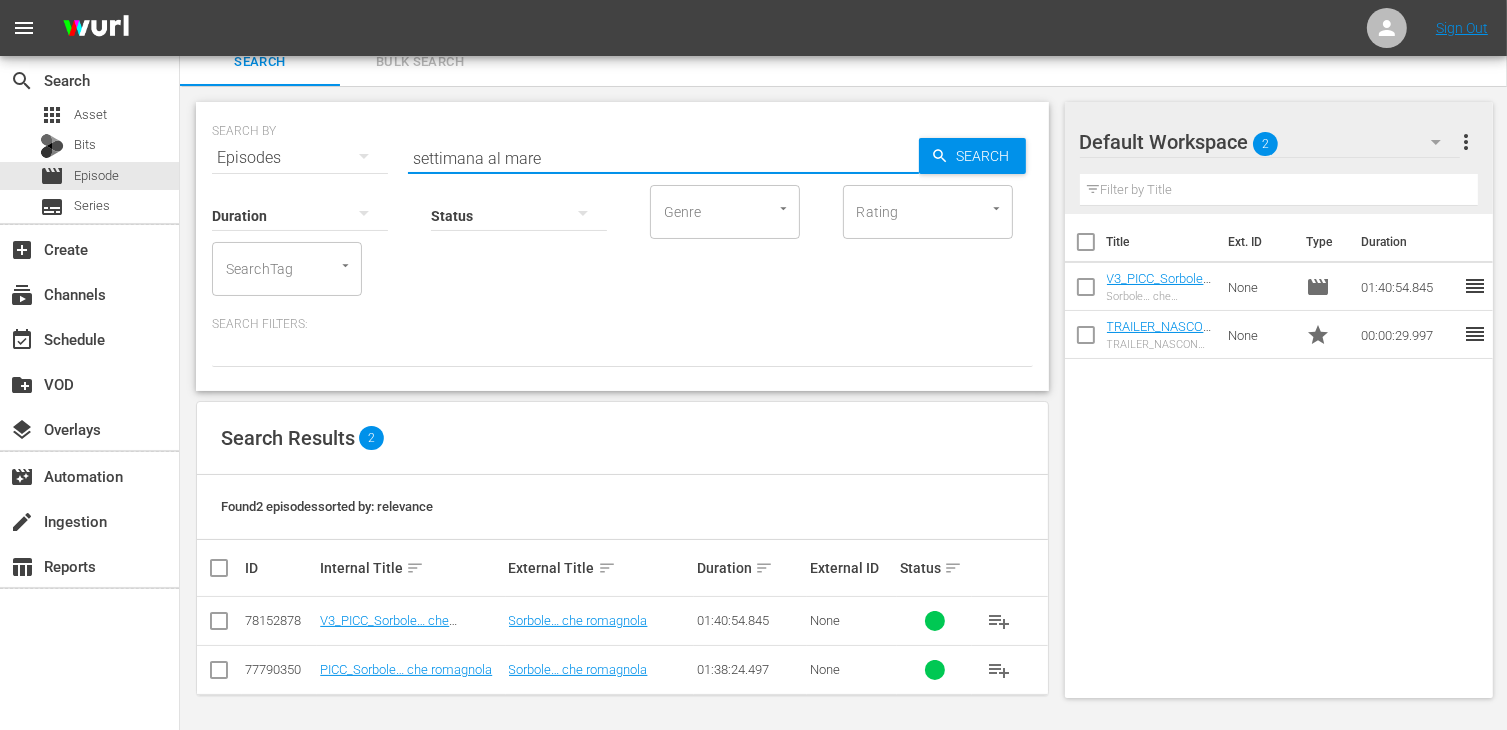 type on "settimana al mare" 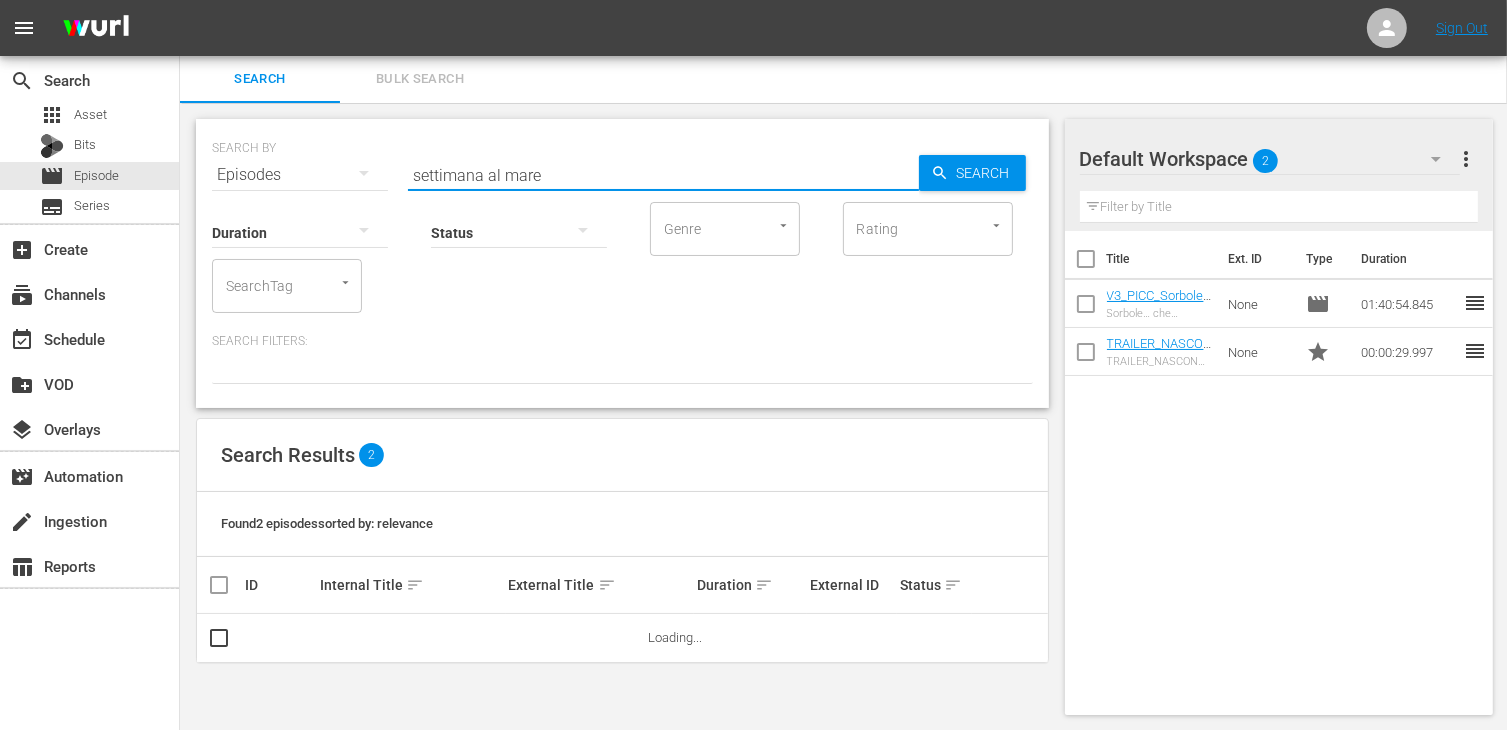 scroll, scrollTop: 18, scrollLeft: 0, axis: vertical 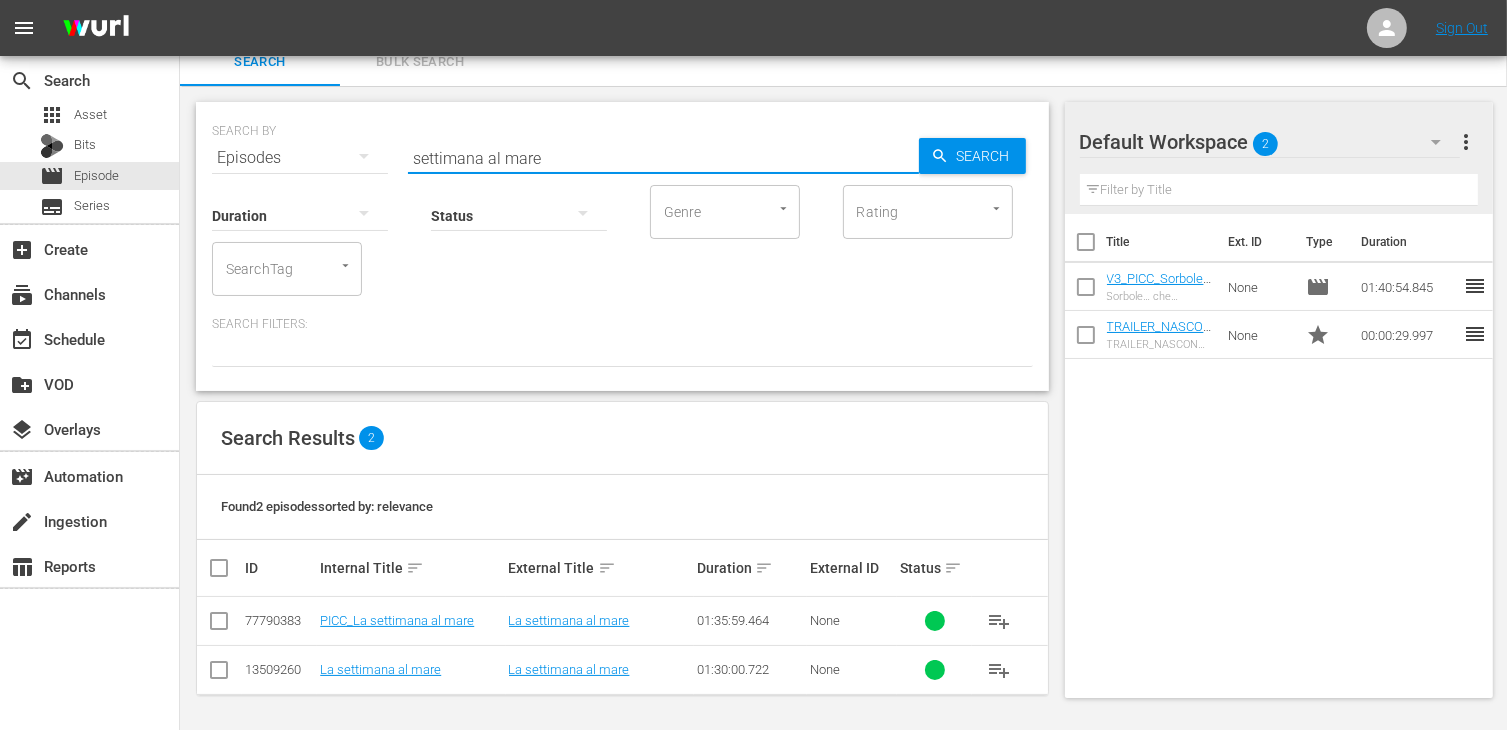 click at bounding box center (219, 625) 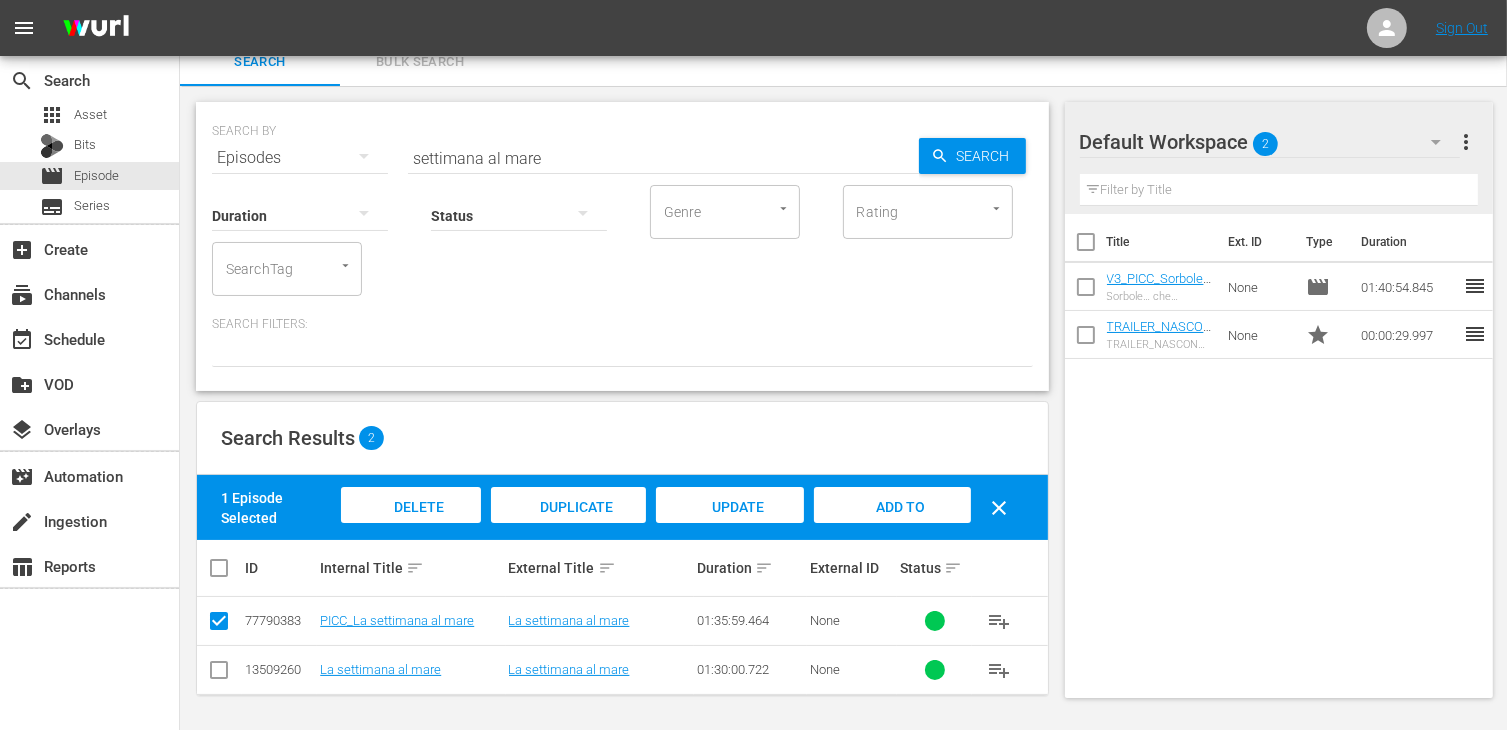 click on "Add to Workspace" at bounding box center (892, 526) 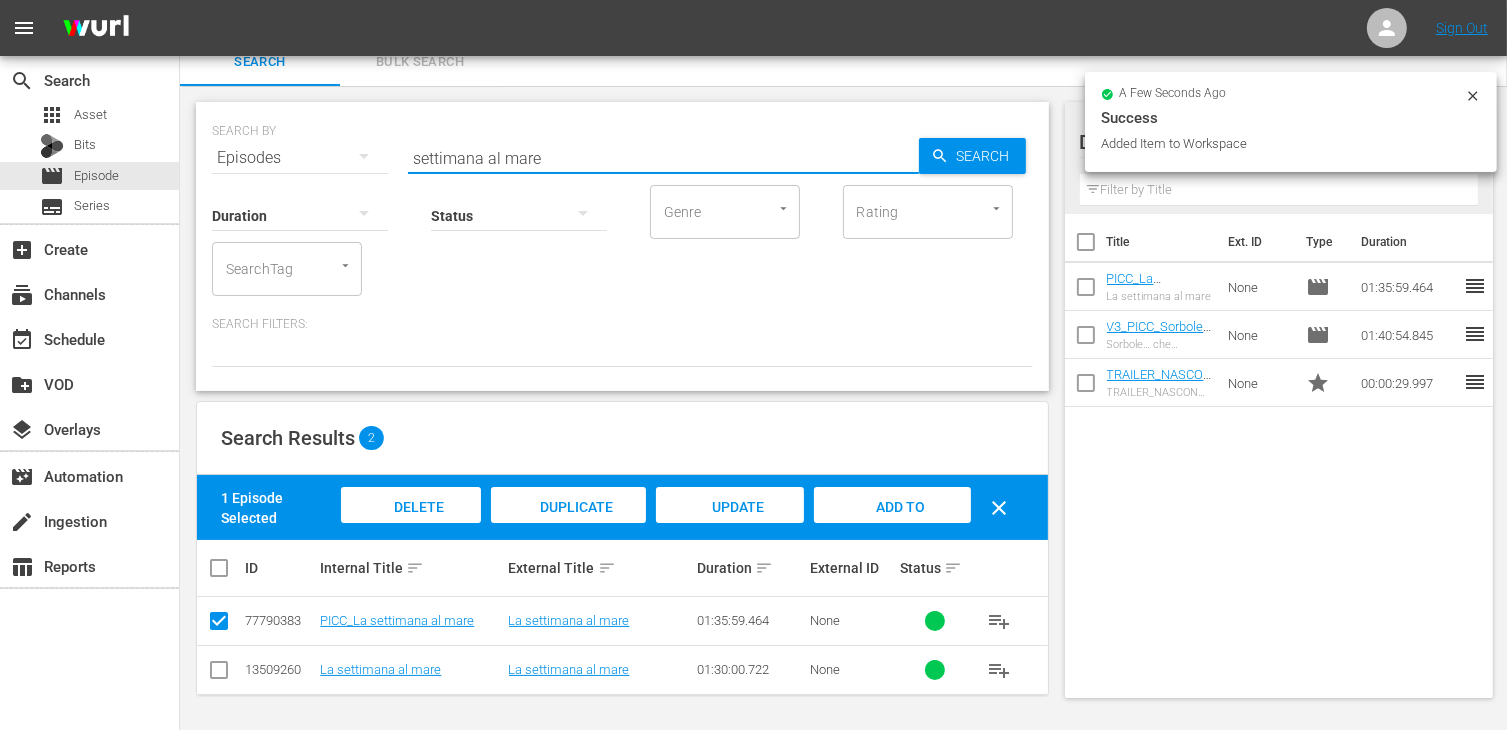 drag, startPoint x: 561, startPoint y: 151, endPoint x: 401, endPoint y: 166, distance: 160.70158 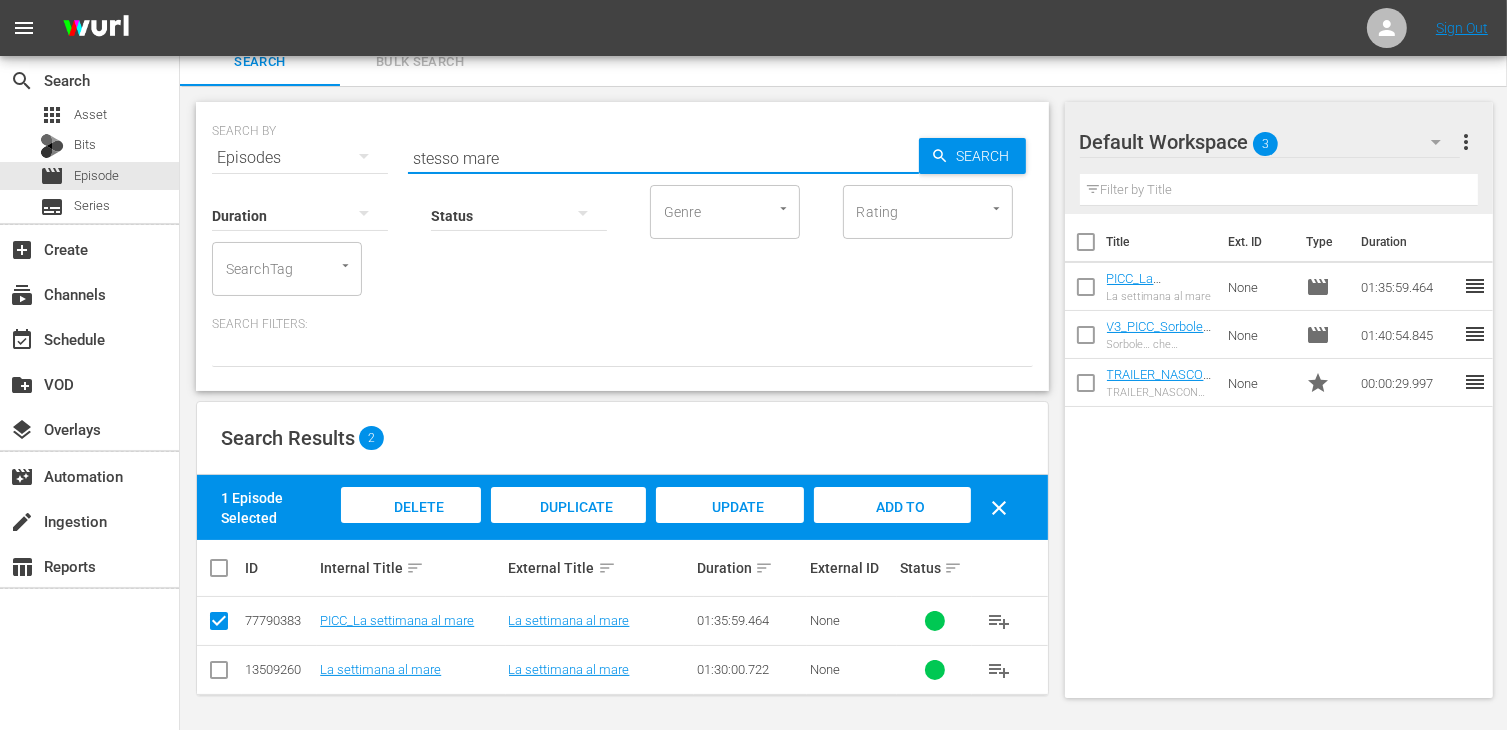 type on "stesso mare" 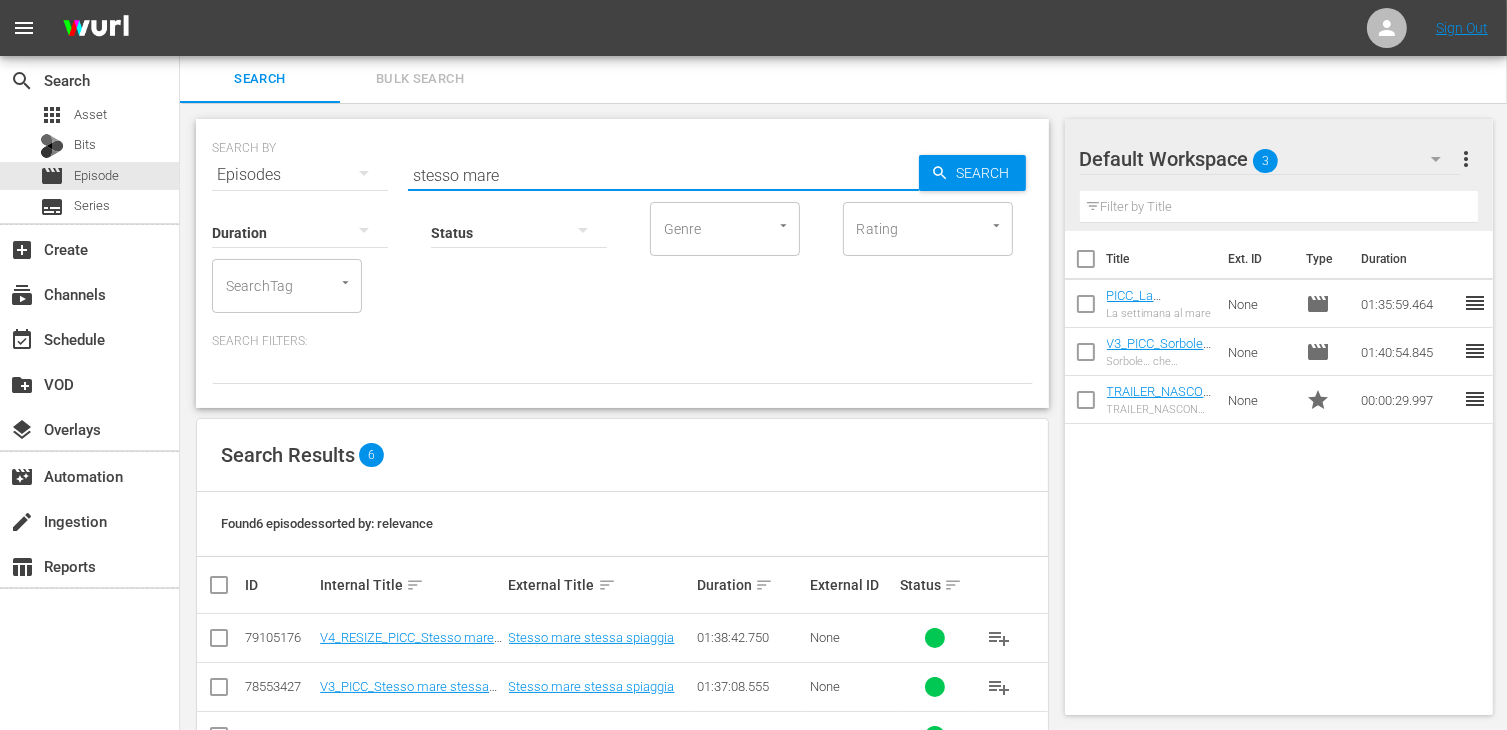 scroll, scrollTop: 18, scrollLeft: 0, axis: vertical 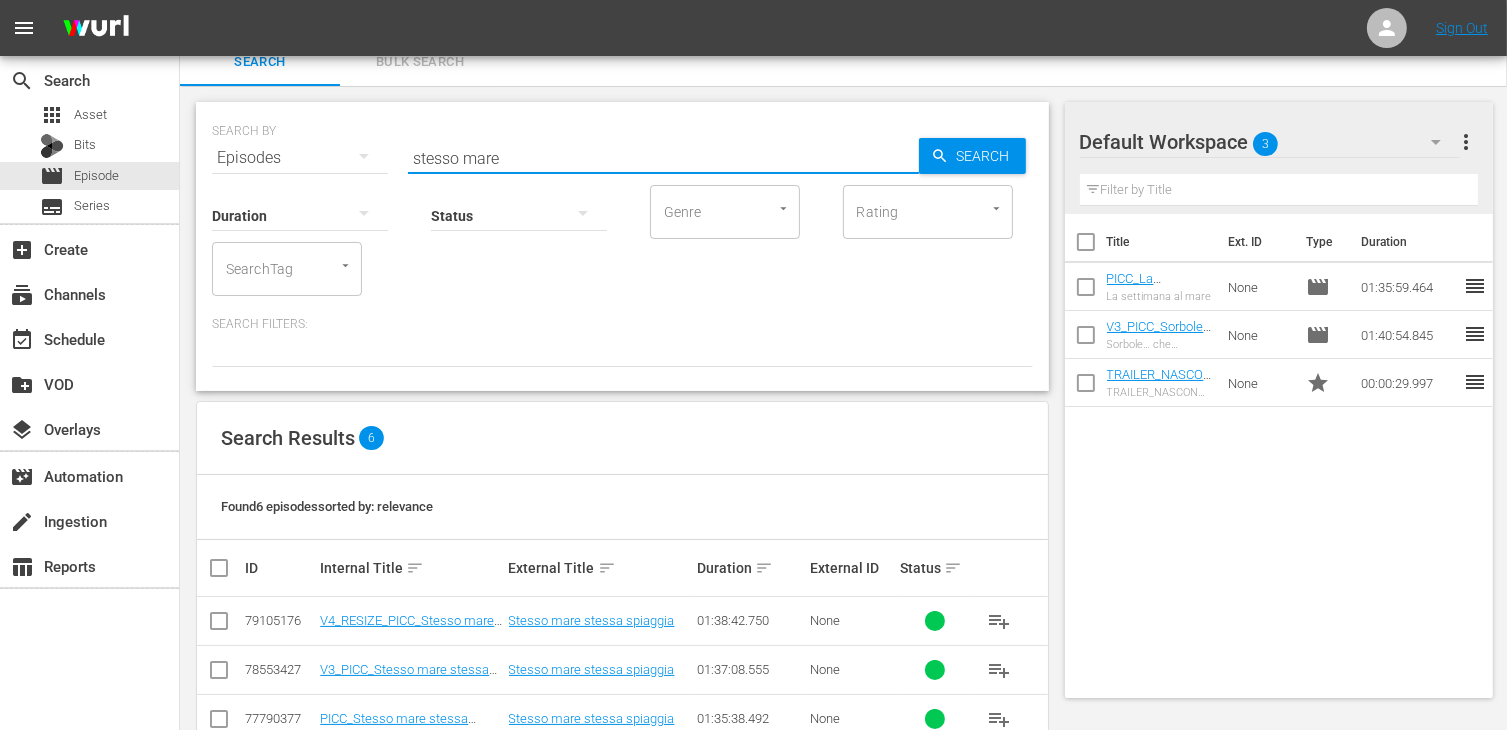 click at bounding box center (219, 625) 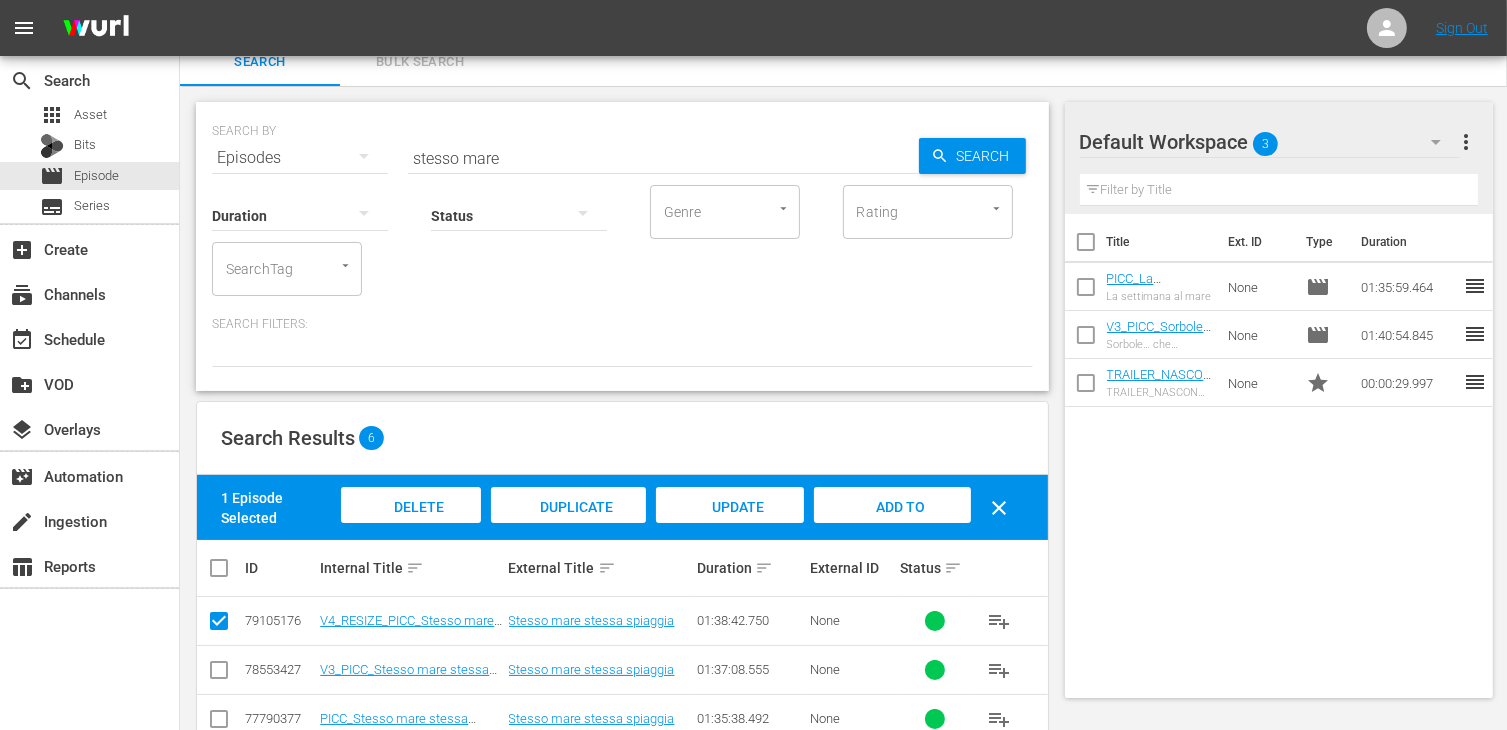 click on "Add to Workspace" at bounding box center [892, 526] 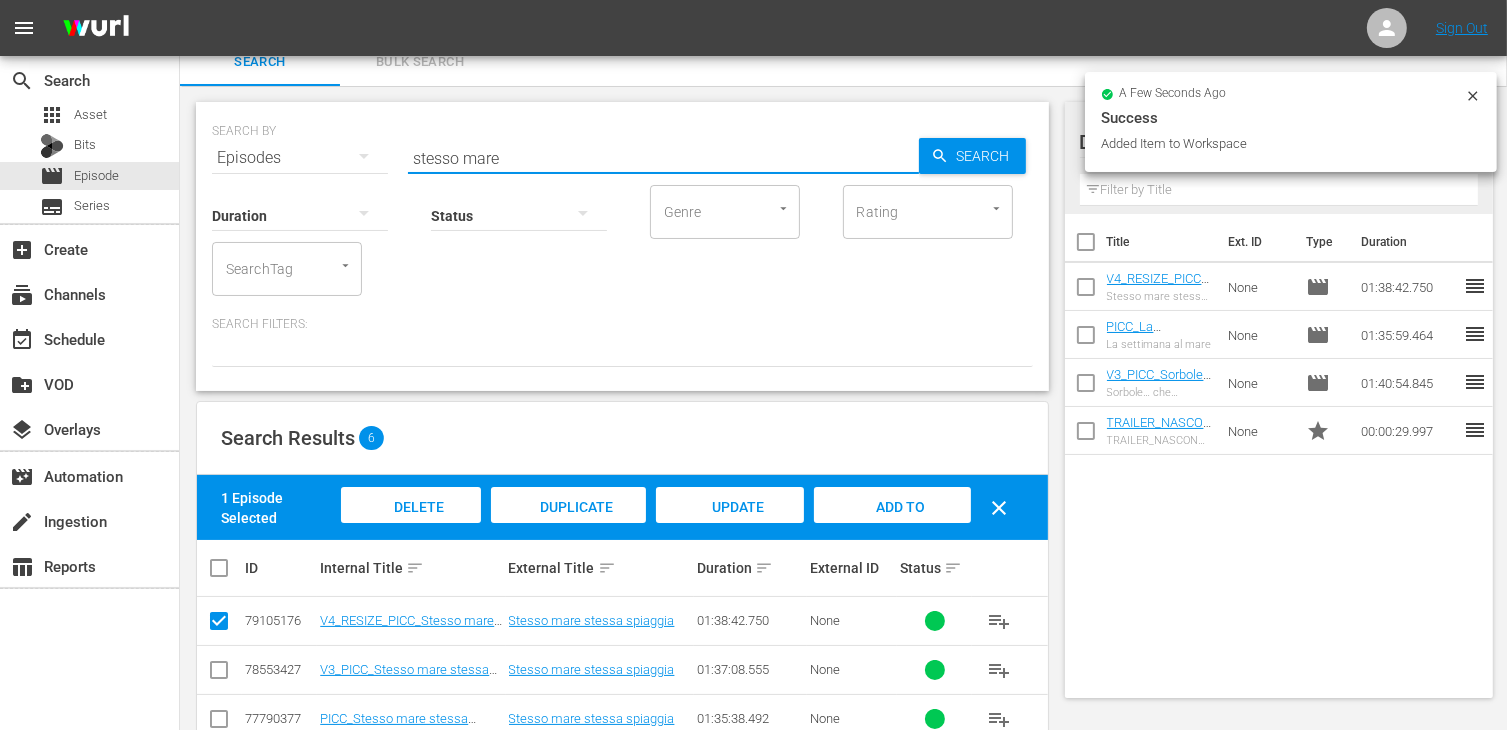 drag, startPoint x: 513, startPoint y: 157, endPoint x: 346, endPoint y: 149, distance: 167.19151 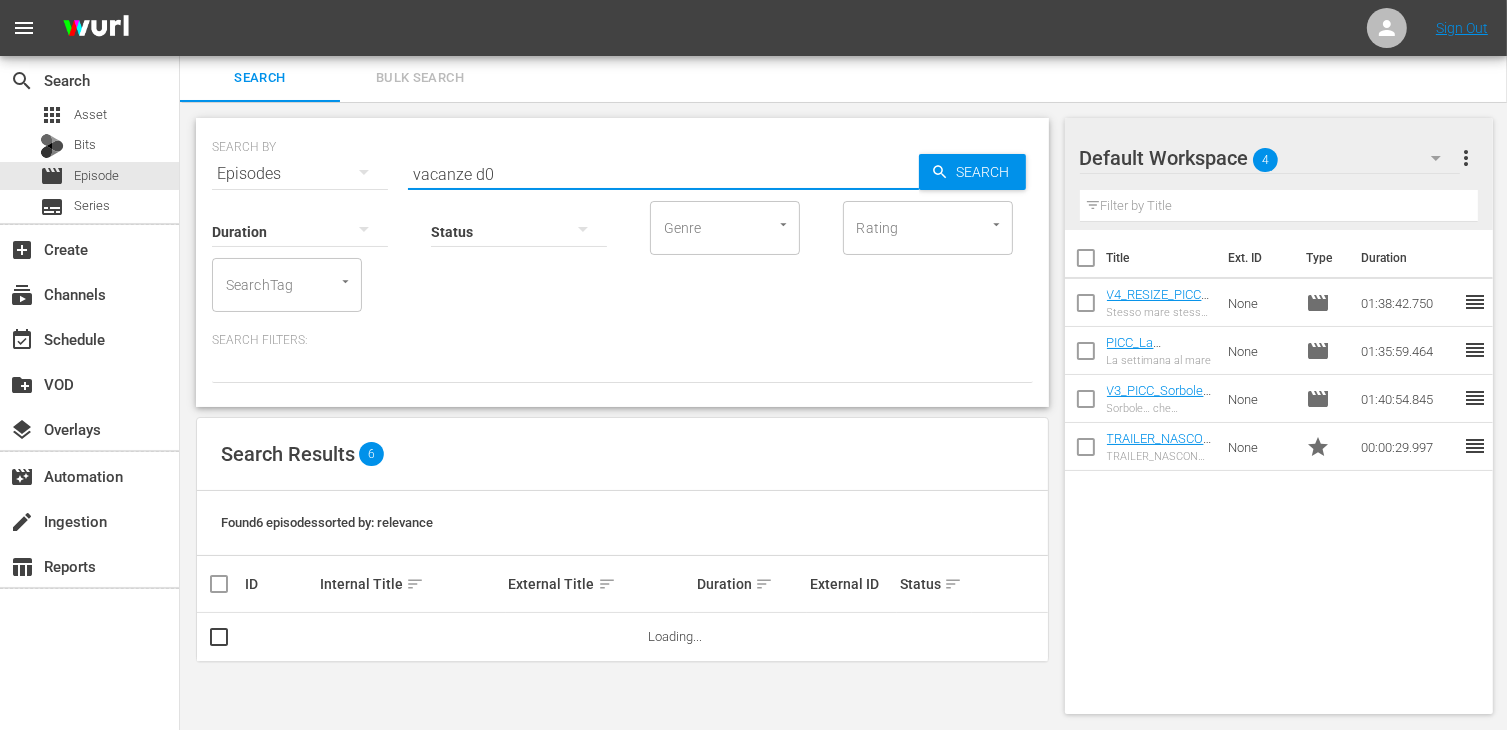 scroll, scrollTop: 1, scrollLeft: 0, axis: vertical 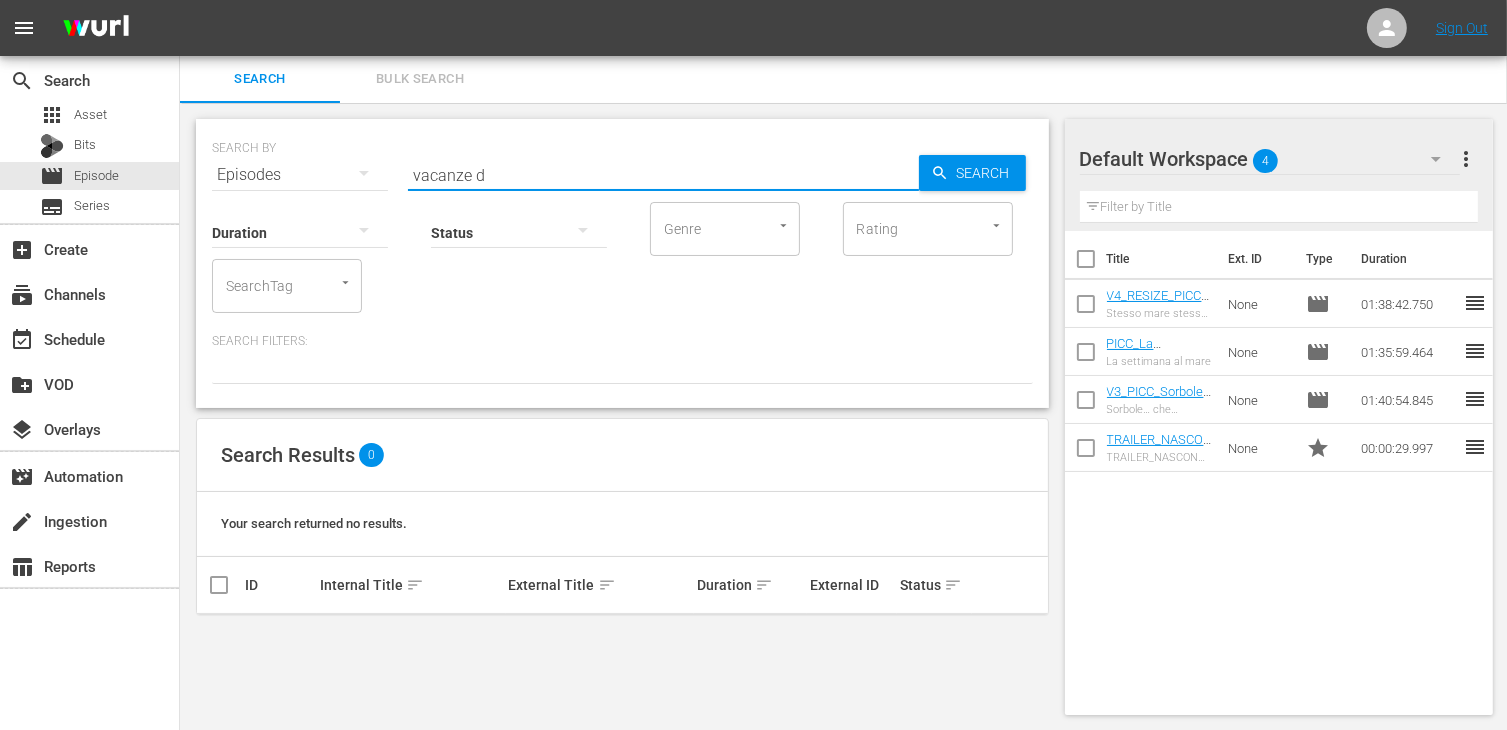 type on "vacanze d" 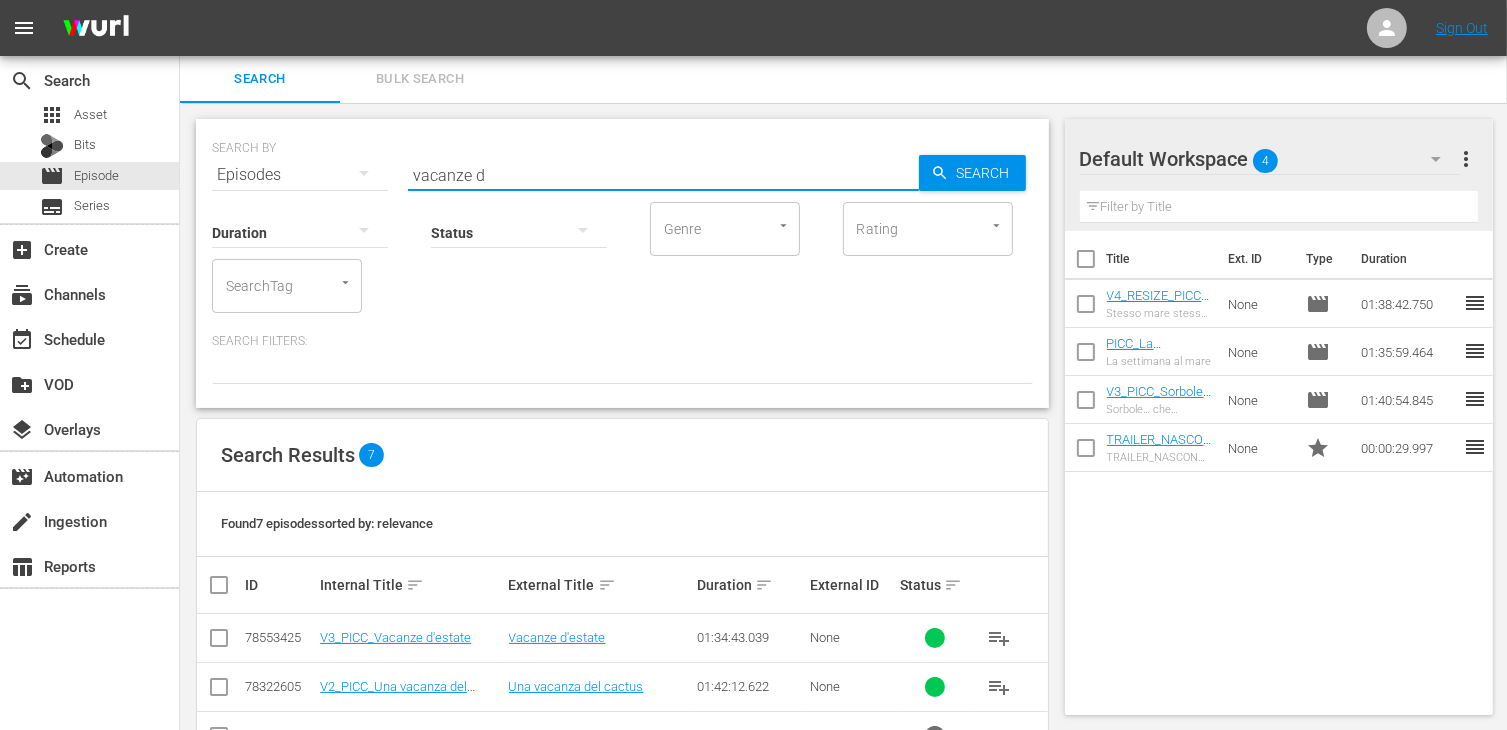 scroll, scrollTop: 18, scrollLeft: 0, axis: vertical 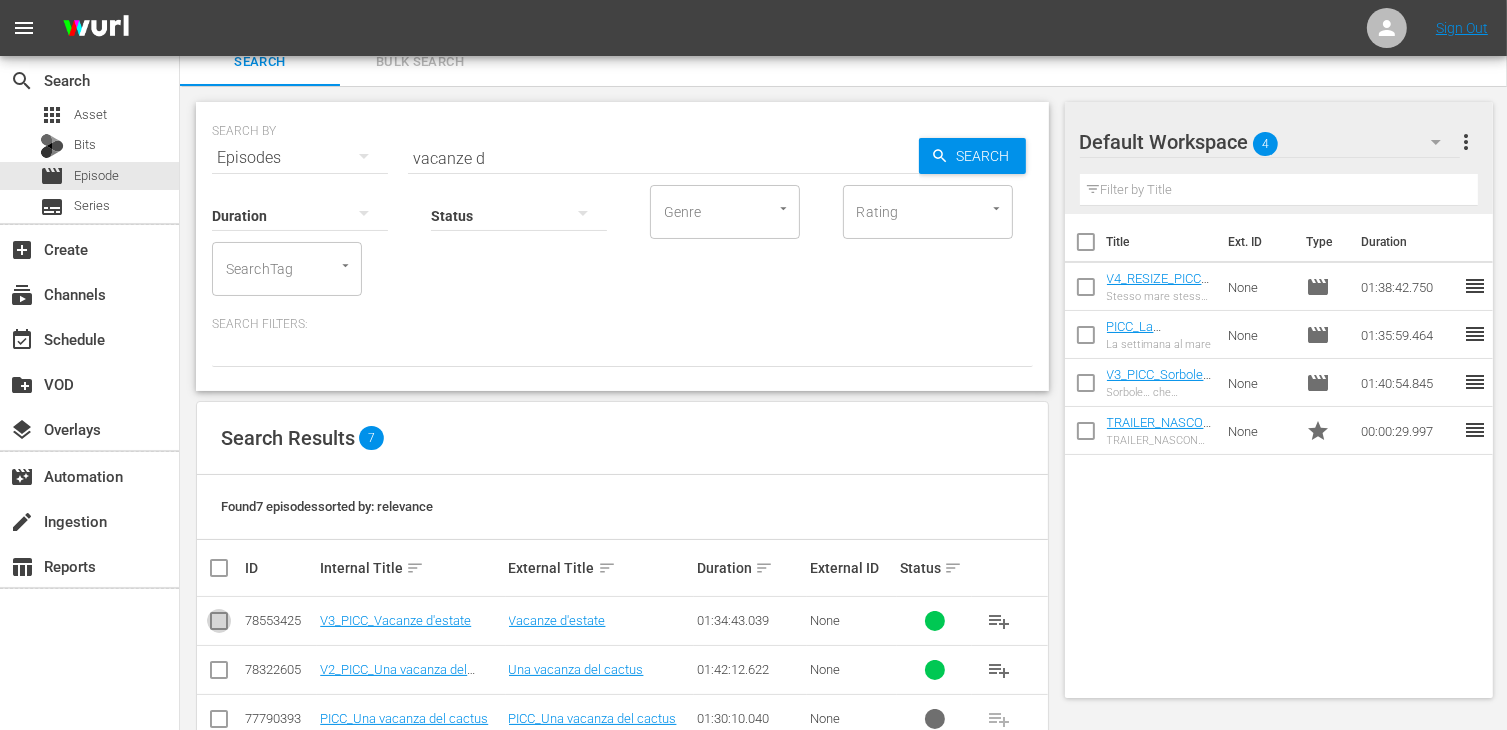 click at bounding box center [219, 625] 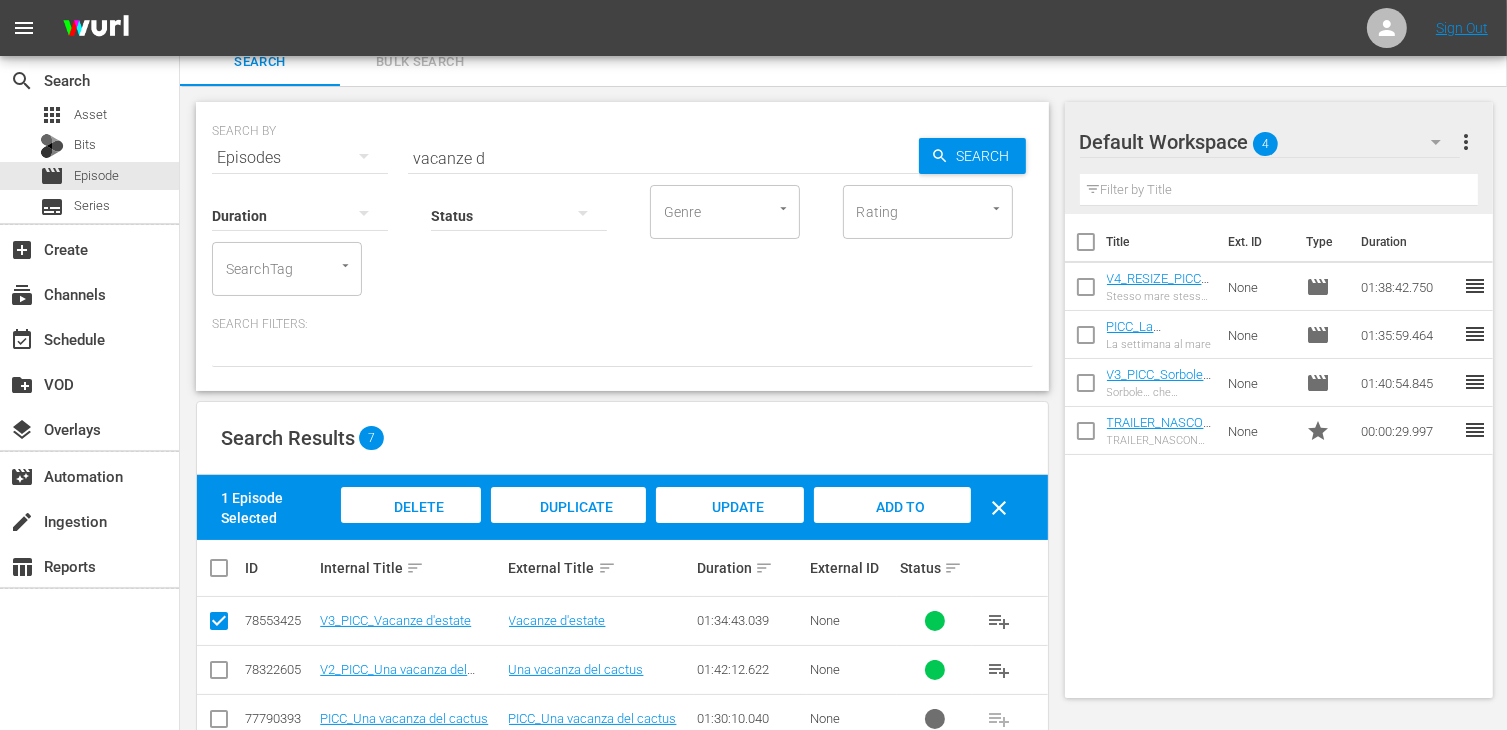 click on "Add to Workspace" at bounding box center [892, 526] 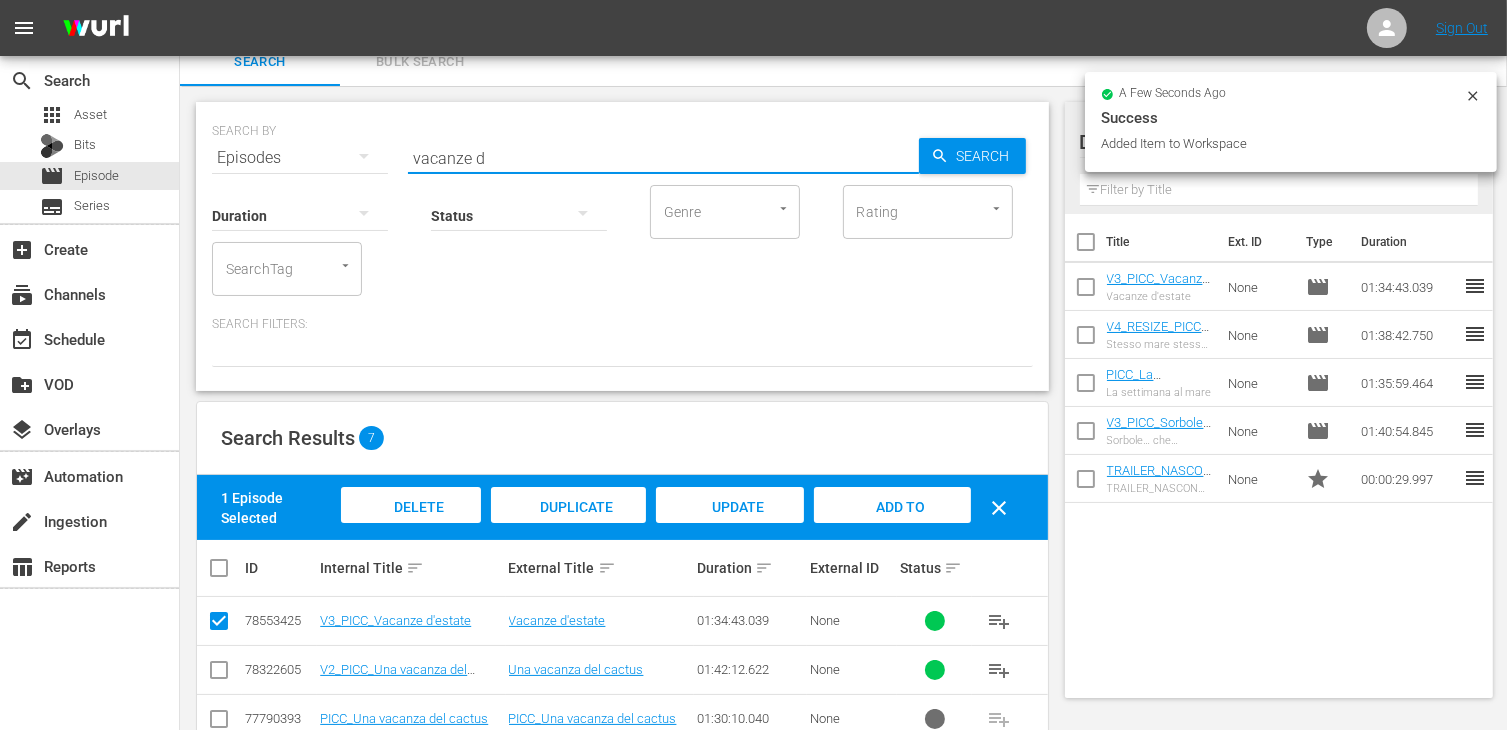 drag, startPoint x: 361, startPoint y: 162, endPoint x: 321, endPoint y: 161, distance: 40.012497 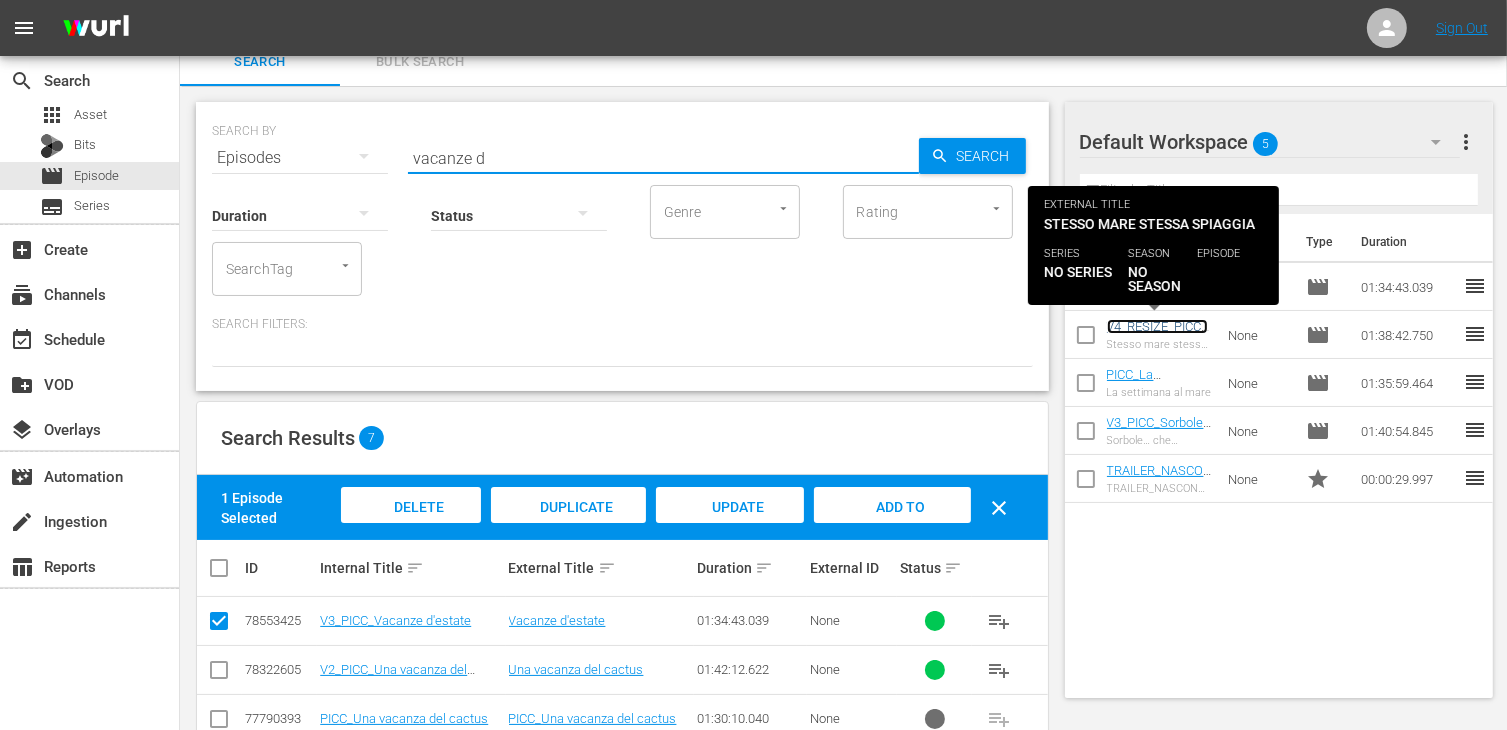 click on "V4_RESIZE_PICC_Stesso mare stessa spiaggia" at bounding box center [1157, 341] 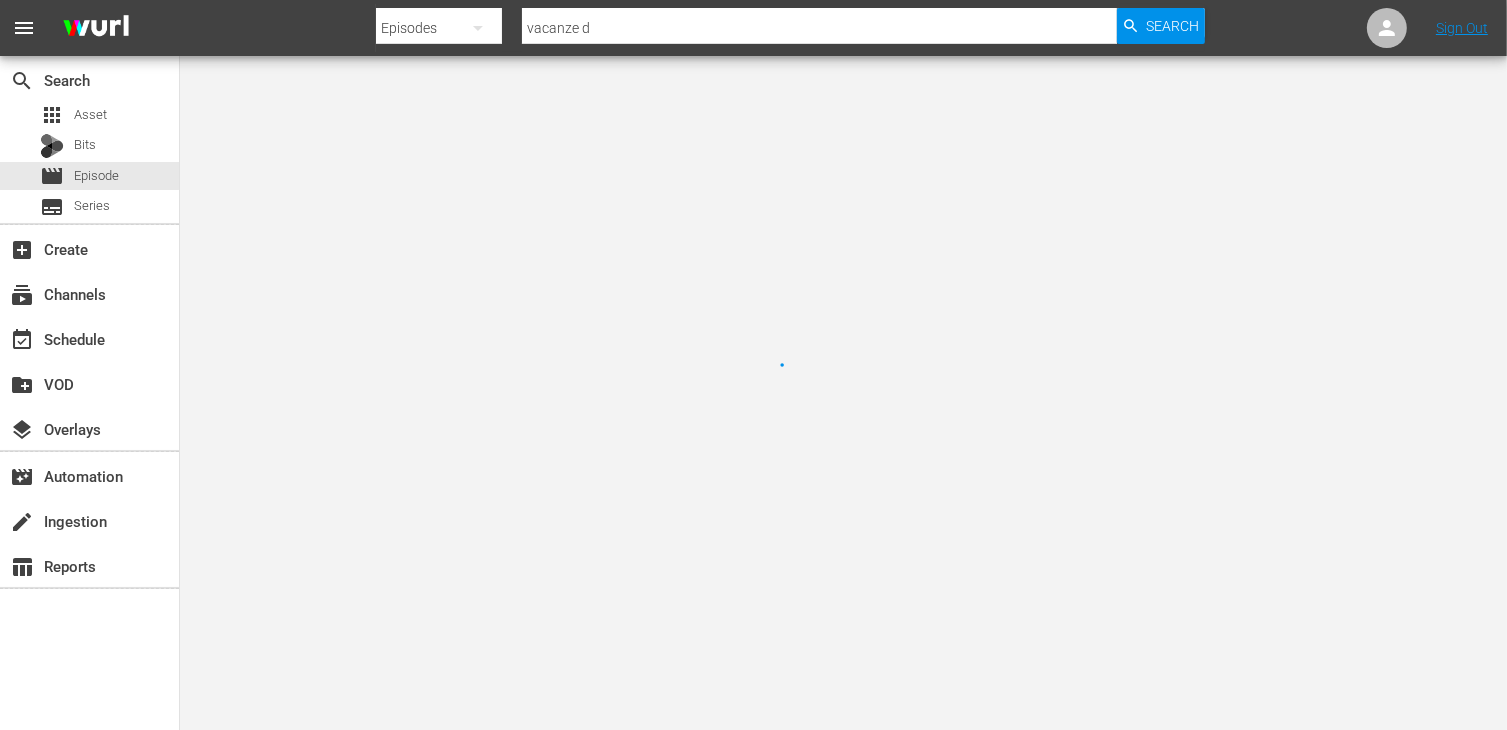 scroll, scrollTop: 0, scrollLeft: 0, axis: both 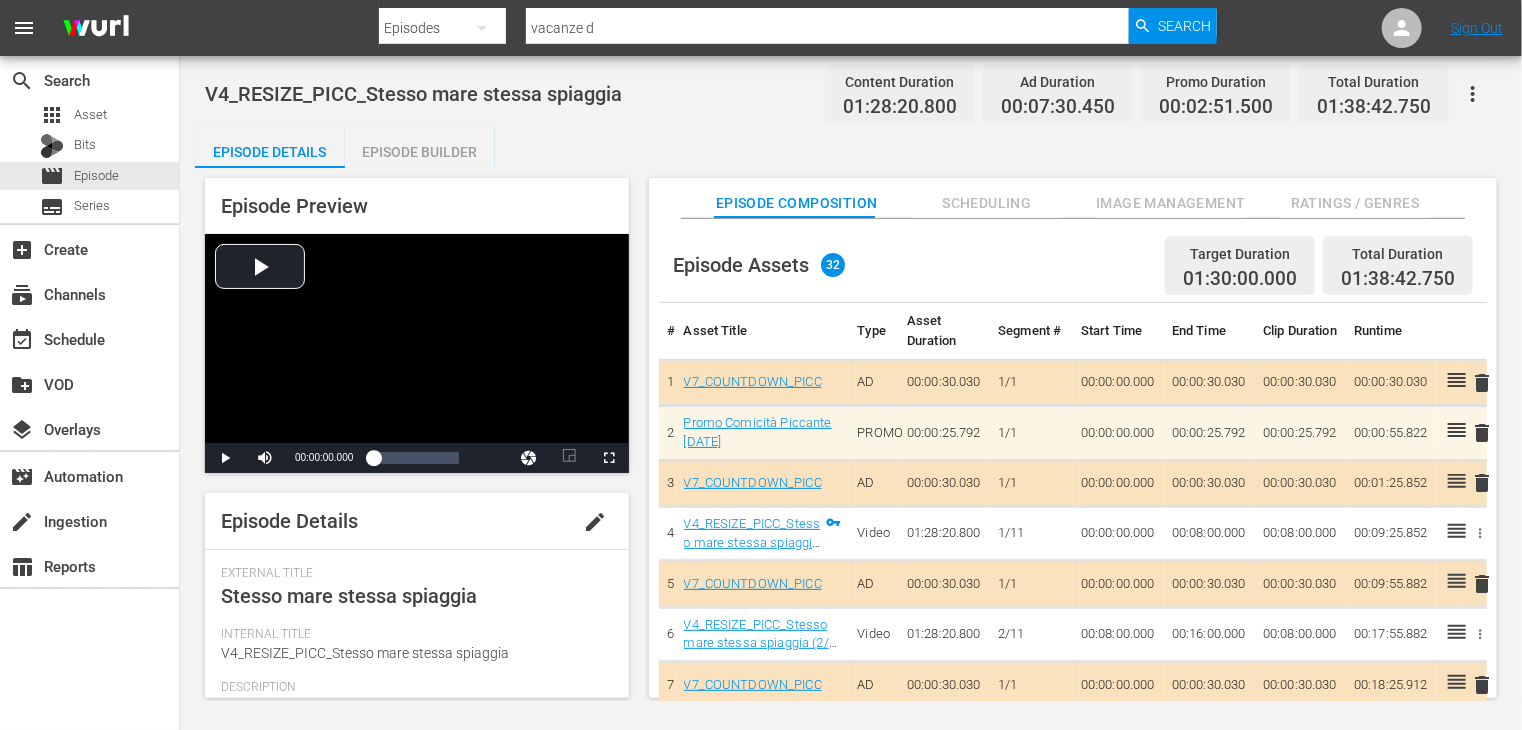 click on "Episode Builder" at bounding box center (420, 152) 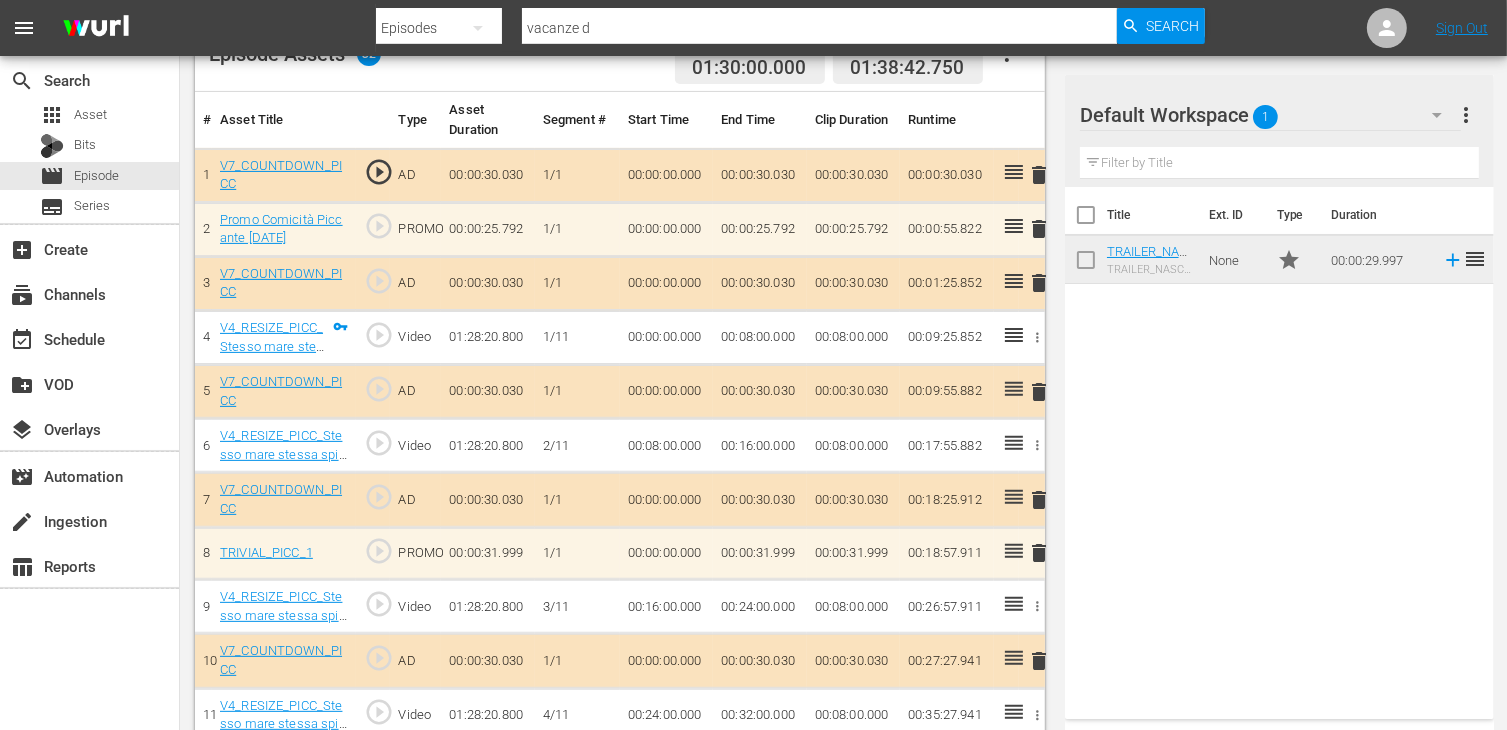 scroll, scrollTop: 1084, scrollLeft: 0, axis: vertical 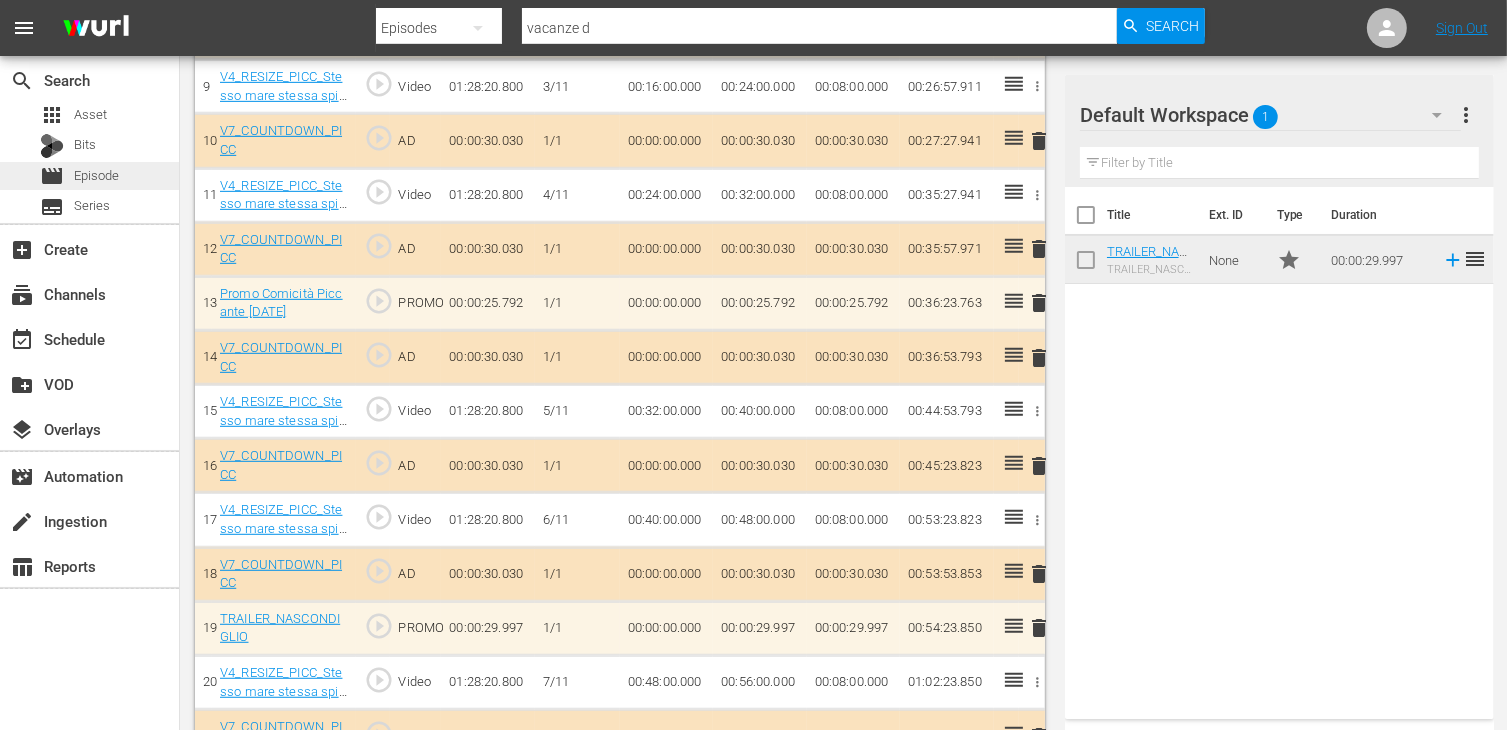 click on "Episode" at bounding box center (96, 176) 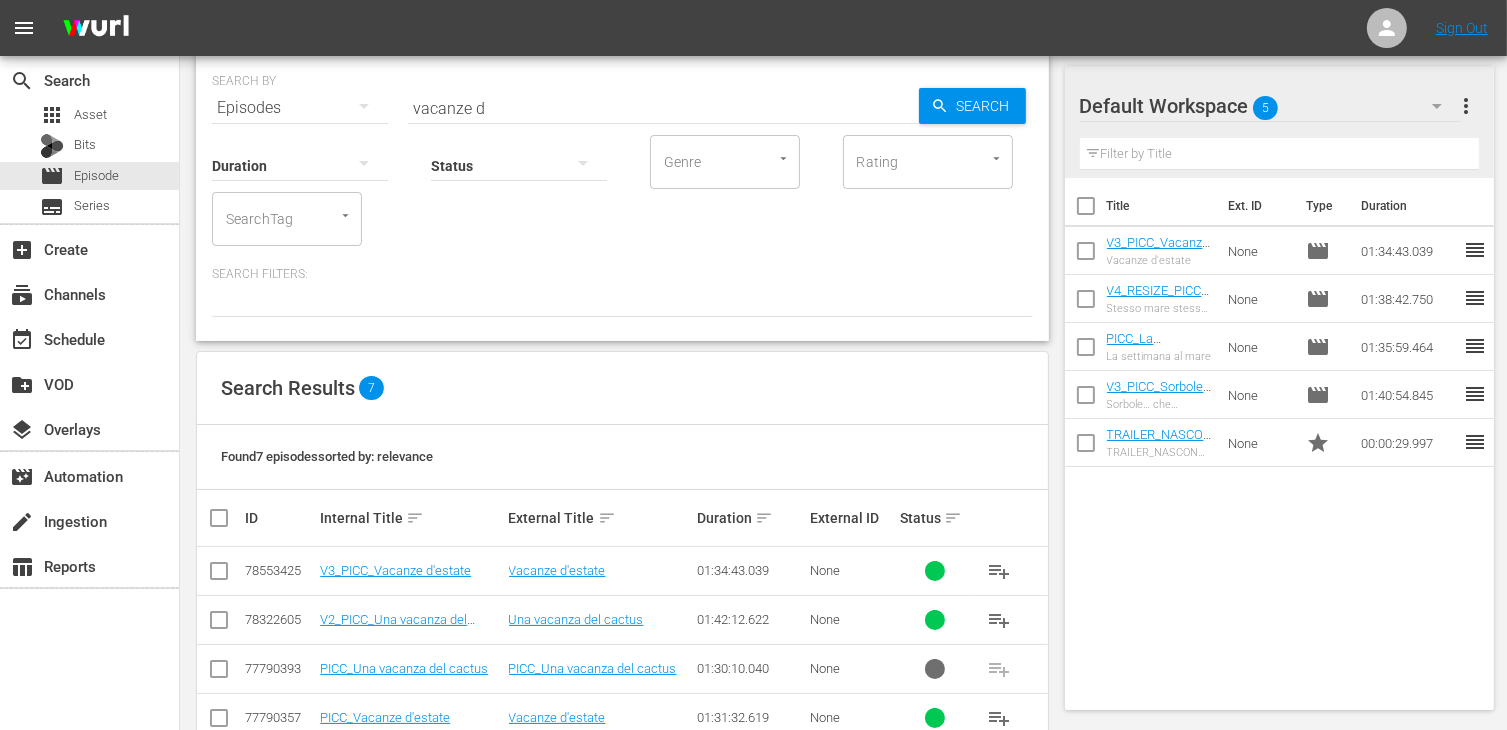 scroll, scrollTop: 65, scrollLeft: 0, axis: vertical 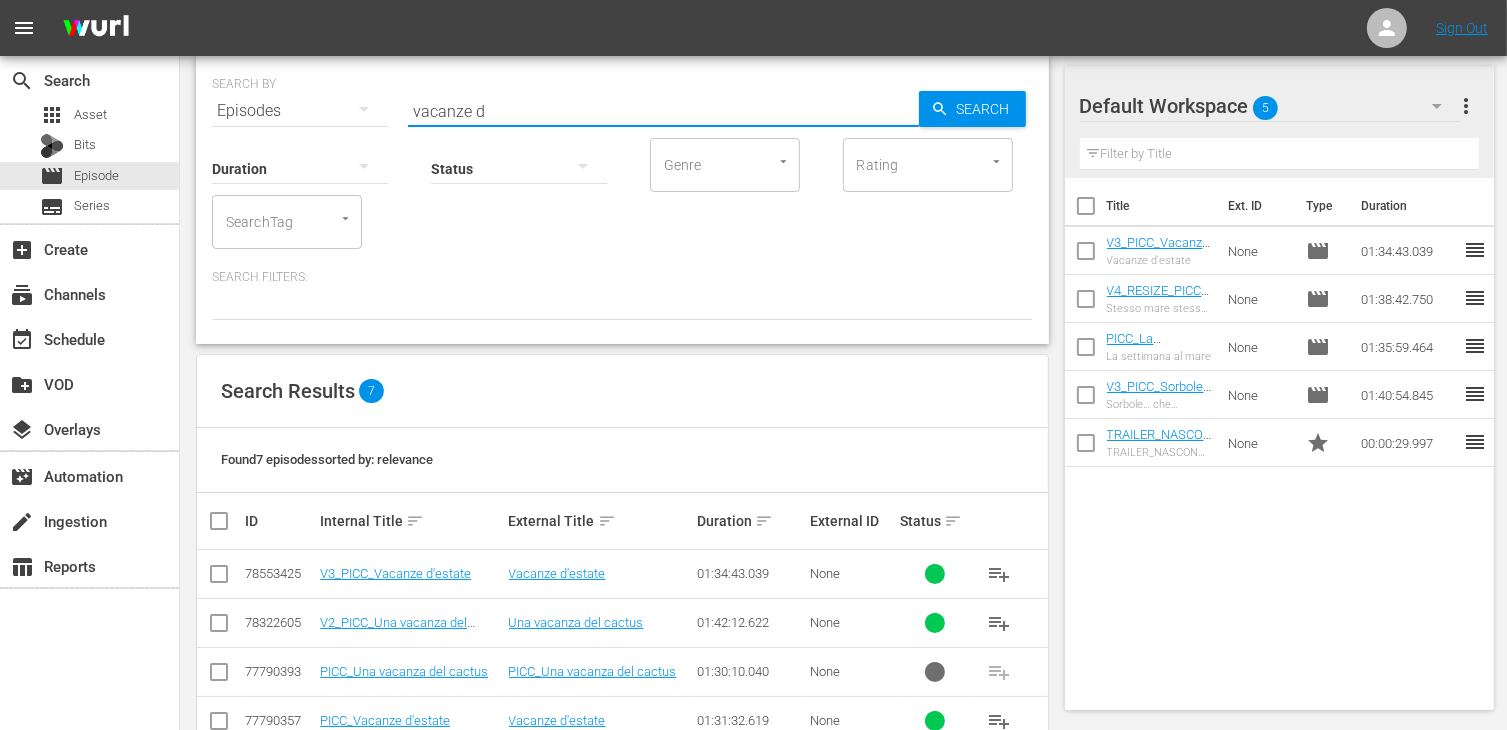 drag, startPoint x: 488, startPoint y: 109, endPoint x: 320, endPoint y: 91, distance: 168.96153 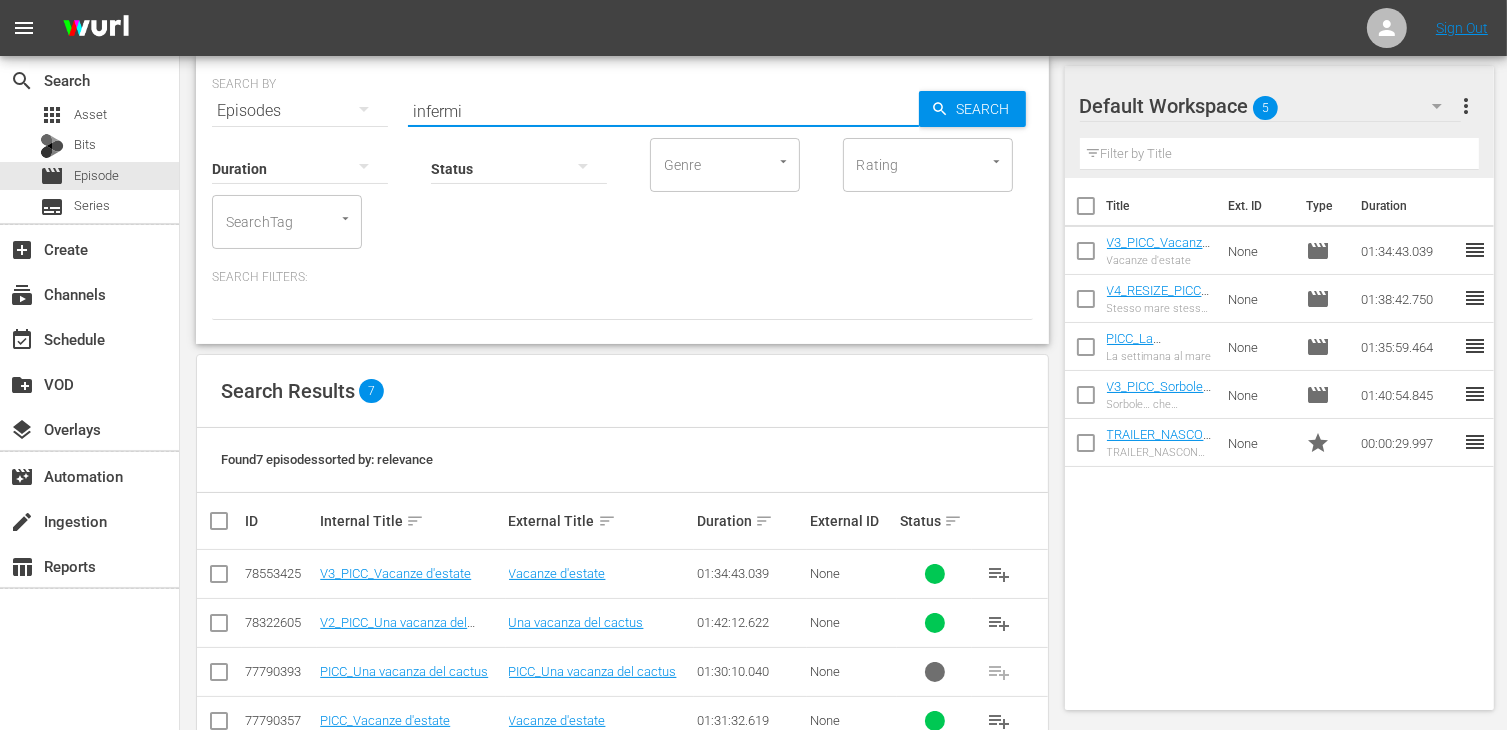 type on "infermi" 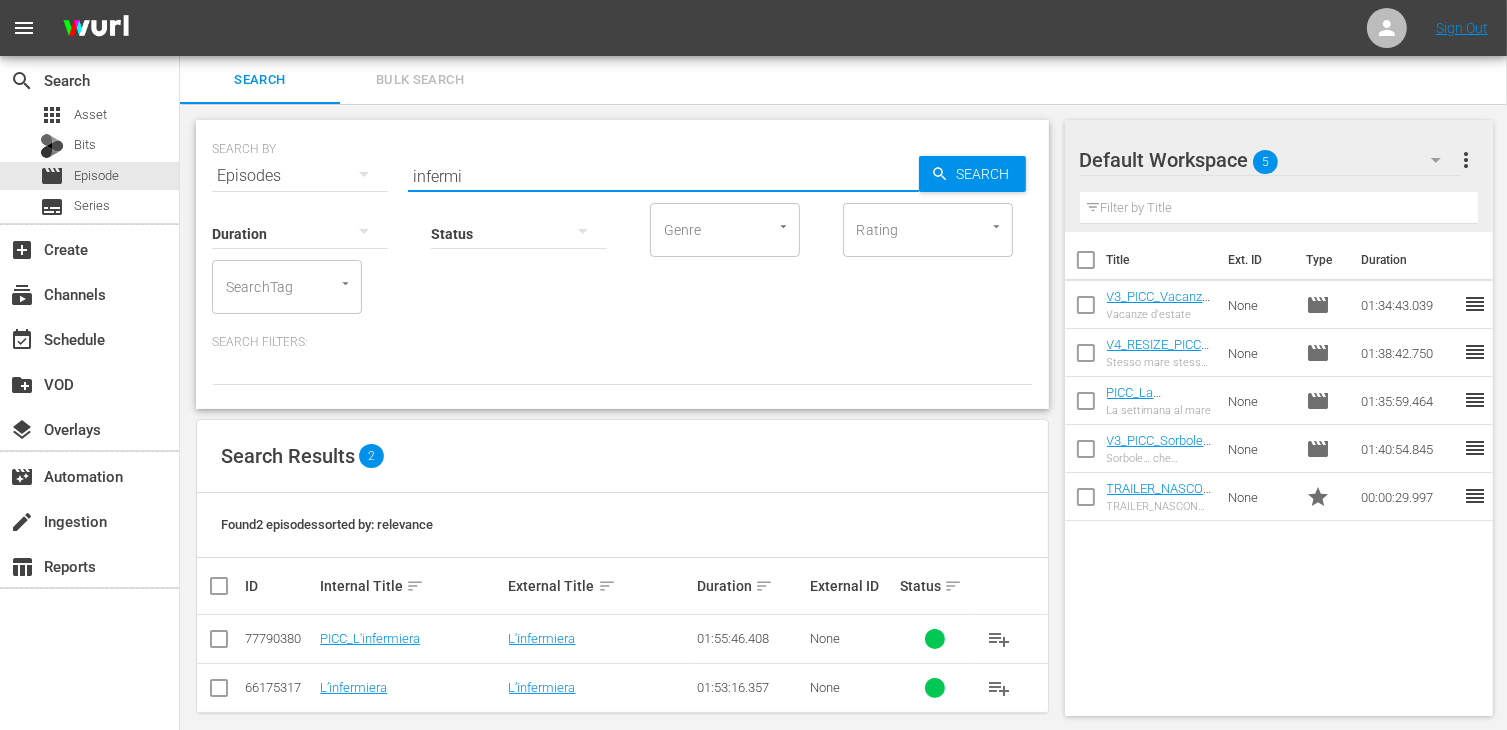 click at bounding box center [219, 643] 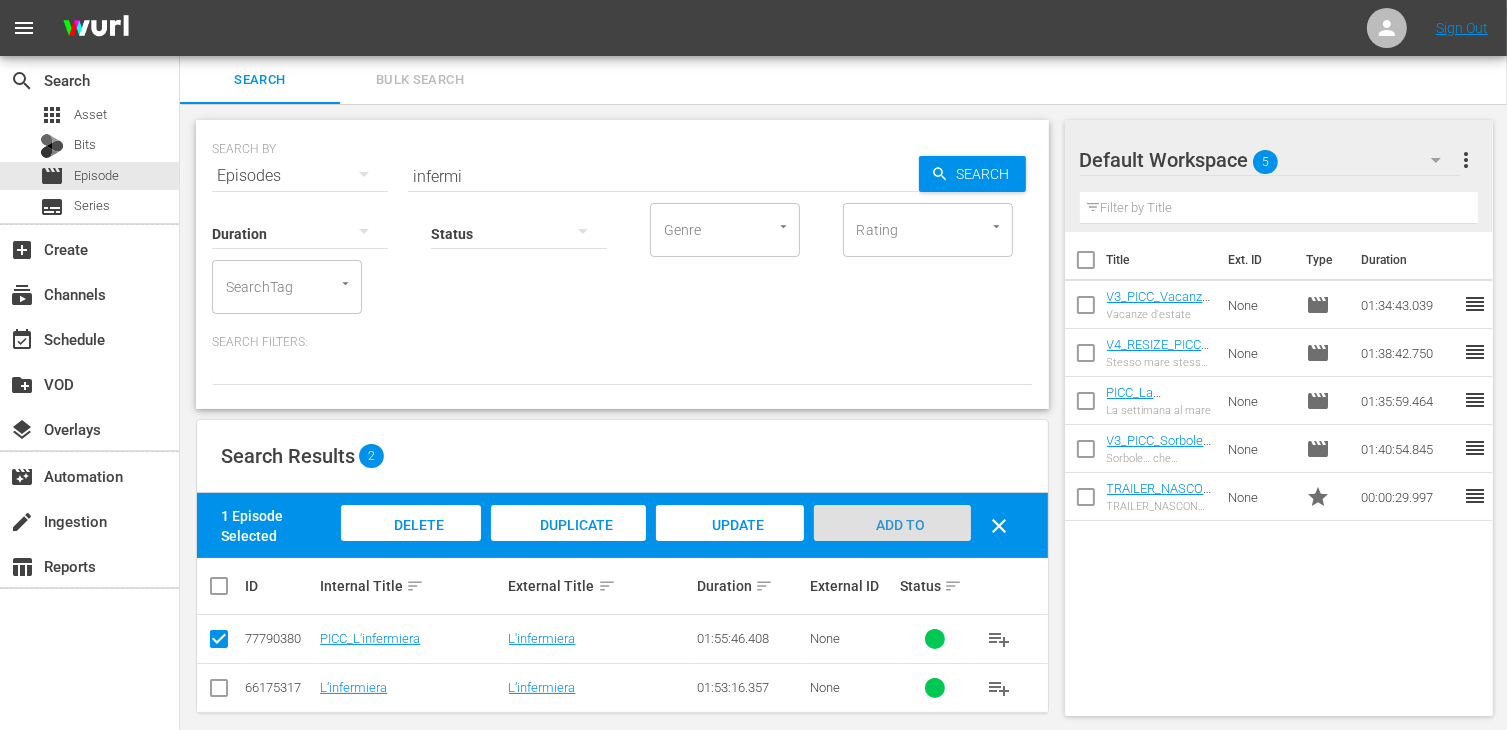 click on "Add to Workspace" at bounding box center [892, 544] 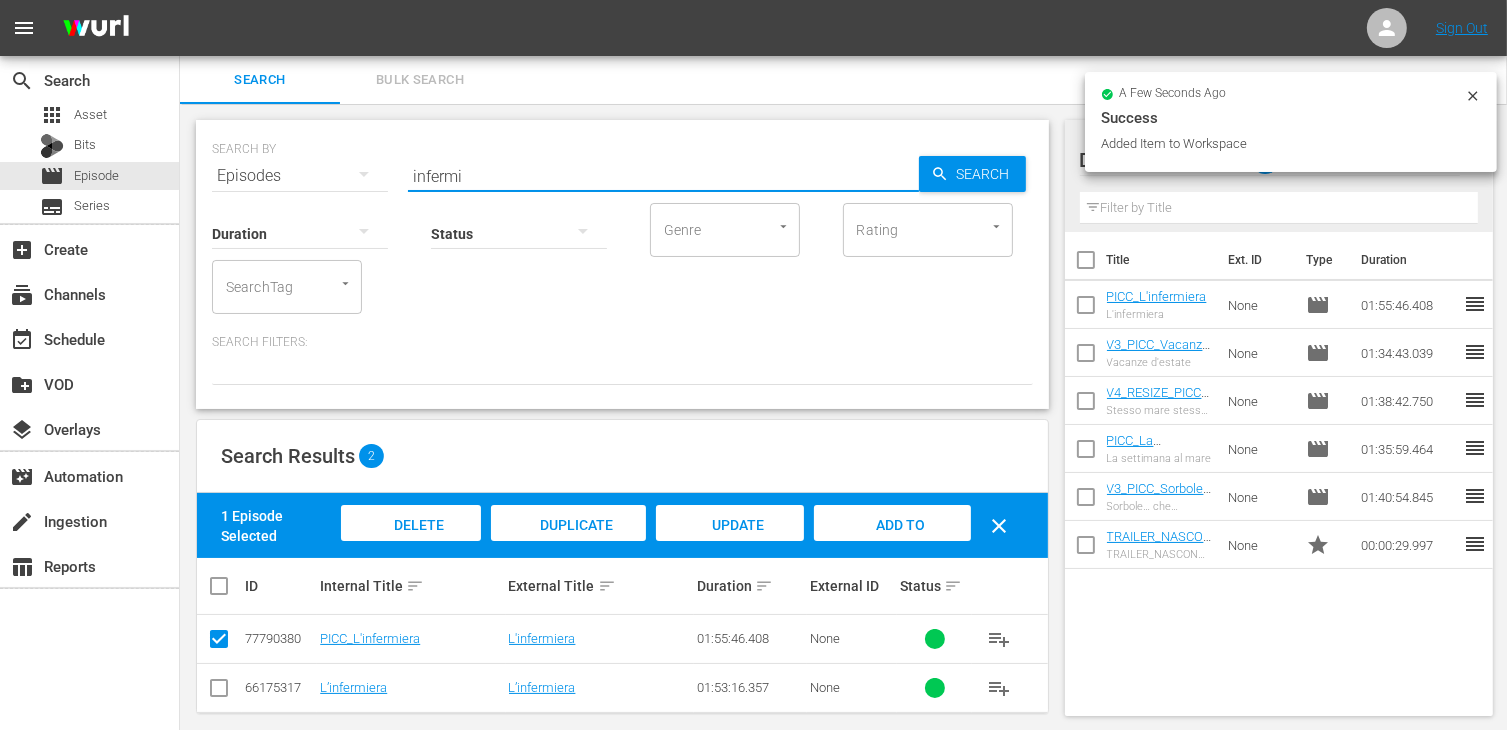 drag, startPoint x: 478, startPoint y: 177, endPoint x: 356, endPoint y: 183, distance: 122.14745 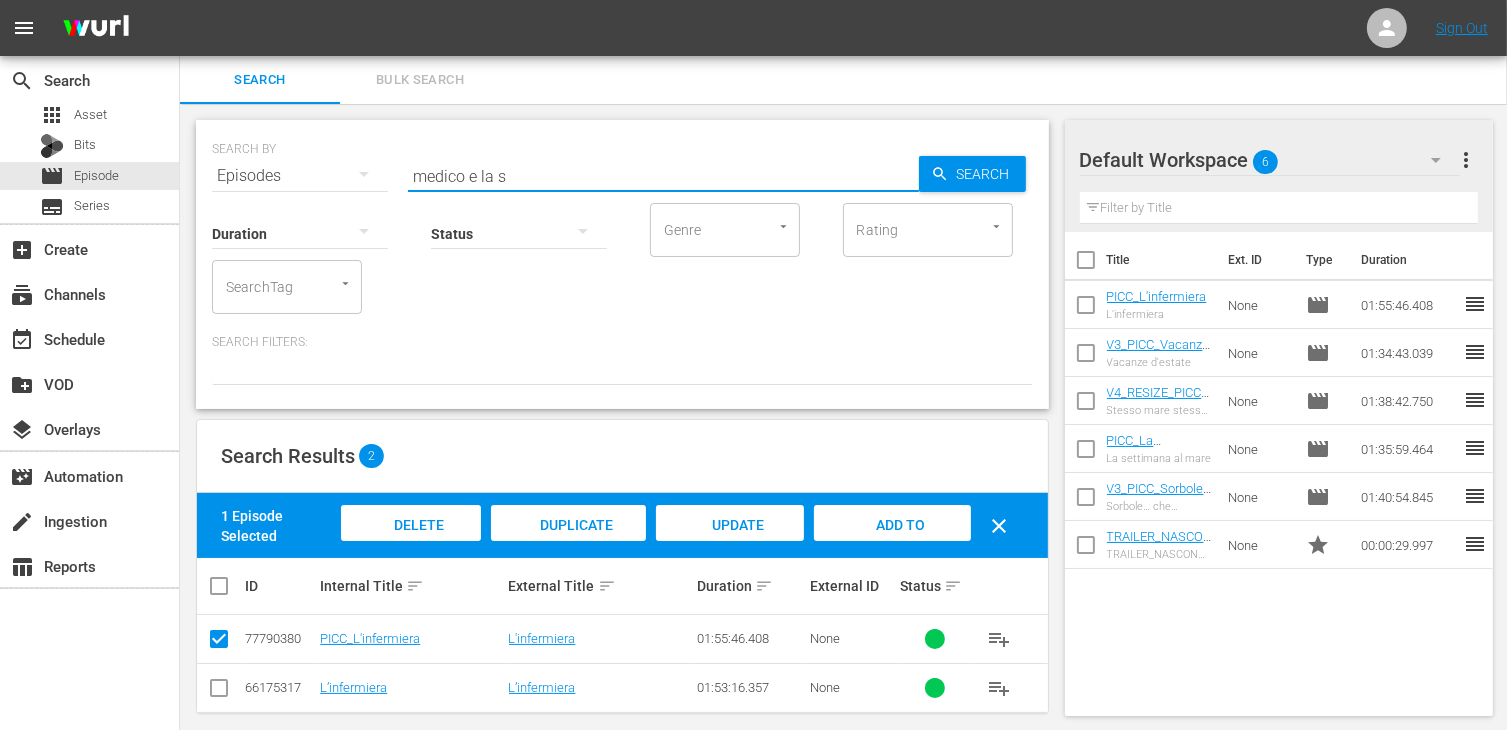 type on "medico e la s" 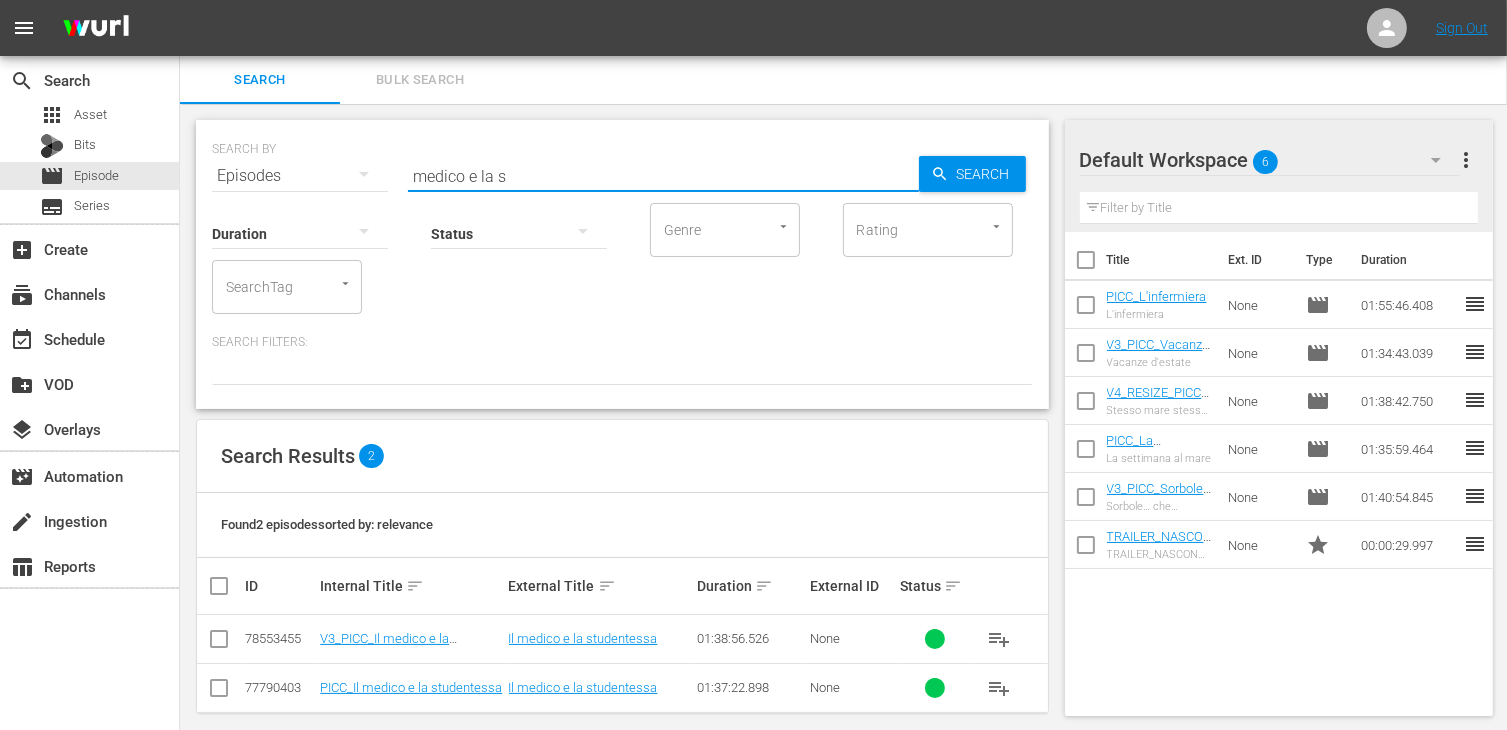 click at bounding box center (219, 643) 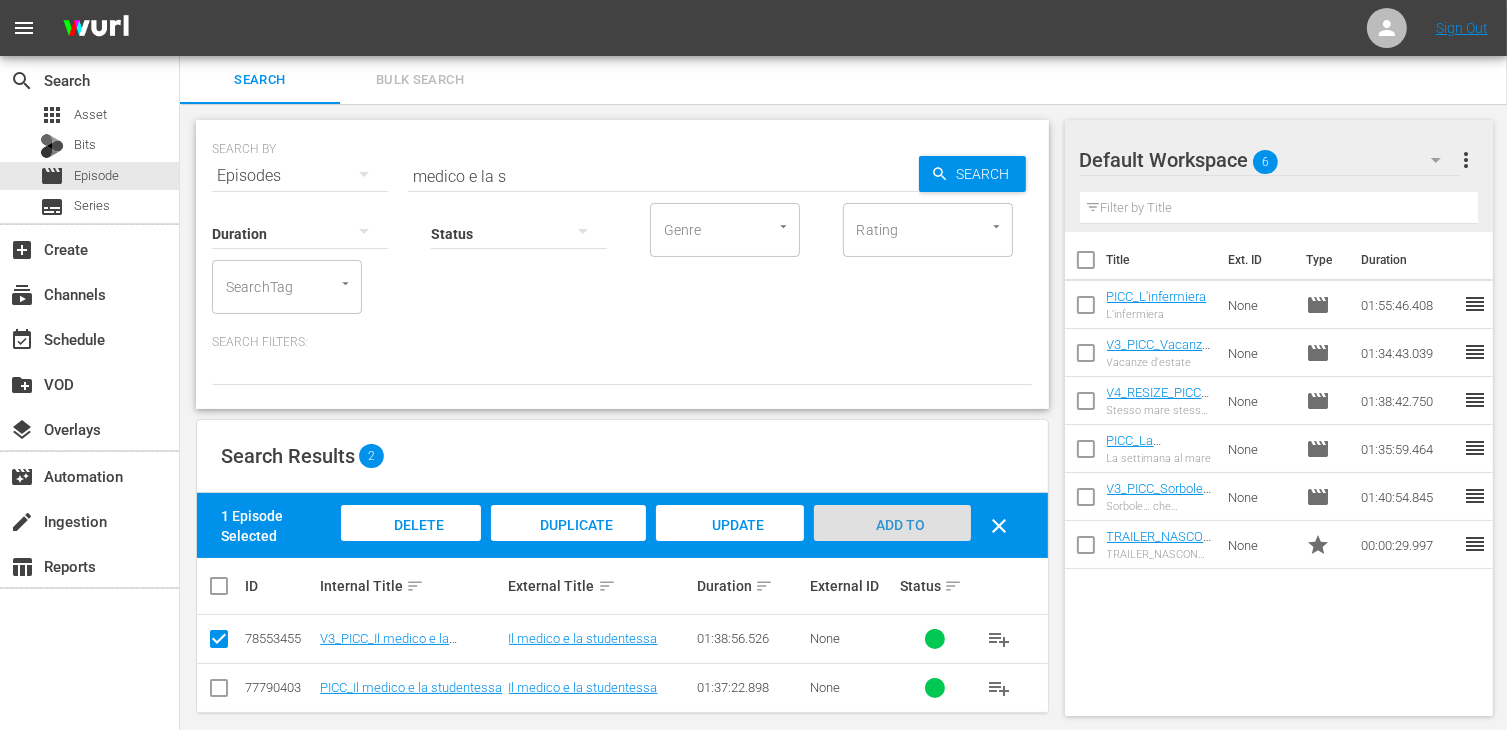 click on "Add to Workspace" at bounding box center [892, 544] 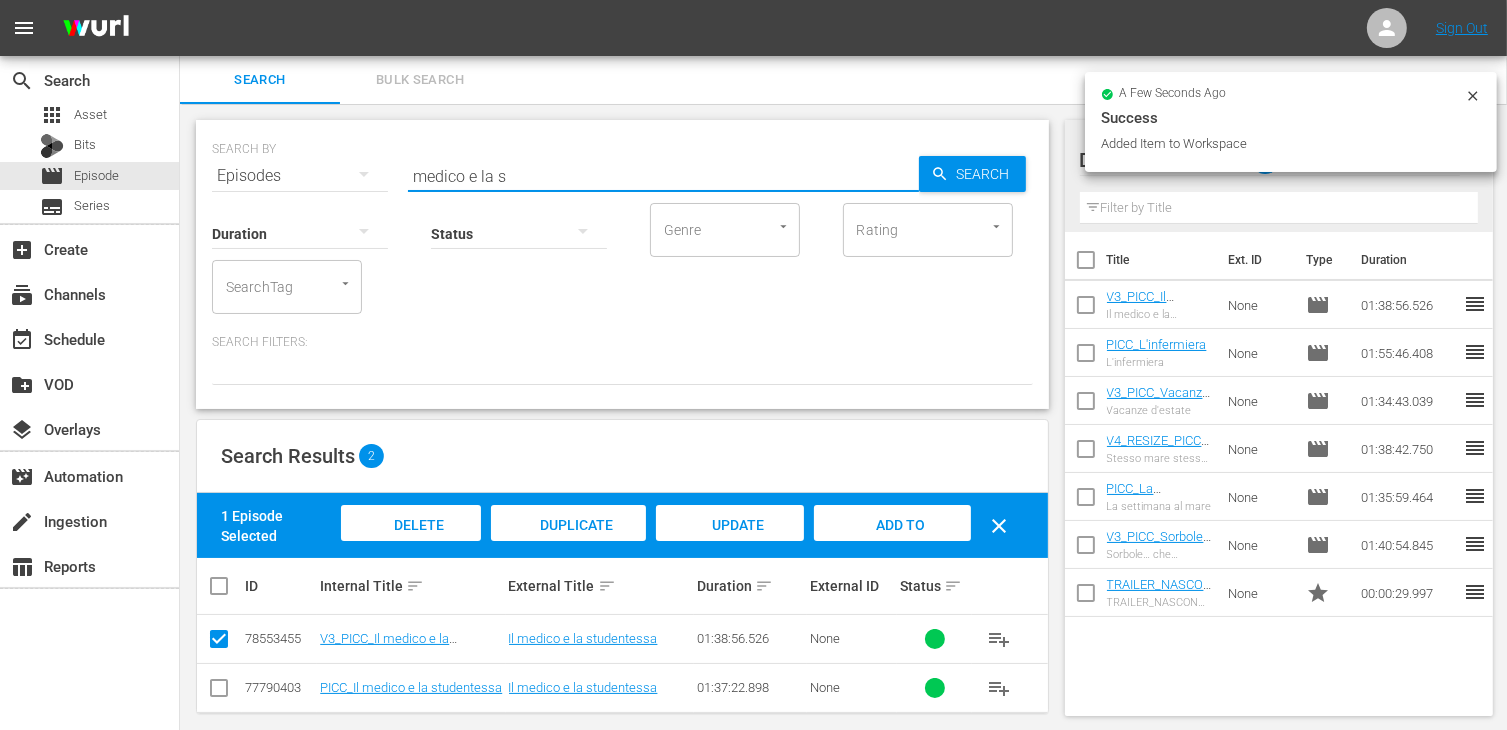 drag, startPoint x: 520, startPoint y: 177, endPoint x: 272, endPoint y: 148, distance: 249.6898 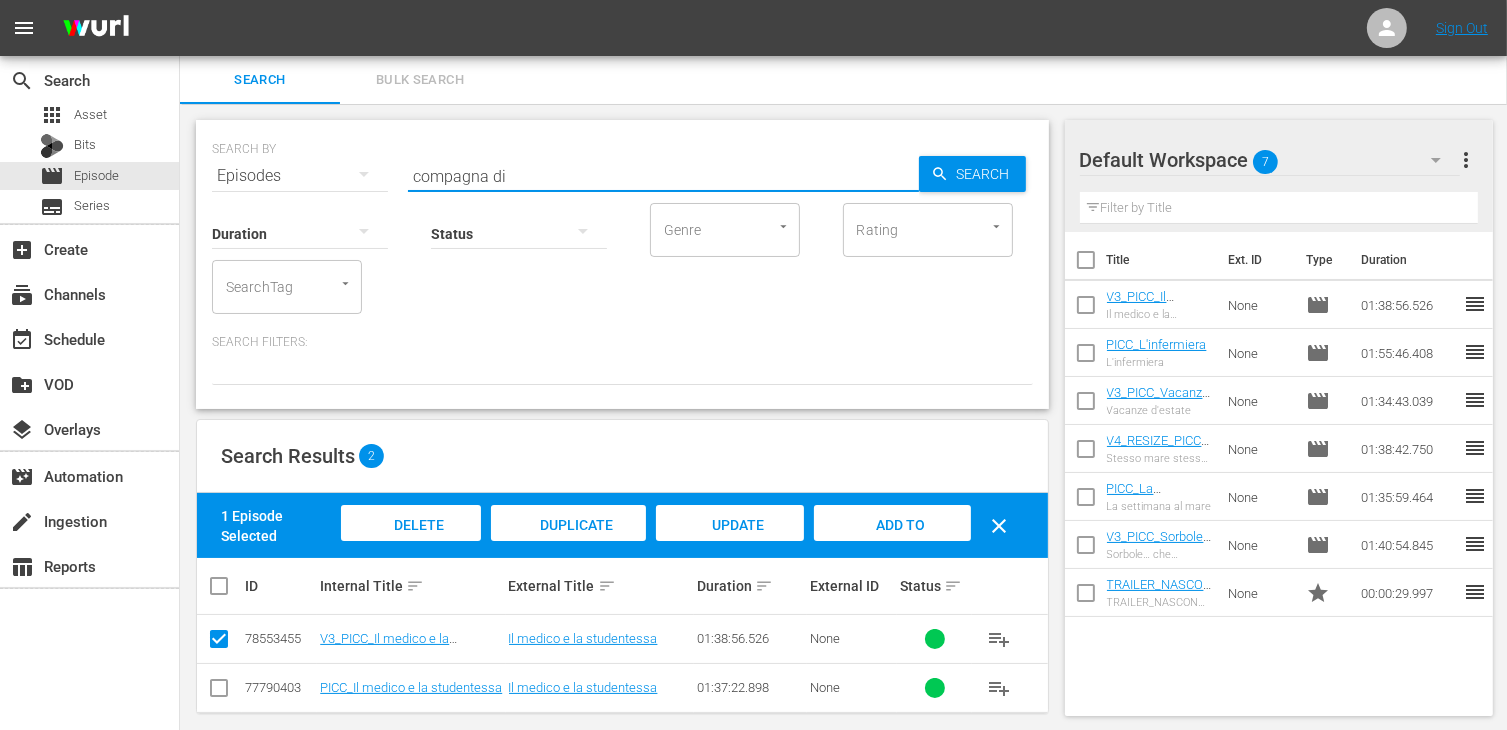 type on "compagna di" 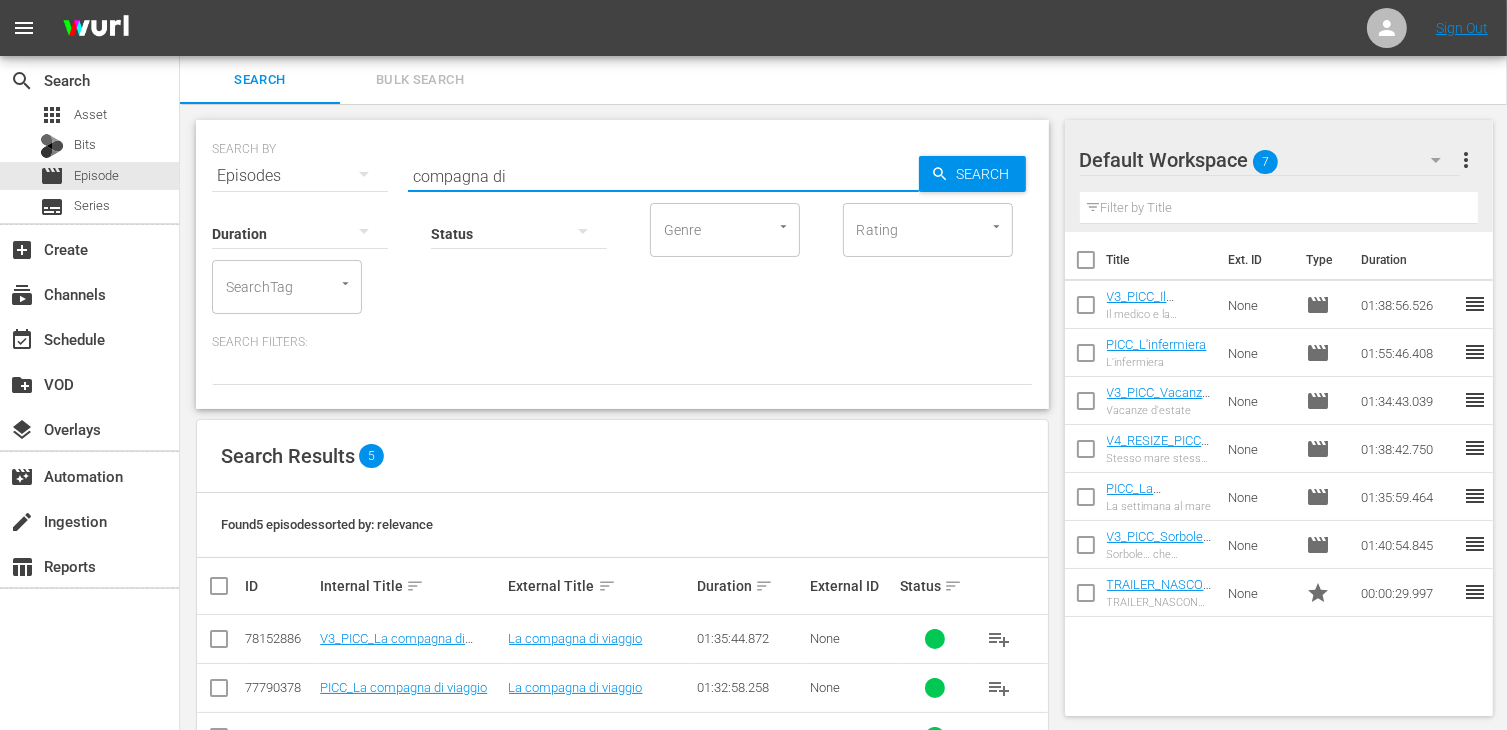 click at bounding box center (219, 643) 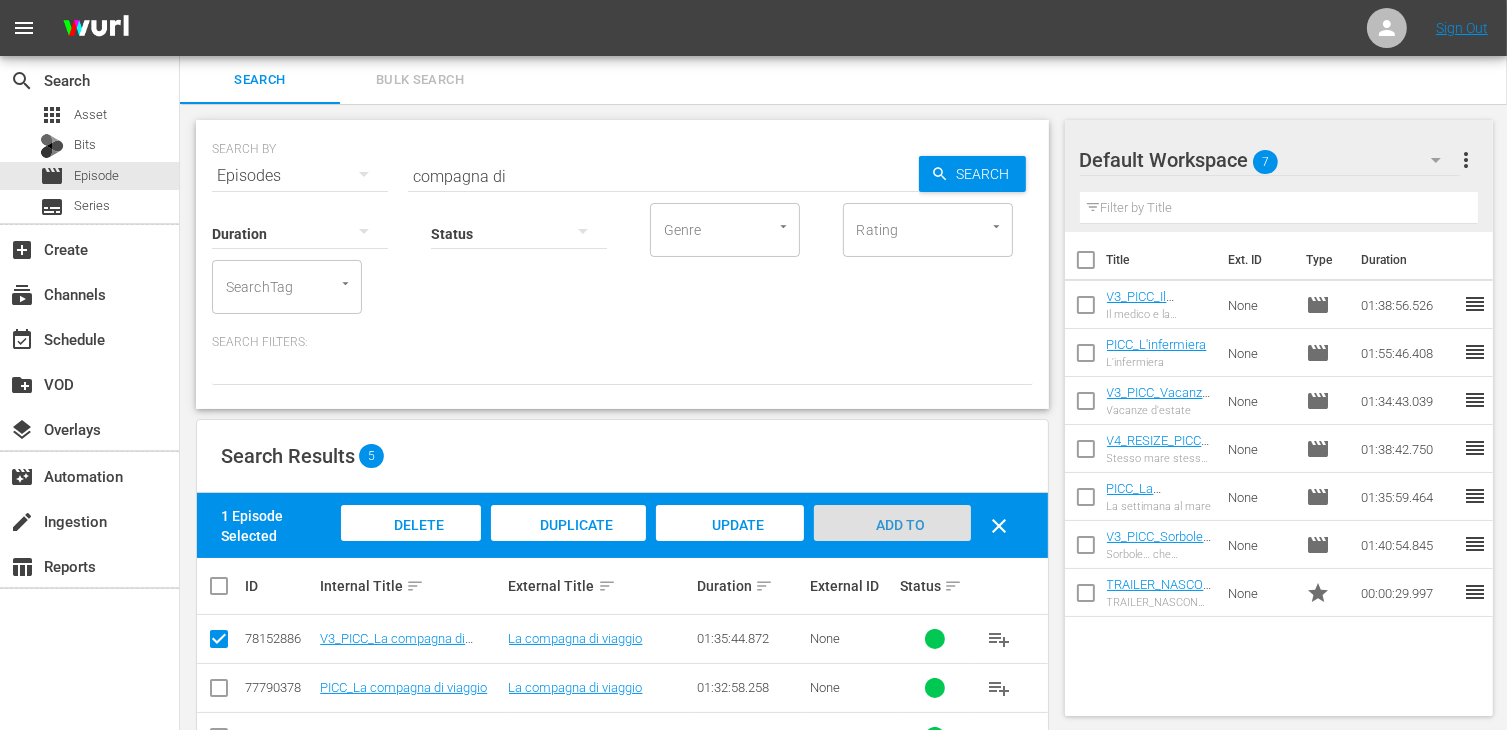 click on "Add to Workspace" at bounding box center (892, 542) 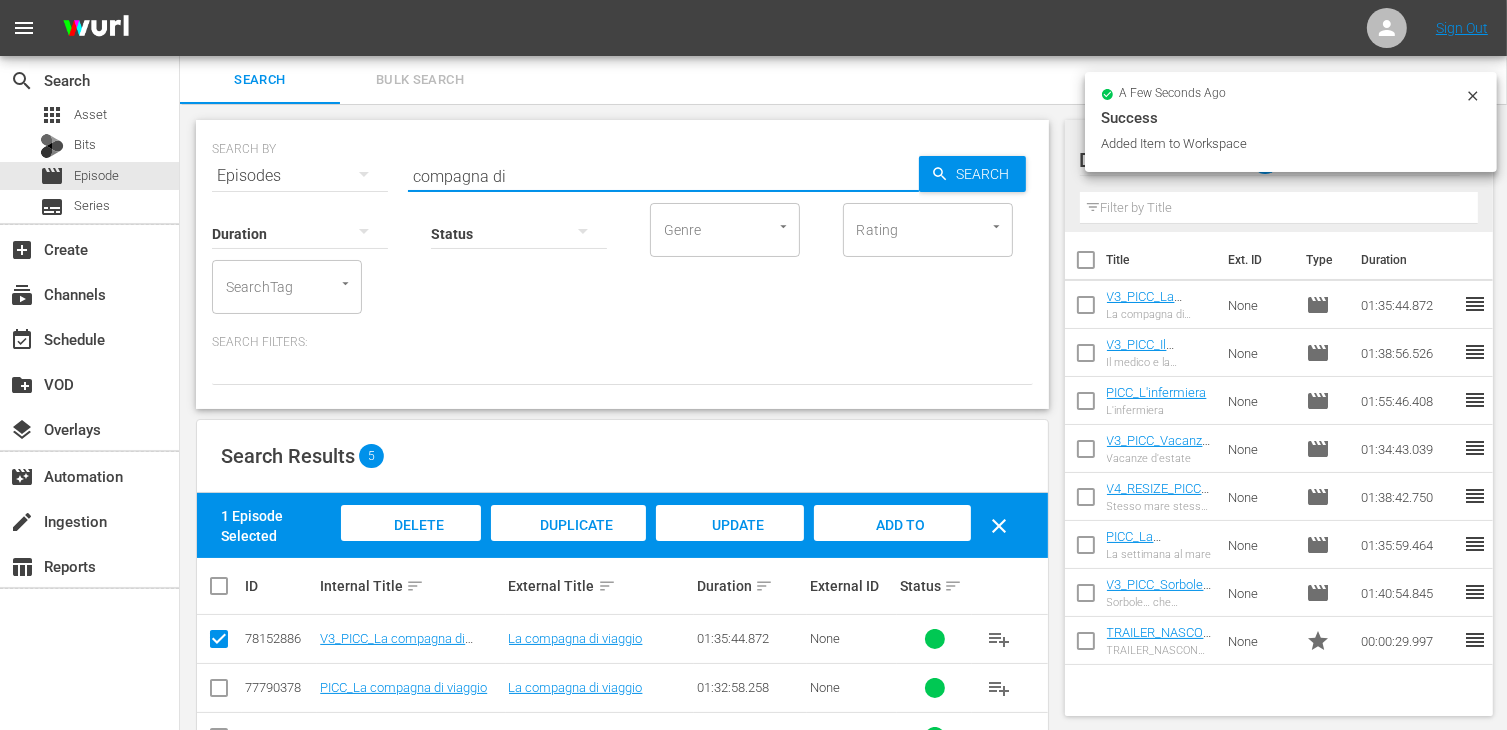 drag, startPoint x: 524, startPoint y: 167, endPoint x: 348, endPoint y: 164, distance: 176.02557 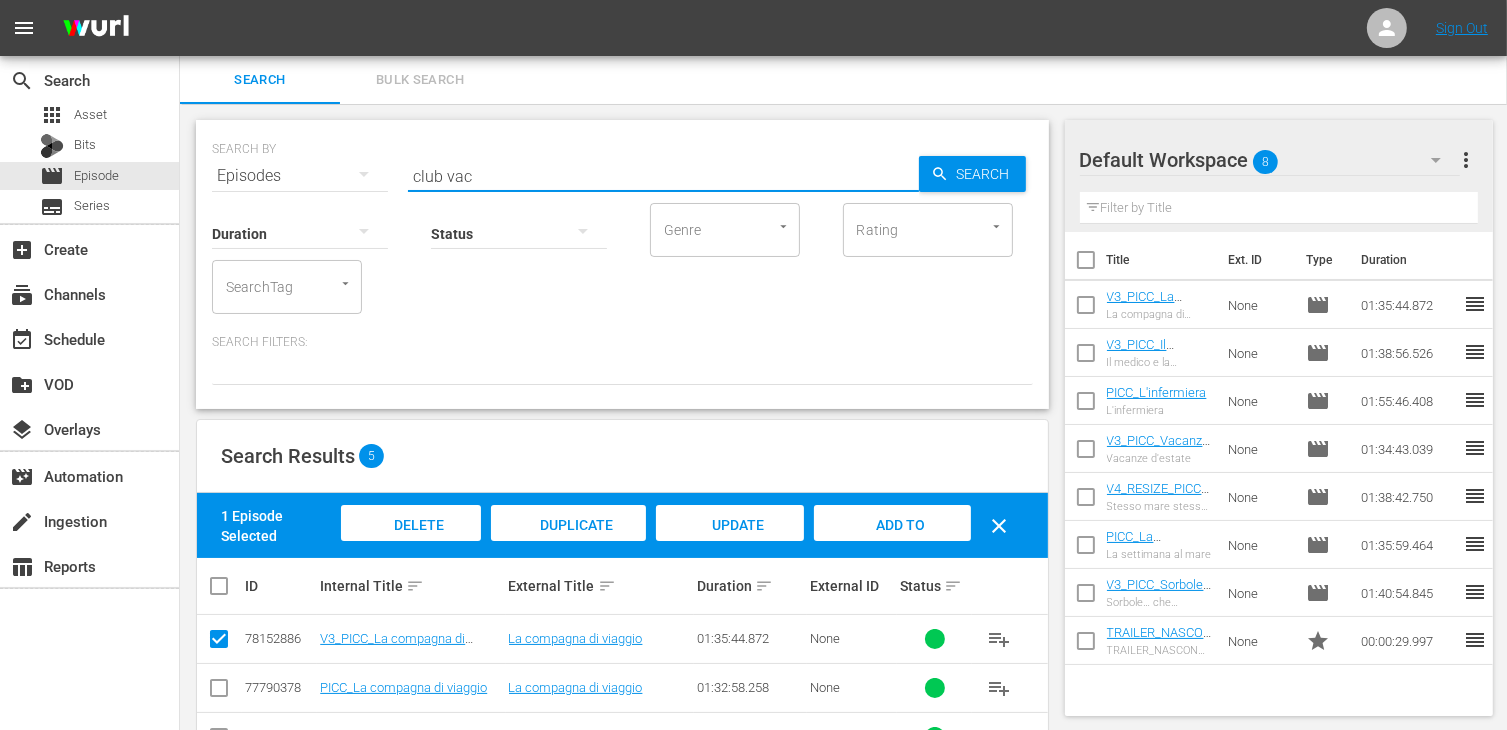 type on "club vac" 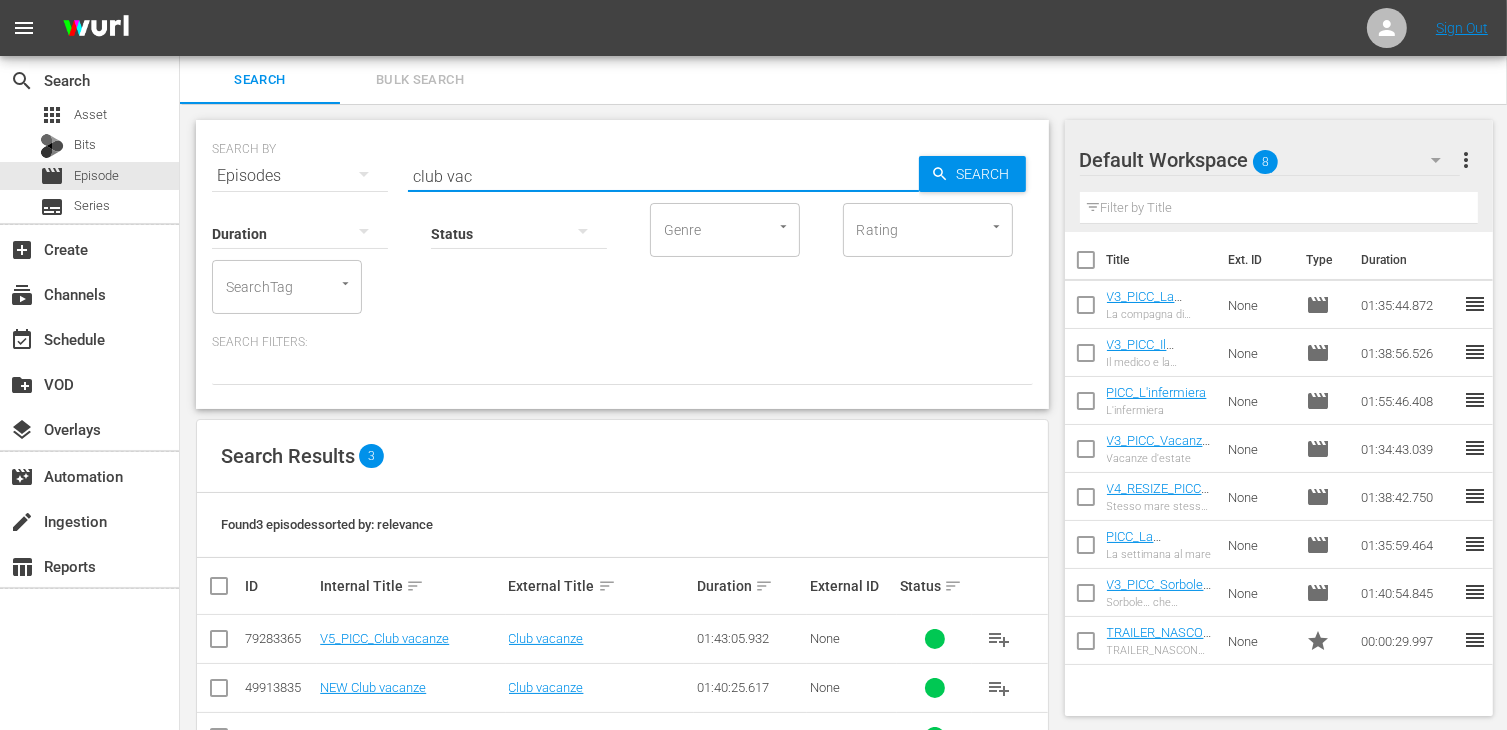 click at bounding box center (219, 643) 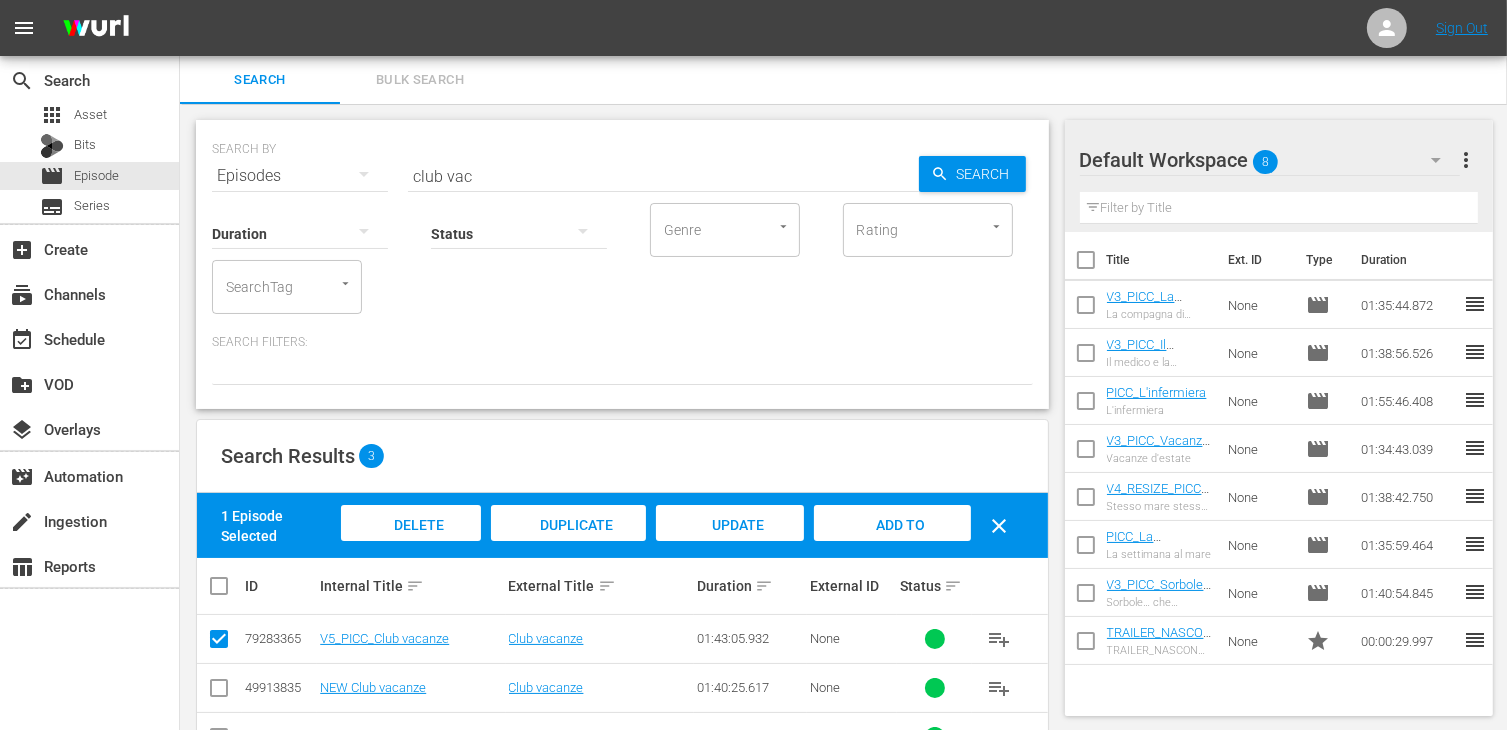 click on "Add to Workspace" at bounding box center (892, 544) 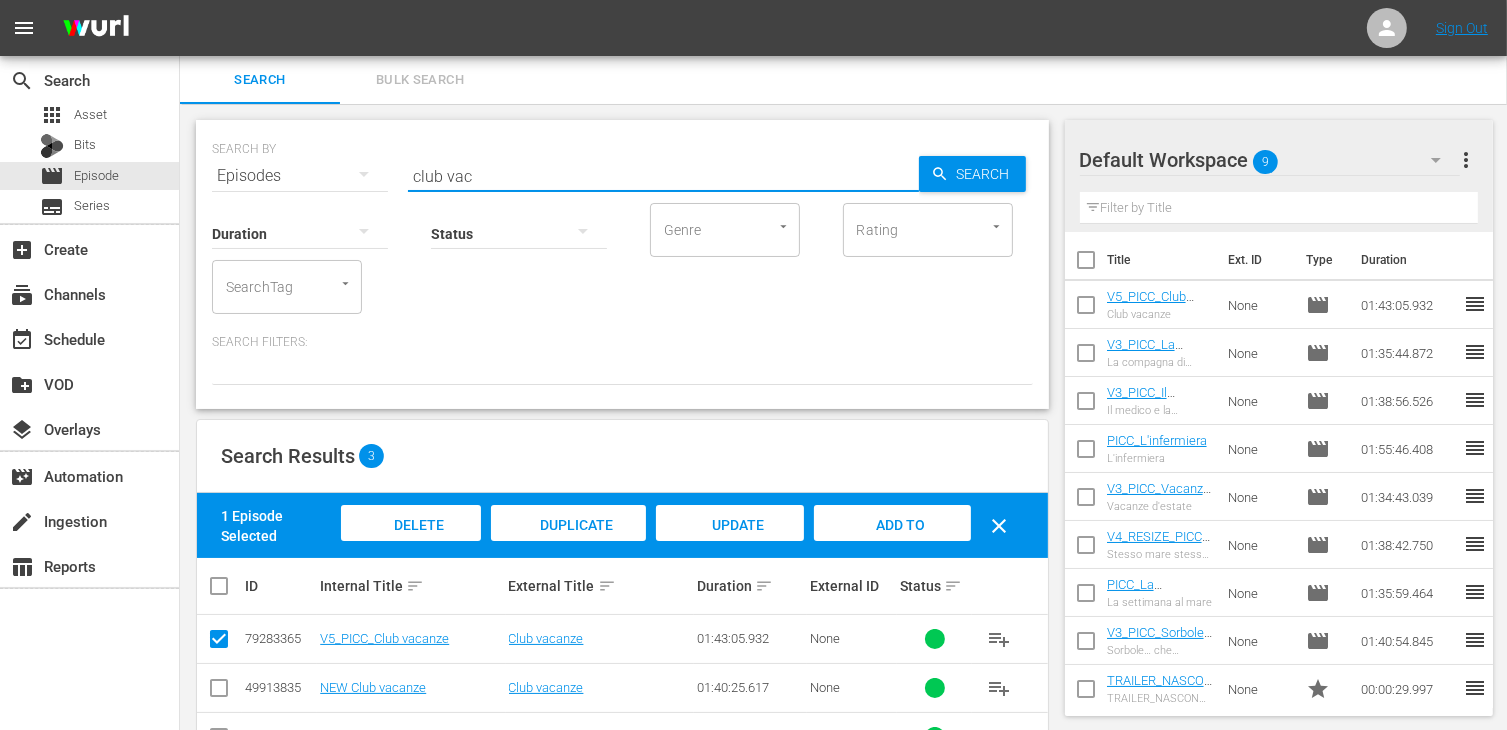 drag, startPoint x: 488, startPoint y: 173, endPoint x: 308, endPoint y: 160, distance: 180.46883 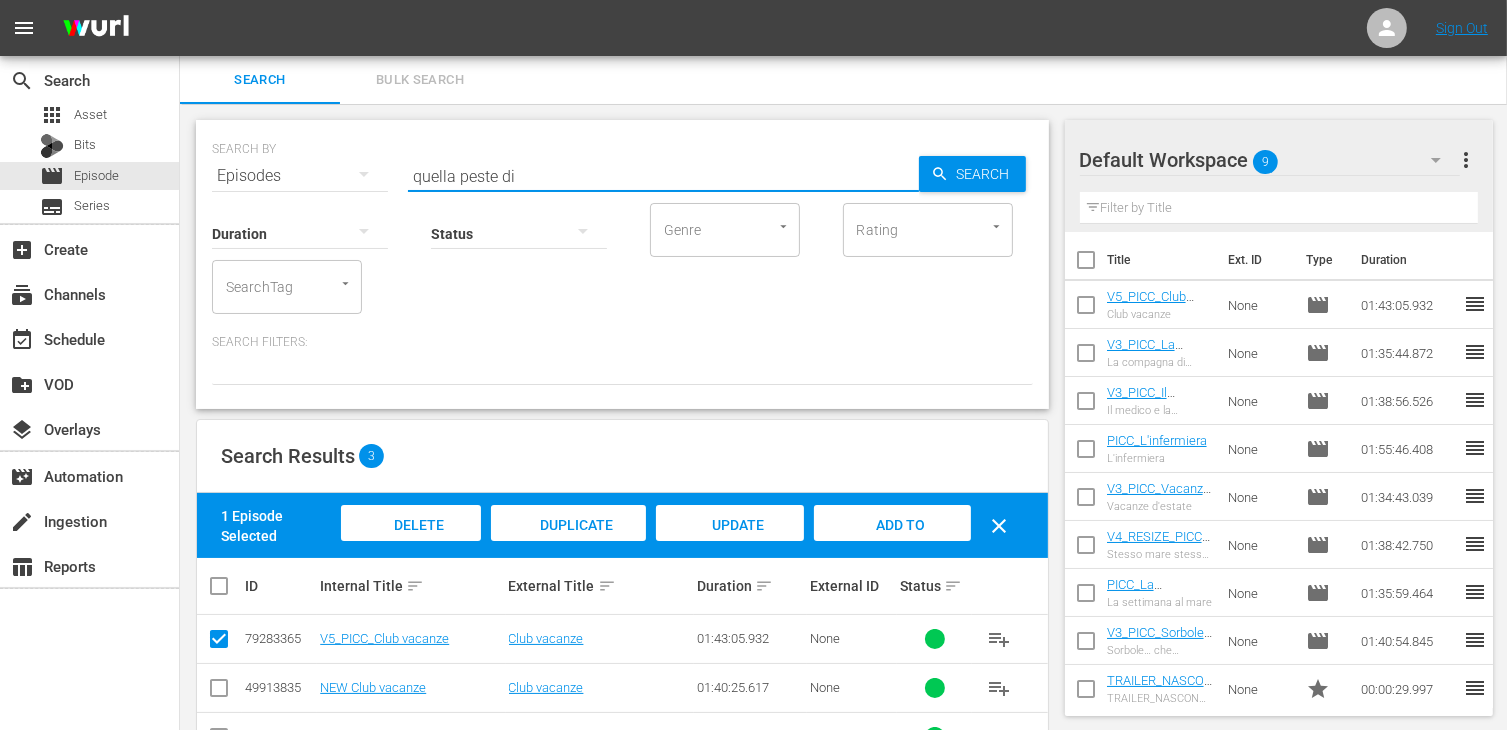 type on "quella peste di" 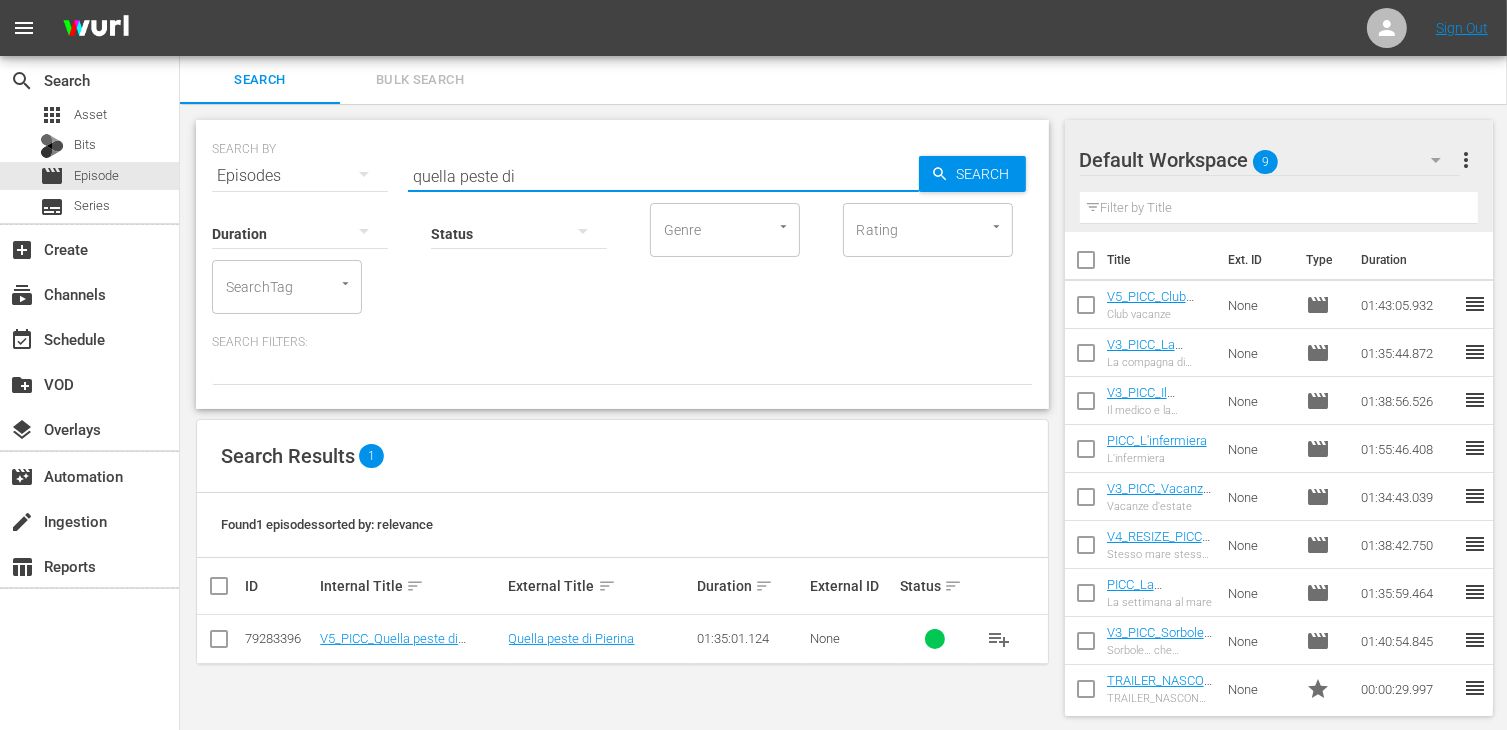 click at bounding box center (219, 643) 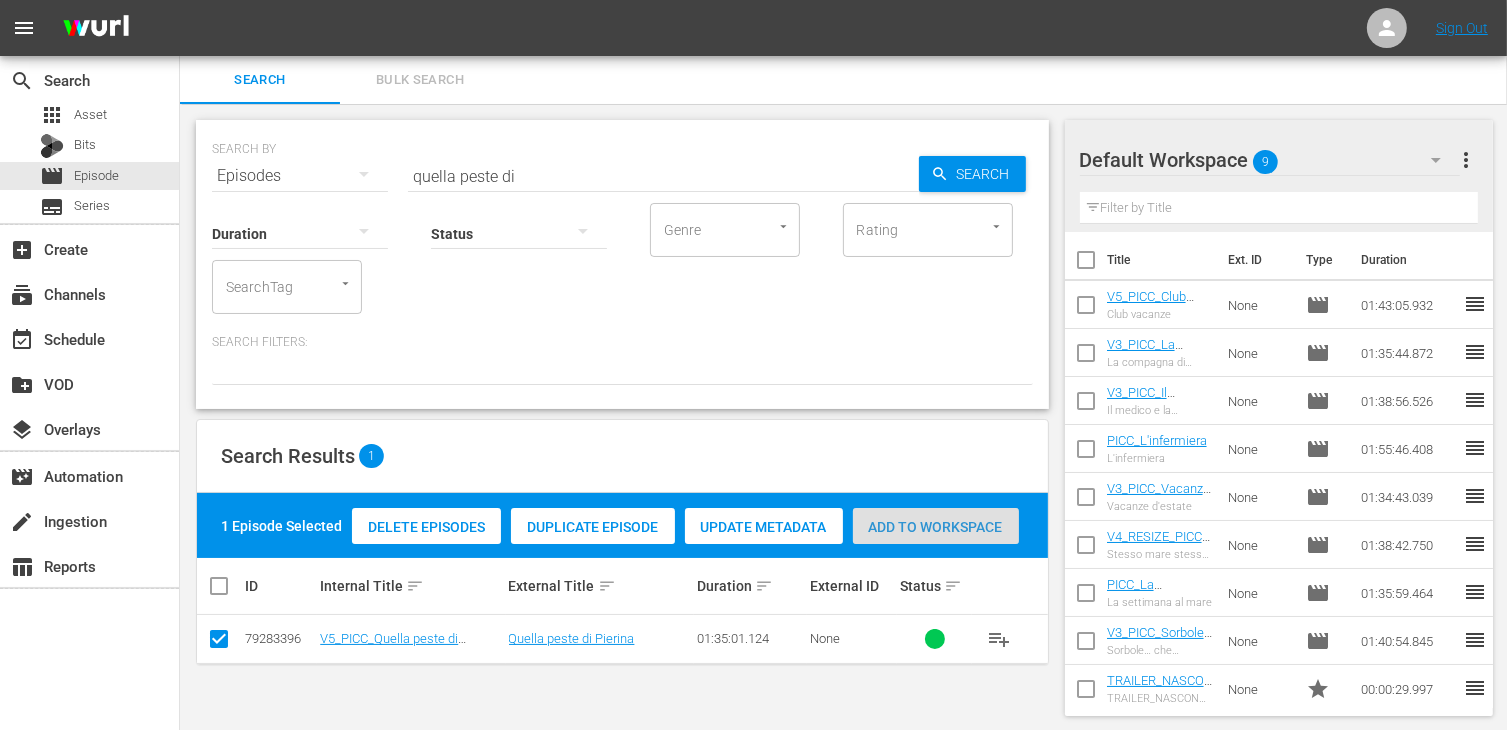 click on "Add to Workspace" at bounding box center [936, 527] 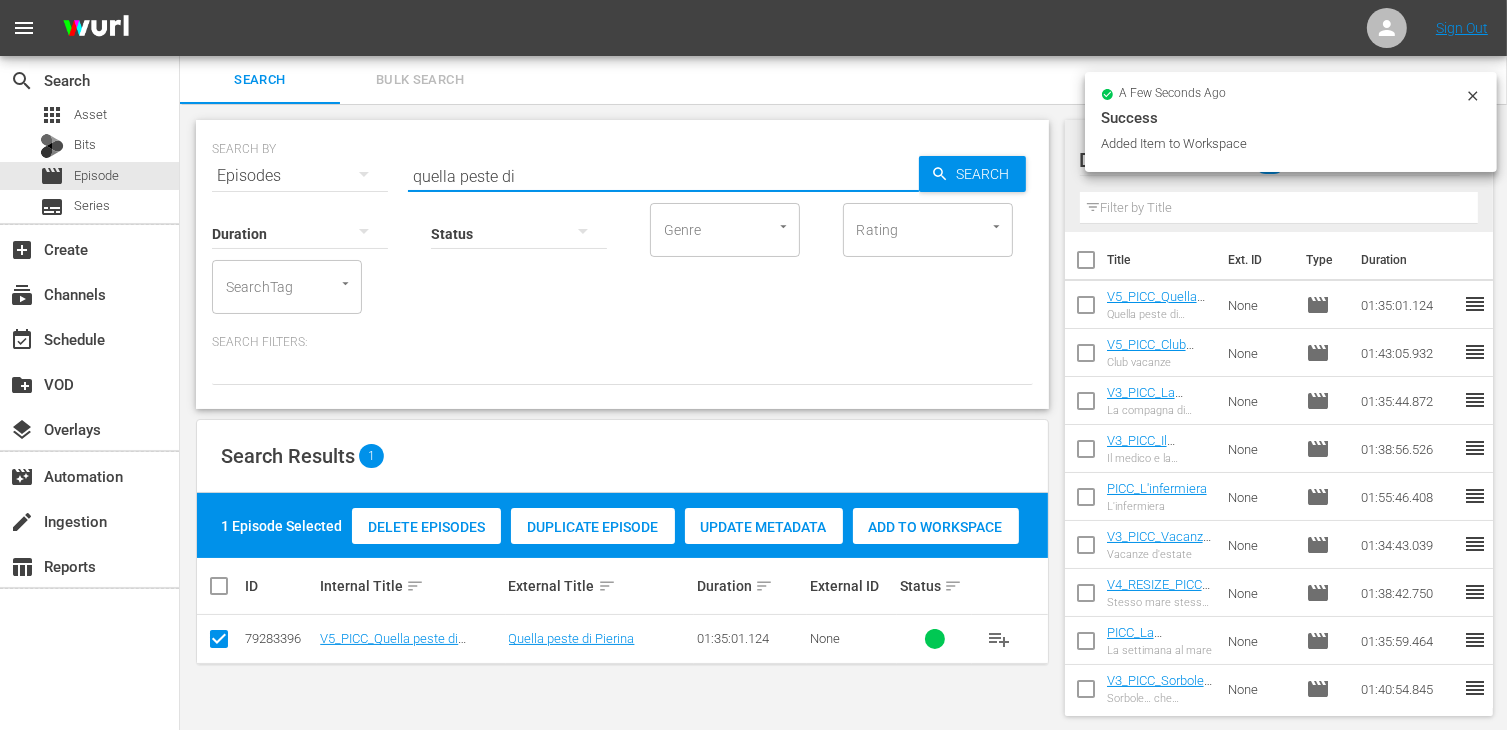 drag, startPoint x: 522, startPoint y: 179, endPoint x: 296, endPoint y: 153, distance: 227.49066 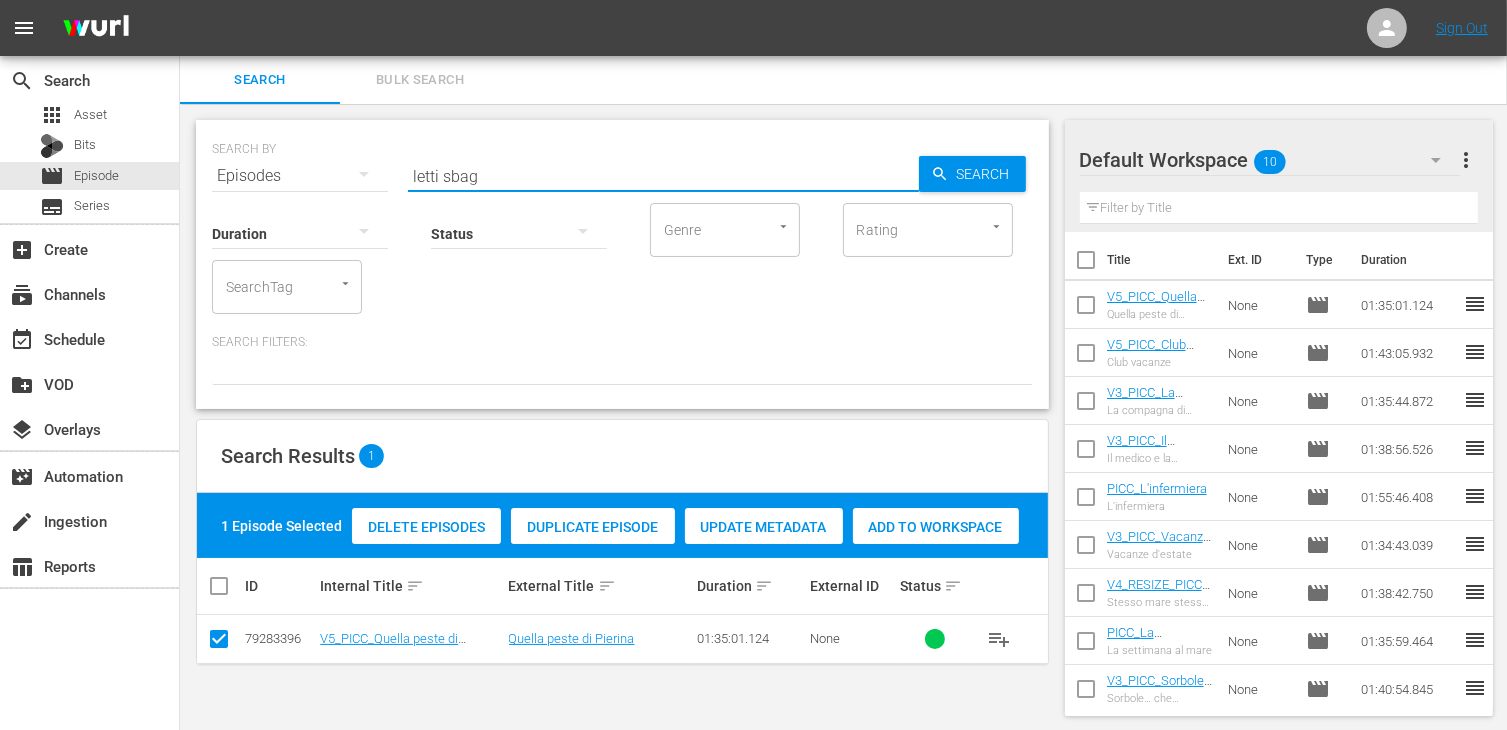 type on "letti sbag" 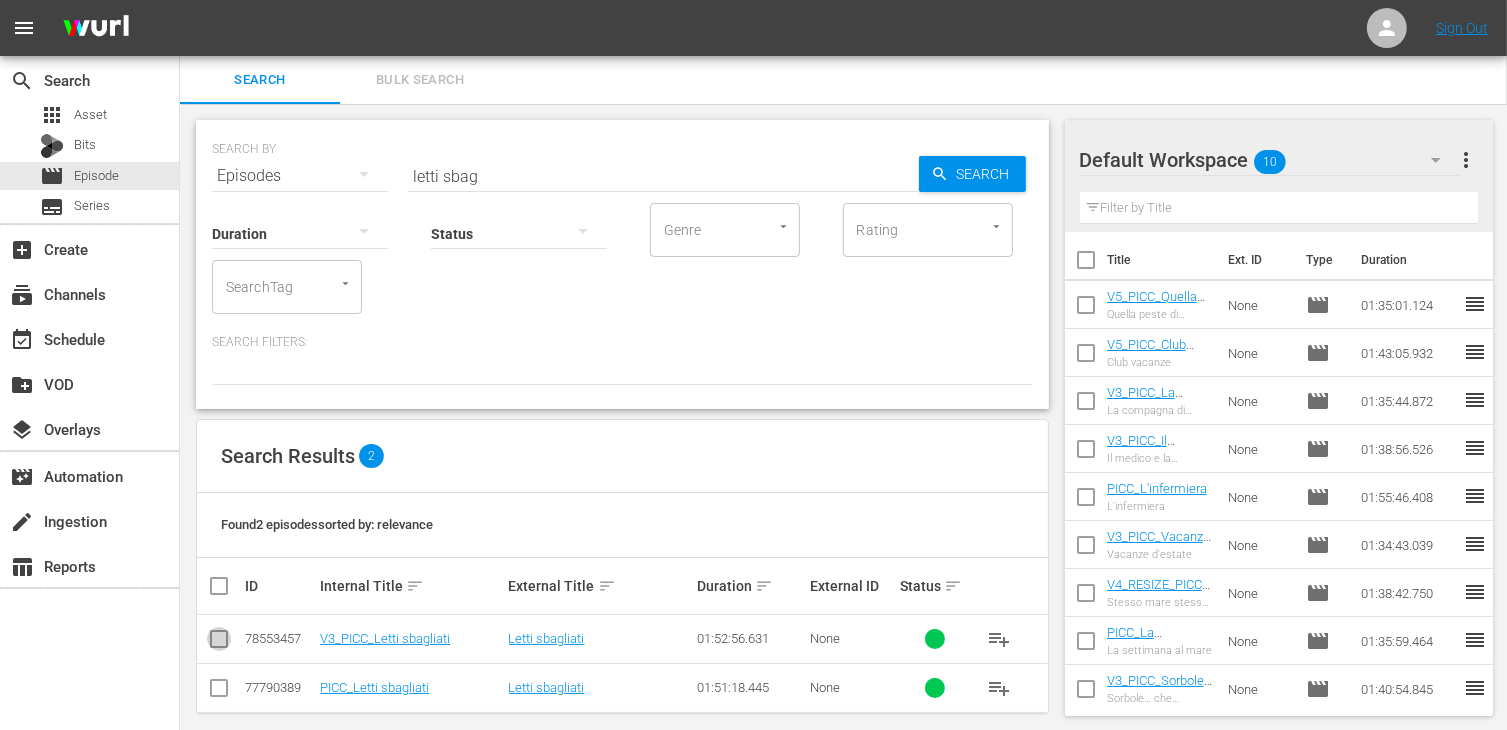 click at bounding box center [219, 643] 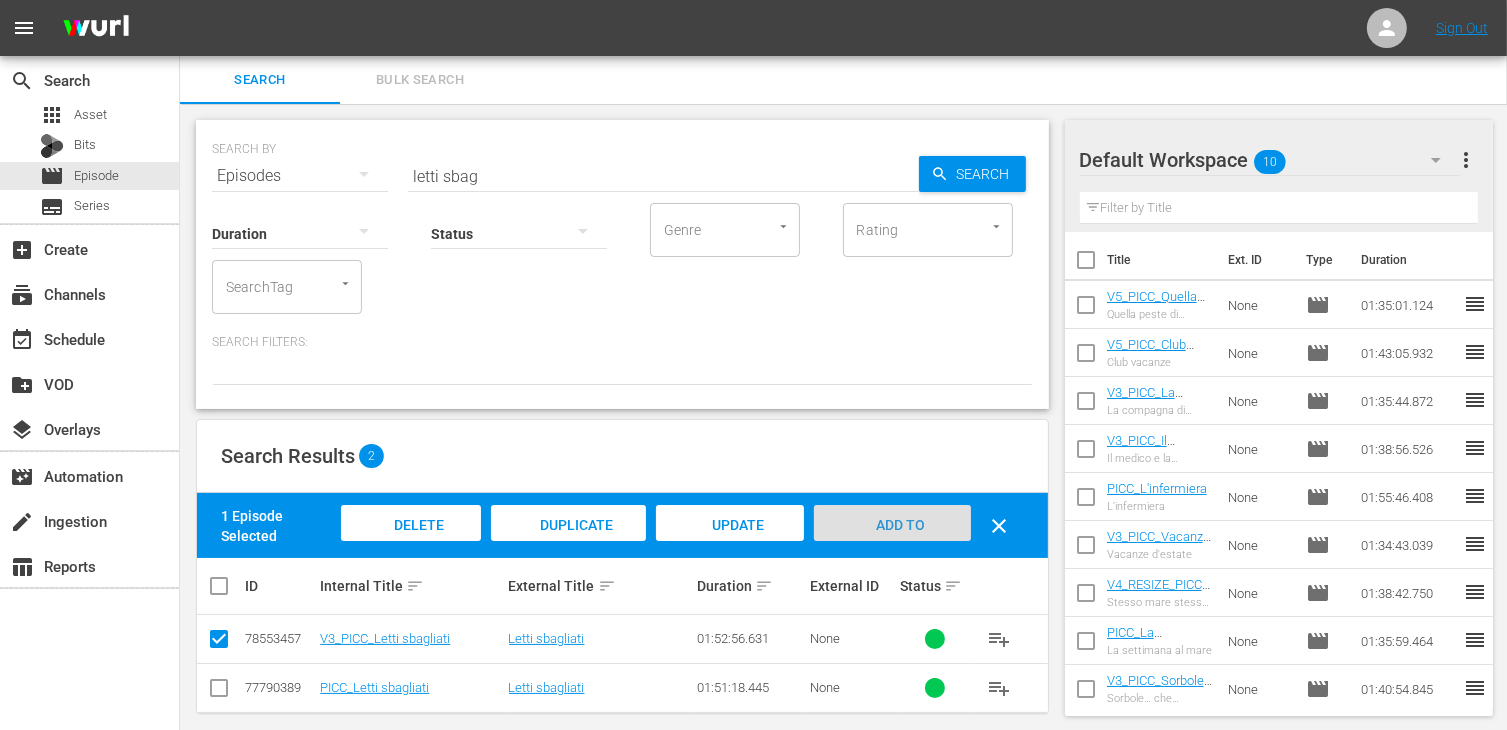 click on "Add to Workspace" at bounding box center (892, 544) 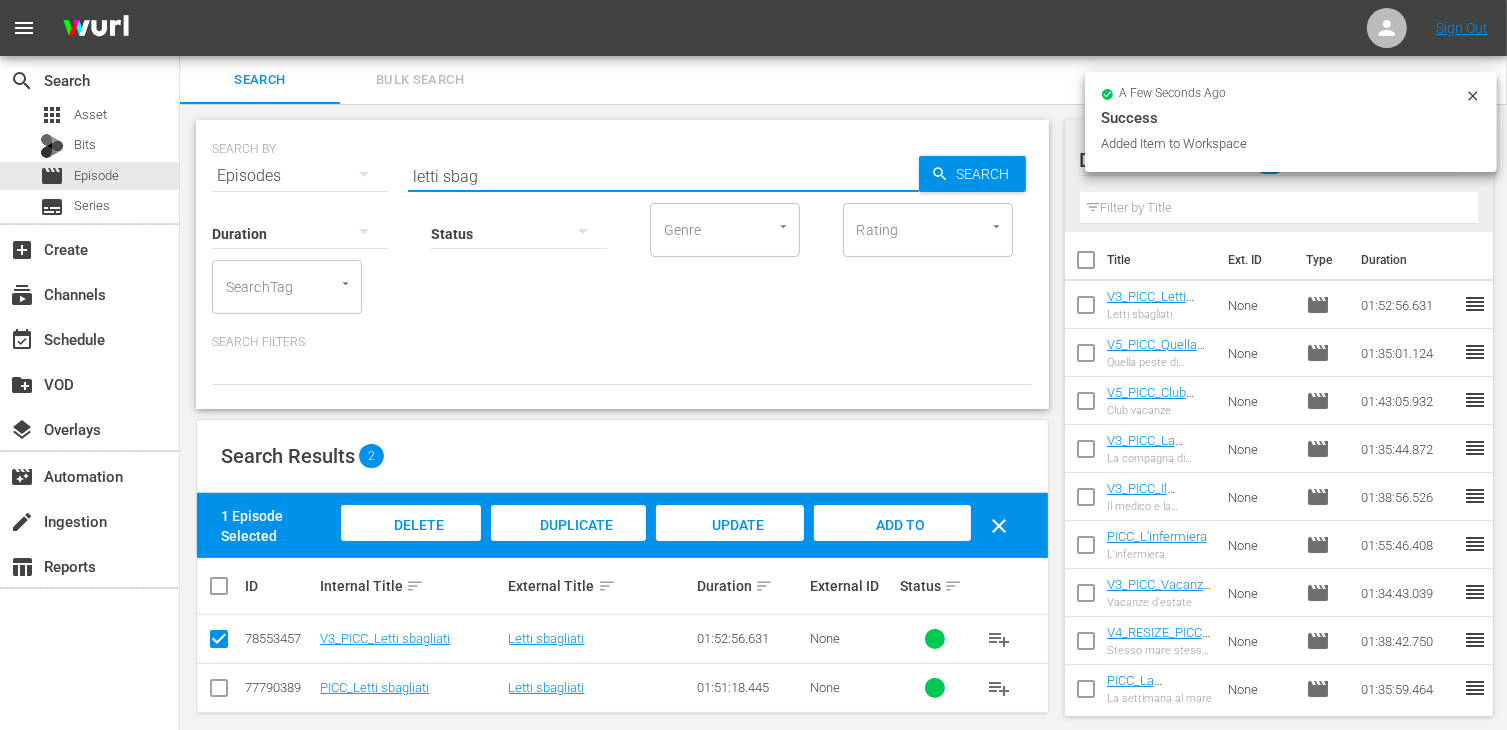 drag, startPoint x: 492, startPoint y: 171, endPoint x: 302, endPoint y: 153, distance: 190.85072 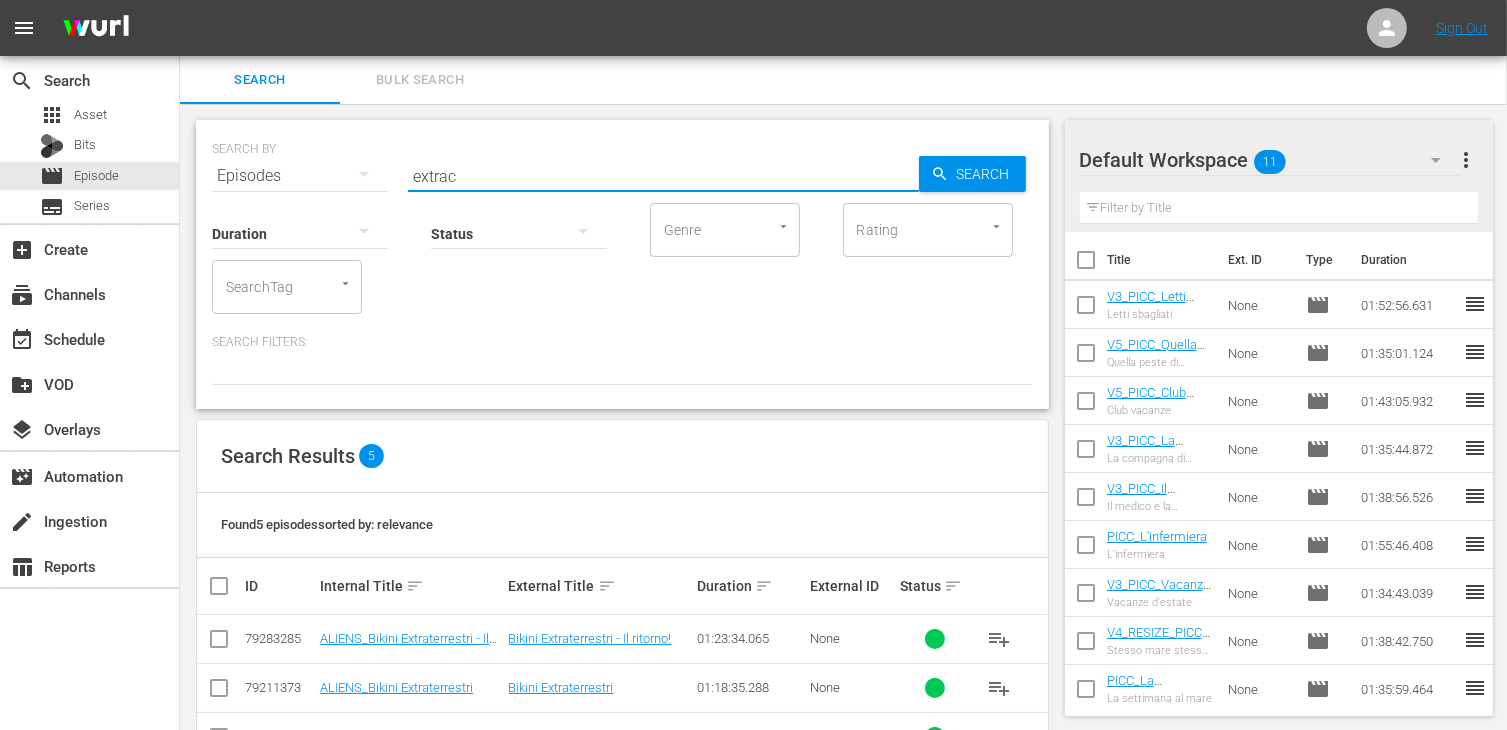 type on "extrac" 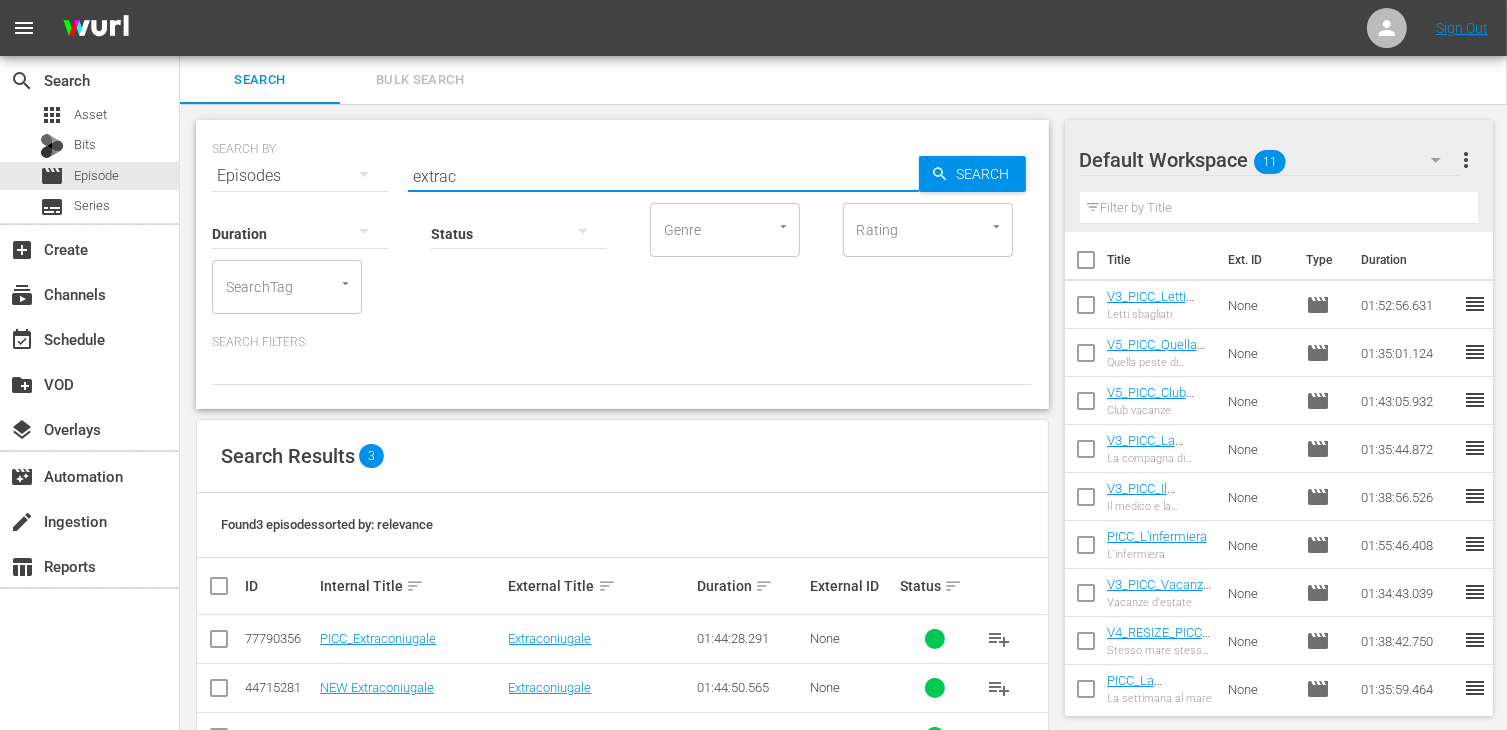click 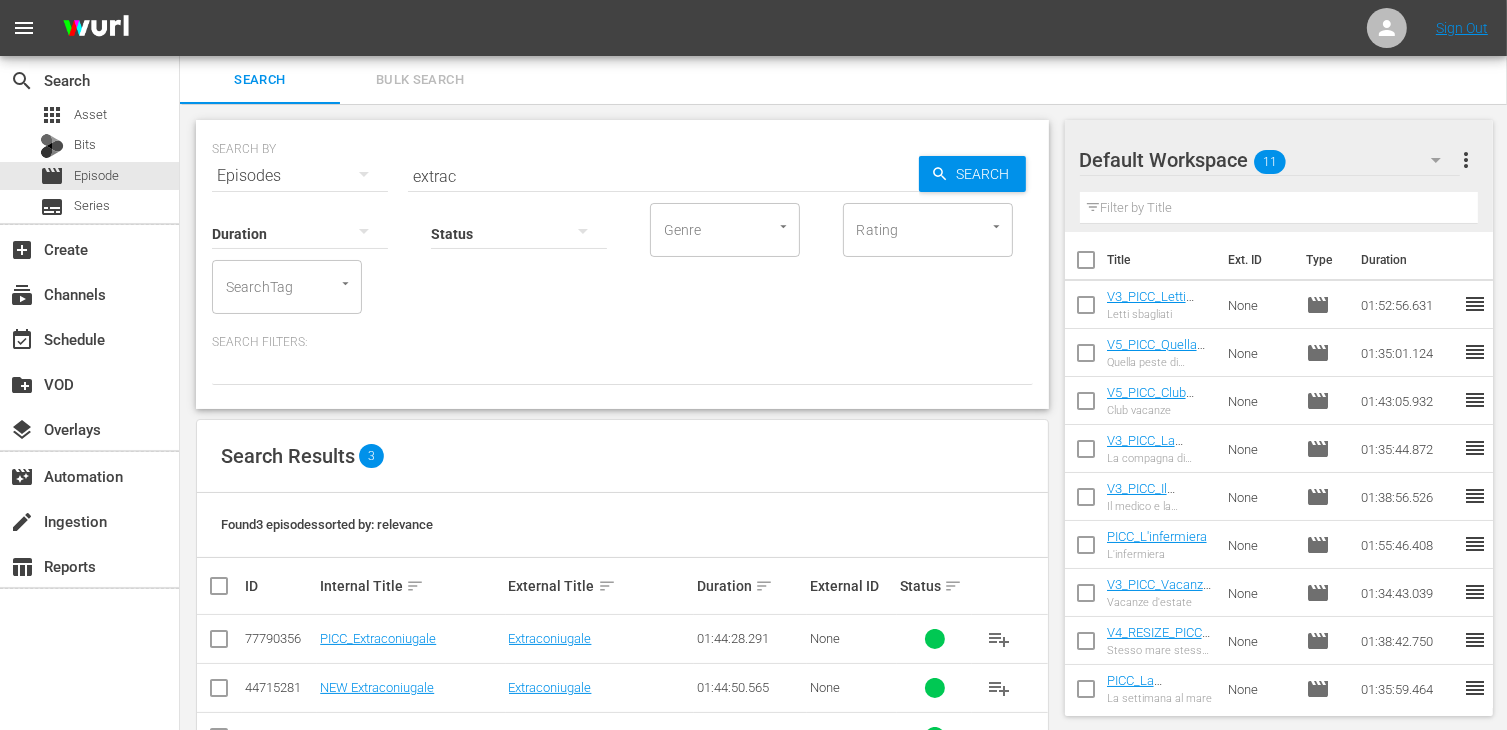 click at bounding box center [219, 643] 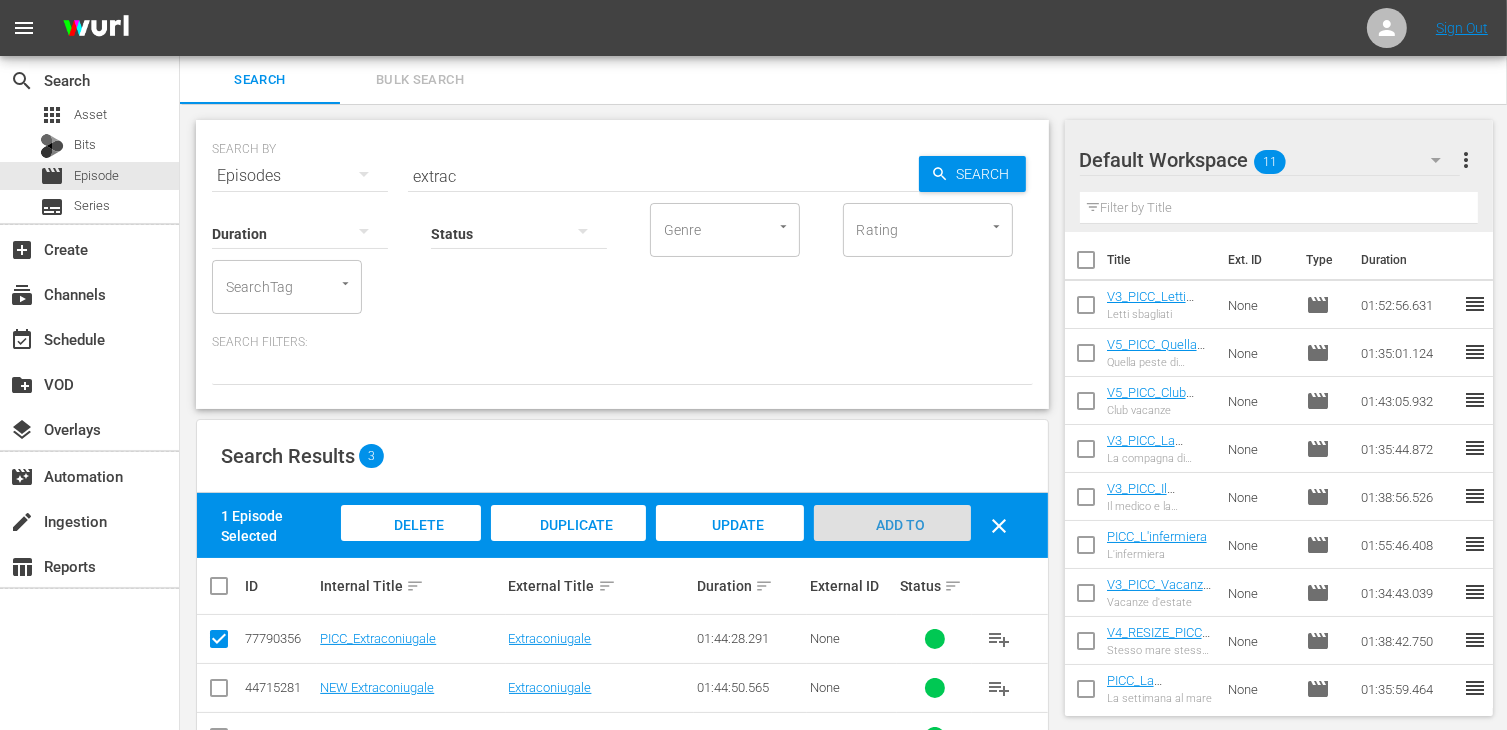 click on "Add to Workspace" at bounding box center [892, 544] 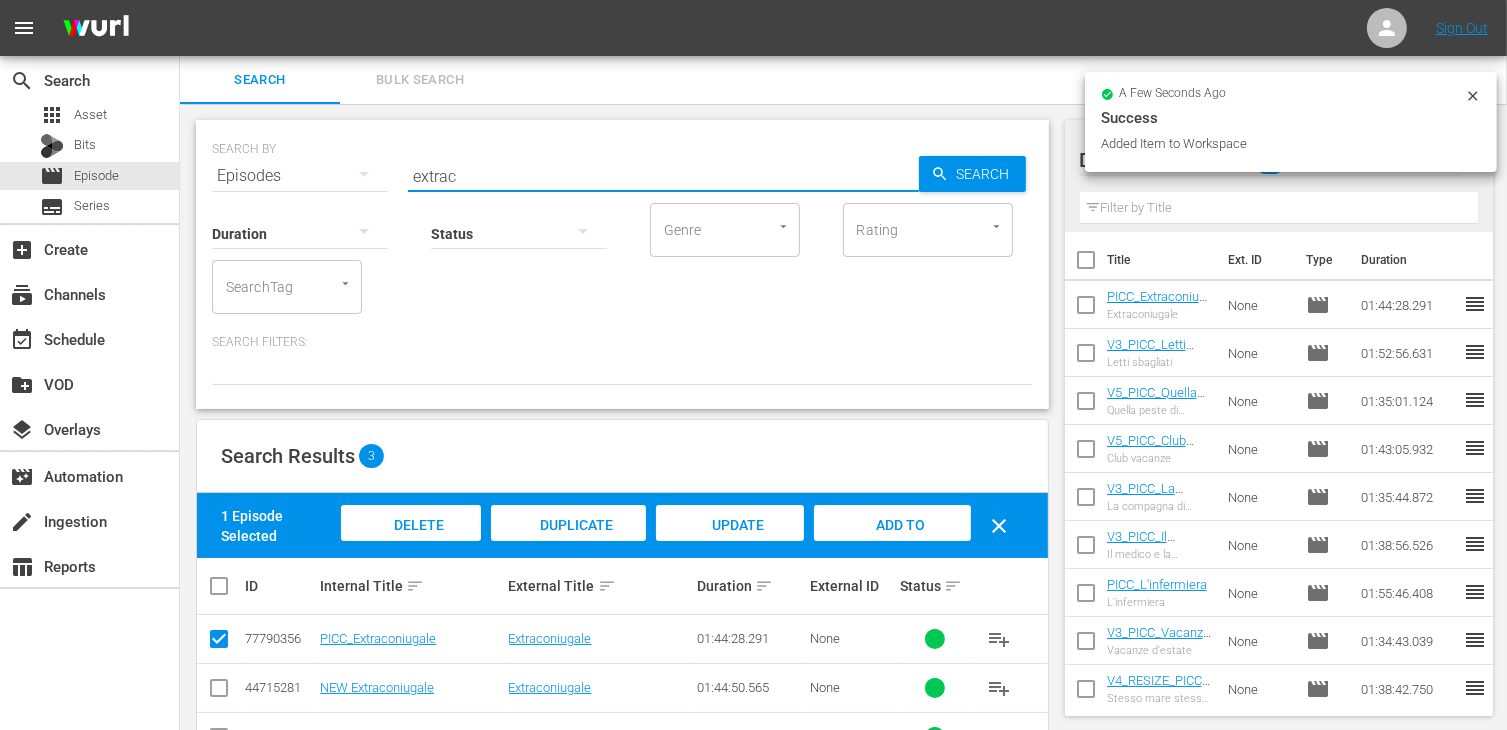 drag, startPoint x: 470, startPoint y: 173, endPoint x: 261, endPoint y: 153, distance: 209.95476 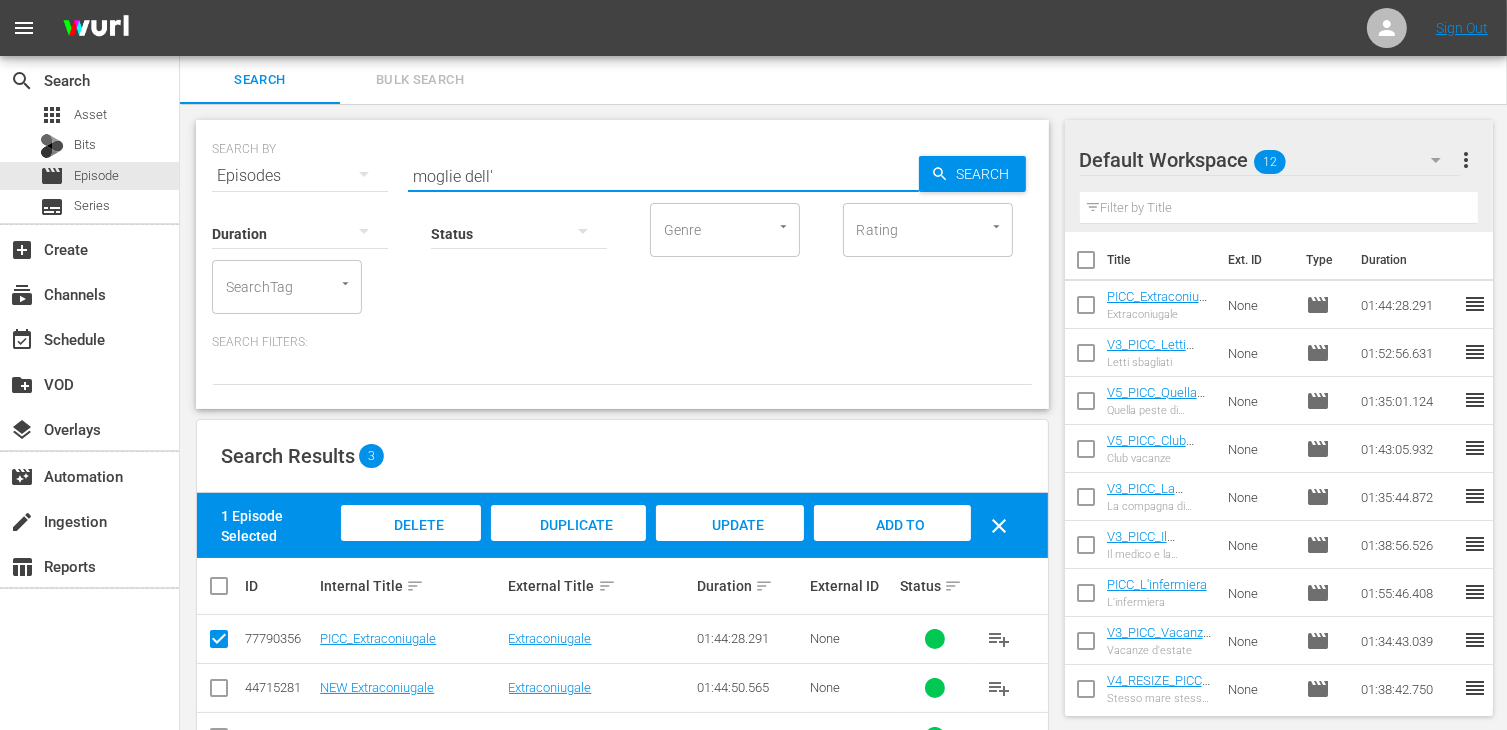 type on "moglie dell'" 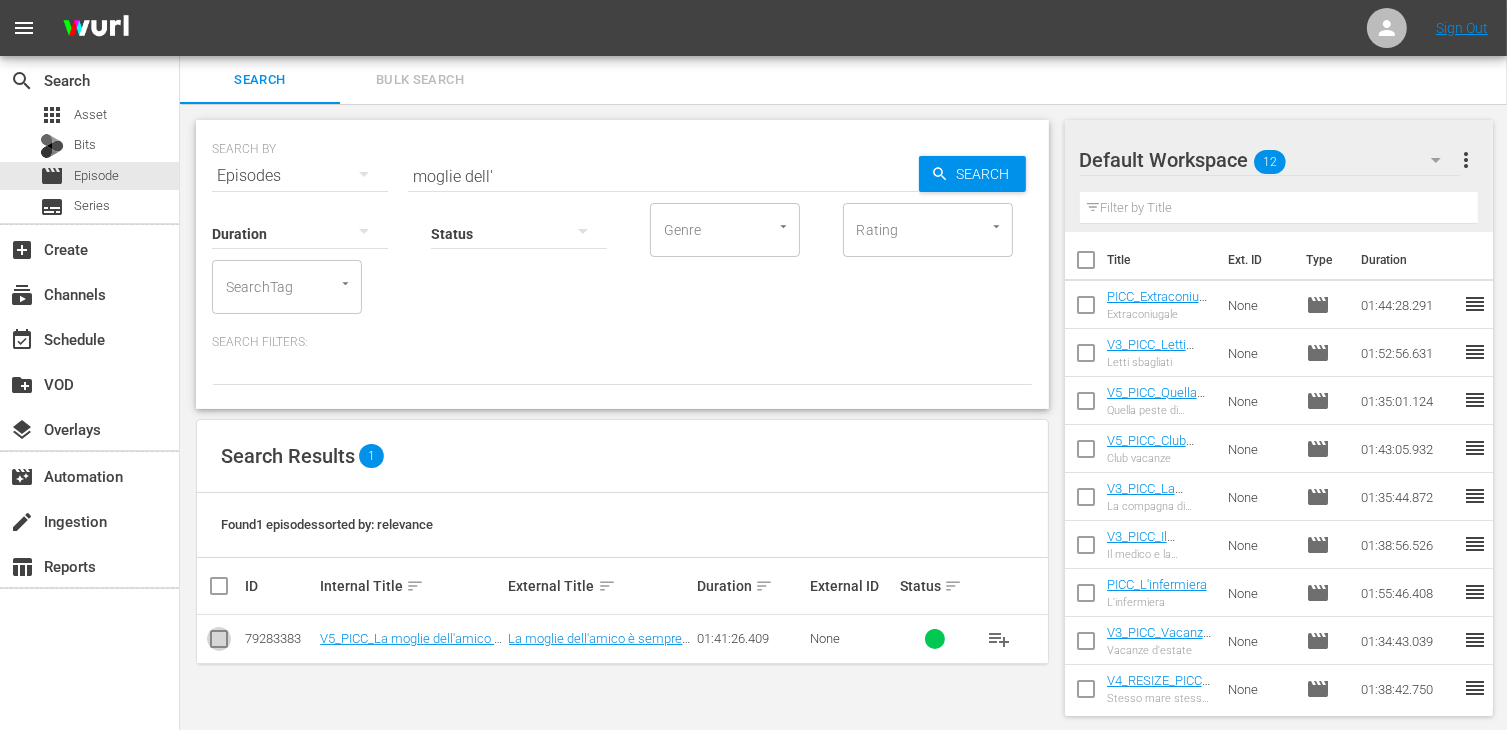 click at bounding box center (219, 643) 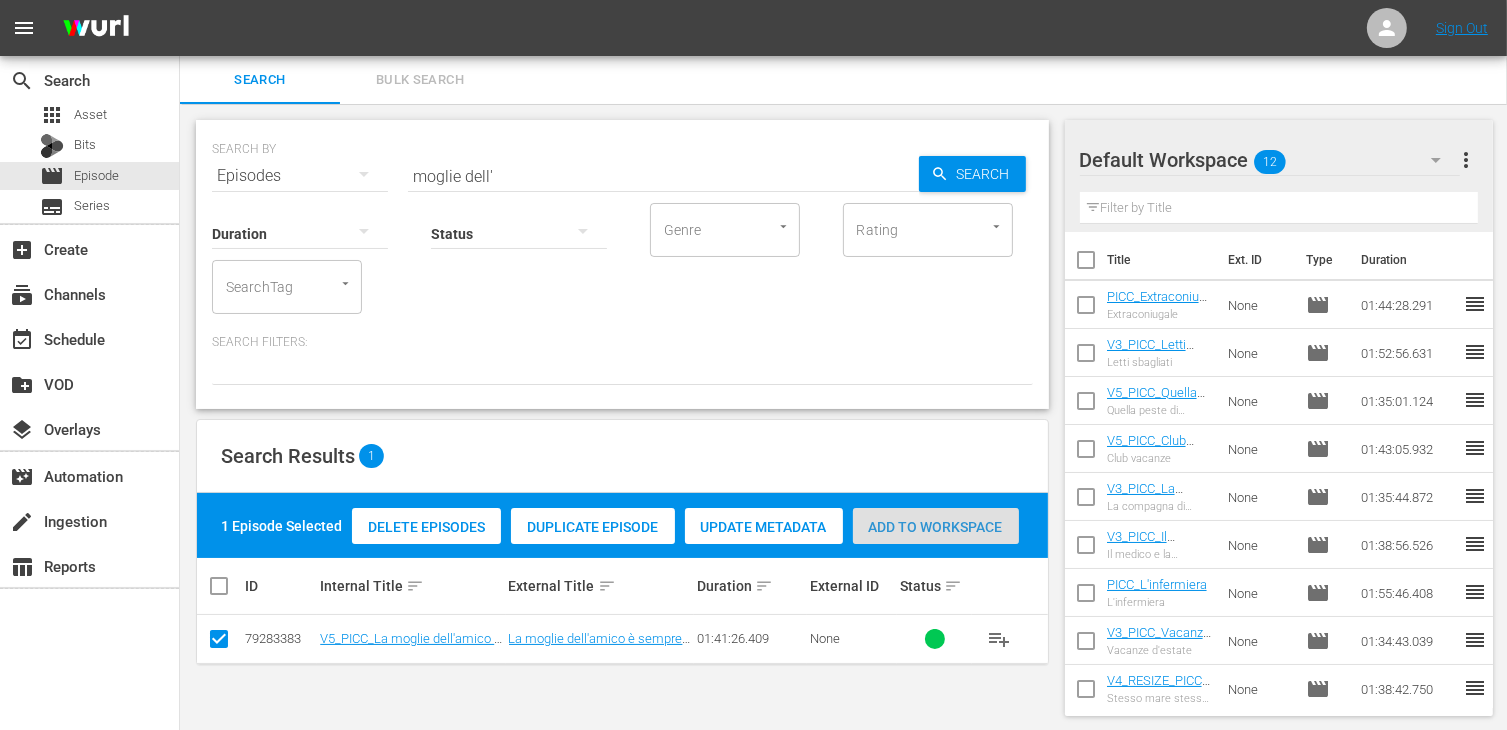 click on "Add to Workspace" at bounding box center (936, 527) 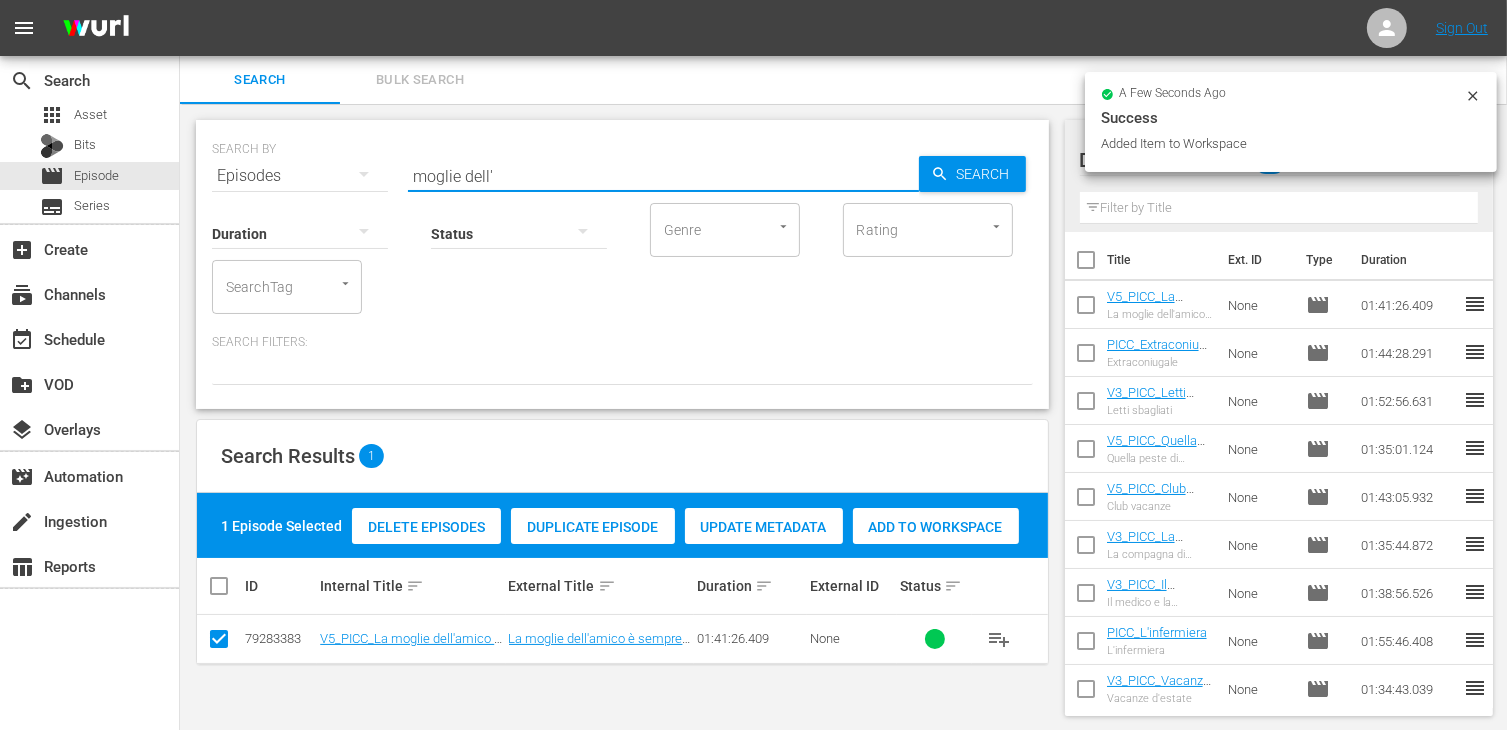 drag, startPoint x: 522, startPoint y: 184, endPoint x: 285, endPoint y: 149, distance: 239.57045 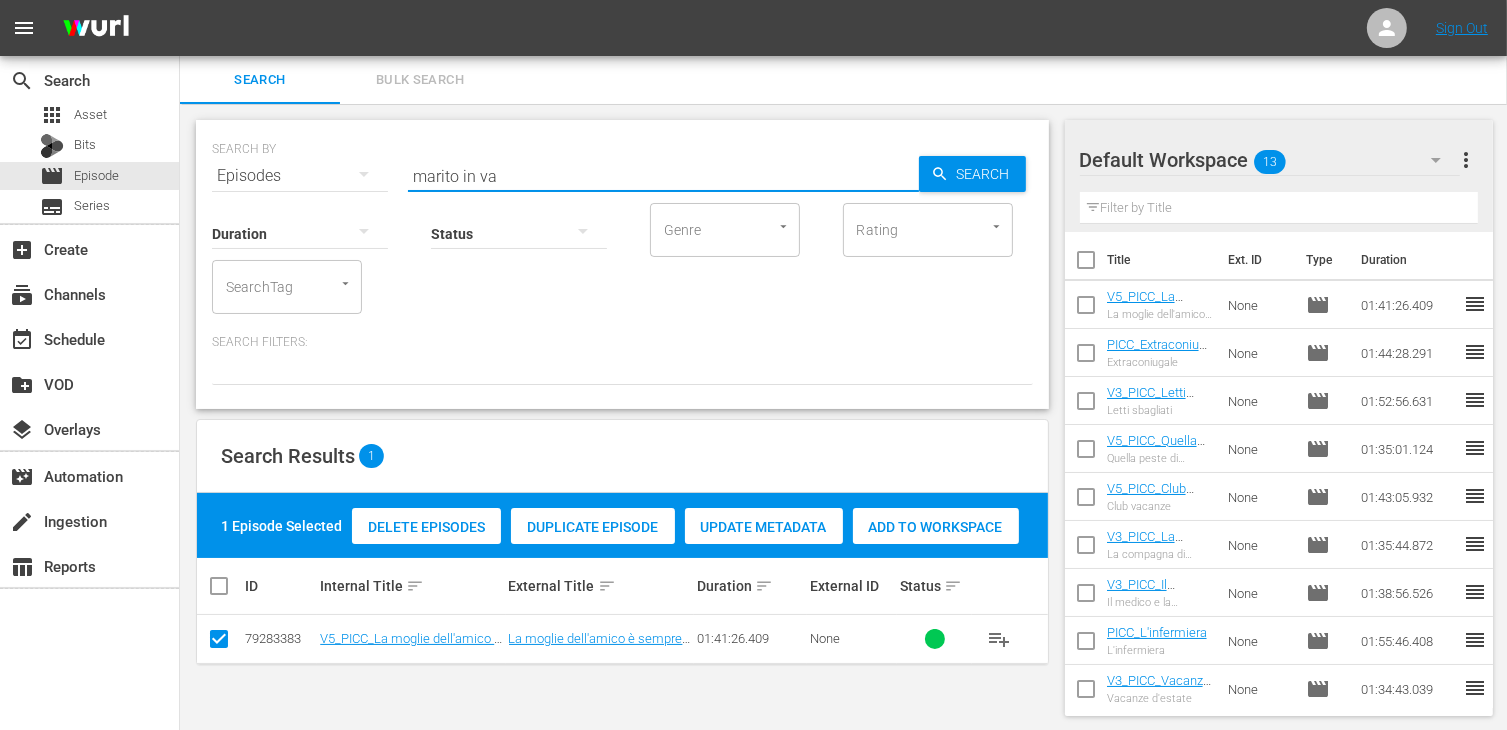 type on "marito in va" 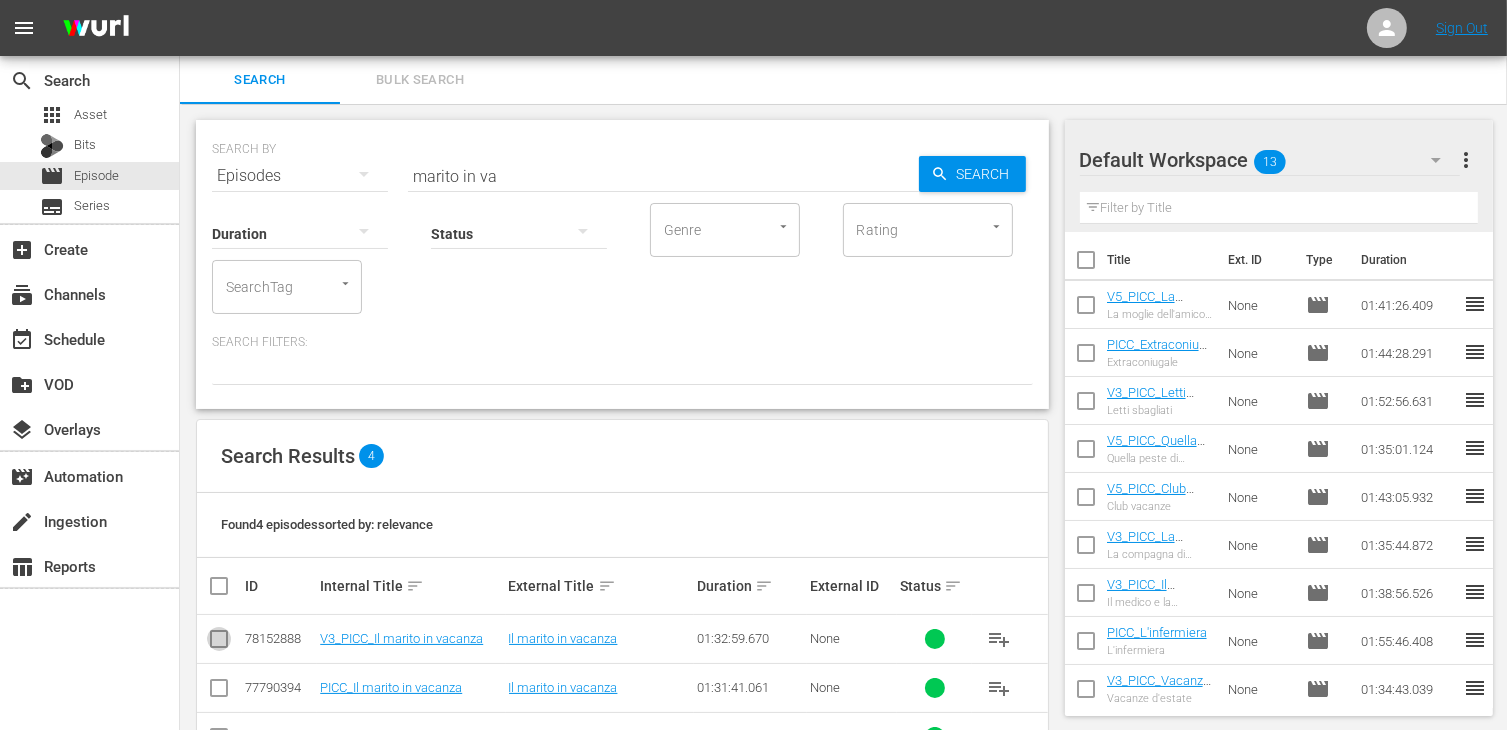 click at bounding box center [219, 643] 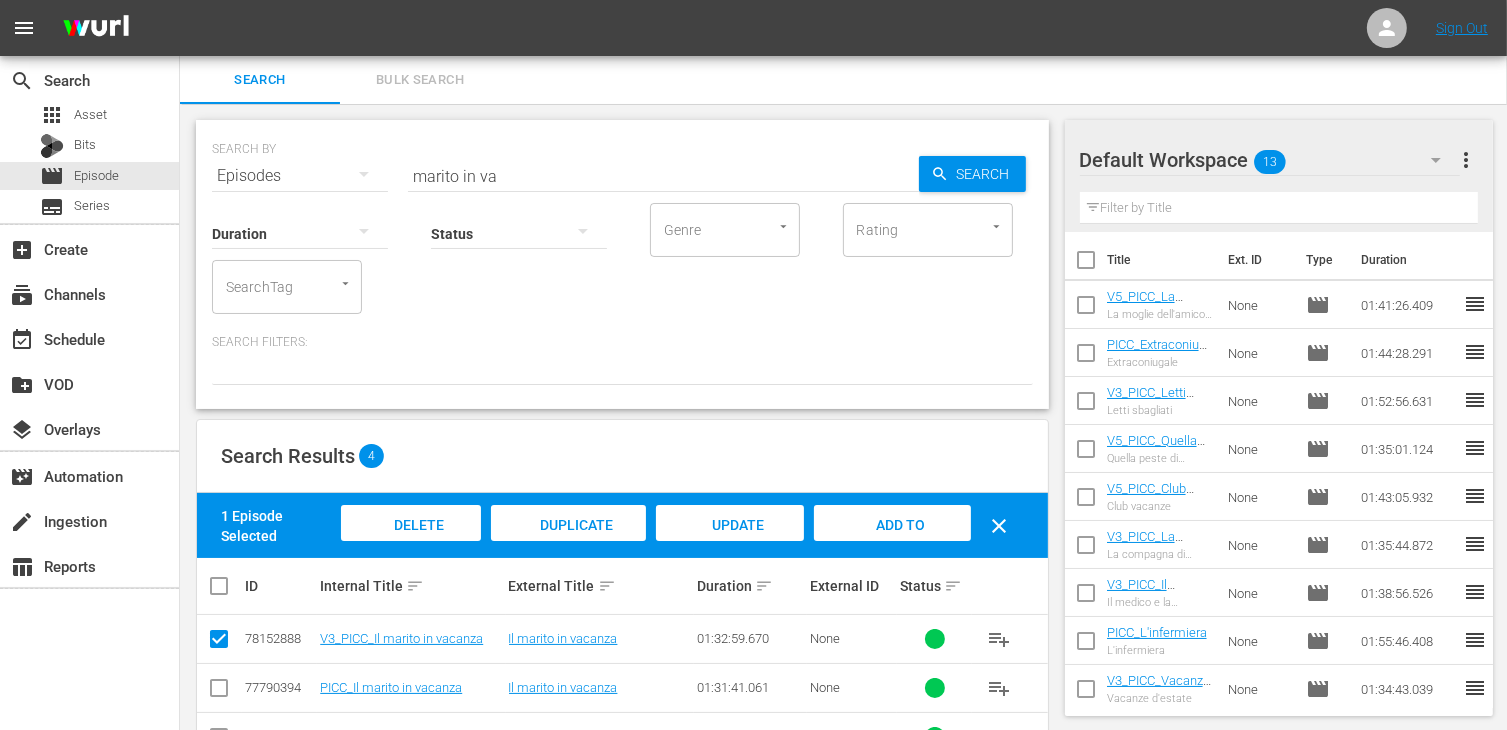 click on "Add to Workspace" at bounding box center (892, 544) 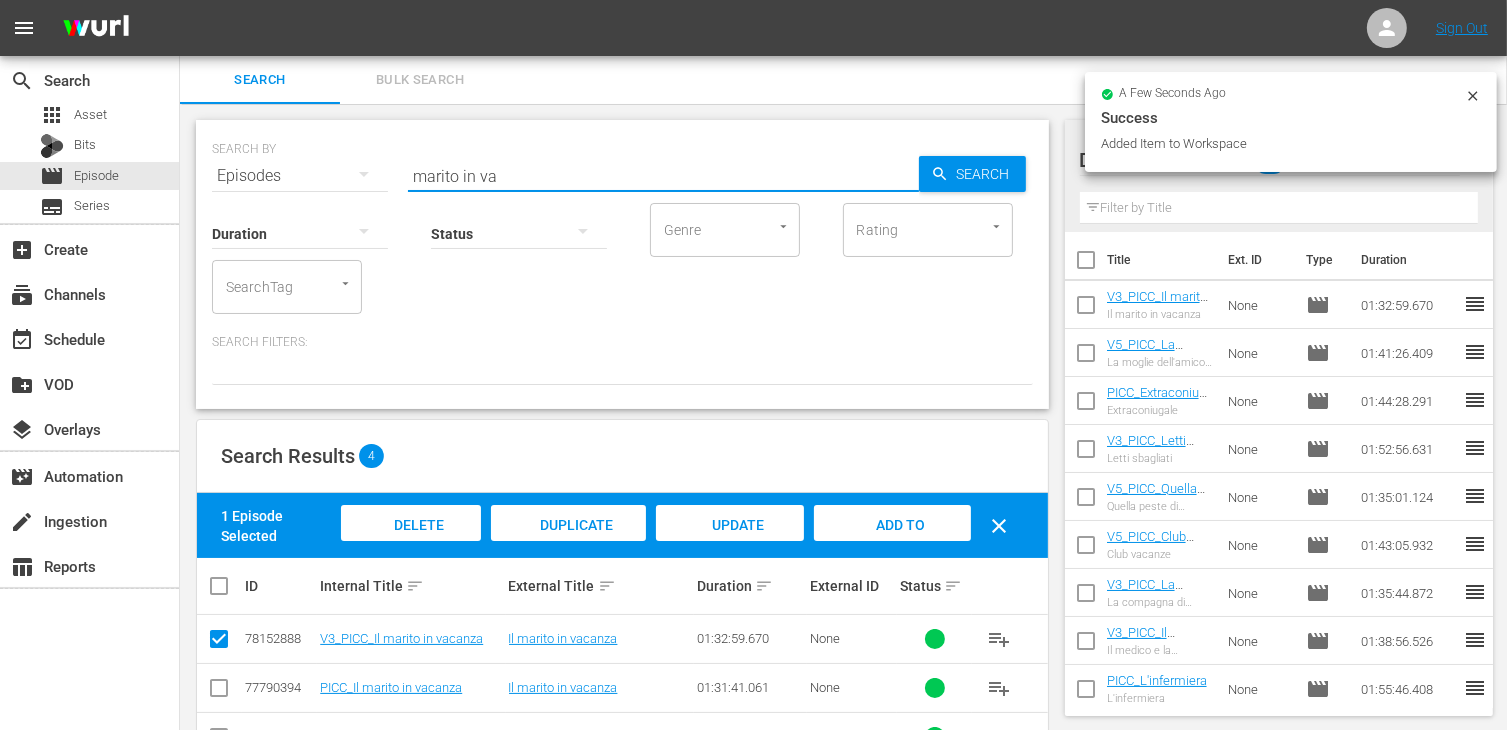 drag, startPoint x: 520, startPoint y: 179, endPoint x: 284, endPoint y: 145, distance: 238.43657 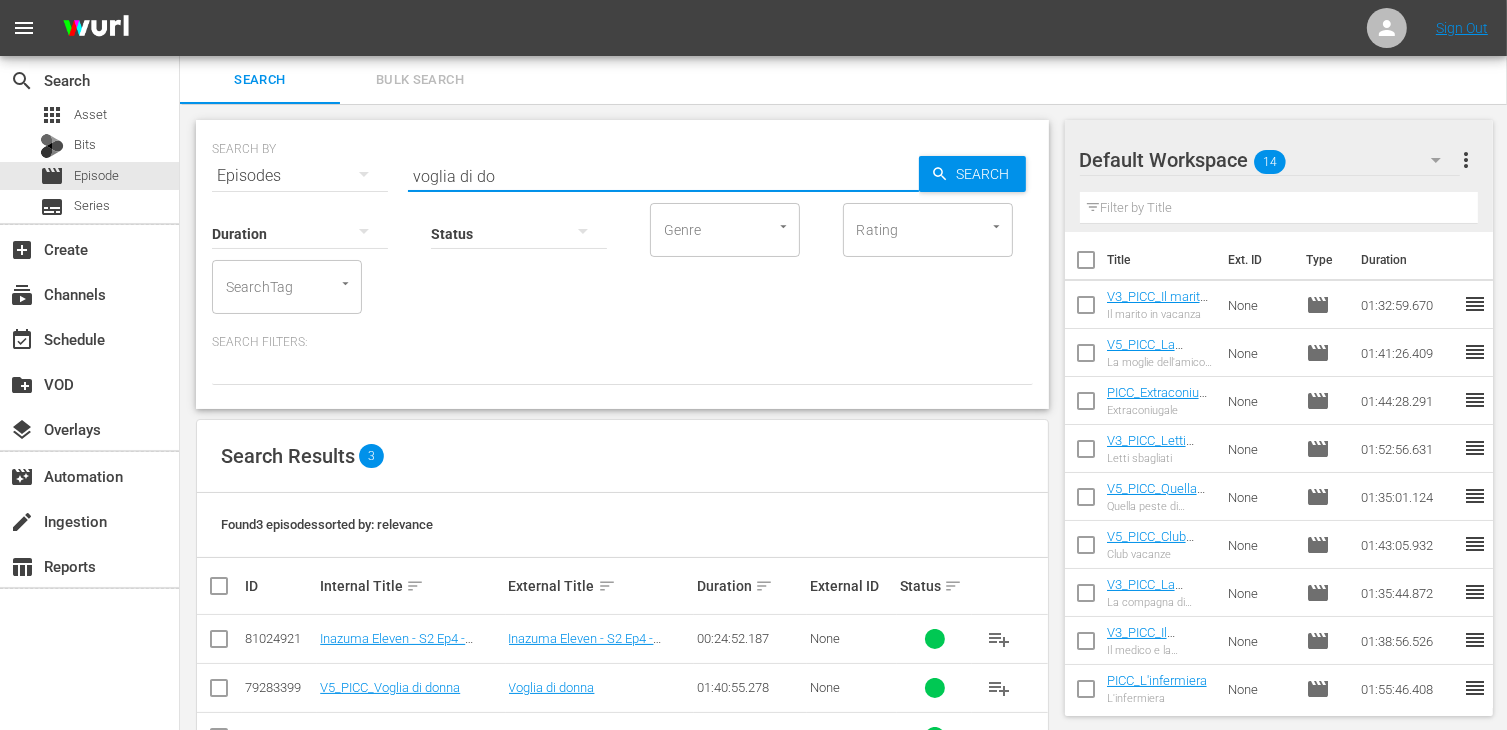 type on "voglia di do" 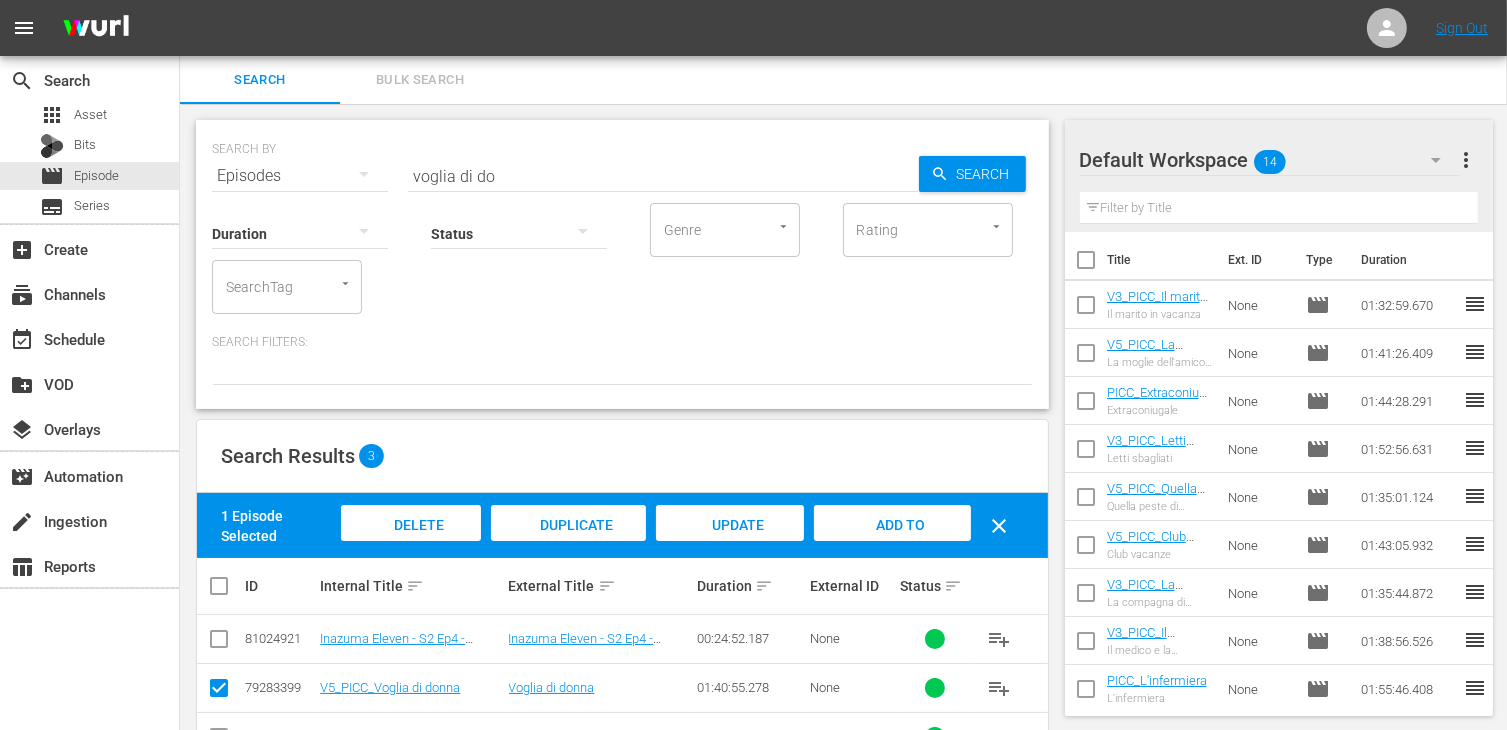 click on "Add to Workspace" at bounding box center (892, 544) 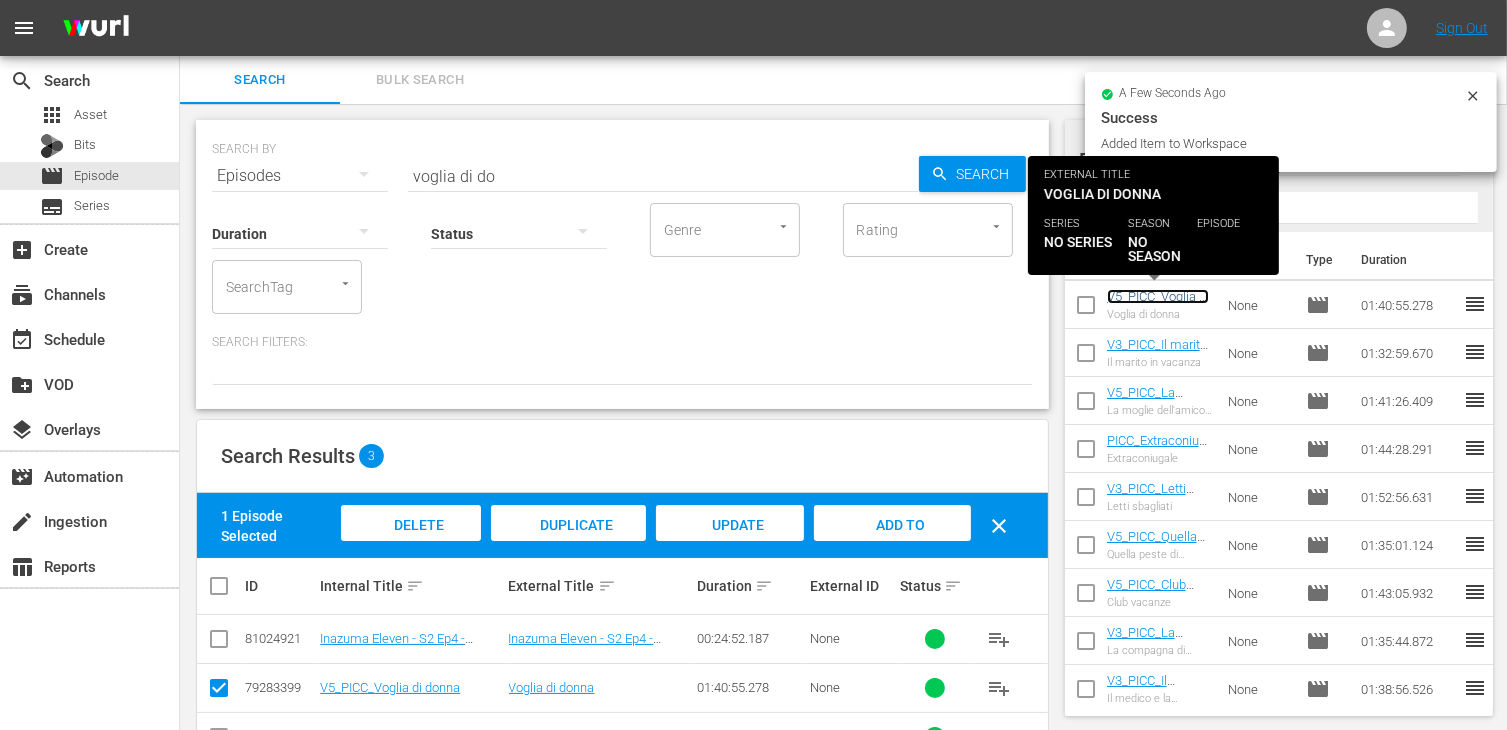 click on "V5_PICC_Voglia di donna" at bounding box center (1158, 304) 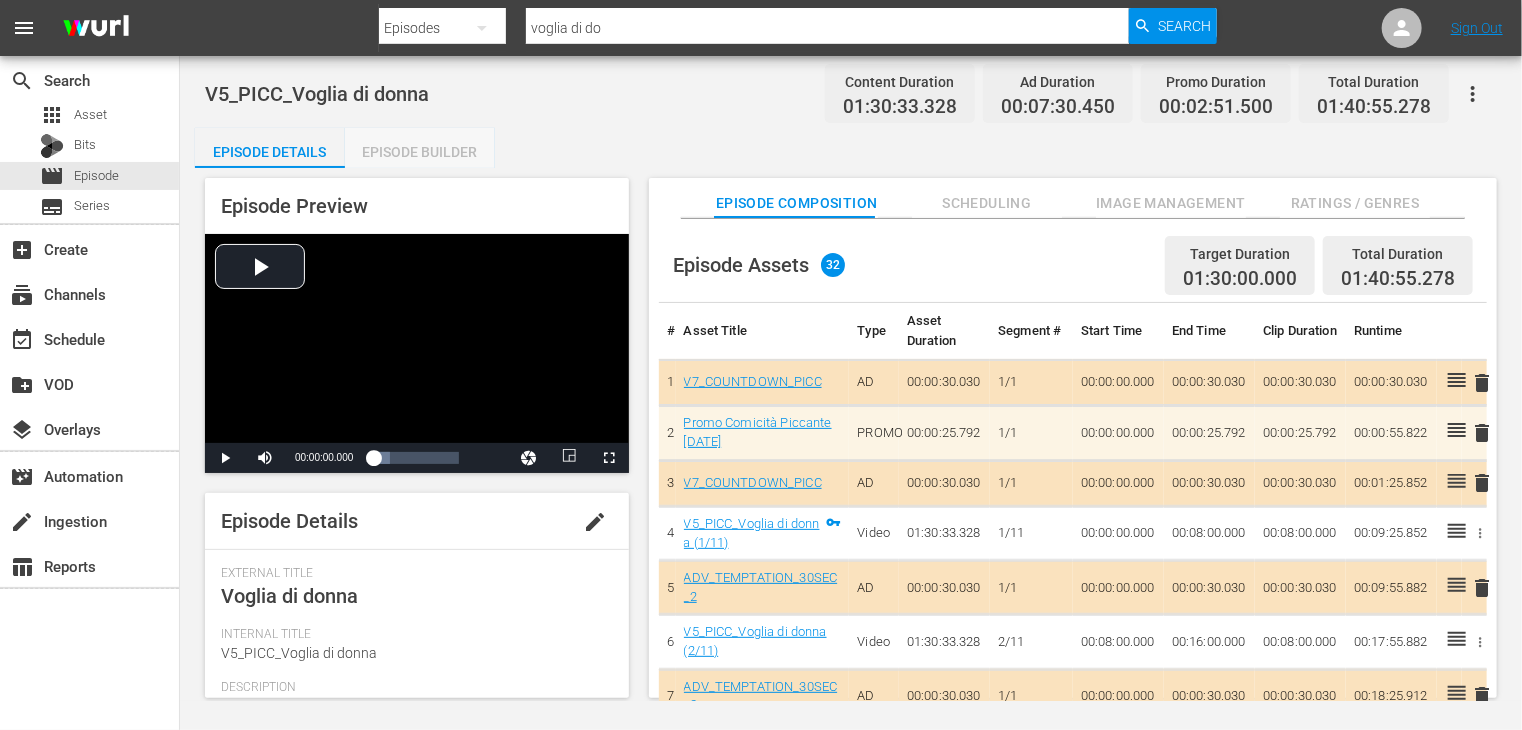 click on "Episode Builder" at bounding box center [420, 152] 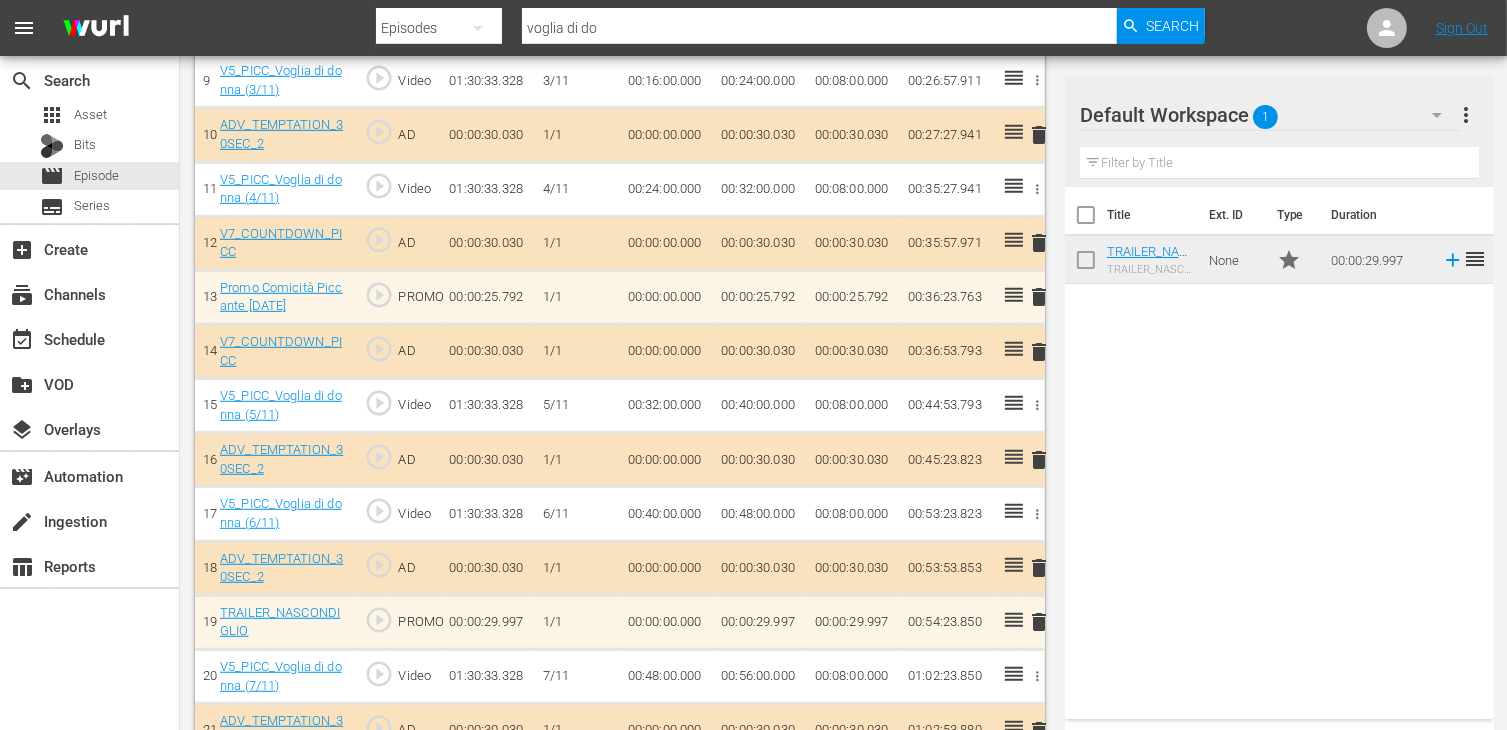 scroll, scrollTop: 1200, scrollLeft: 0, axis: vertical 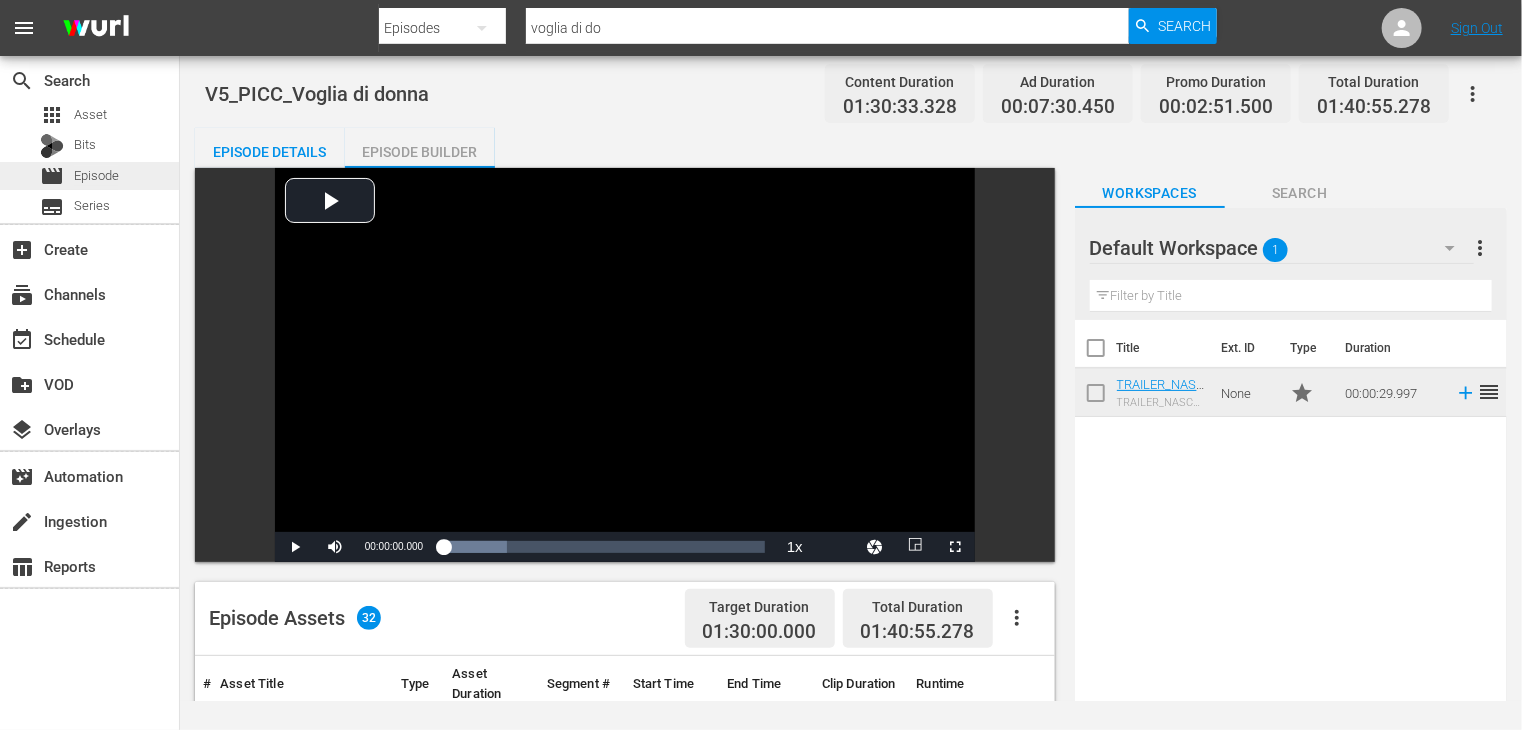click on "Episode" at bounding box center (96, 176) 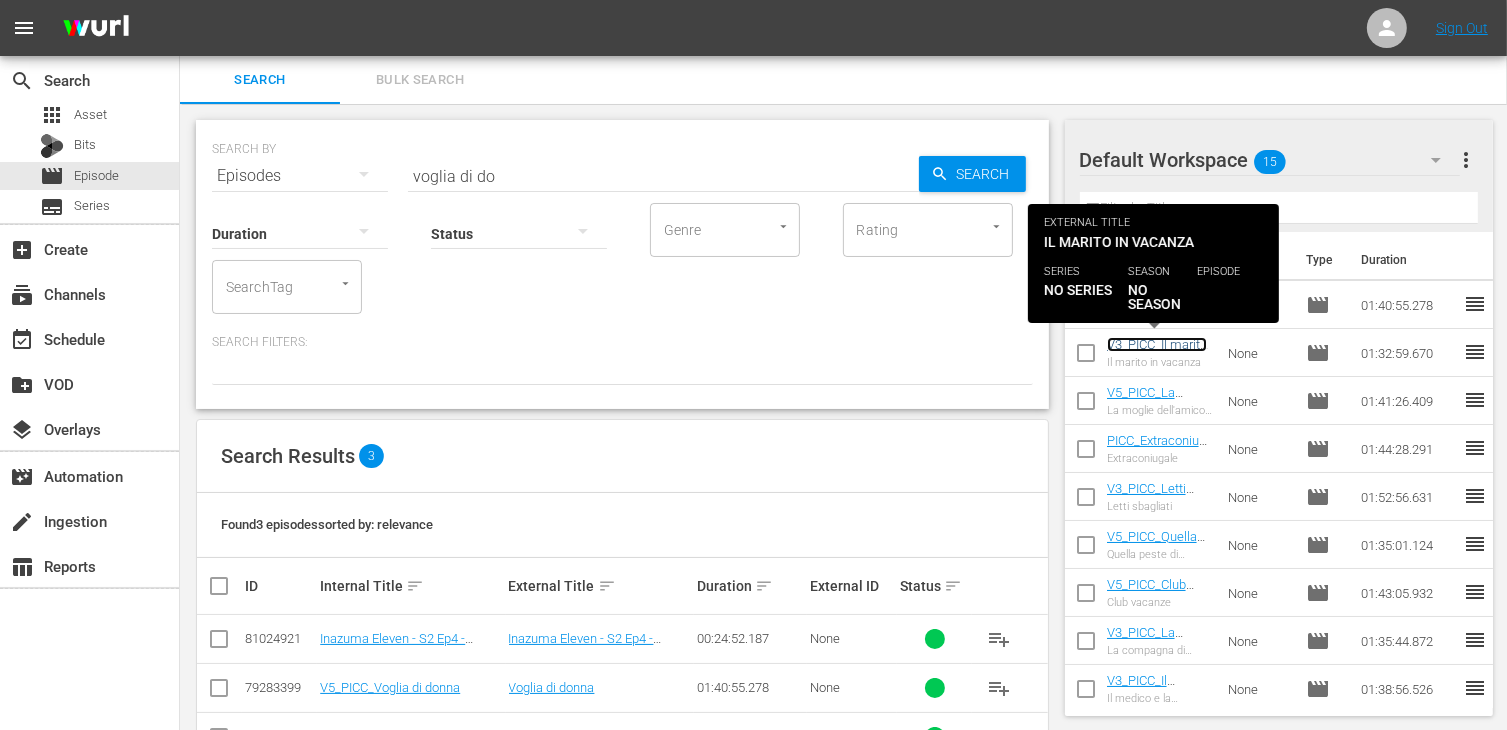 click on "V3_PICC_Il marito in vacanza" at bounding box center [1157, 352] 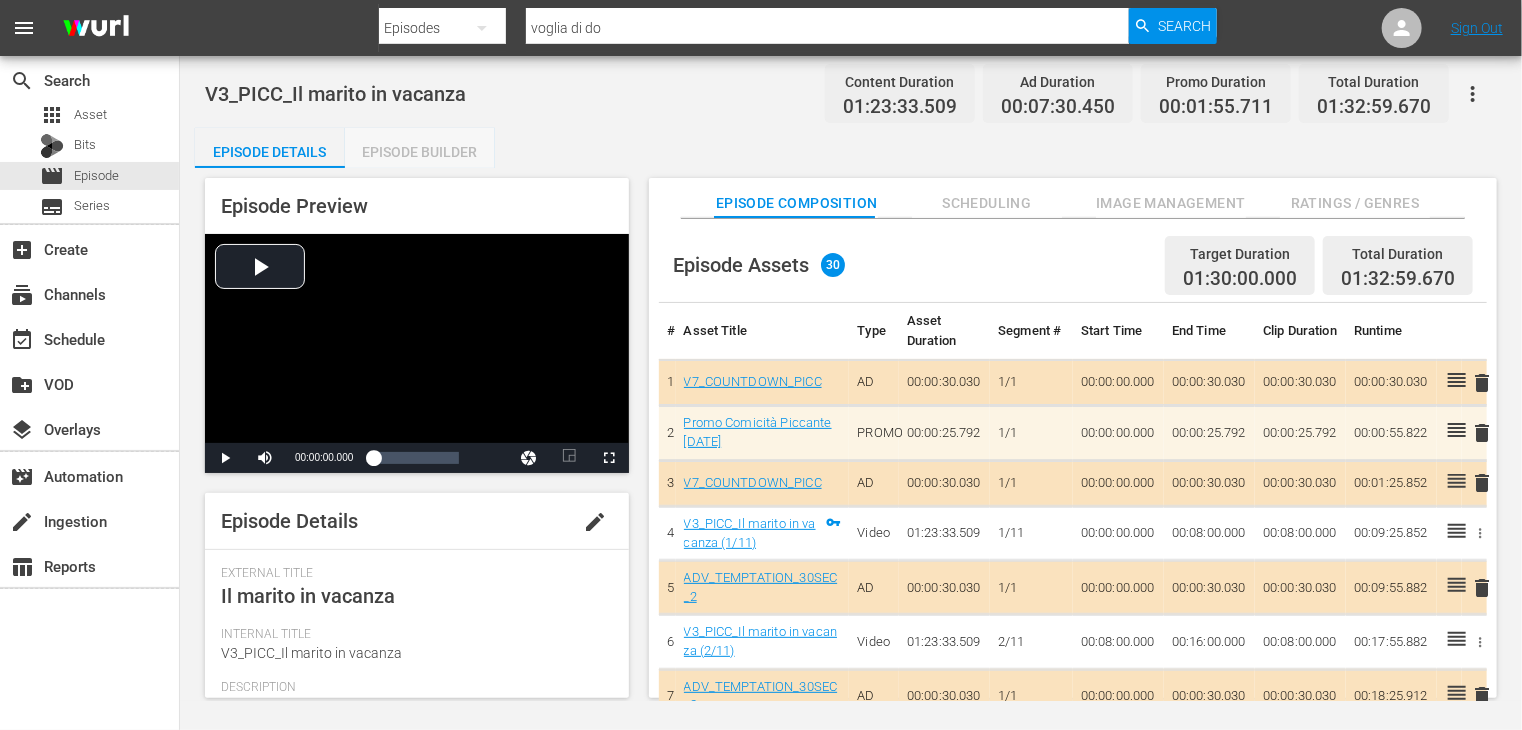 click on "Episode Builder" at bounding box center (420, 152) 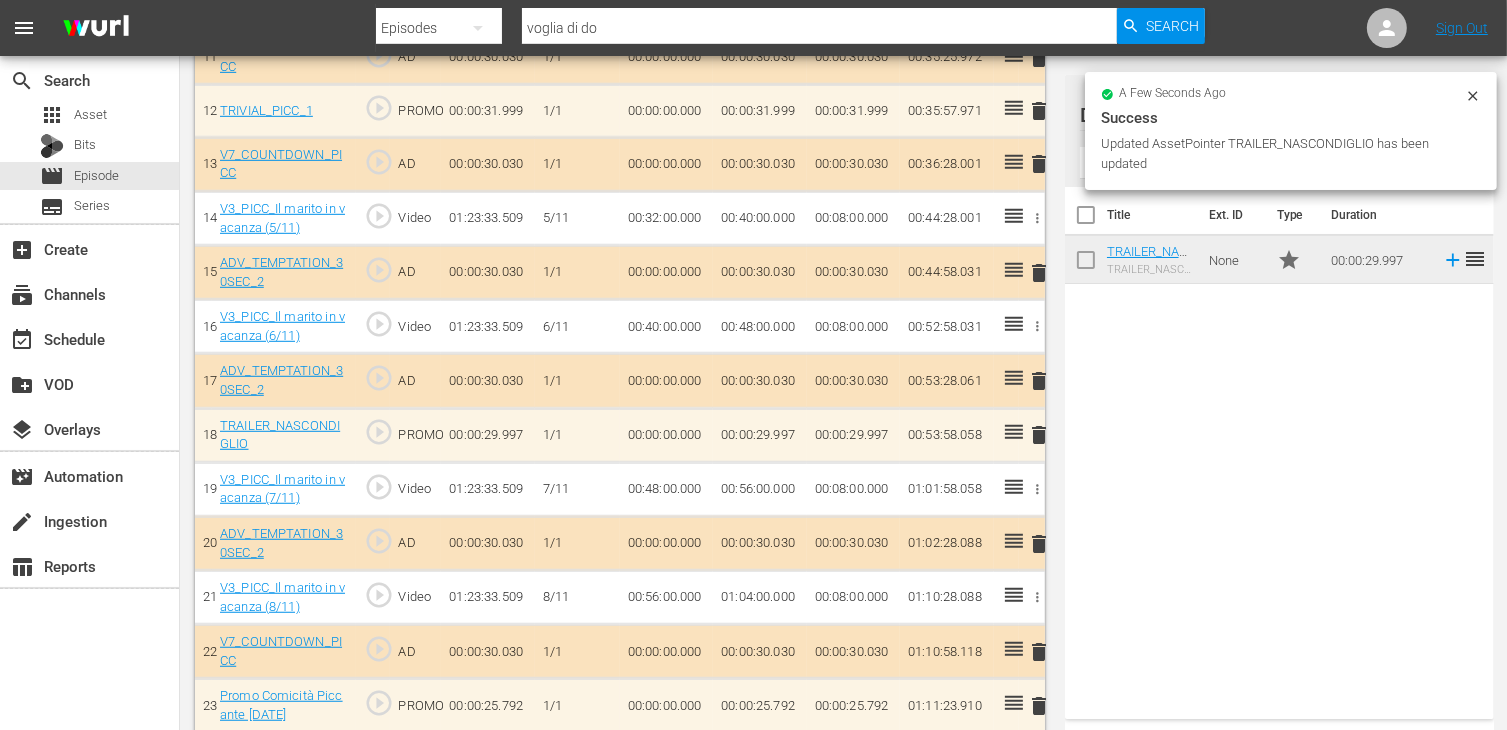 scroll, scrollTop: 1219, scrollLeft: 0, axis: vertical 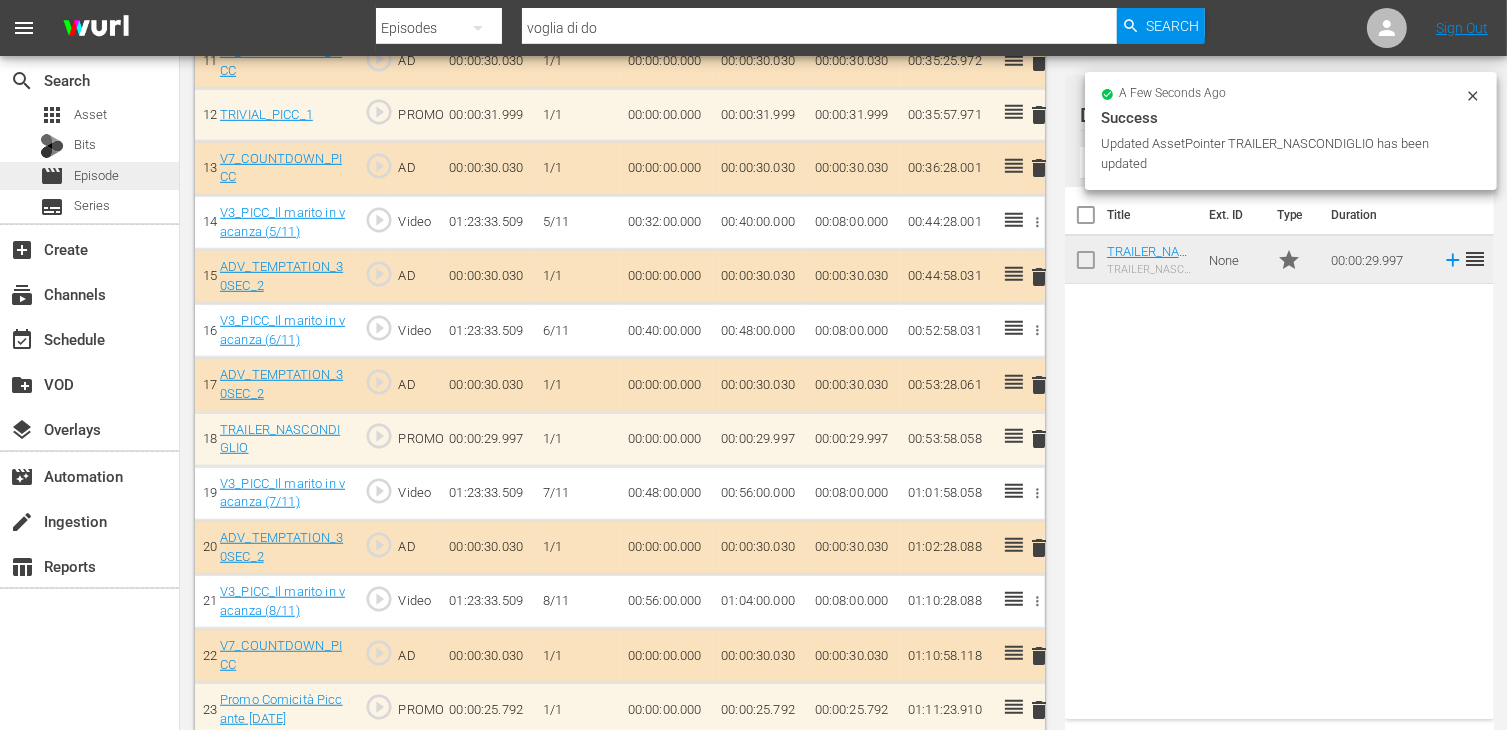 click on "movie Episode" at bounding box center [89, 176] 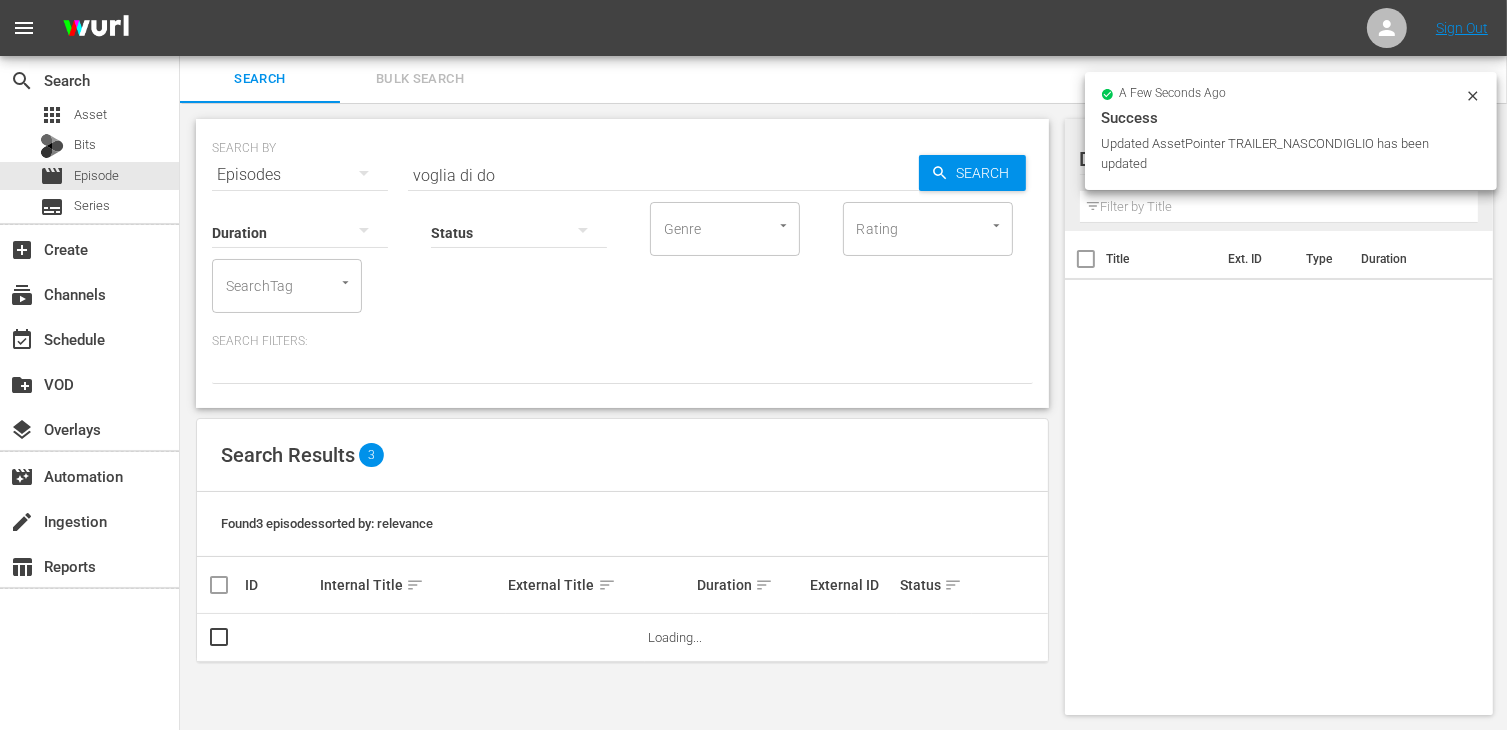 scroll, scrollTop: 67, scrollLeft: 0, axis: vertical 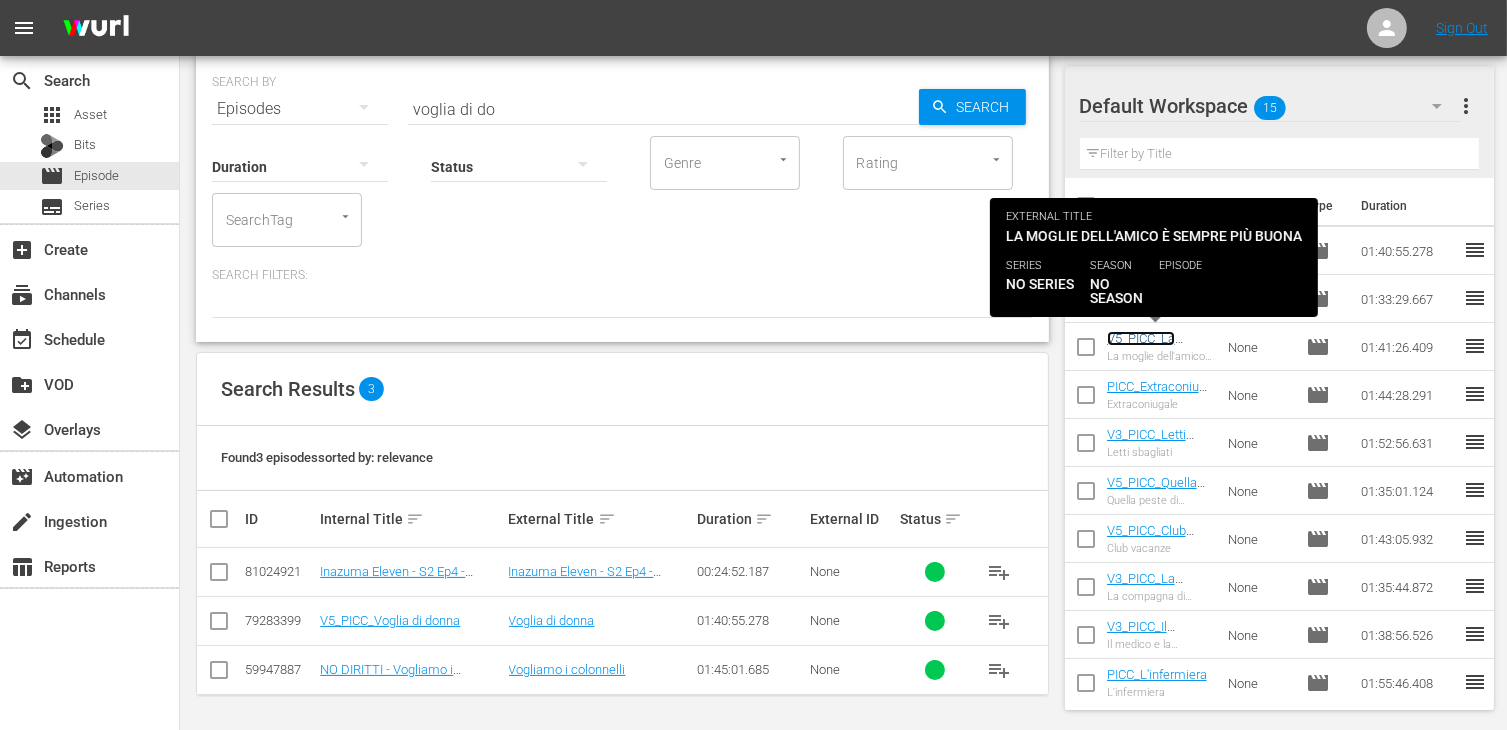 click on "V5_PICC_La moglie dell'amico è sempre più buona" at bounding box center (1157, 361) 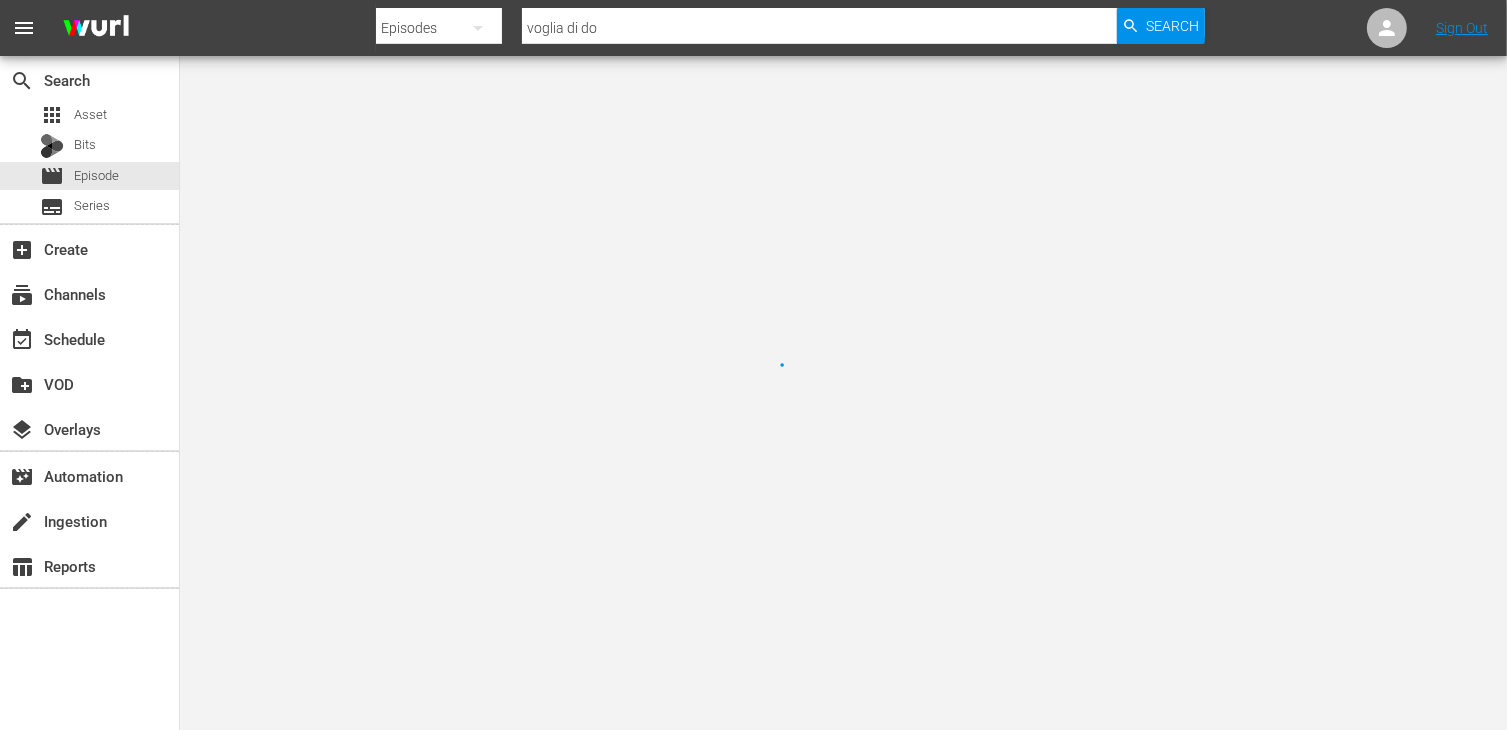 scroll, scrollTop: 0, scrollLeft: 0, axis: both 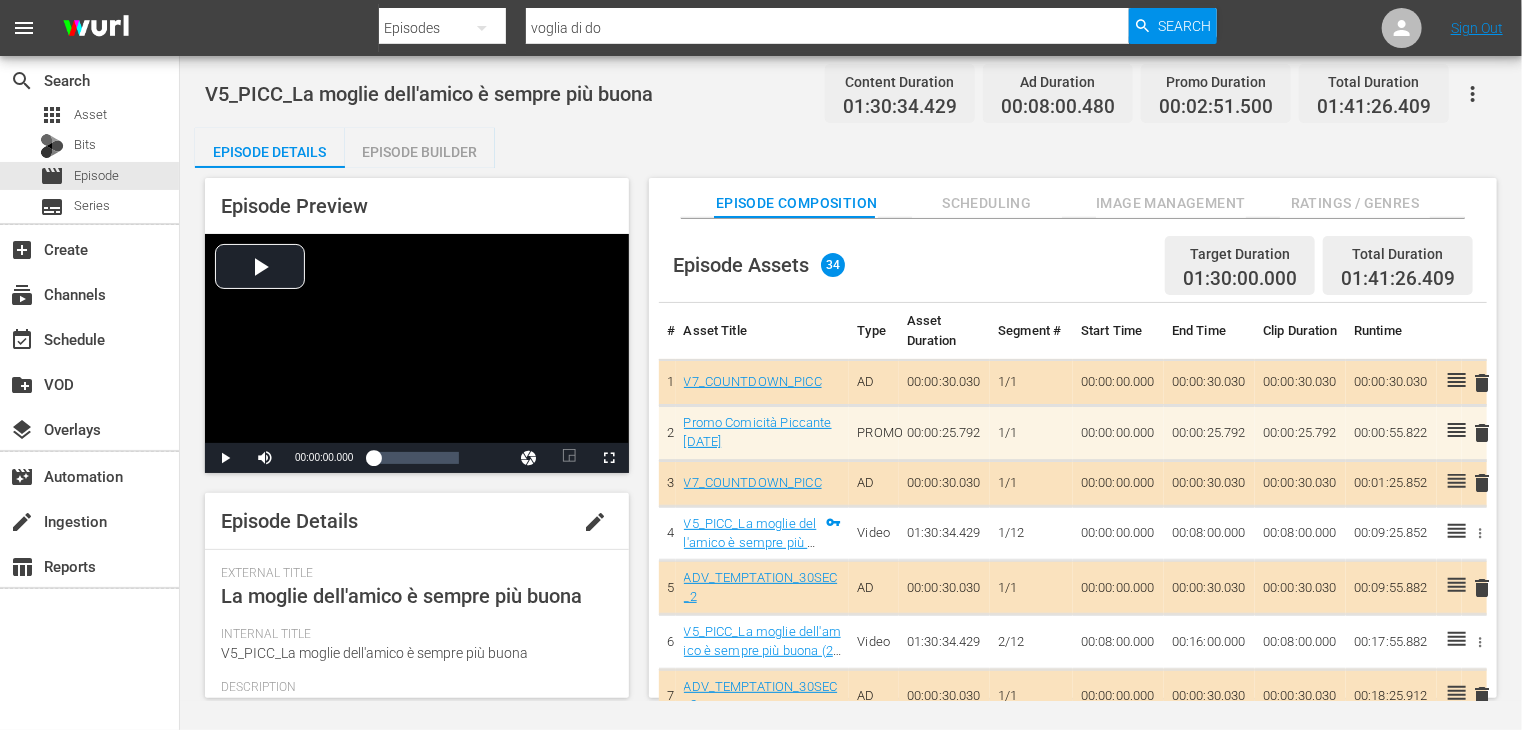 click on "Episode Builder" at bounding box center [420, 152] 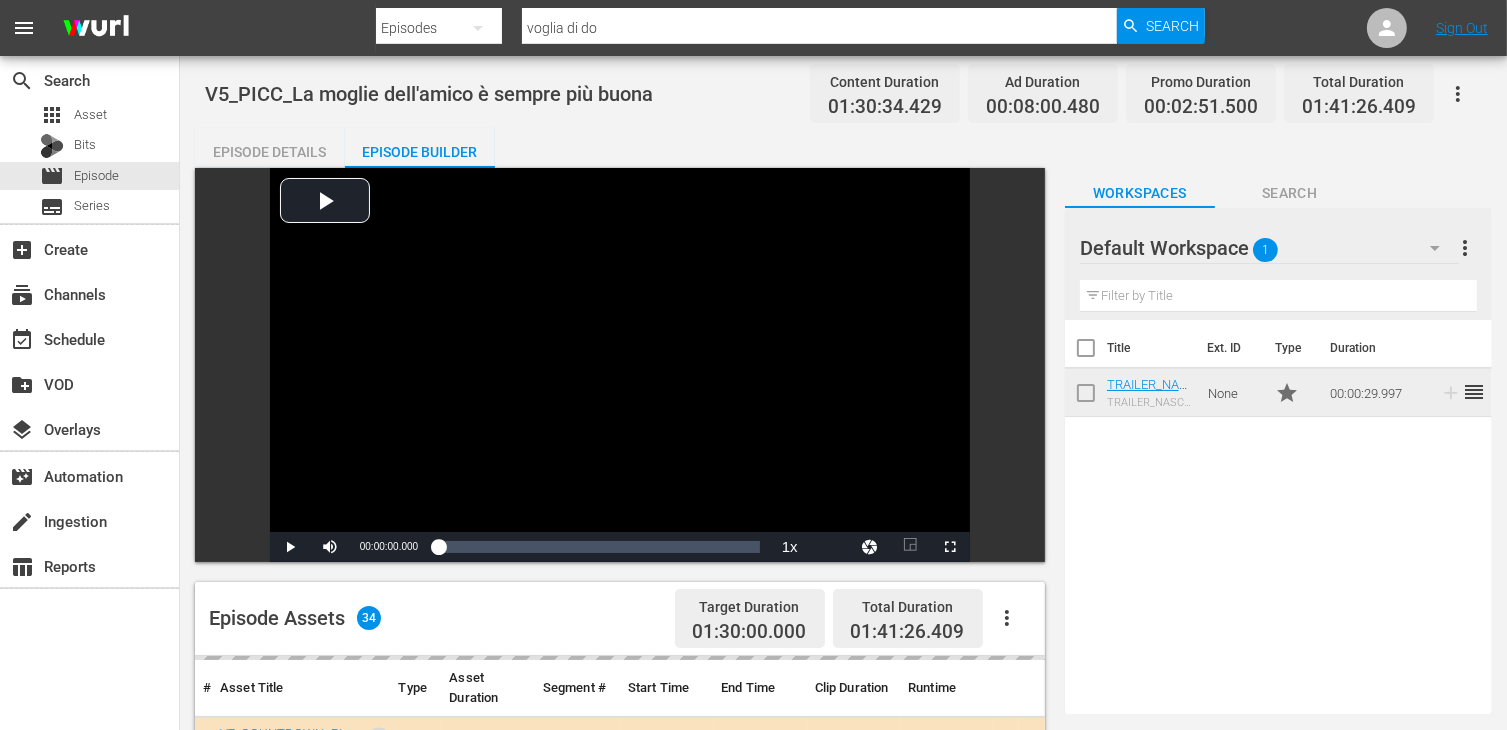 click on "Episode Builder" at bounding box center [420, 152] 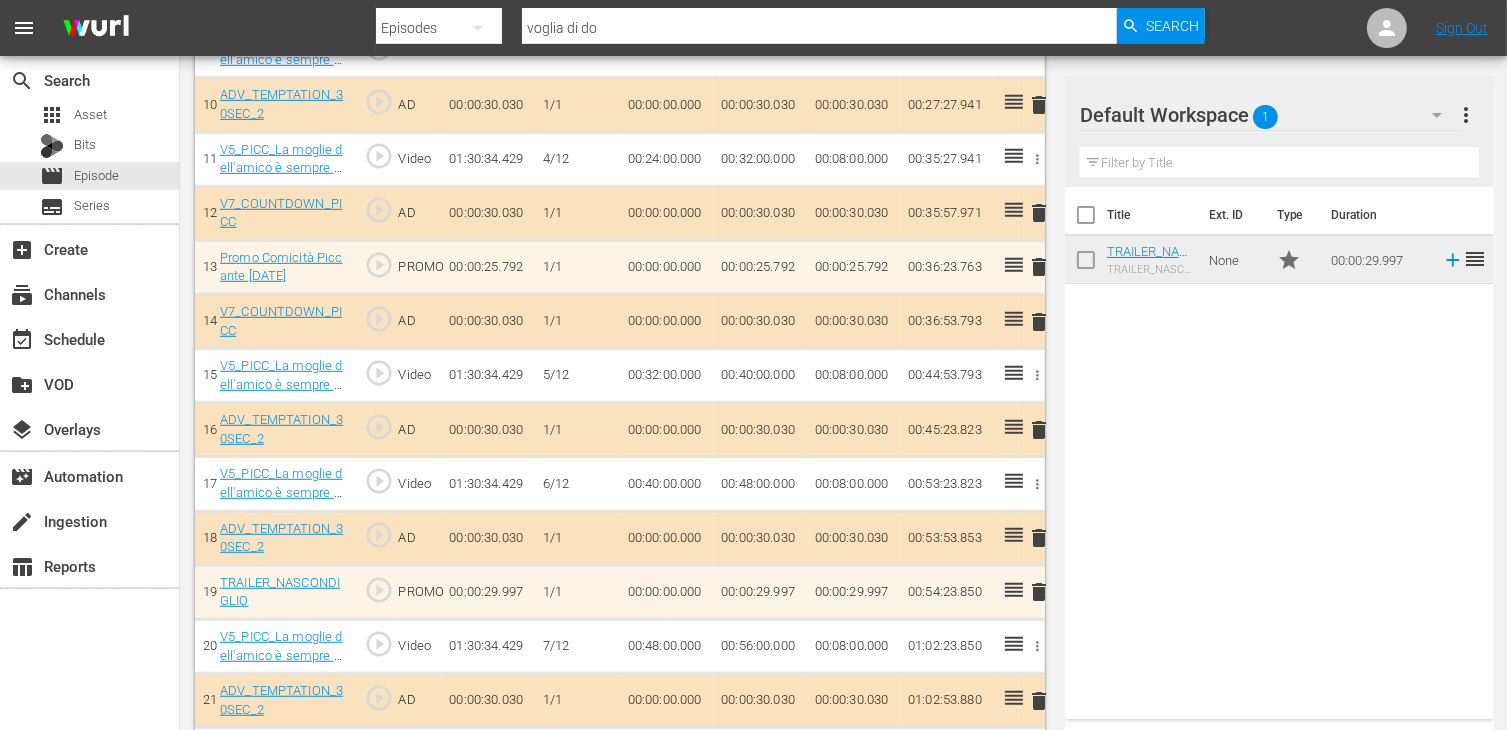scroll, scrollTop: 1123, scrollLeft: 0, axis: vertical 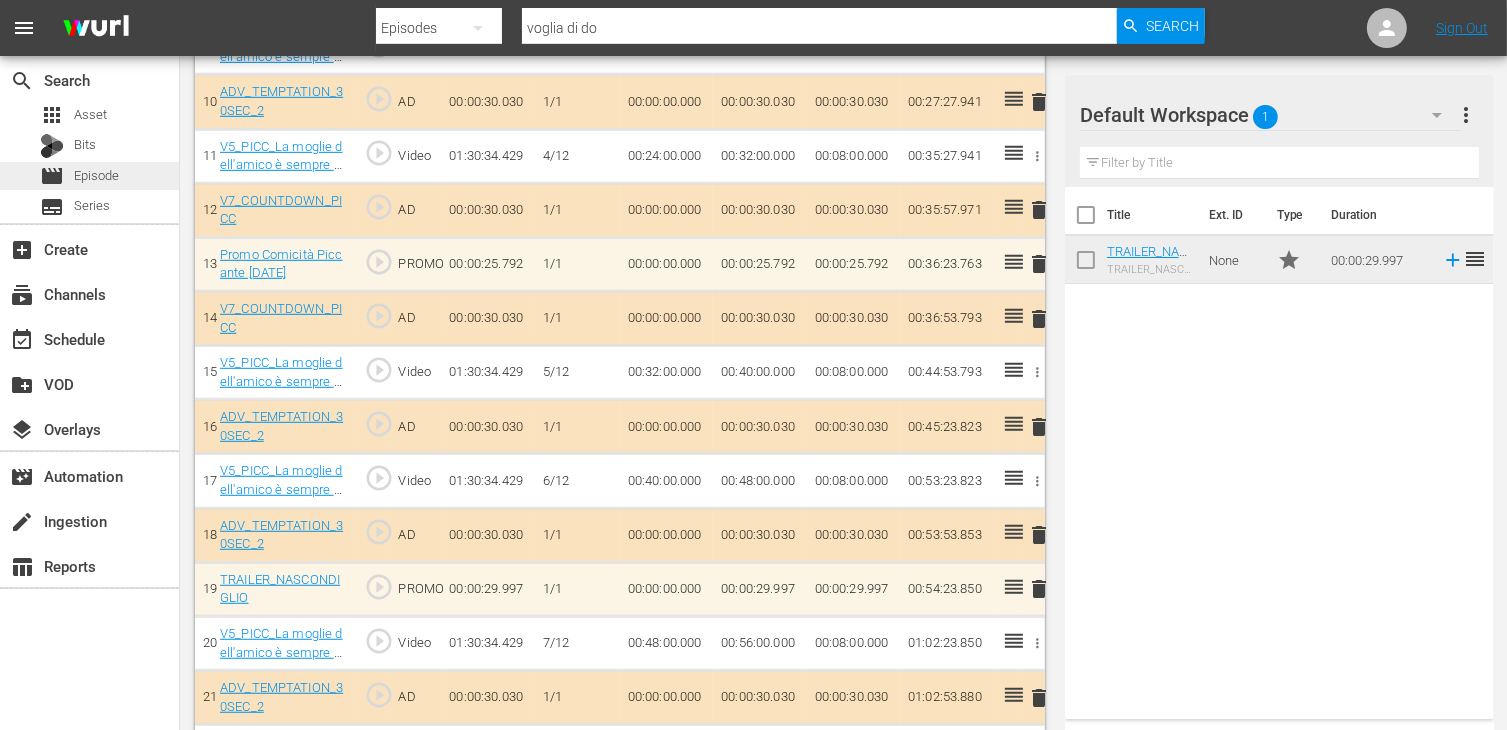 click on "Episode" at bounding box center (96, 176) 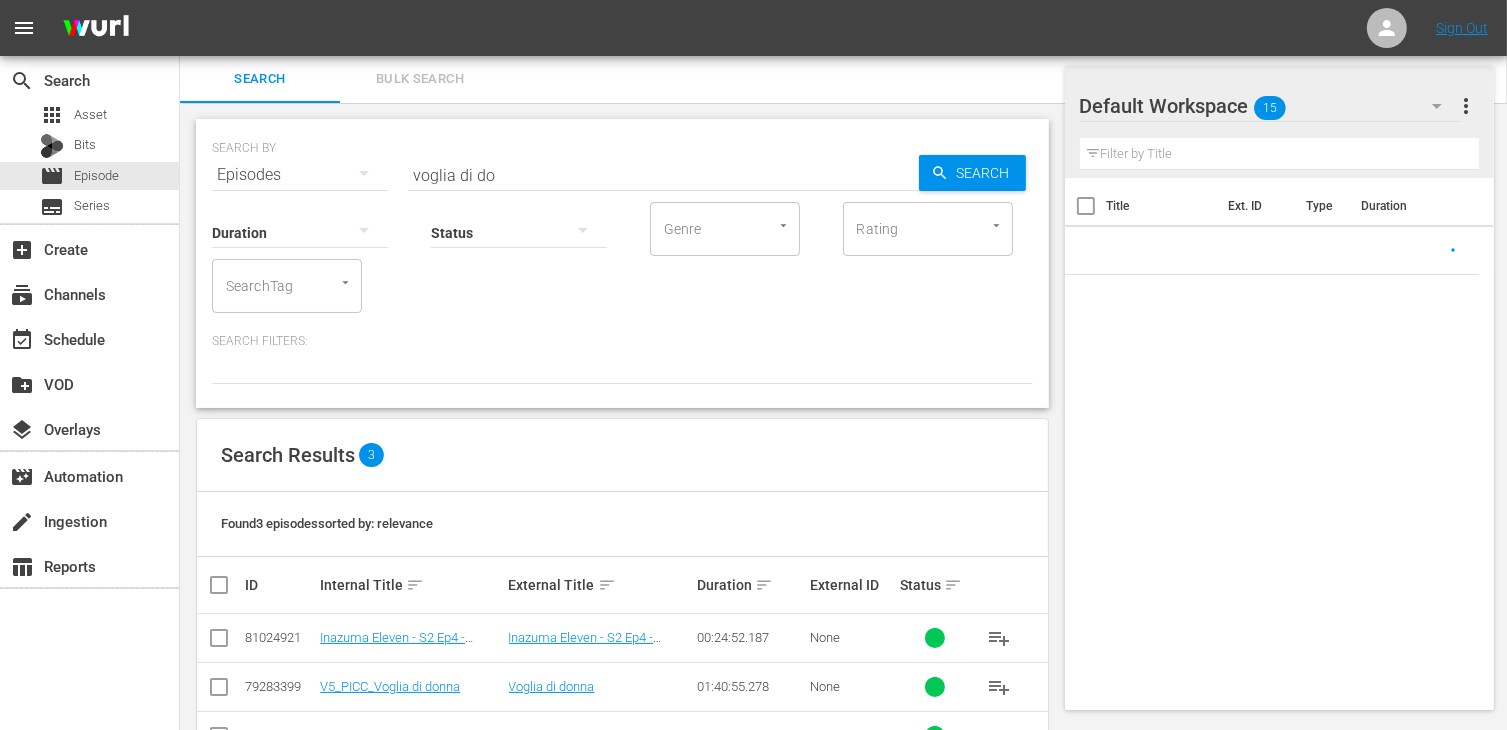 scroll, scrollTop: 67, scrollLeft: 0, axis: vertical 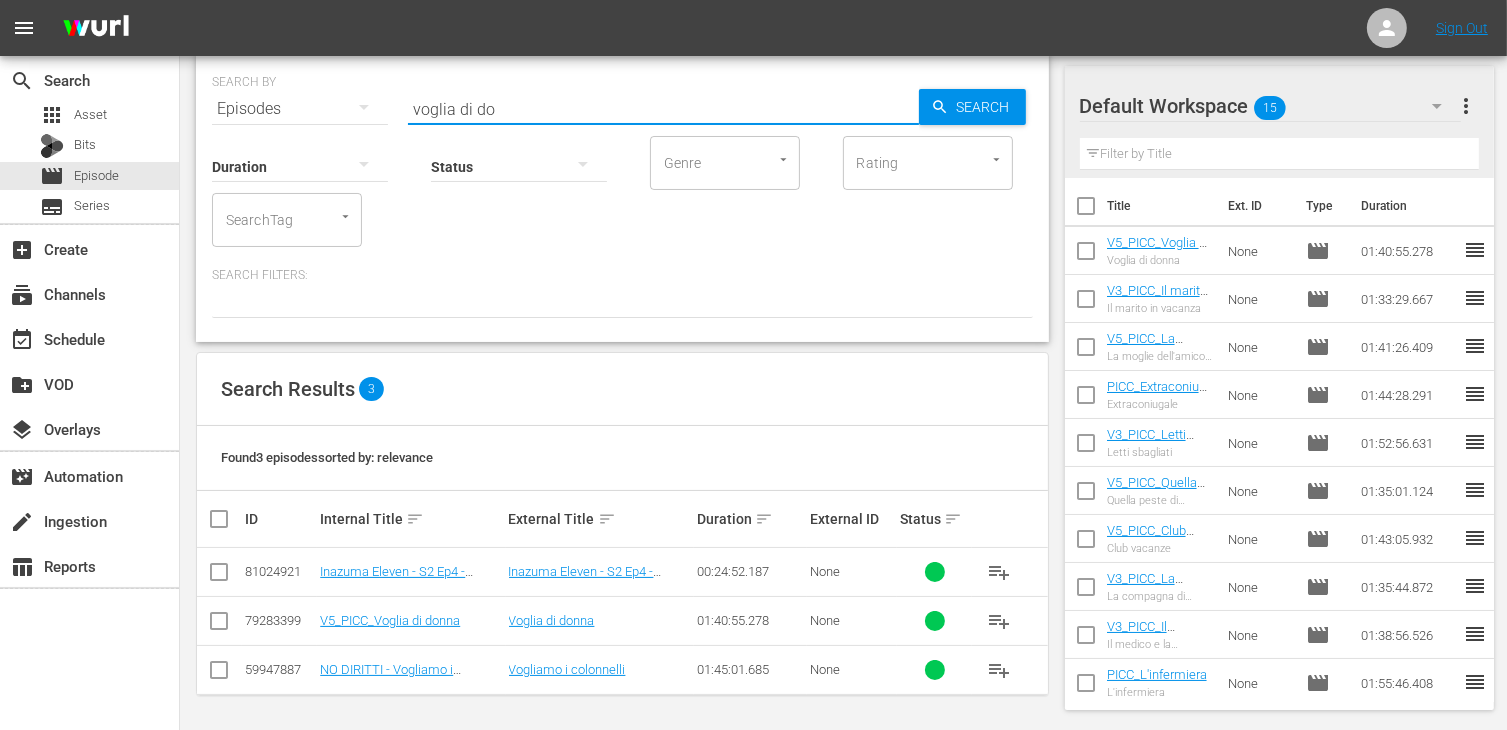 drag, startPoint x: 510, startPoint y: 113, endPoint x: 363, endPoint y: 102, distance: 147.411 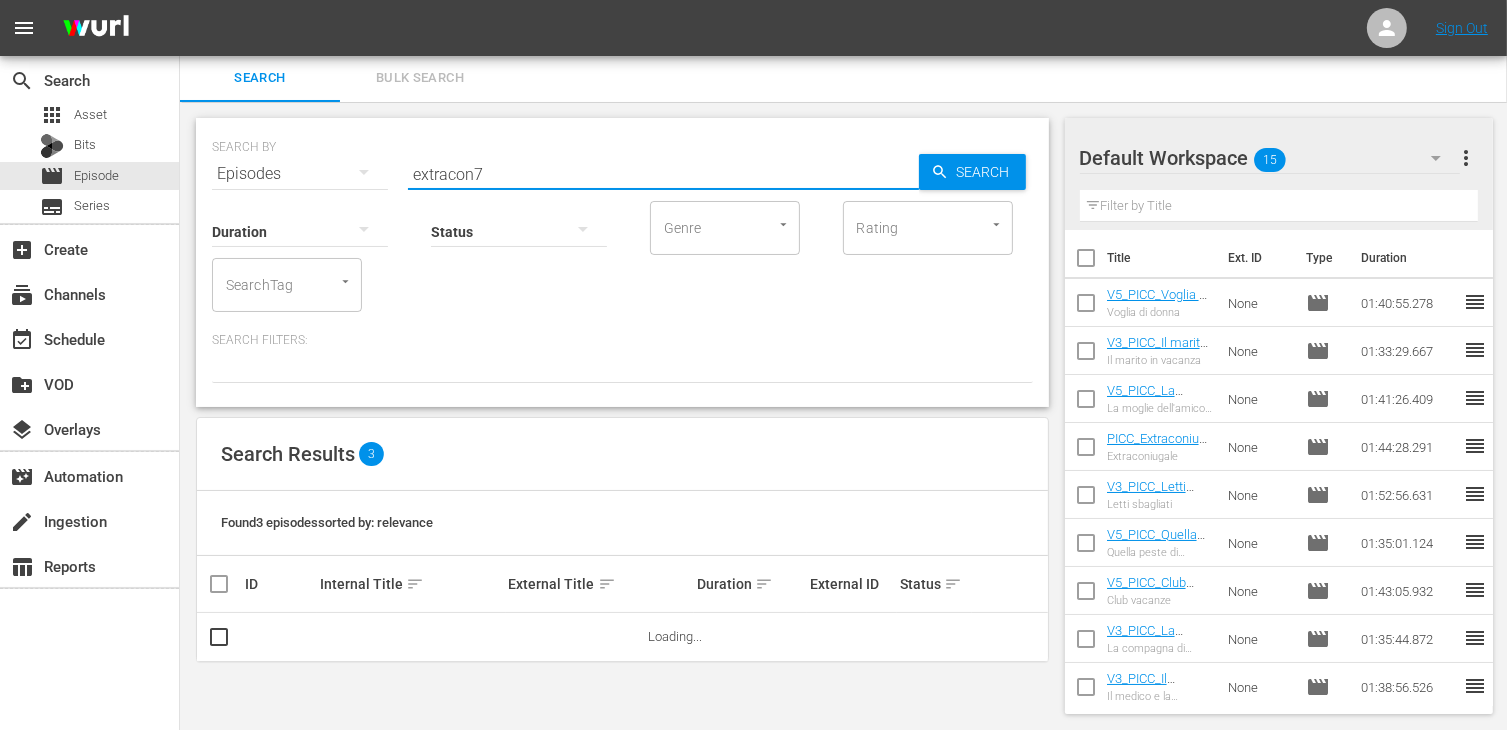 scroll, scrollTop: 0, scrollLeft: 0, axis: both 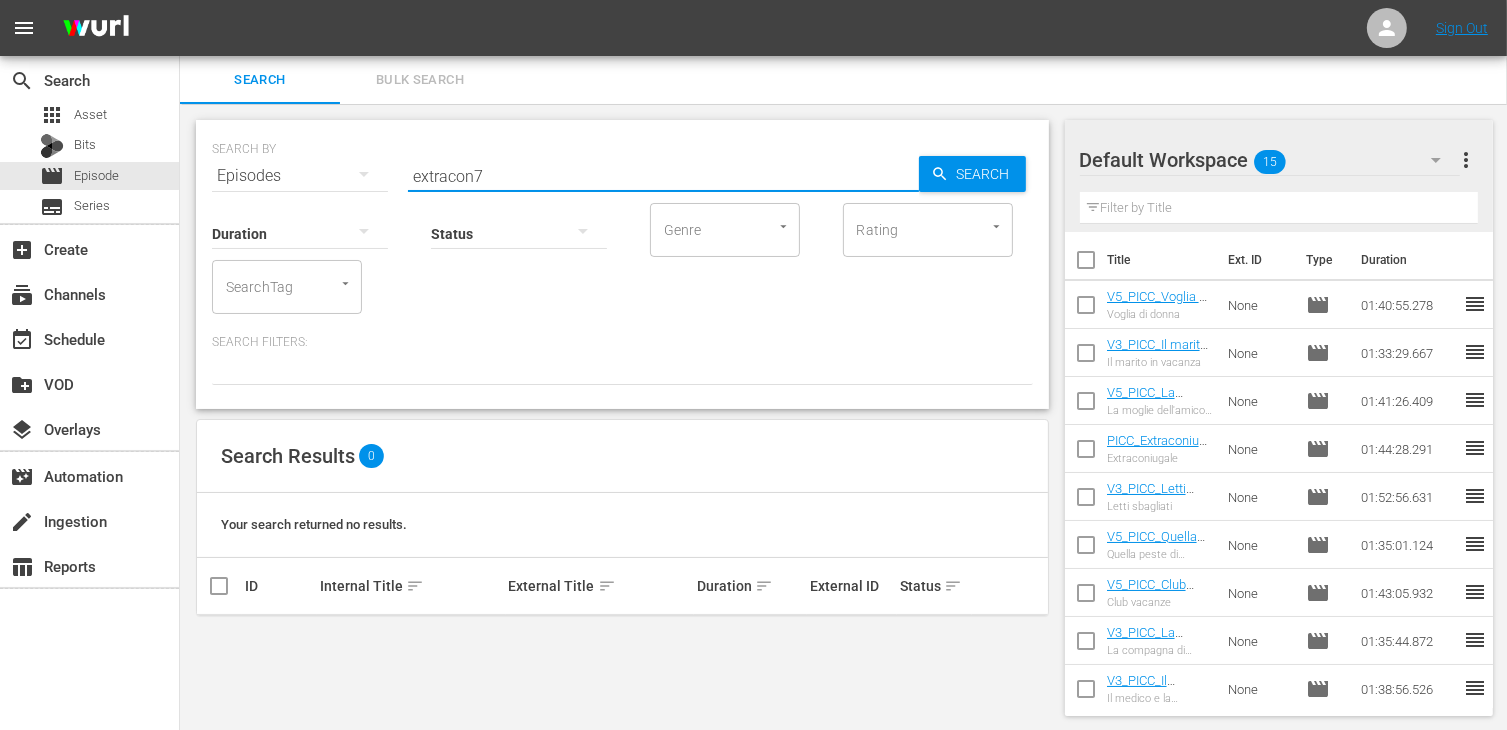 type on "extracon" 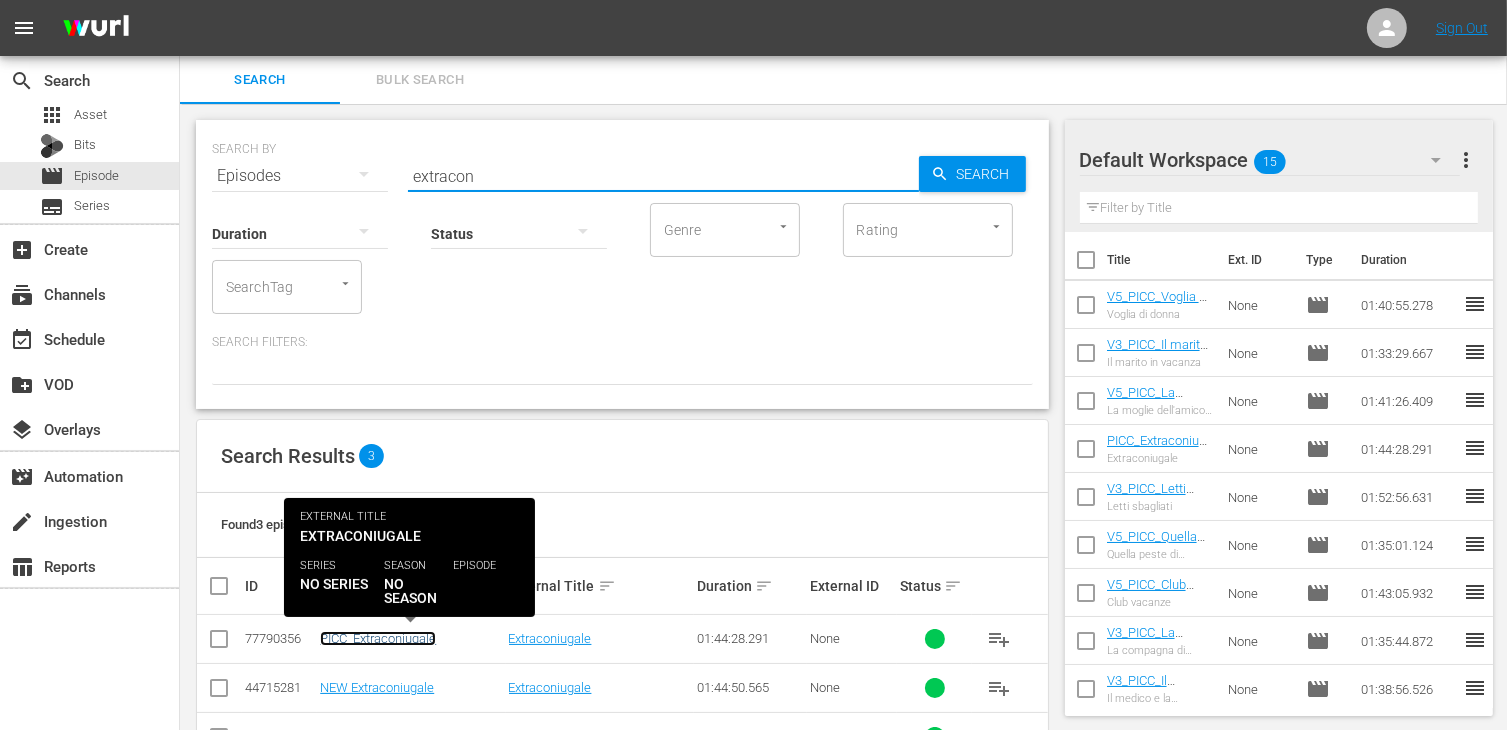 click on "PICC_Extraconiugale" at bounding box center [378, 638] 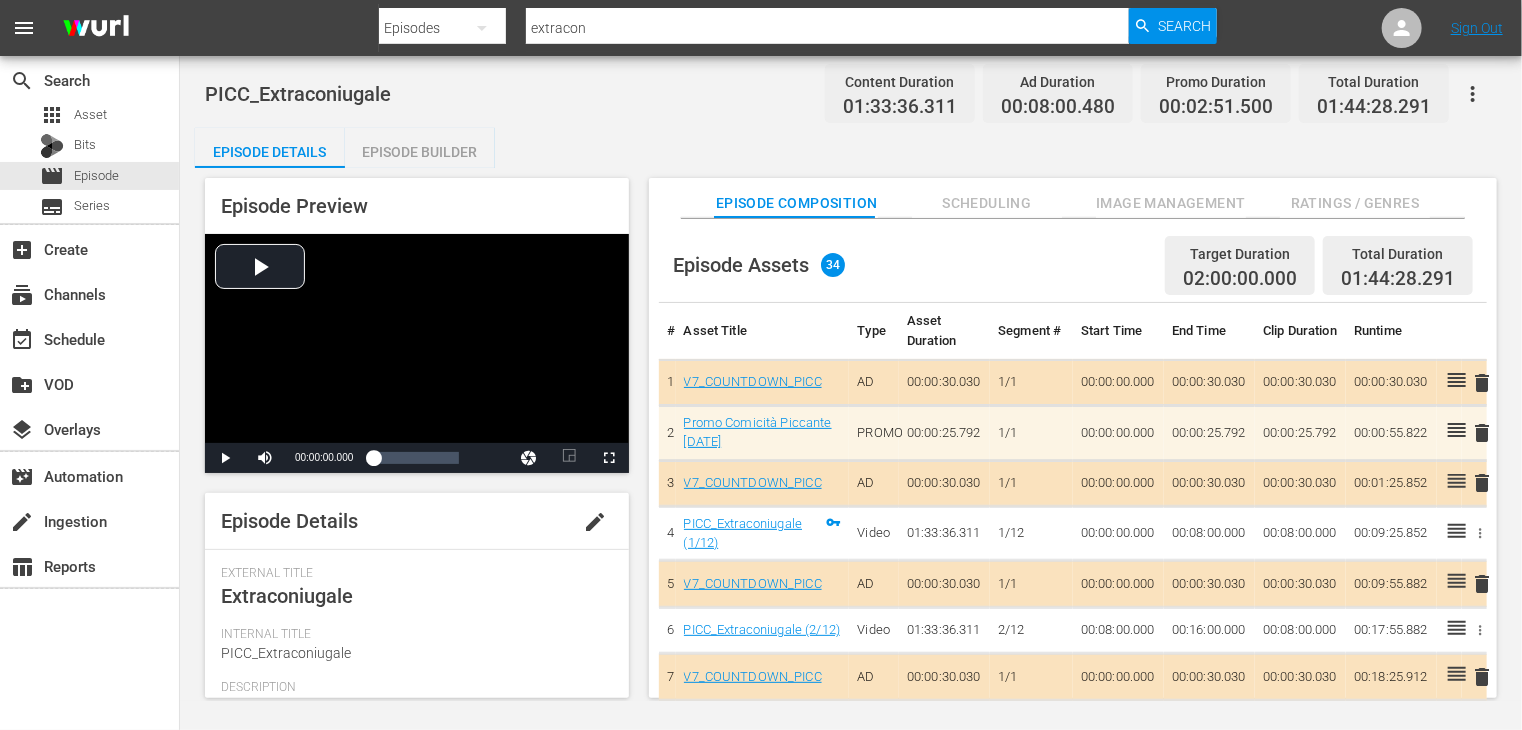 click on "Episode Builder" at bounding box center (420, 152) 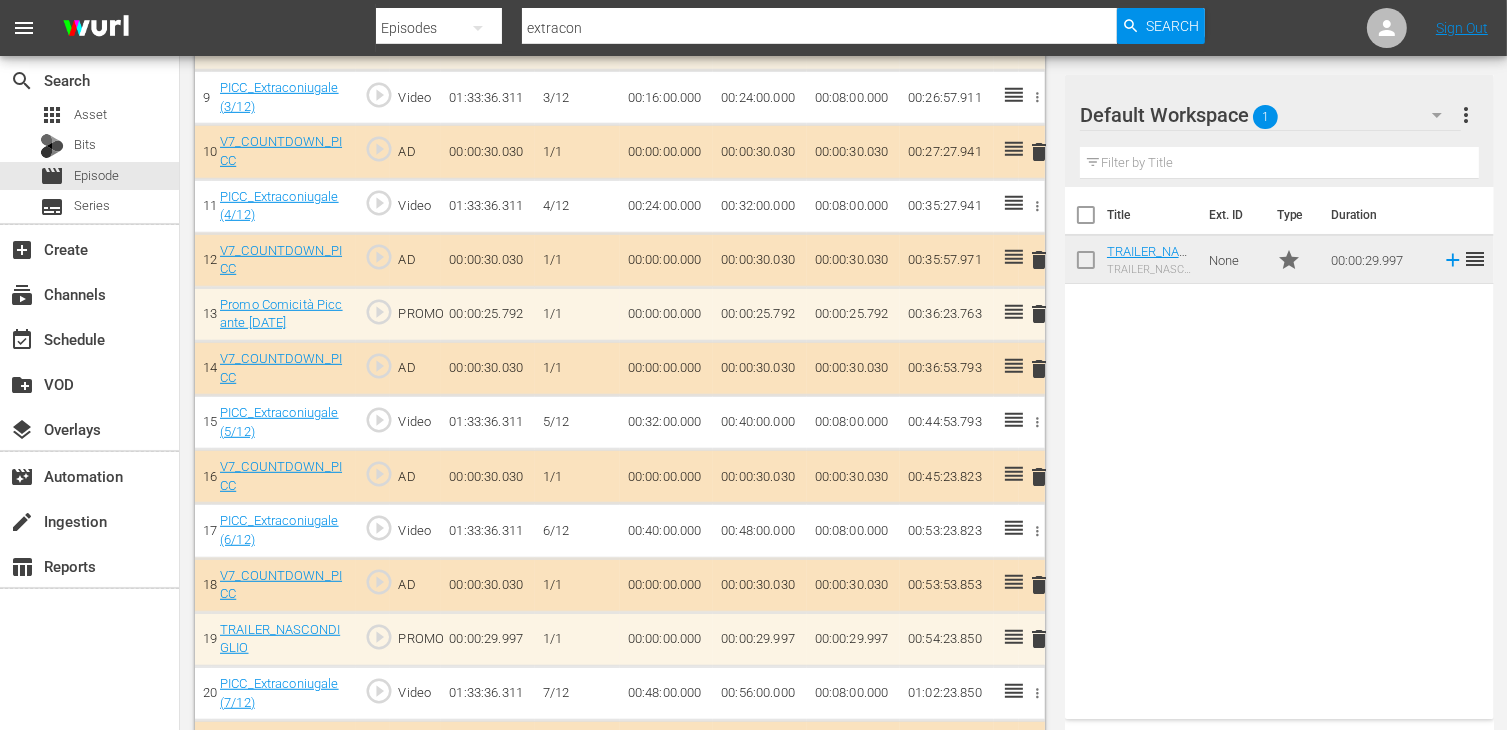 scroll, scrollTop: 1093, scrollLeft: 0, axis: vertical 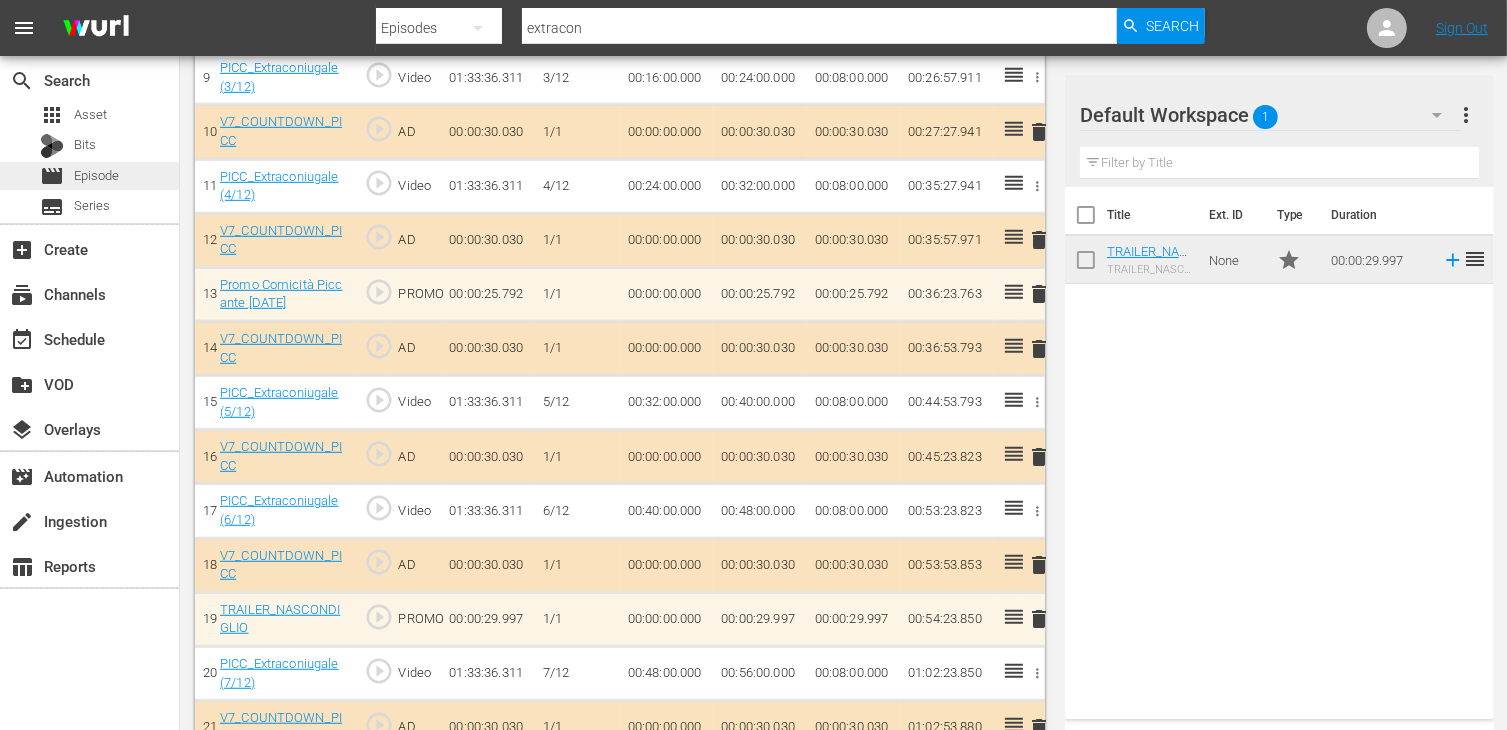 click on "movie Episode" at bounding box center (89, 176) 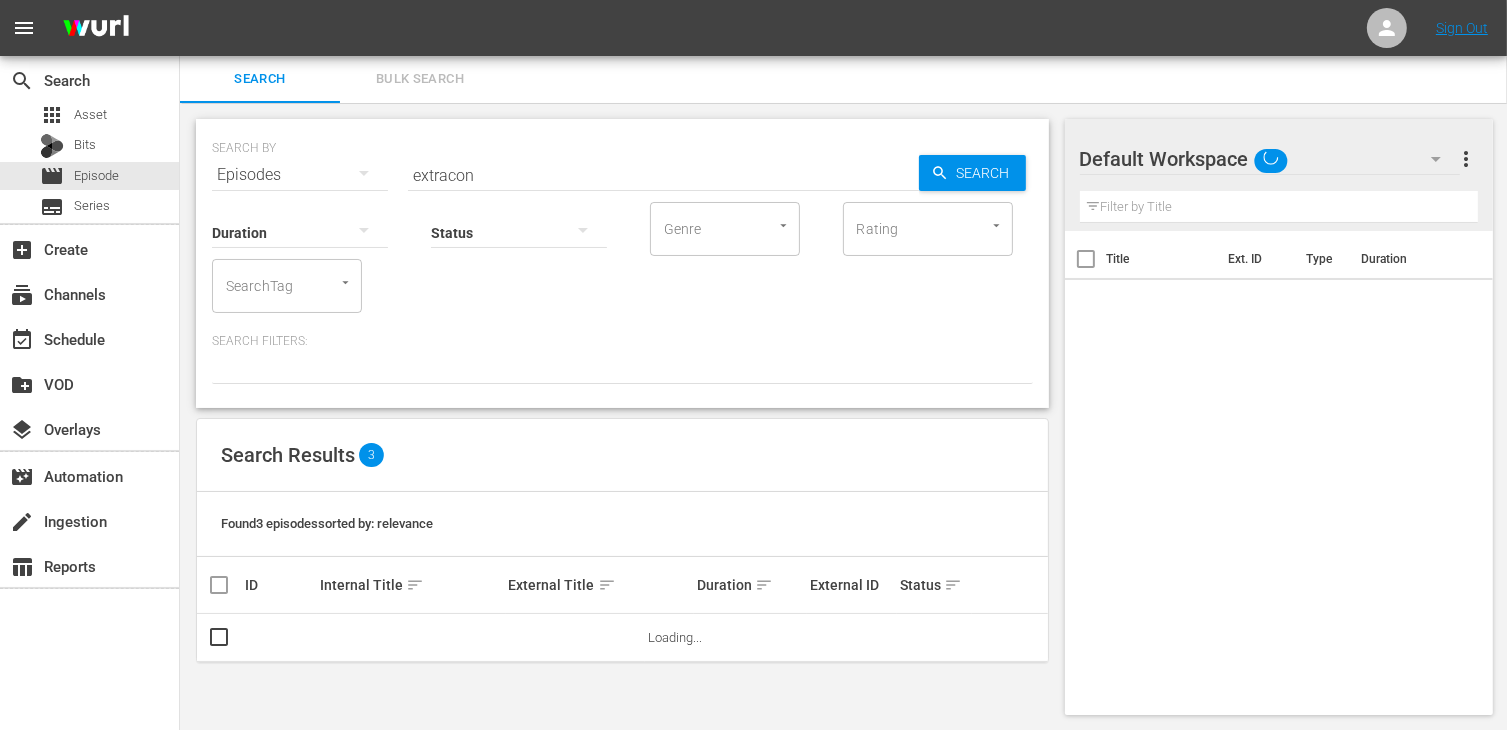 scroll, scrollTop: 67, scrollLeft: 0, axis: vertical 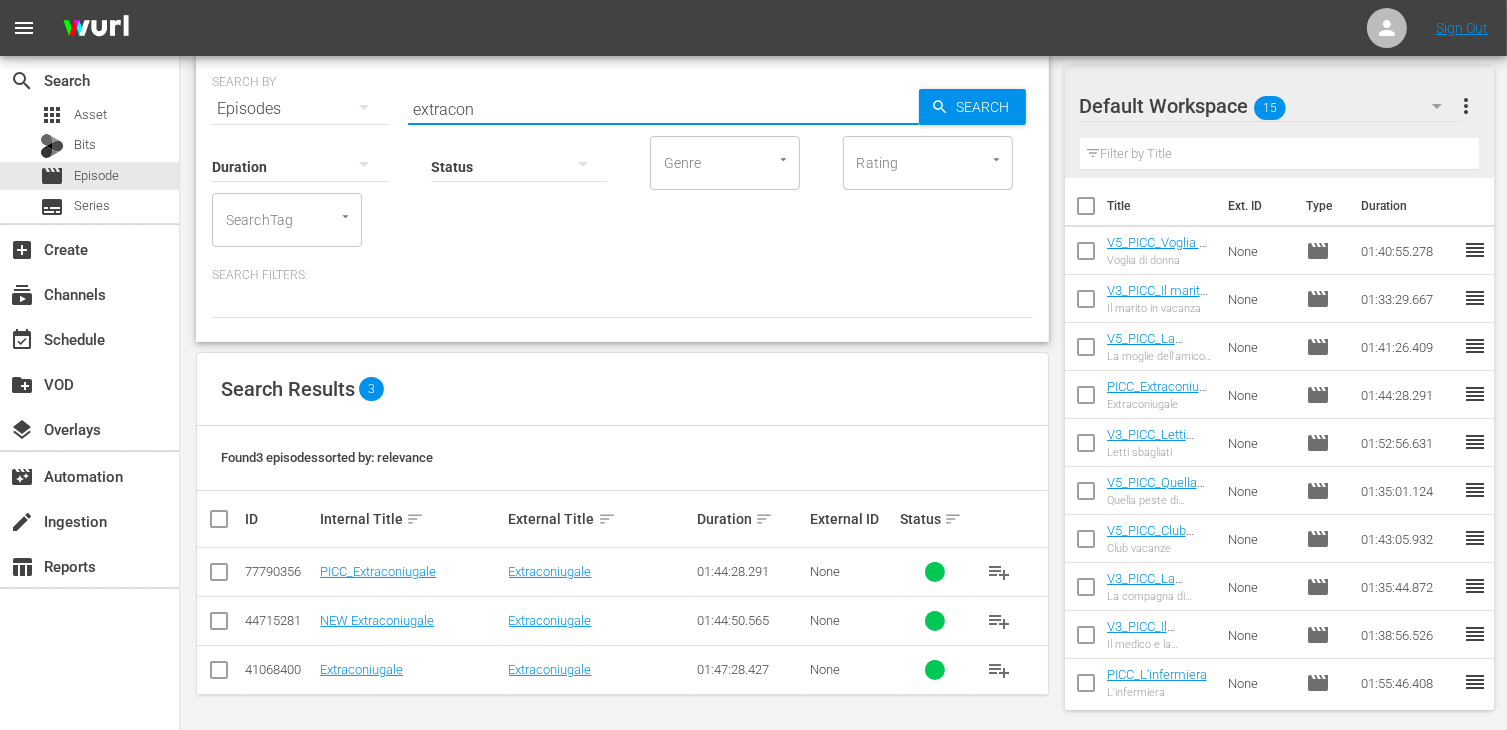 drag, startPoint x: 496, startPoint y: 96, endPoint x: 360, endPoint y: 76, distance: 137.46272 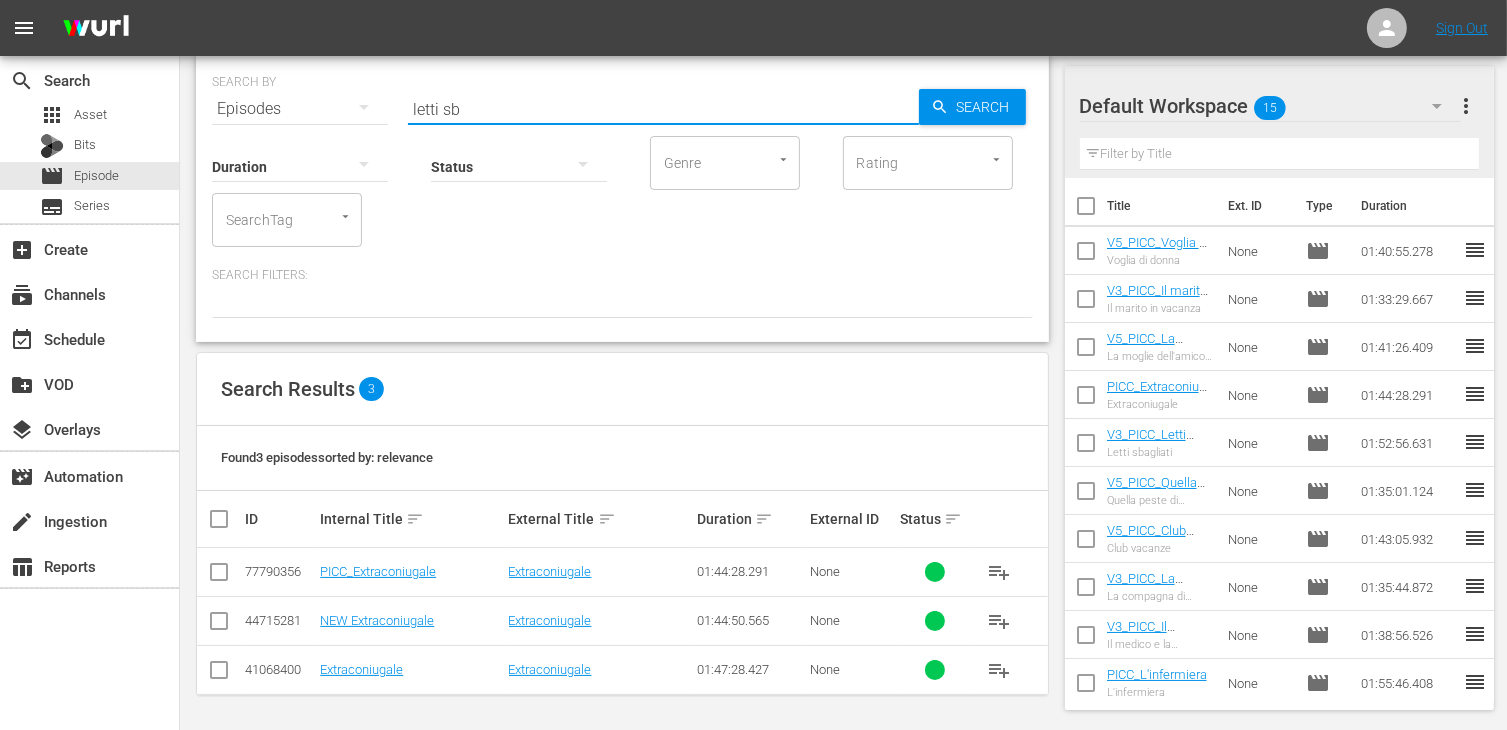 type on "letti sb" 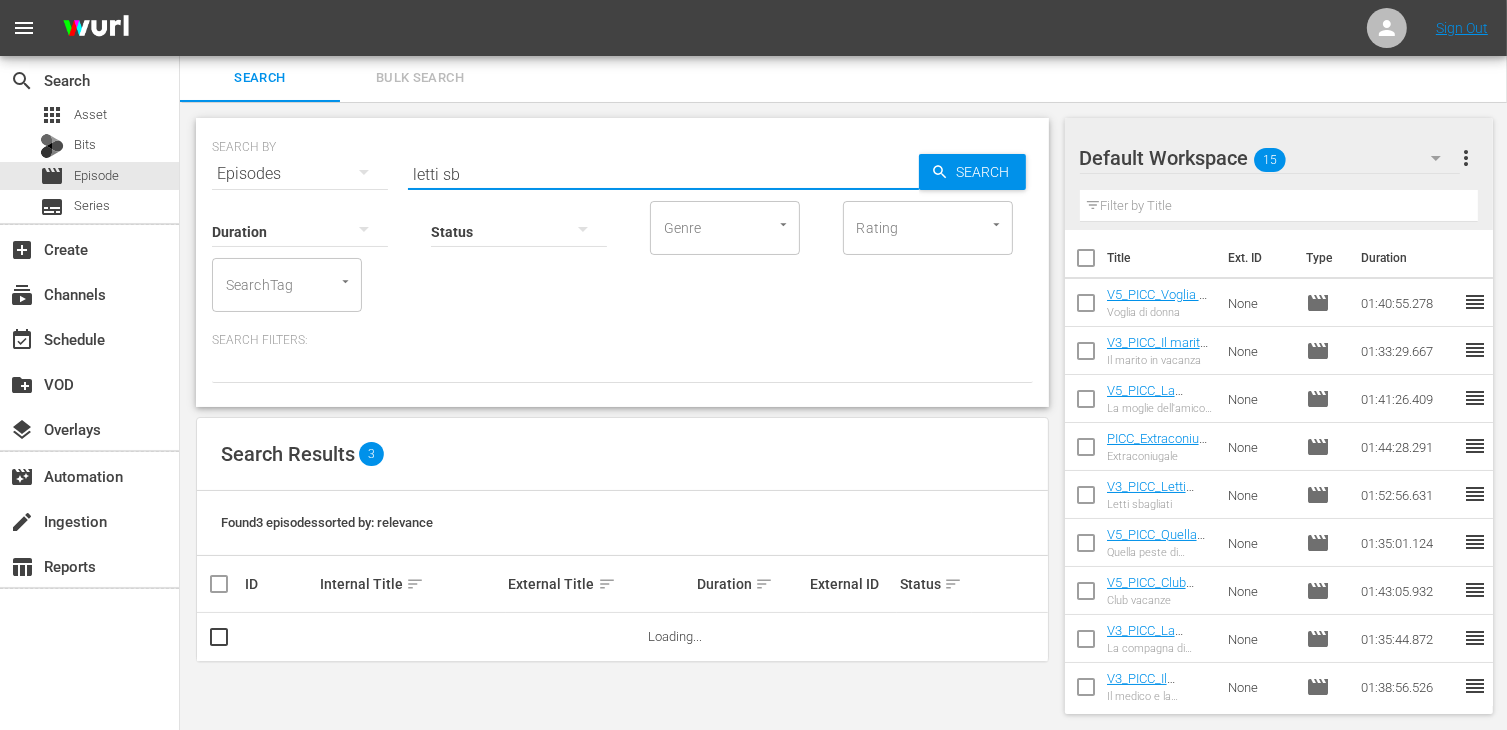 scroll, scrollTop: 0, scrollLeft: 0, axis: both 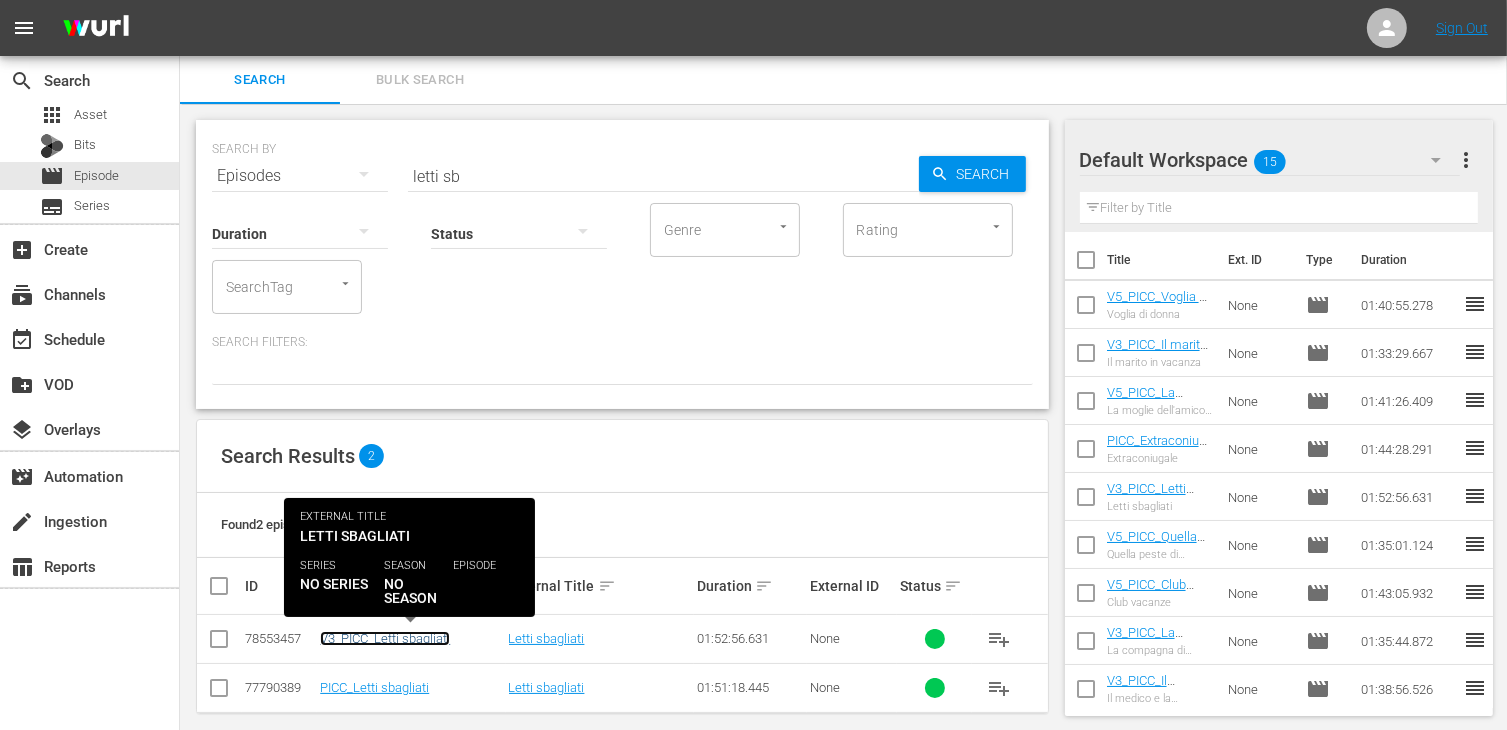 click on "V3_PICC_Letti sbagliati" at bounding box center (385, 638) 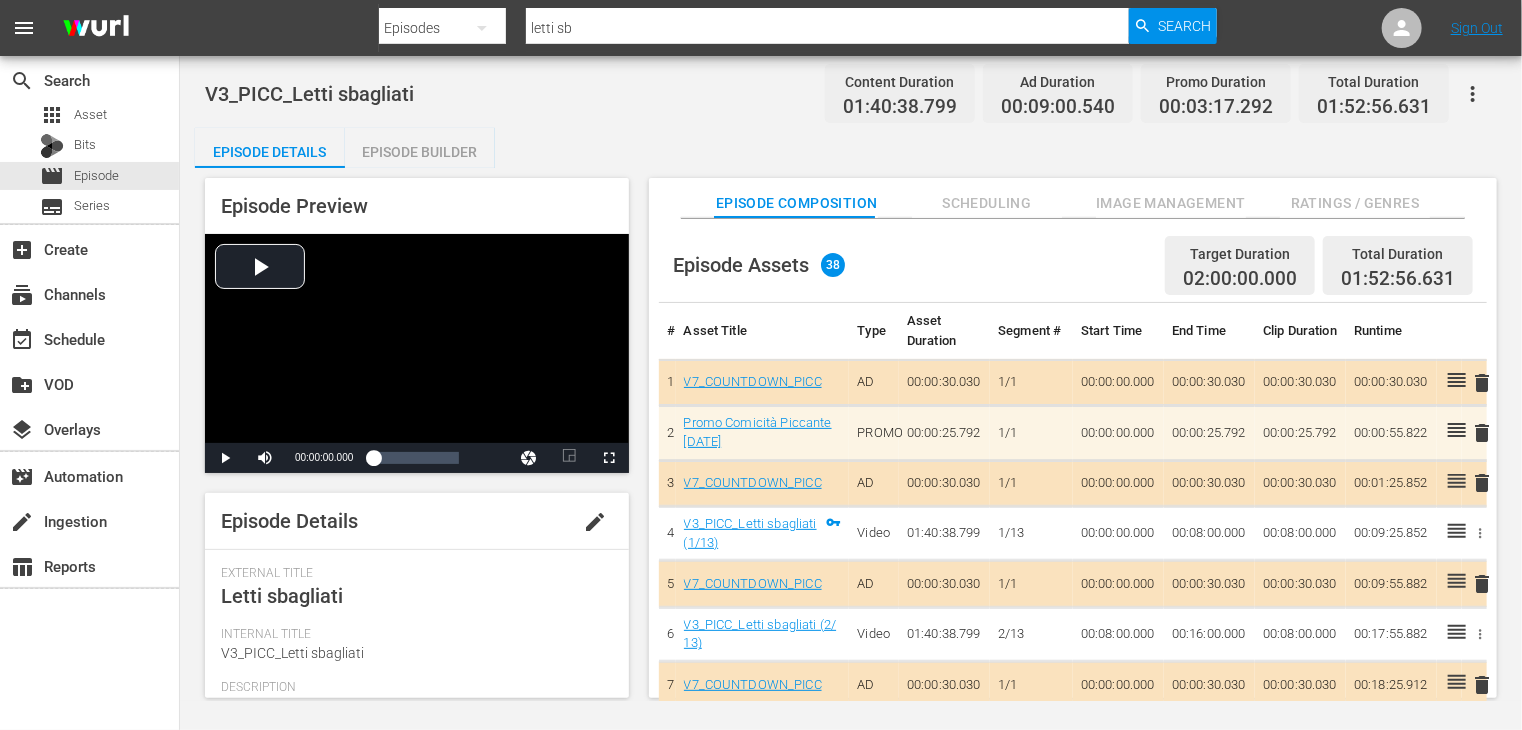 click on "Episode Builder" at bounding box center (420, 152) 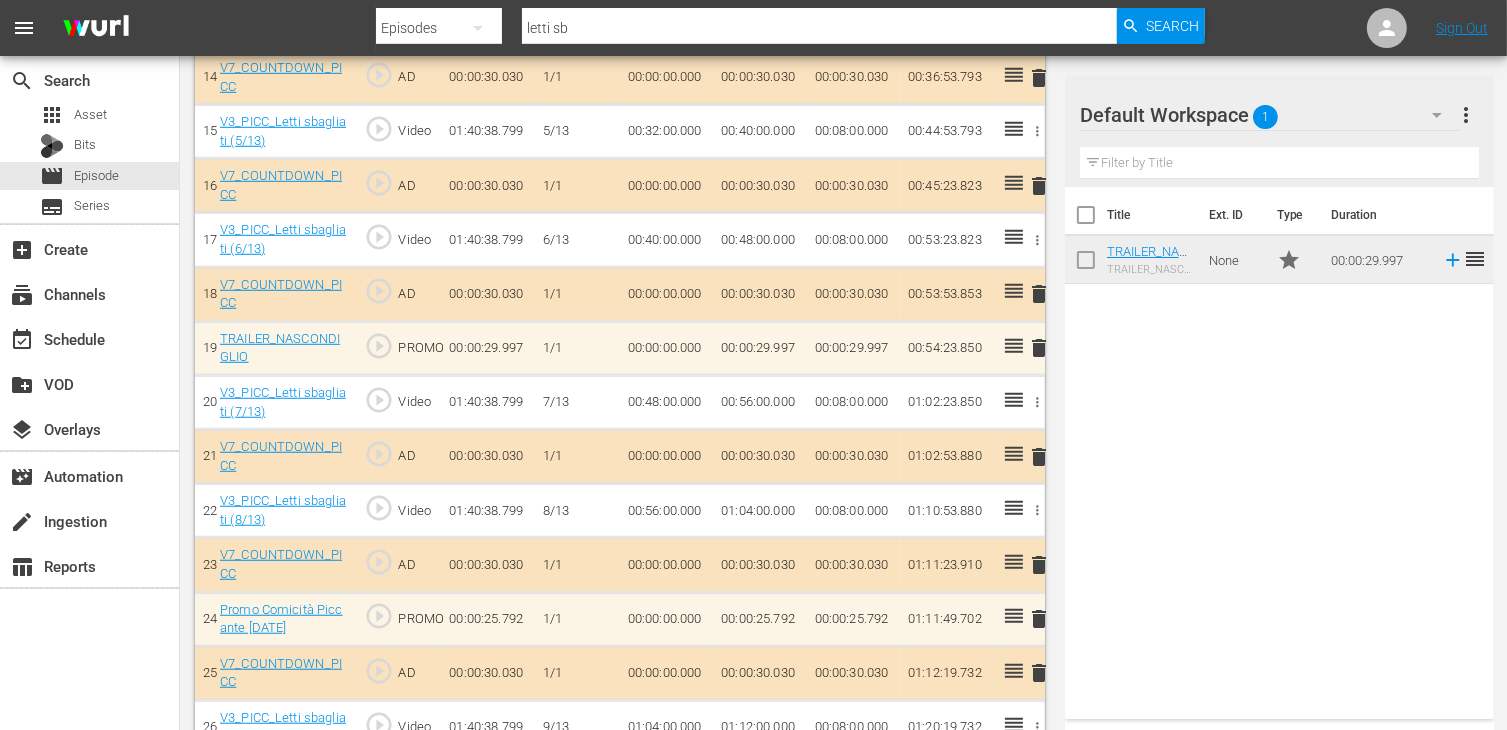 scroll, scrollTop: 1370, scrollLeft: 0, axis: vertical 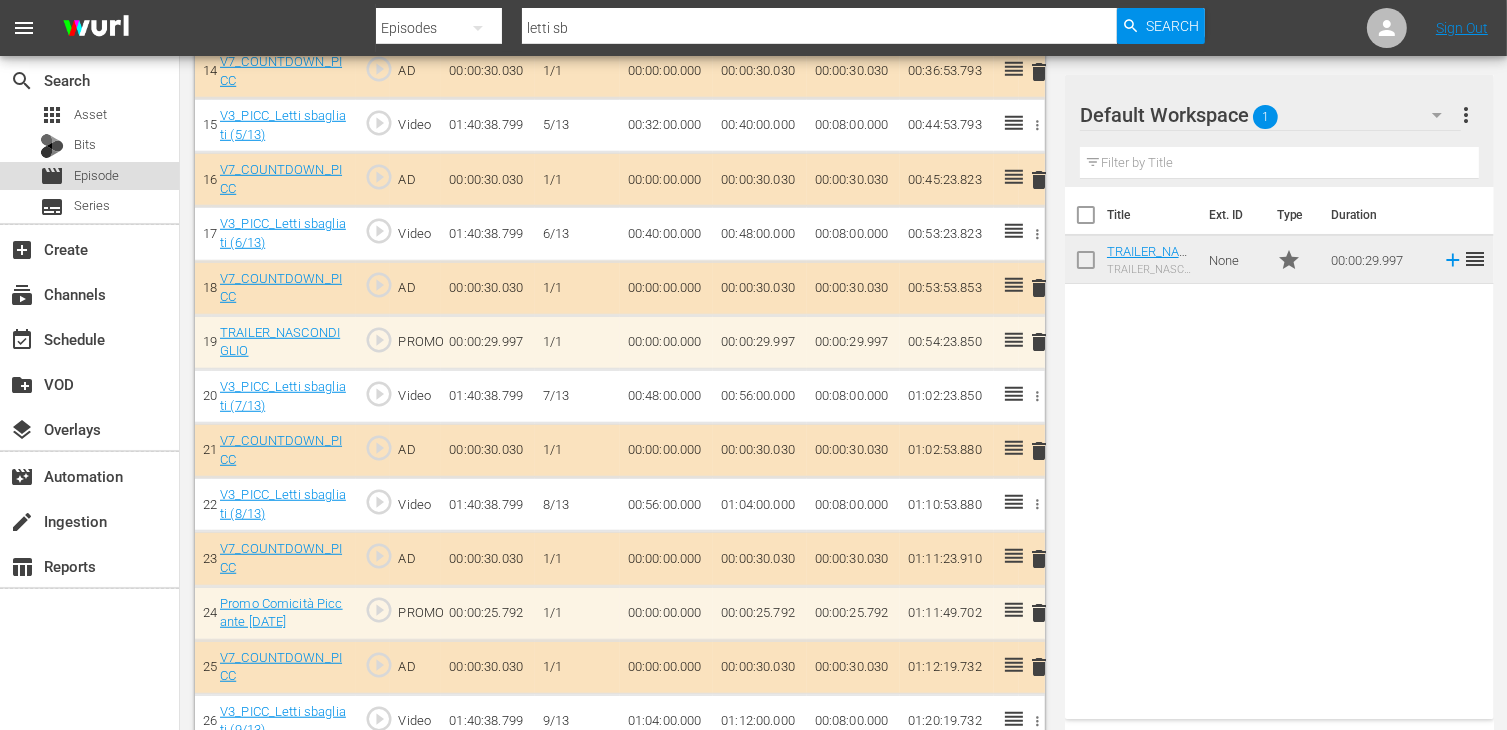 click on "Episode" at bounding box center [96, 176] 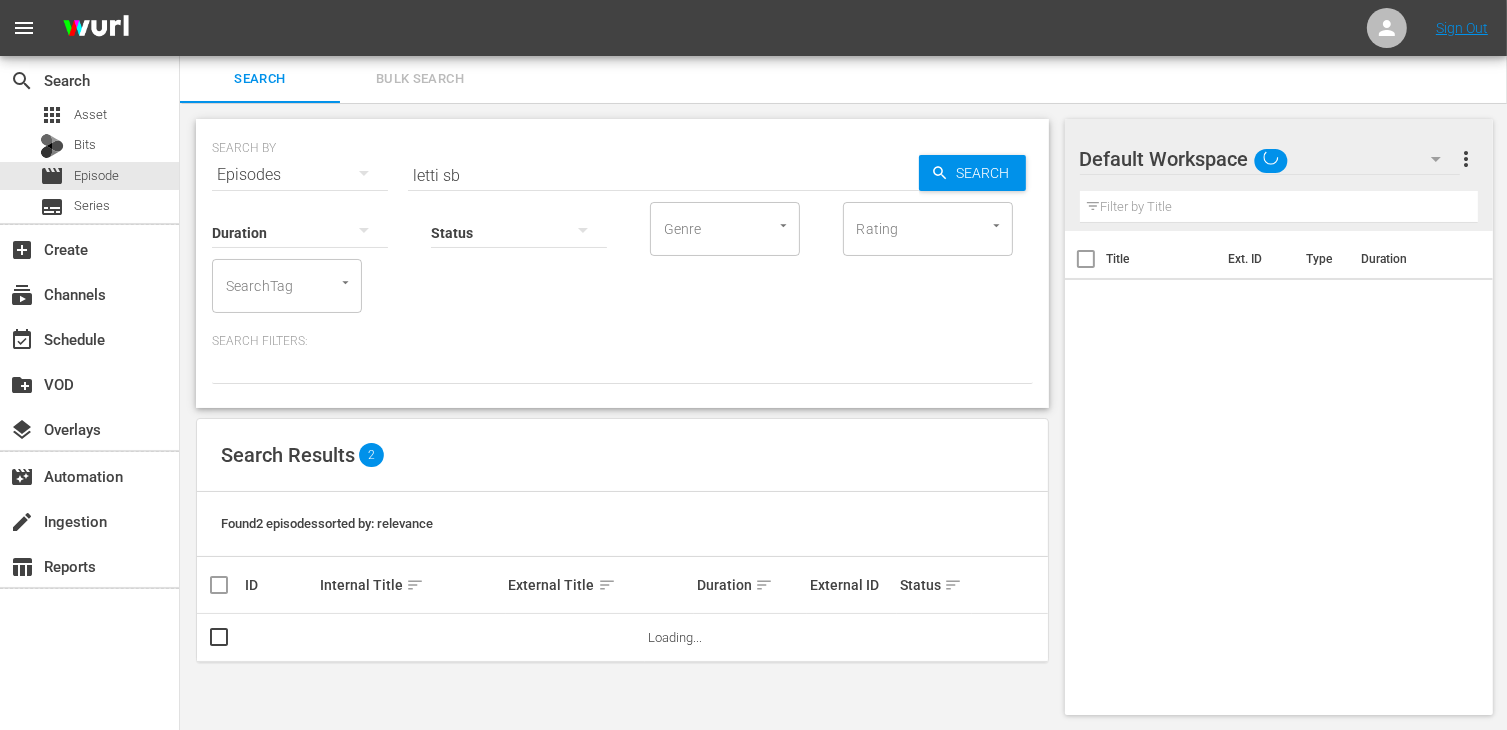 scroll, scrollTop: 18, scrollLeft: 0, axis: vertical 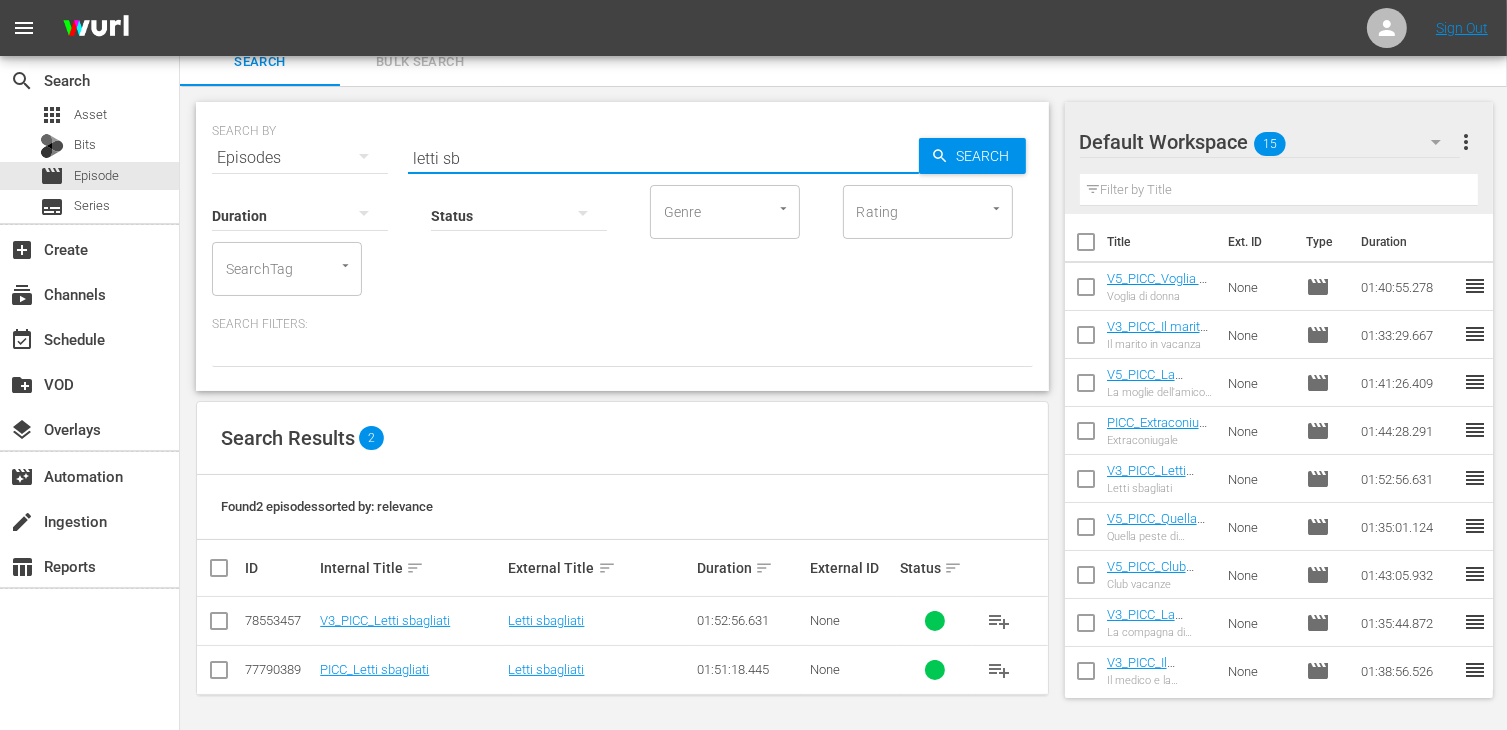 drag, startPoint x: 476, startPoint y: 163, endPoint x: 292, endPoint y: 160, distance: 184.02446 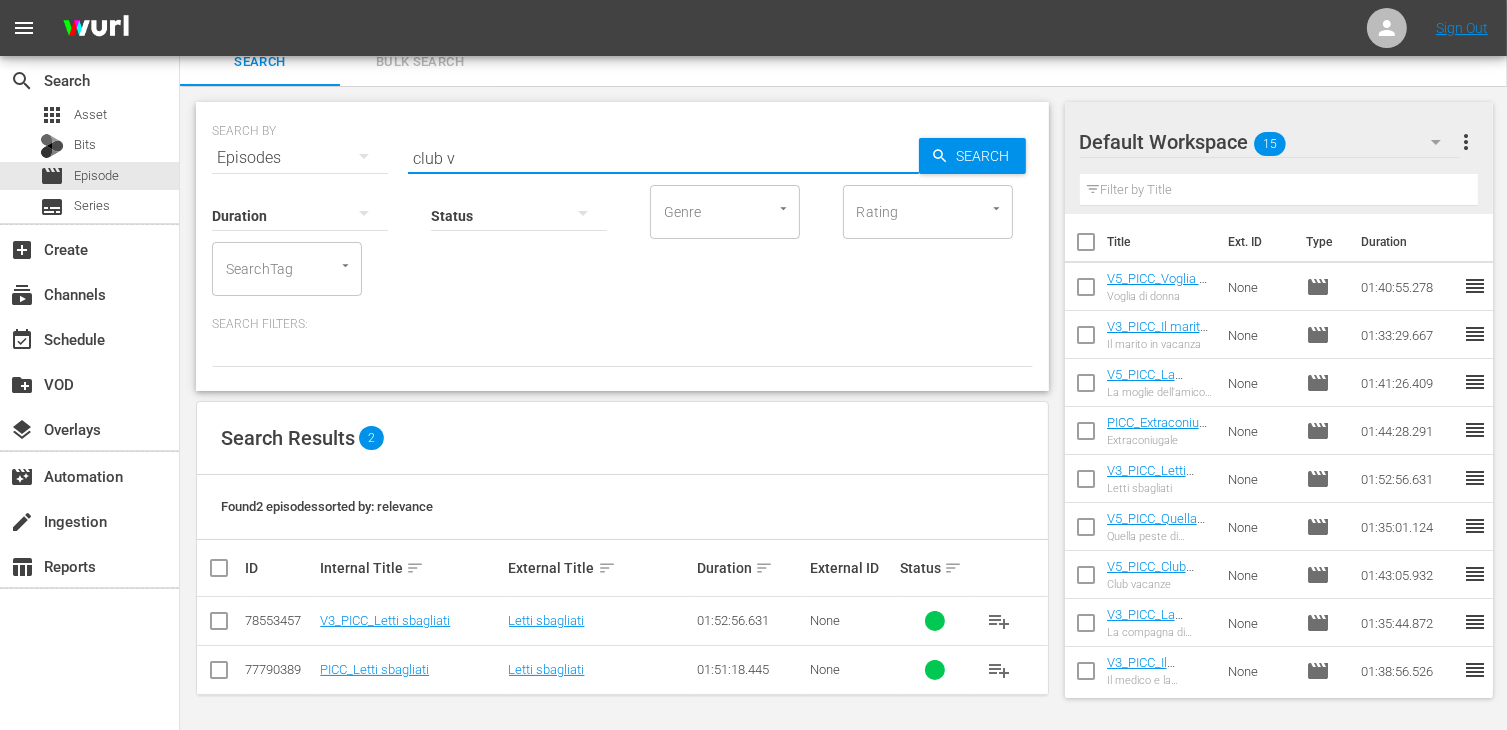 type on "club v" 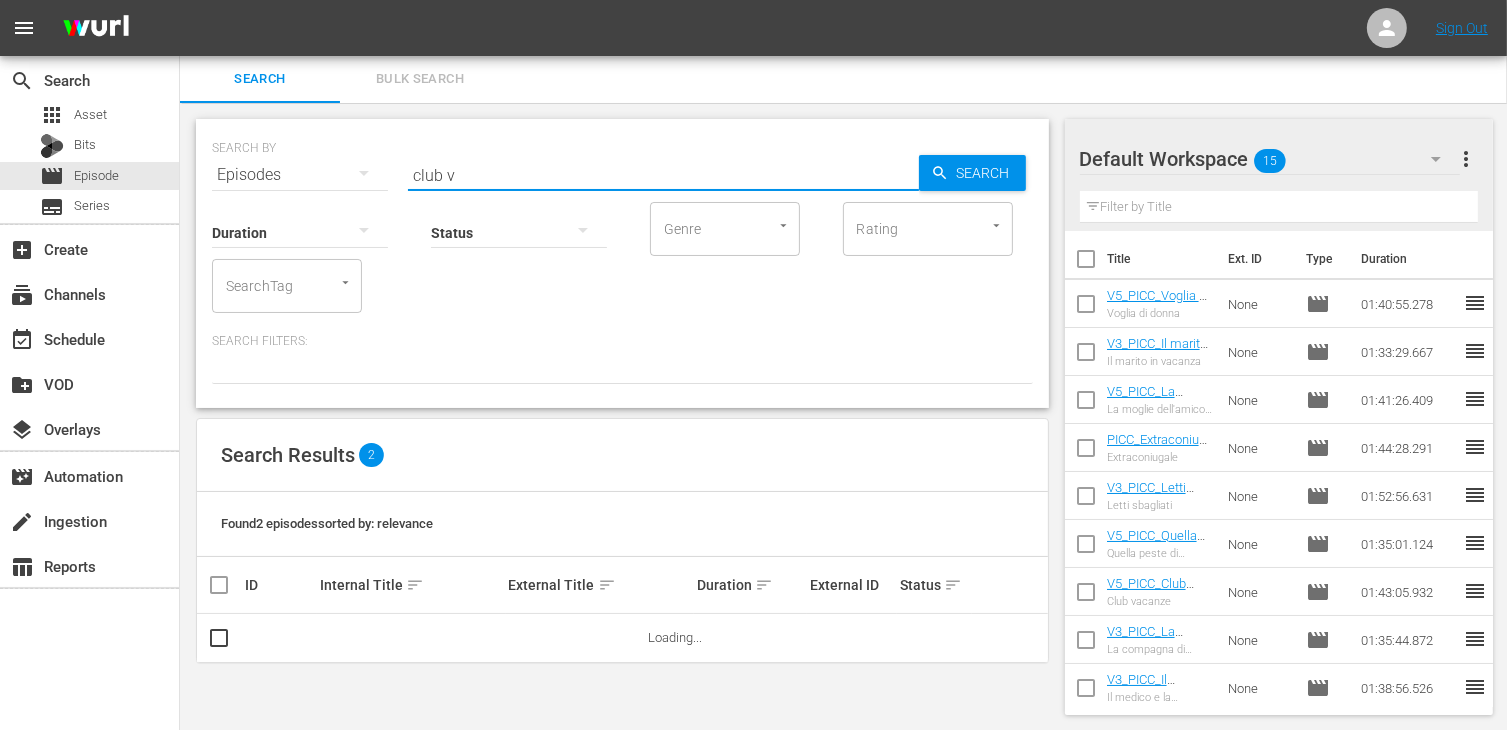 scroll, scrollTop: 18, scrollLeft: 0, axis: vertical 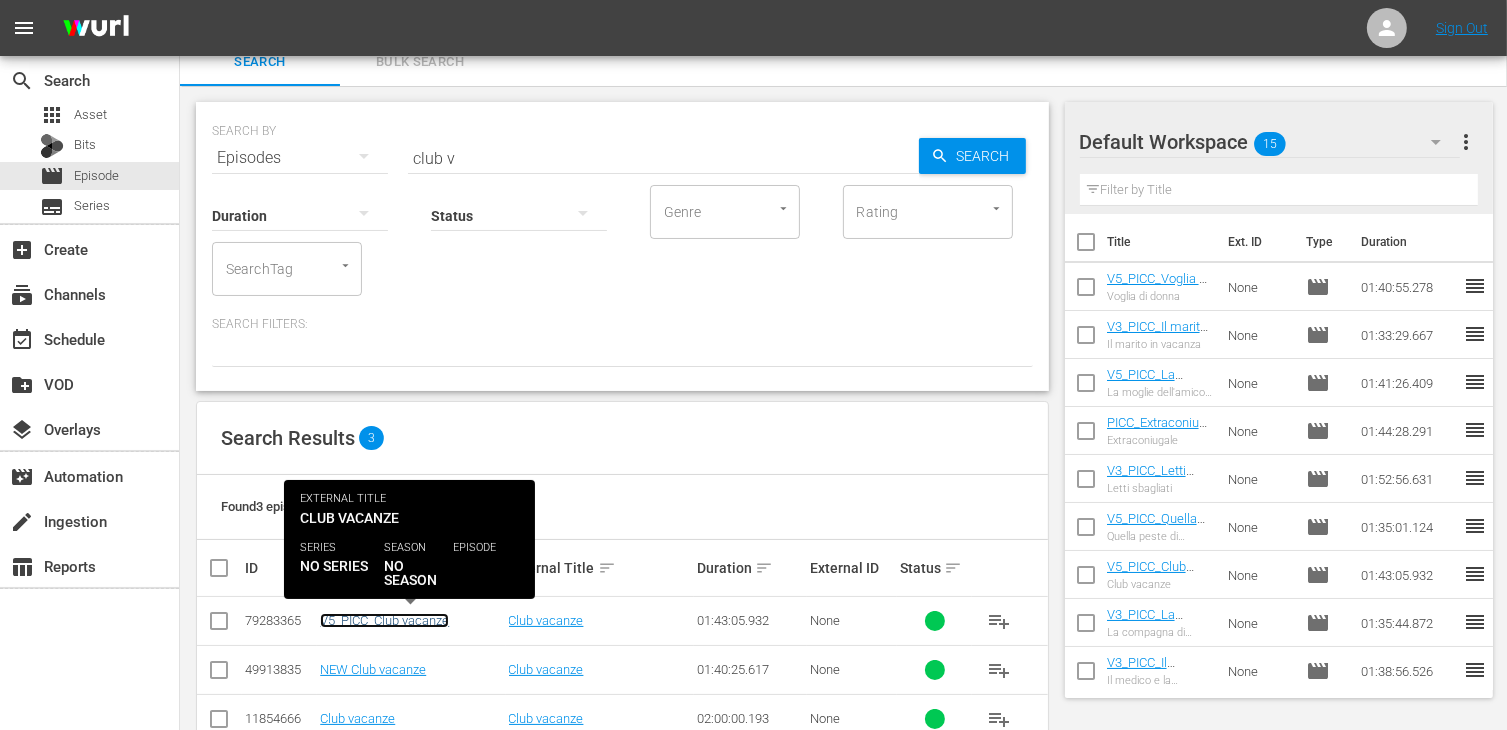 click on "V5_PICC_Club vacanze" at bounding box center [384, 620] 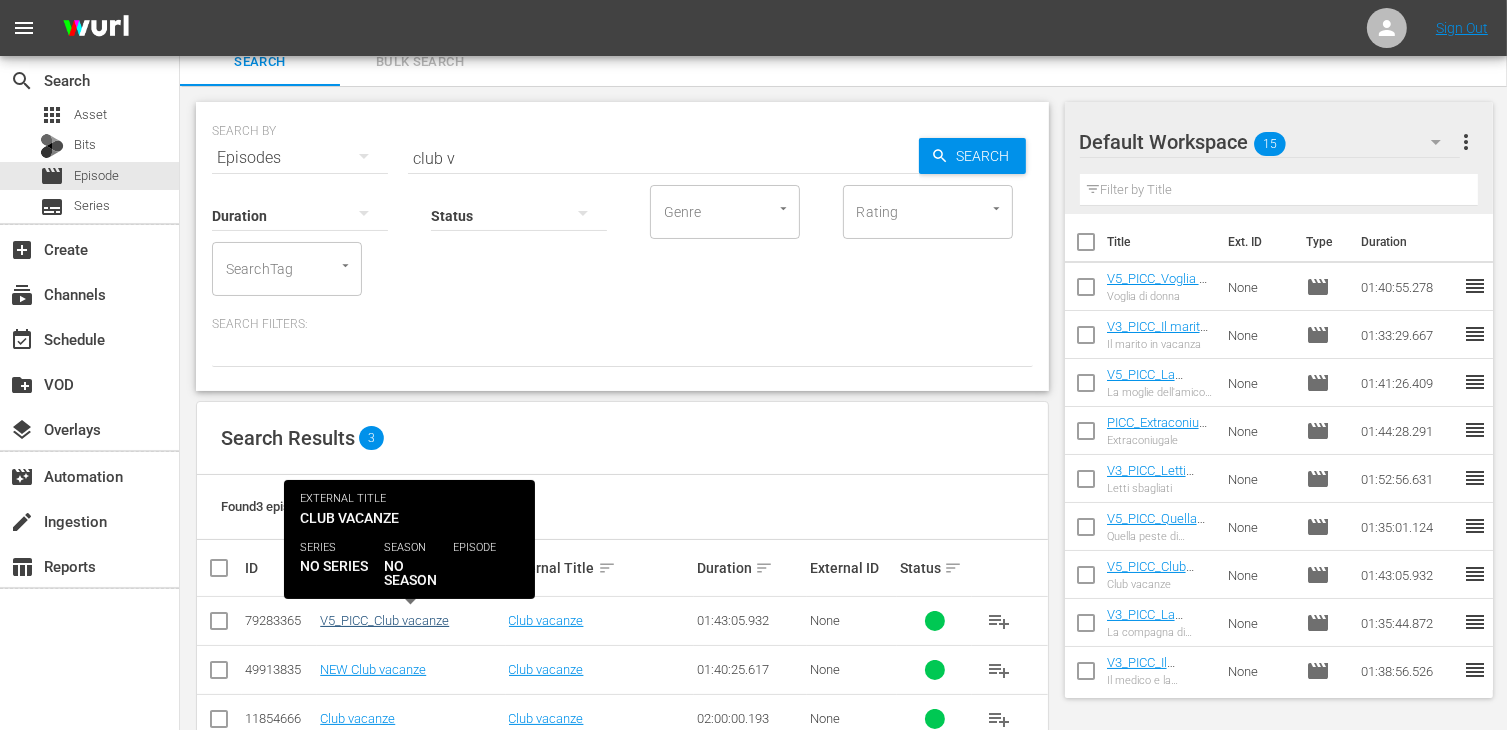 scroll, scrollTop: 0, scrollLeft: 0, axis: both 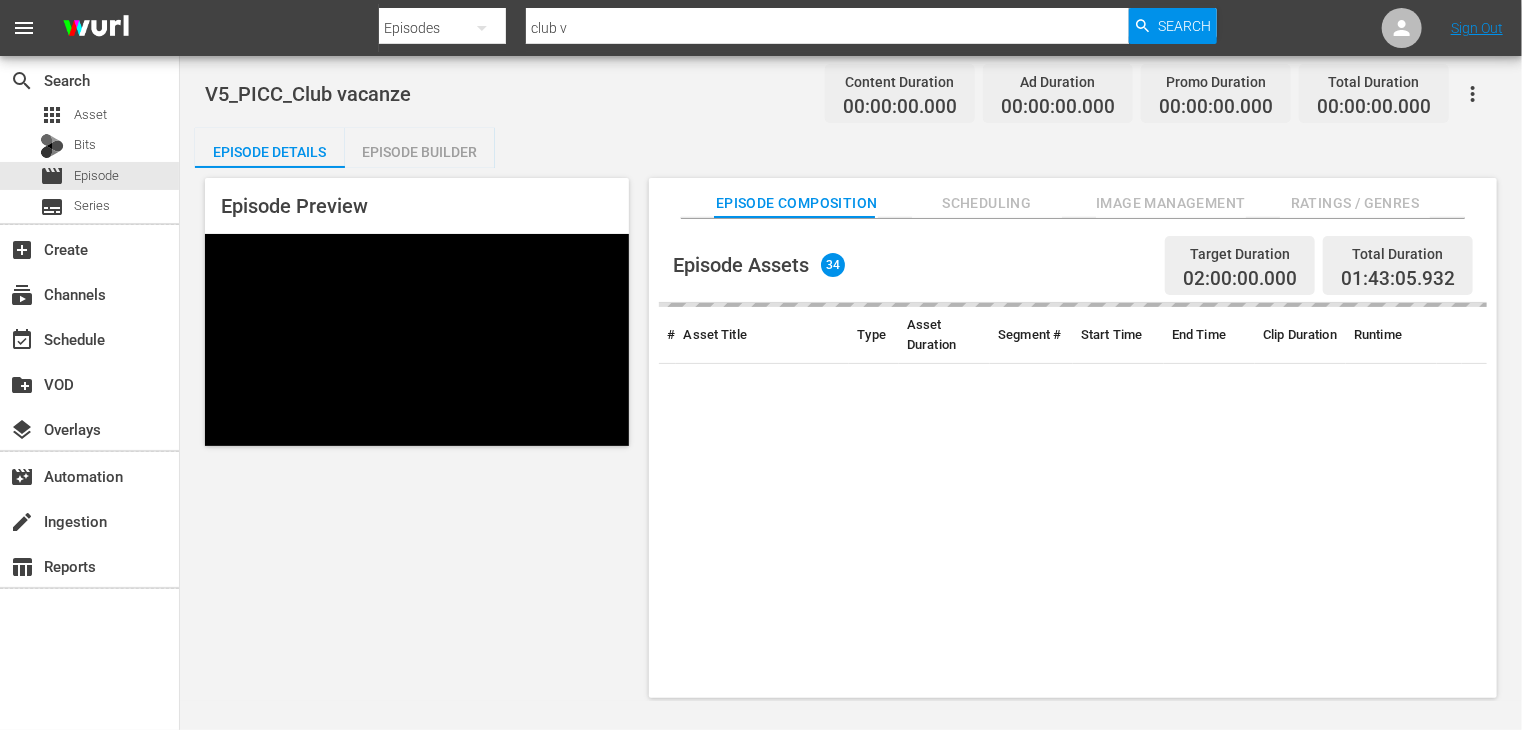 click on "Episode Builder" at bounding box center (420, 152) 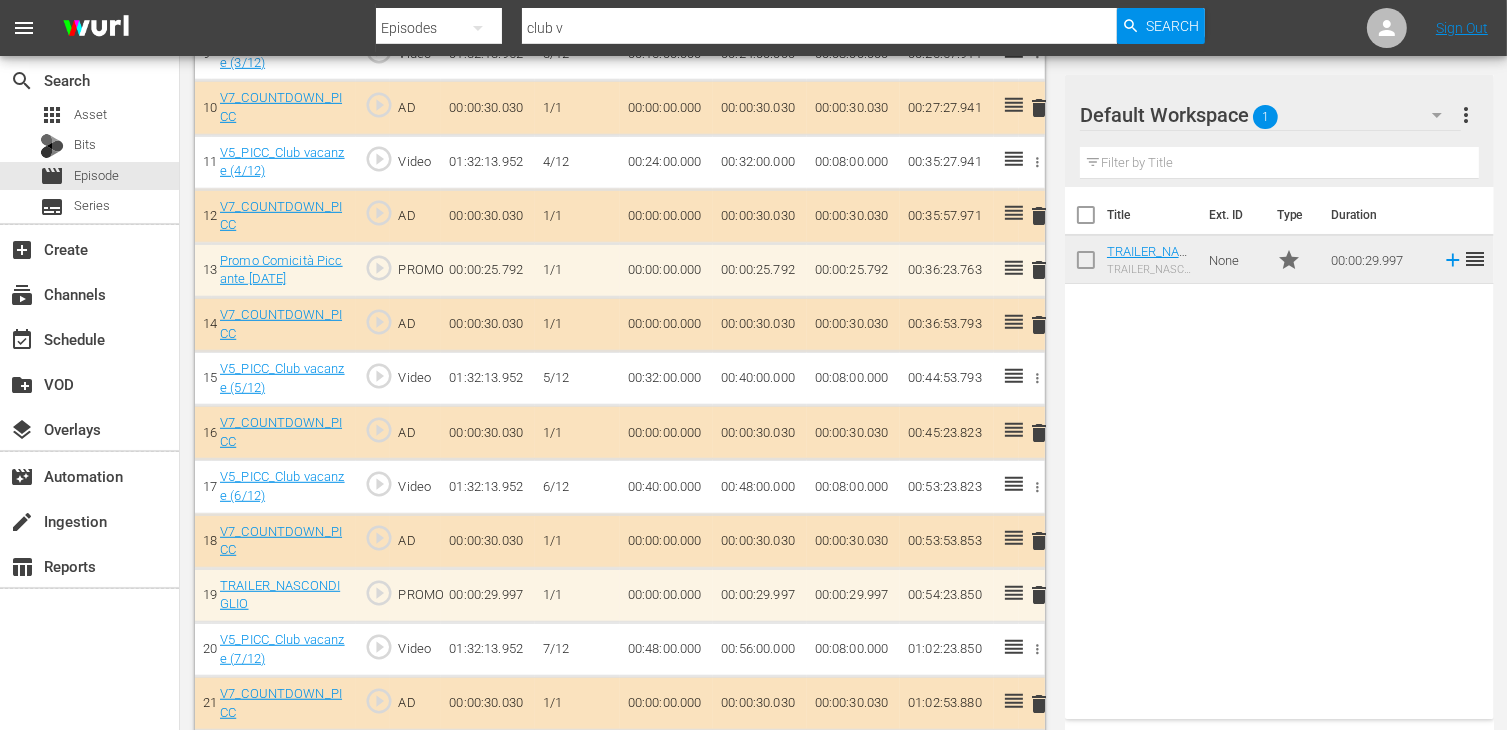 scroll, scrollTop: 1135, scrollLeft: 0, axis: vertical 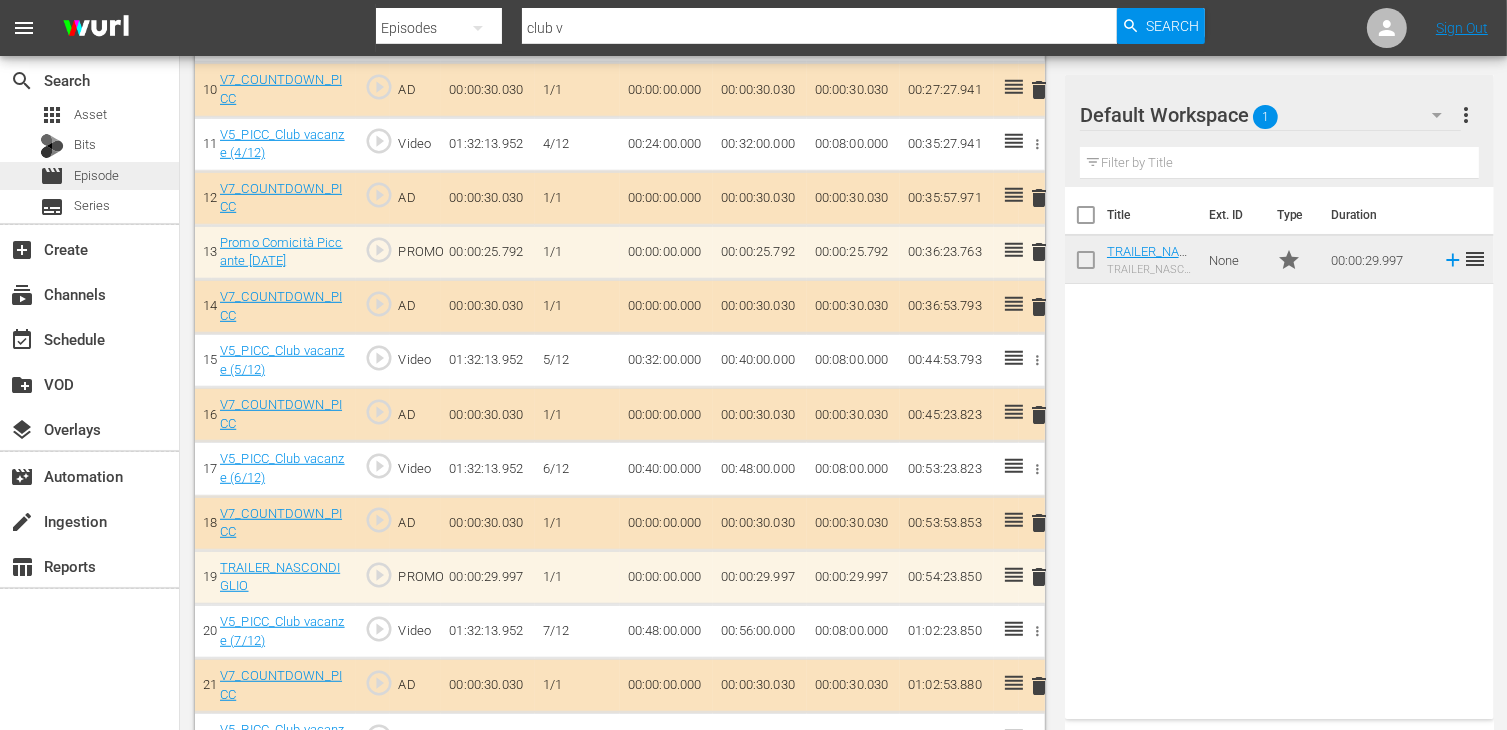 click on "Episode" at bounding box center [96, 176] 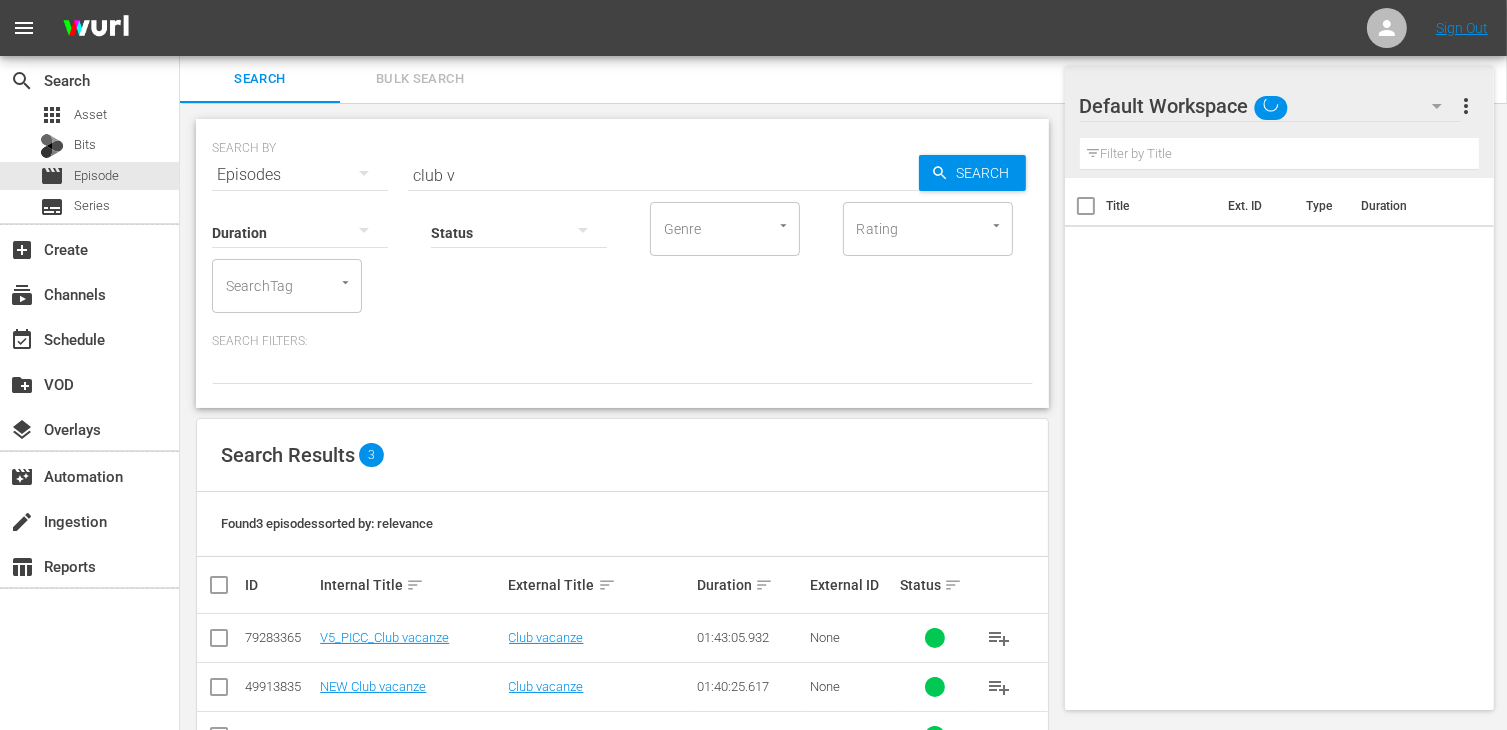 scroll, scrollTop: 67, scrollLeft: 0, axis: vertical 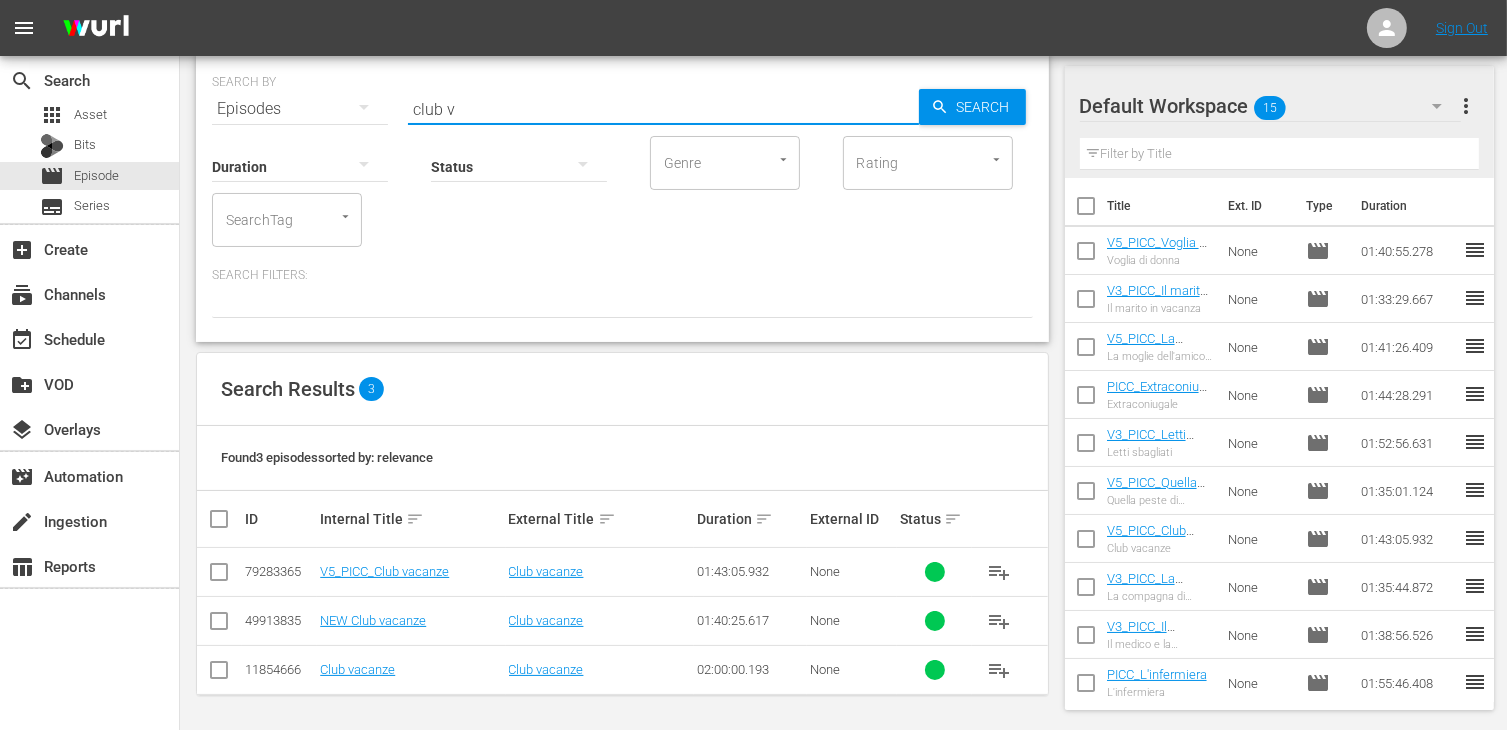 drag, startPoint x: 473, startPoint y: 106, endPoint x: 360, endPoint y: 106, distance: 113 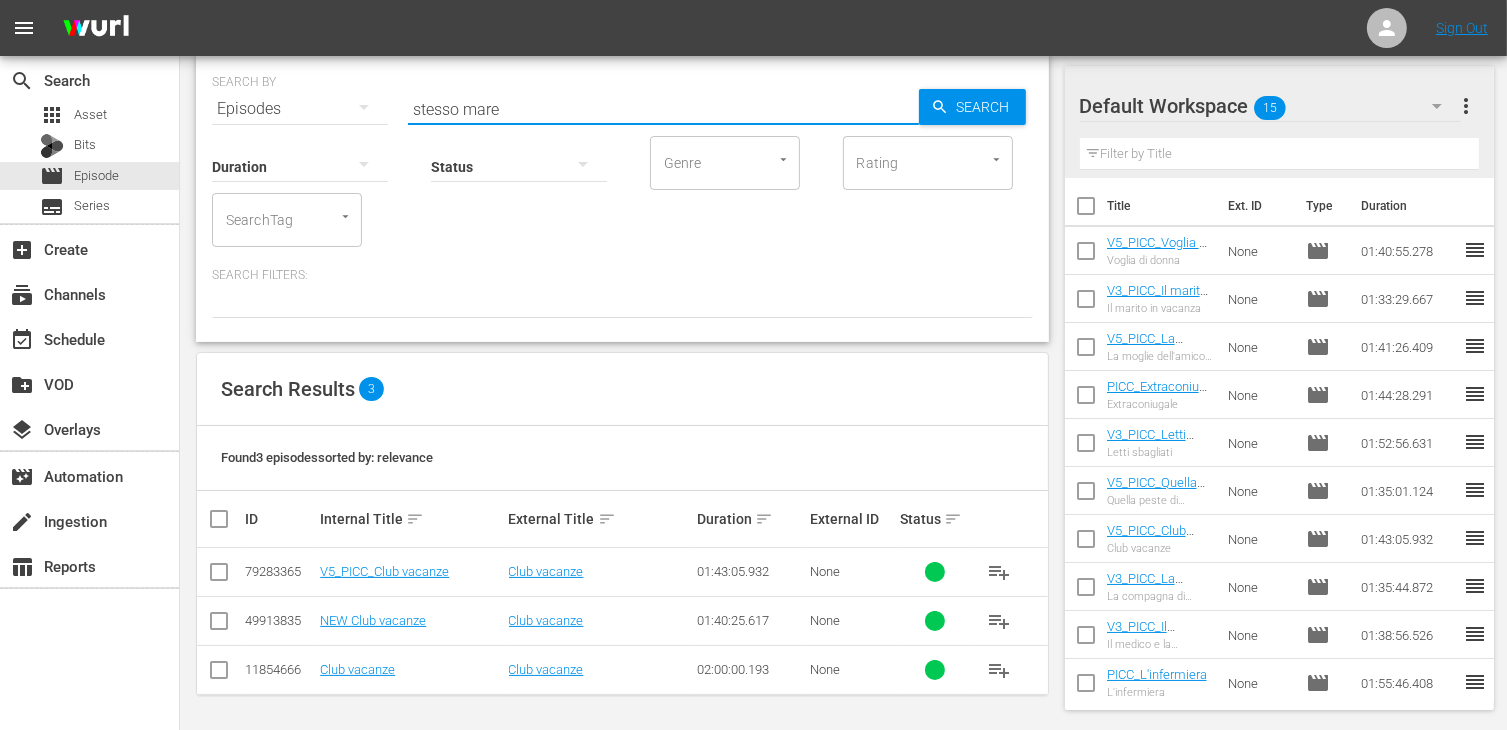 type on "stesso mare" 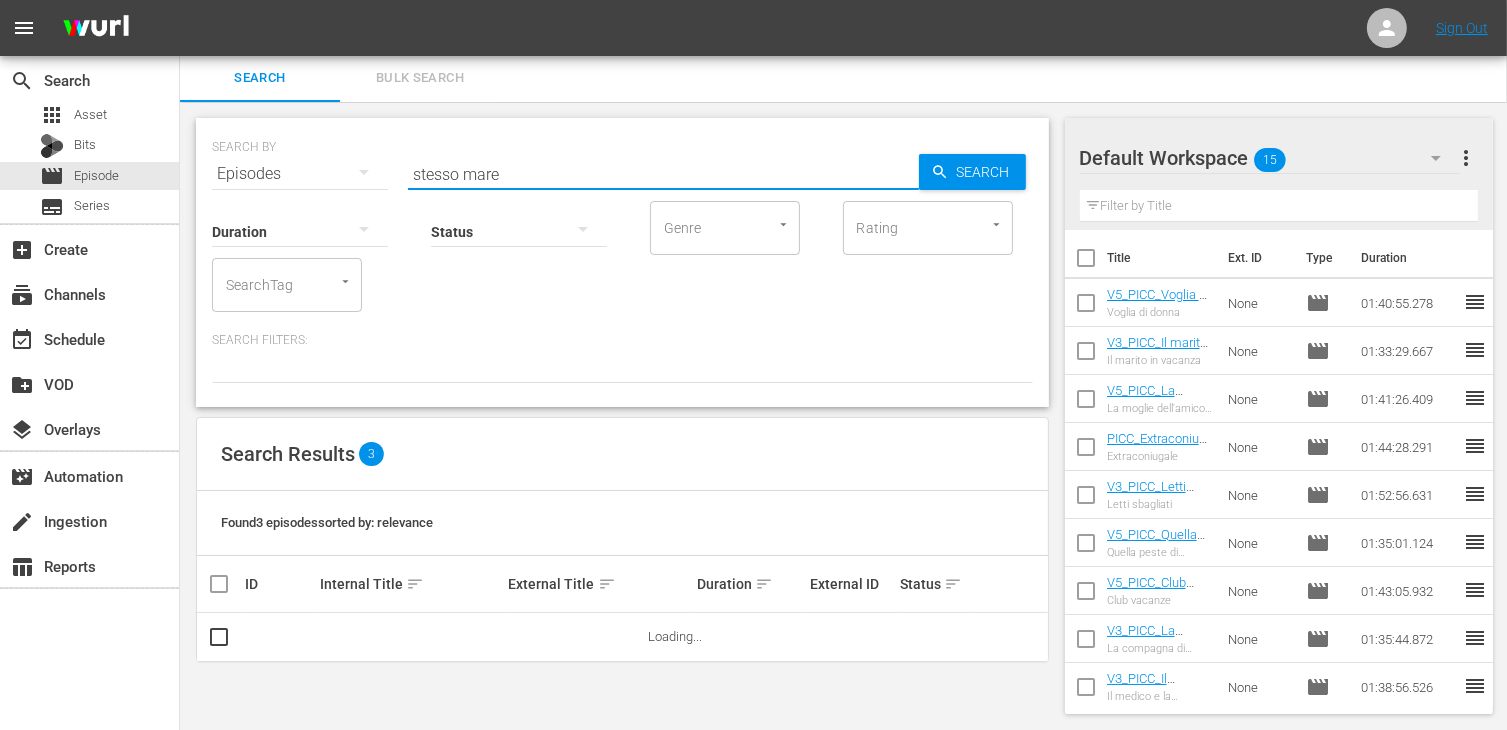 scroll, scrollTop: 0, scrollLeft: 0, axis: both 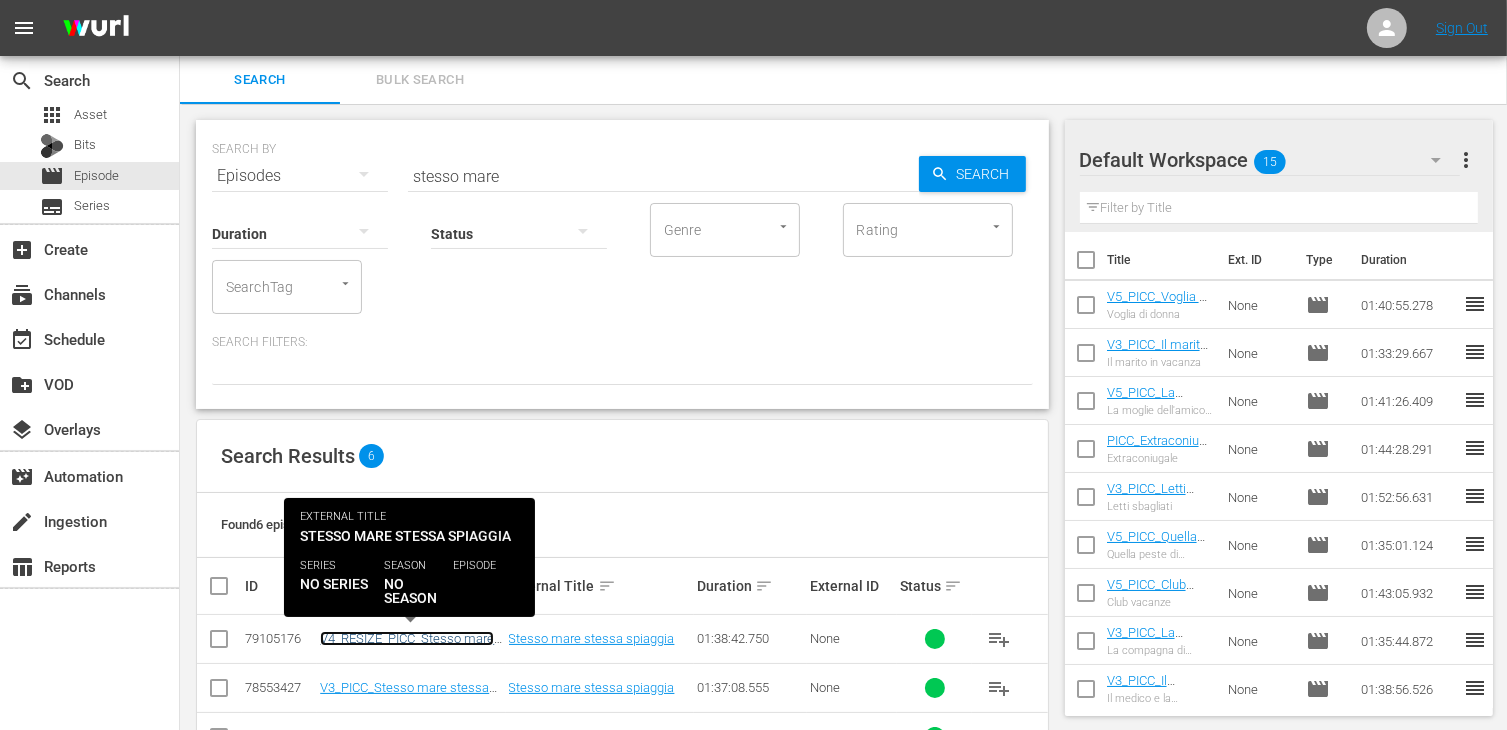 click on "V4_RESIZE_PICC_Stesso mare stessa spiaggia" at bounding box center (407, 646) 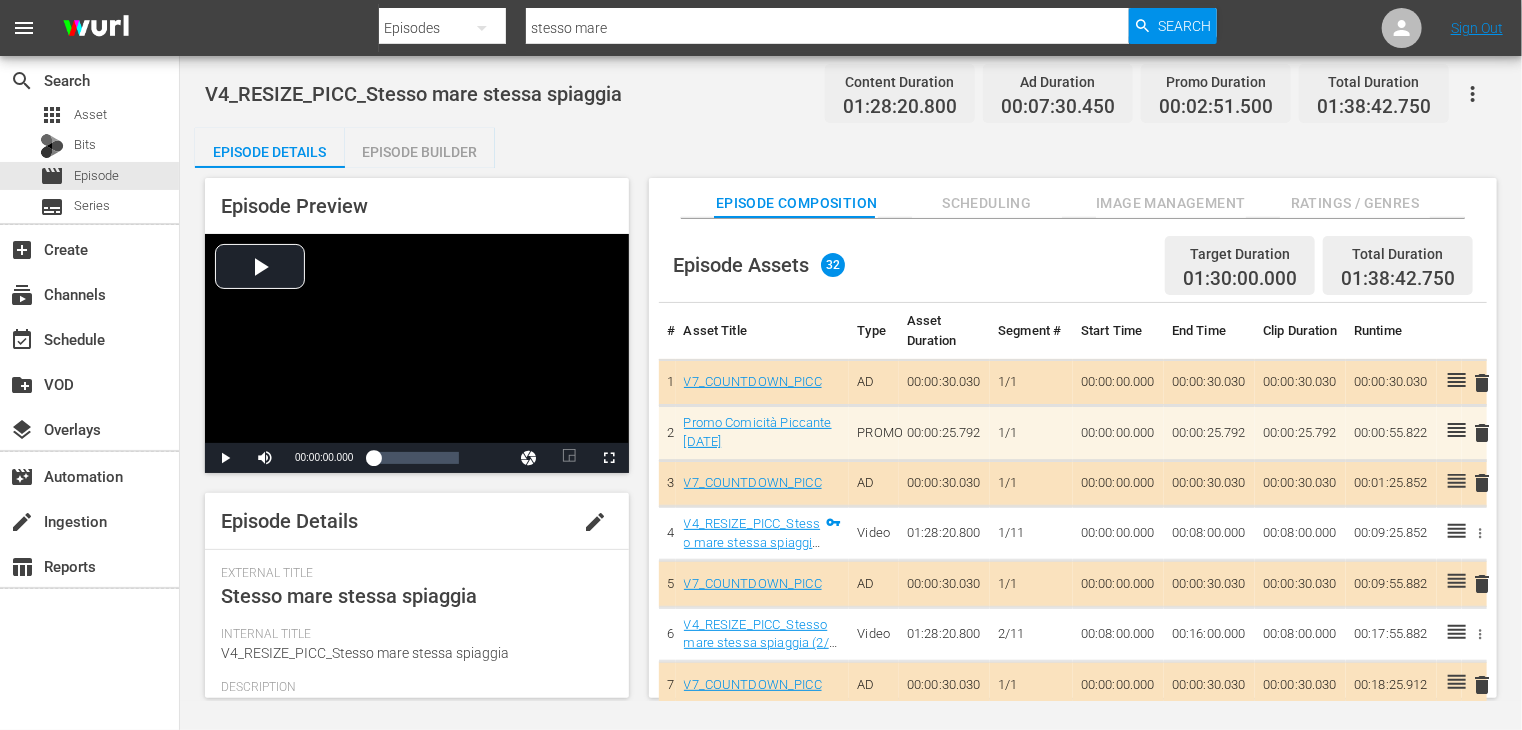 click on "Episode Builder" at bounding box center (420, 152) 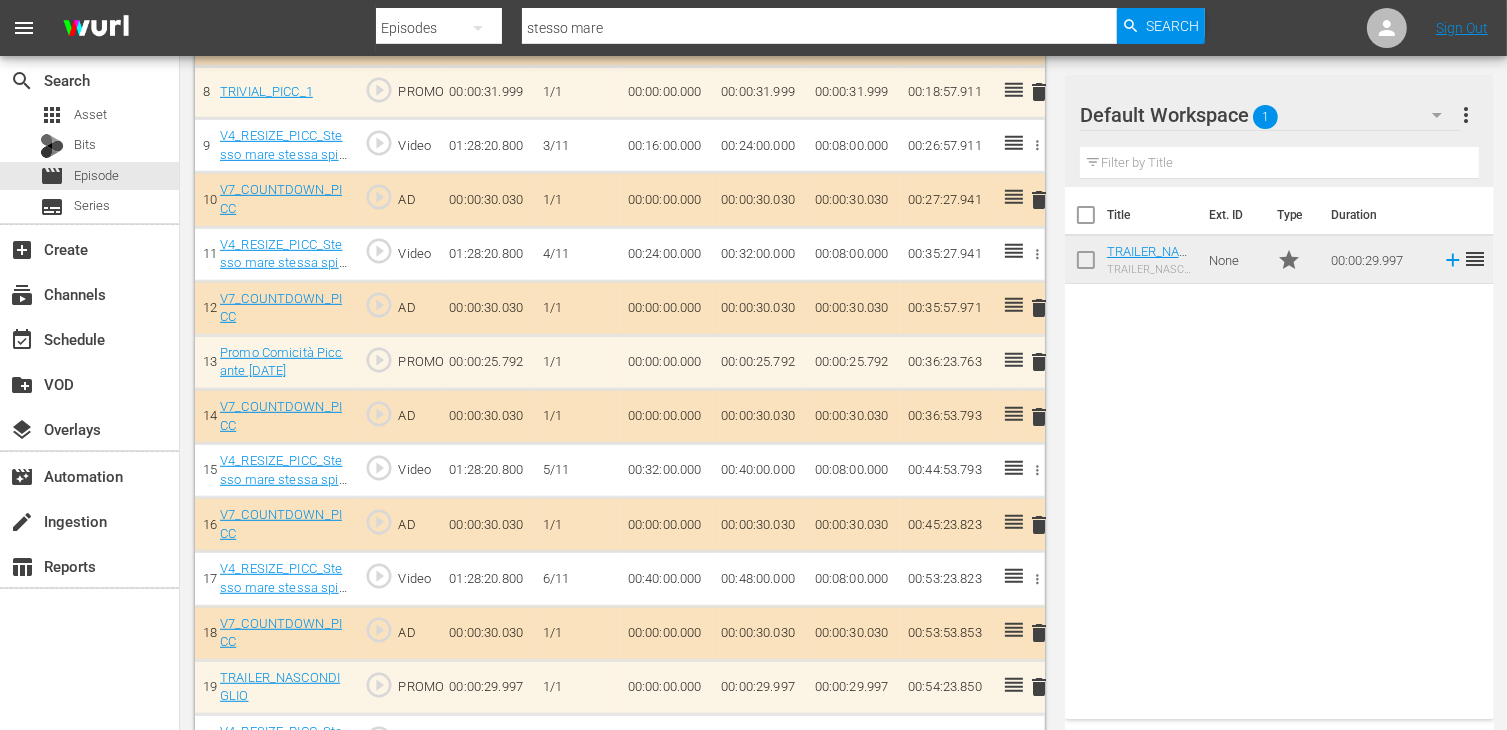 scroll, scrollTop: 1155, scrollLeft: 0, axis: vertical 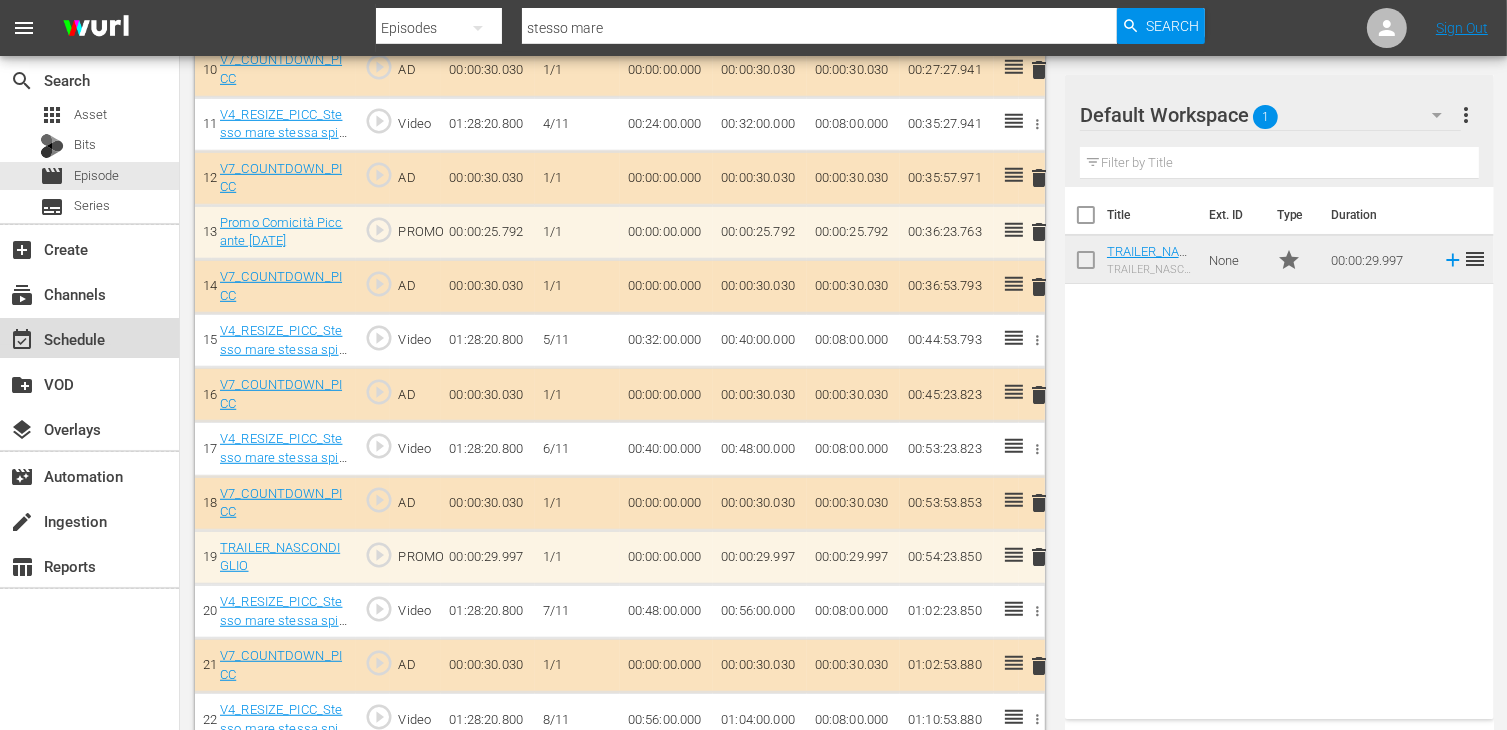 click on "event_available   Schedule" at bounding box center (56, 336) 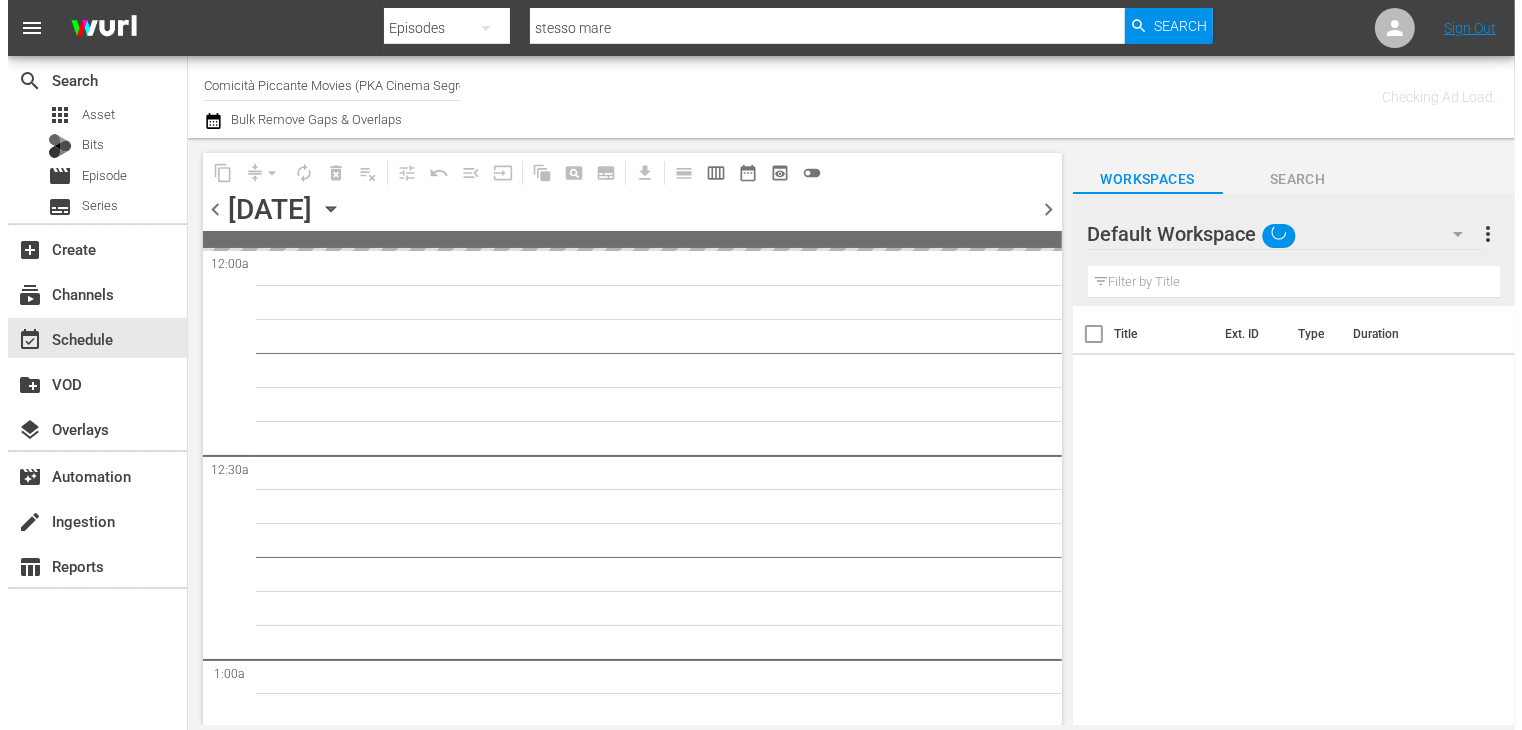 scroll, scrollTop: 0, scrollLeft: 0, axis: both 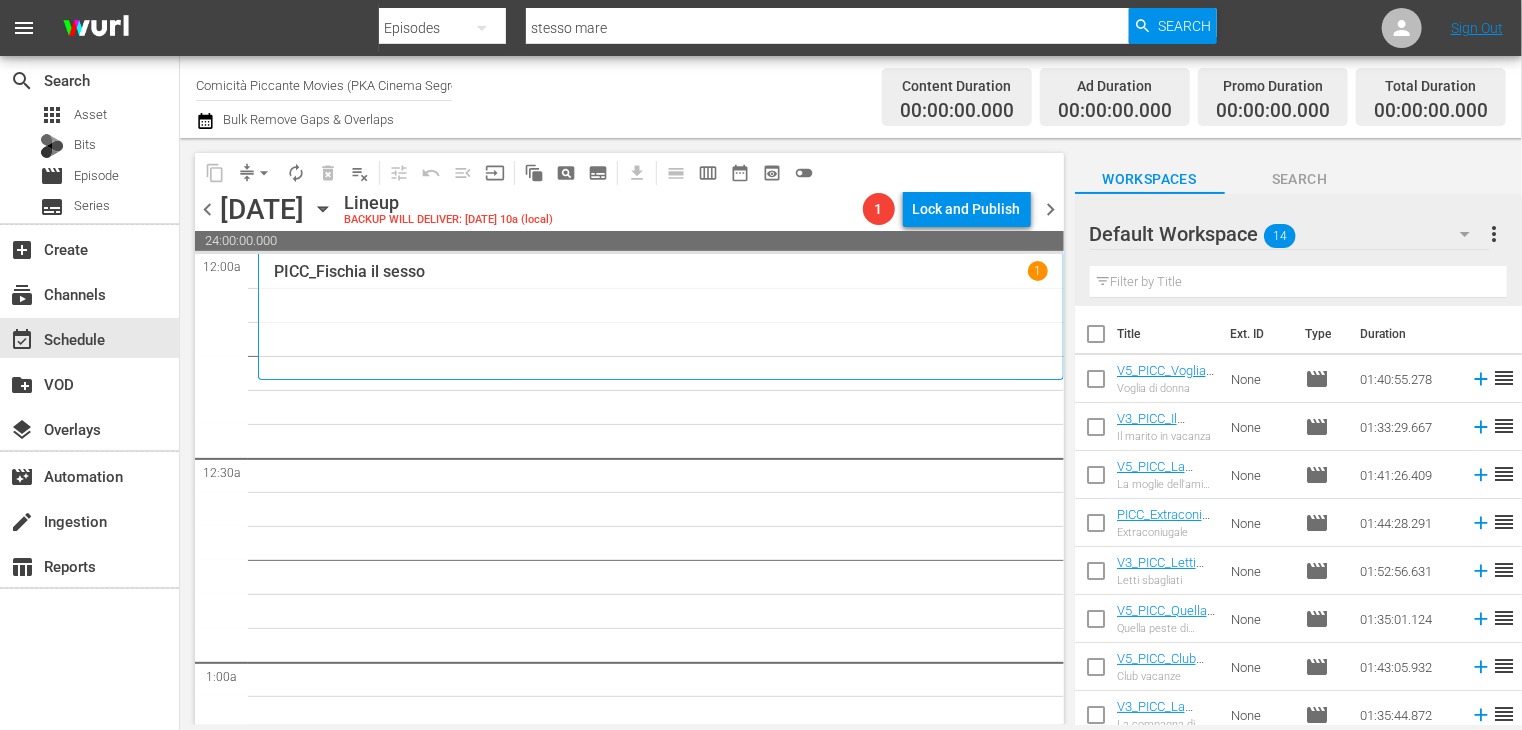click at bounding box center (1096, 338) 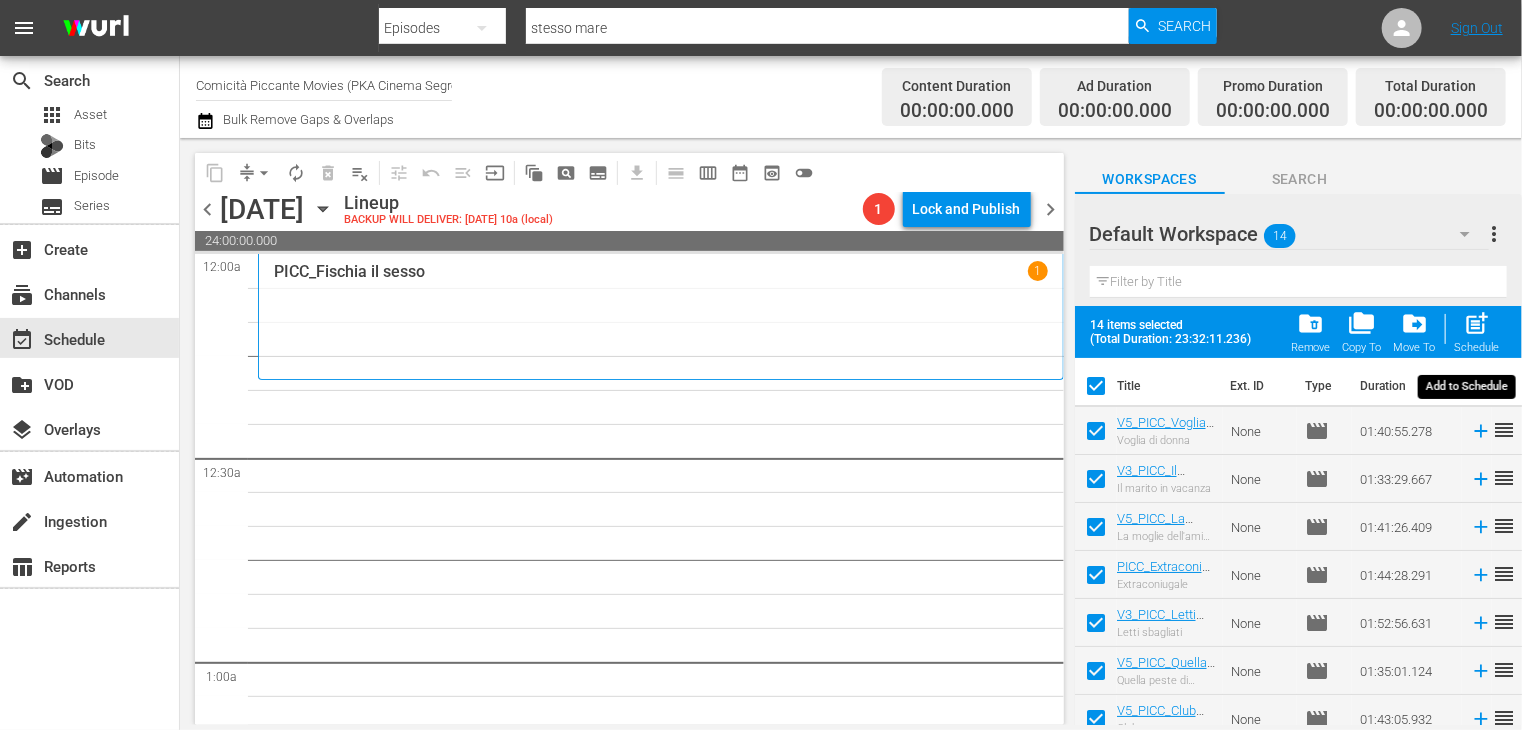 click on "post_add" at bounding box center (1477, 323) 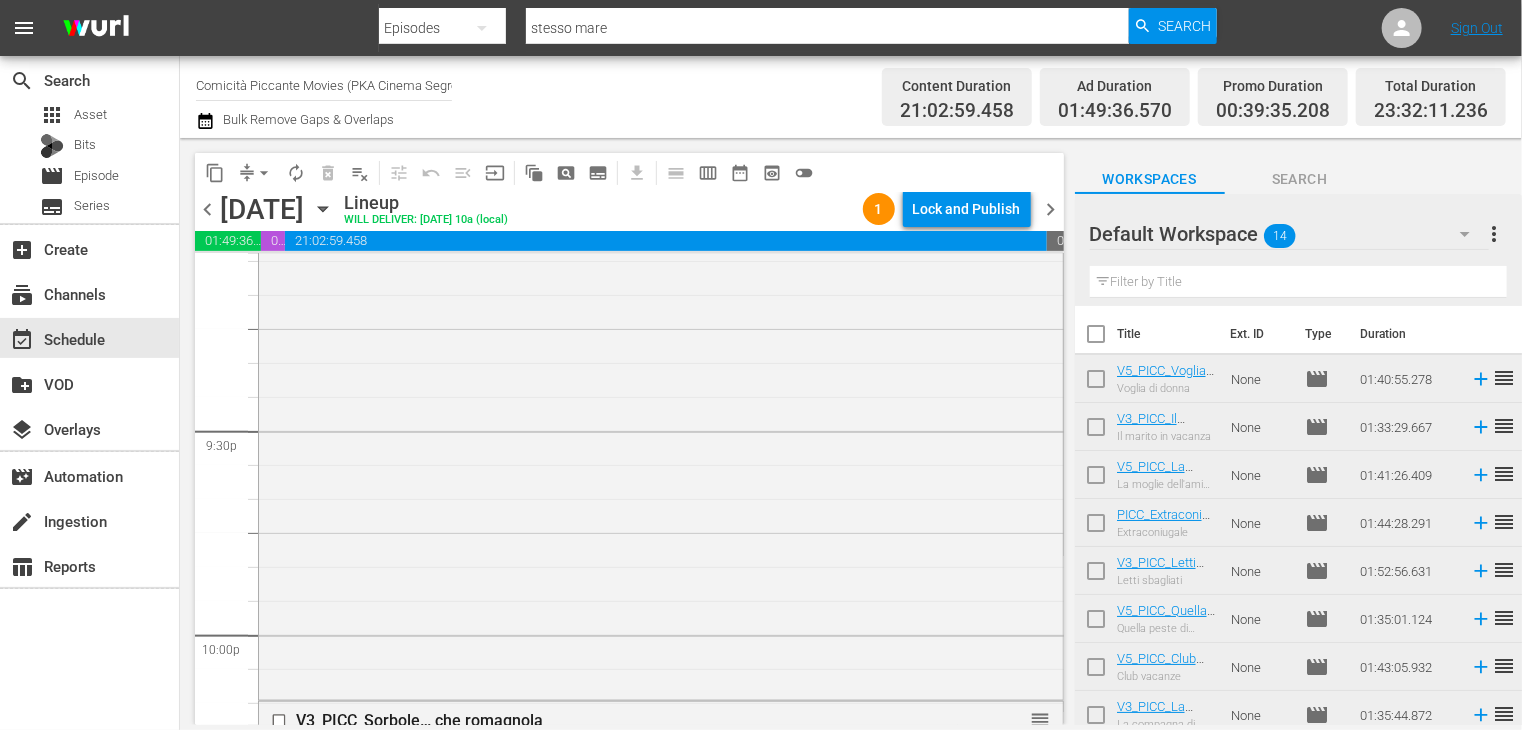 scroll, scrollTop: 8612, scrollLeft: 0, axis: vertical 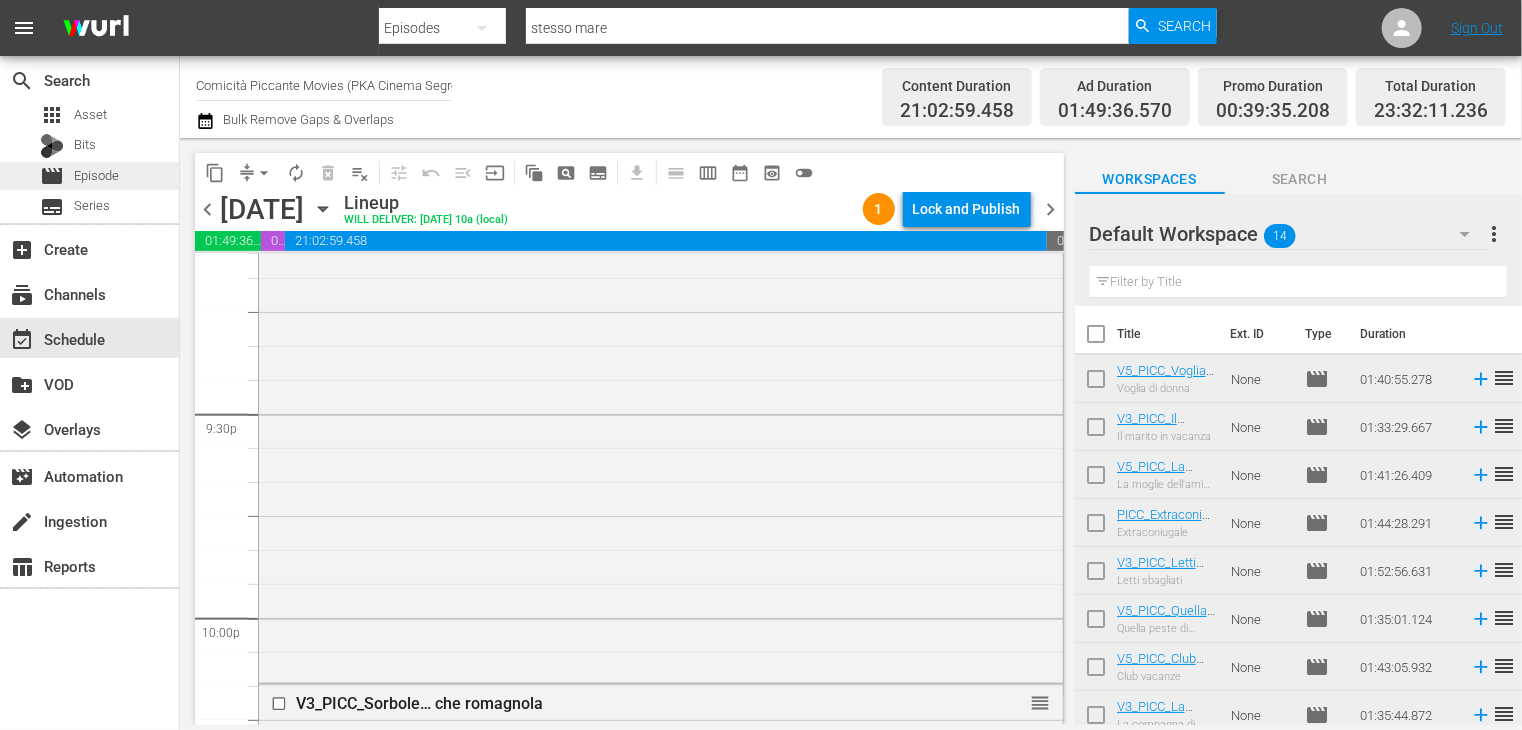 click on "Episode" at bounding box center [96, 176] 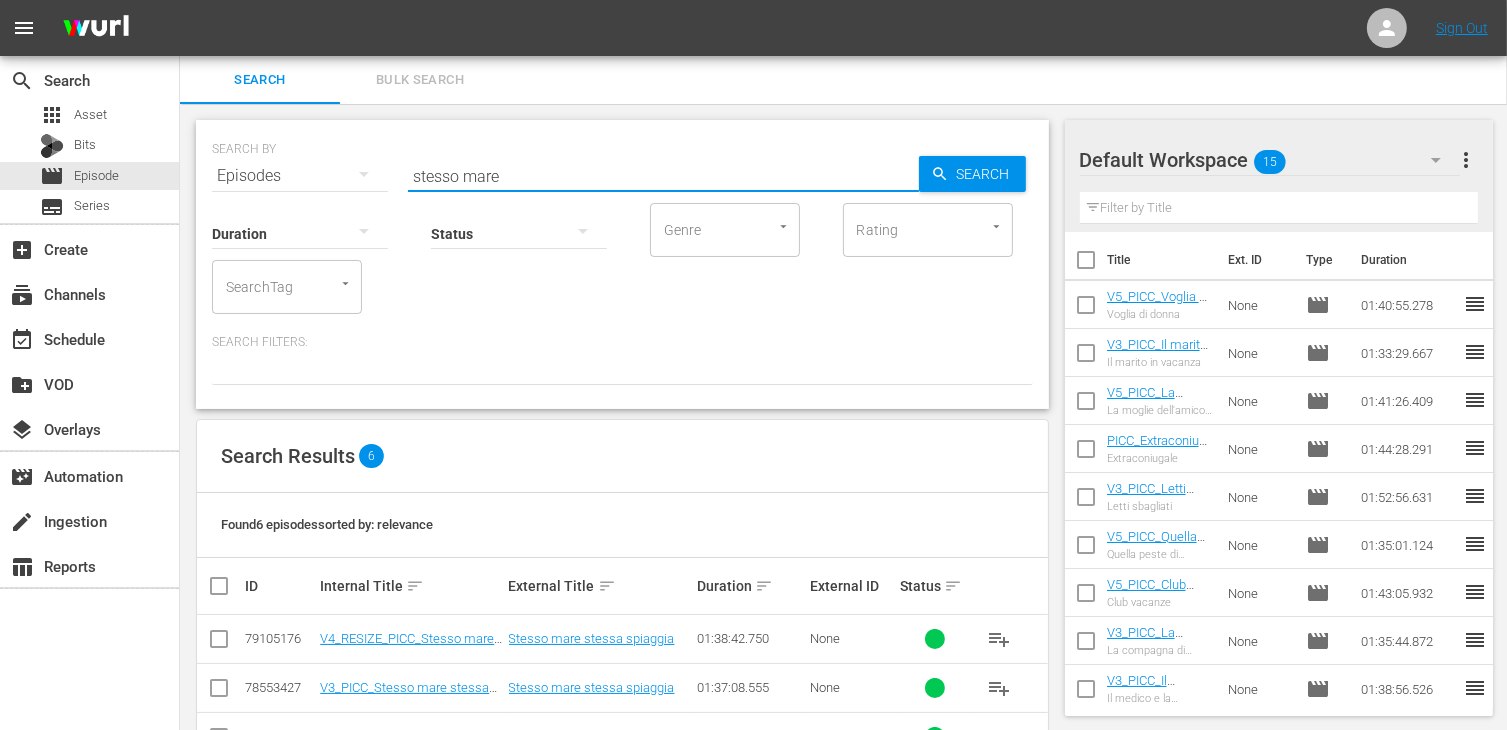 drag, startPoint x: 524, startPoint y: 163, endPoint x: 311, endPoint y: 156, distance: 213.11499 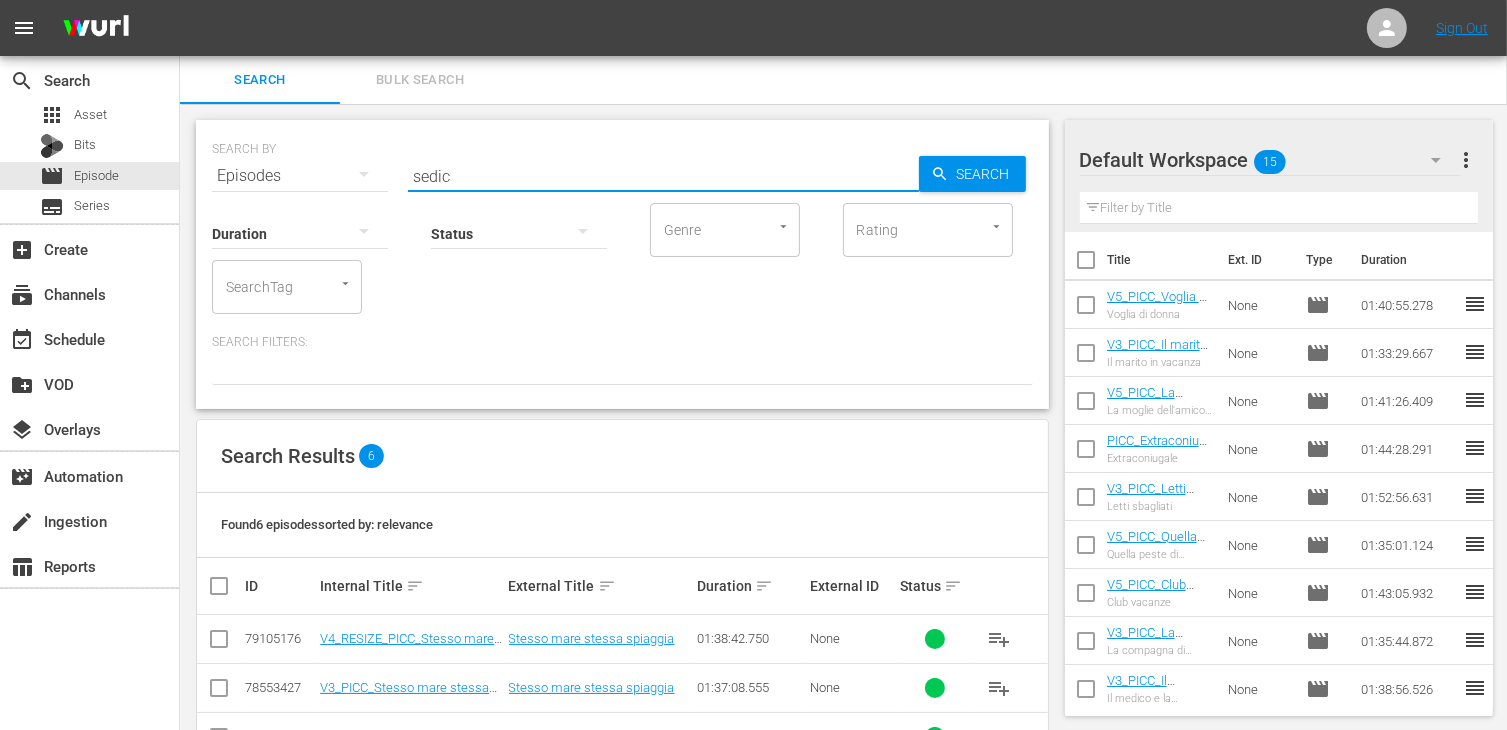 type on "sedic" 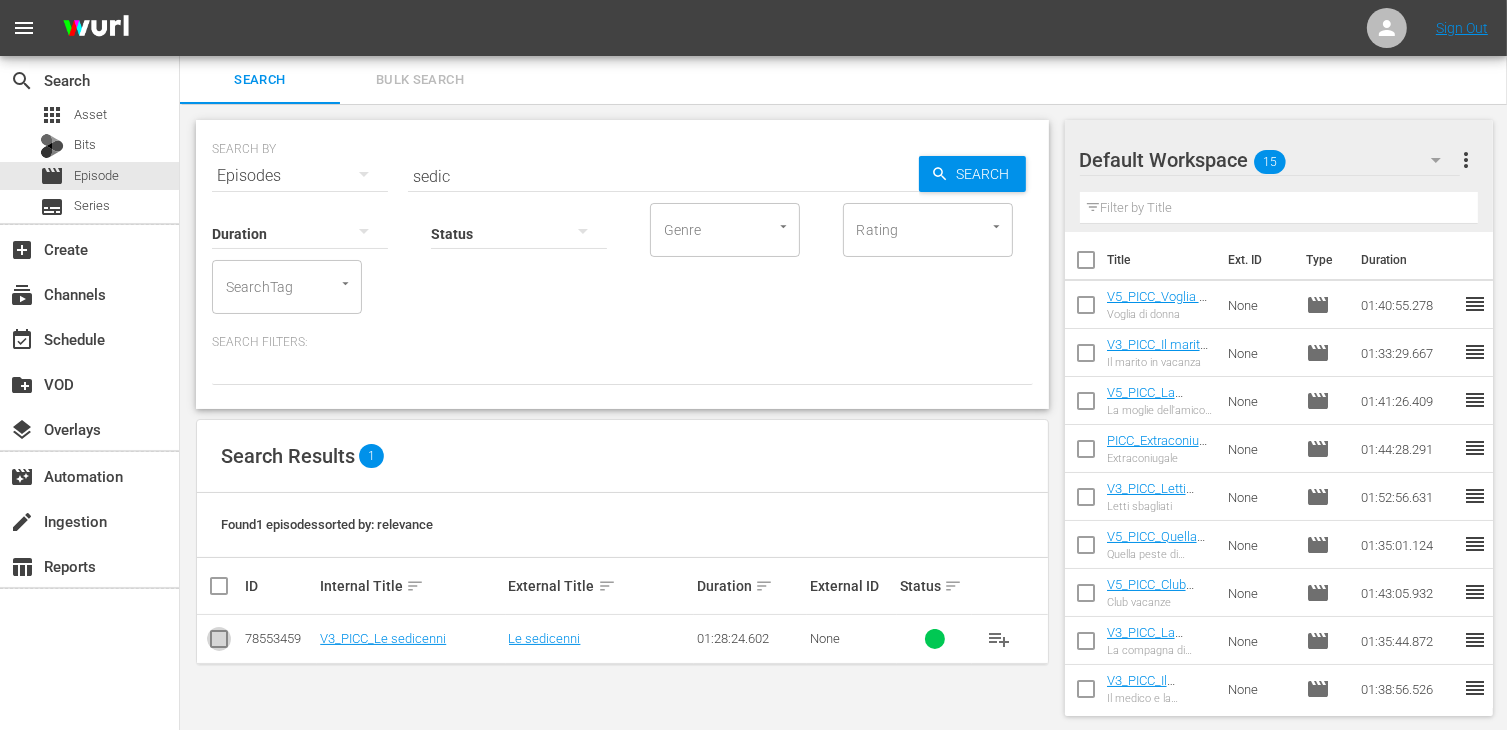 click at bounding box center [219, 643] 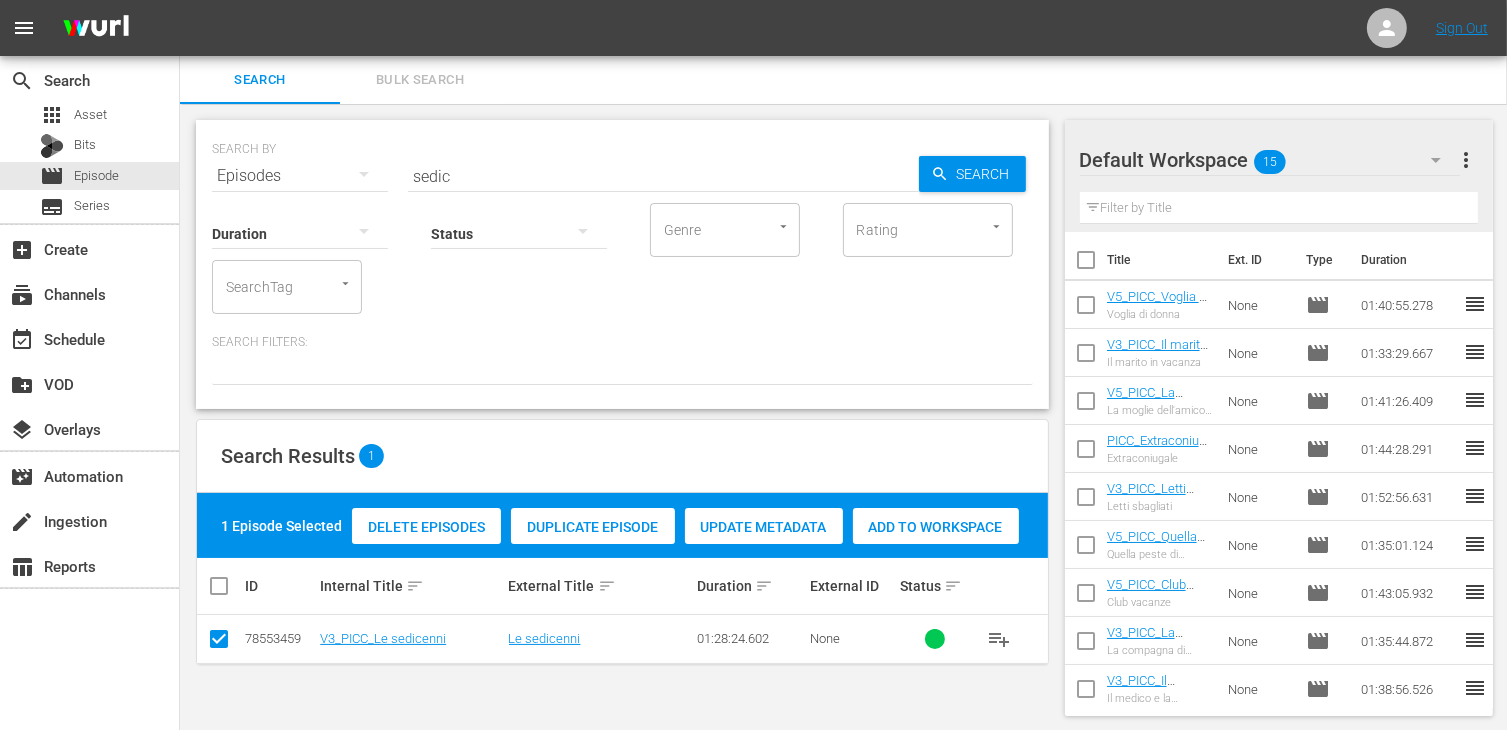 click on "Add to Workspace" at bounding box center (936, 527) 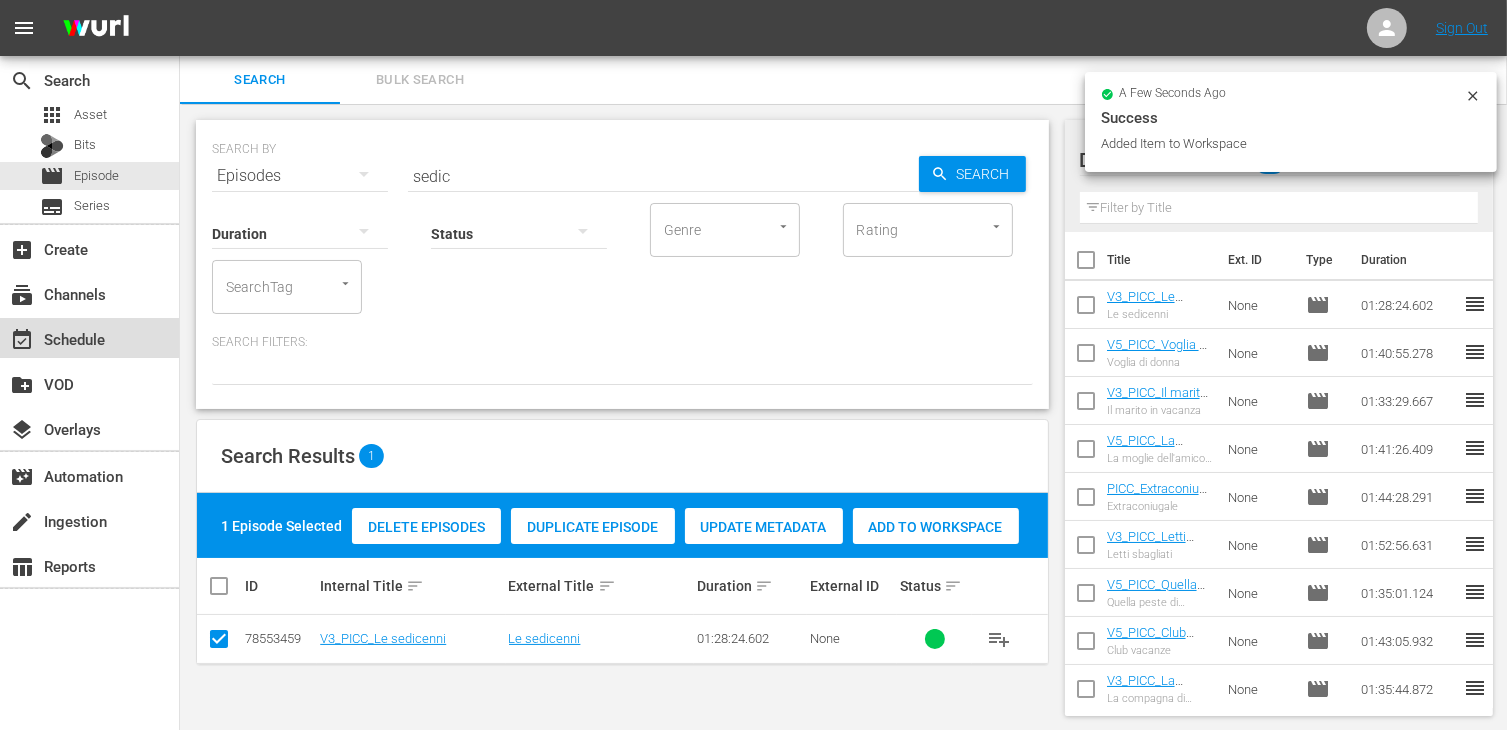 click on "event_available   Schedule" at bounding box center (89, 338) 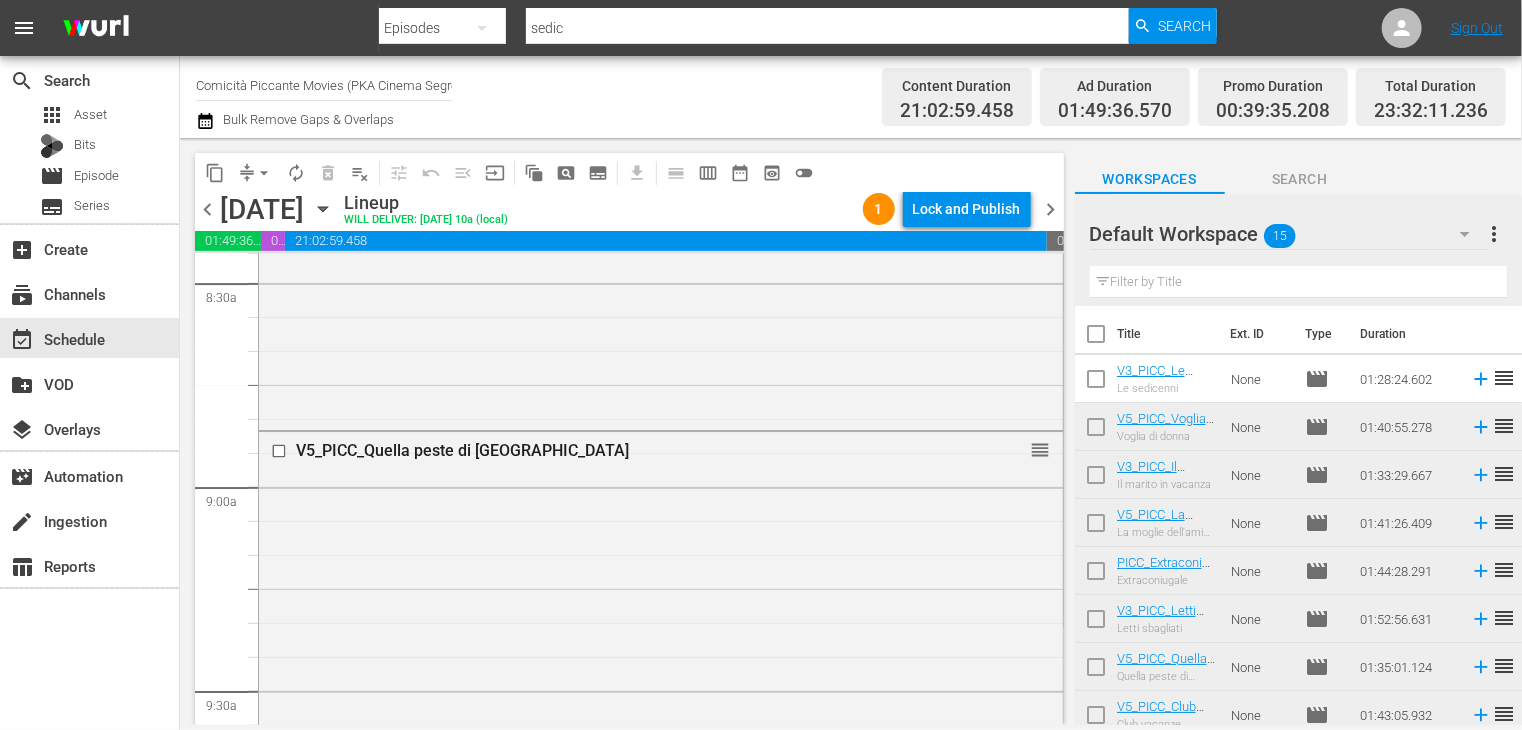 scroll, scrollTop: 3348, scrollLeft: 0, axis: vertical 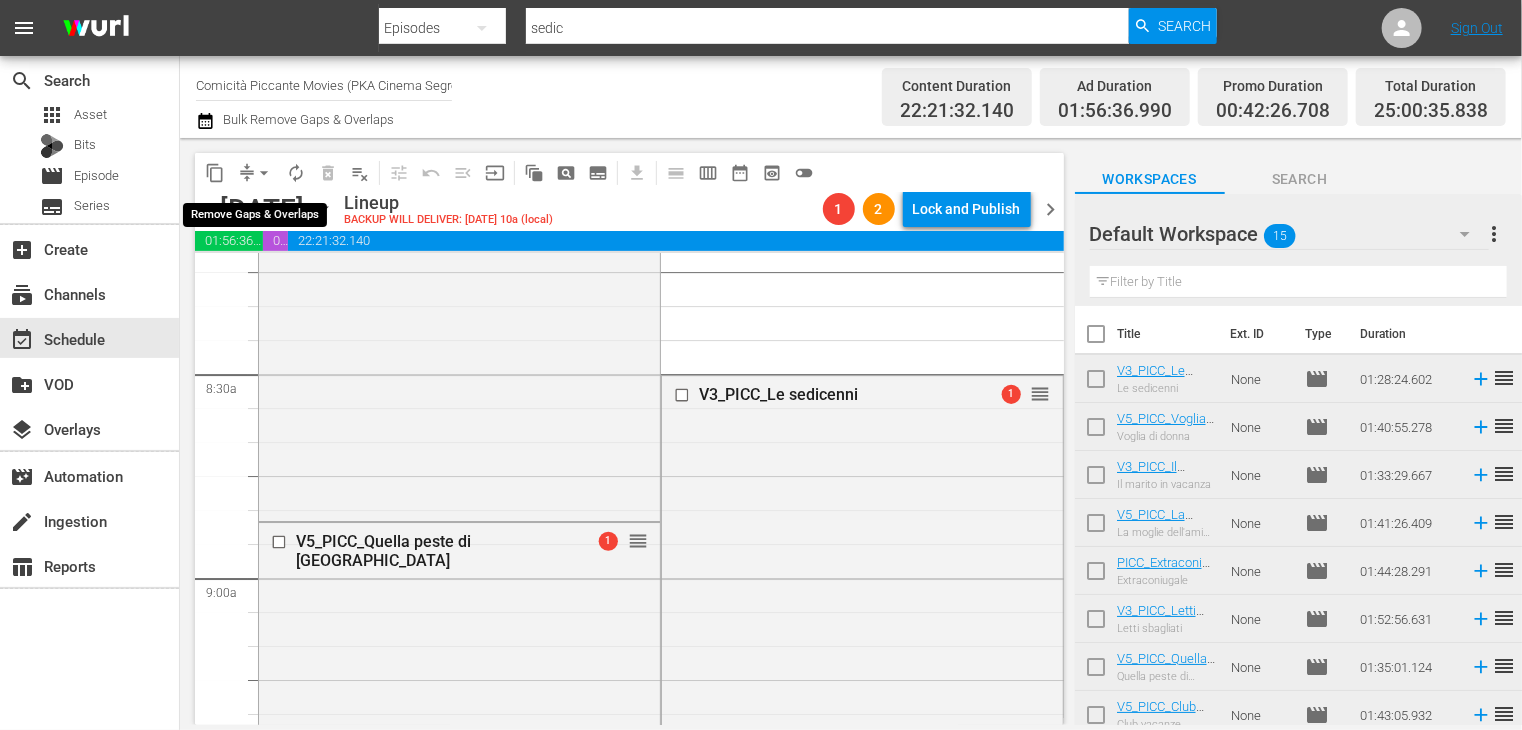 click on "arrow_drop_down" at bounding box center (264, 173) 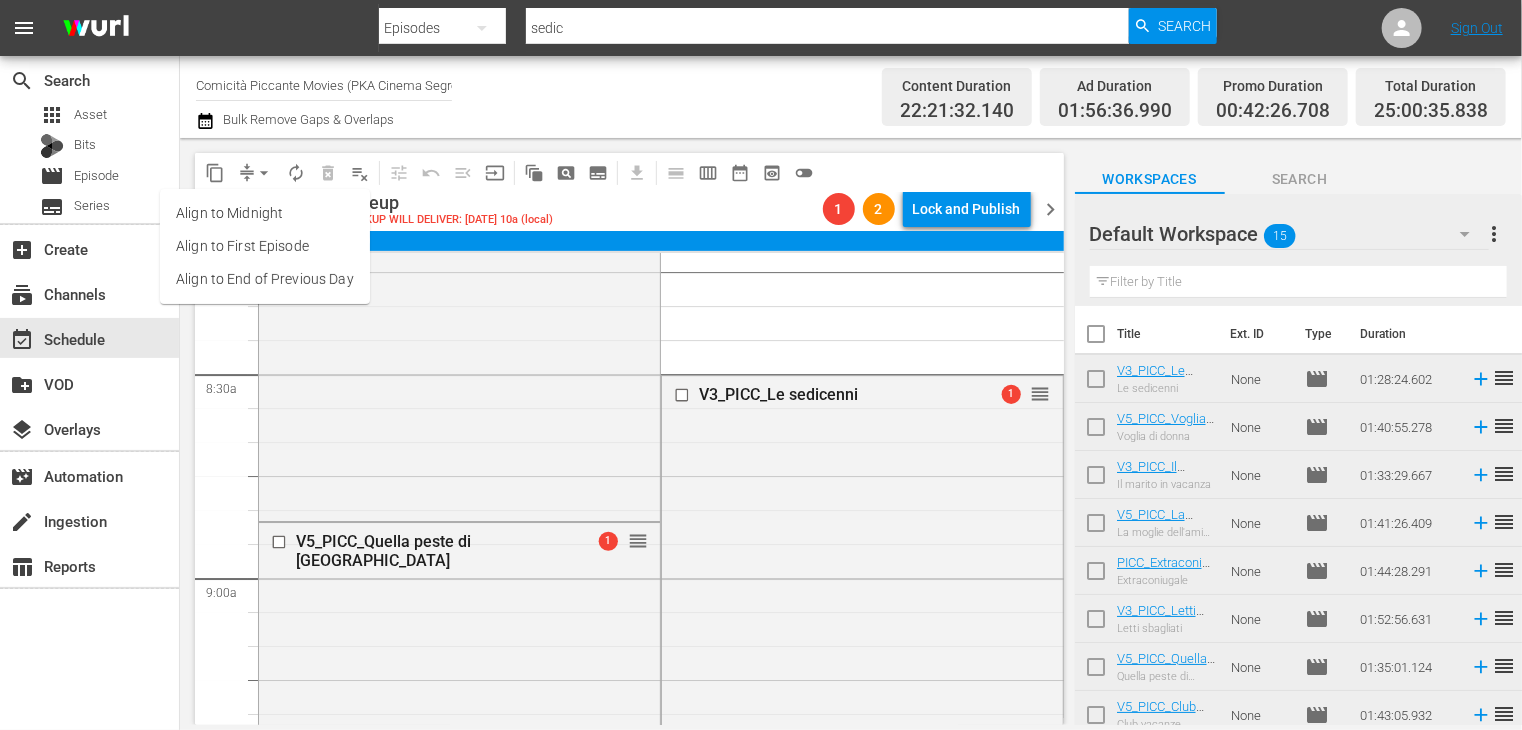 click on "Align to End of Previous Day" at bounding box center (265, 279) 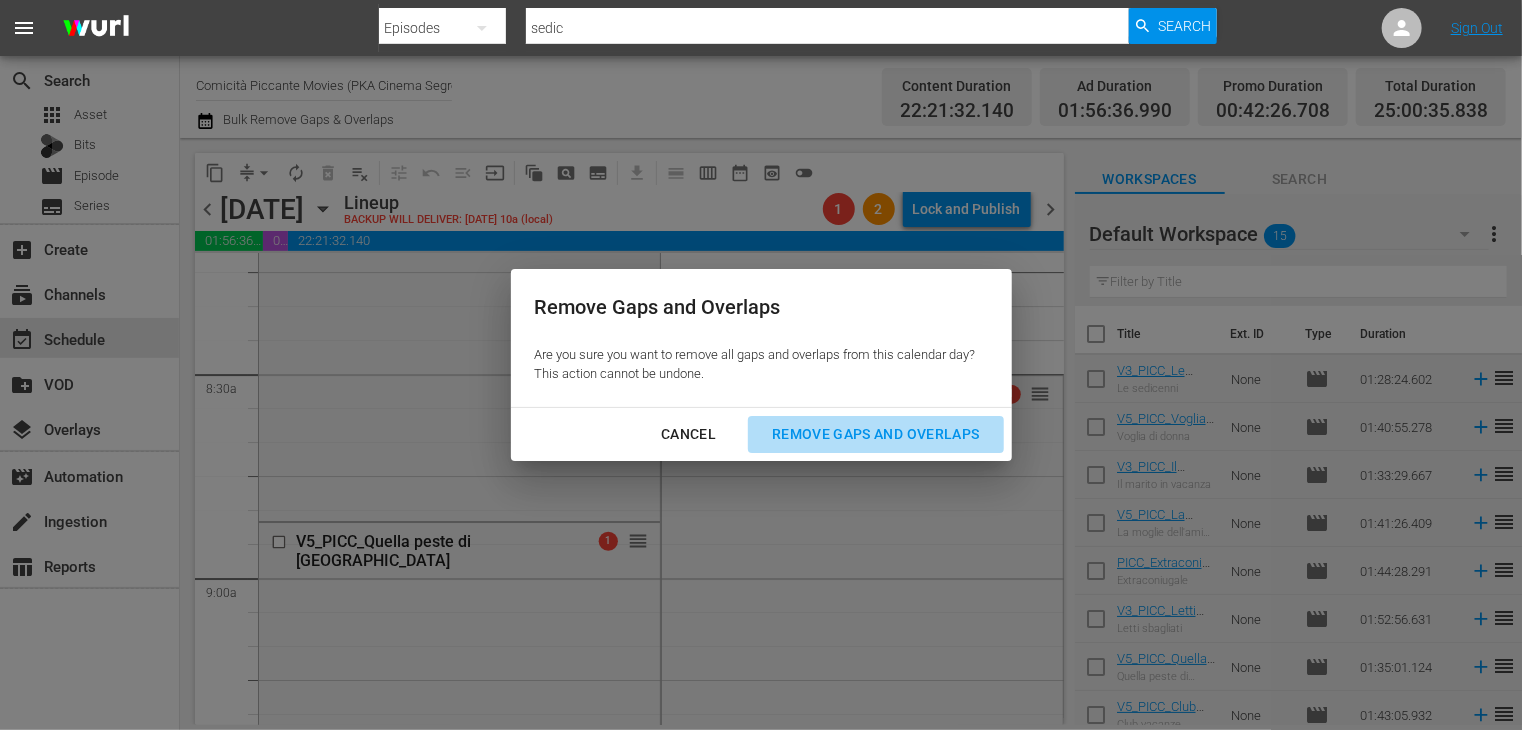 click on "Remove Gaps and Overlaps" at bounding box center [875, 434] 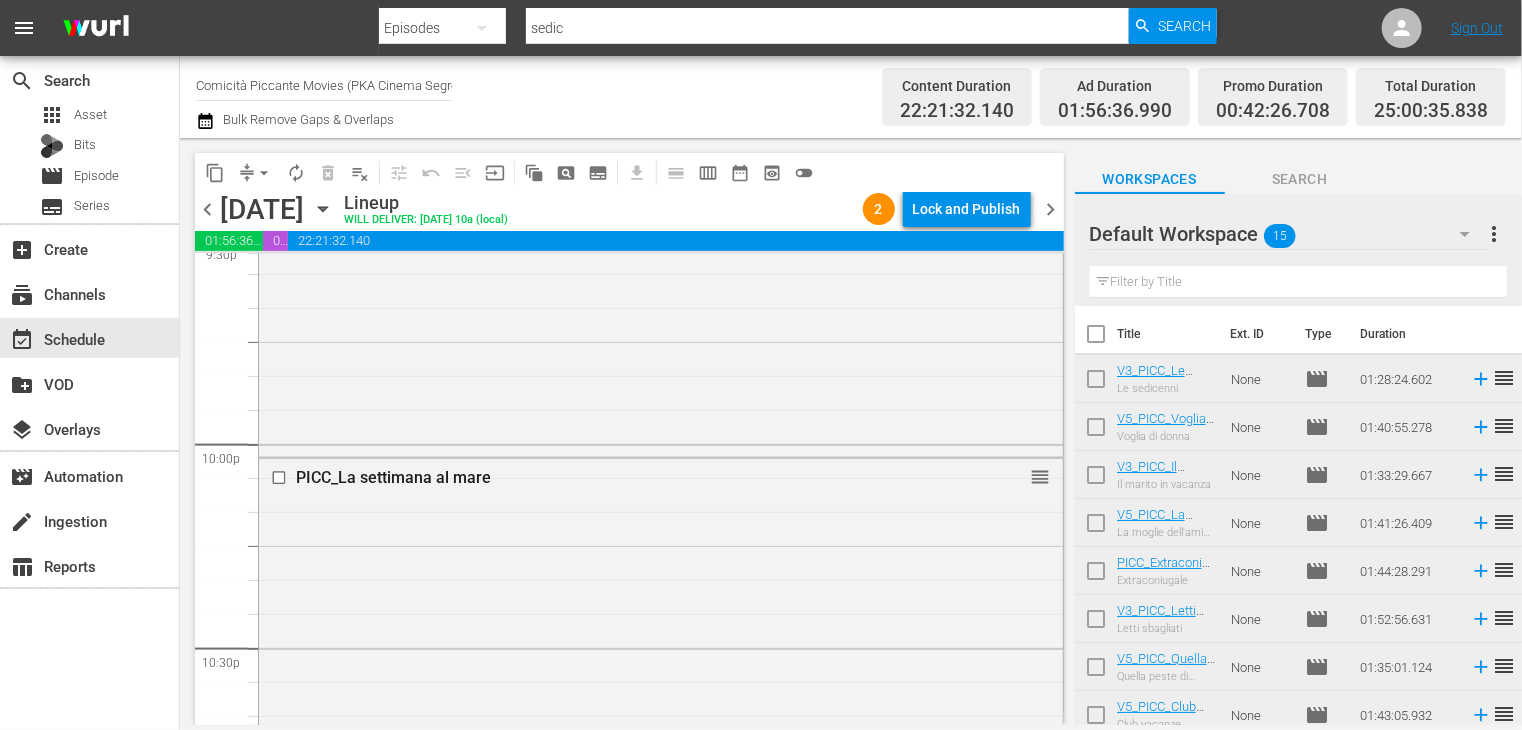 scroll, scrollTop: 8768, scrollLeft: 0, axis: vertical 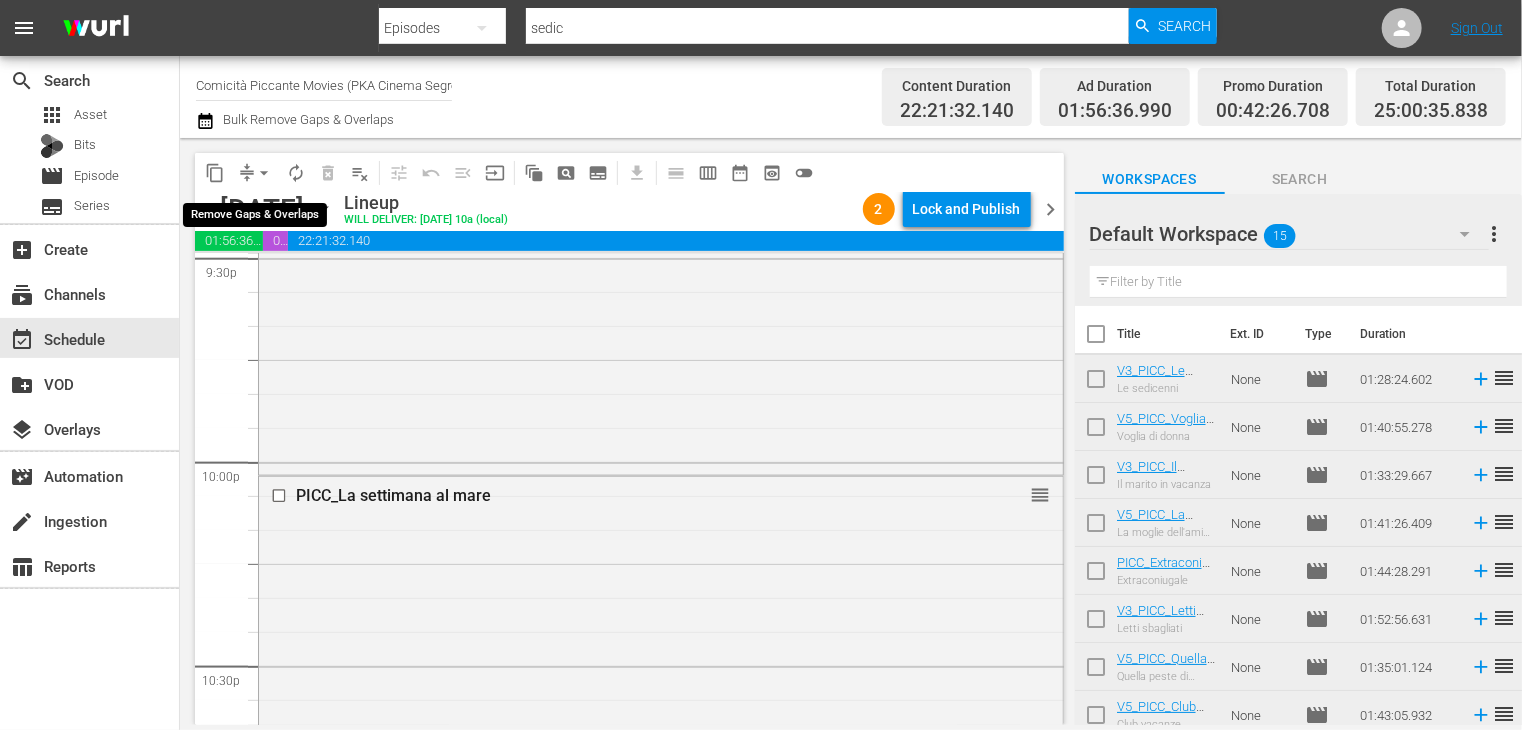click on "arrow_drop_down" at bounding box center [264, 173] 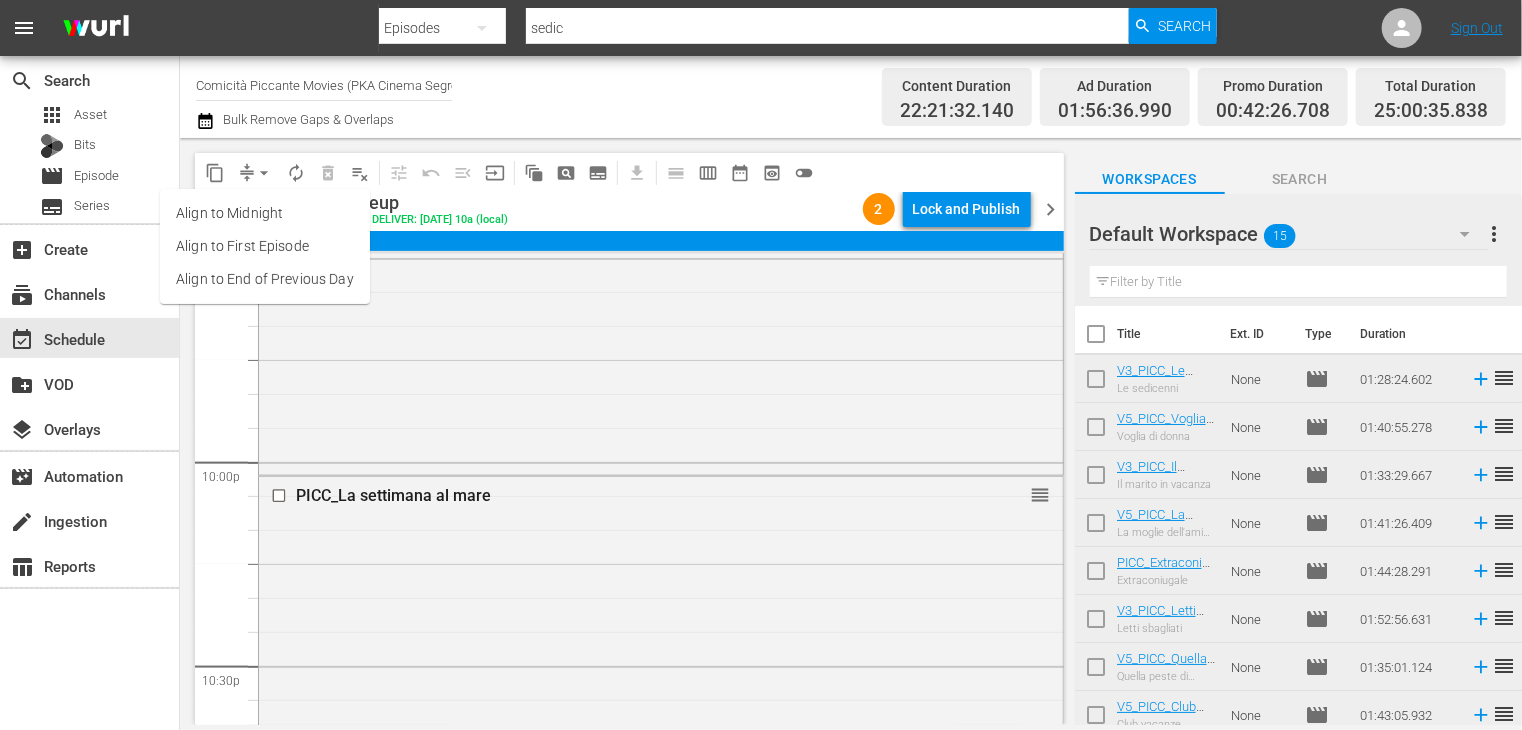 click on "Align to End of Previous Day" at bounding box center [265, 279] 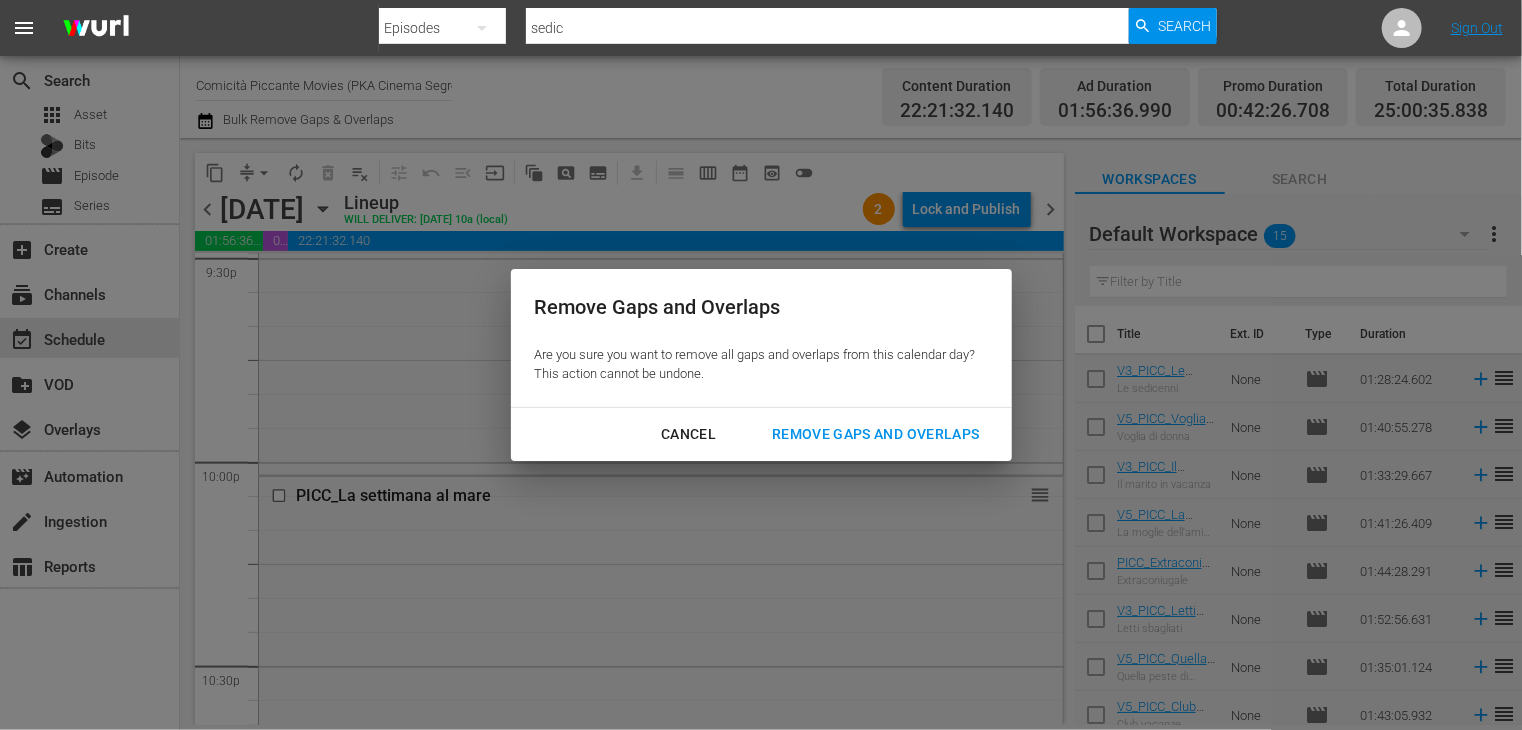 click on "Remove Gaps and Overlaps" at bounding box center (875, 434) 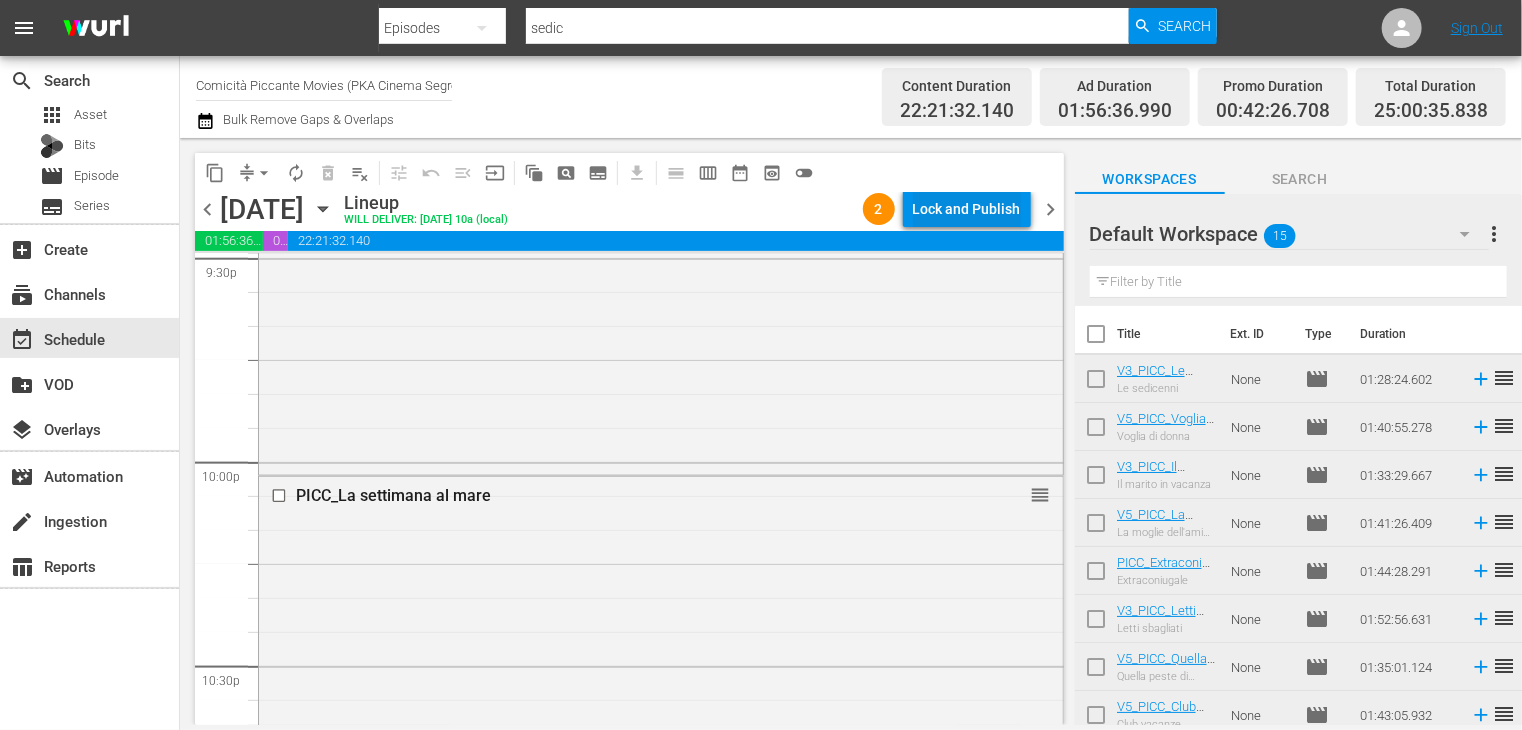 click on "Lock and Publish" at bounding box center [967, 209] 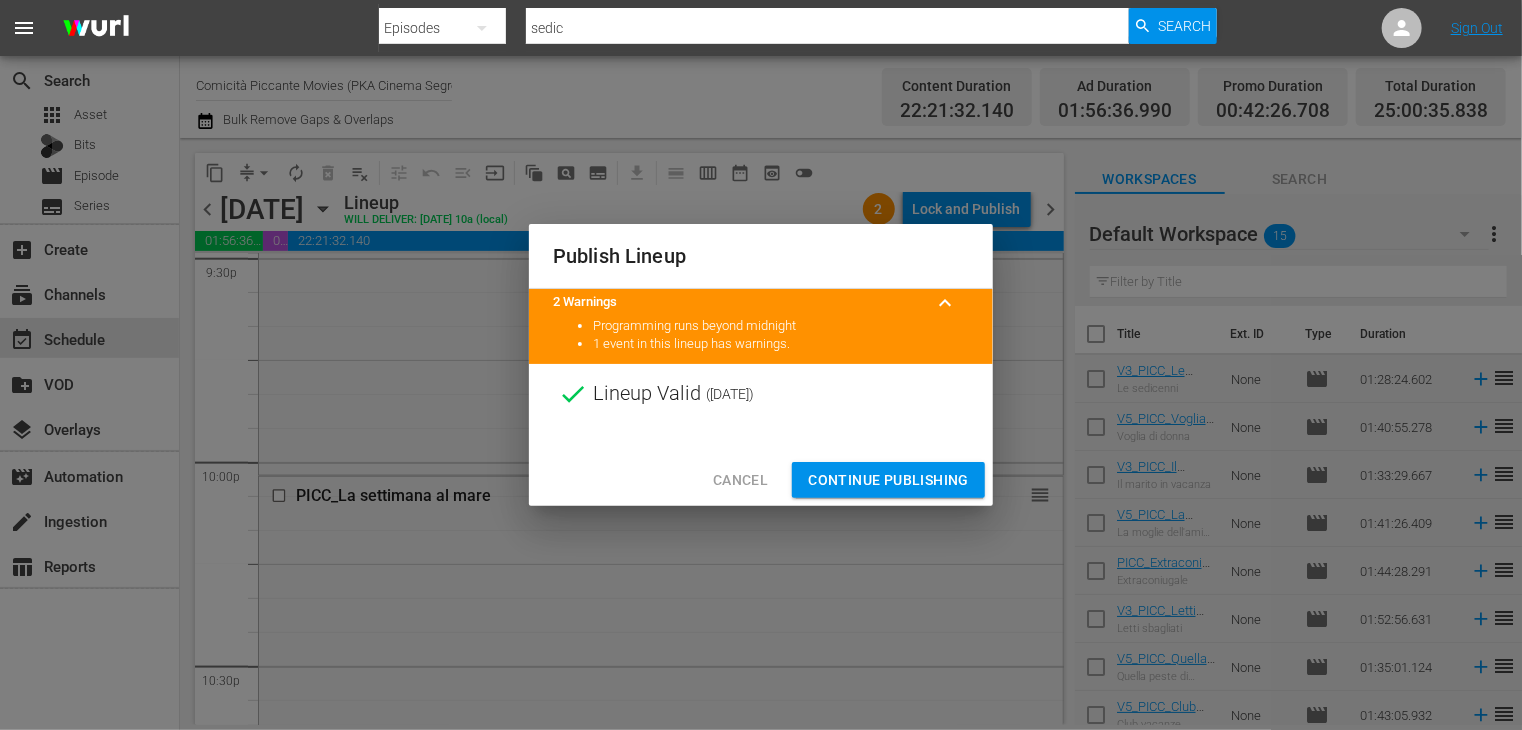 click on "Continue Publishing" at bounding box center [888, 480] 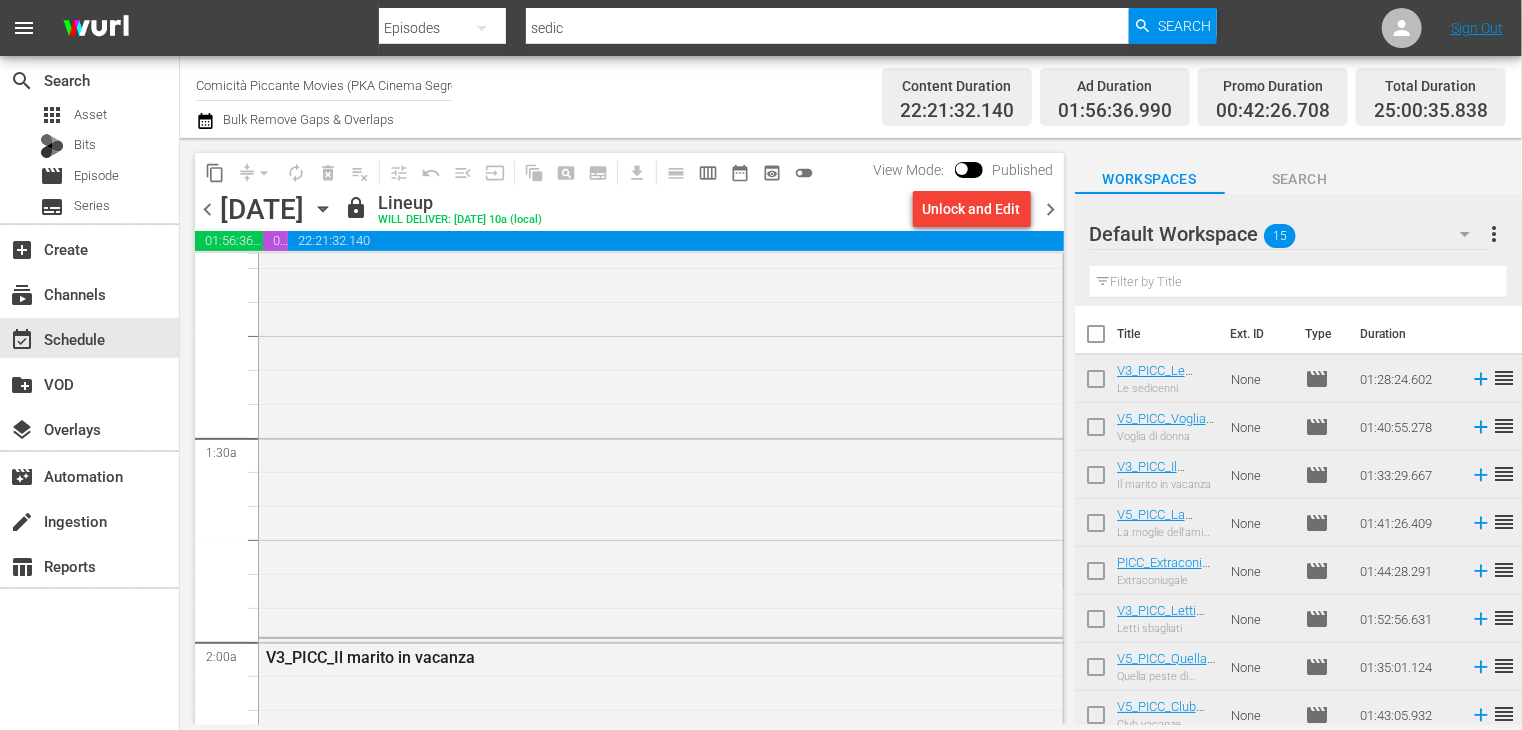 scroll, scrollTop: 0, scrollLeft: 0, axis: both 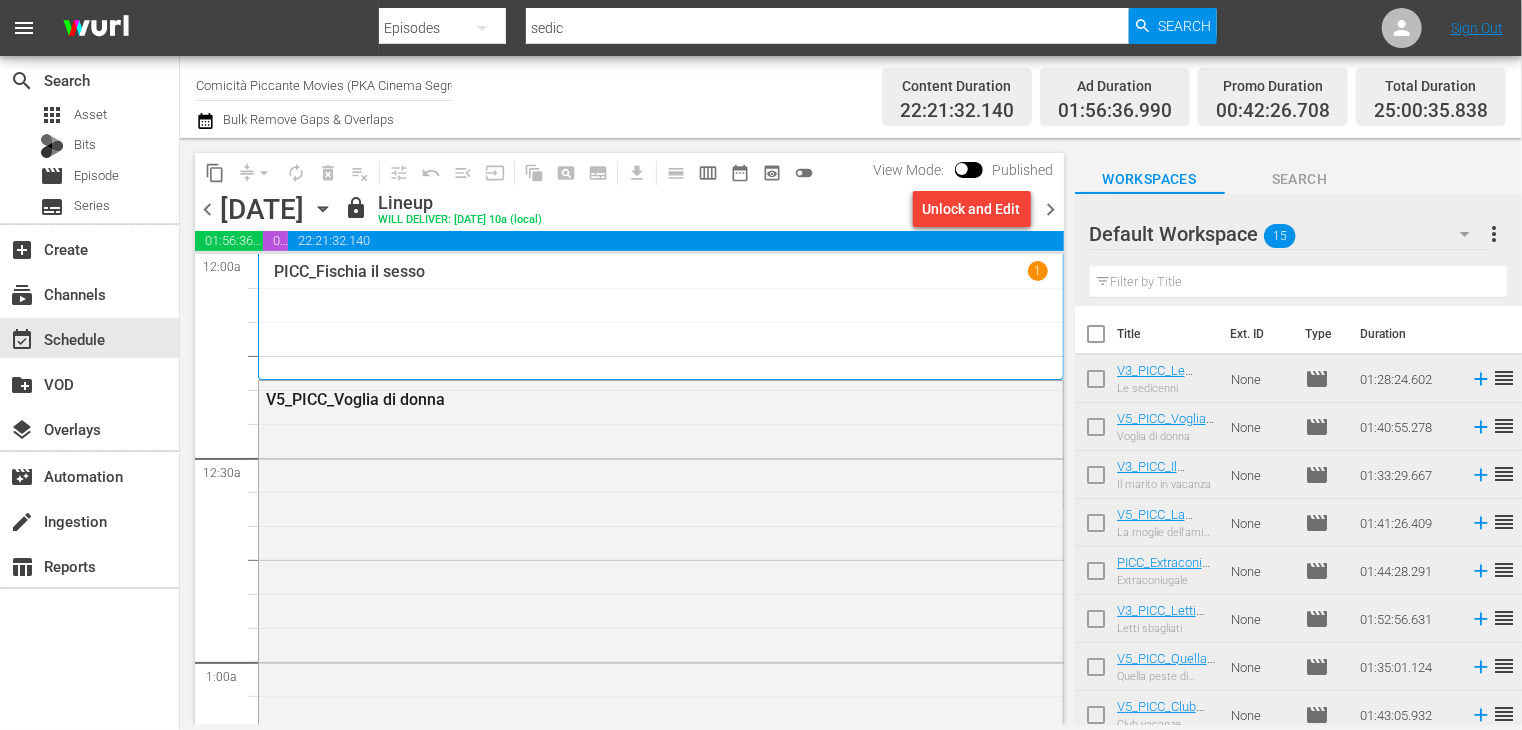 click on "chevron_right" at bounding box center [1051, 209] 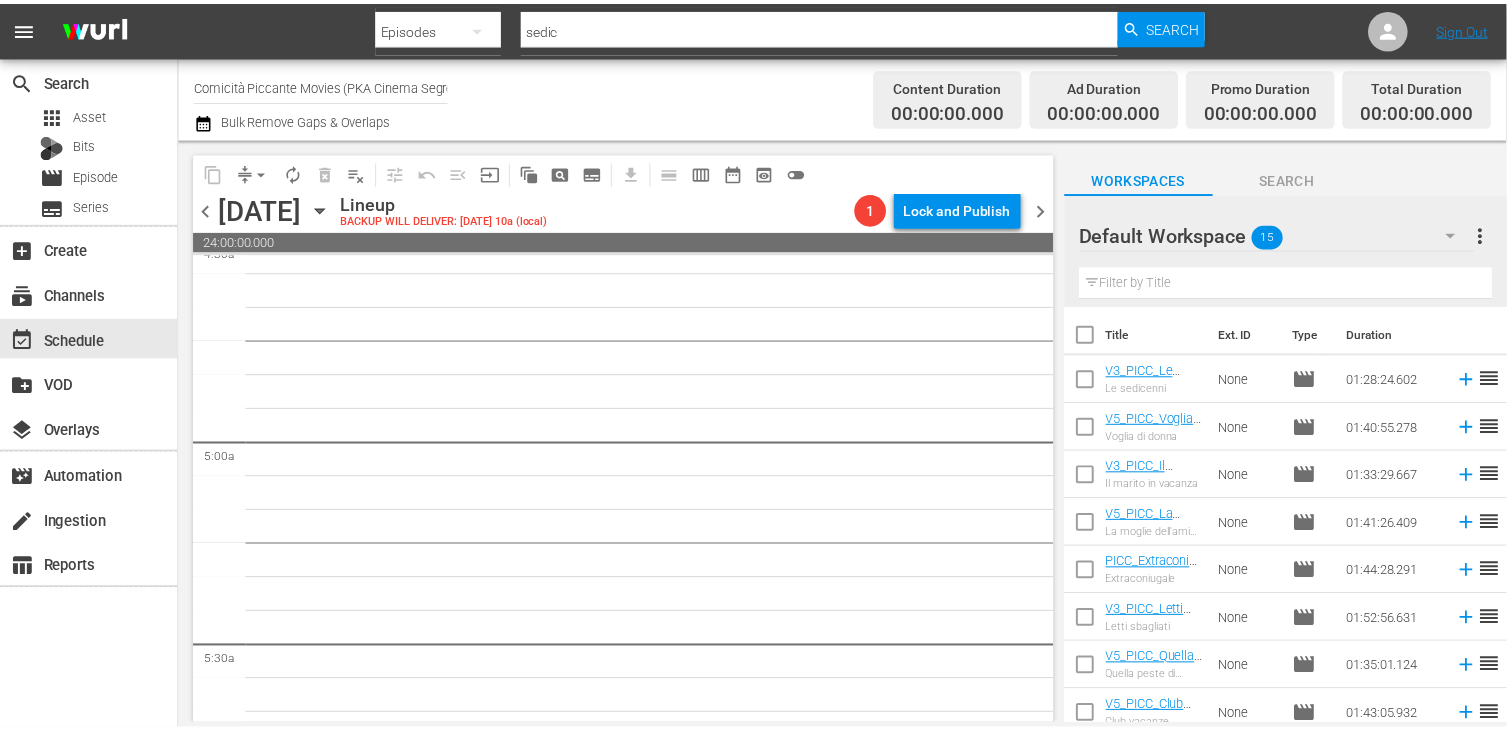 scroll, scrollTop: 0, scrollLeft: 0, axis: both 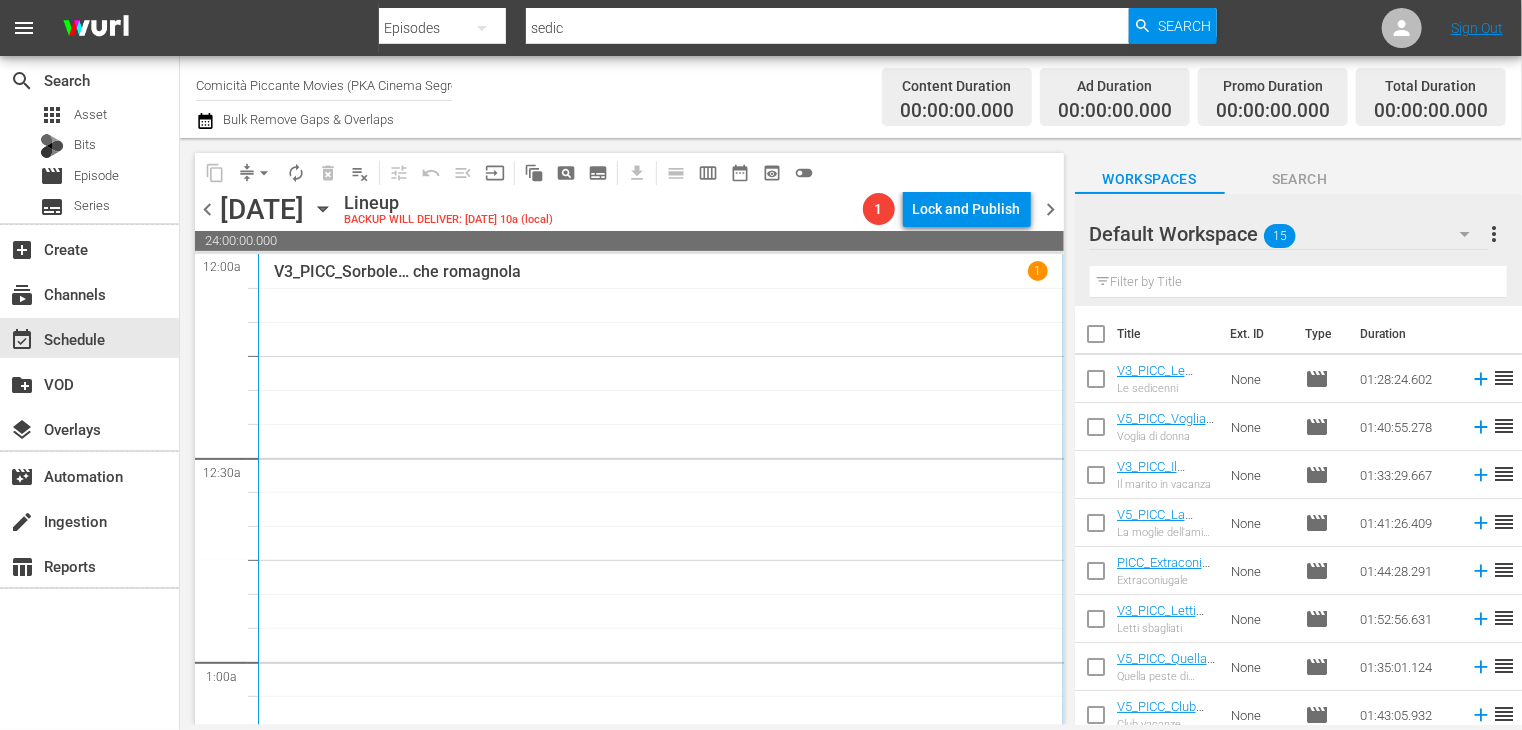 click 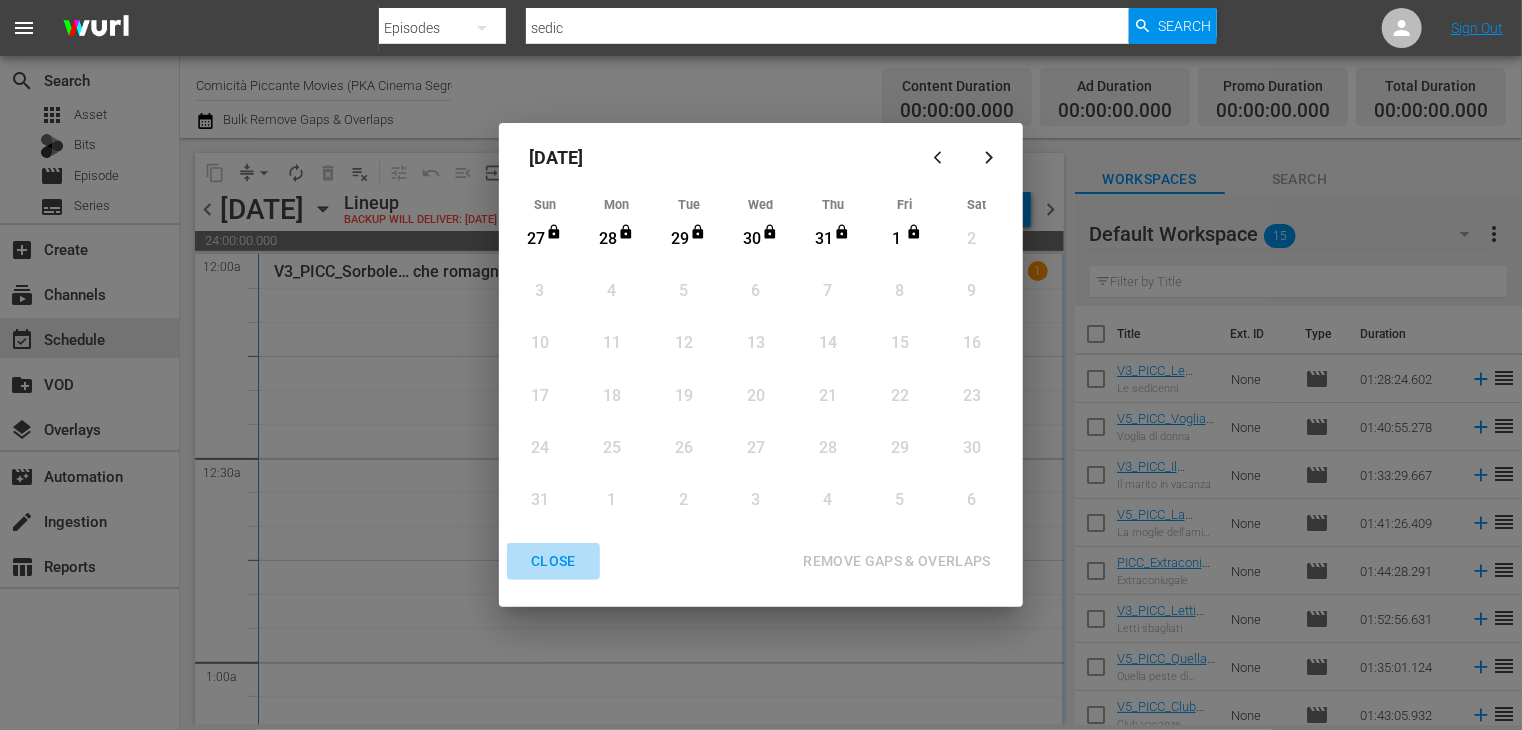 click on "CLOSE" at bounding box center [553, 561] 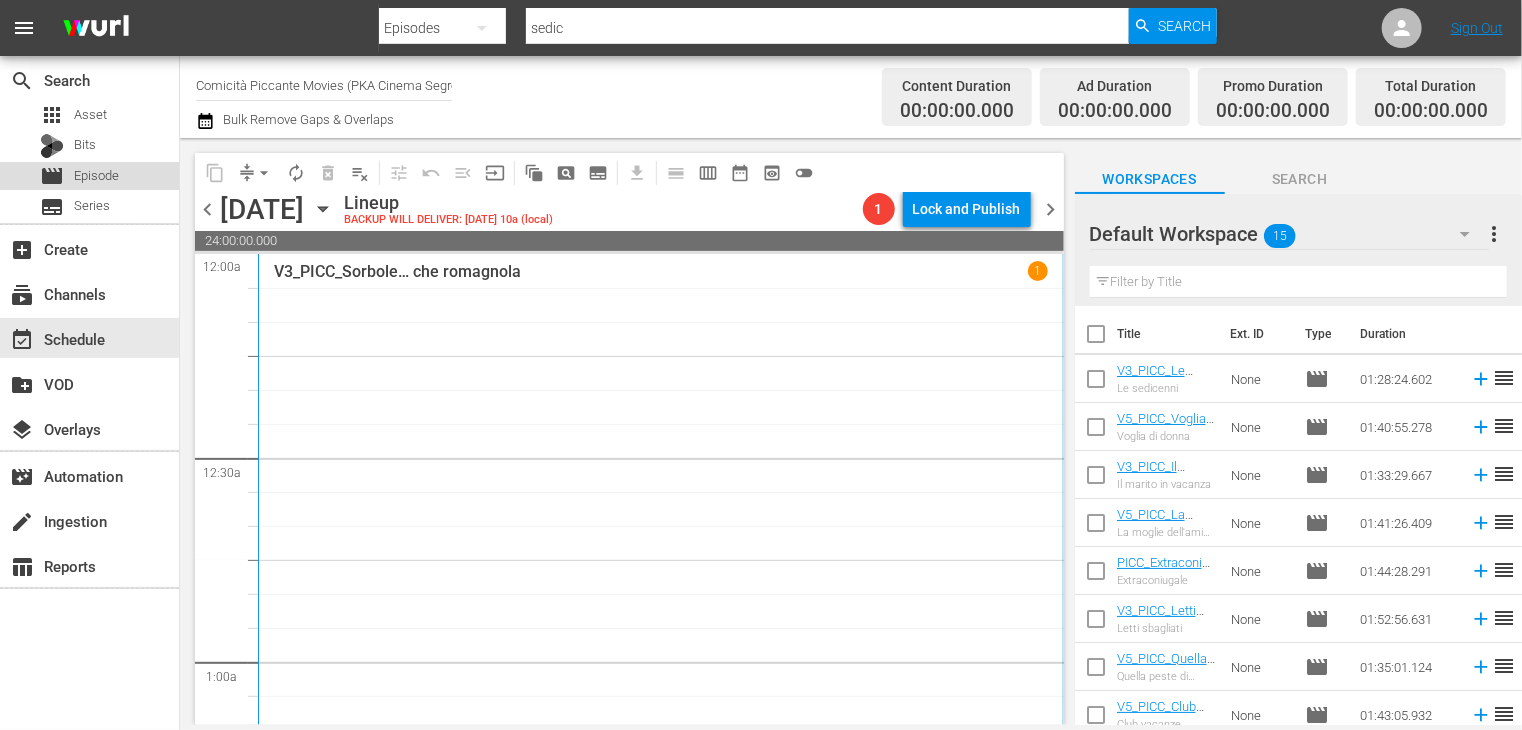 click on "movie Episode" at bounding box center [89, 176] 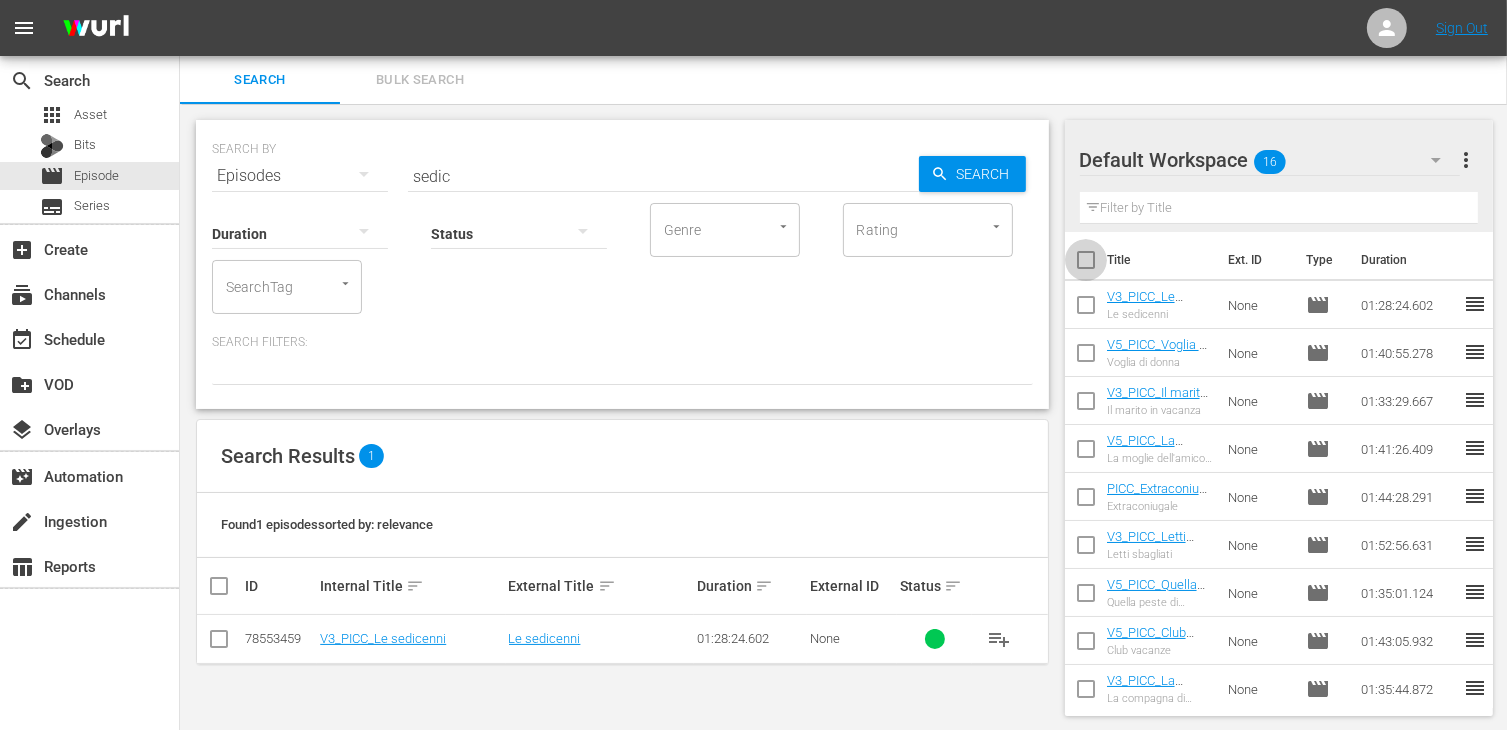 click at bounding box center [1086, 264] 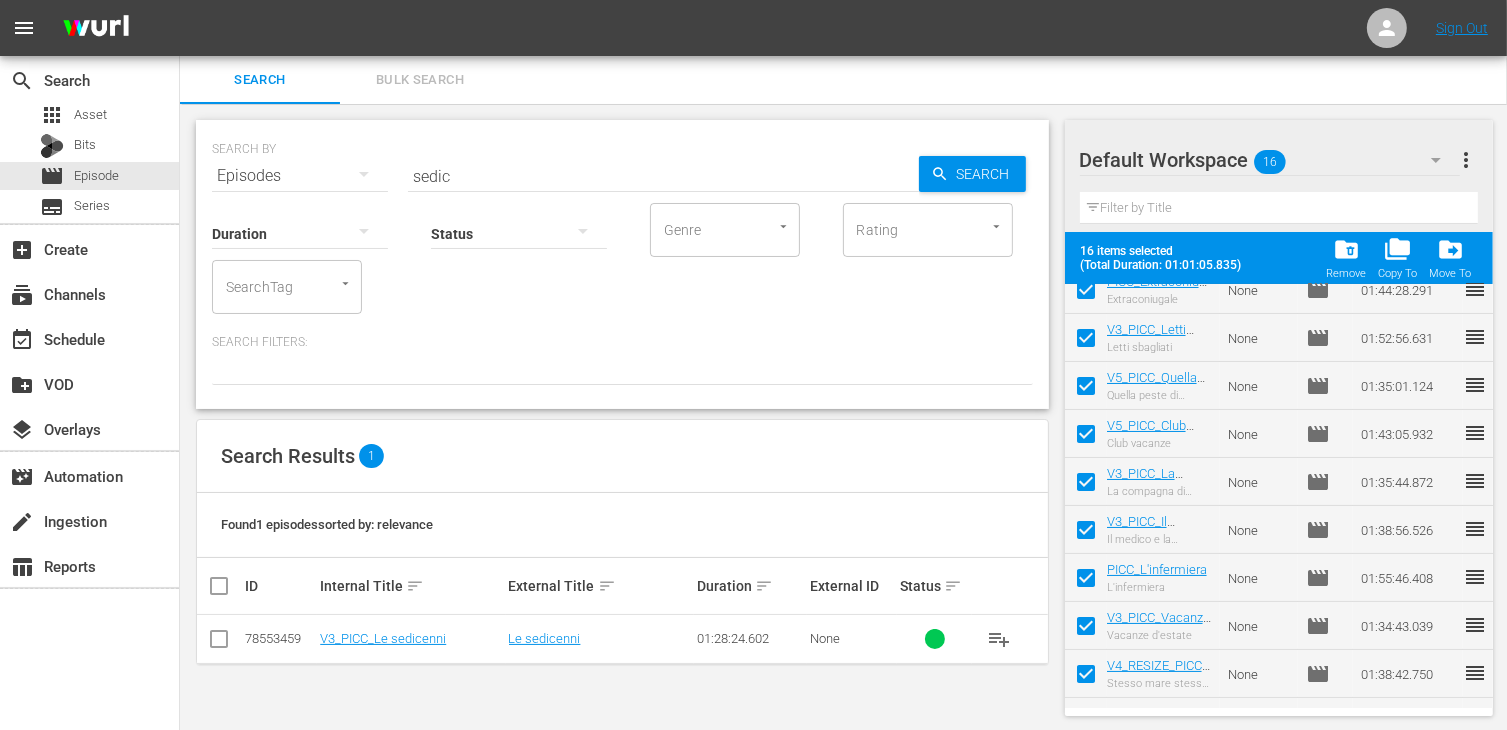 scroll, scrollTop: 392, scrollLeft: 0, axis: vertical 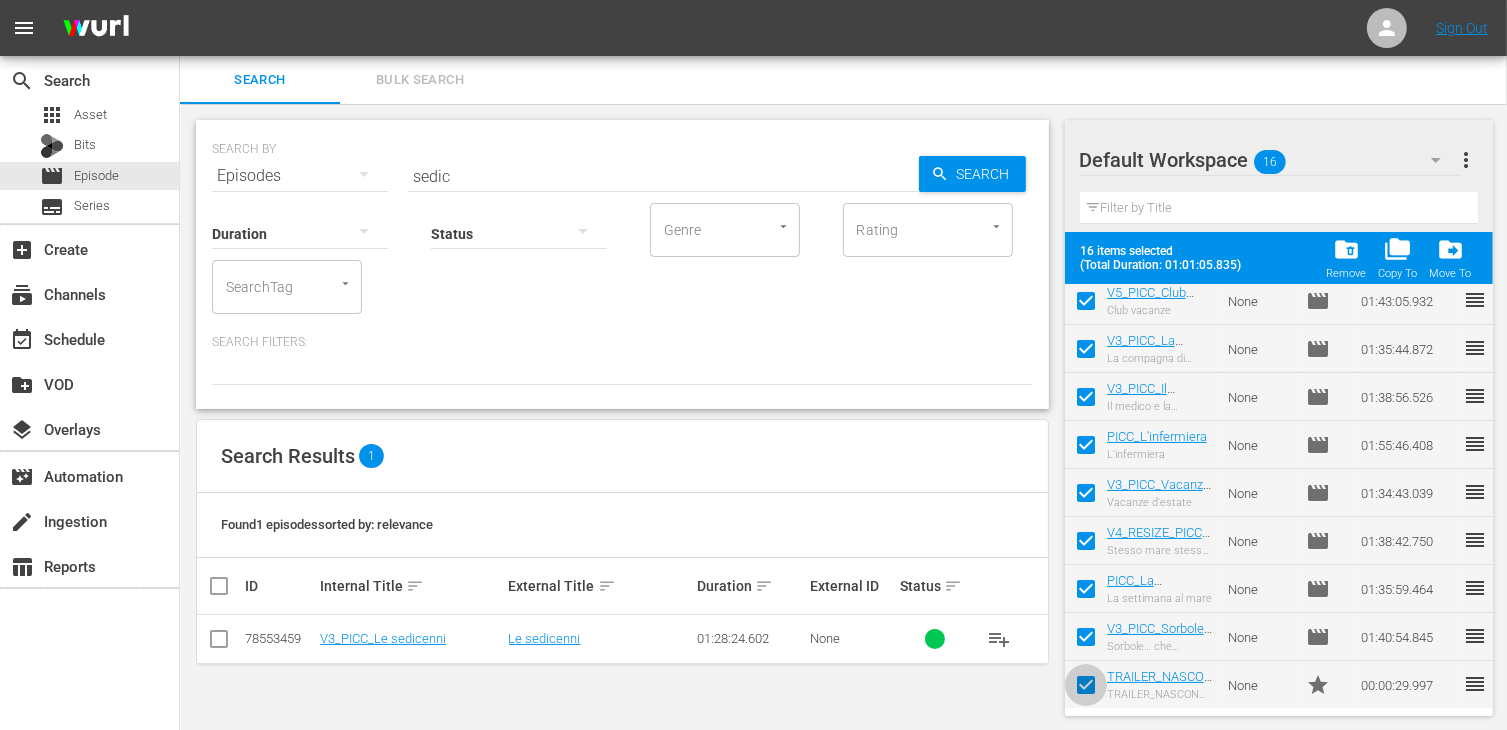 click at bounding box center (1086, 689) 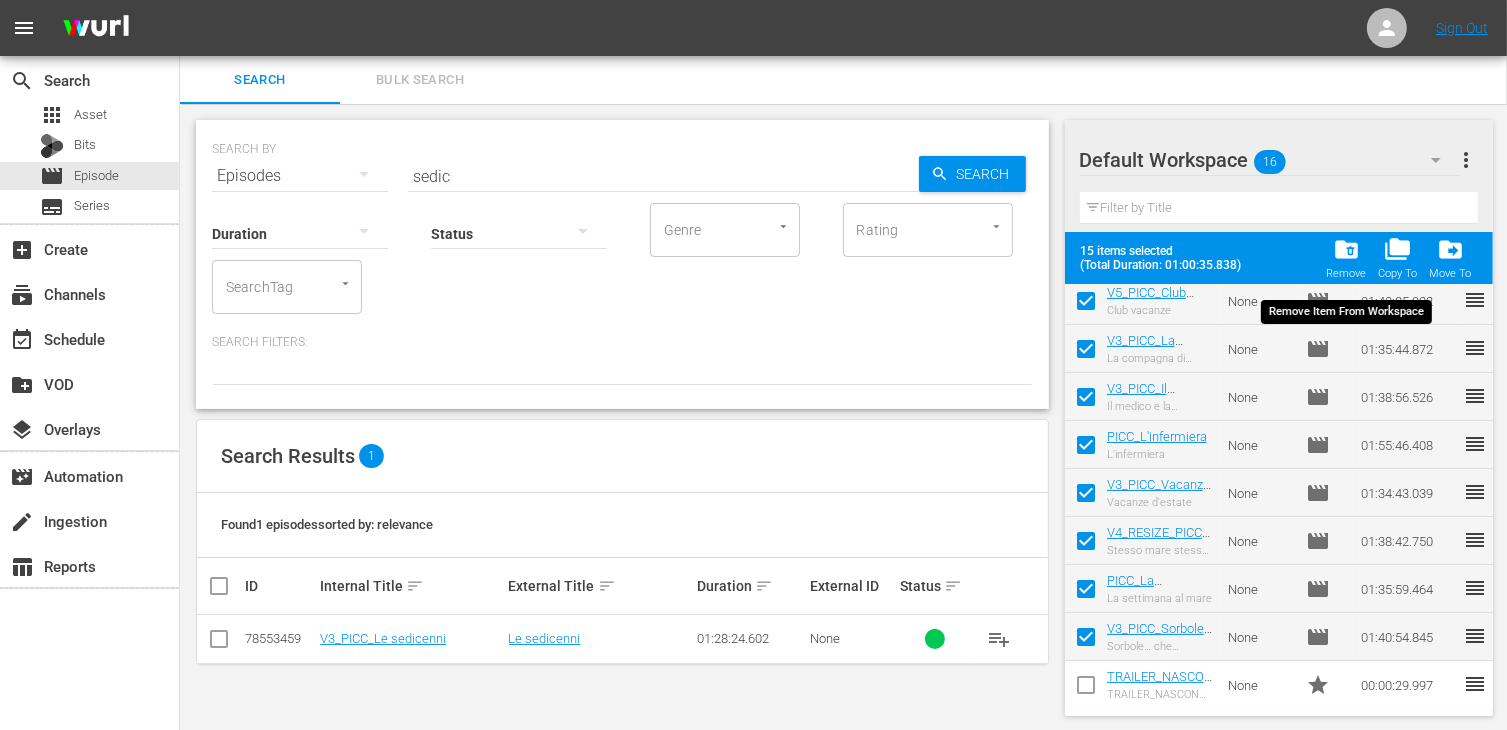click on "Remove" at bounding box center [1346, 273] 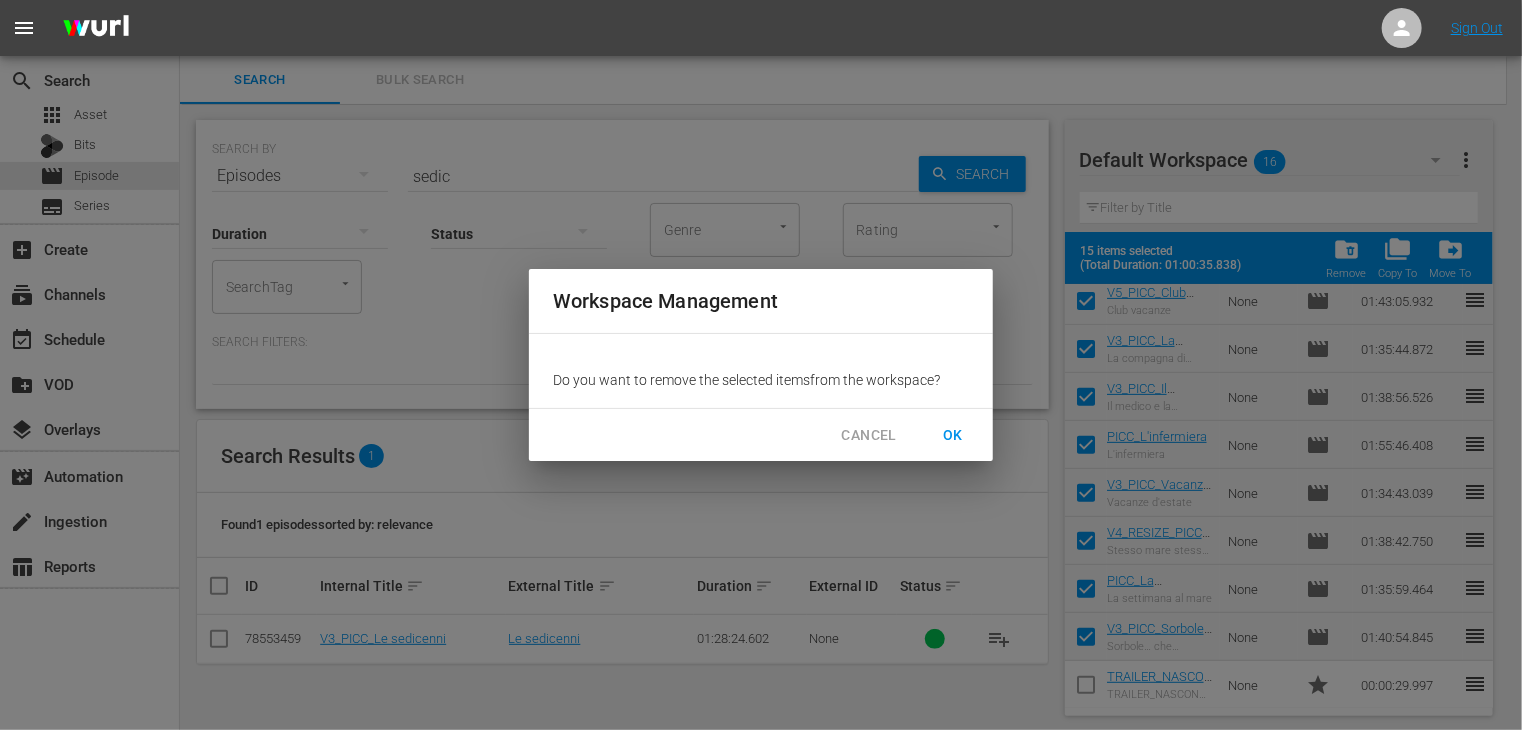click on "OK" at bounding box center (953, 435) 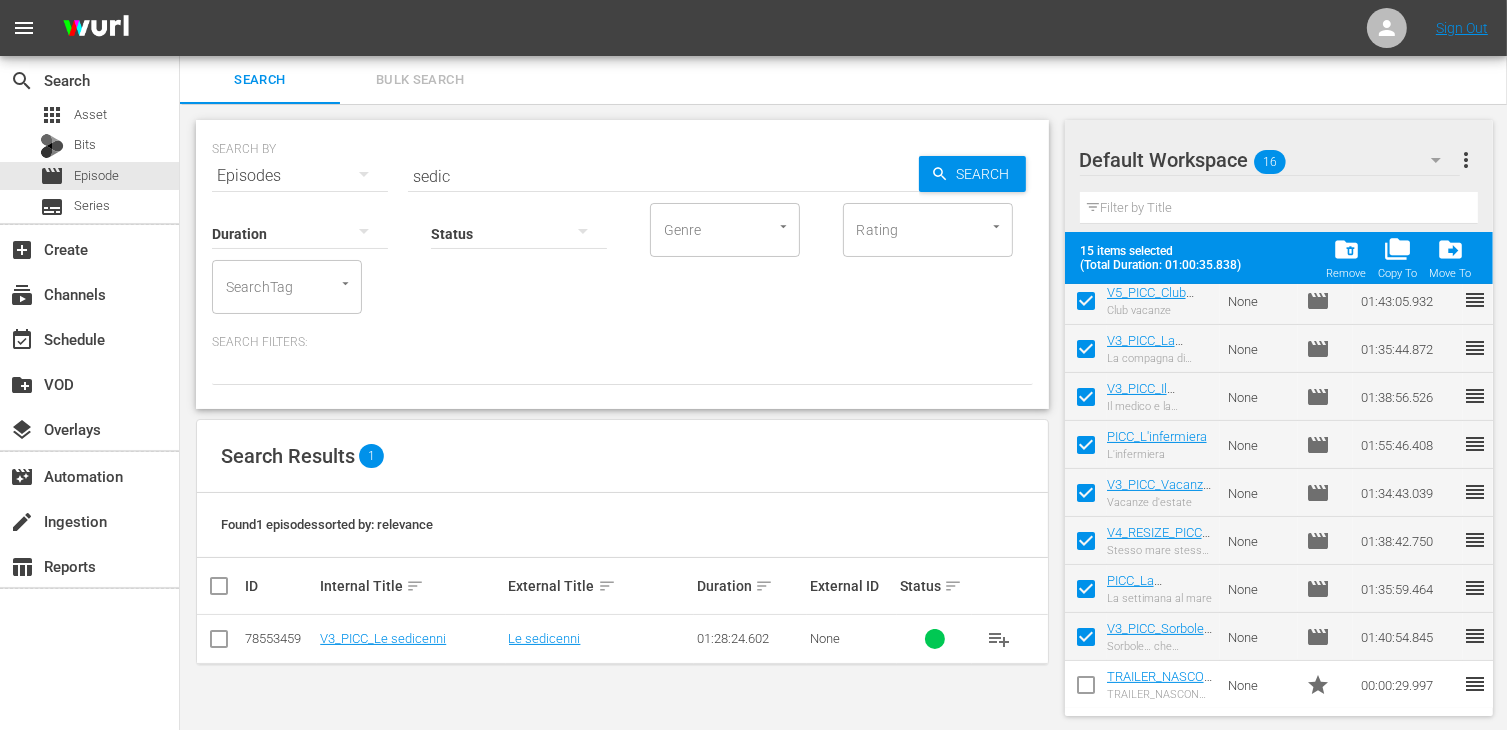 checkbox on "false" 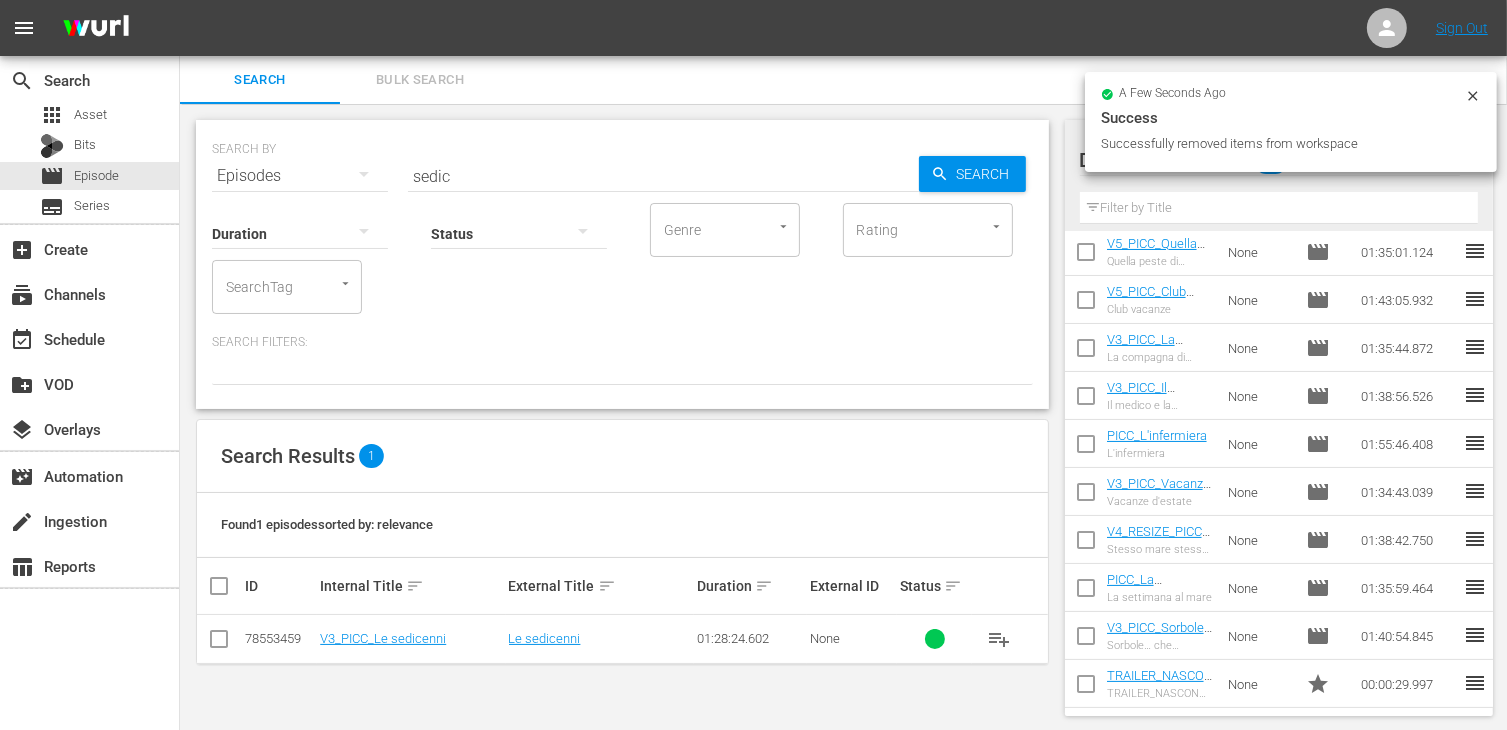 scroll, scrollTop: 340, scrollLeft: 0, axis: vertical 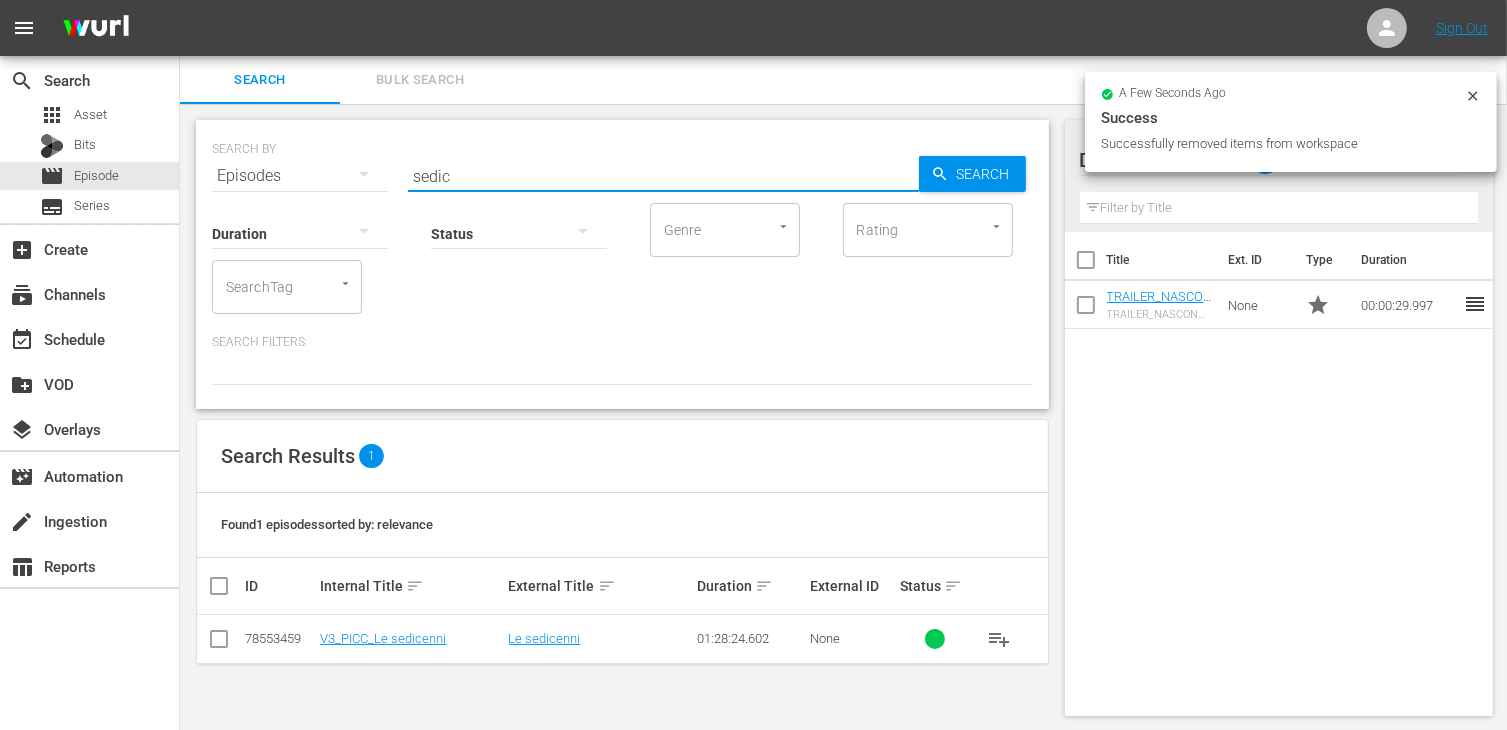drag, startPoint x: 464, startPoint y: 173, endPoint x: 307, endPoint y: 173, distance: 157 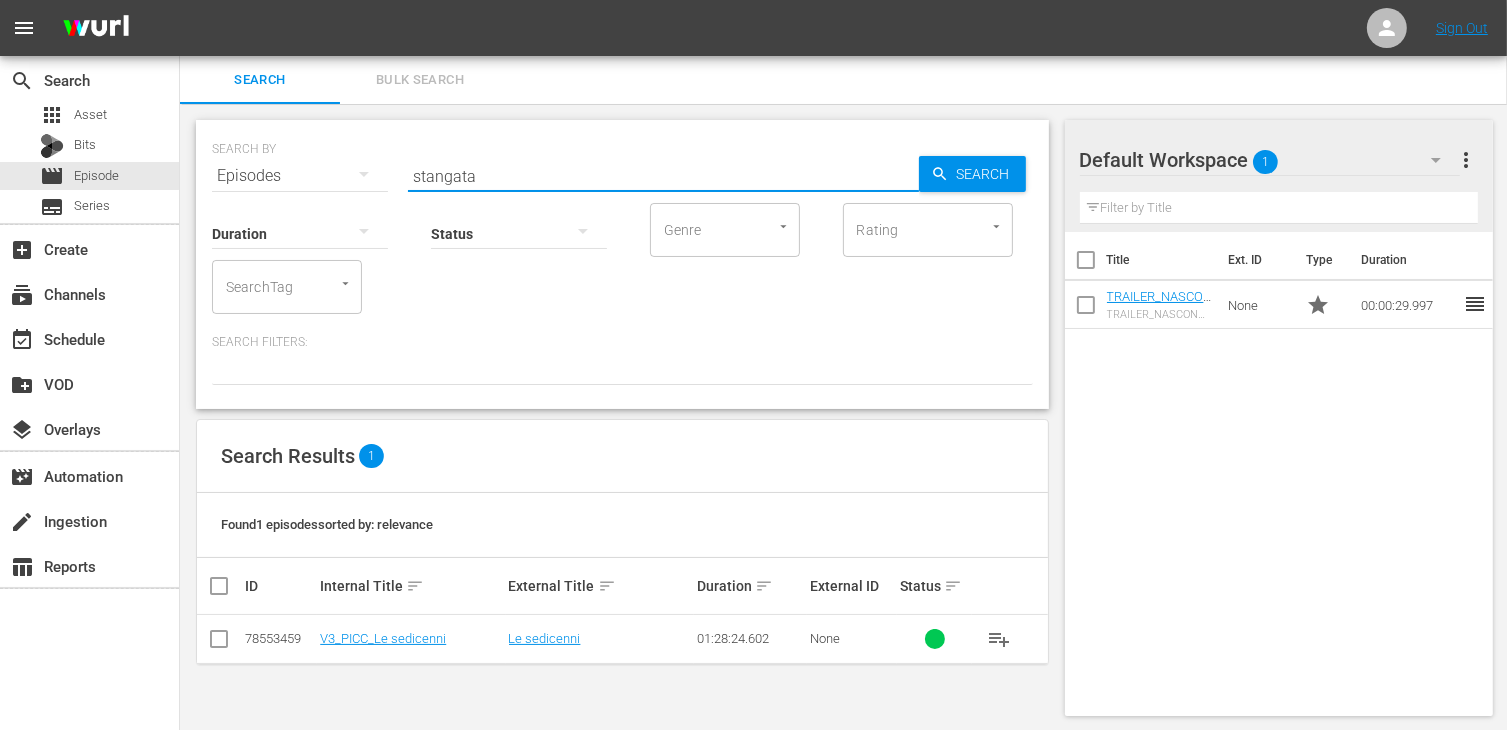 type on "stangata" 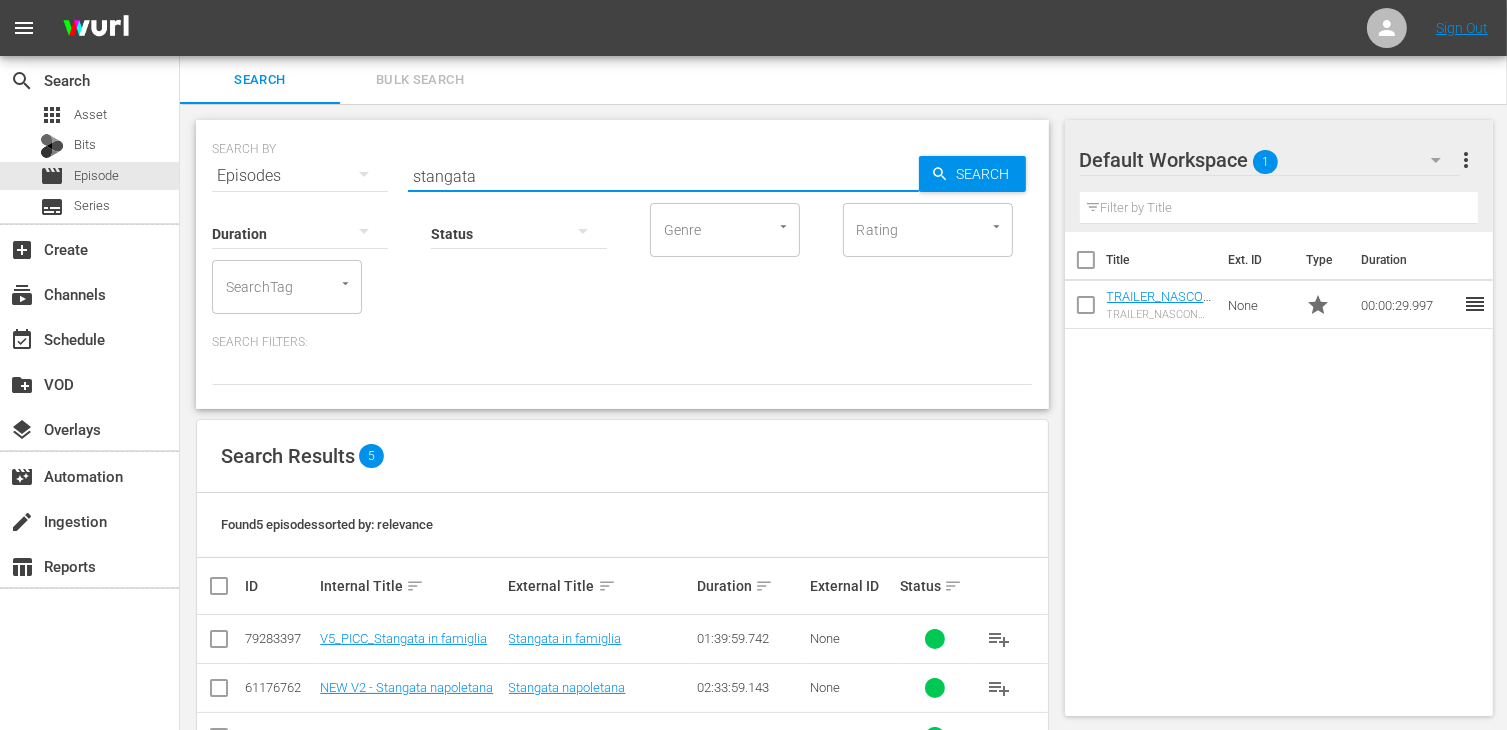 click at bounding box center (219, 639) 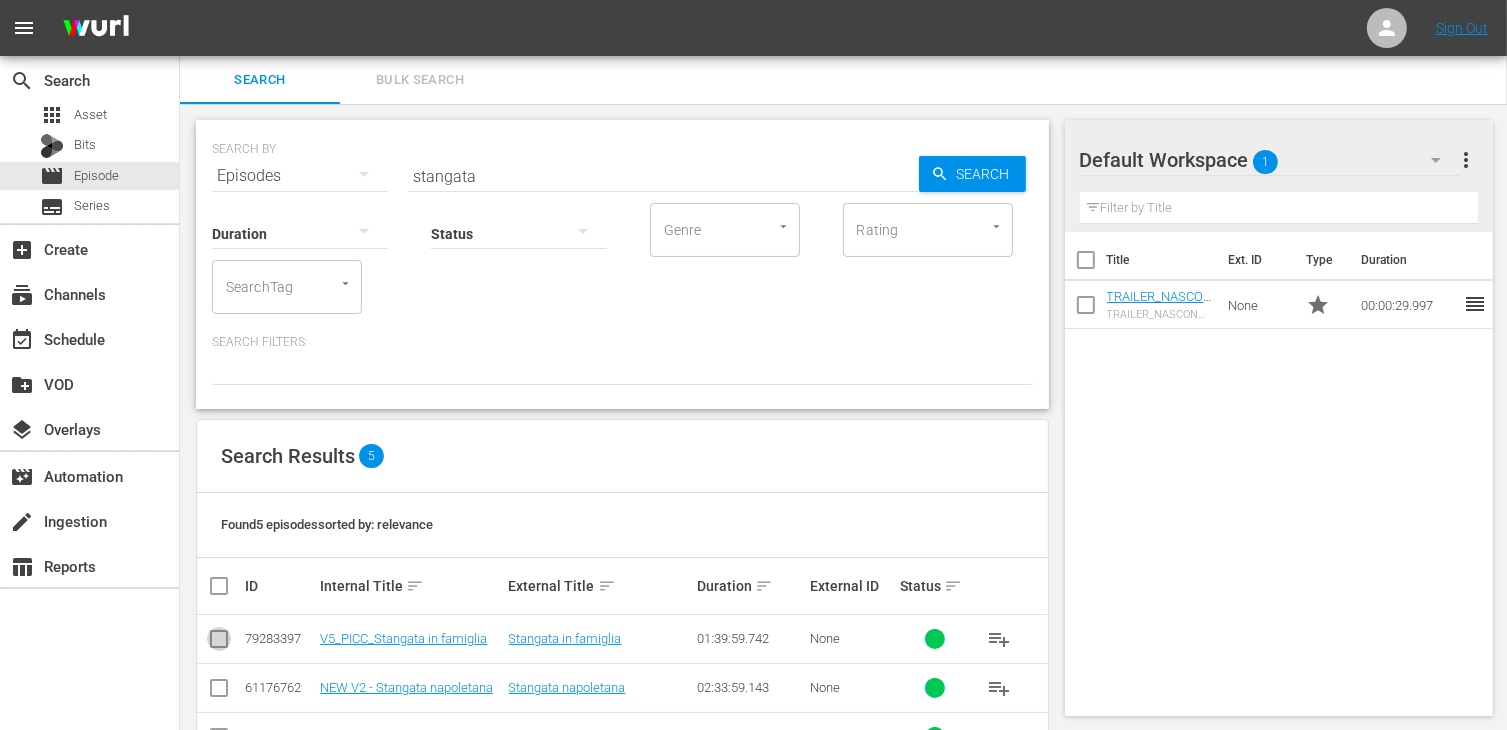 click at bounding box center [219, 643] 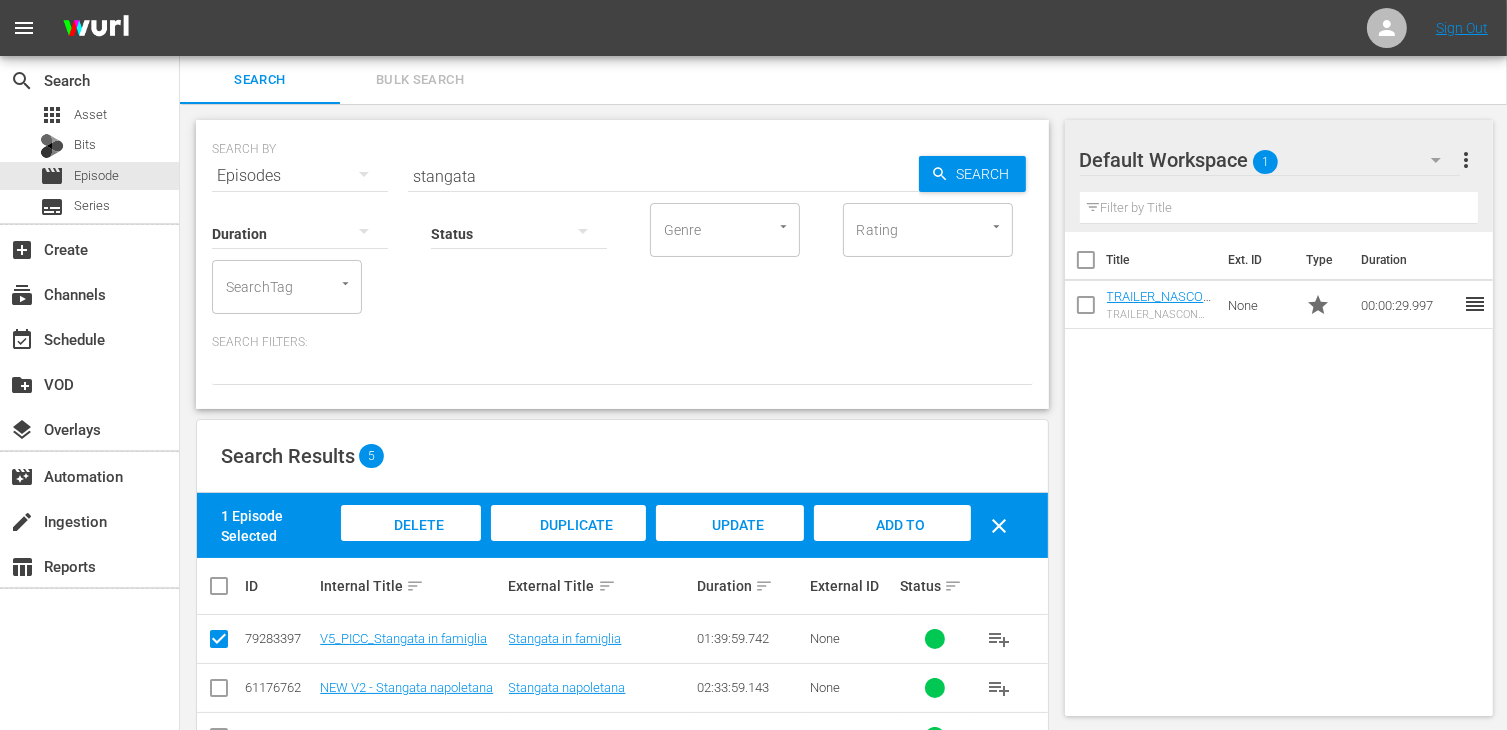 click on "Add to Workspace" at bounding box center [892, 544] 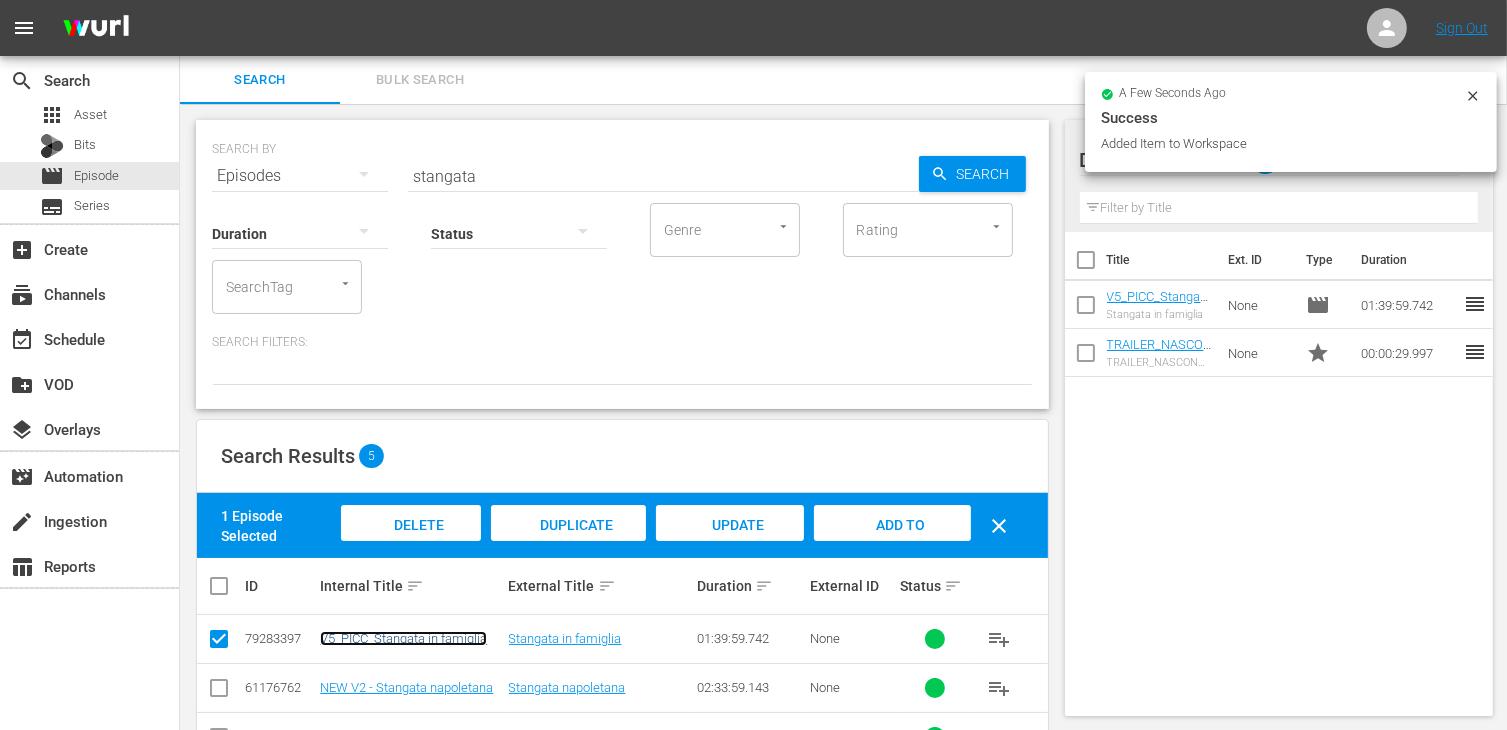 click on "V5_PICC_Stangata in famiglia" at bounding box center [403, 638] 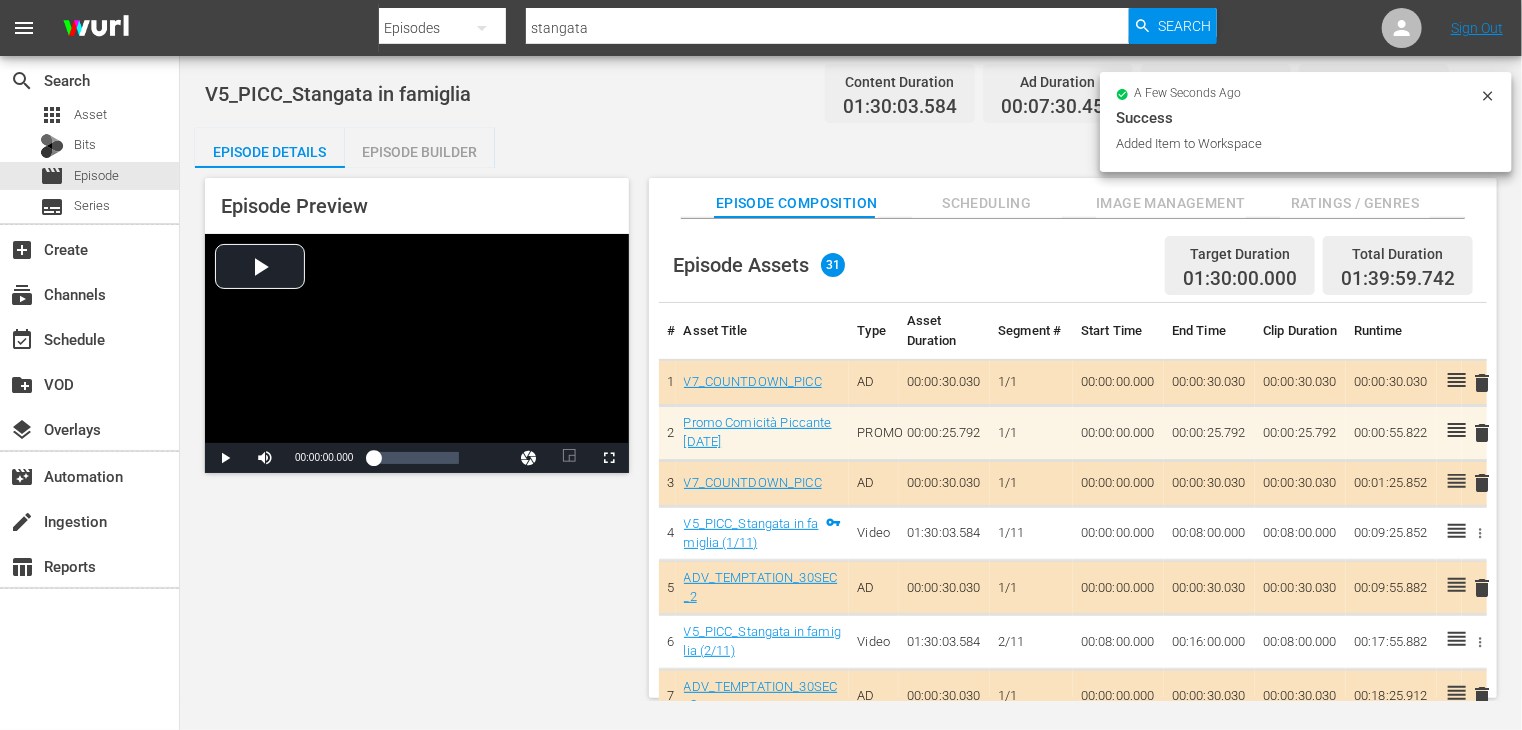 click on "Episode Builder" at bounding box center (420, 152) 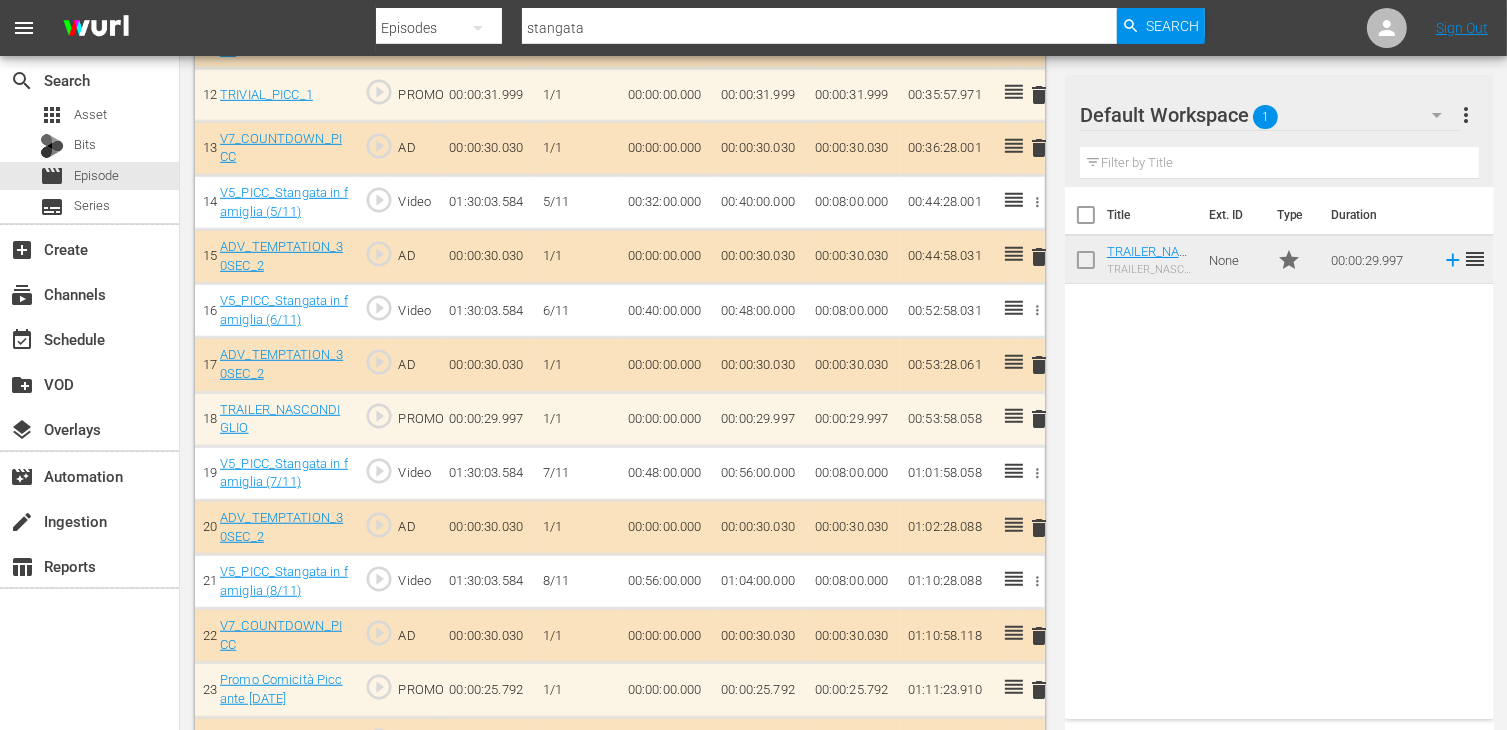 scroll, scrollTop: 328, scrollLeft: 0, axis: vertical 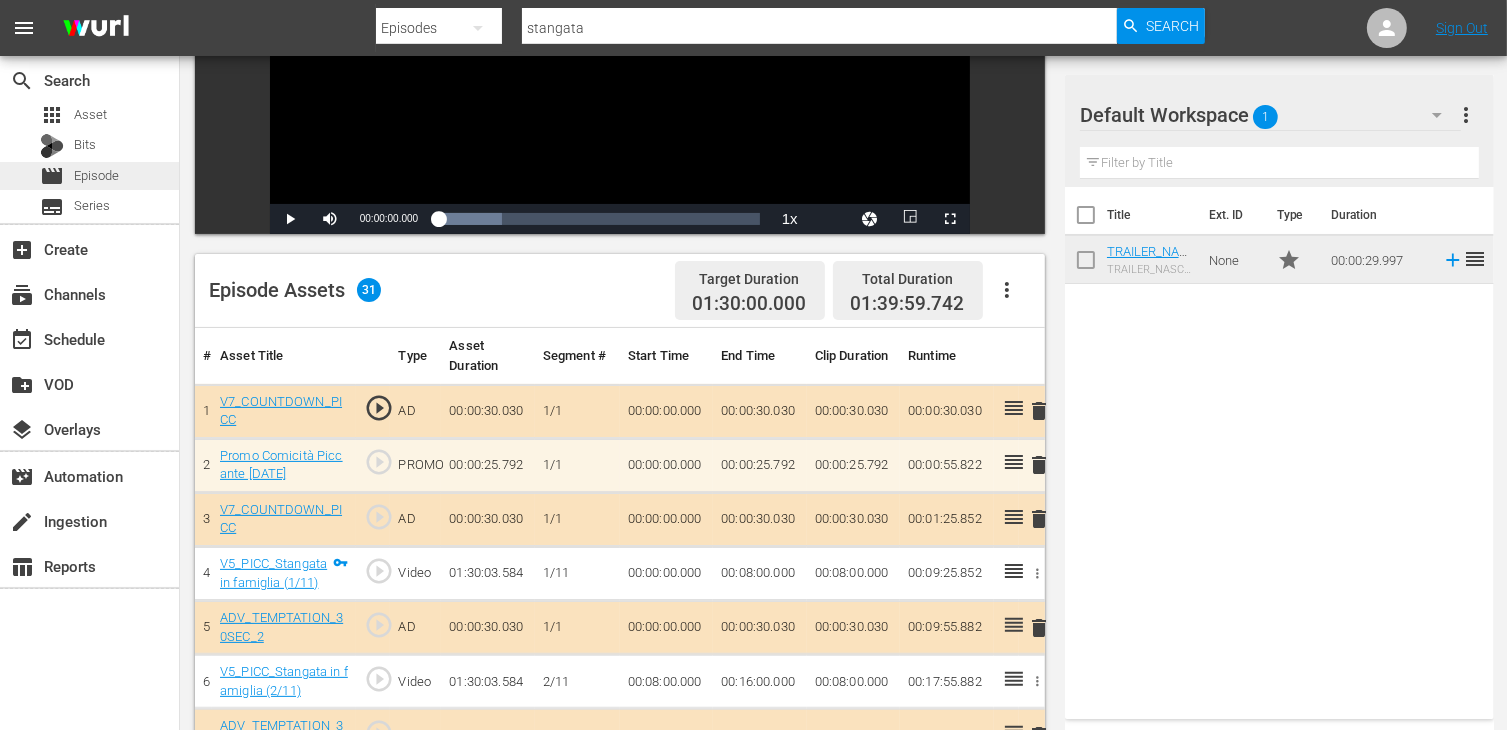 click on "Episode" at bounding box center (96, 176) 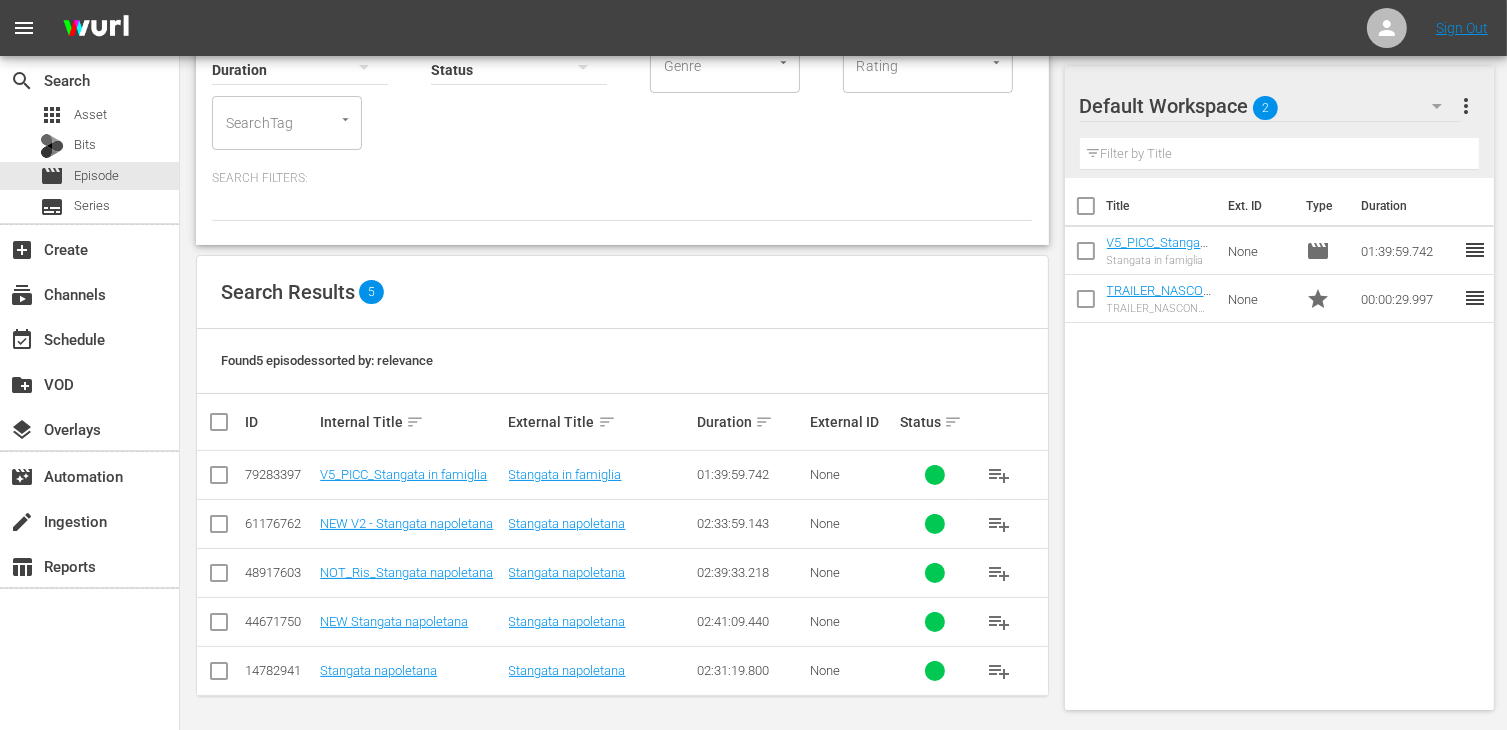 scroll, scrollTop: 0, scrollLeft: 0, axis: both 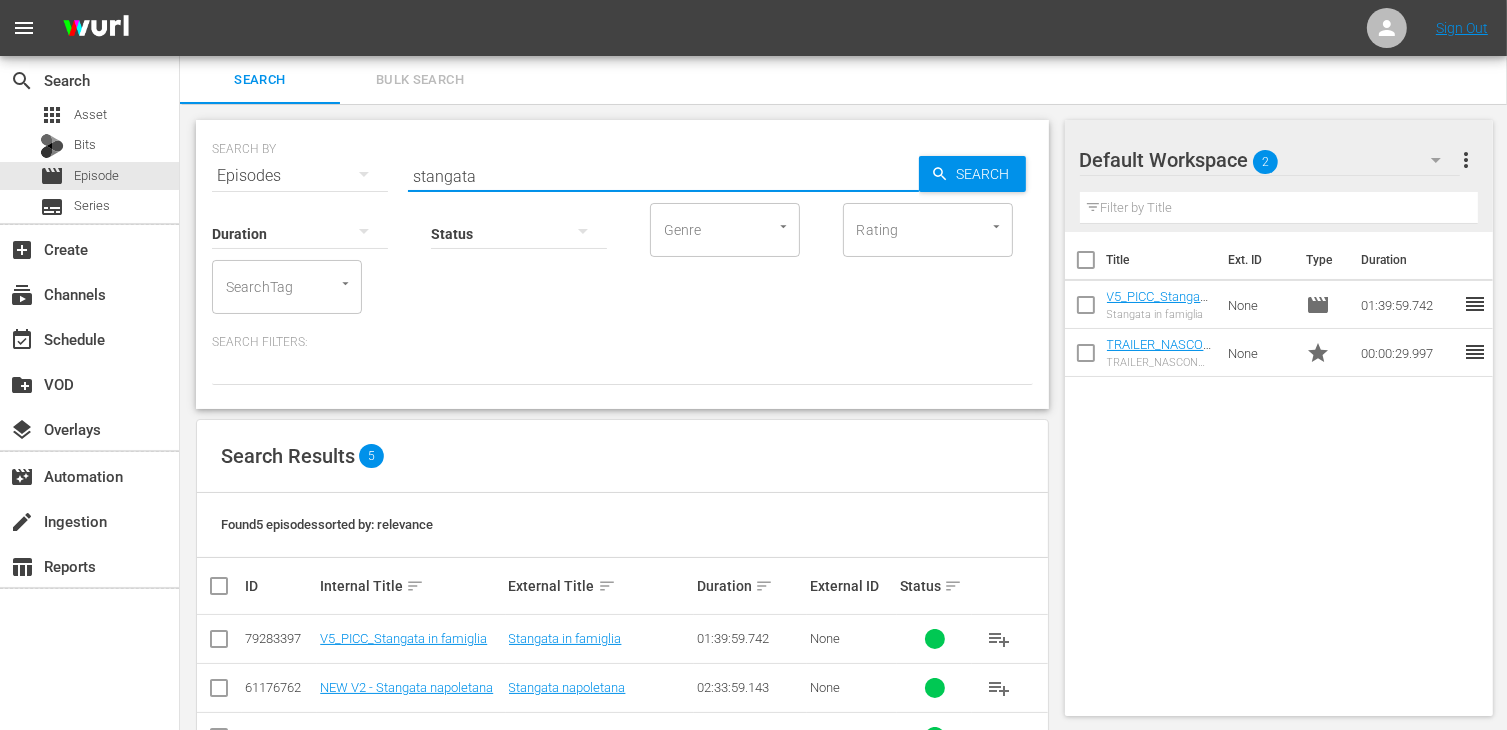 drag, startPoint x: 506, startPoint y: 166, endPoint x: 278, endPoint y: 168, distance: 228.00877 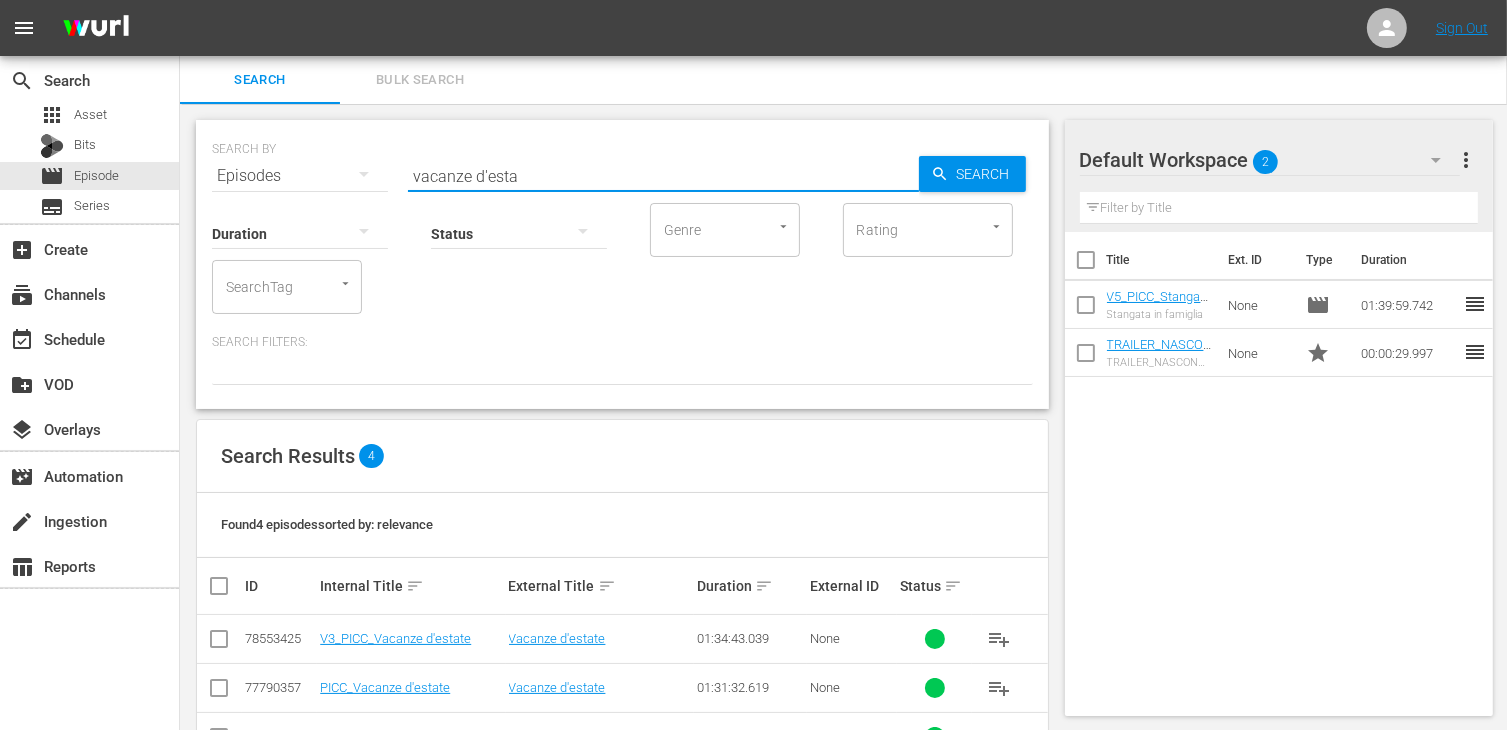 type on "vacanze d'esta" 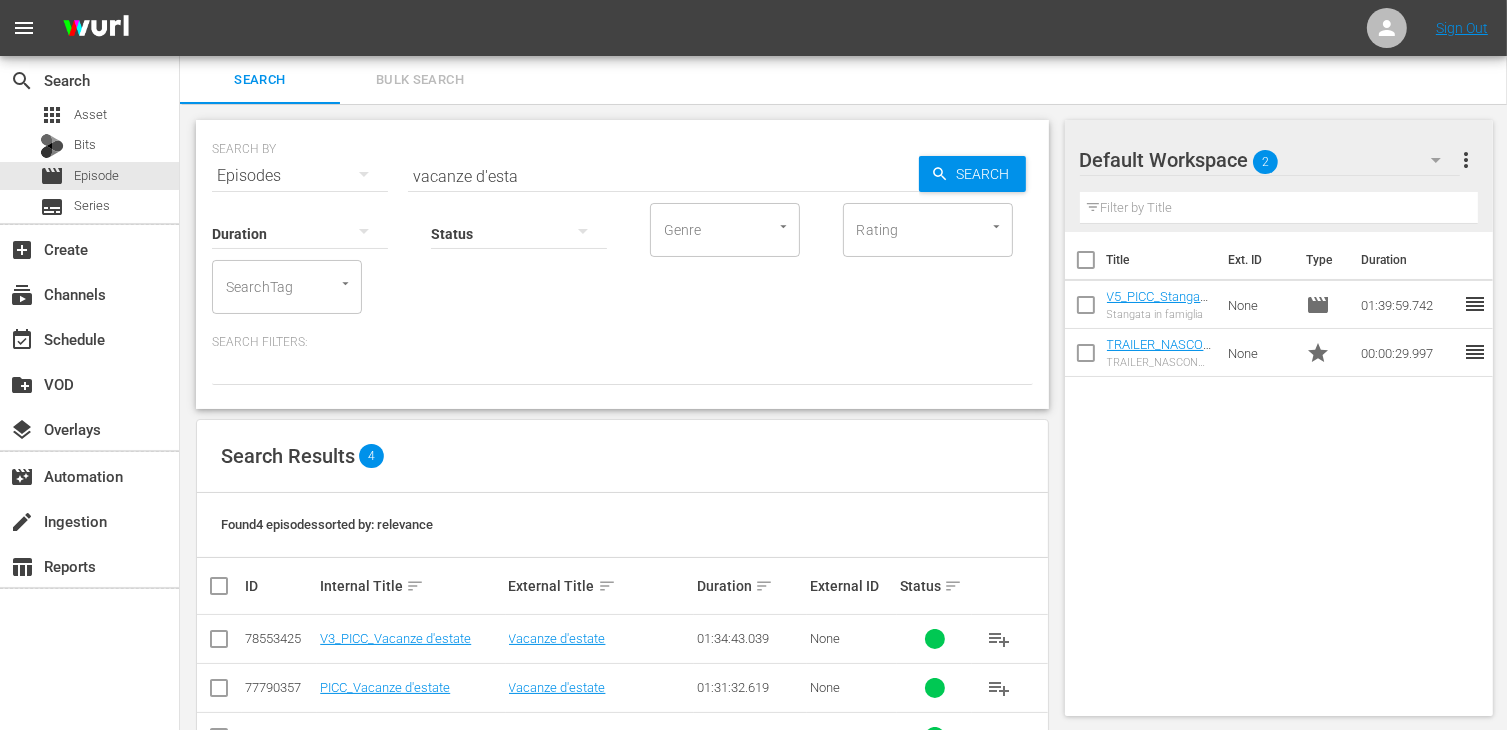 click at bounding box center [219, 639] 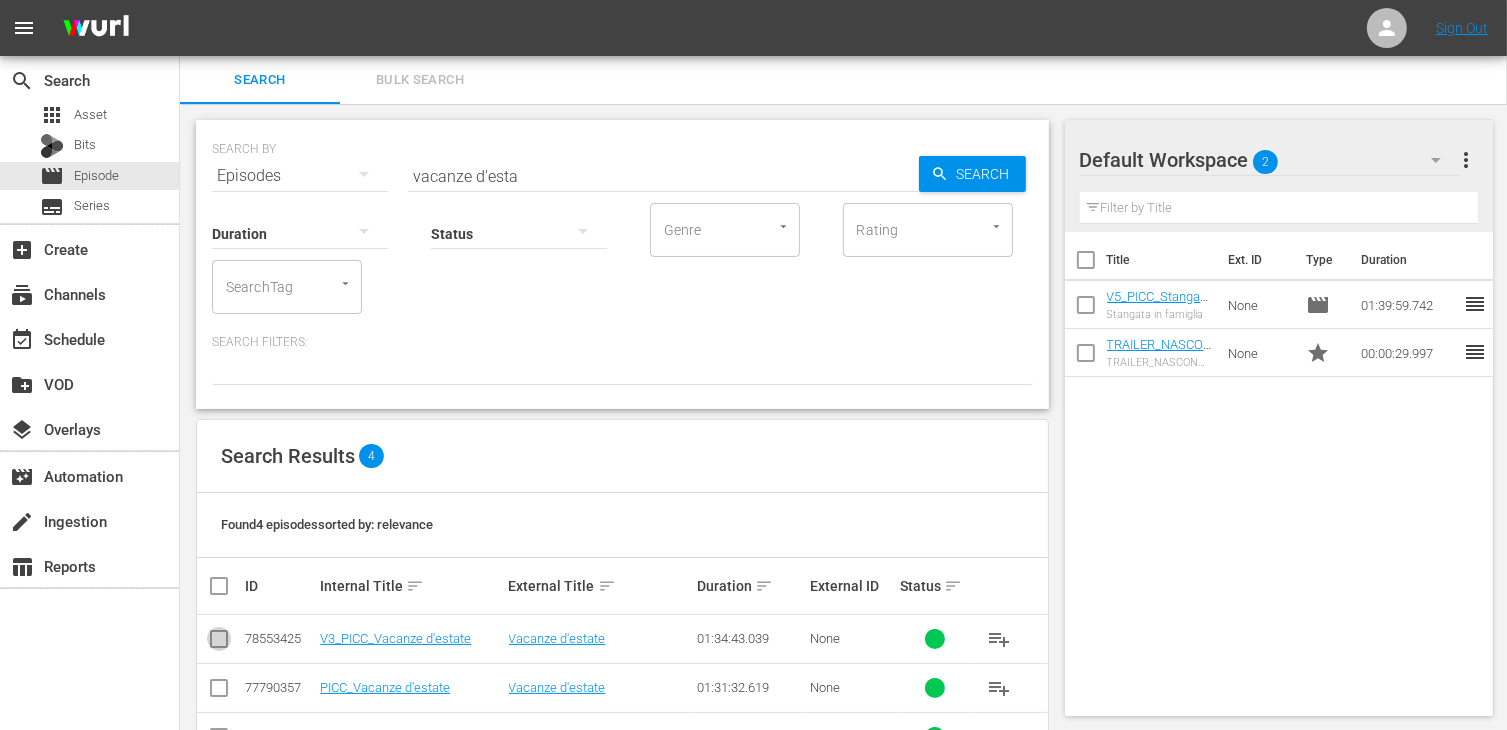 click at bounding box center (219, 643) 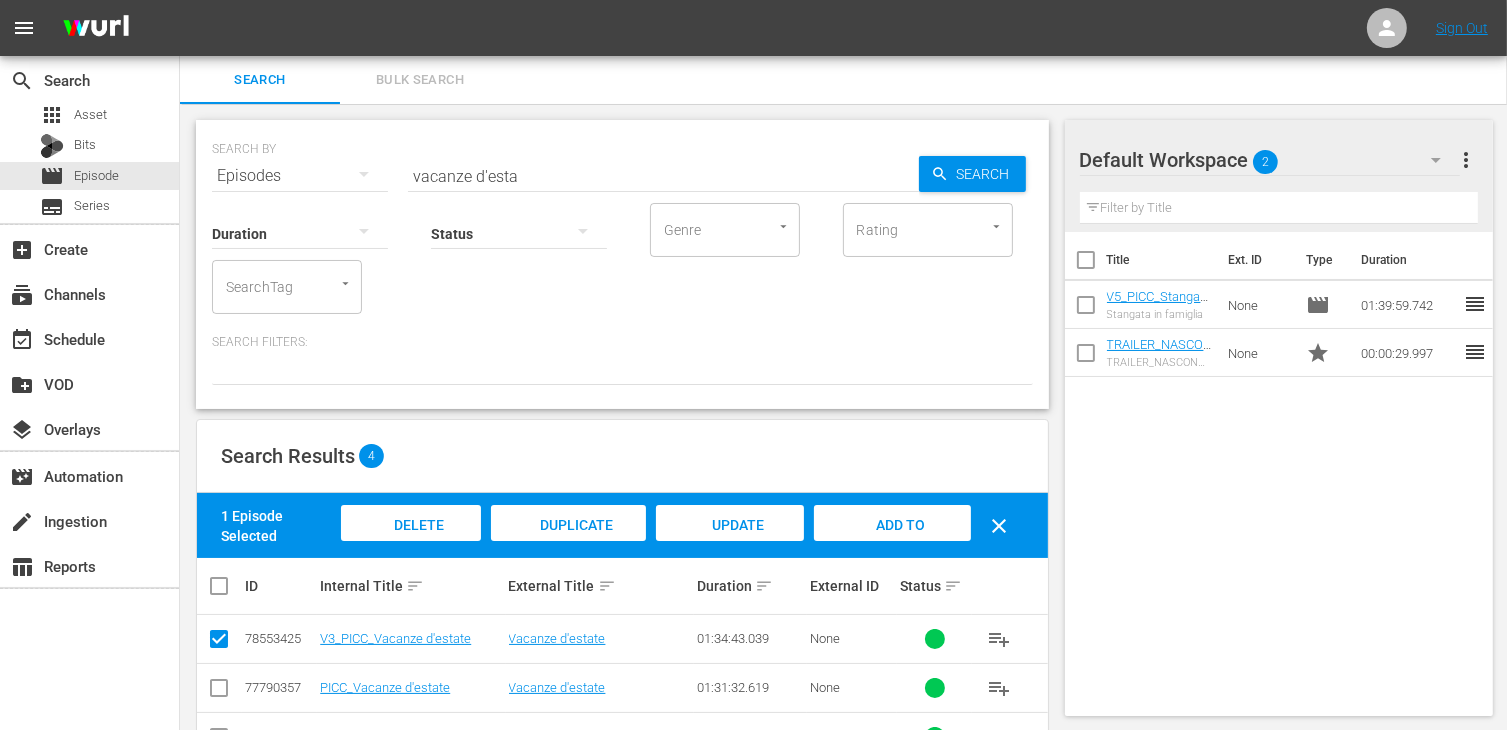 click on "Add to Workspace" at bounding box center [892, 544] 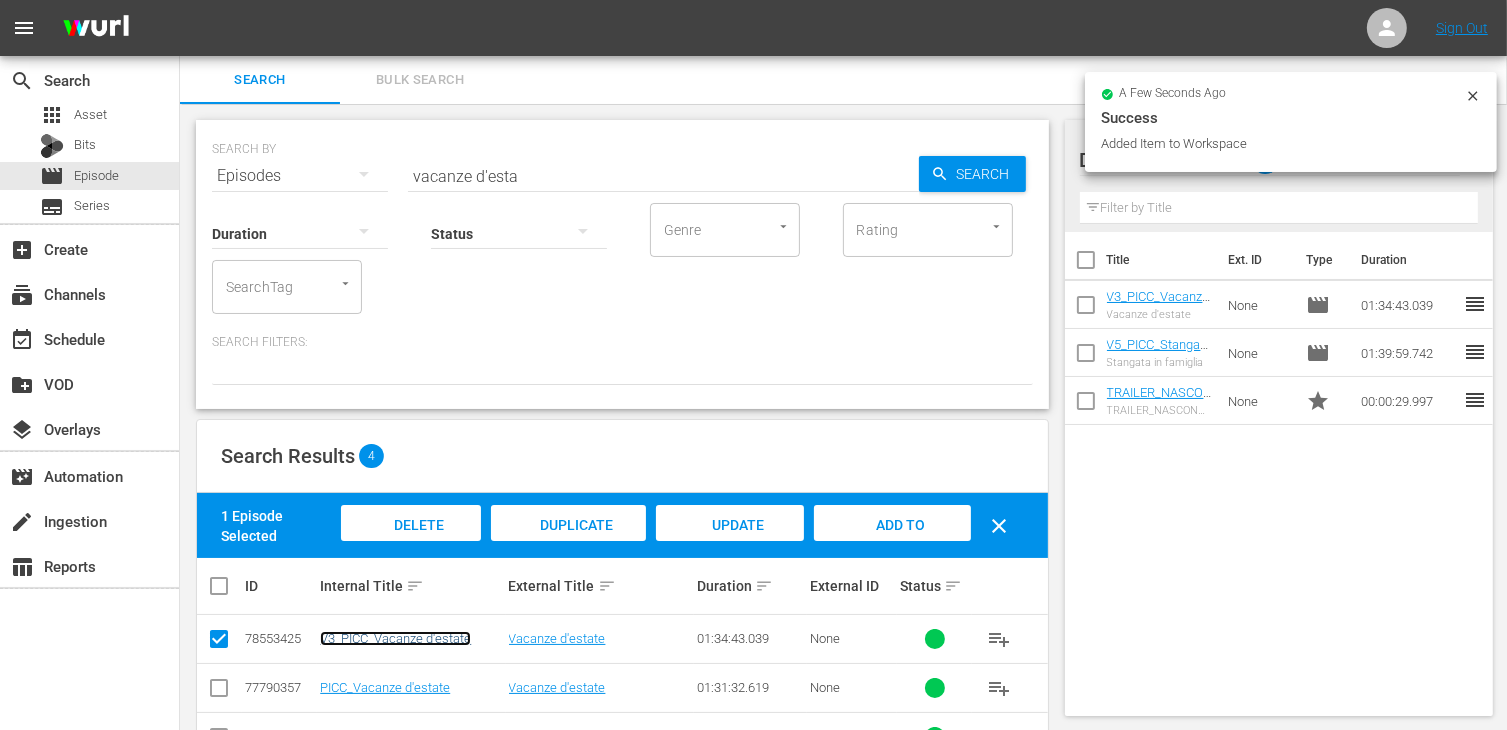 click on "V3_PICC_Vacanze d'estate" at bounding box center [395, 638] 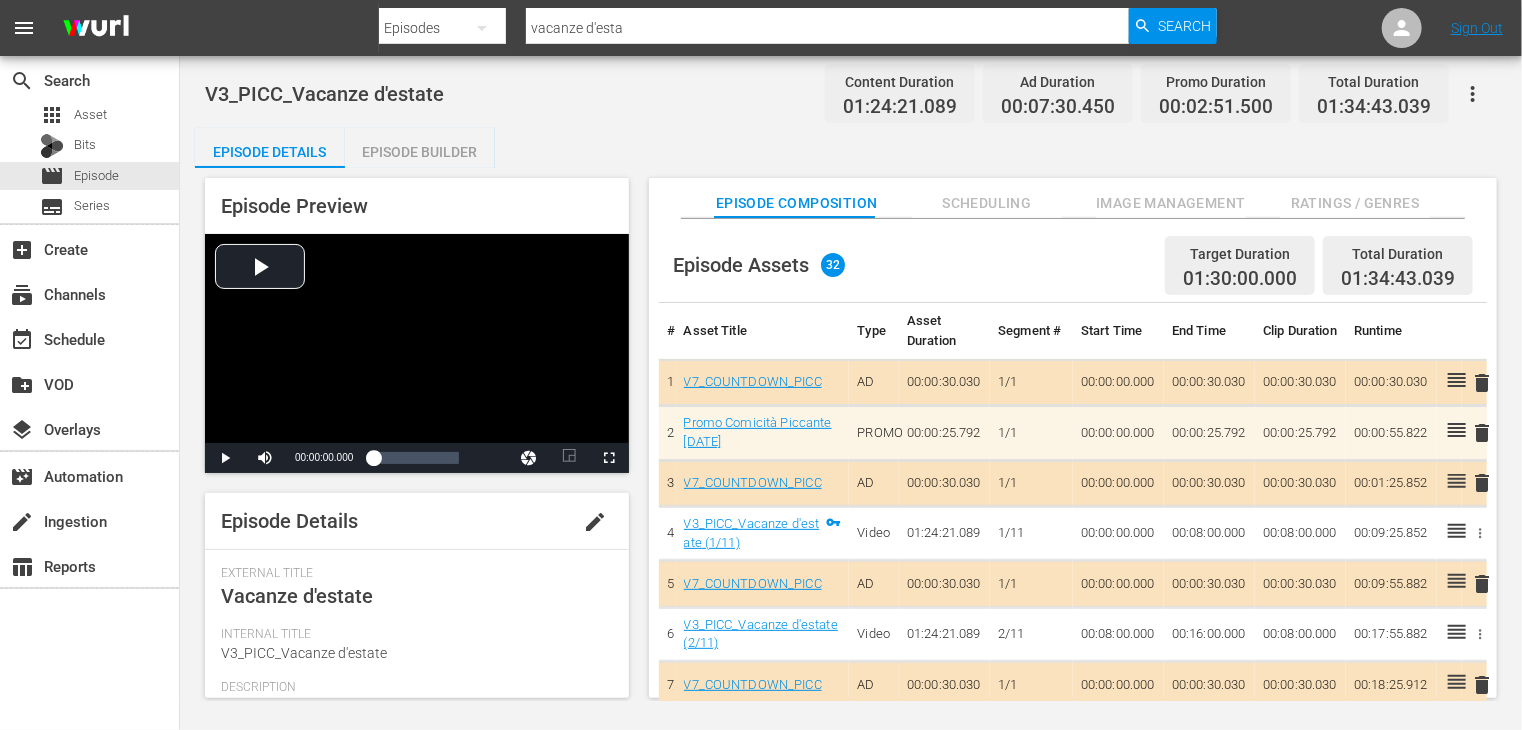 click on "Episode Builder" at bounding box center [420, 152] 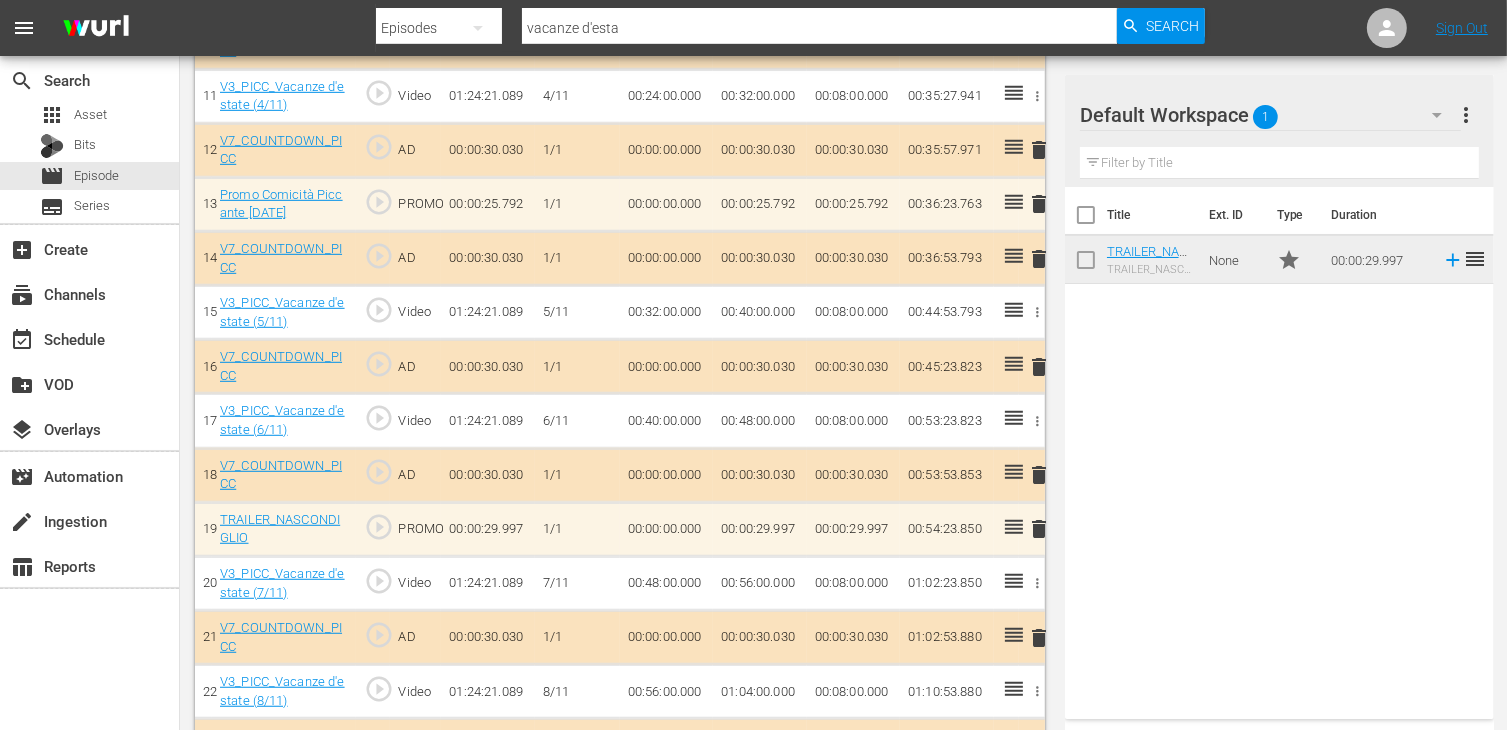 scroll, scrollTop: 836, scrollLeft: 0, axis: vertical 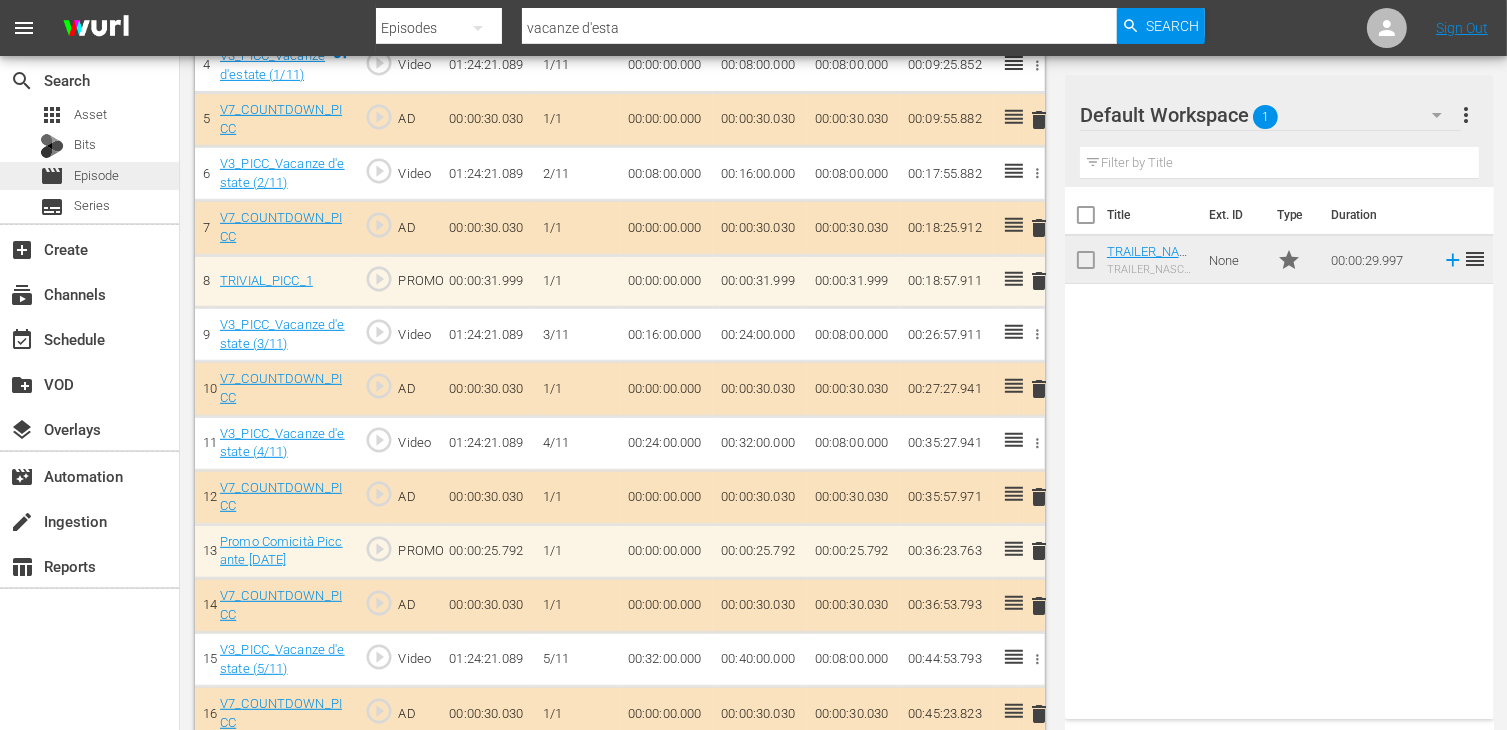 click on "Episode" at bounding box center (96, 176) 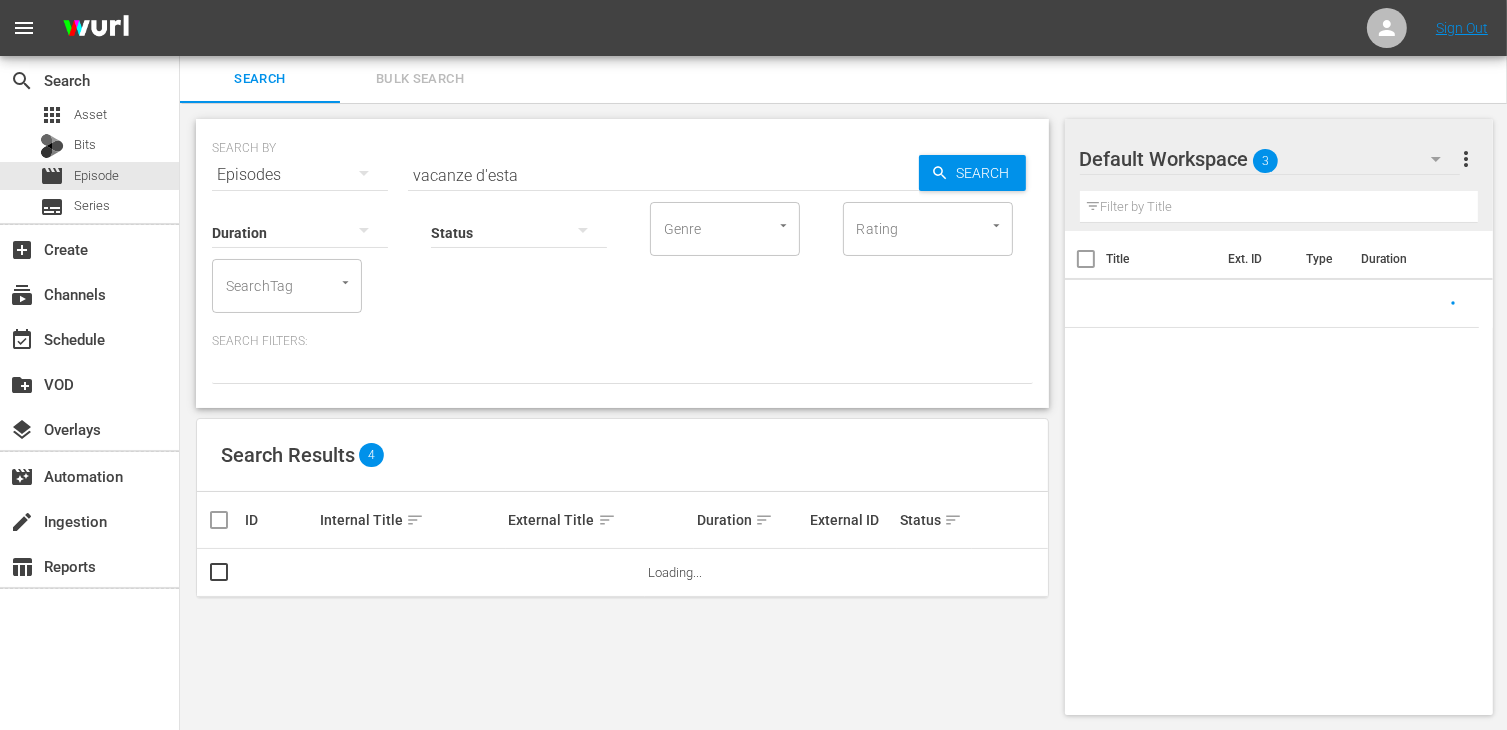 scroll, scrollTop: 116, scrollLeft: 0, axis: vertical 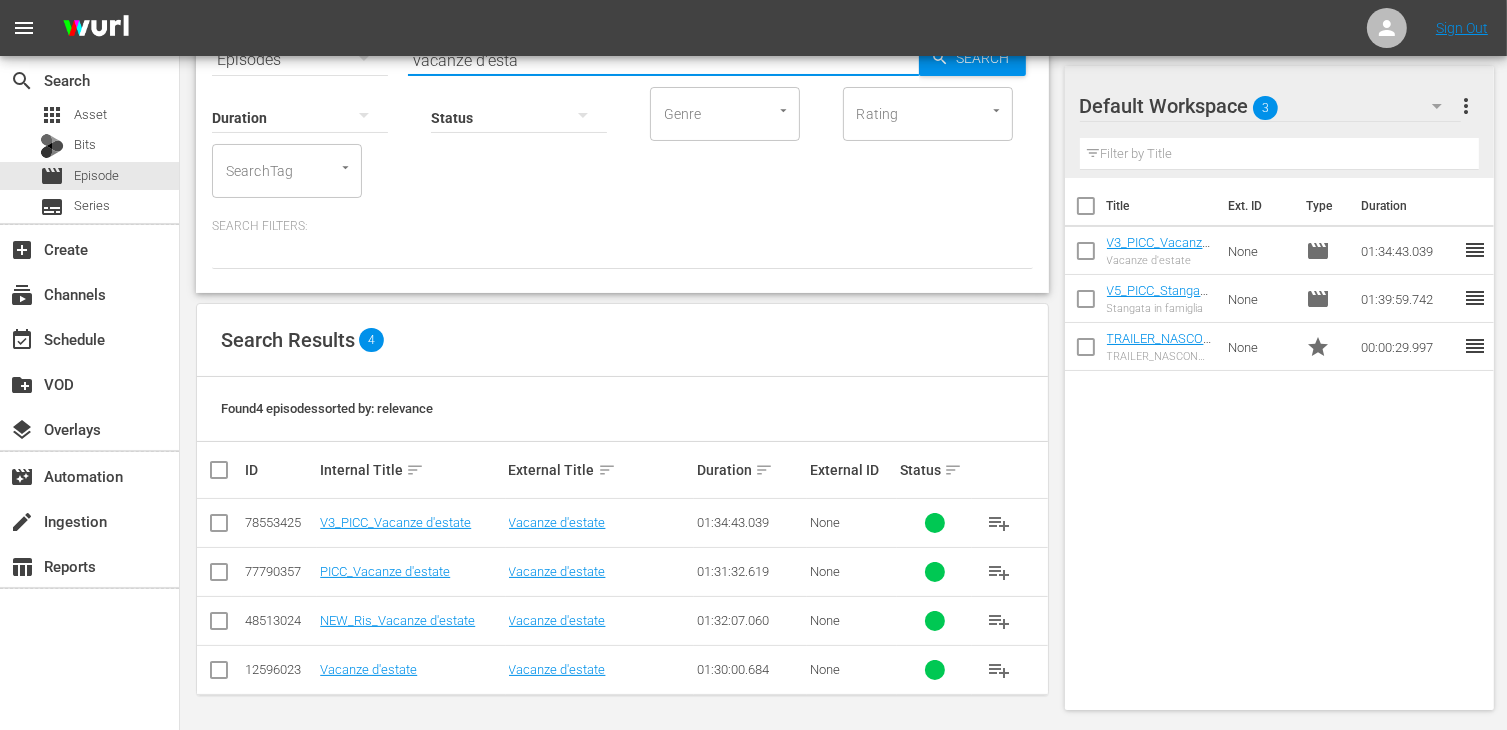 drag, startPoint x: 544, startPoint y: 63, endPoint x: 356, endPoint y: 68, distance: 188.06648 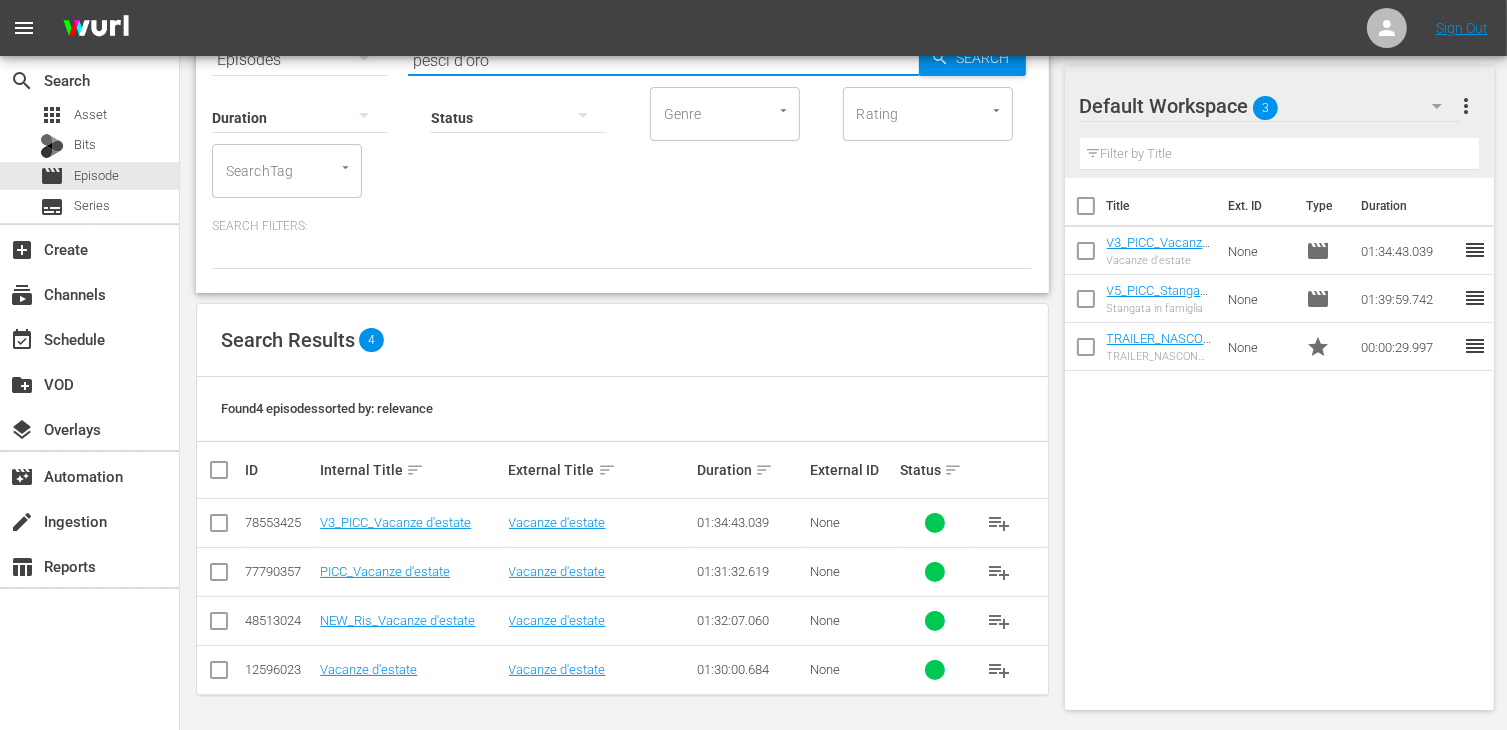 type on "pesci d'oro" 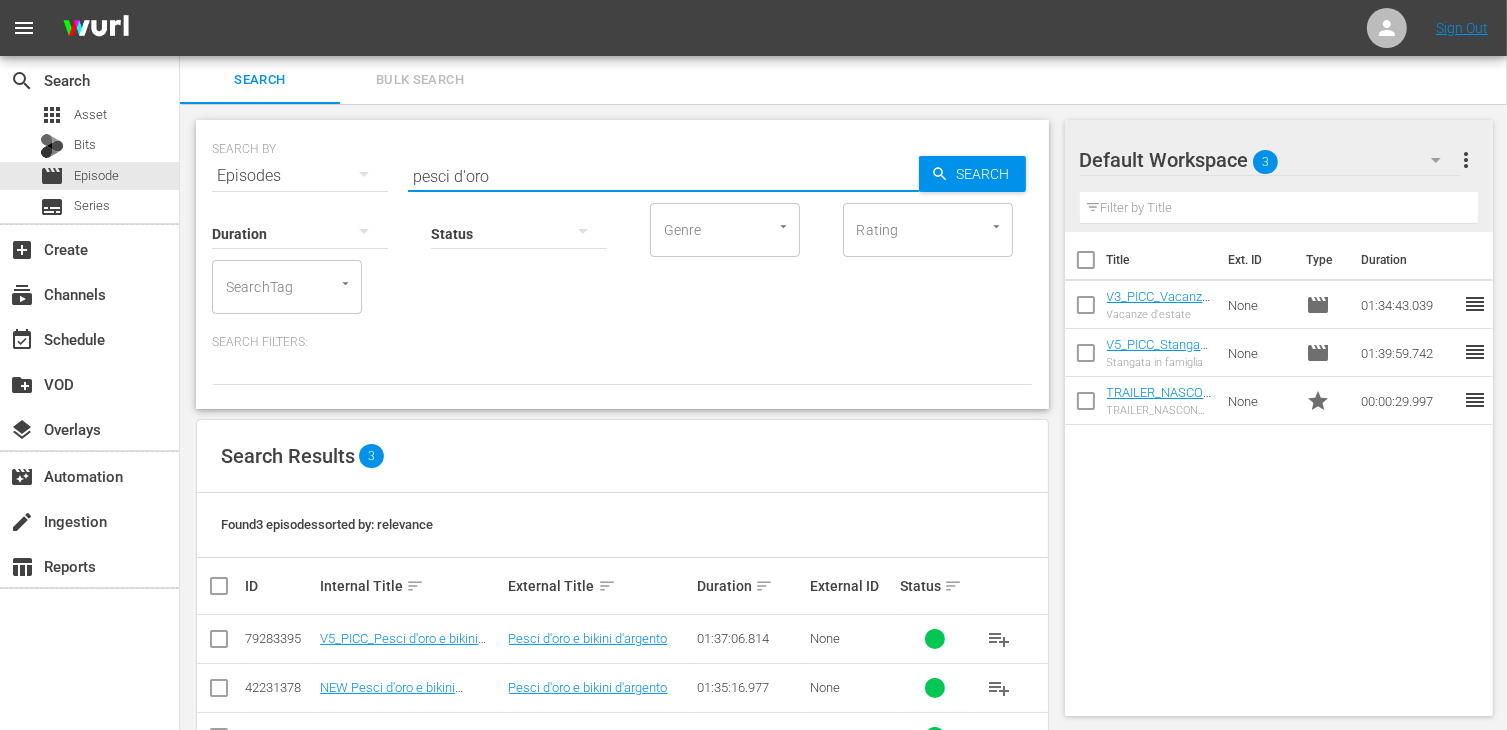click at bounding box center [219, 643] 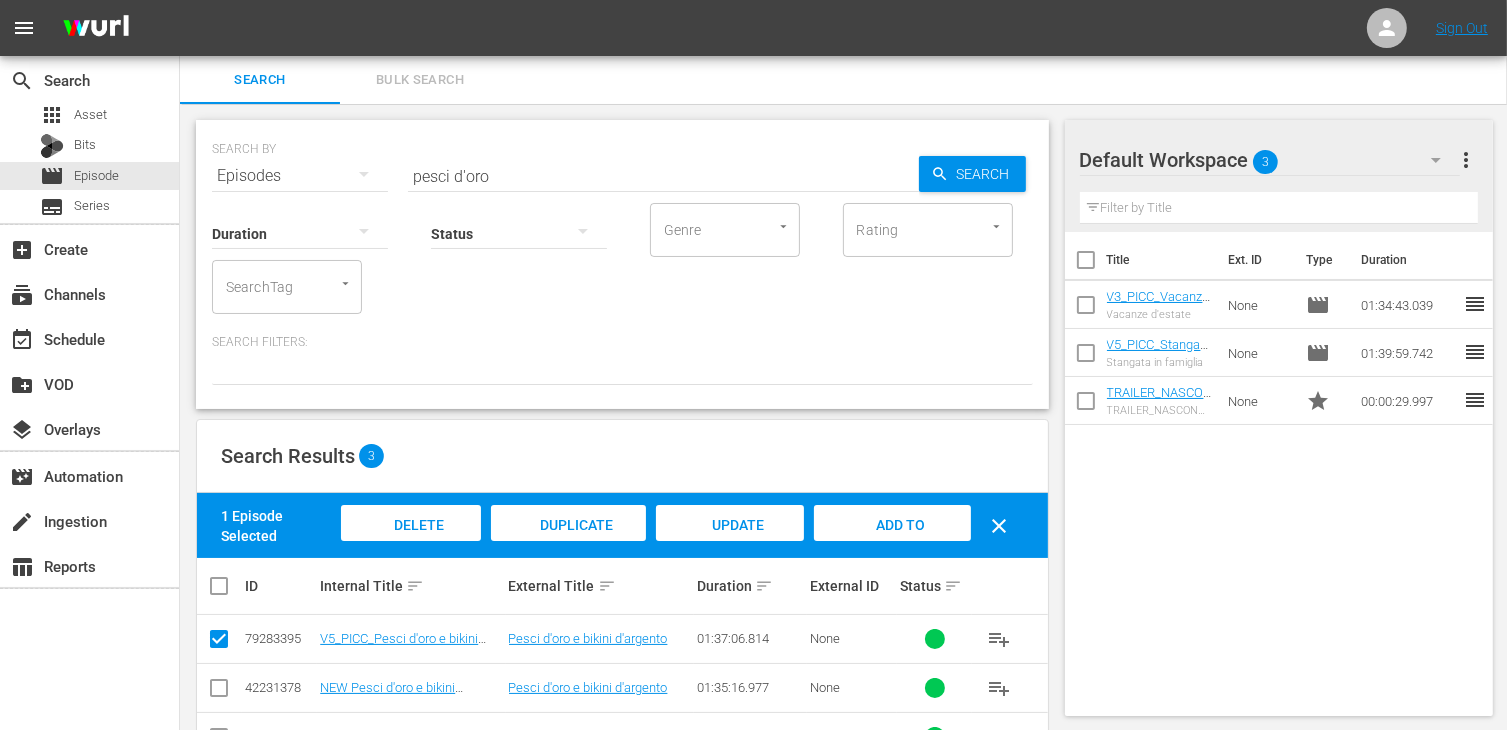 click on "Add to Workspace" at bounding box center [892, 544] 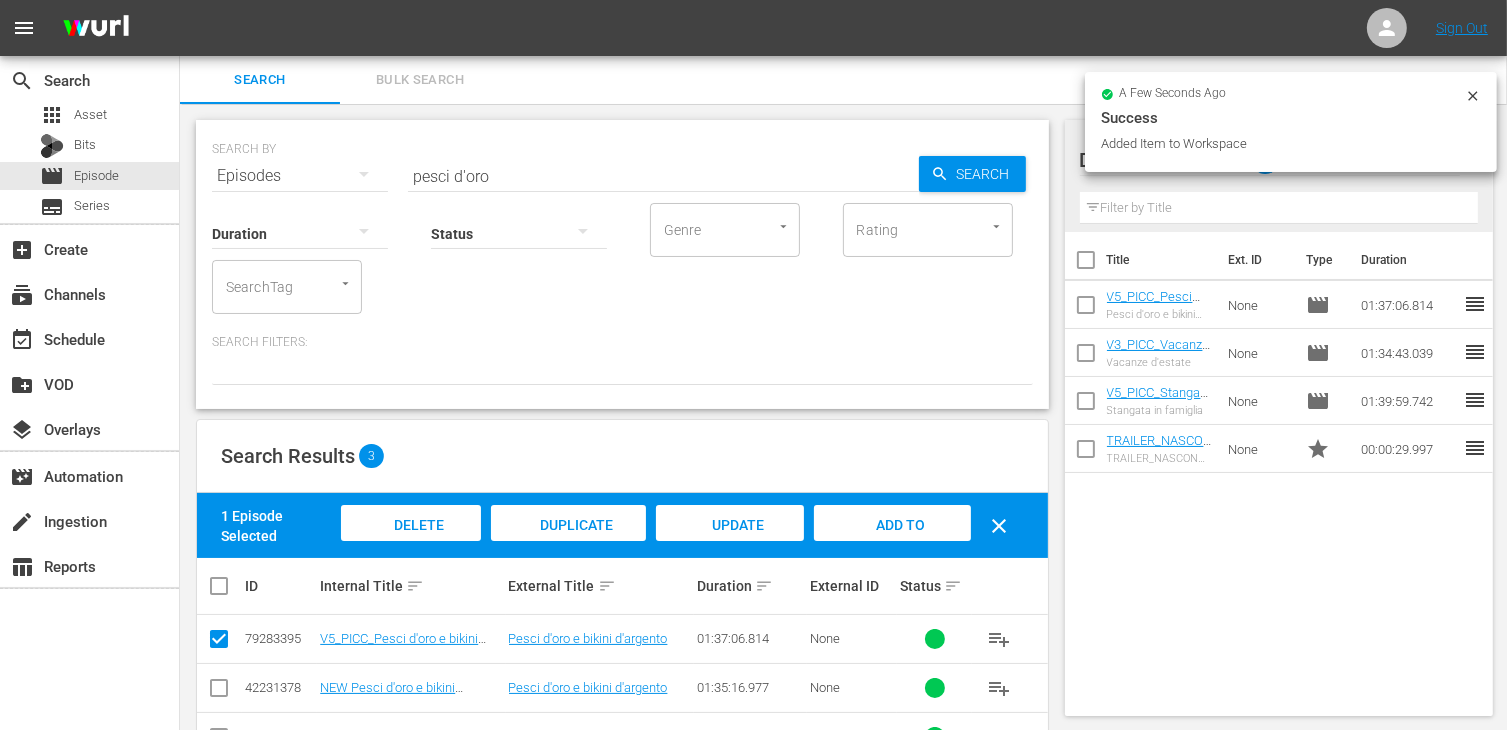 click on "V5_PICC_Pesci d'oro e bikini d'argento" at bounding box center [411, 639] 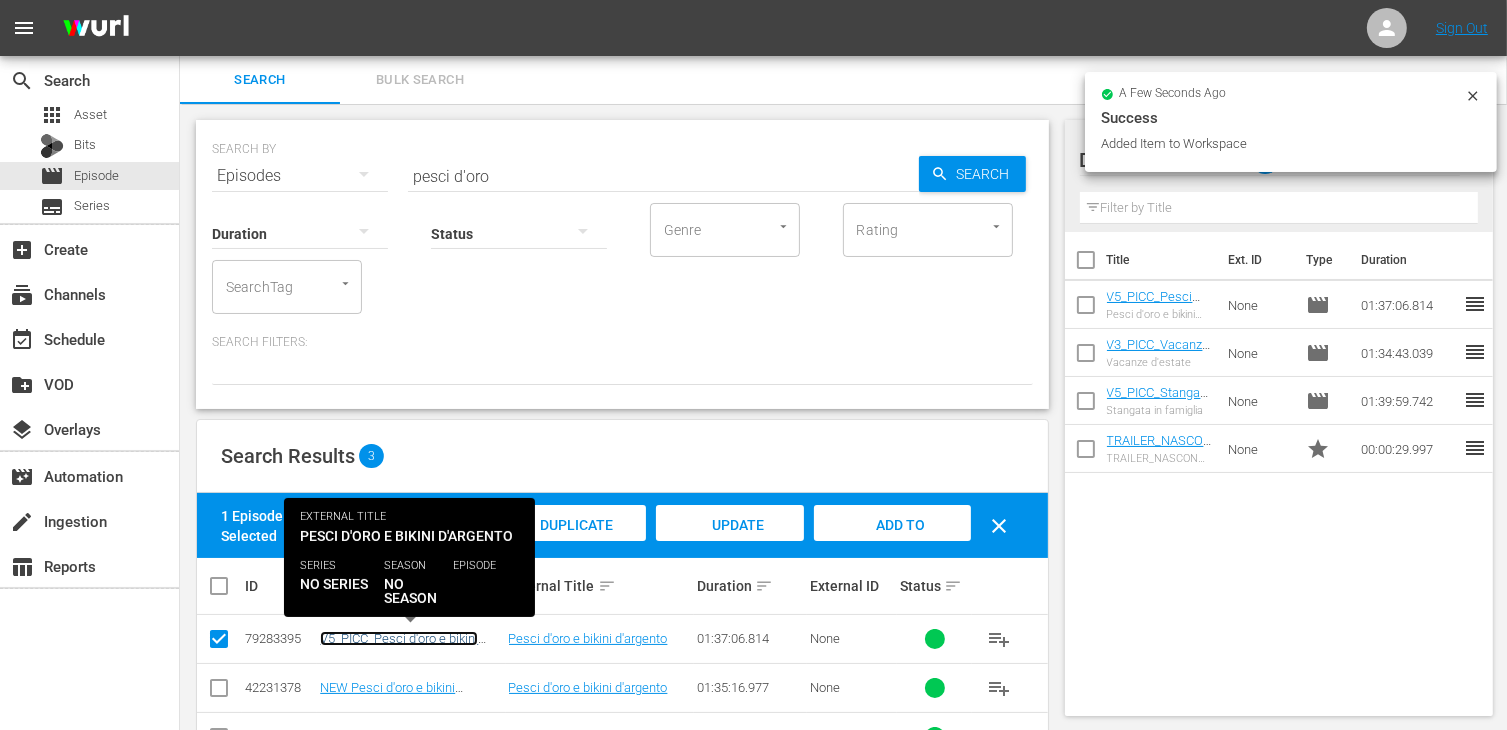 click on "V5_PICC_Pesci d'oro e bikini d'argento" at bounding box center [399, 646] 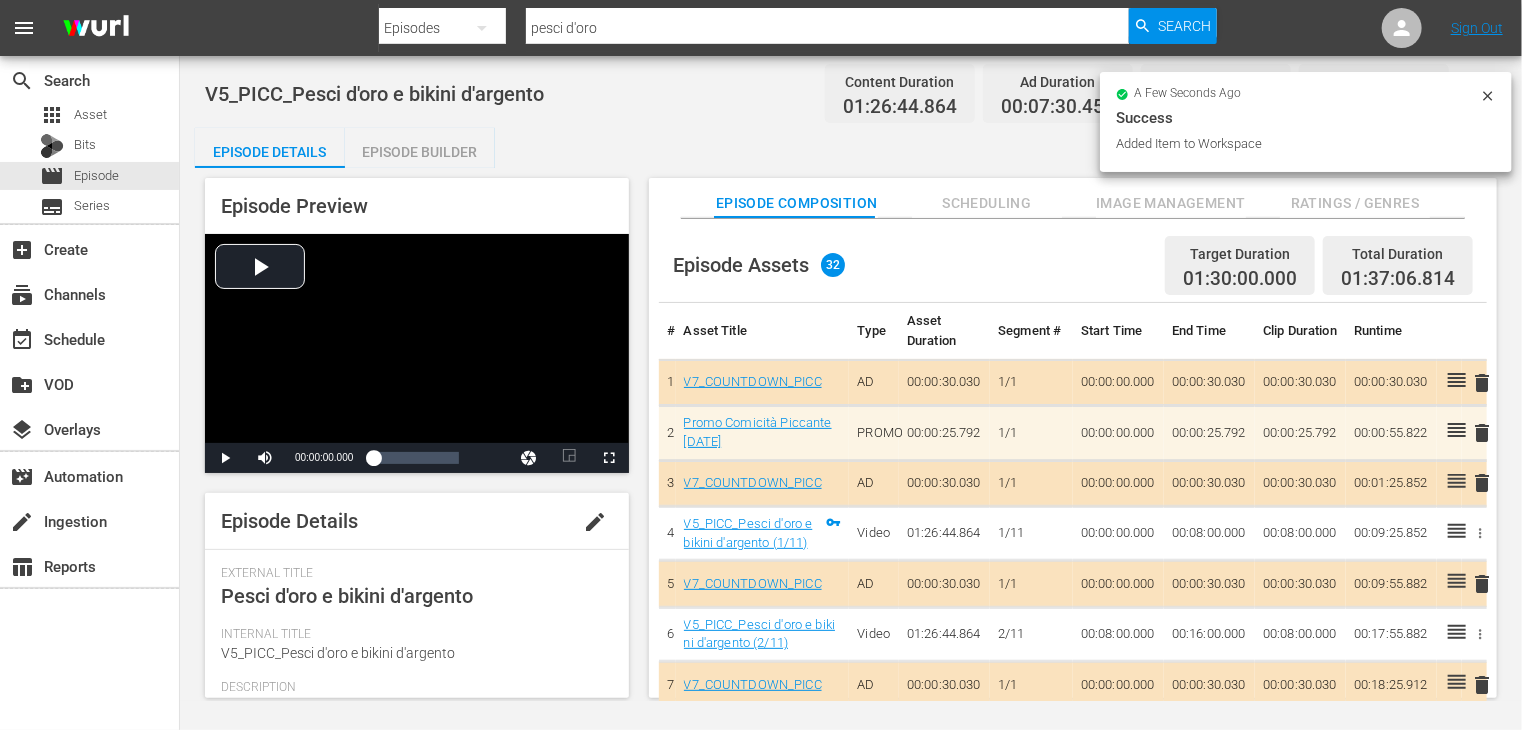 click on "Episode Builder" at bounding box center [420, 152] 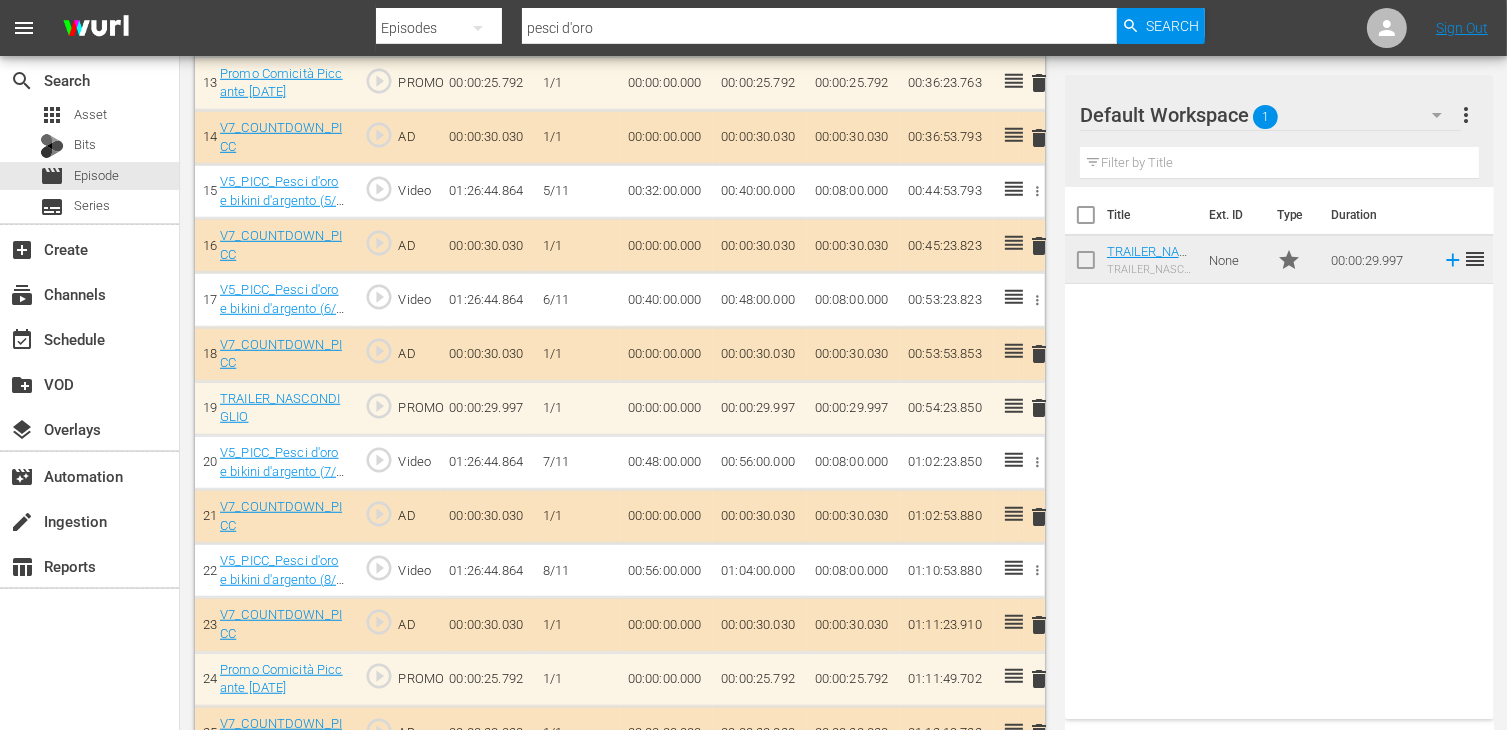 scroll, scrollTop: 0, scrollLeft: 0, axis: both 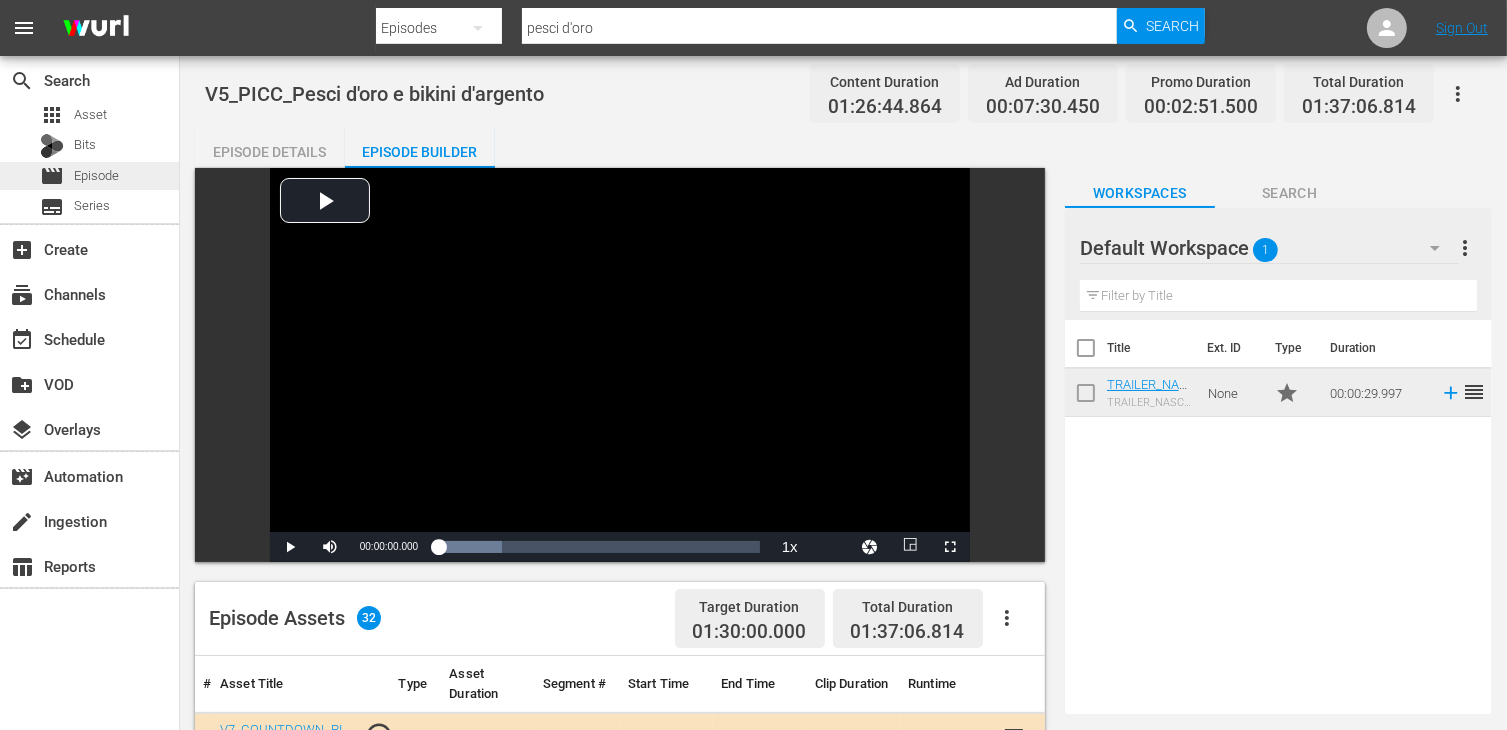 click on "movie Episode" at bounding box center [79, 176] 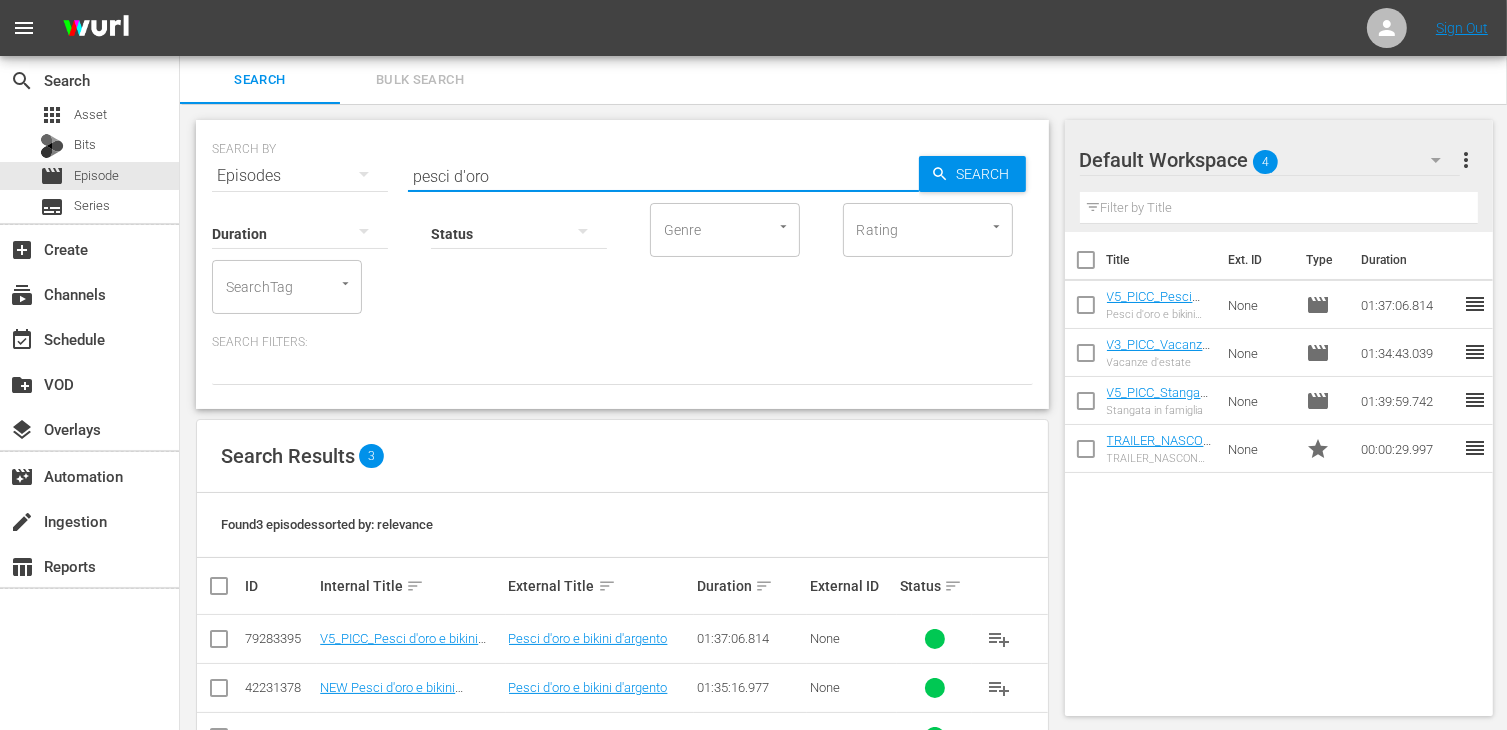 drag, startPoint x: 488, startPoint y: 179, endPoint x: 304, endPoint y: 189, distance: 184.27155 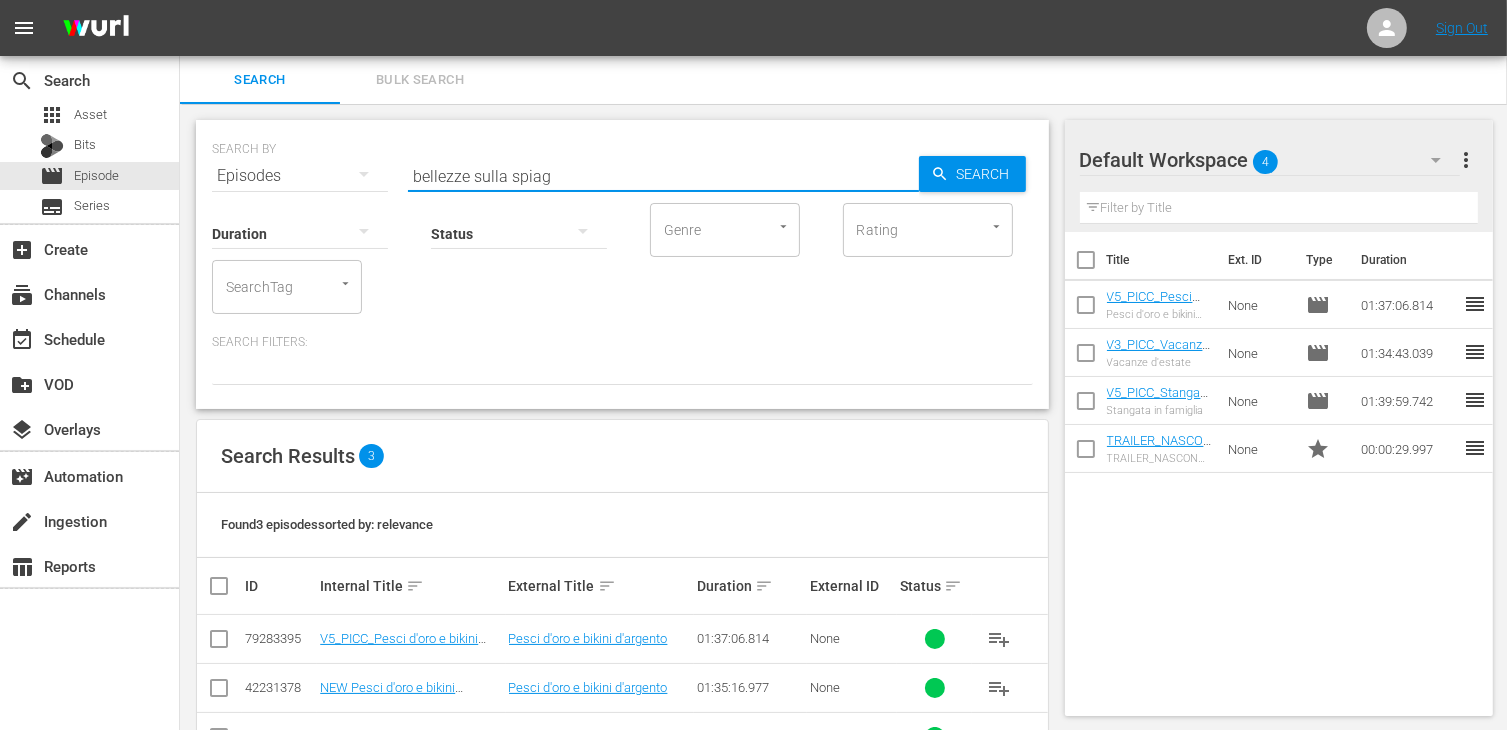 type on "bellezze sulla spiag" 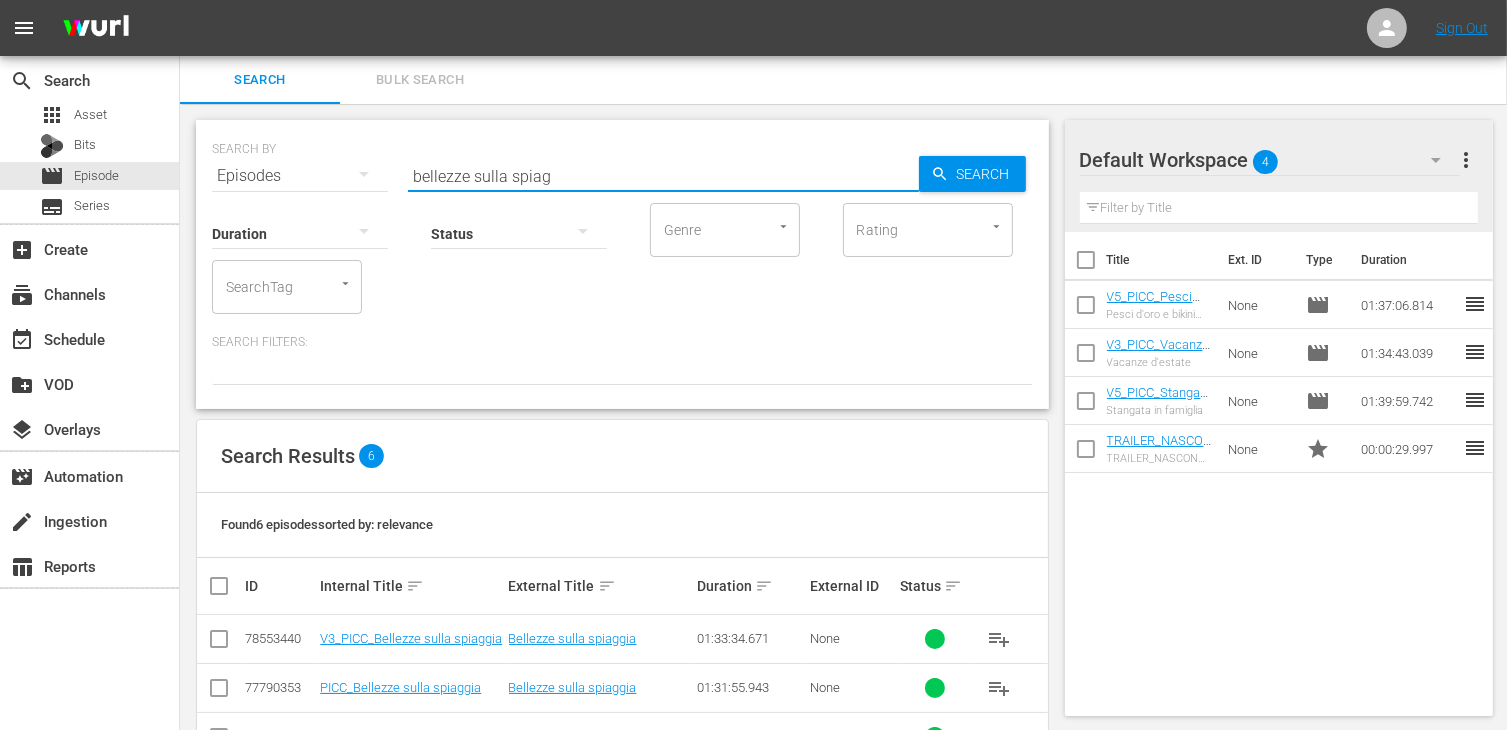 click at bounding box center (219, 643) 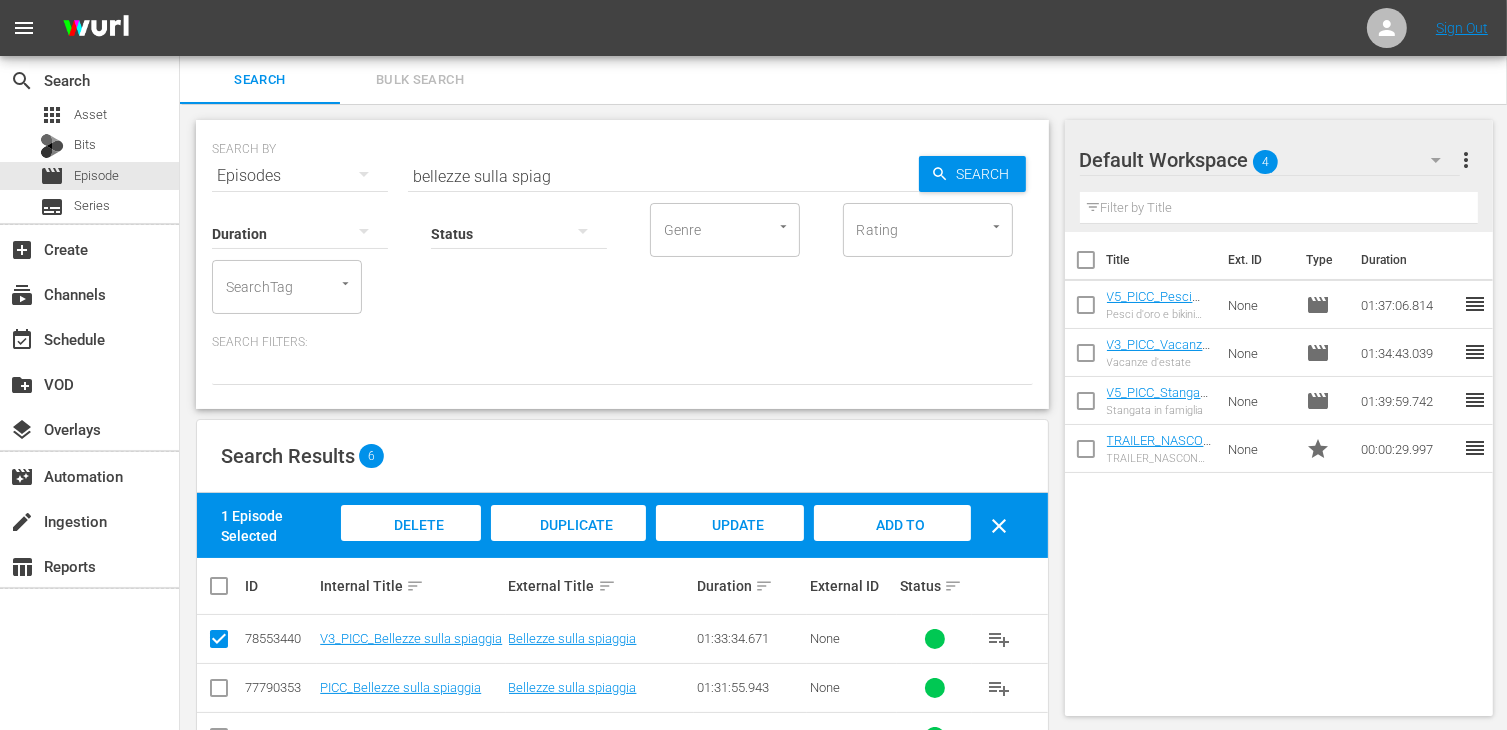 click on "Add to Workspace" at bounding box center (892, 544) 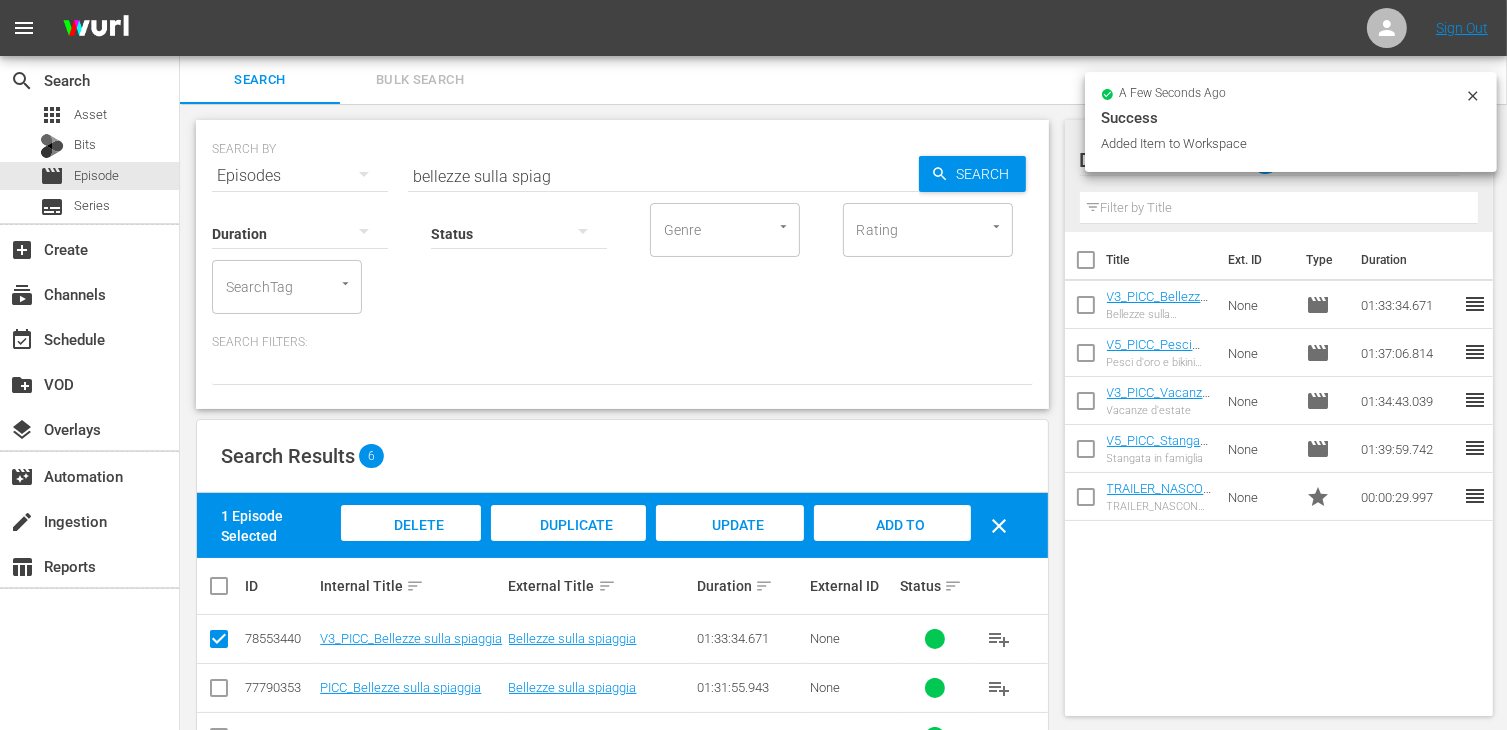 click on "V3_PICC_Bellezze sulla spiaggia [GEOGRAPHIC_DATA] sulla spiaggia" at bounding box center (1163, 305) 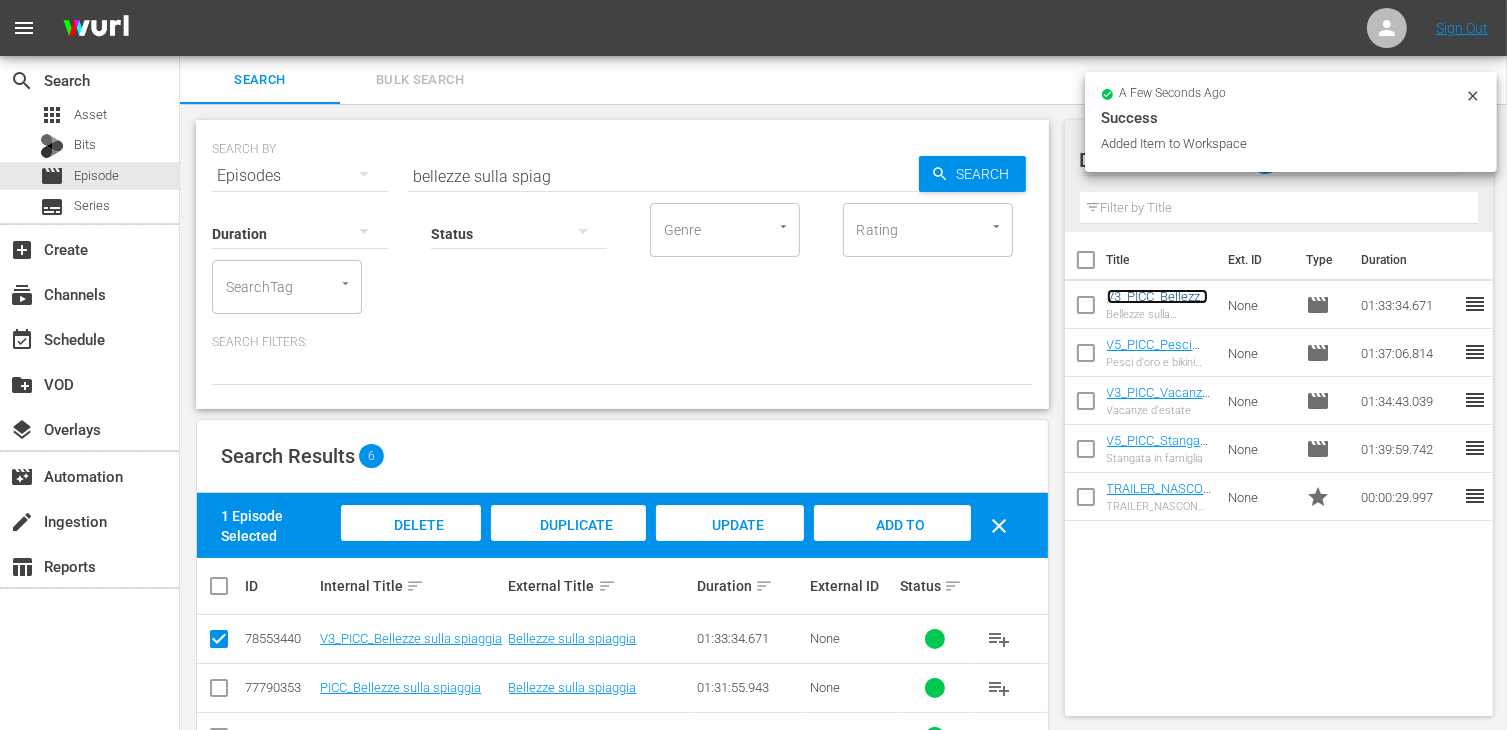 click on "V3_PICC_Bellezze sulla spiaggia" at bounding box center (1157, 304) 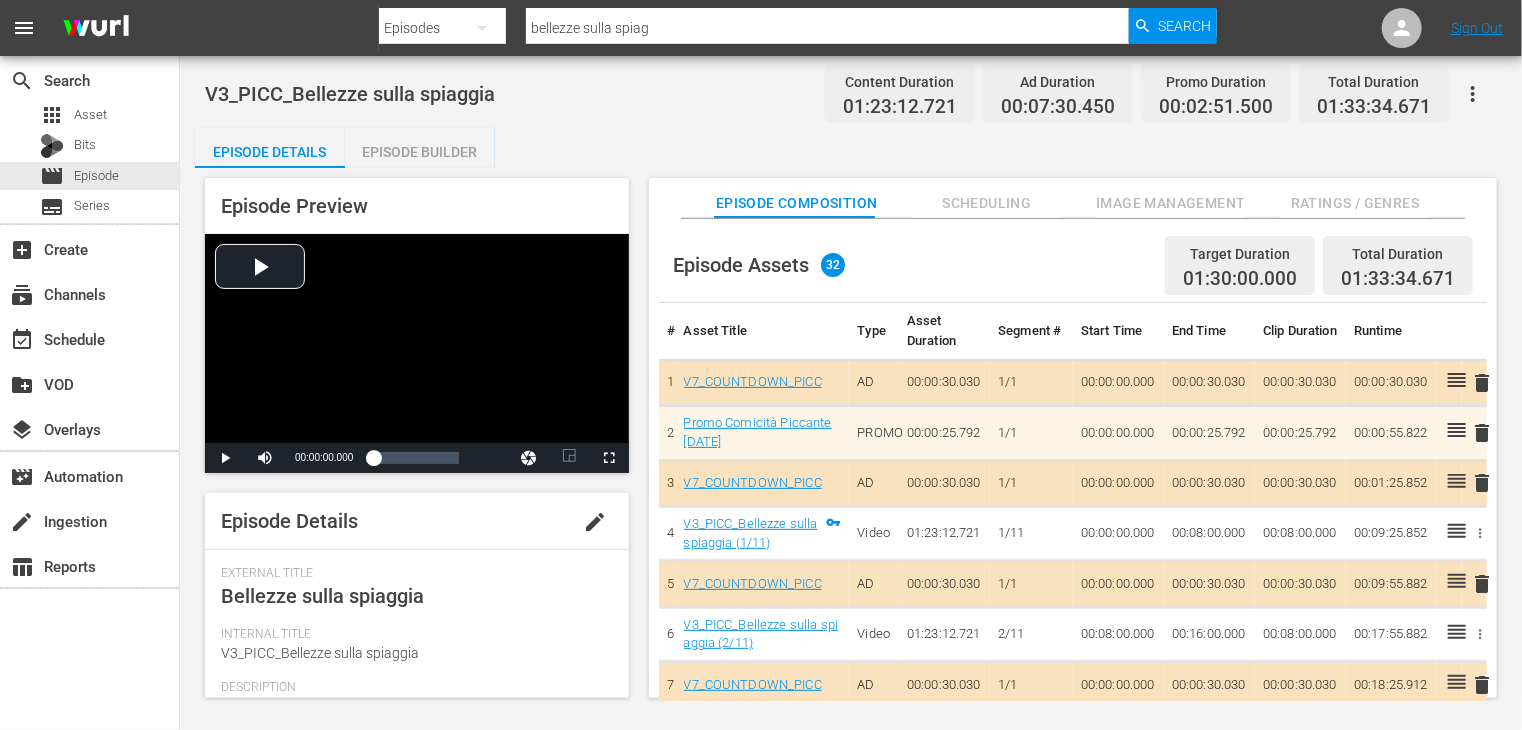click on "Episode Builder" at bounding box center (420, 152) 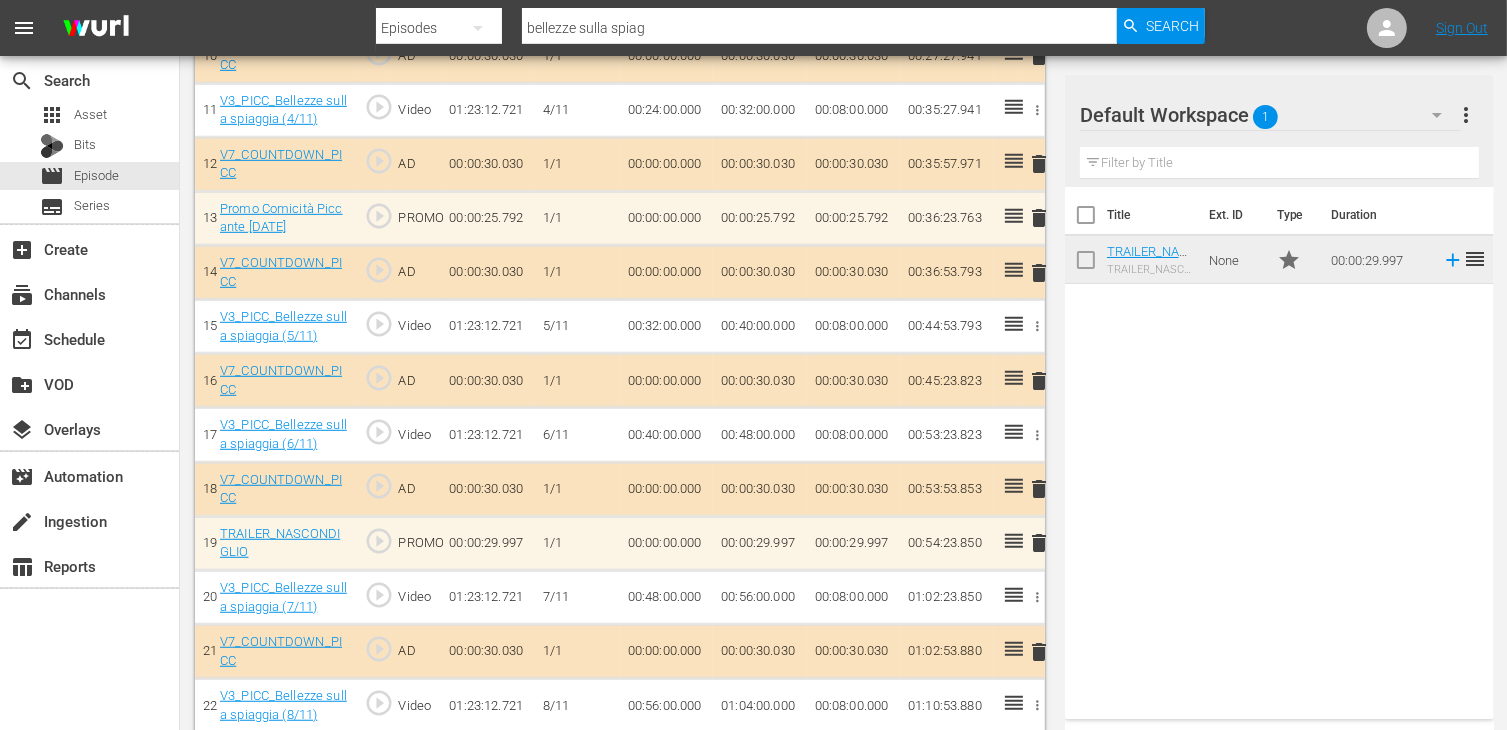 scroll, scrollTop: 1175, scrollLeft: 0, axis: vertical 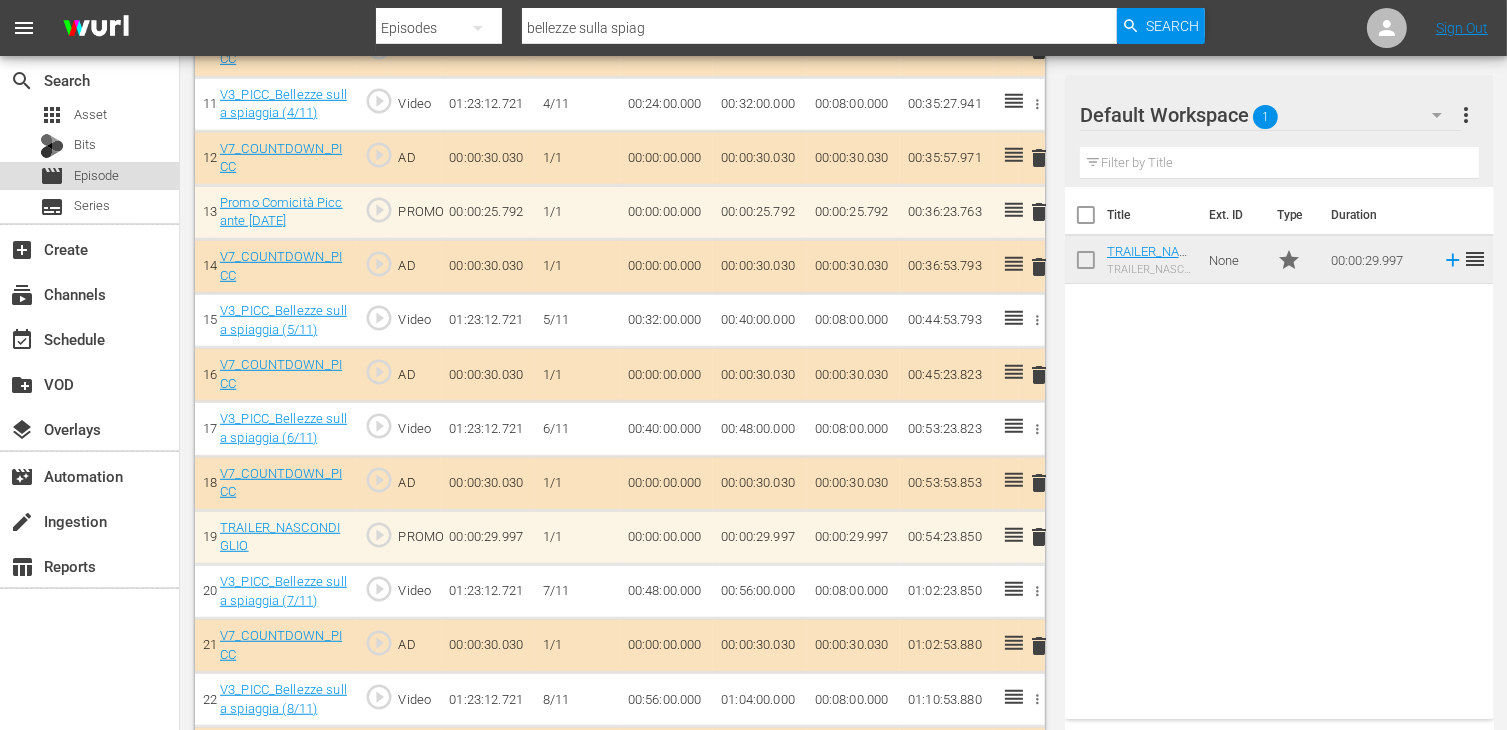 click on "Episode" at bounding box center [96, 176] 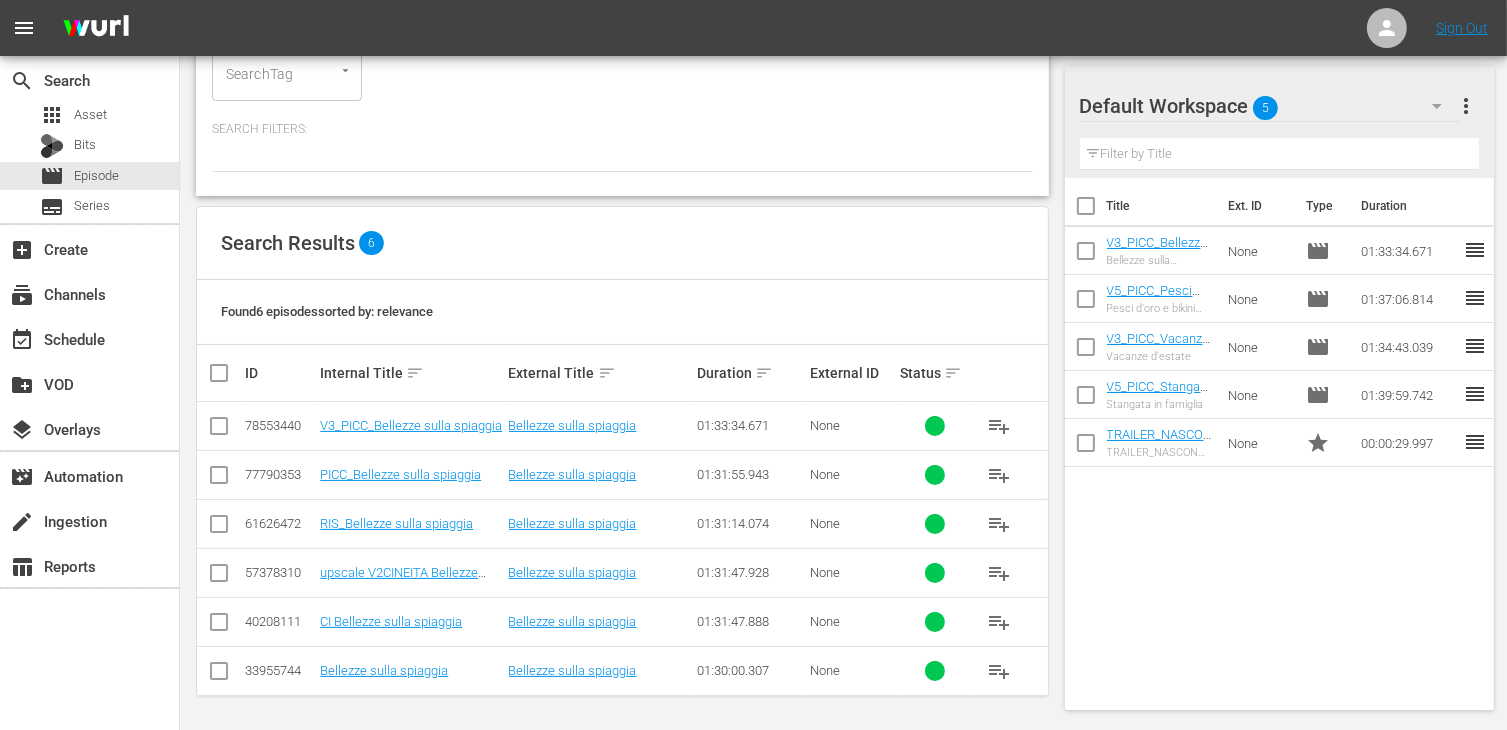 scroll, scrollTop: 0, scrollLeft: 0, axis: both 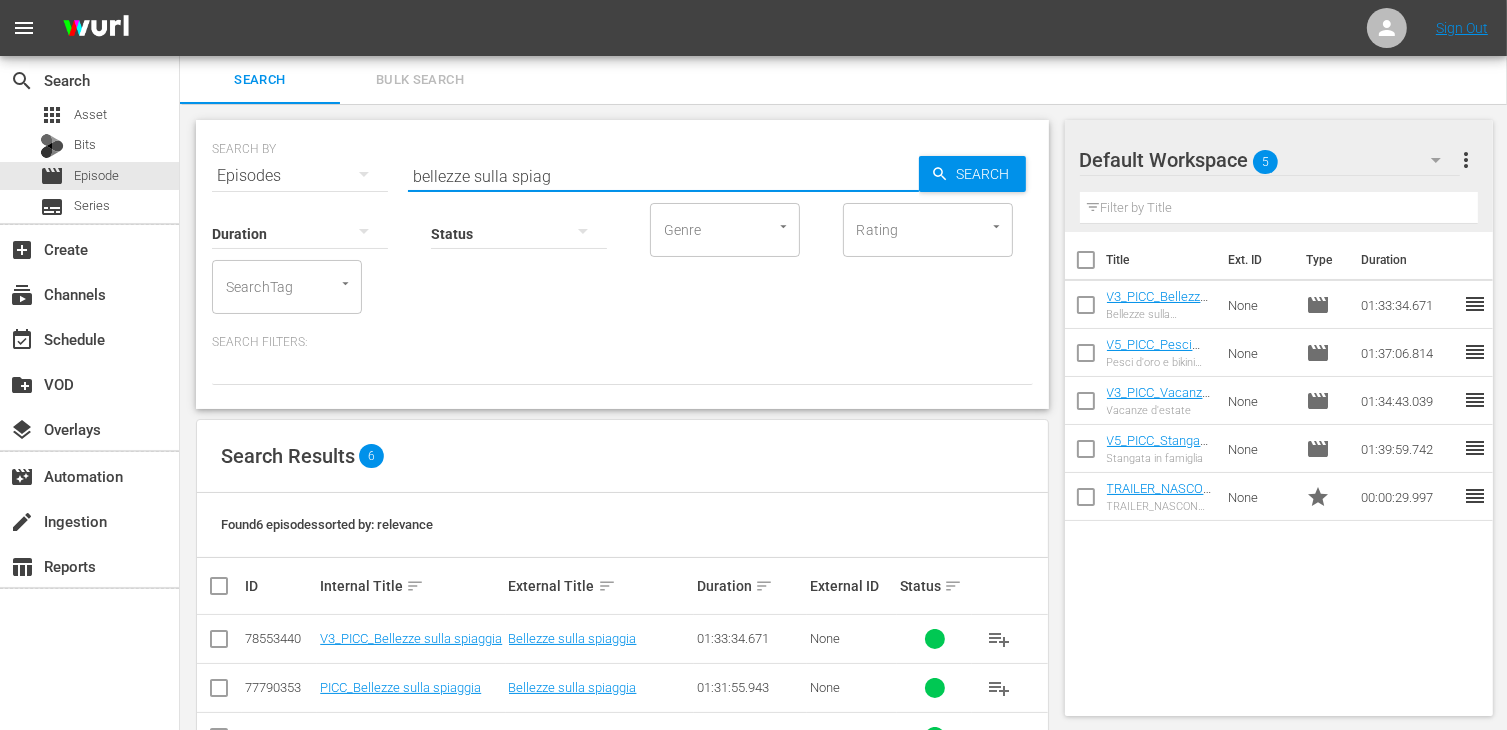 drag, startPoint x: 552, startPoint y: 177, endPoint x: 284, endPoint y: 125, distance: 272.99817 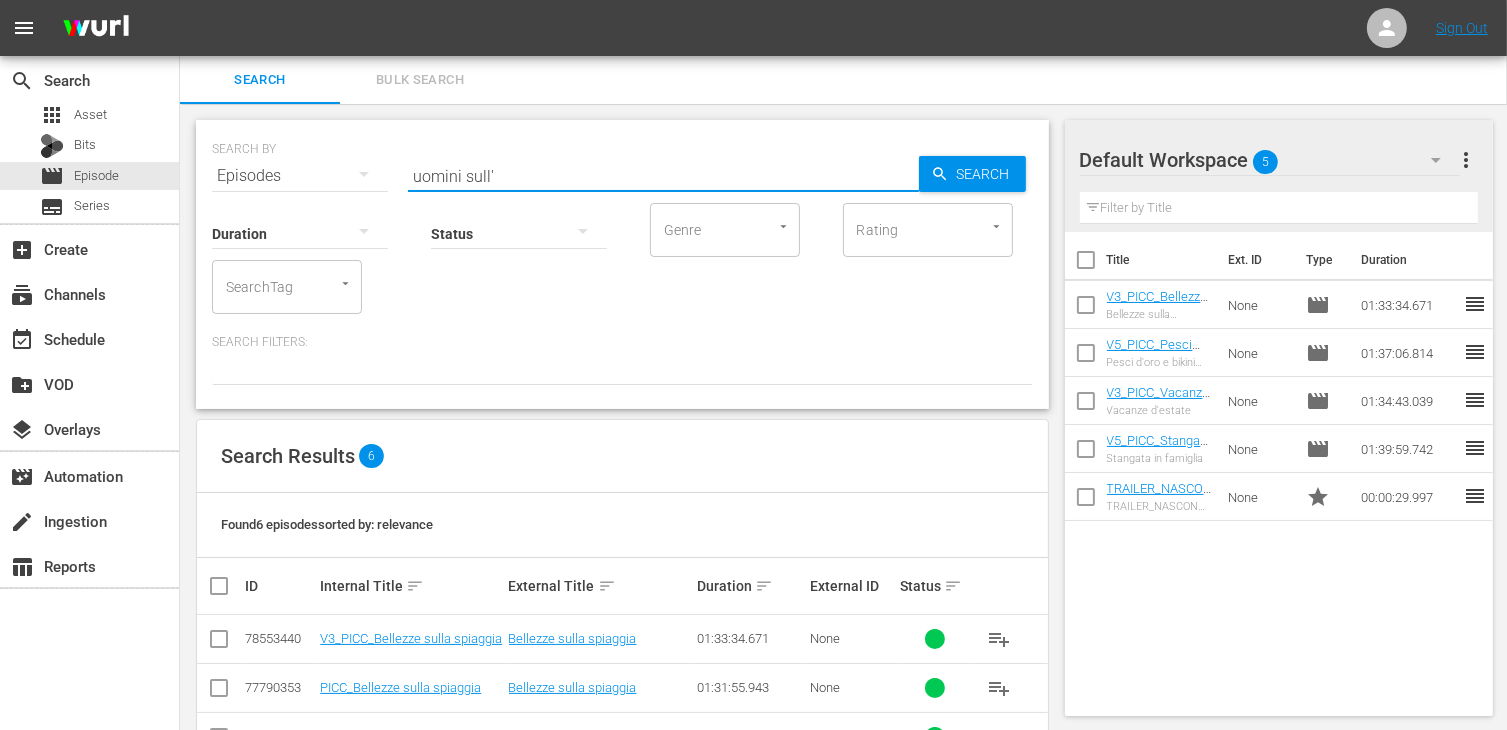 type on "uomini sull'" 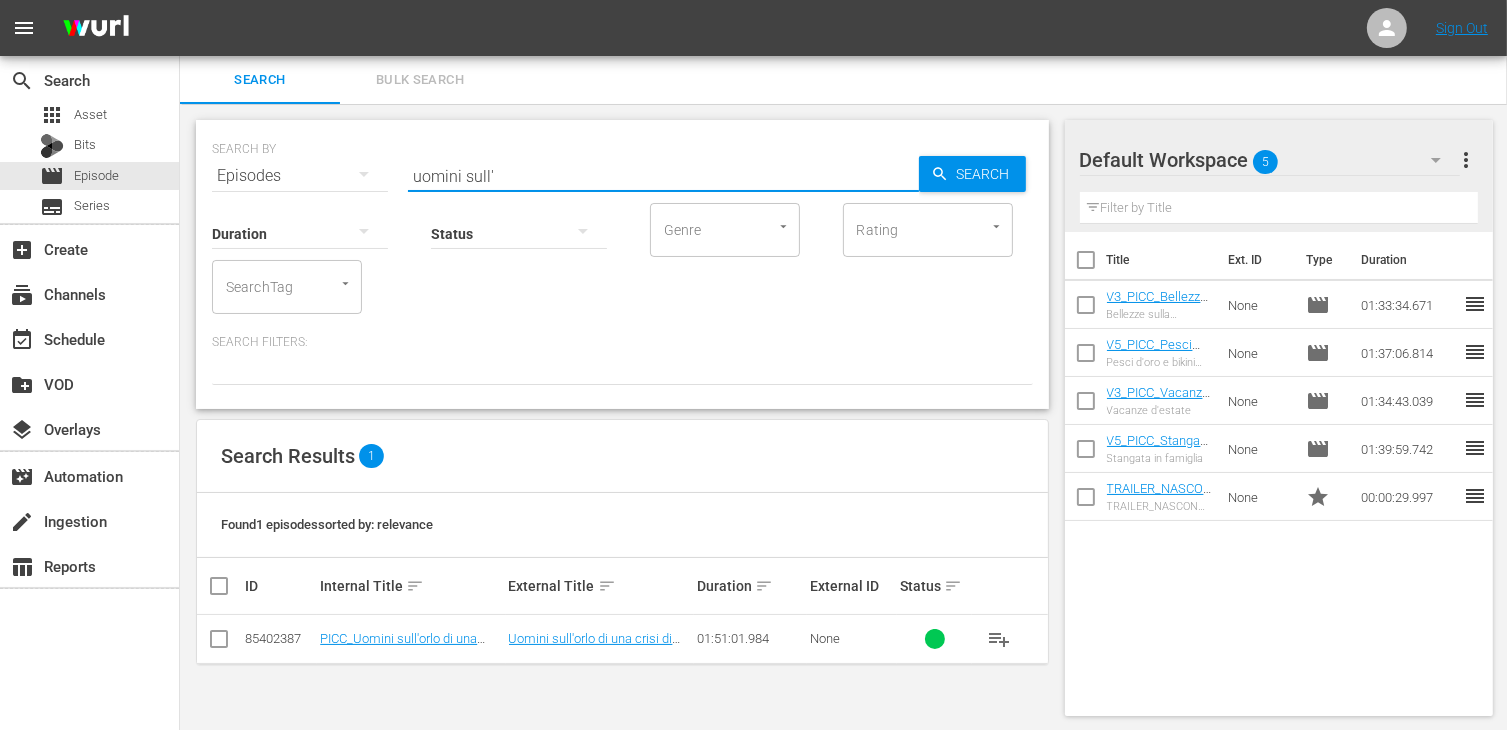 click on "PICC_Uomini sull'orlo di una crisi di nervi" at bounding box center [411, 639] 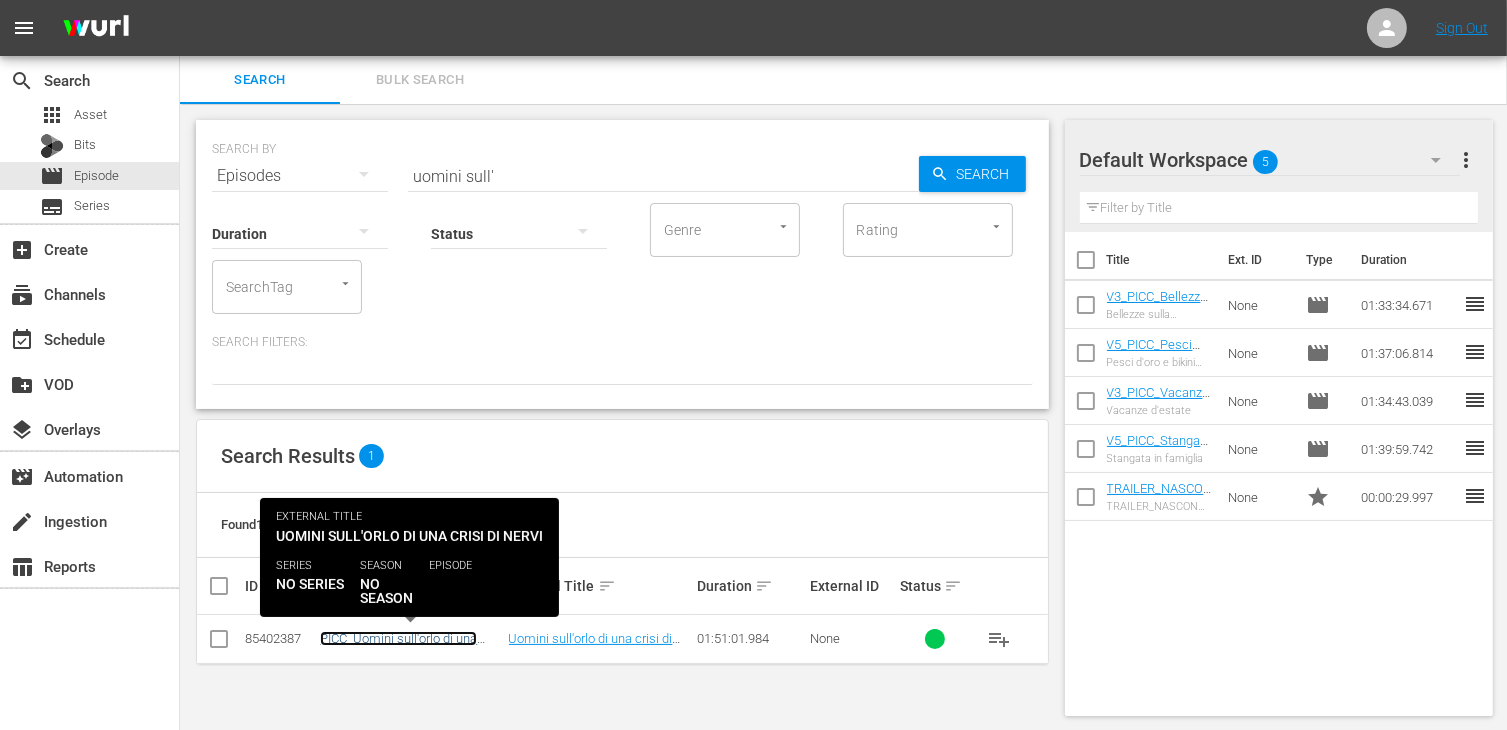 click on "PICC_Uomini sull'orlo di una crisi di nervi" at bounding box center (398, 646) 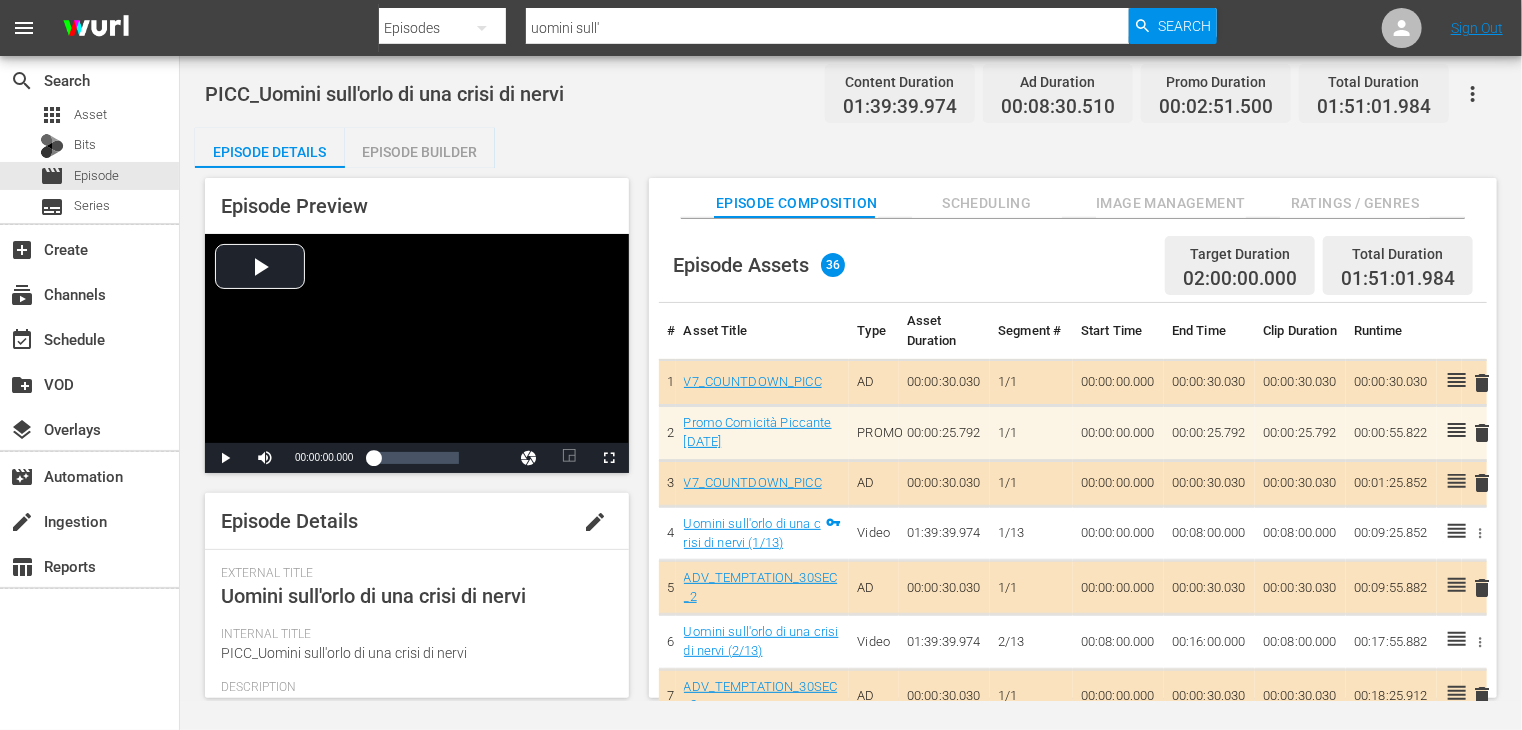 click on "Episode Builder" at bounding box center (420, 152) 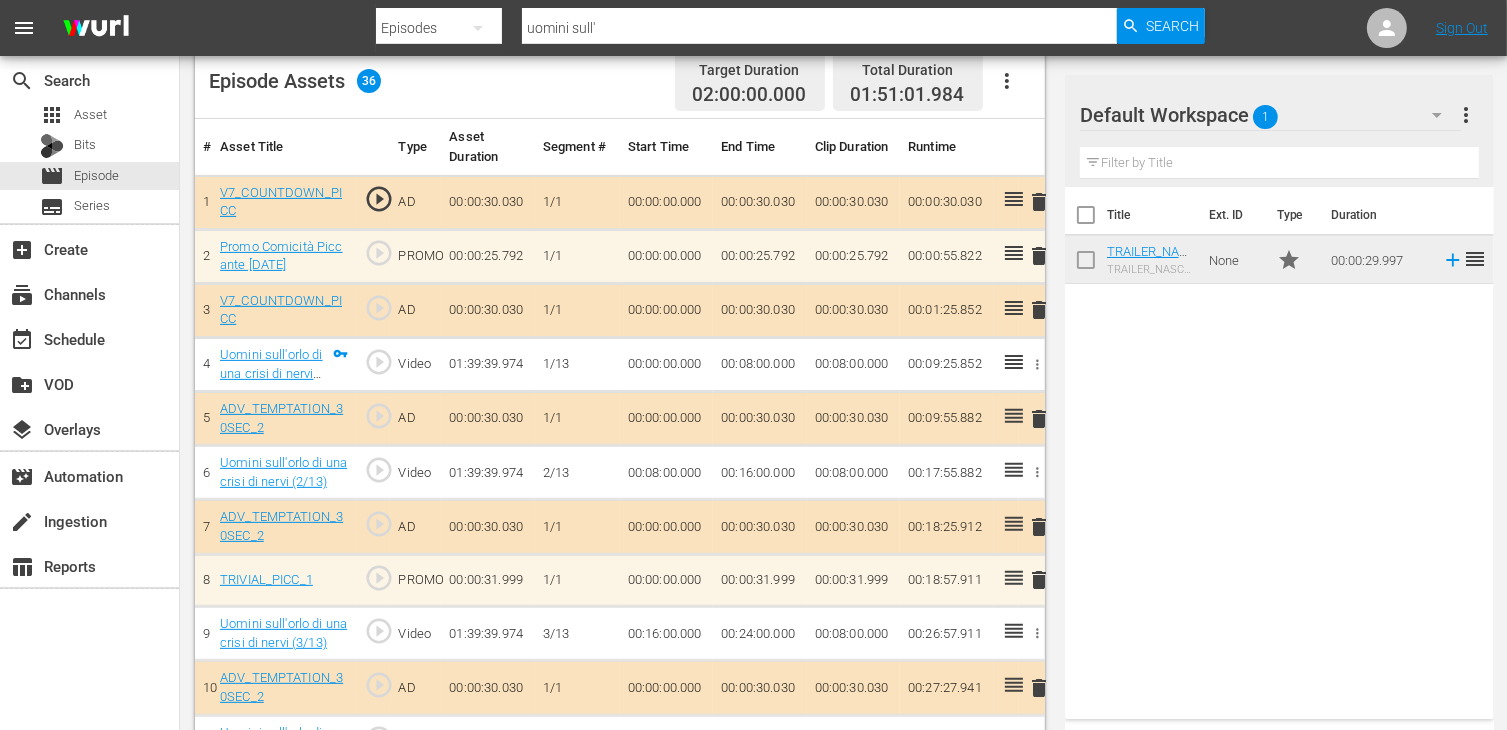 scroll, scrollTop: 392, scrollLeft: 0, axis: vertical 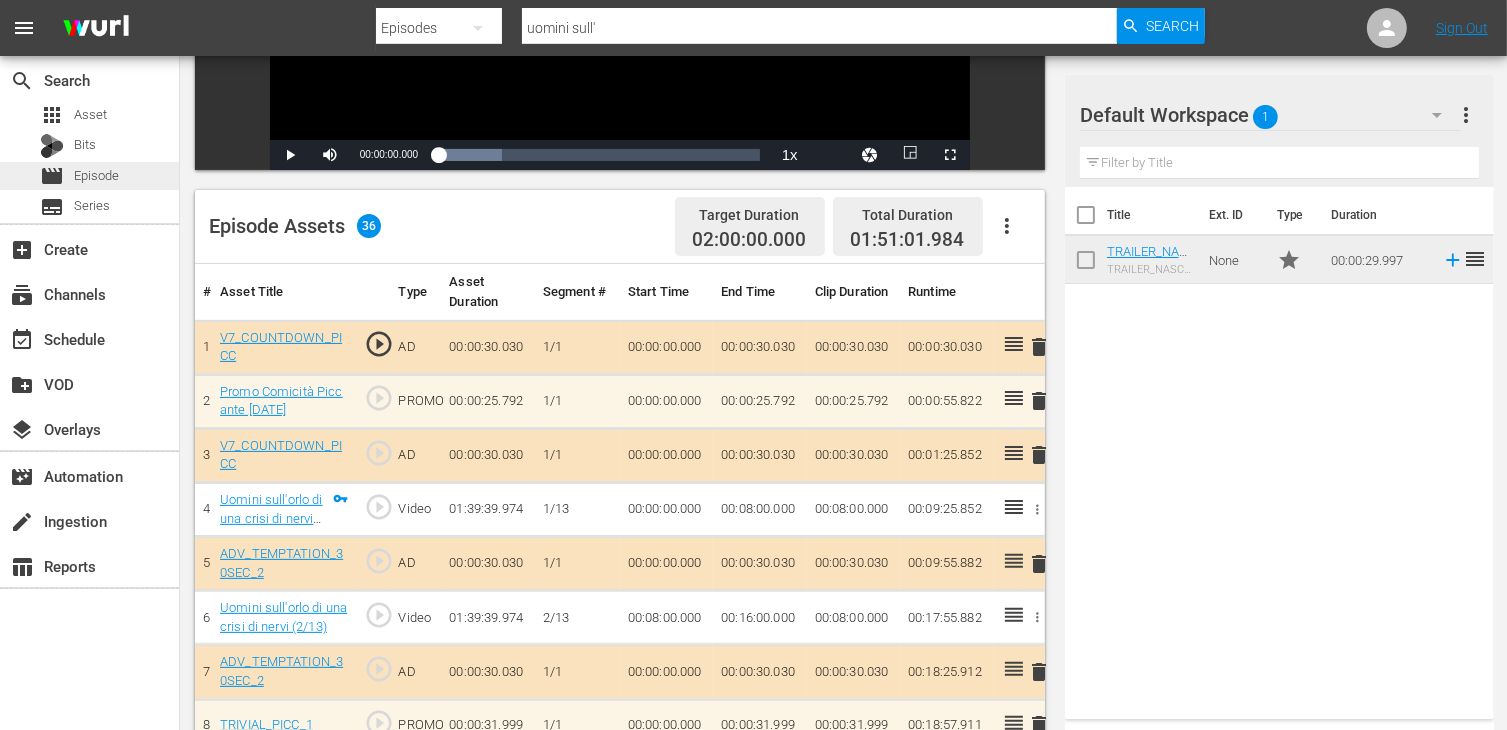 click on "Episode" at bounding box center [96, 176] 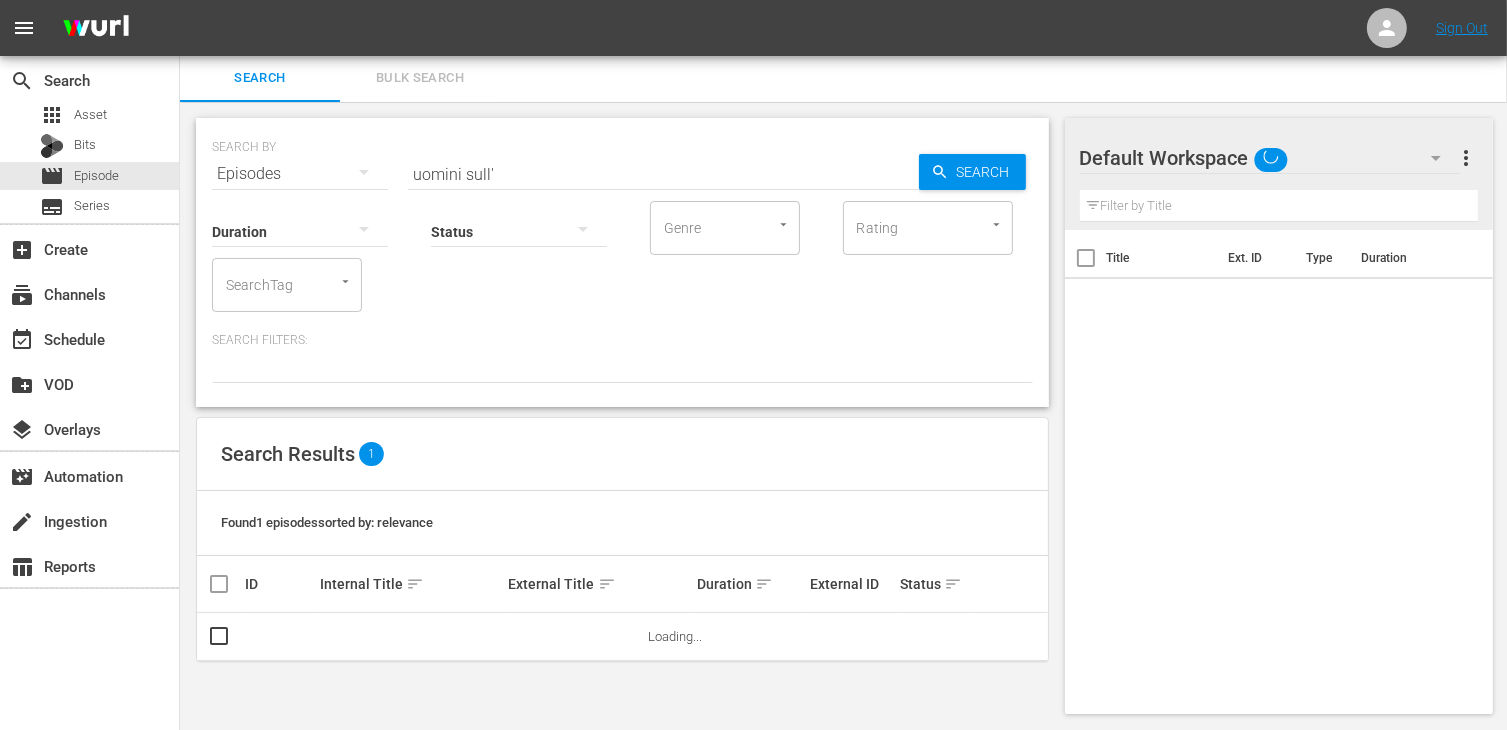 scroll, scrollTop: 1, scrollLeft: 0, axis: vertical 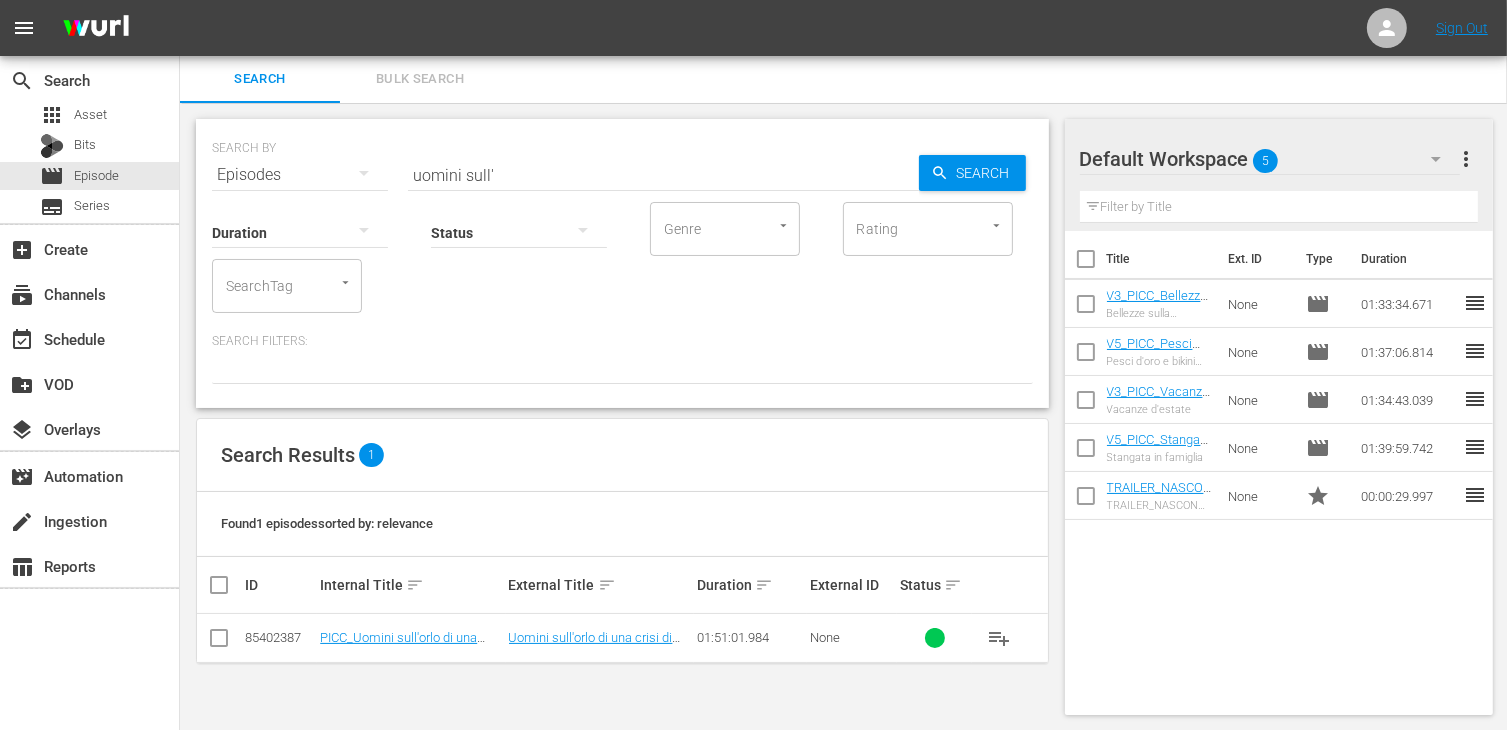 click at bounding box center (219, 642) 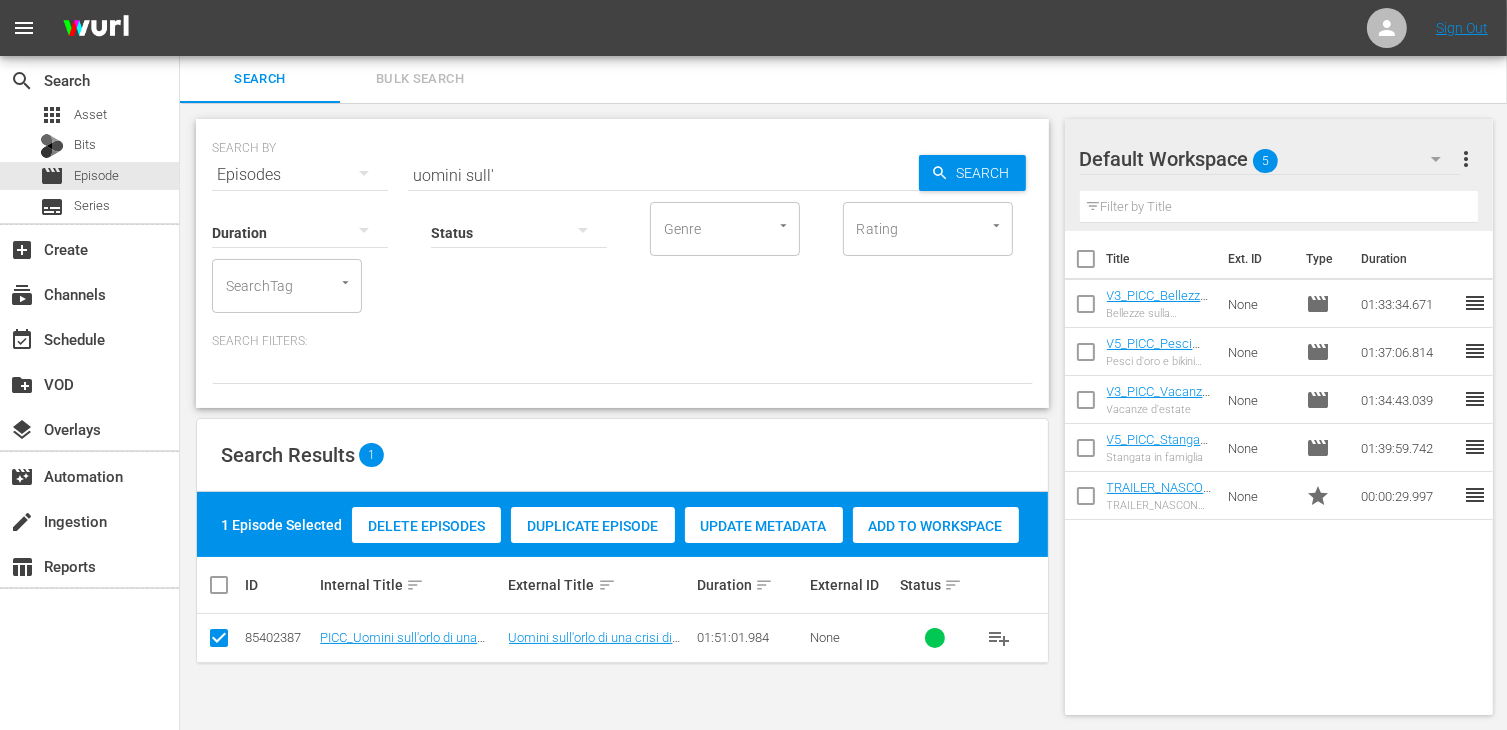 click on "Add to Workspace" at bounding box center (936, 526) 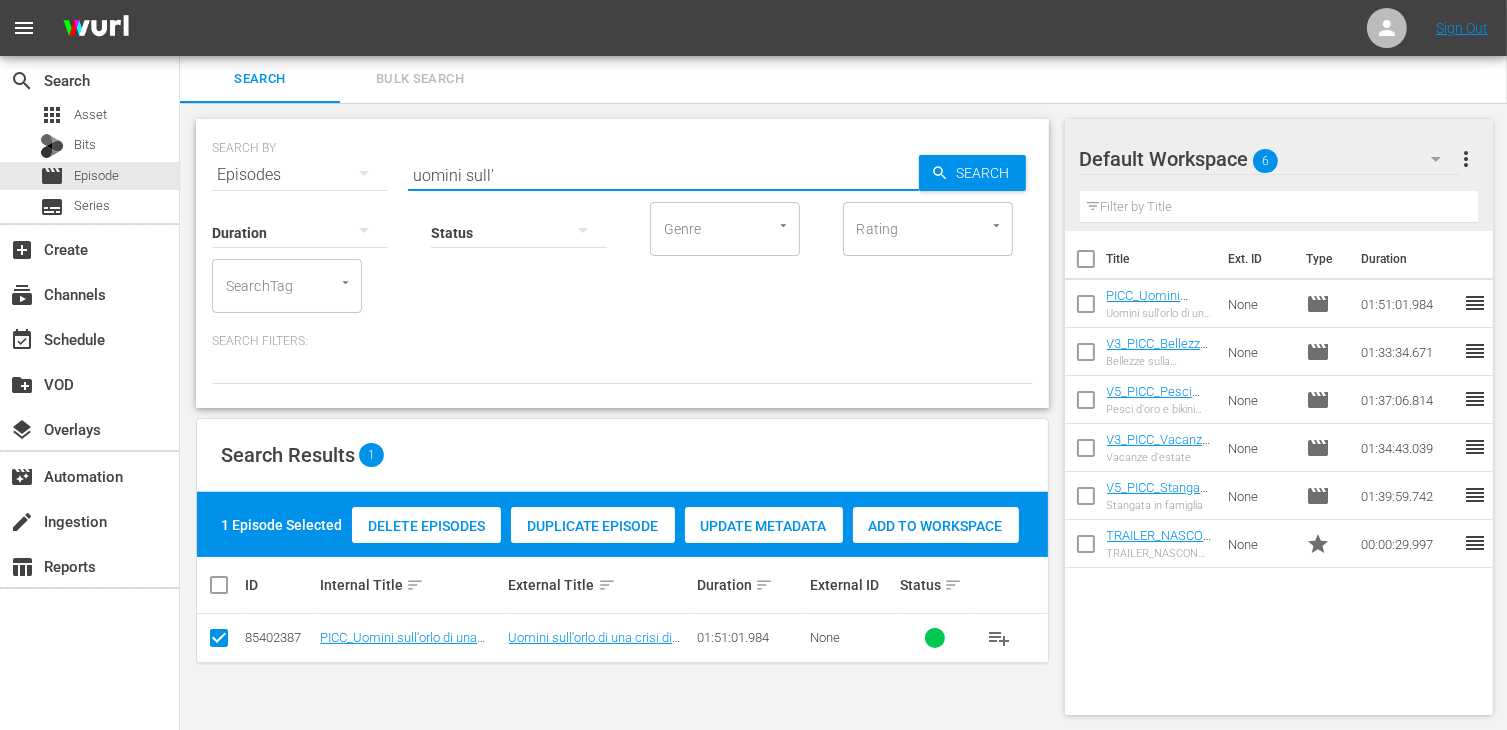 drag, startPoint x: 457, startPoint y: 156, endPoint x: 344, endPoint y: 128, distance: 116.41735 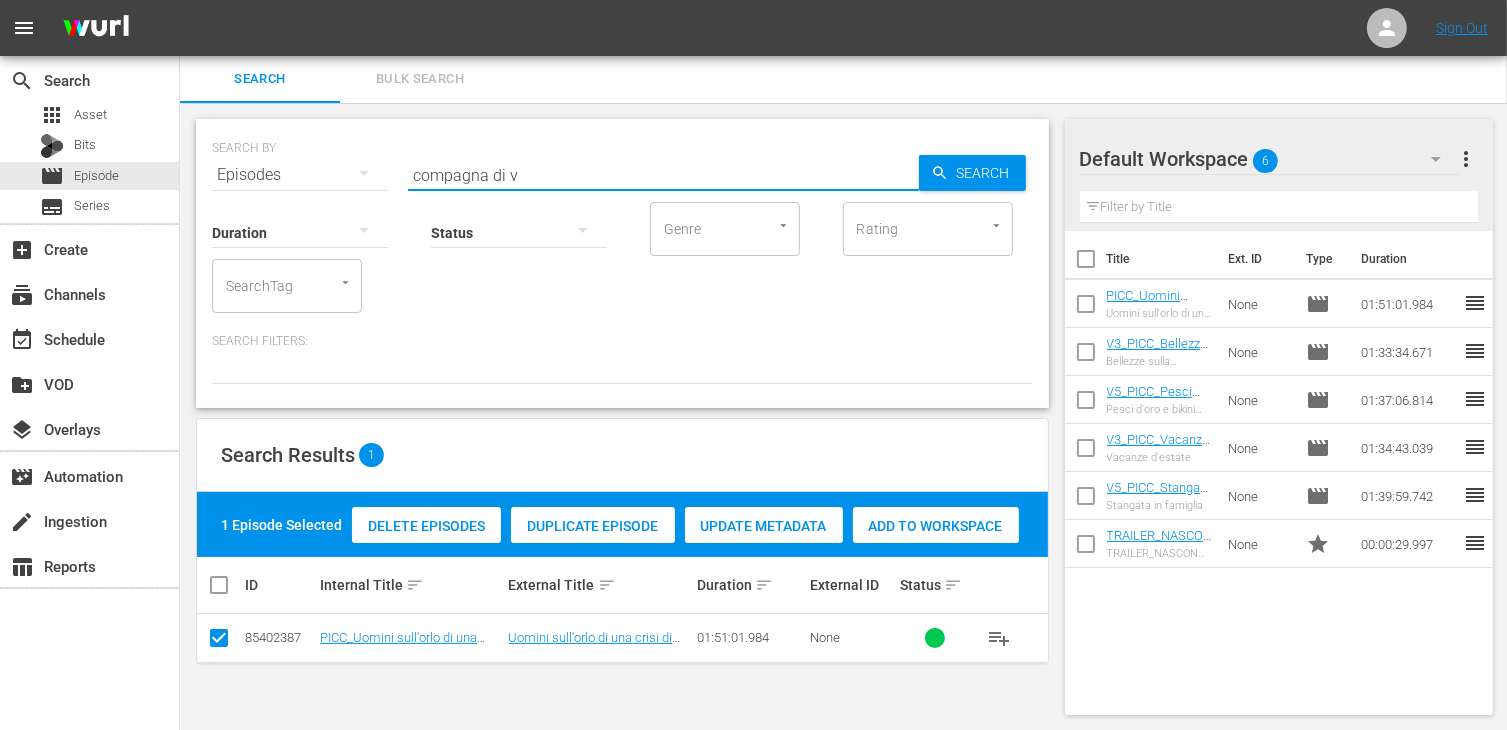 type on "compagna di v" 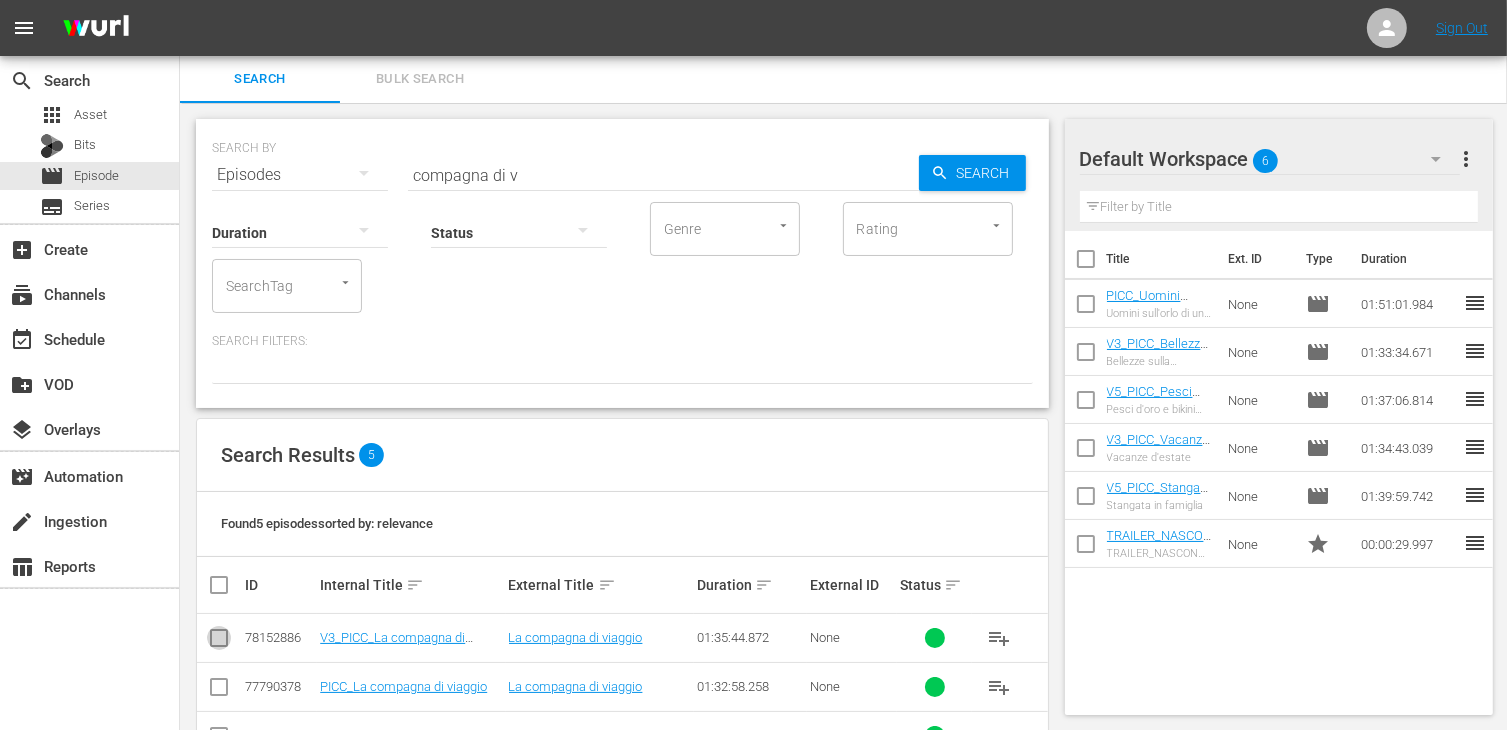 click at bounding box center [219, 642] 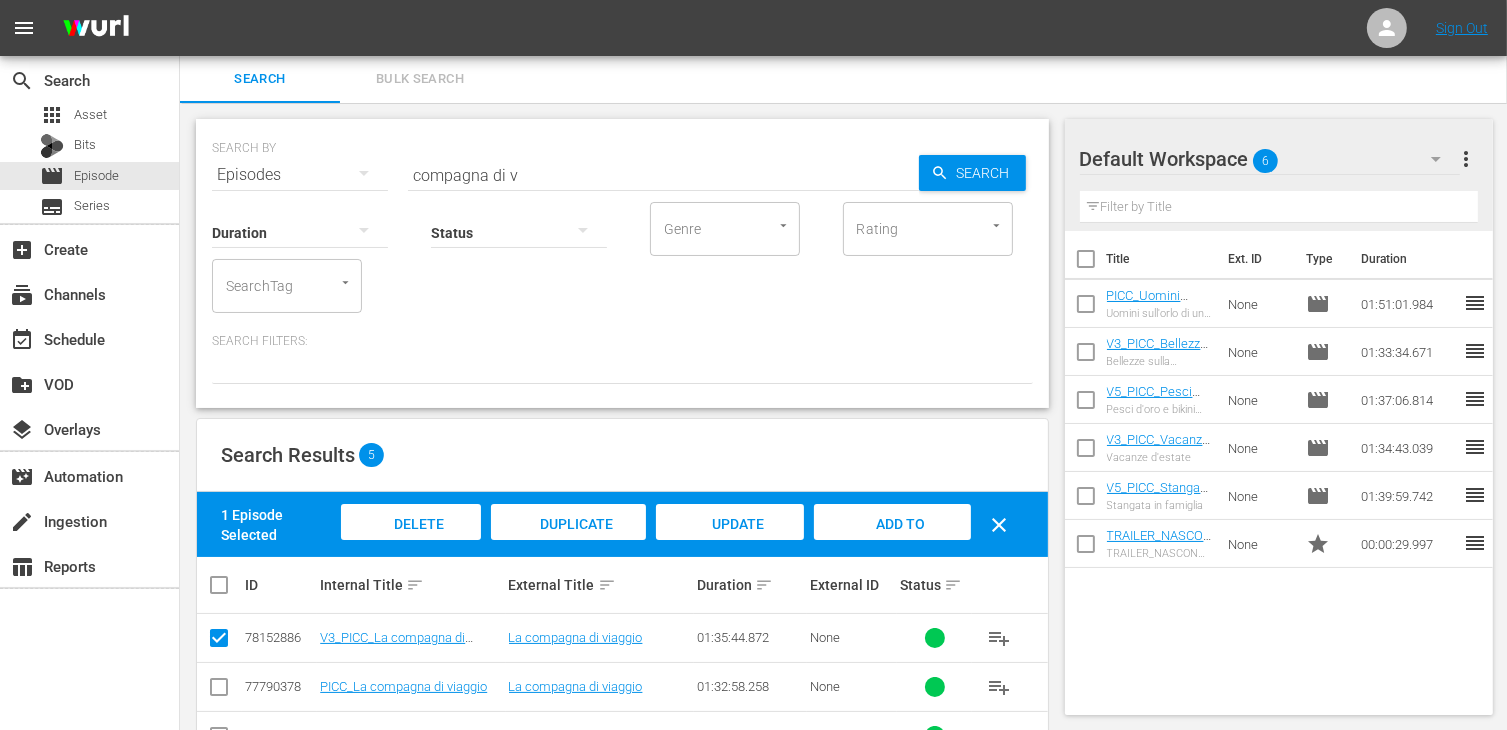click on "Add to Workspace" at bounding box center (892, 543) 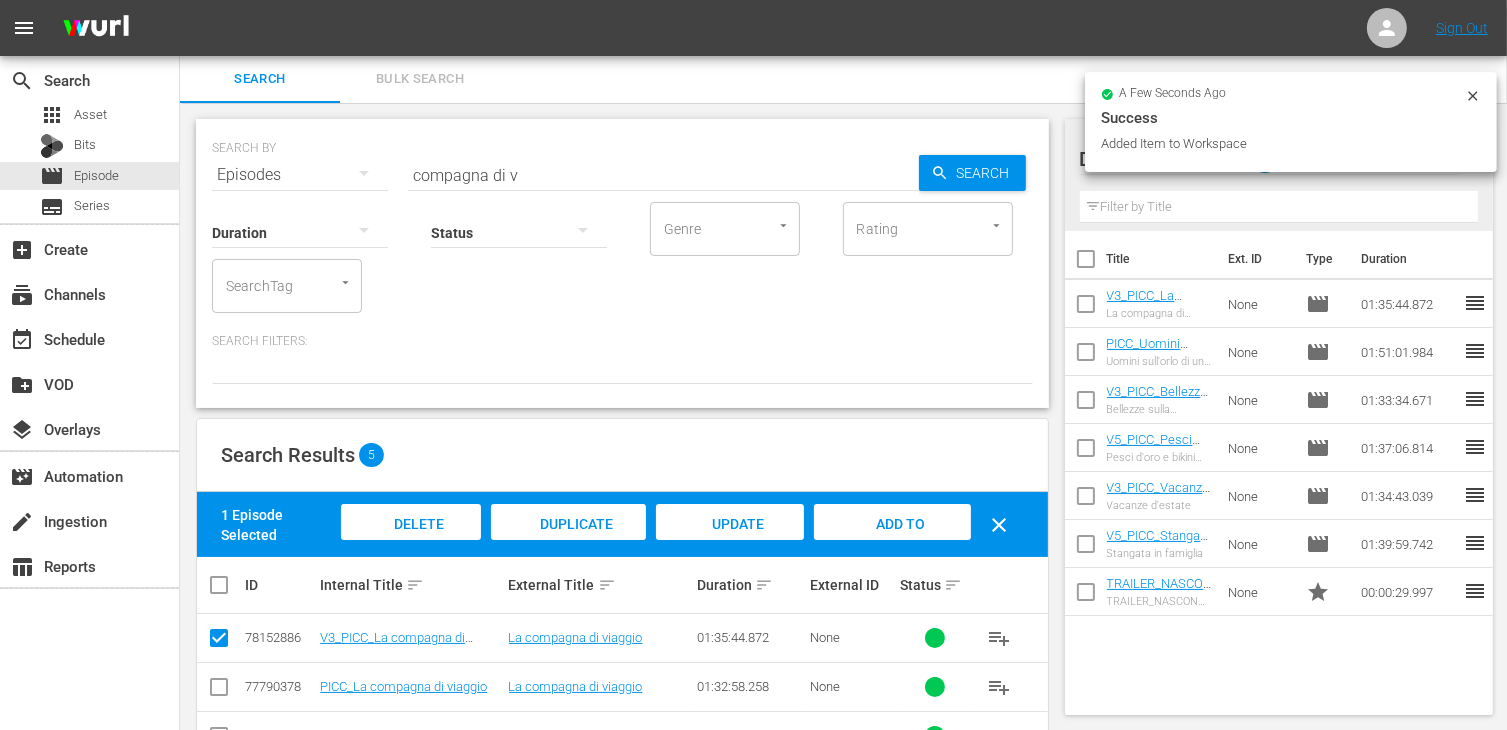 click on "V3_PICC_La compagna di viaggio La compagna di viaggio" at bounding box center [1159, 304] 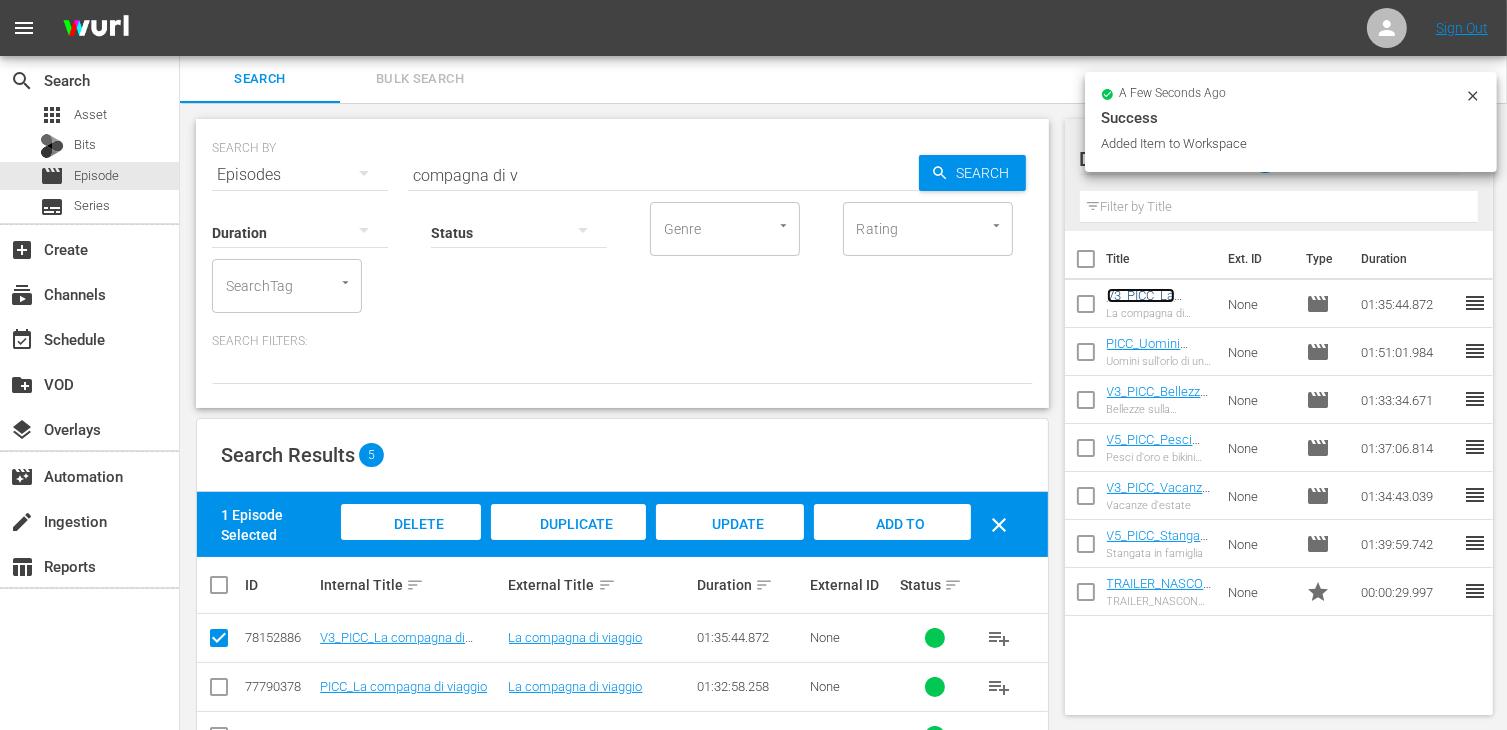 click on "V3_PICC_La compagna di viaggio" at bounding box center (1144, 310) 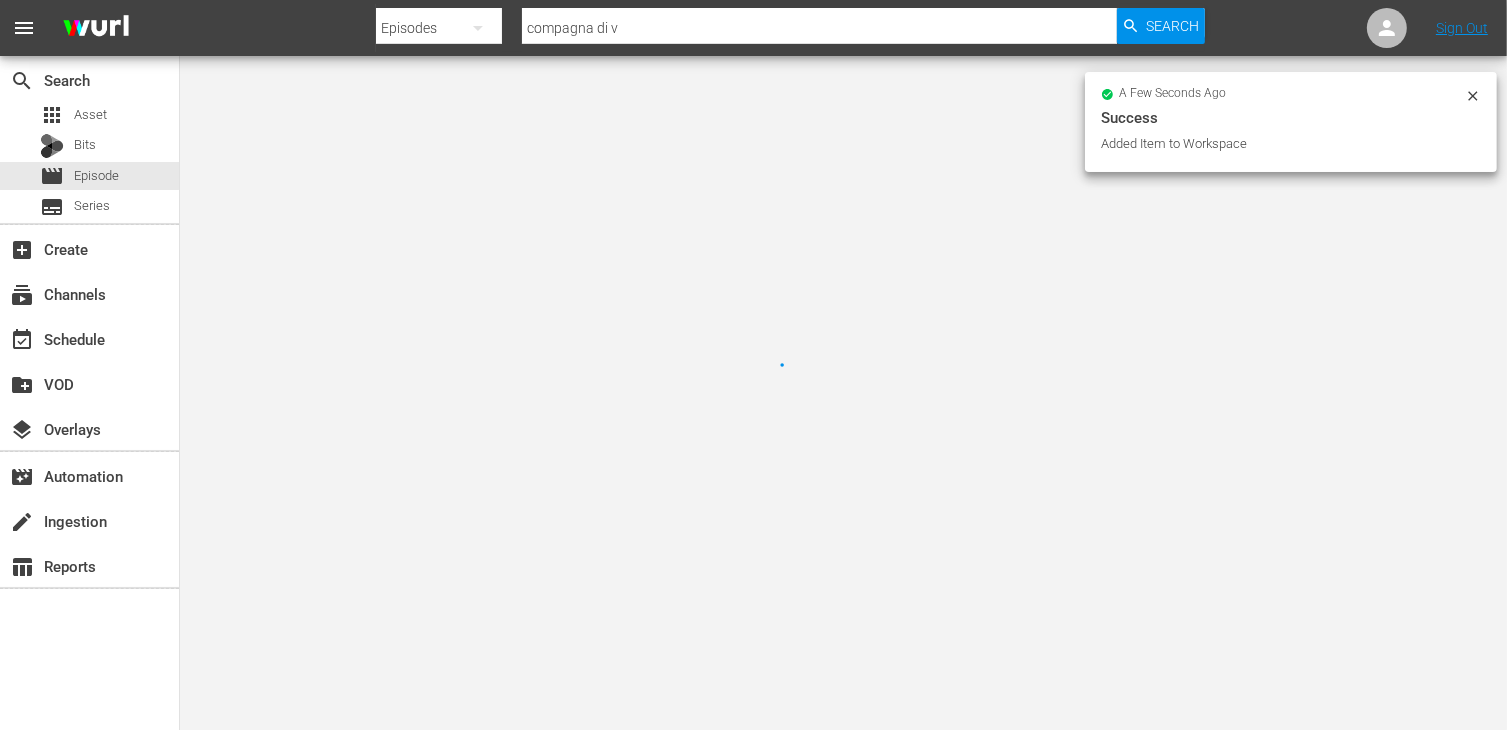 scroll, scrollTop: 0, scrollLeft: 0, axis: both 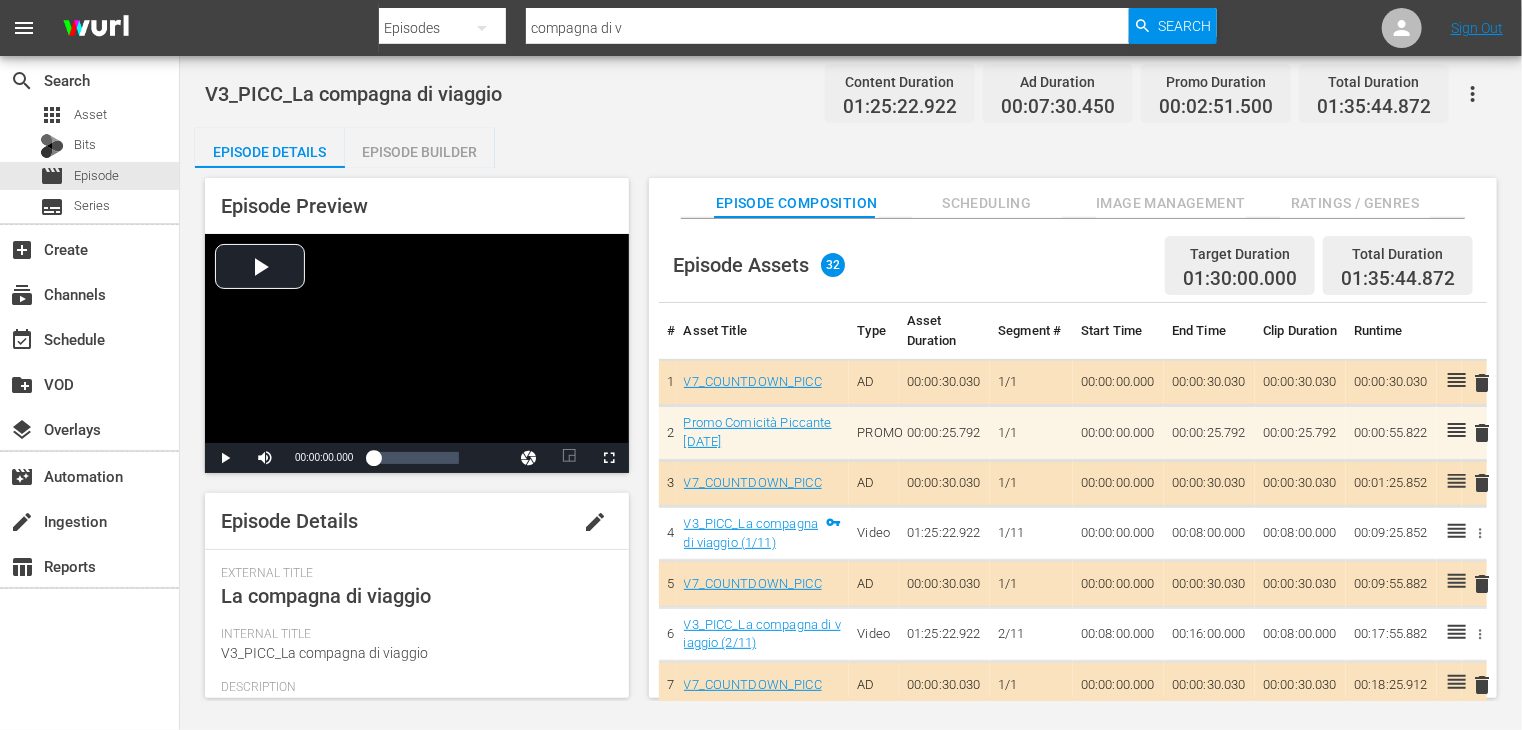 click on "Episode Builder" at bounding box center (420, 152) 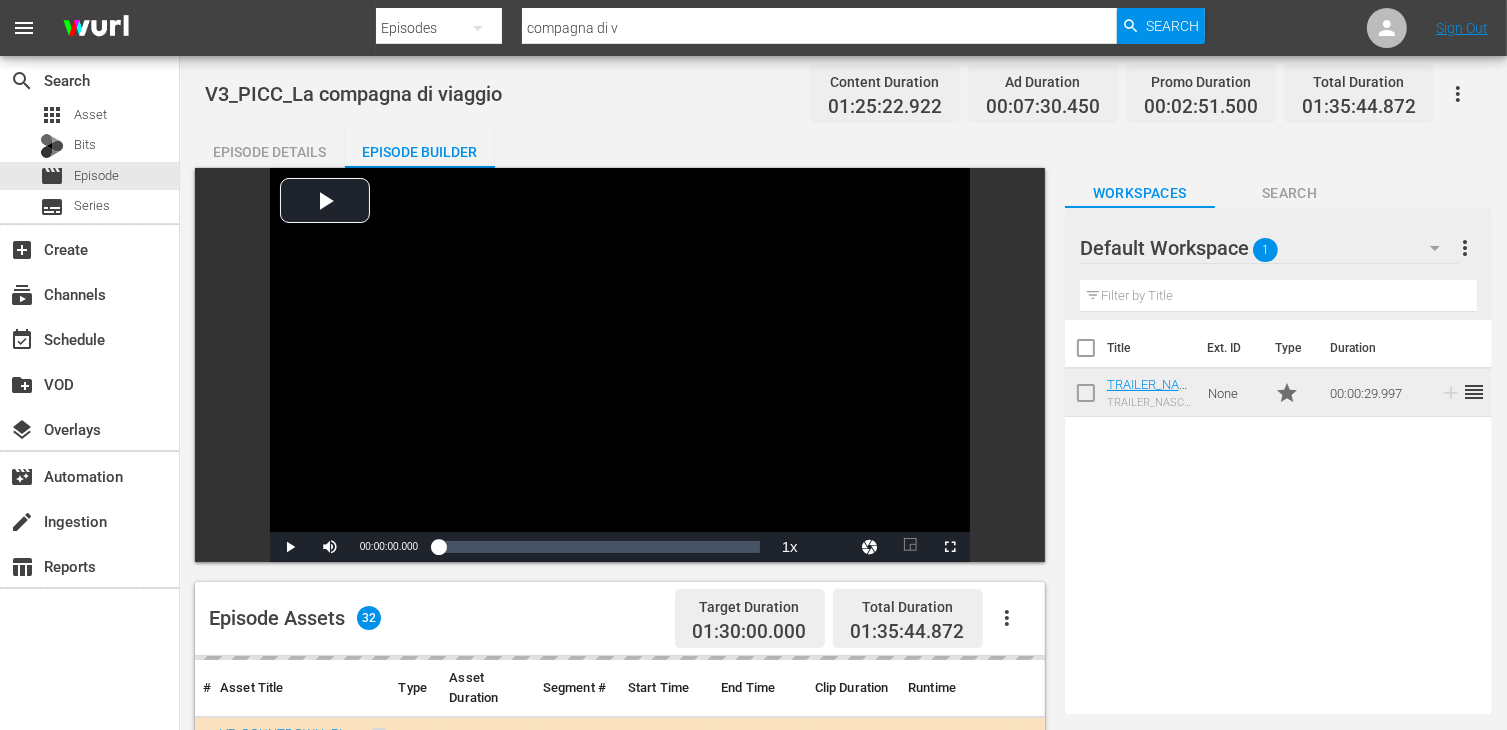 click on "Episode Builder" at bounding box center (420, 152) 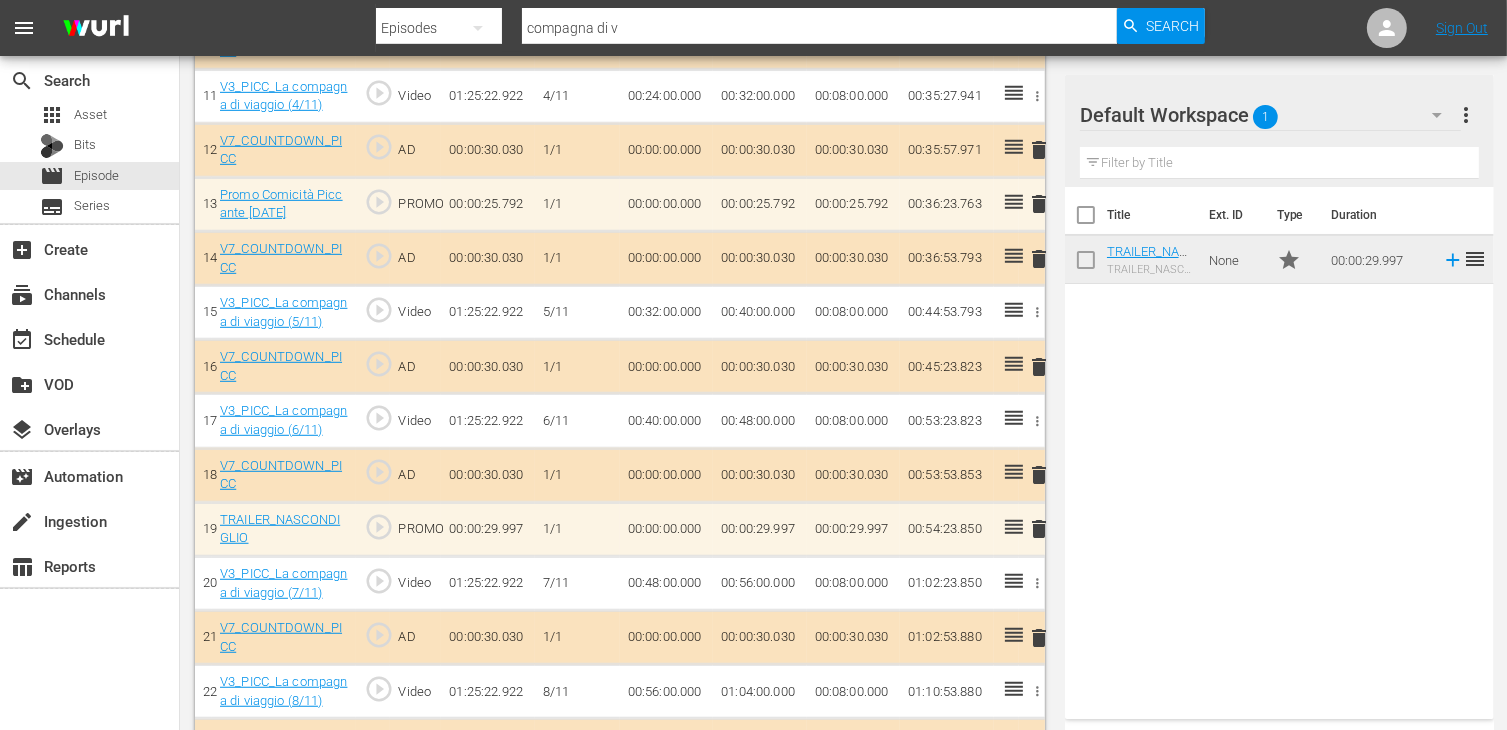 scroll, scrollTop: 0, scrollLeft: 0, axis: both 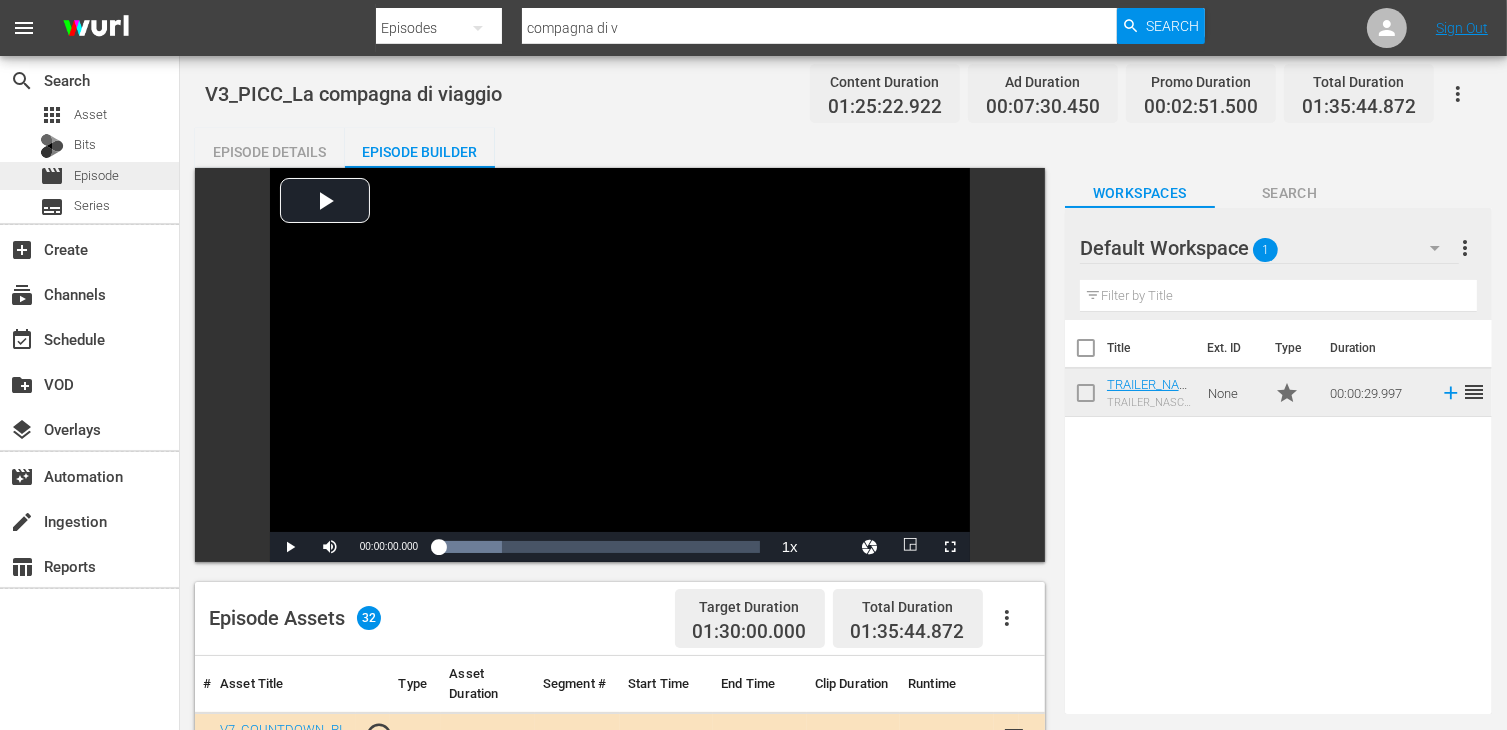 click on "Episode" at bounding box center [96, 176] 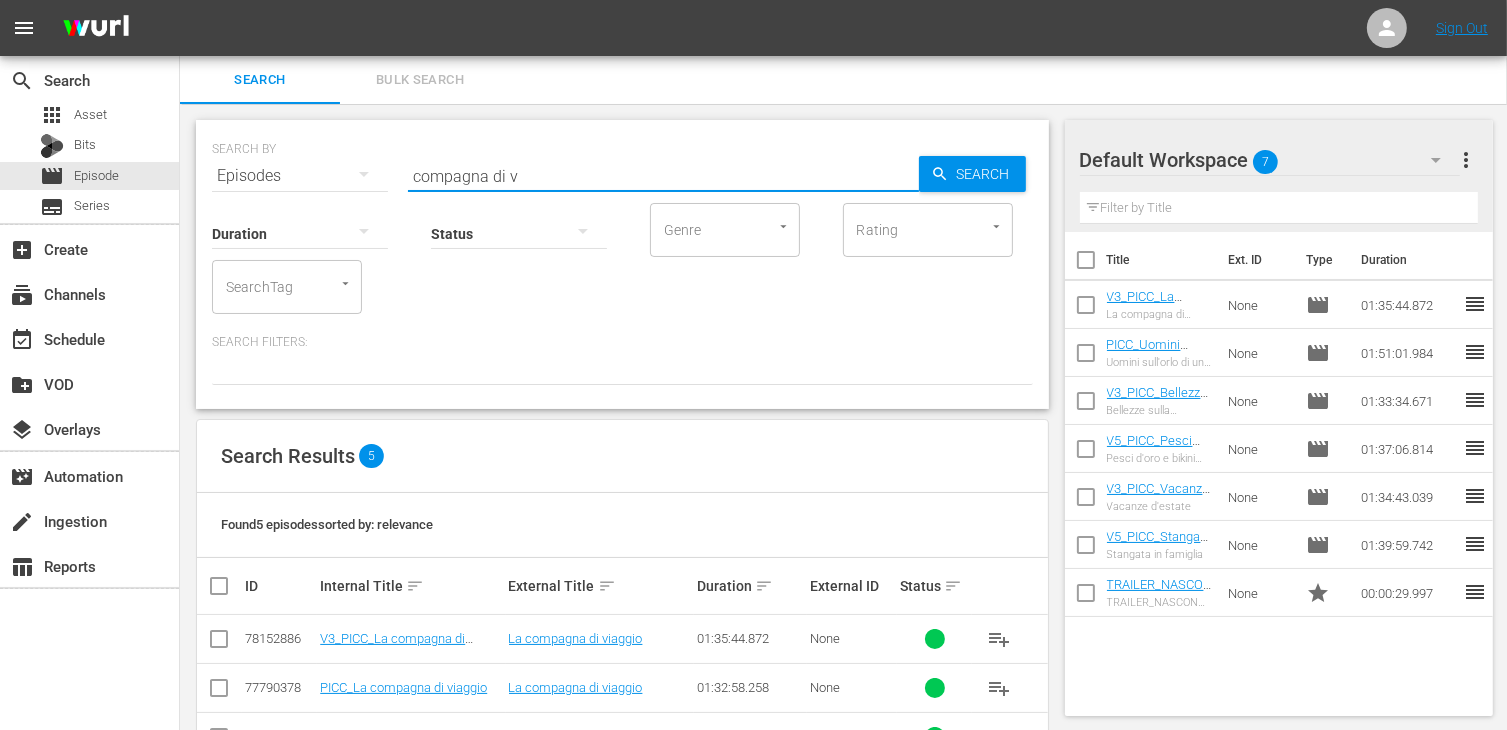 drag, startPoint x: 556, startPoint y: 174, endPoint x: 317, endPoint y: 145, distance: 240.75299 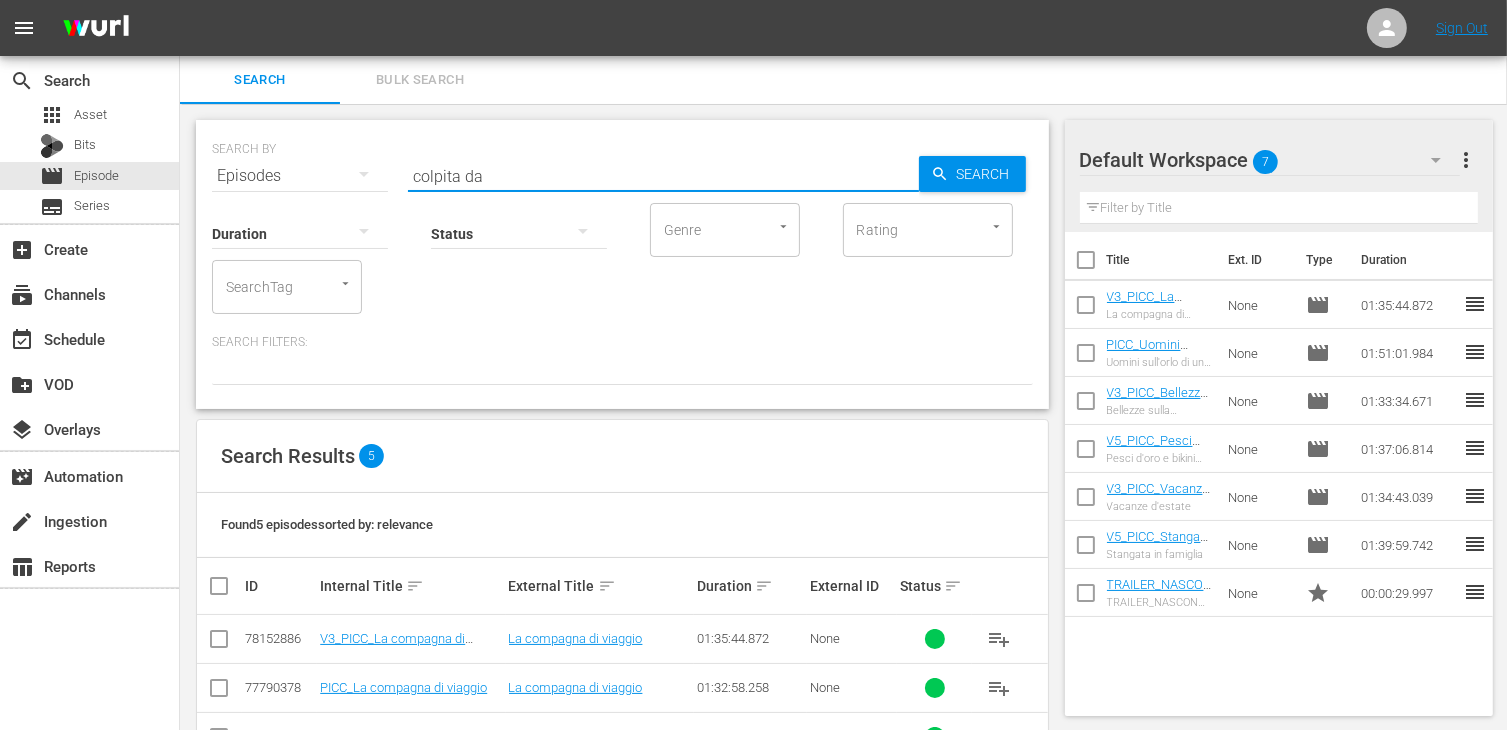 type on "colpita da" 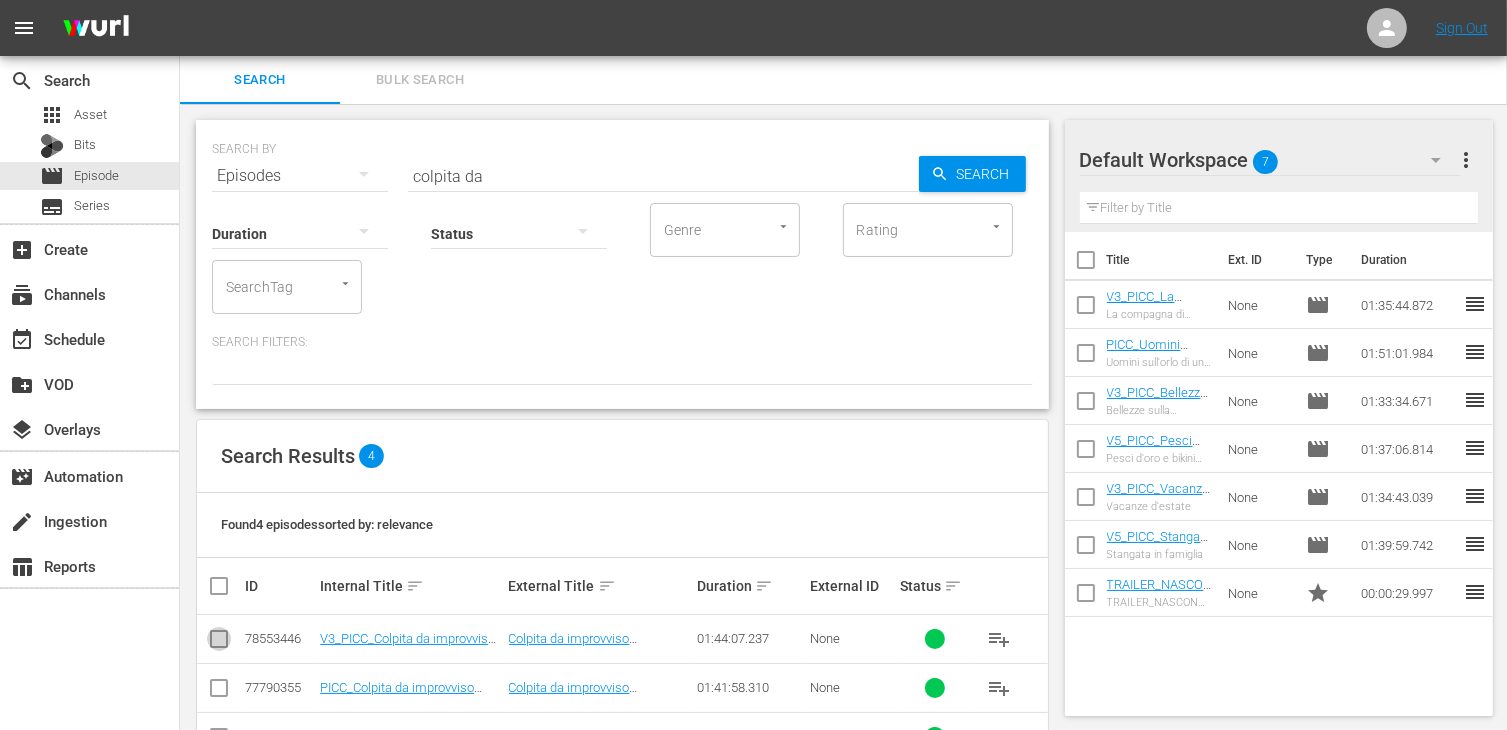 click at bounding box center [219, 643] 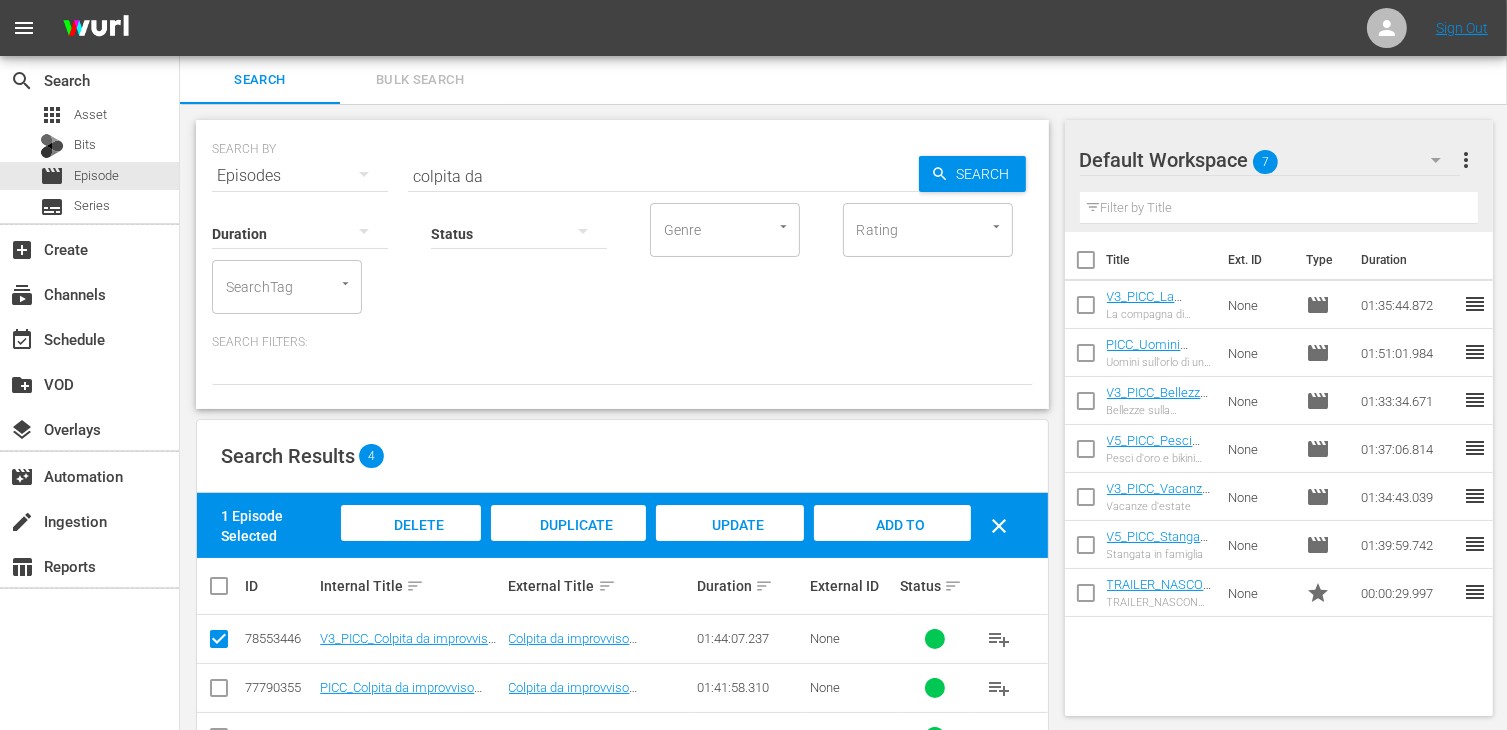 click on "Add to Workspace" at bounding box center (892, 544) 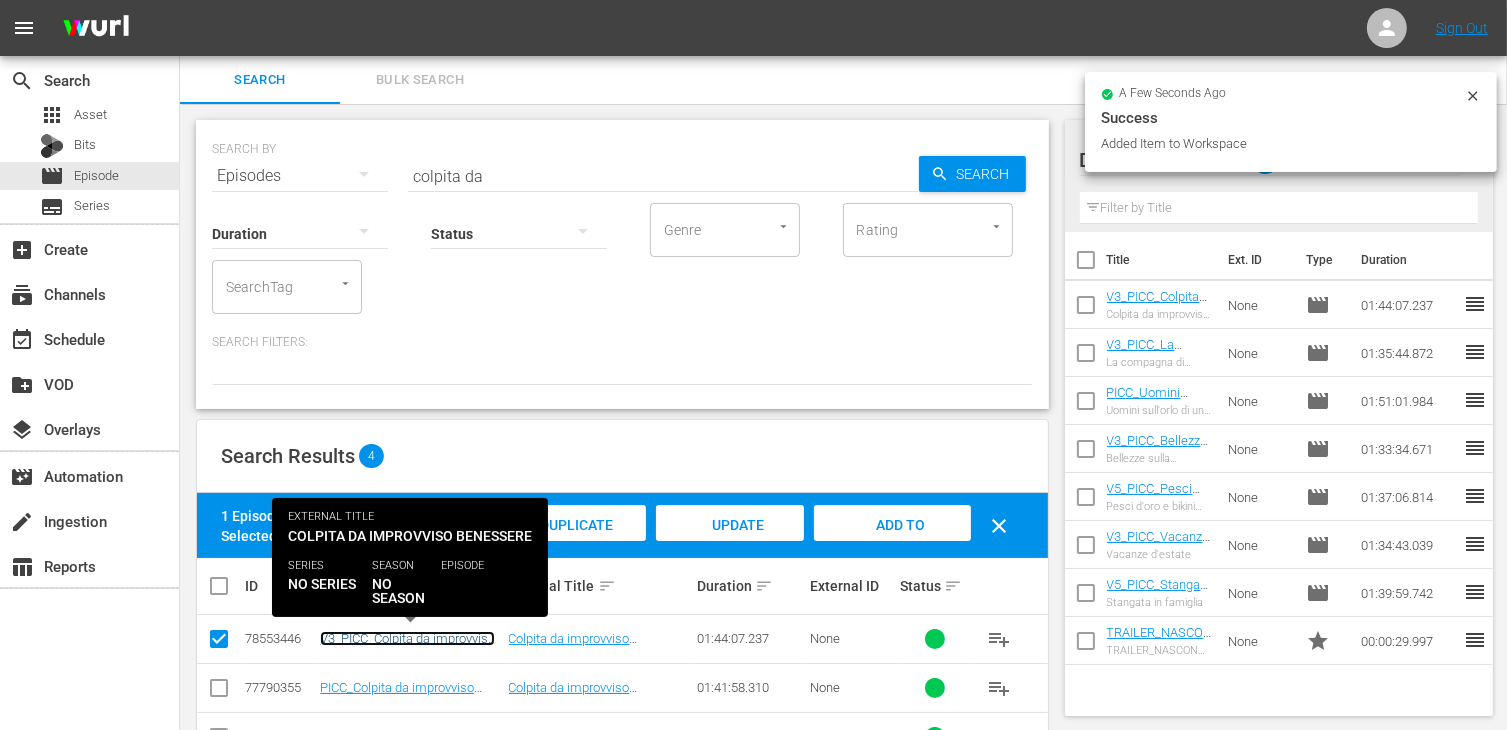 click on "V3_PICC_Colpita da improvviso benessere" at bounding box center [407, 646] 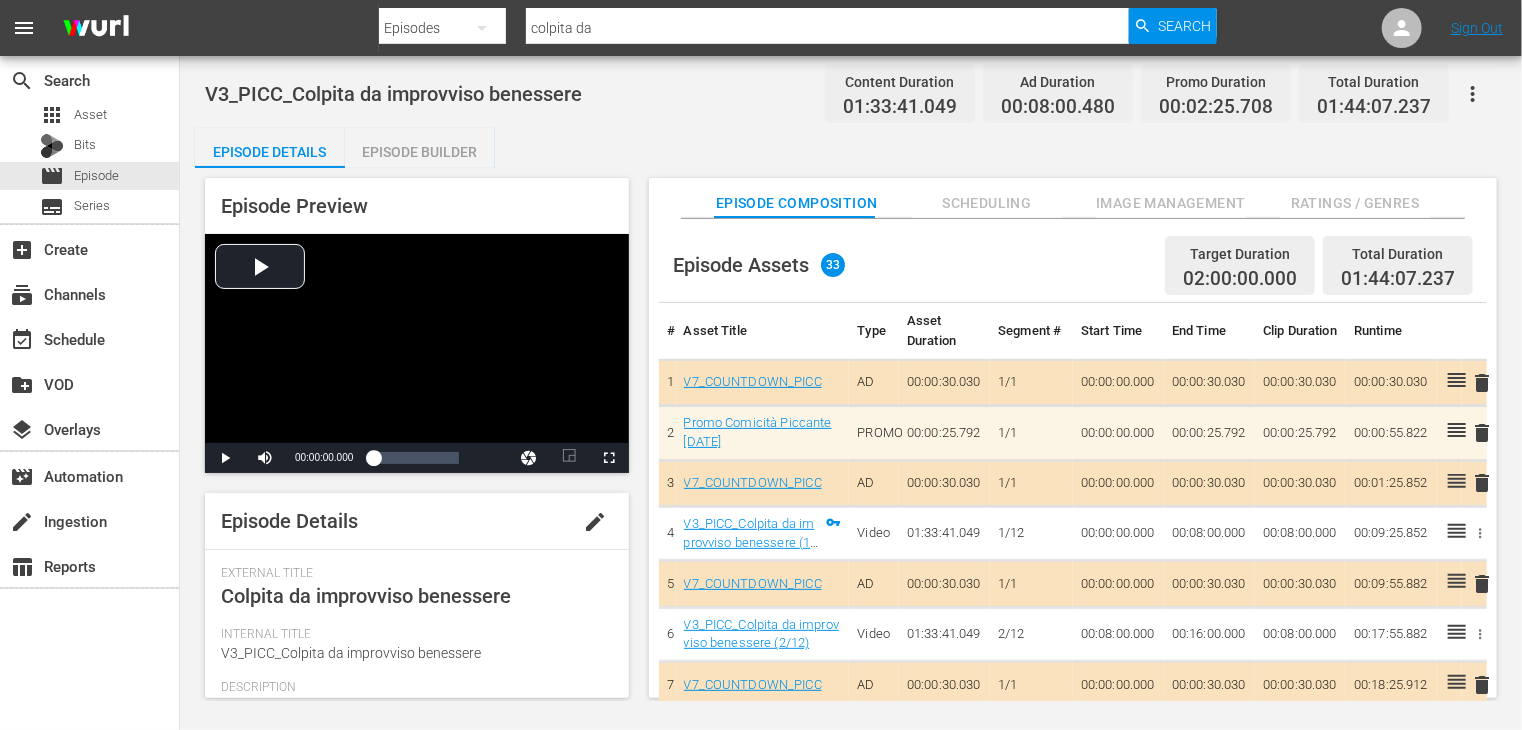 click on "Episode Builder" at bounding box center [420, 152] 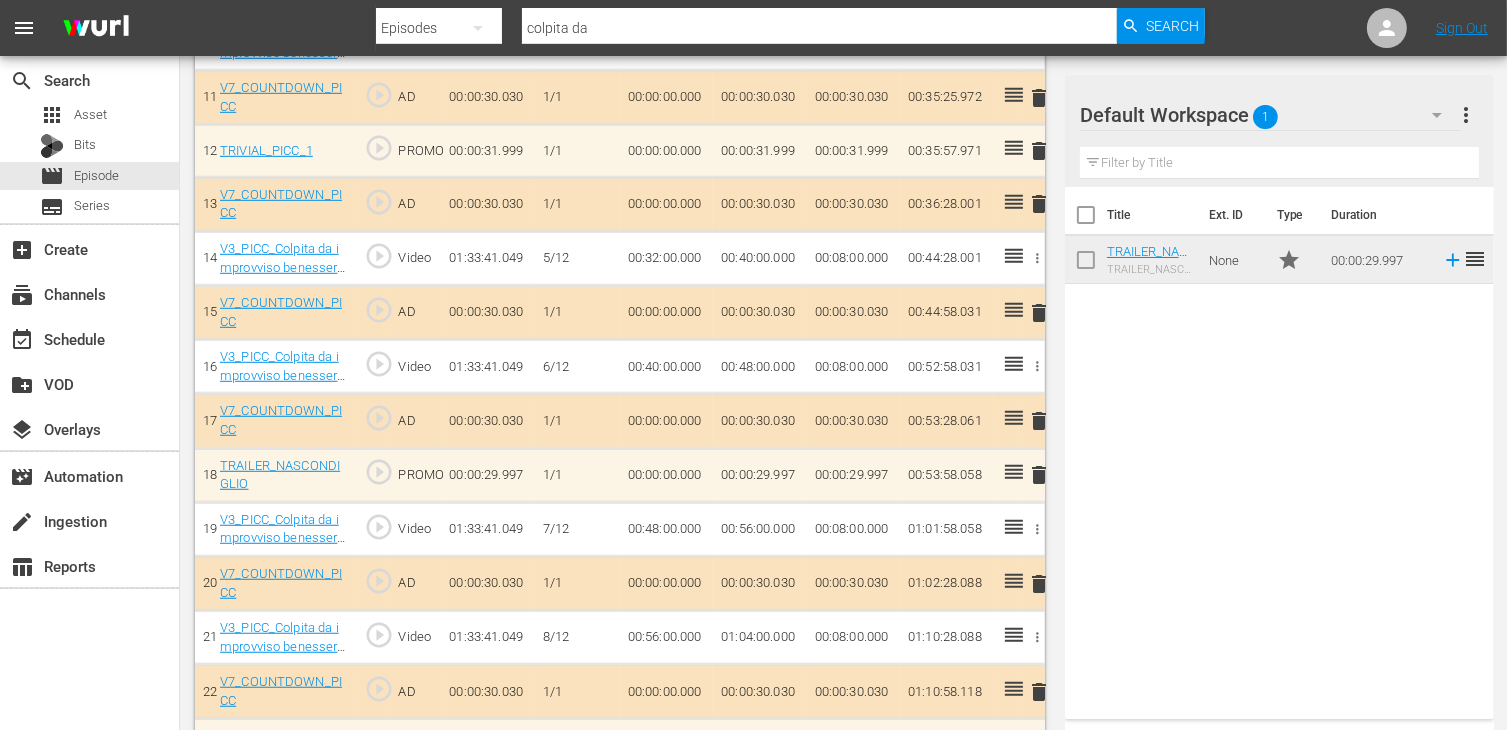scroll, scrollTop: 1194, scrollLeft: 0, axis: vertical 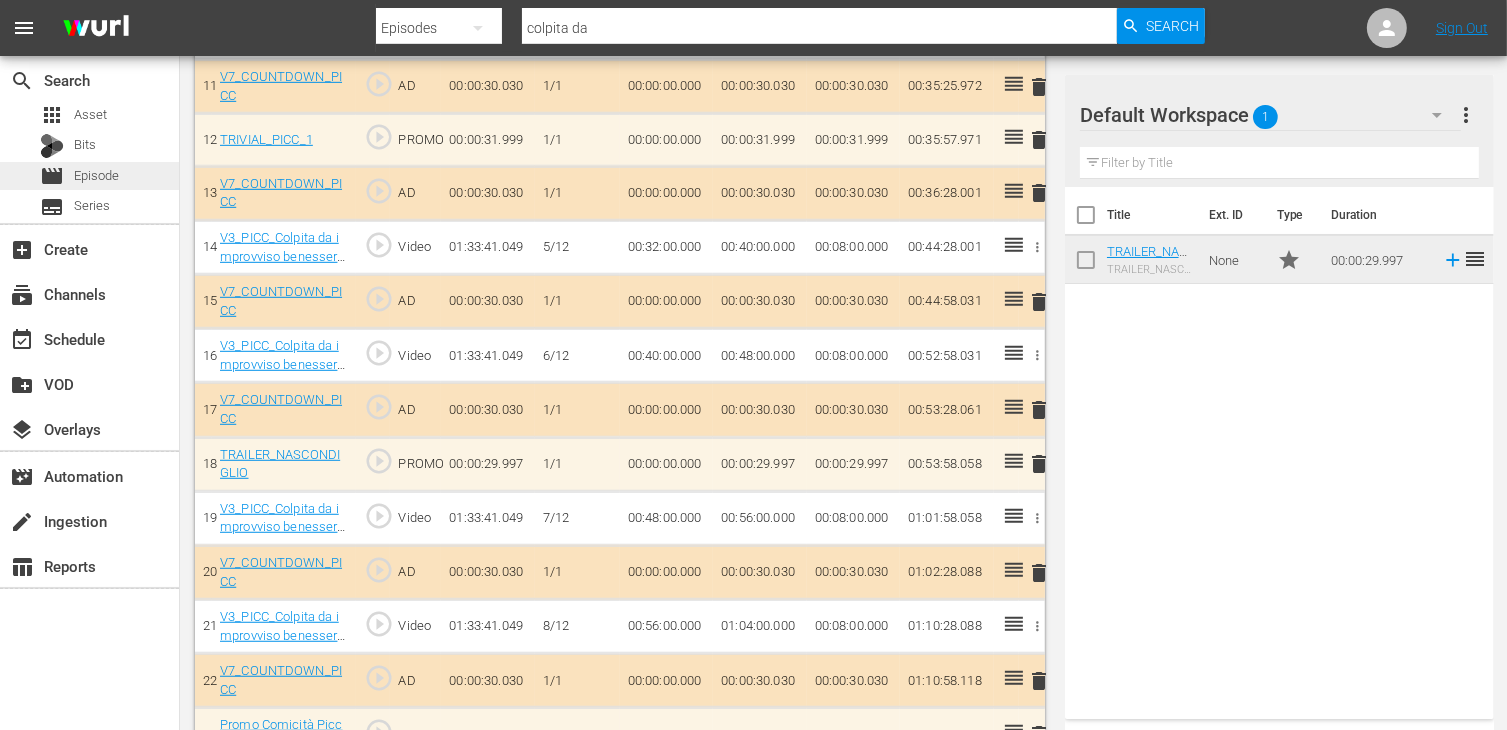 click on "Episode" at bounding box center (96, 176) 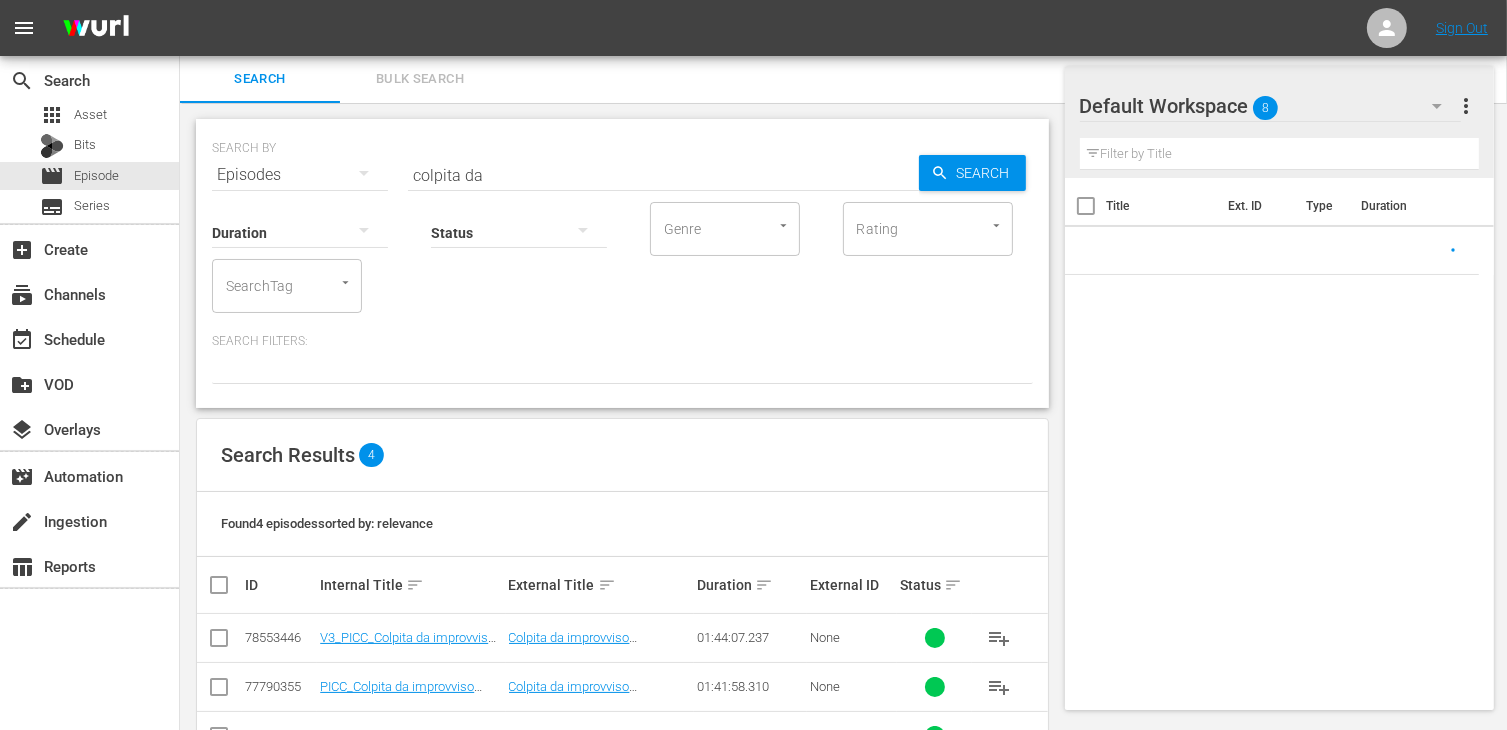 scroll, scrollTop: 116, scrollLeft: 0, axis: vertical 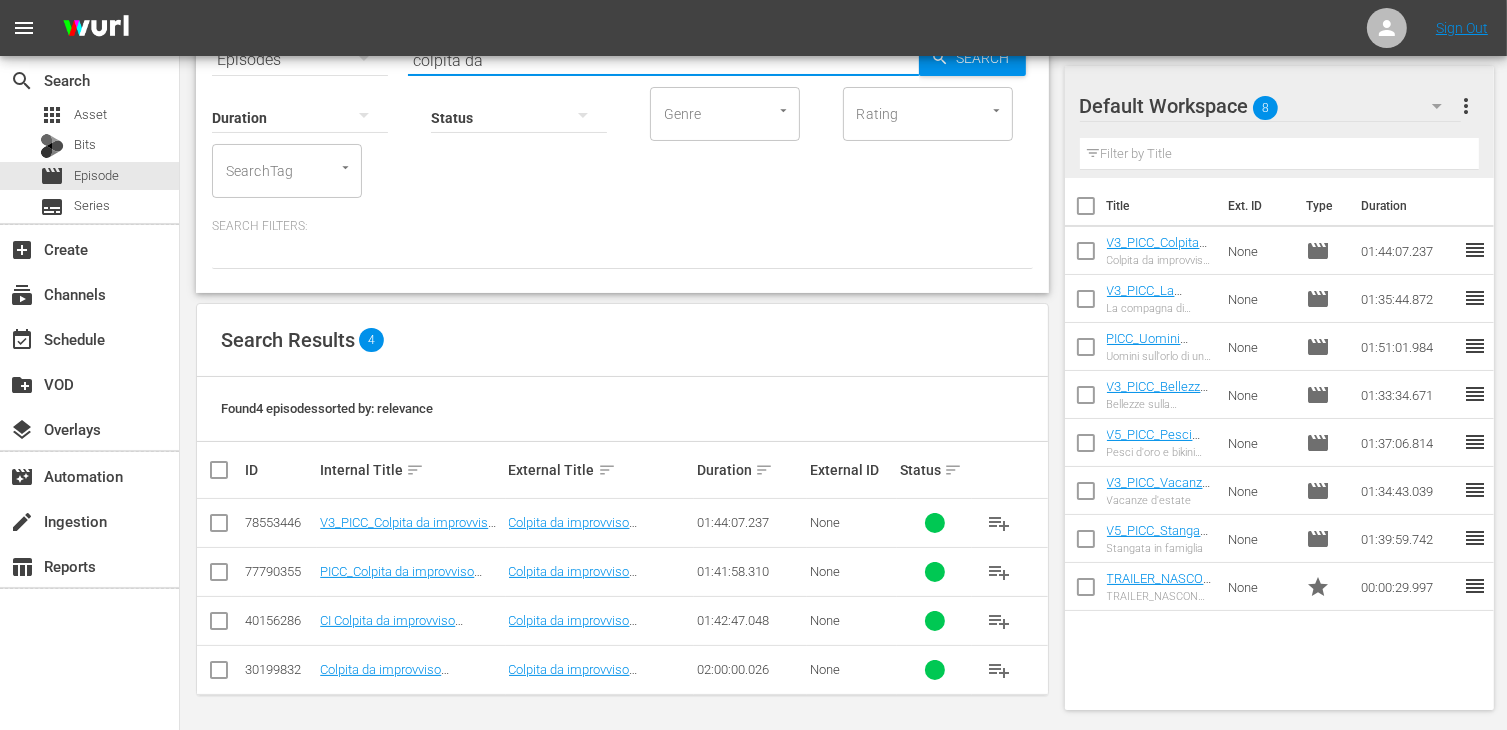 drag, startPoint x: 506, startPoint y: 65, endPoint x: 269, endPoint y: 68, distance: 237.01898 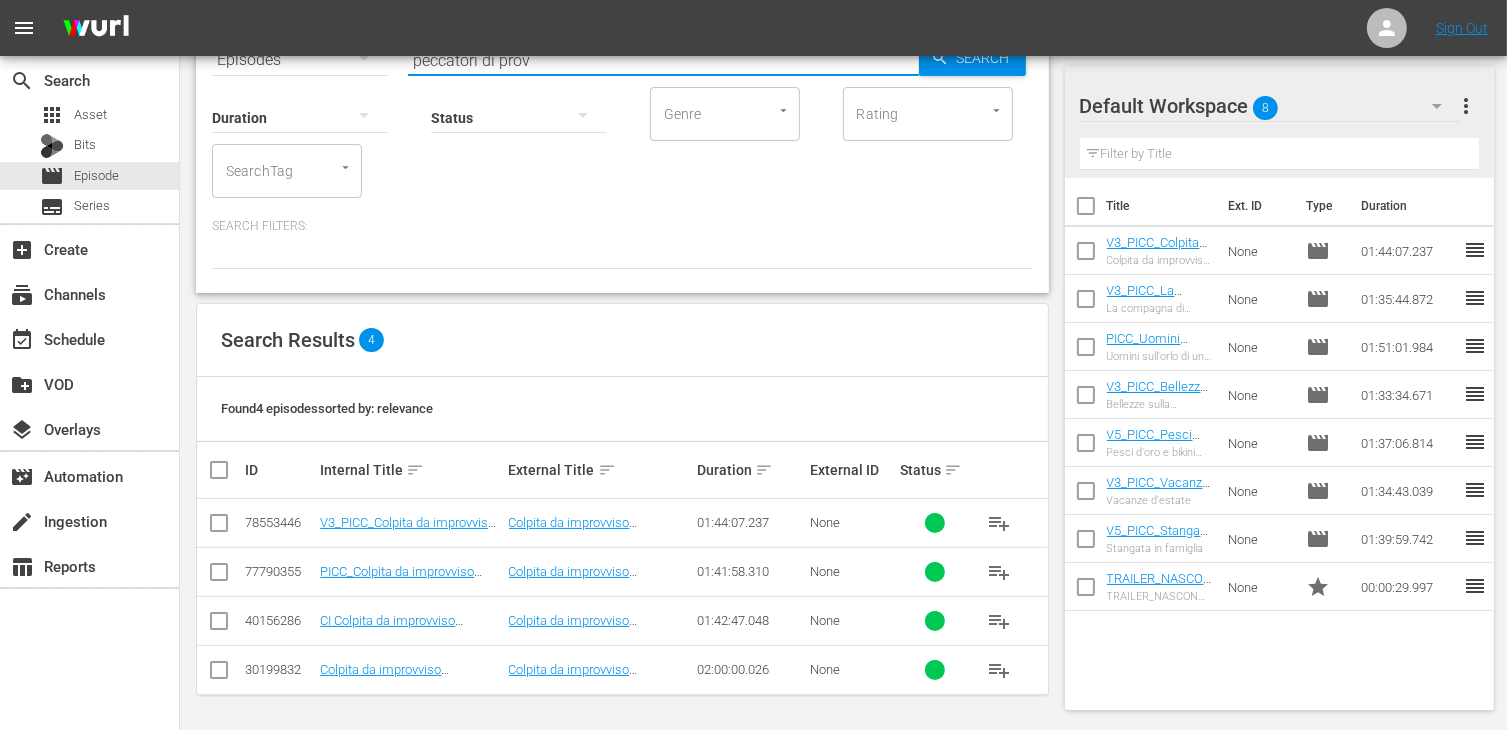 type on "peccatori di prov" 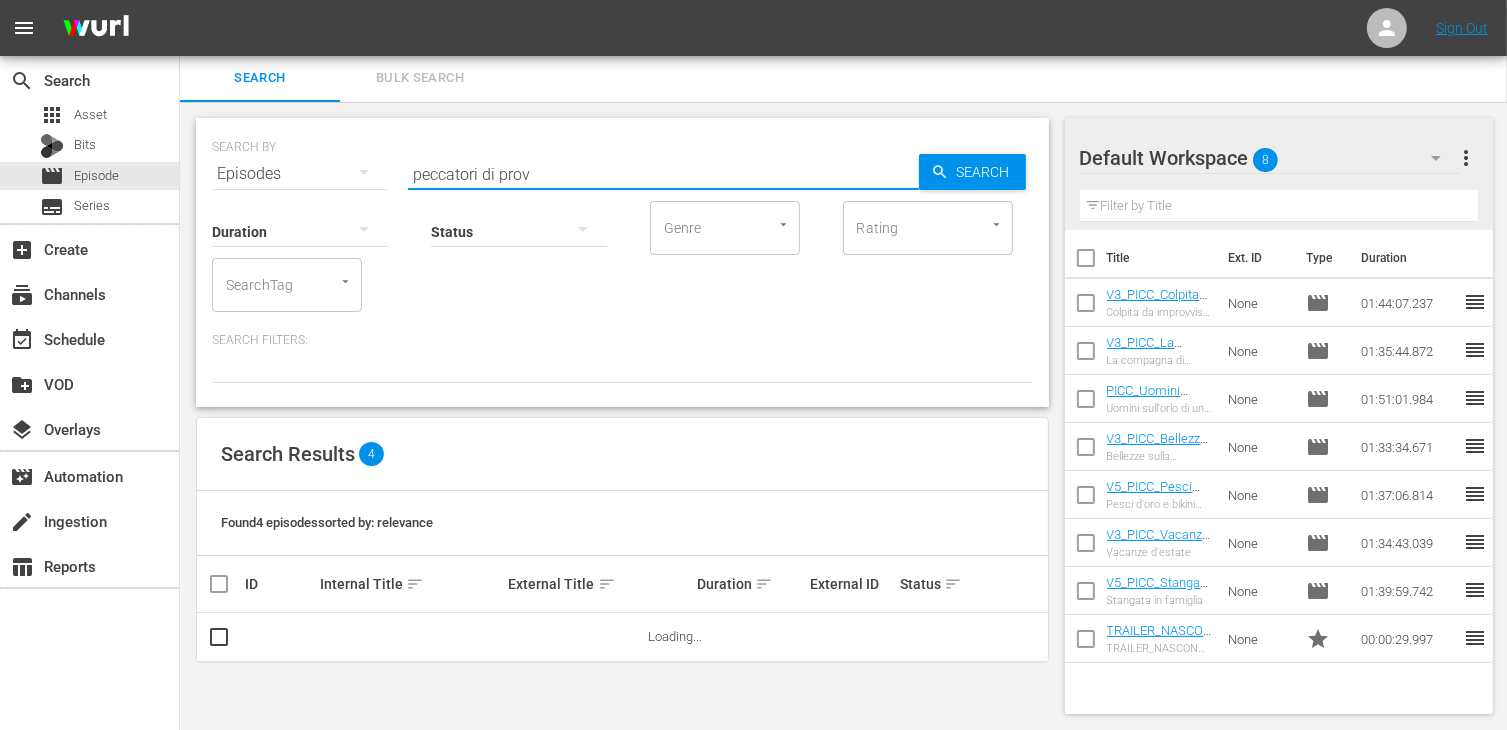 scroll, scrollTop: 0, scrollLeft: 0, axis: both 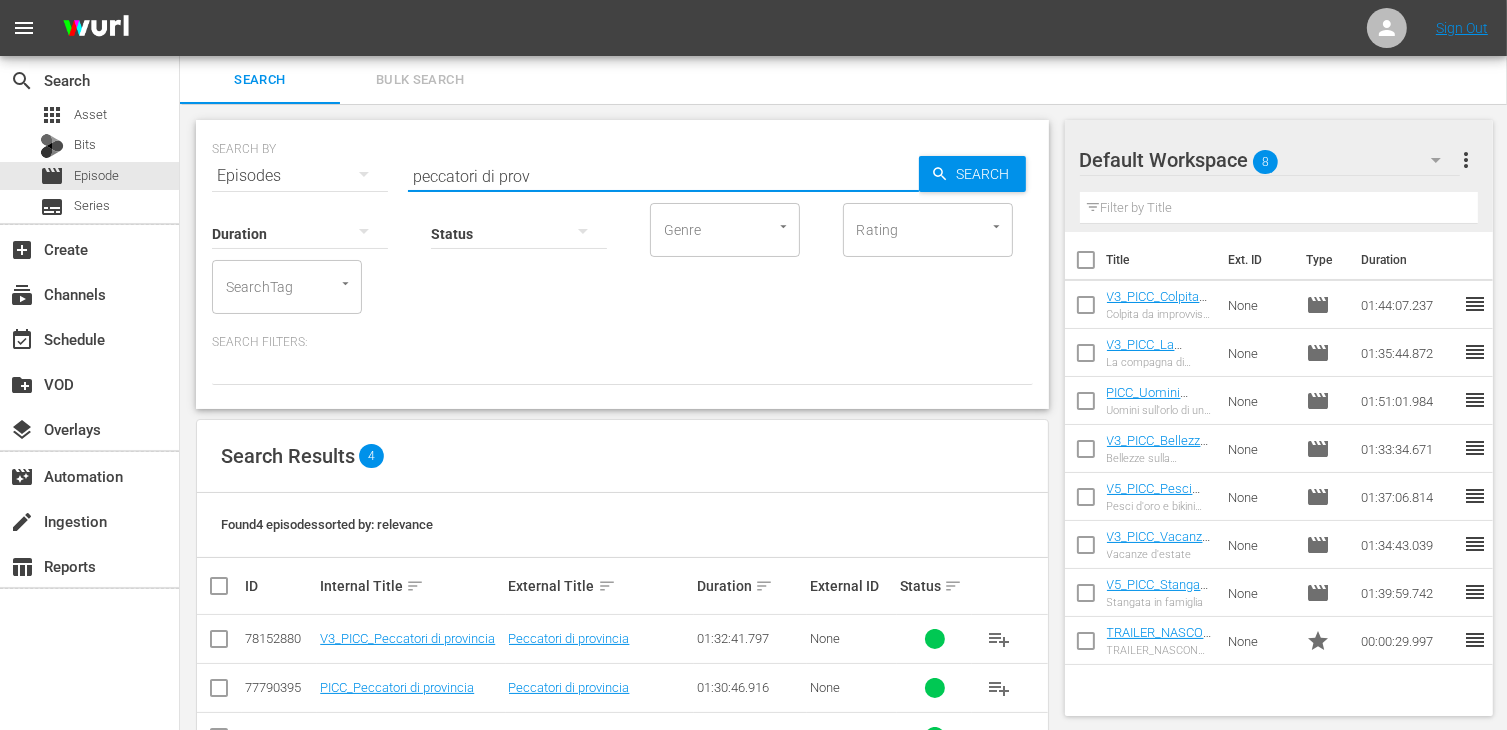 click at bounding box center [219, 643] 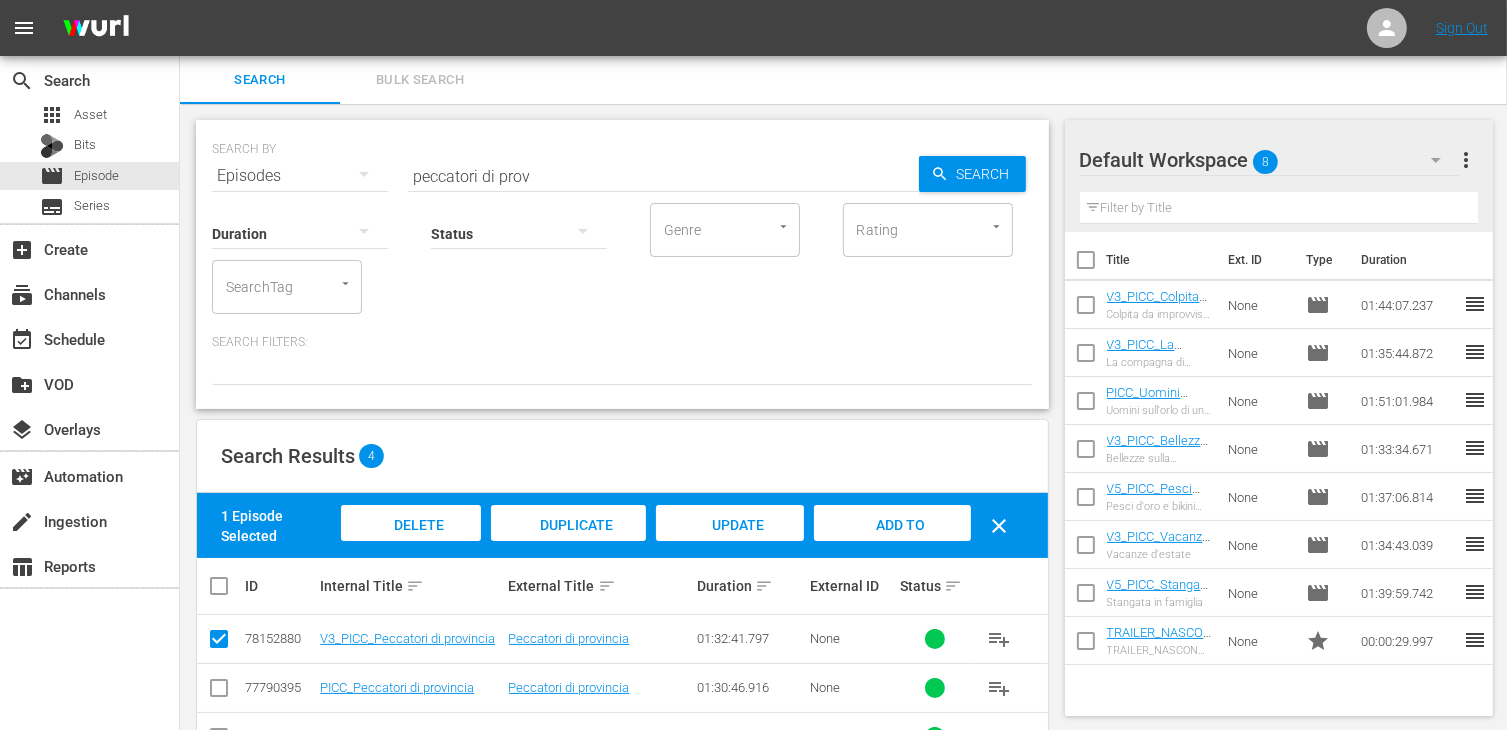 click on "Add to Workspace" at bounding box center (892, 544) 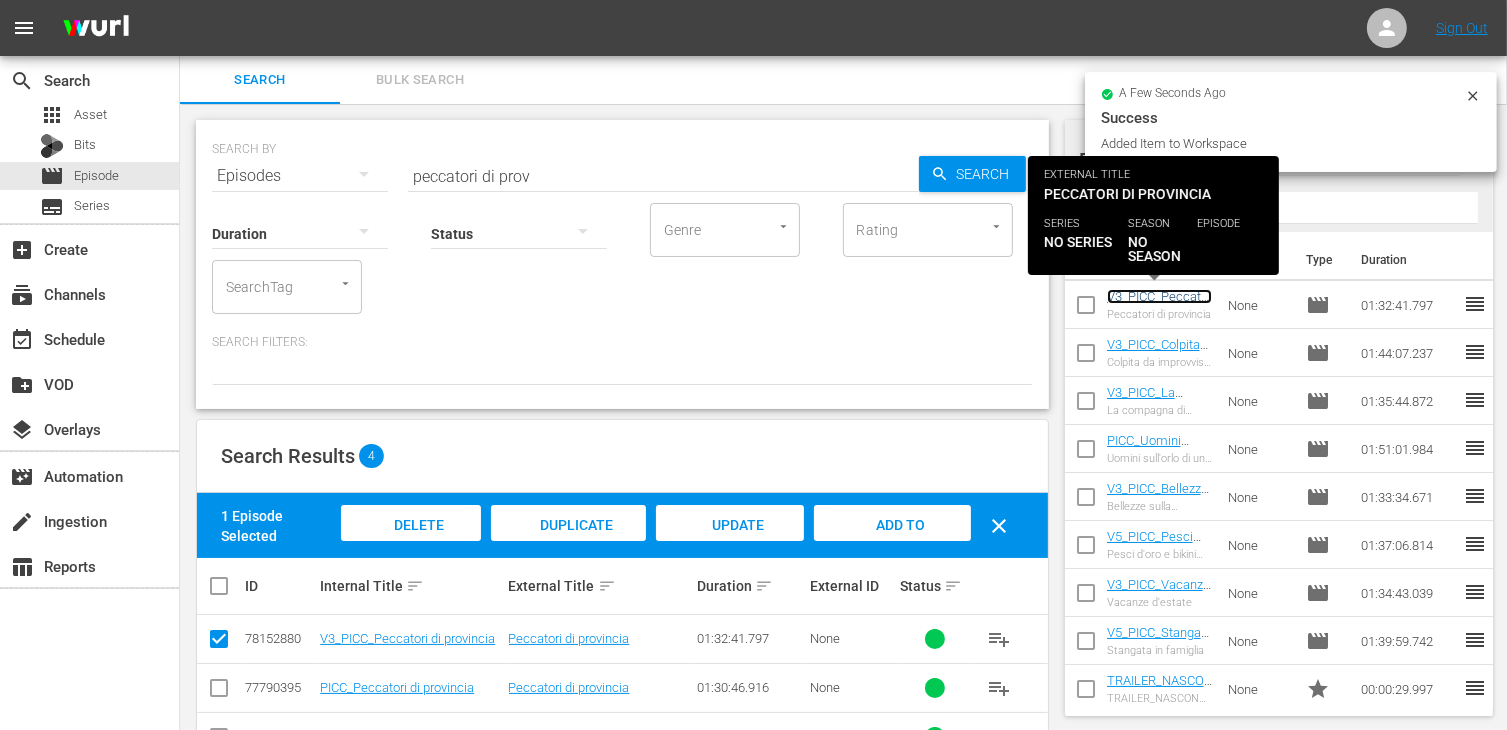 click on "V3_PICC_Peccatori di provincia" at bounding box center [1159, 304] 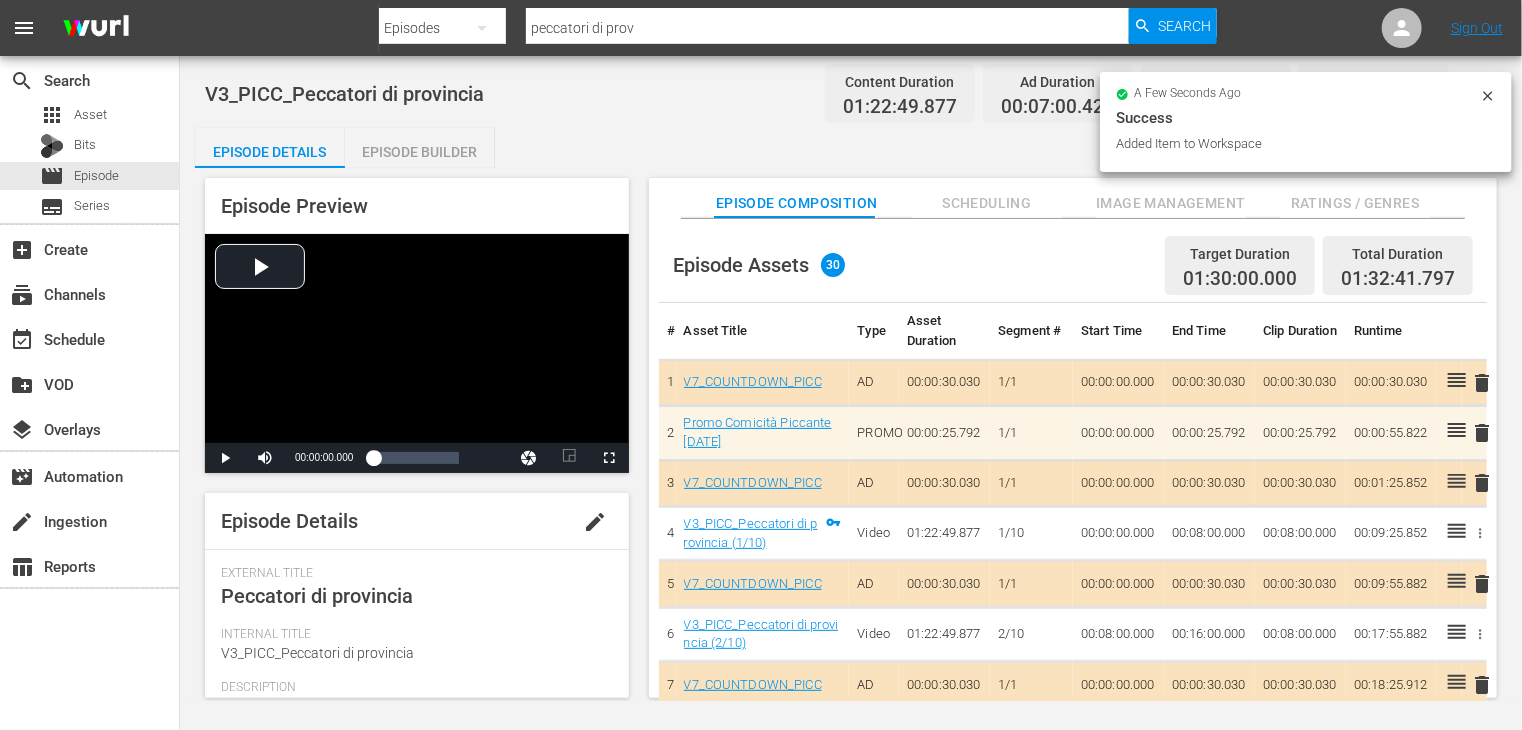 click on "Episode Builder" at bounding box center [420, 152] 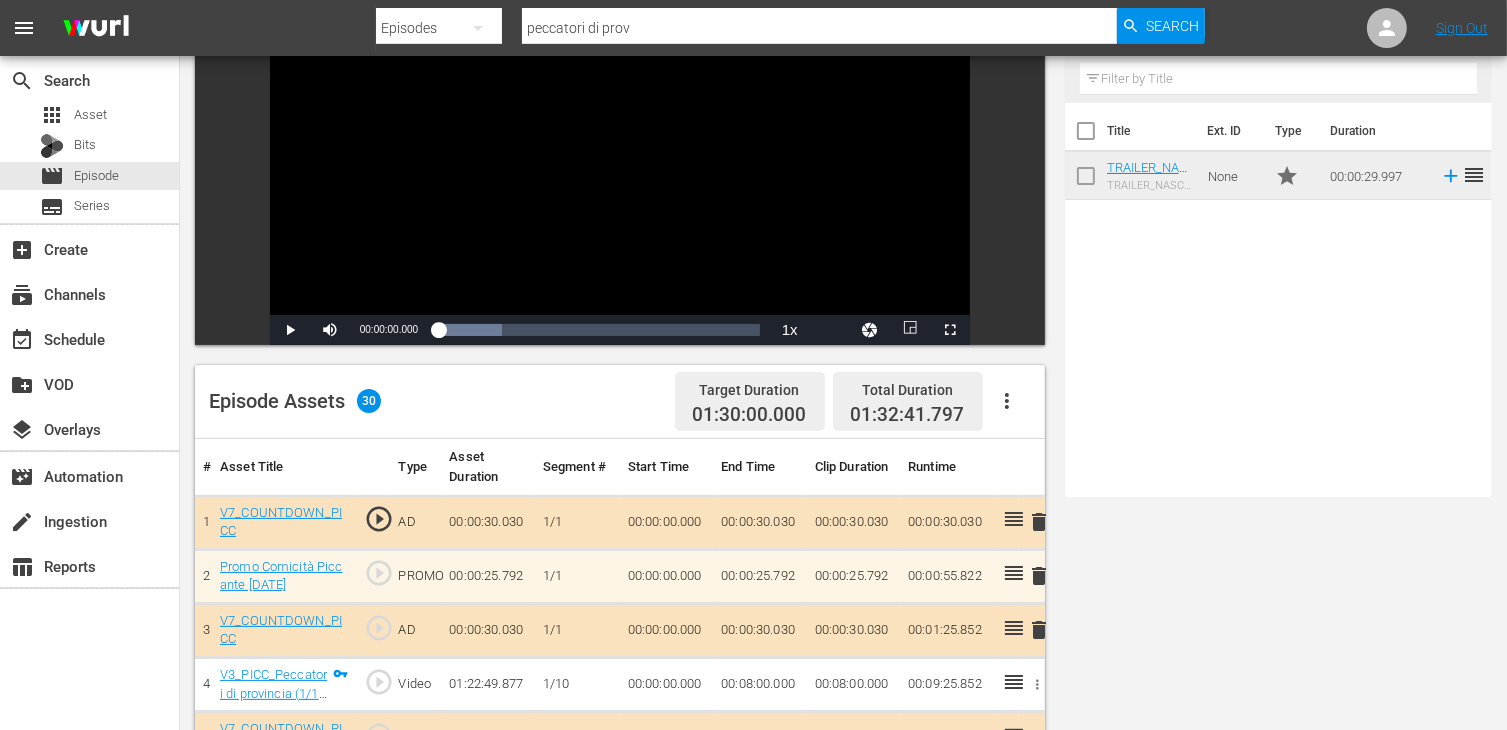 scroll, scrollTop: 0, scrollLeft: 0, axis: both 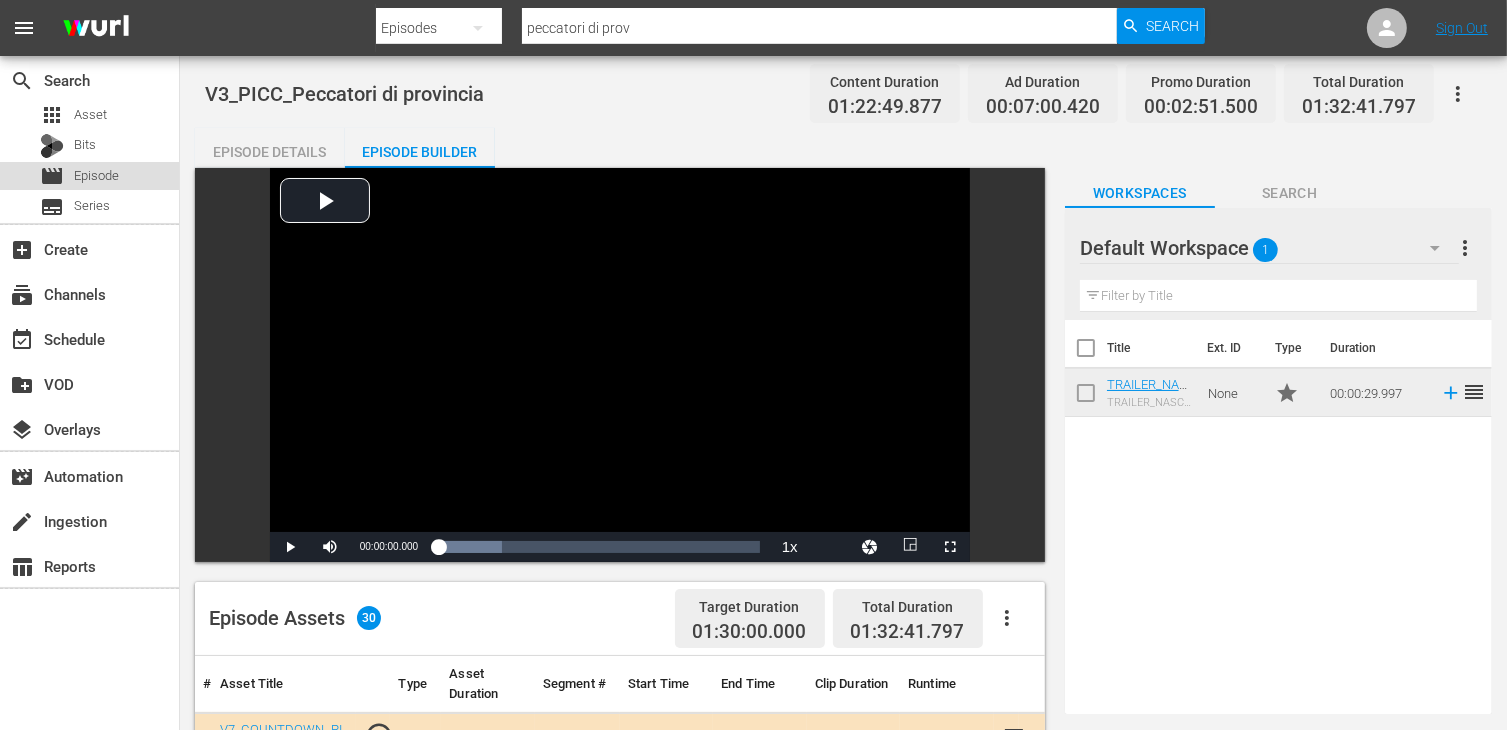 click on "Episode" at bounding box center [96, 176] 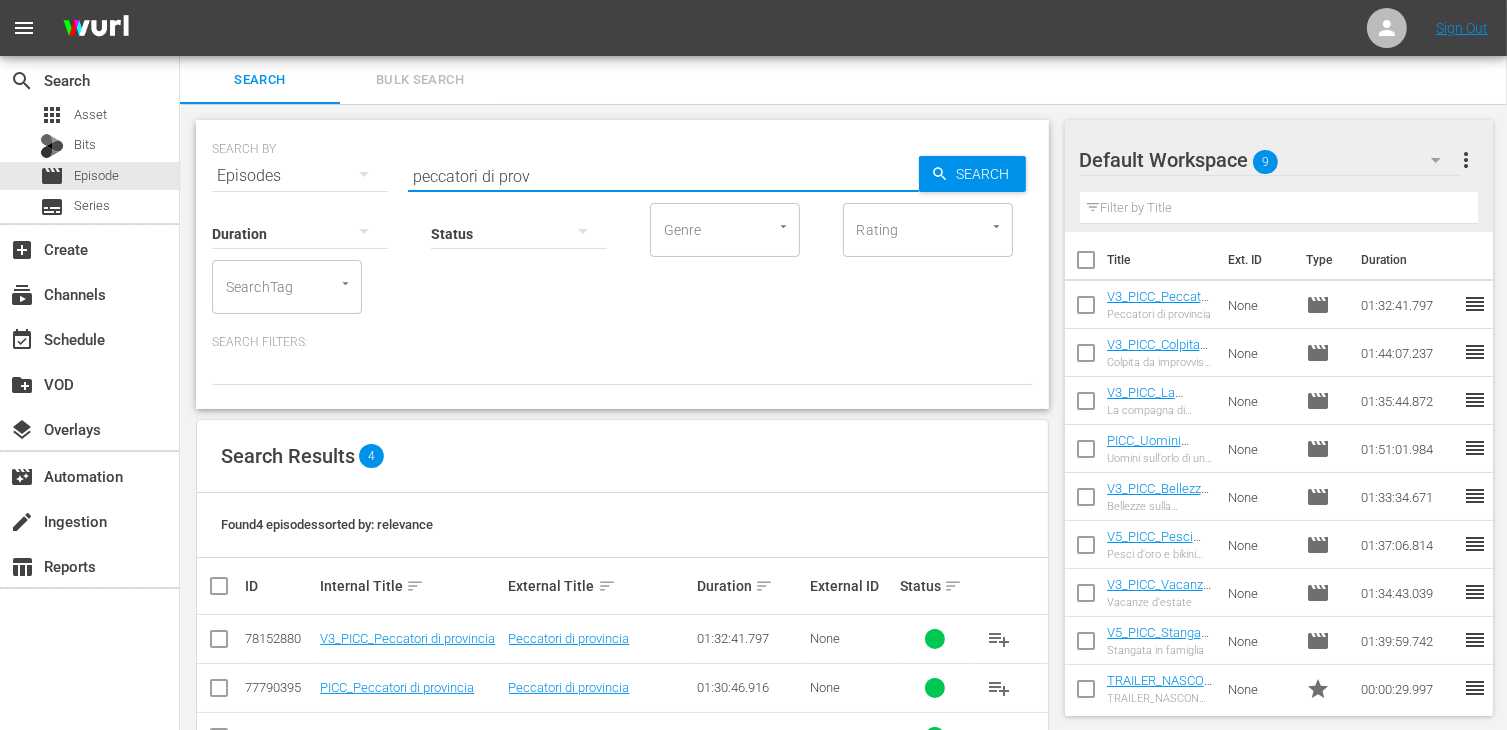 drag, startPoint x: 580, startPoint y: 177, endPoint x: 300, endPoint y: 127, distance: 284.42926 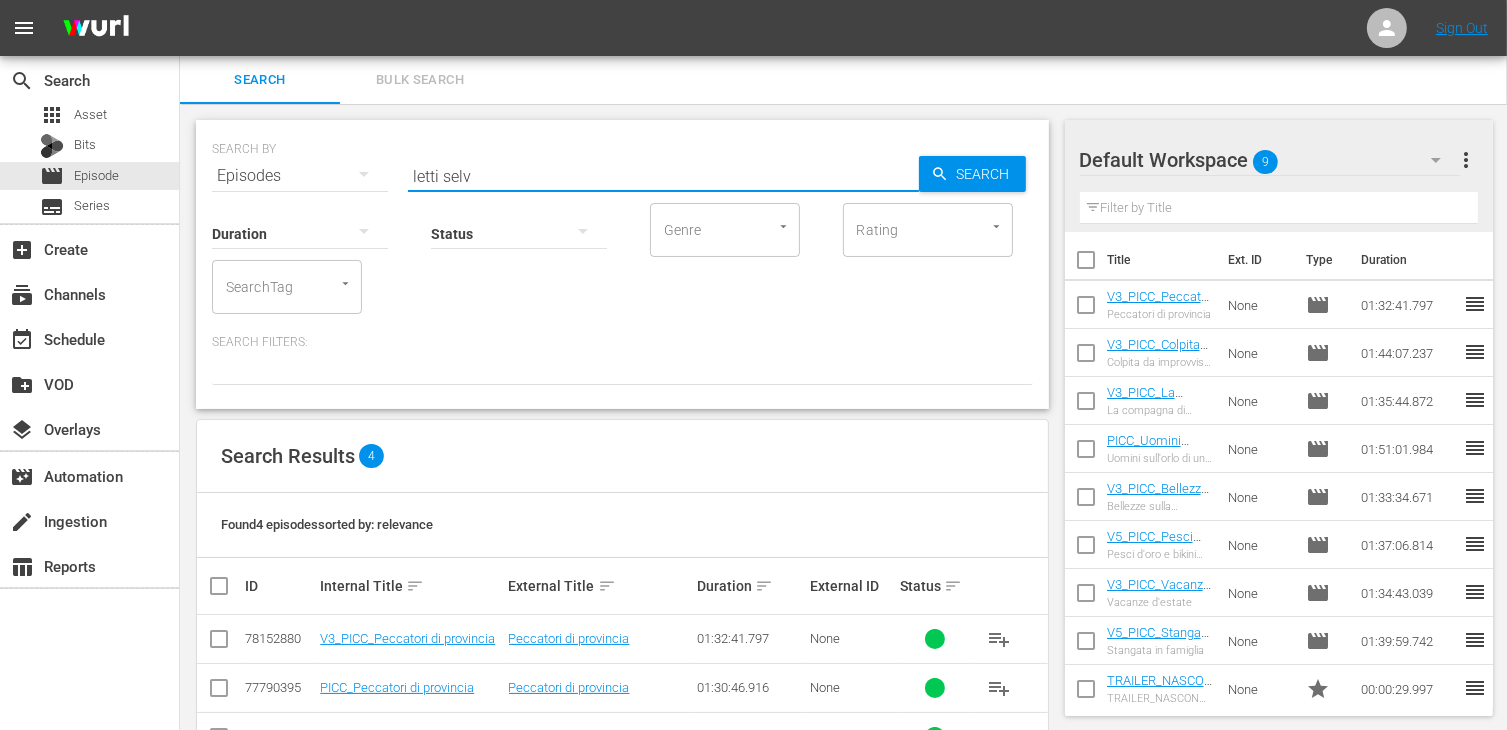 type on "letti selv" 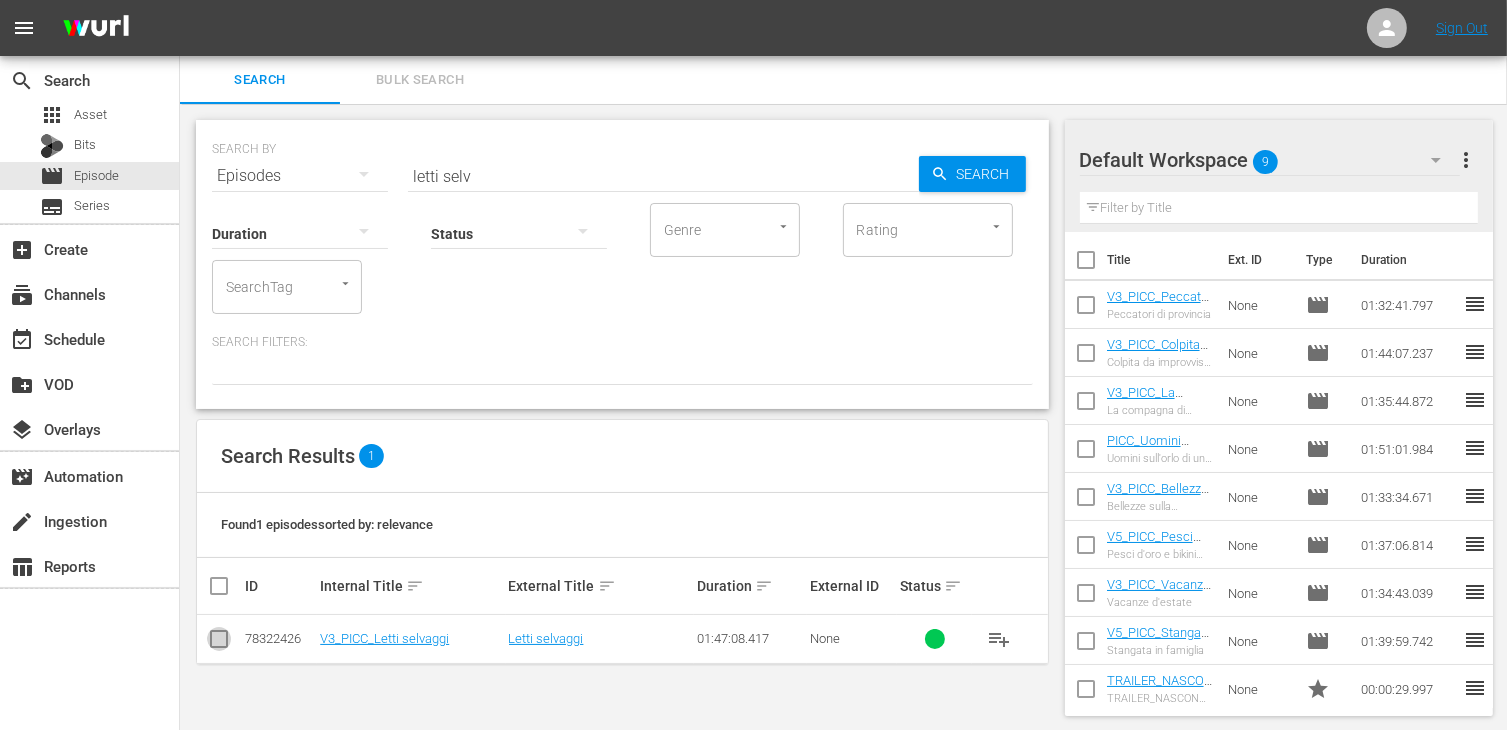click at bounding box center [219, 643] 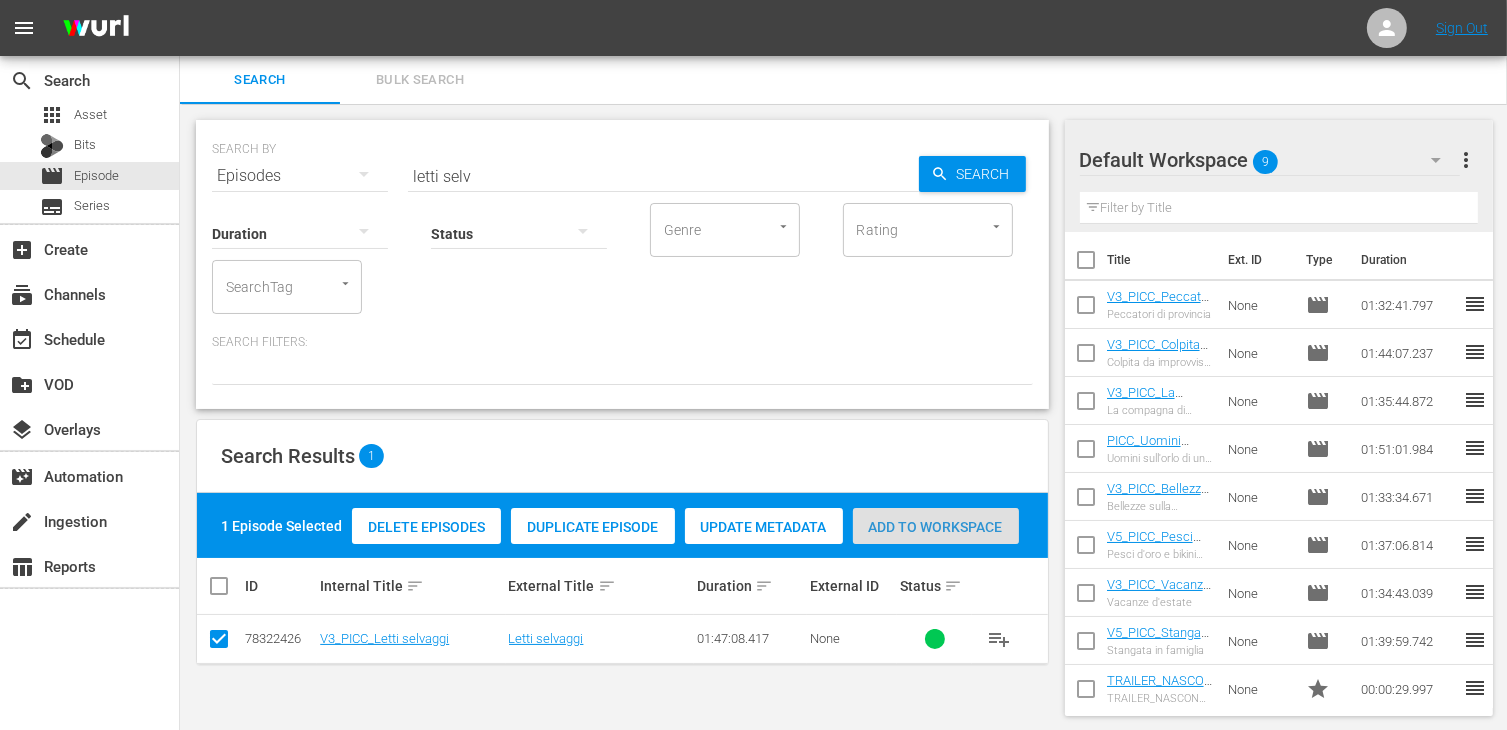click on "Add to Workspace" at bounding box center [936, 527] 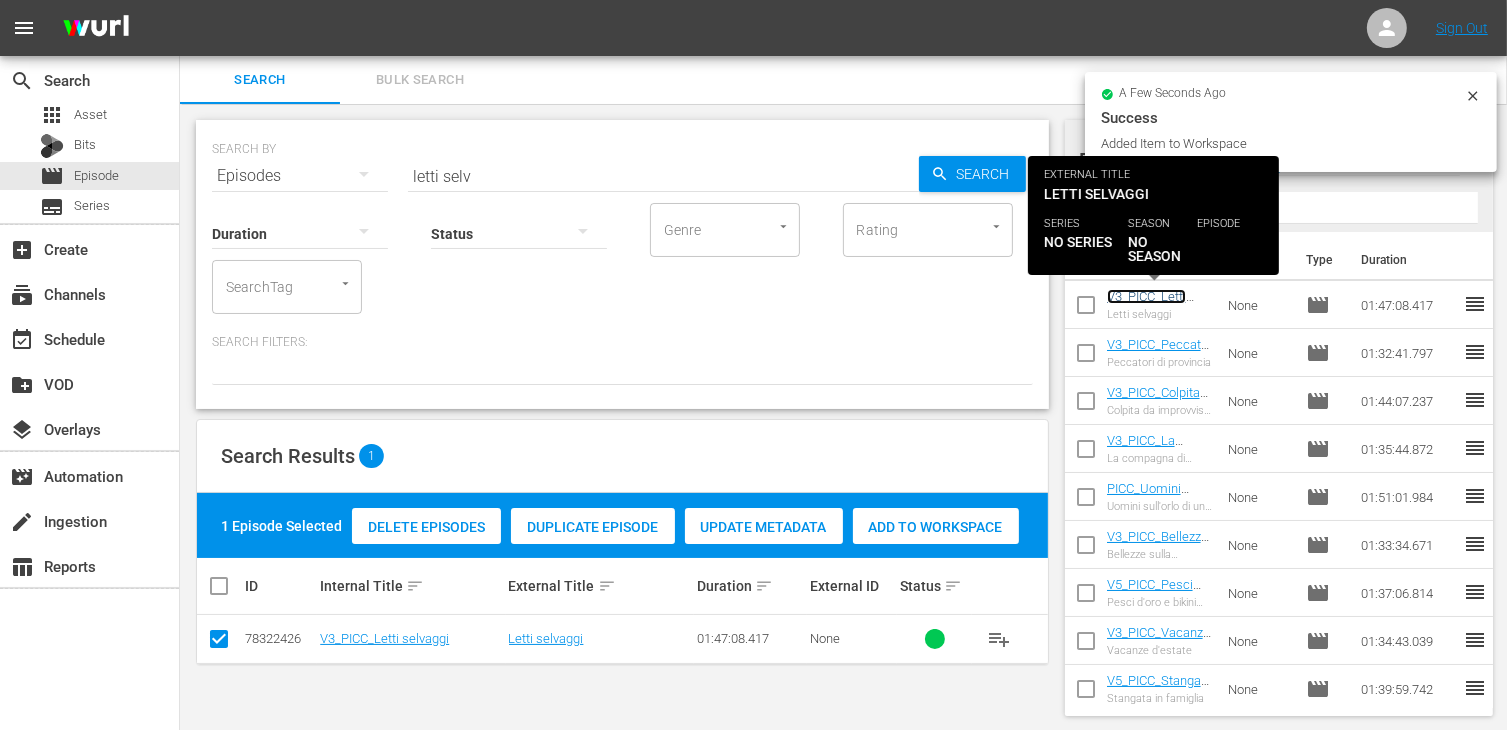 click on "V3_PICC_Letti selvaggi" at bounding box center [1146, 304] 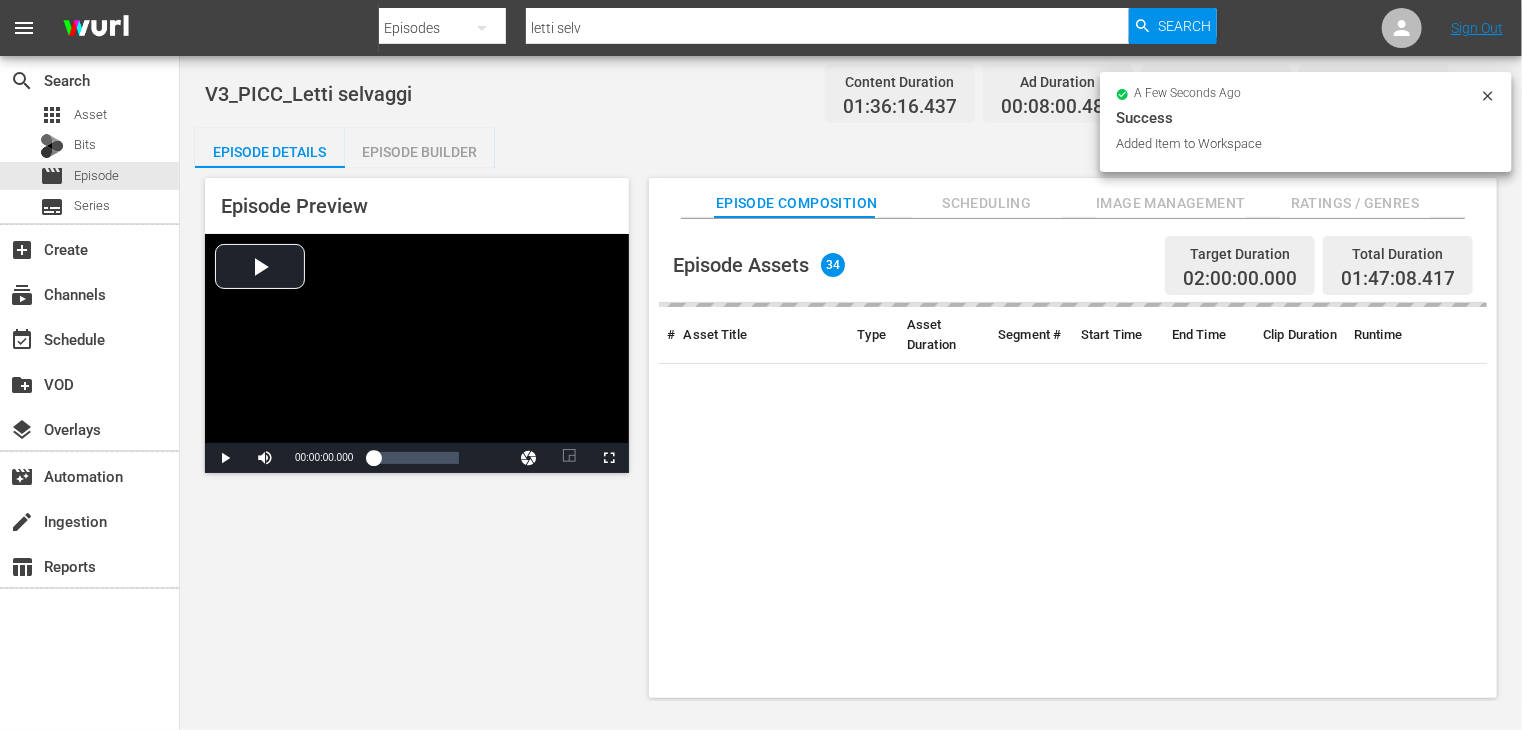 click on "Episode Builder" at bounding box center (420, 152) 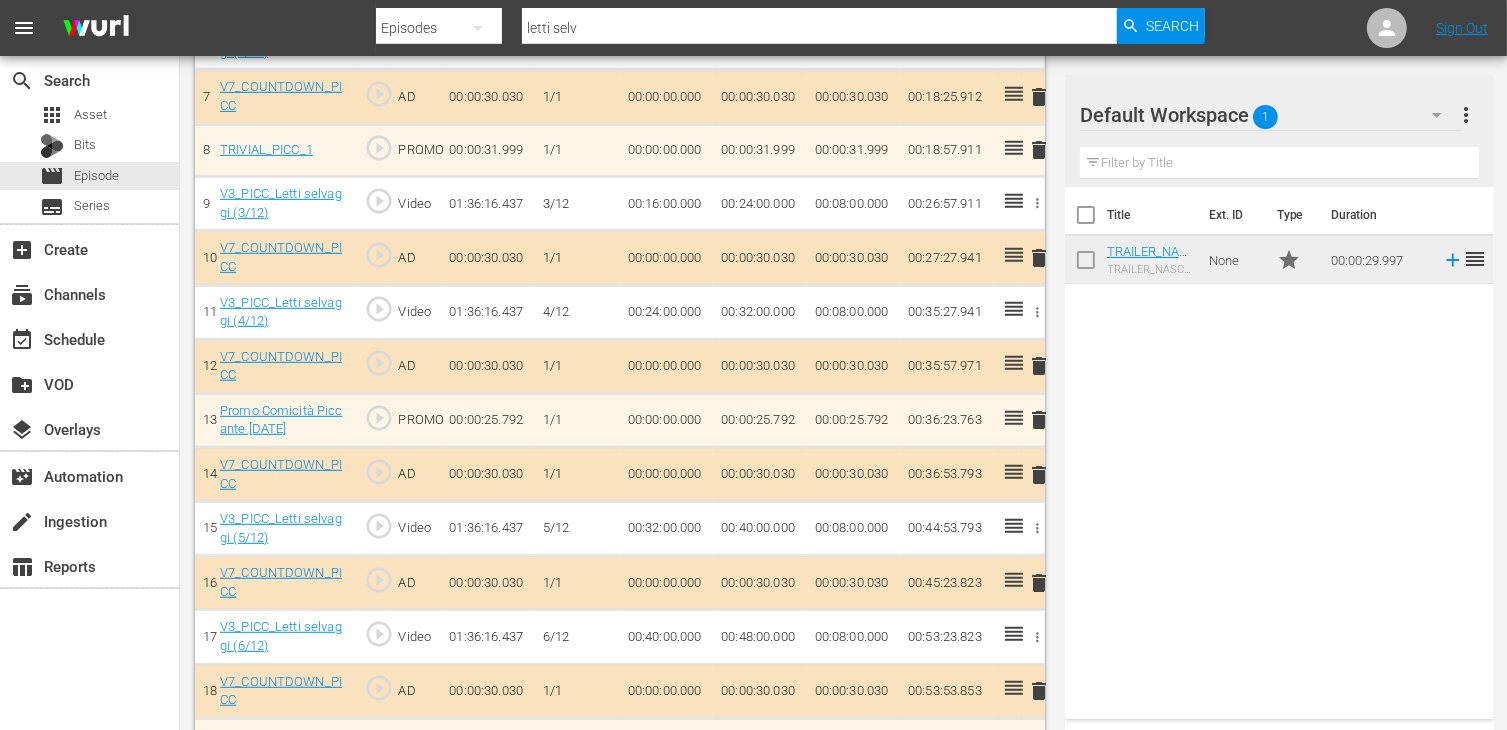 scroll, scrollTop: 1058, scrollLeft: 0, axis: vertical 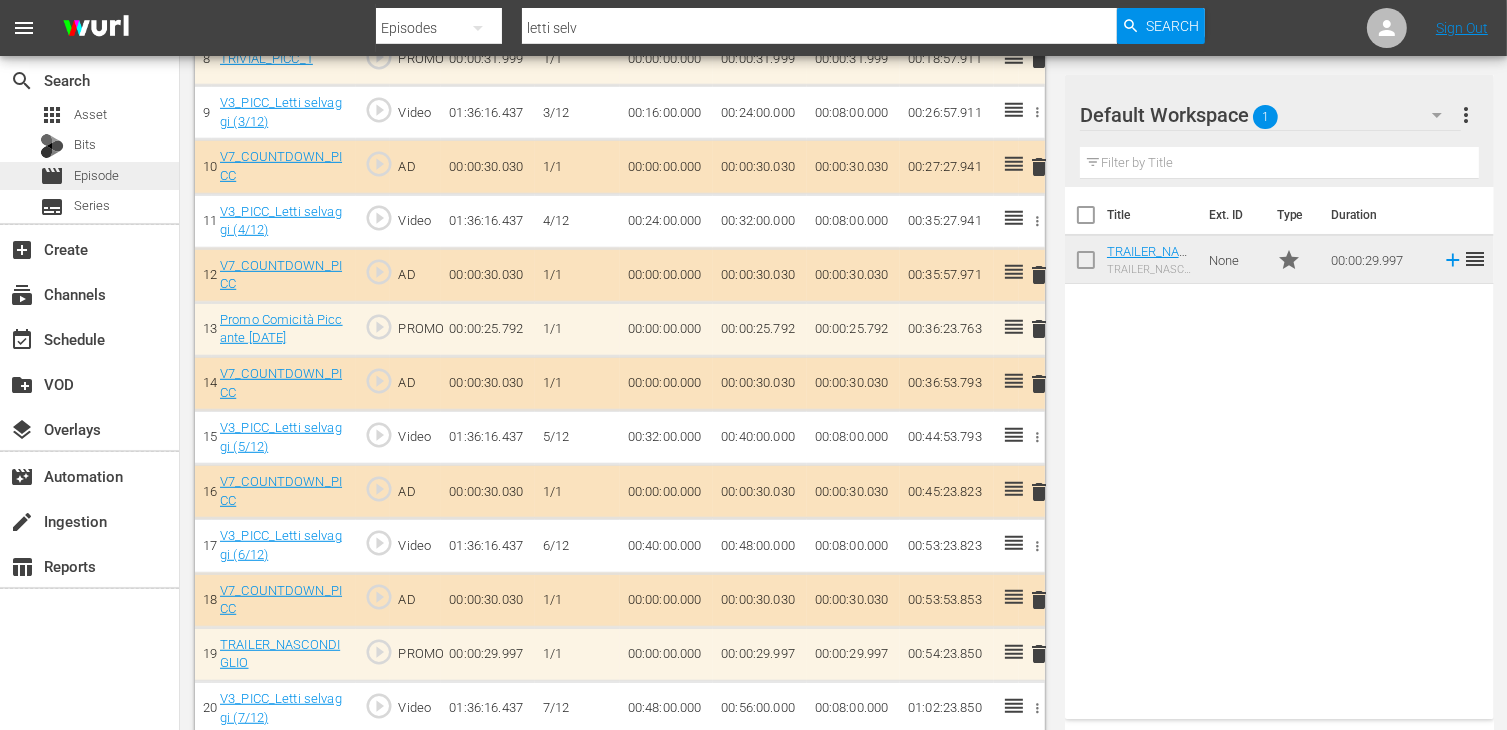click on "Episode" at bounding box center (96, 176) 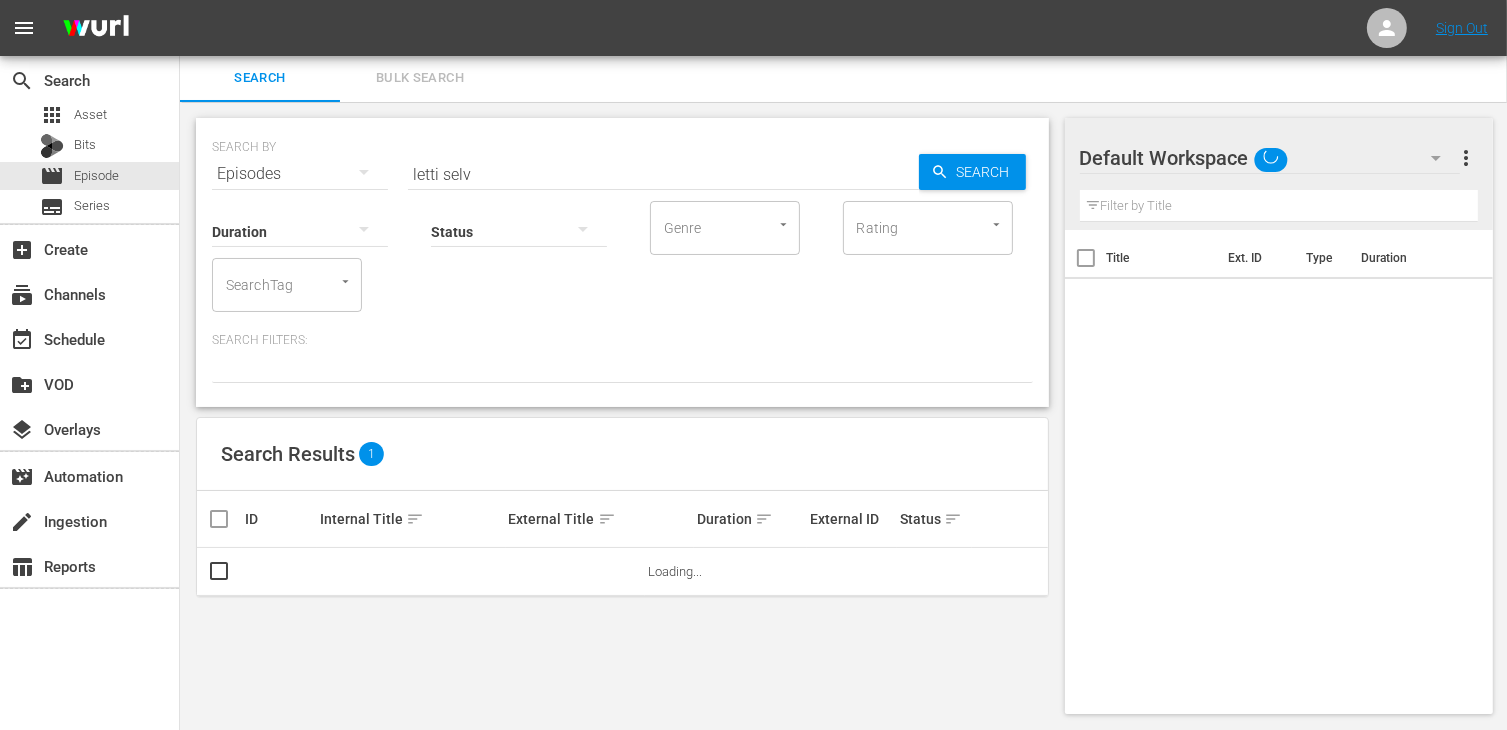 scroll, scrollTop: 1, scrollLeft: 0, axis: vertical 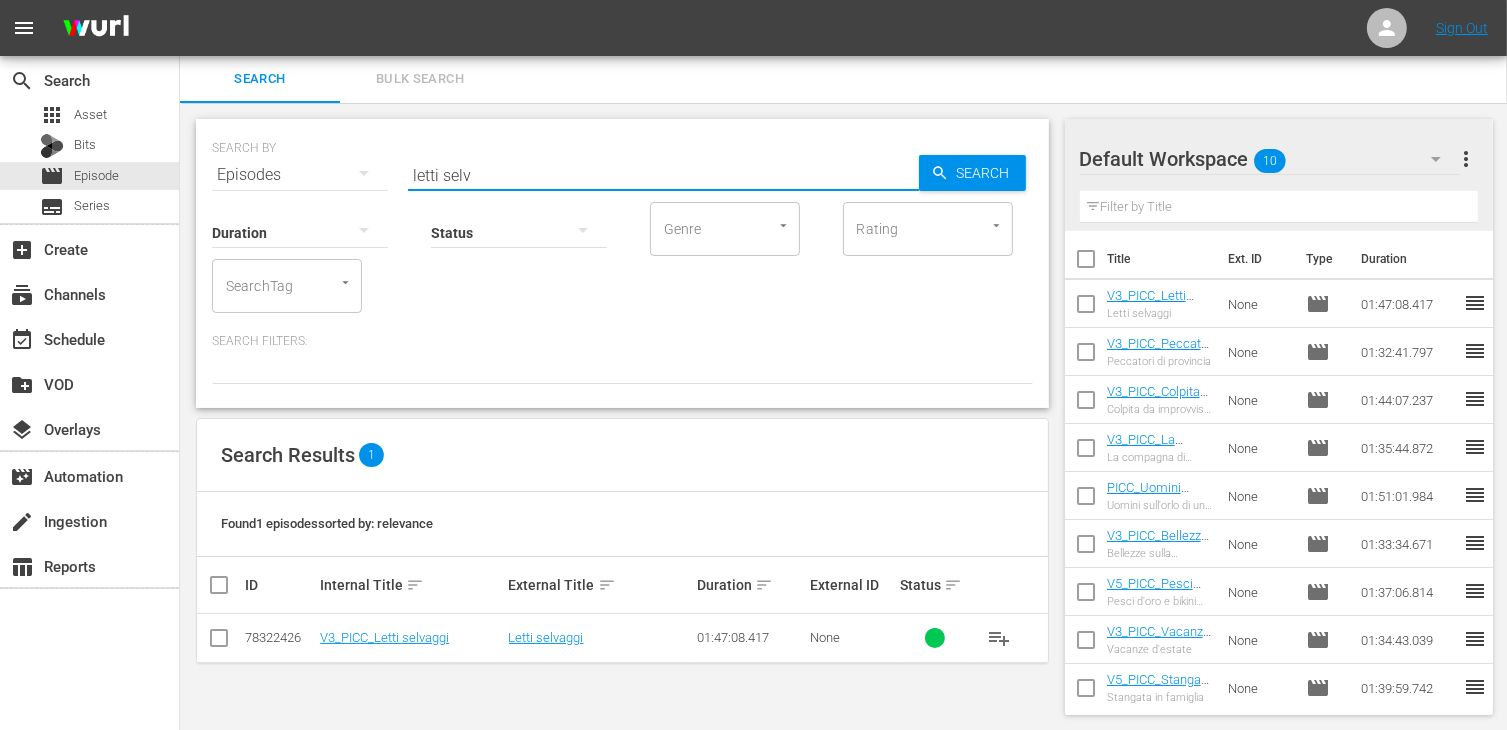 drag, startPoint x: 506, startPoint y: 177, endPoint x: 289, endPoint y: 143, distance: 219.64745 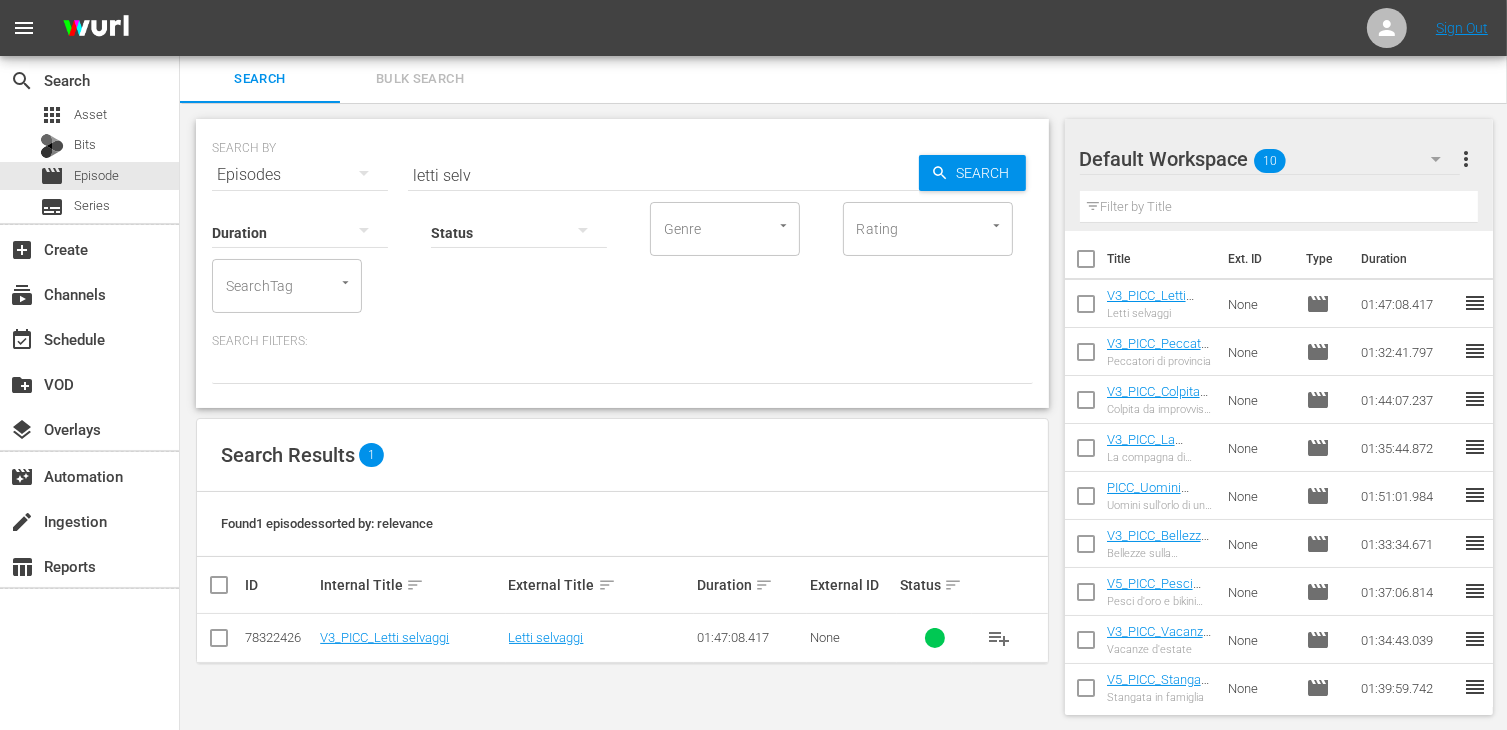 click on "Episodes" at bounding box center (300, 177) 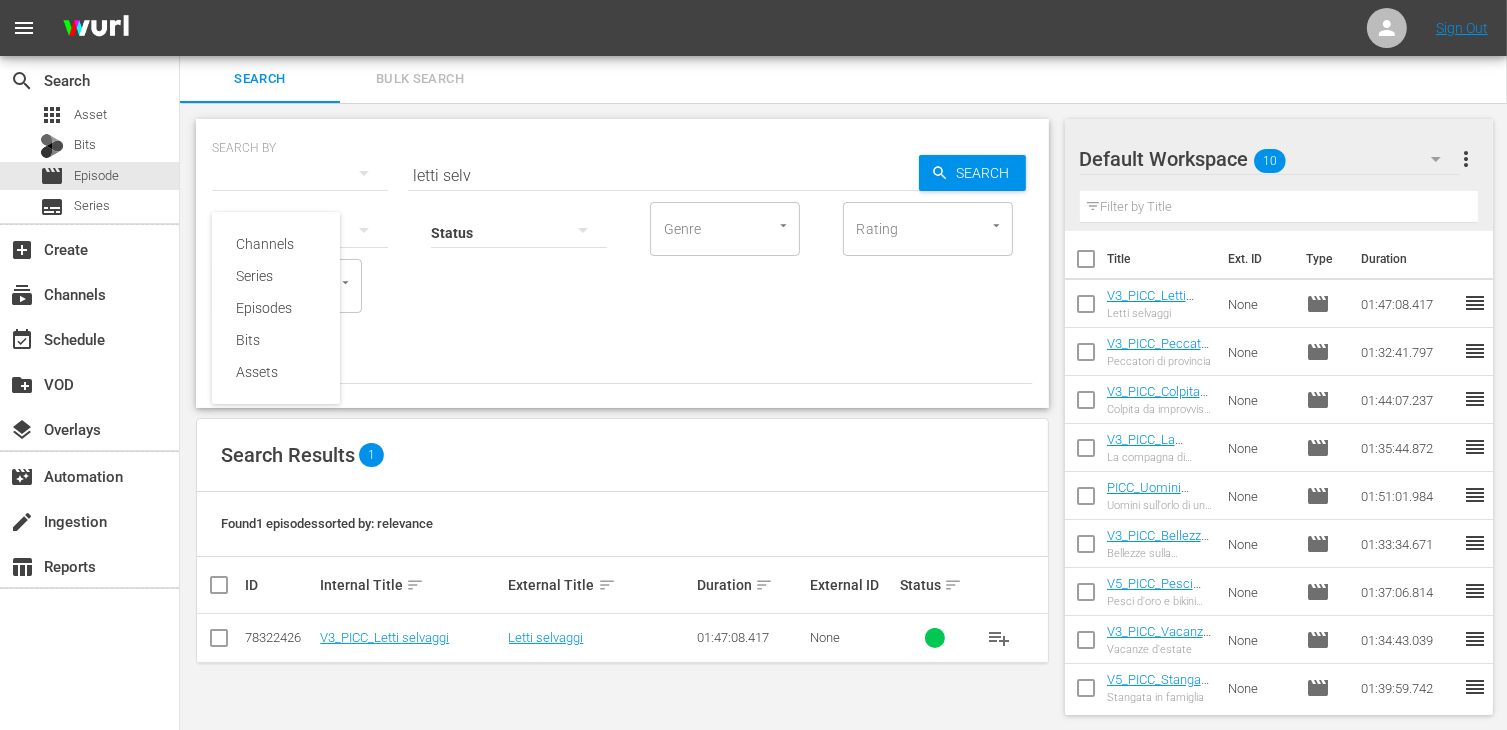 click on "Channels Series Episodes Bits Assets" at bounding box center [753, 365] 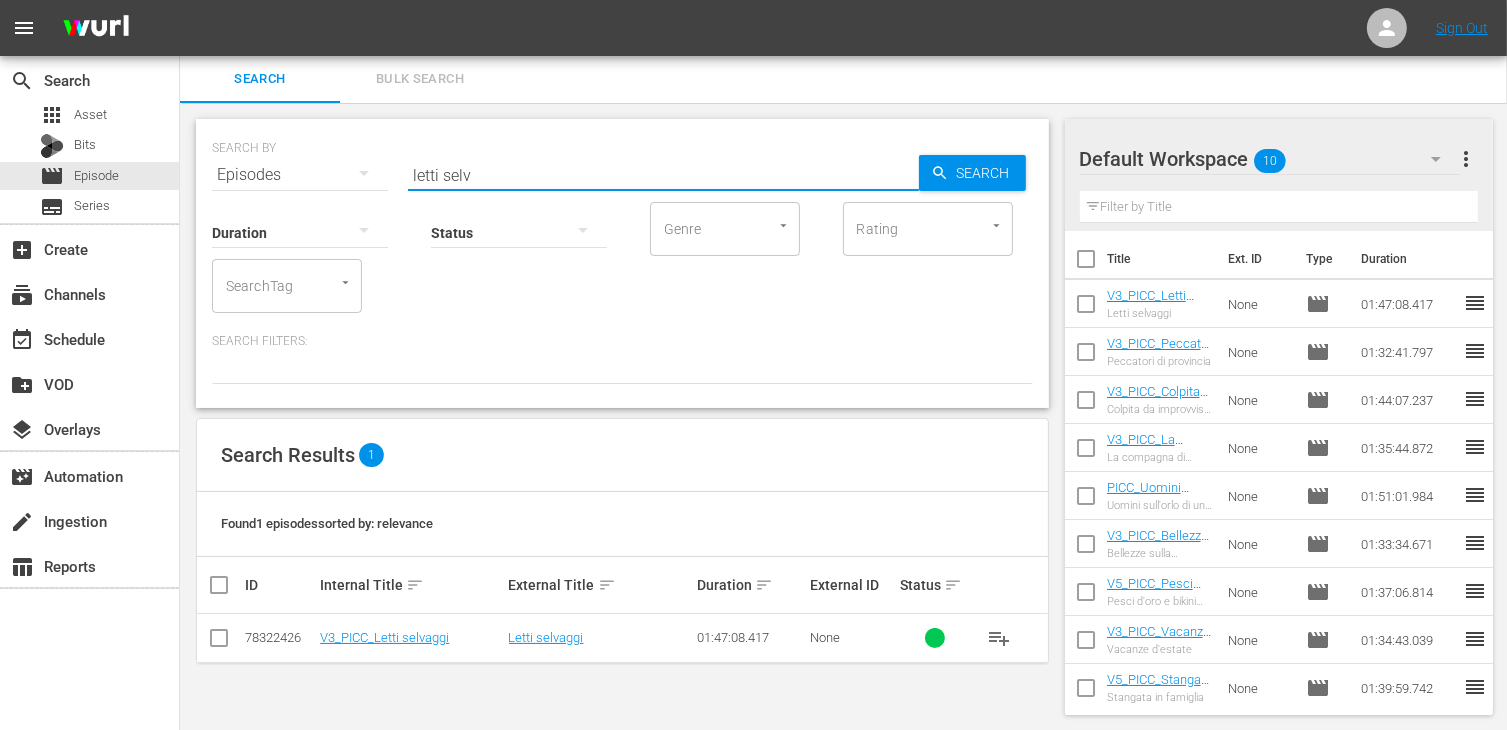 drag, startPoint x: 473, startPoint y: 175, endPoint x: 333, endPoint y: 178, distance: 140.03214 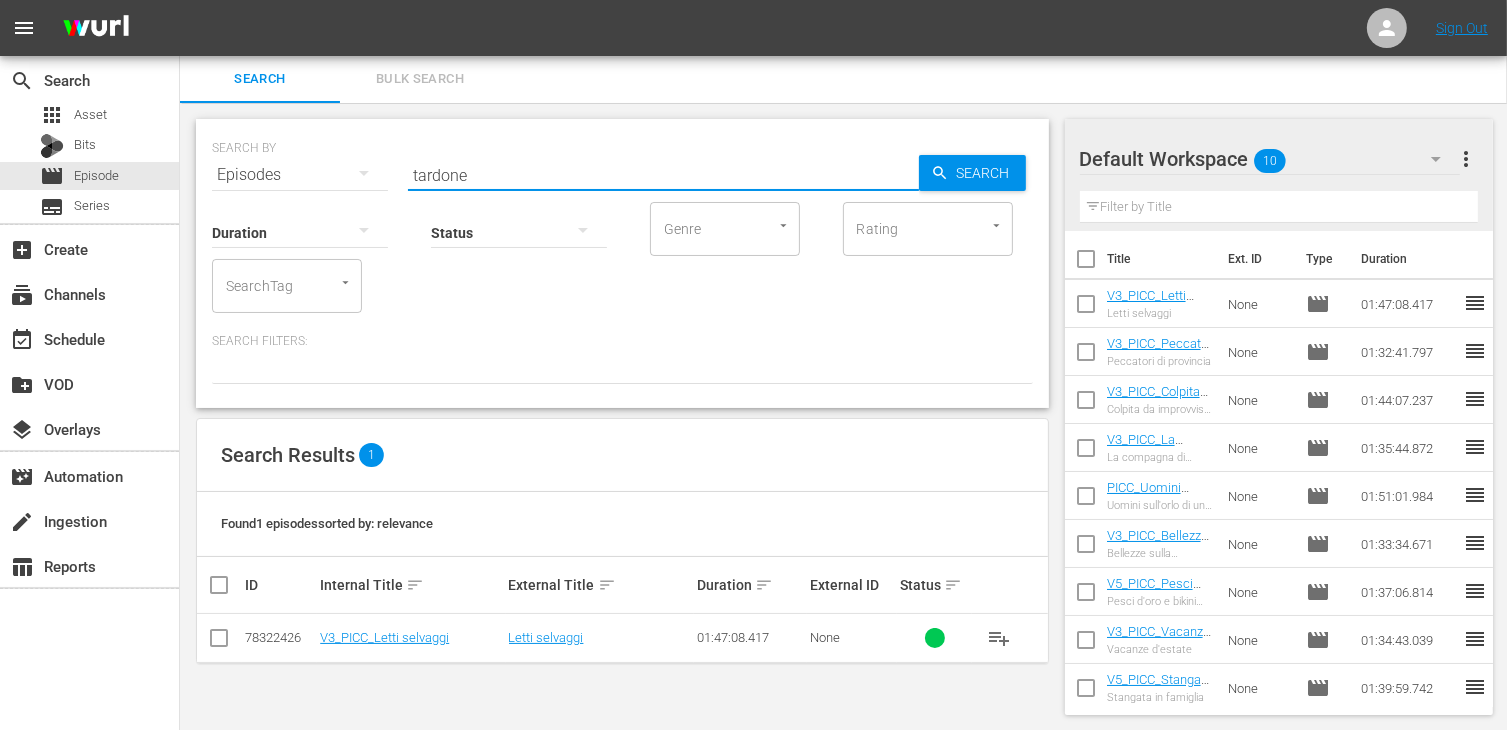 type on "tardone" 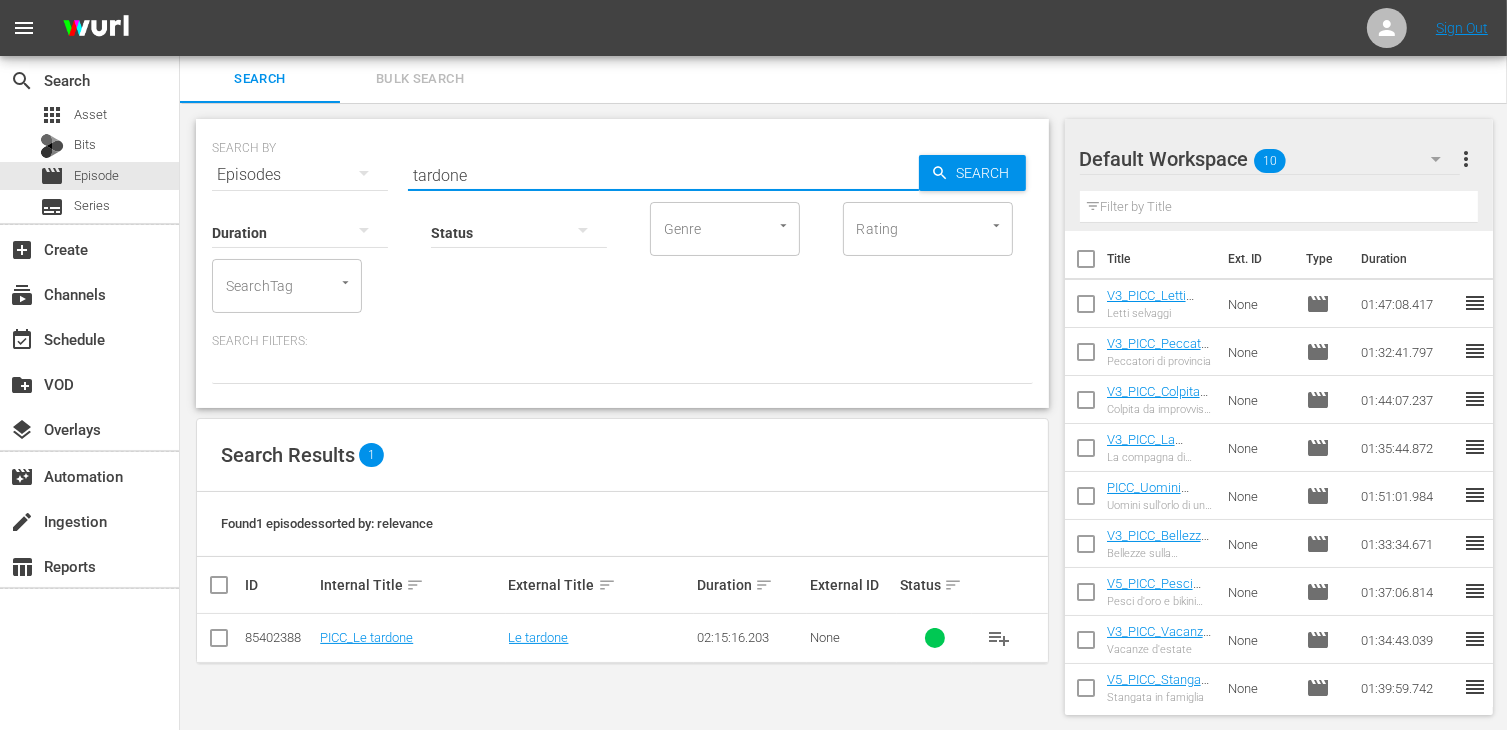 click at bounding box center (219, 638) 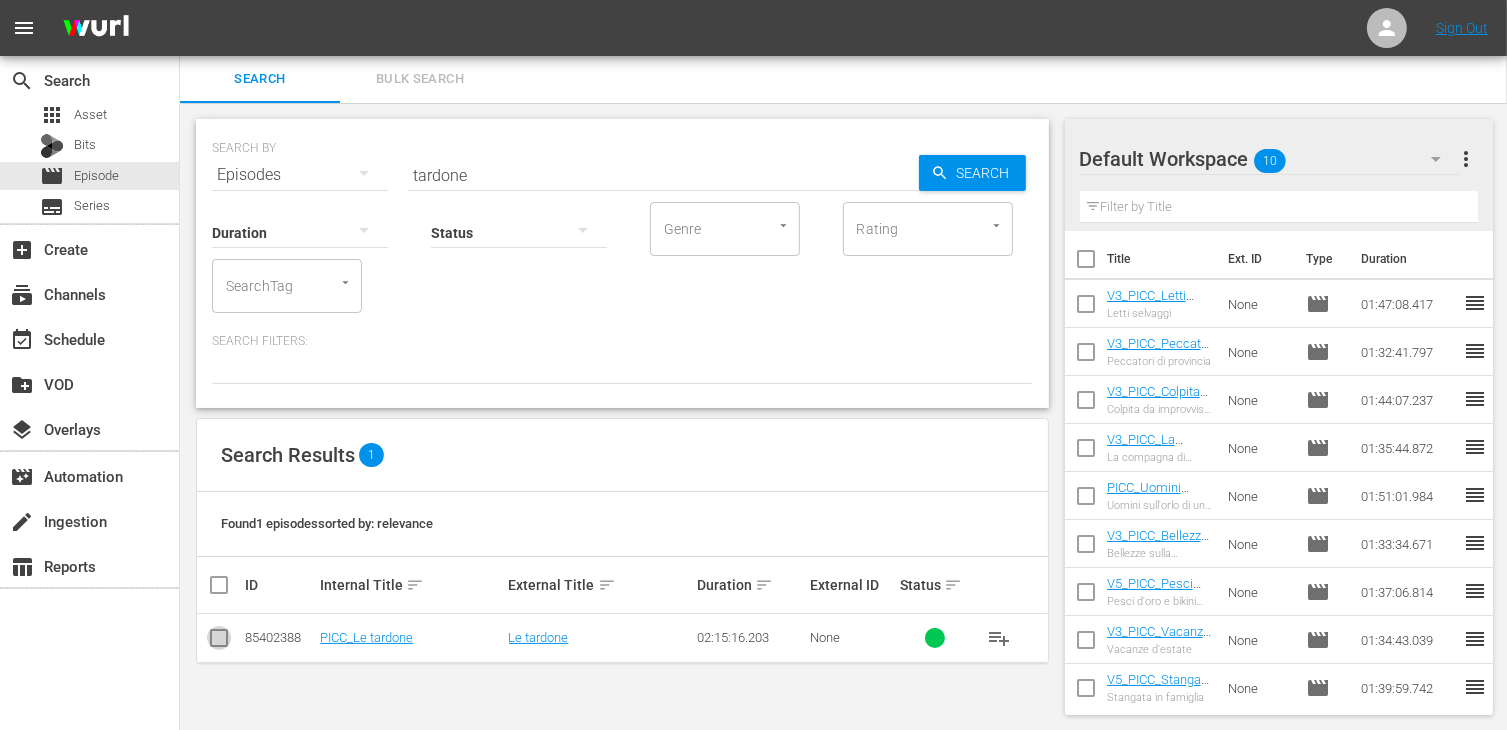 click at bounding box center [219, 642] 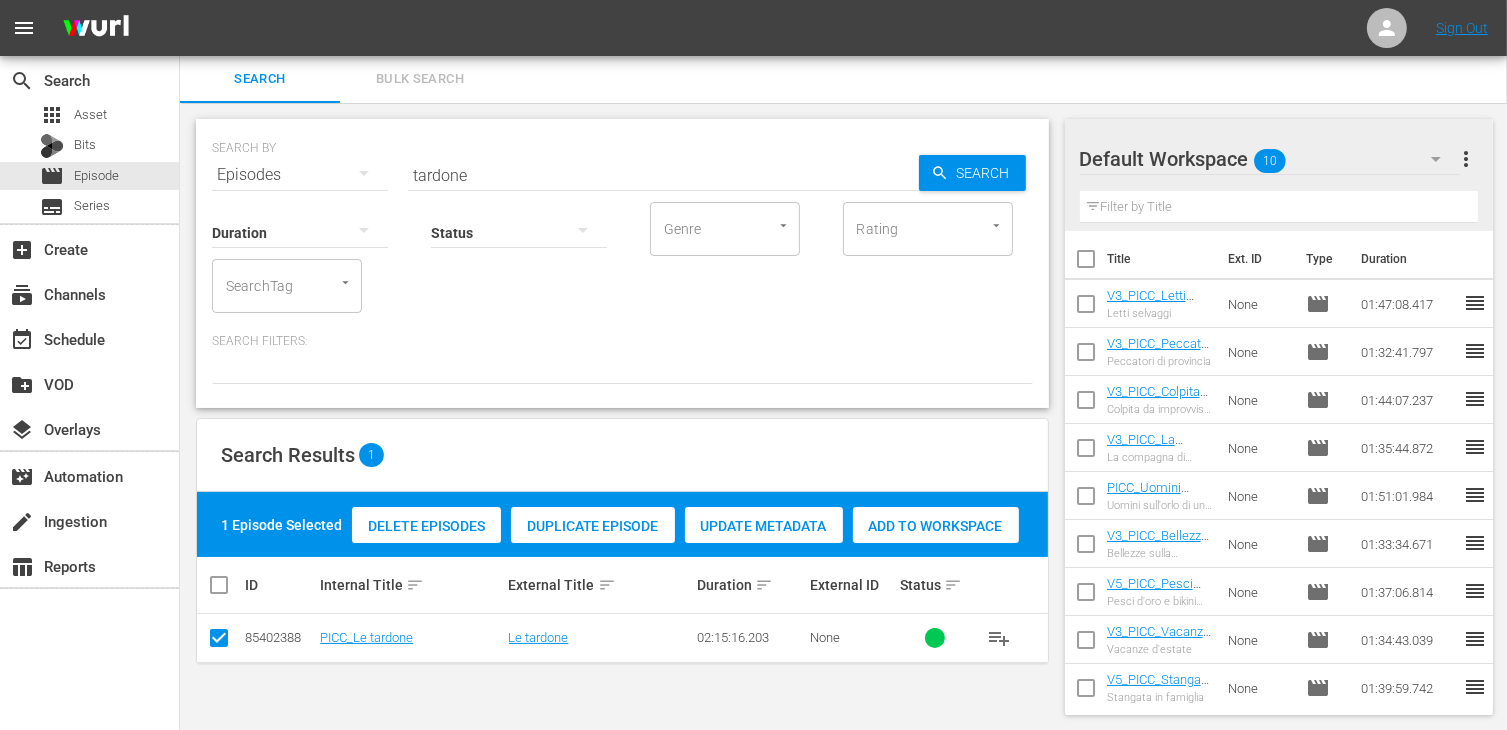 click on "Add to Workspace" at bounding box center [936, 526] 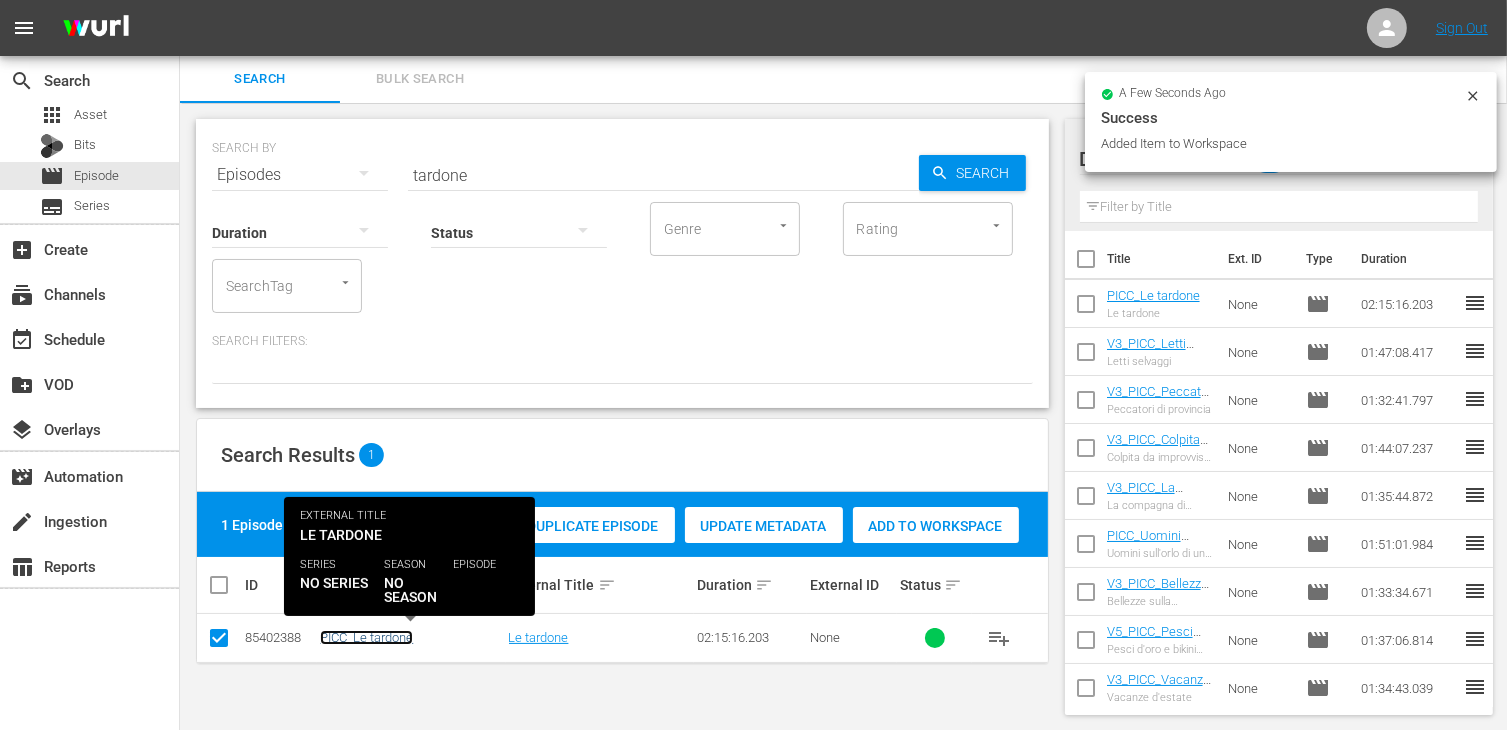 click on "PICC_Le tardone" at bounding box center [366, 637] 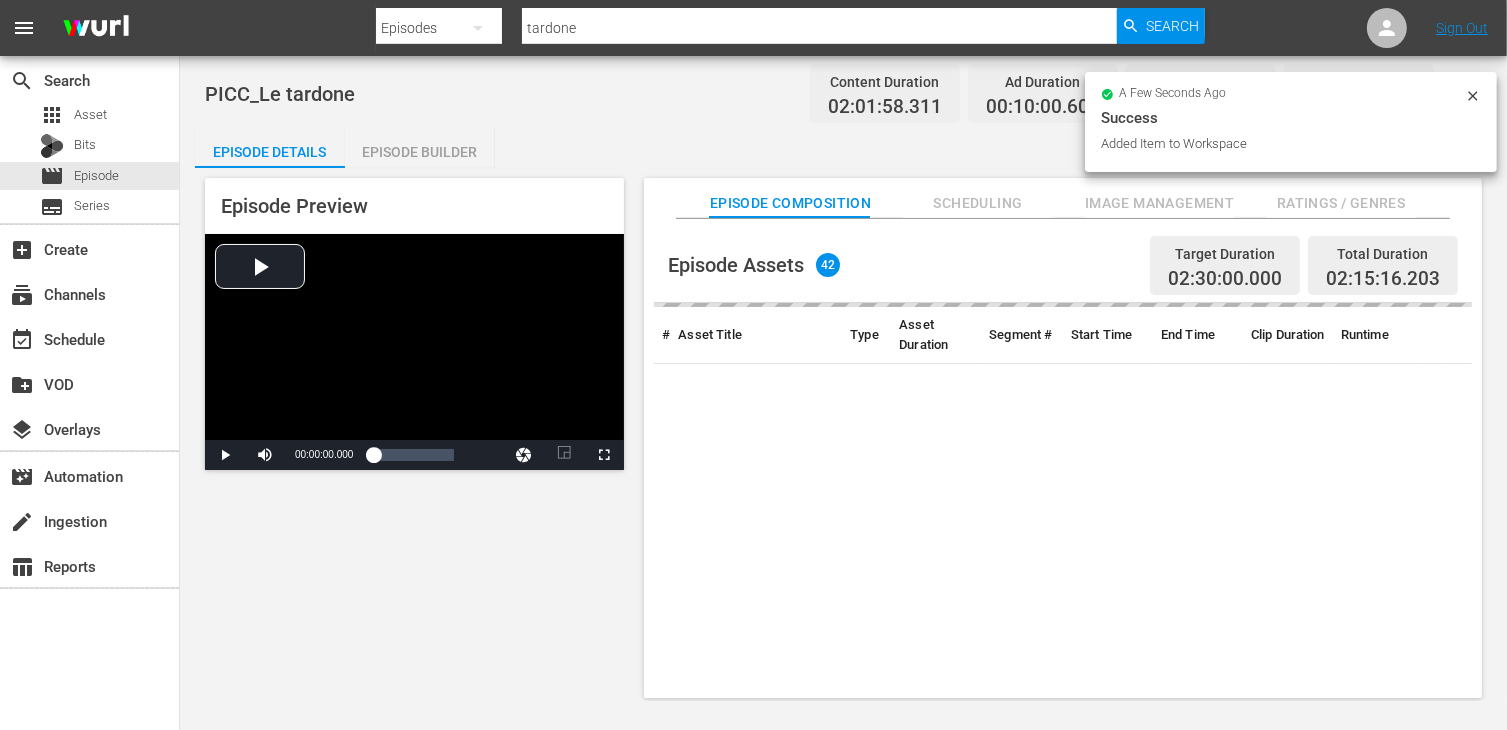 scroll, scrollTop: 0, scrollLeft: 0, axis: both 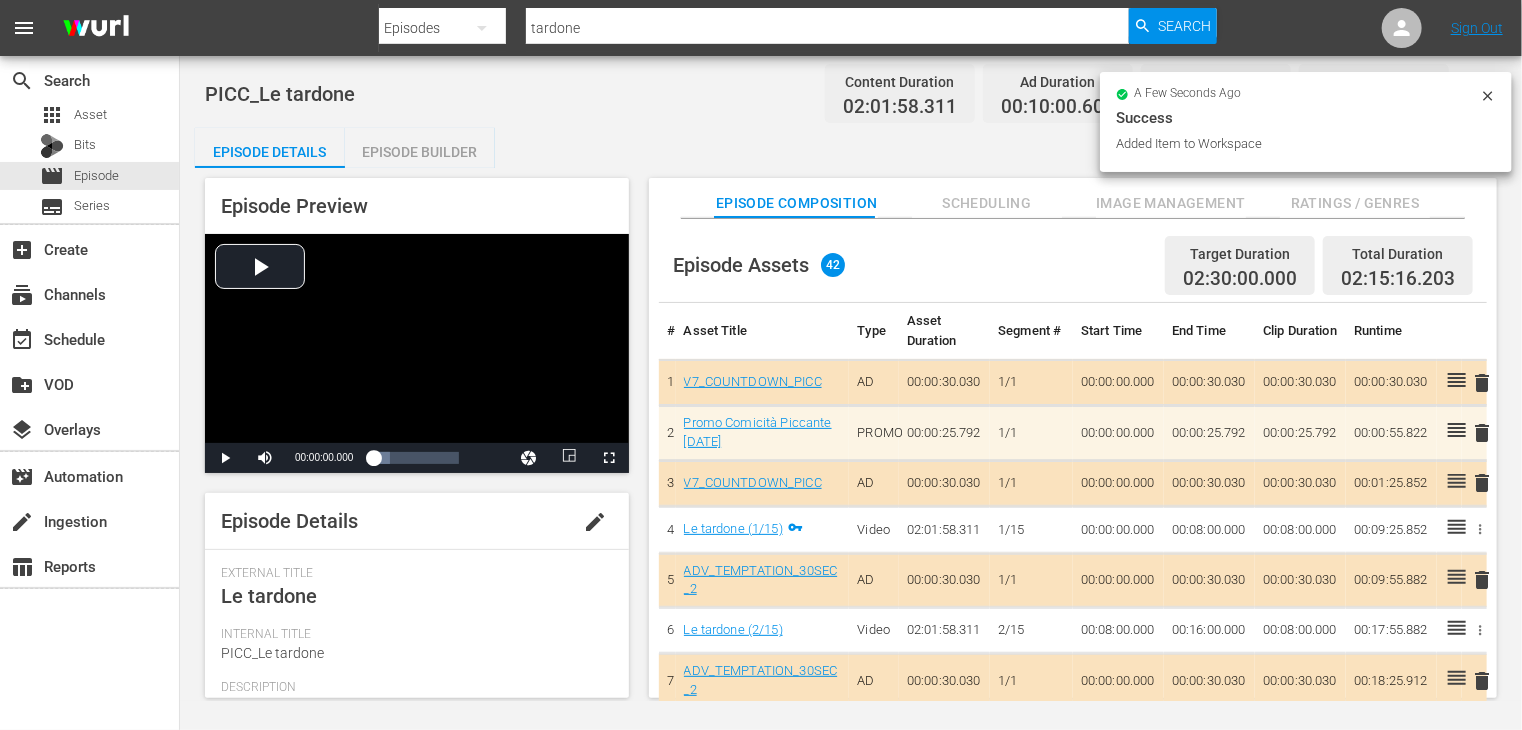 click on "Episode Builder" at bounding box center [420, 152] 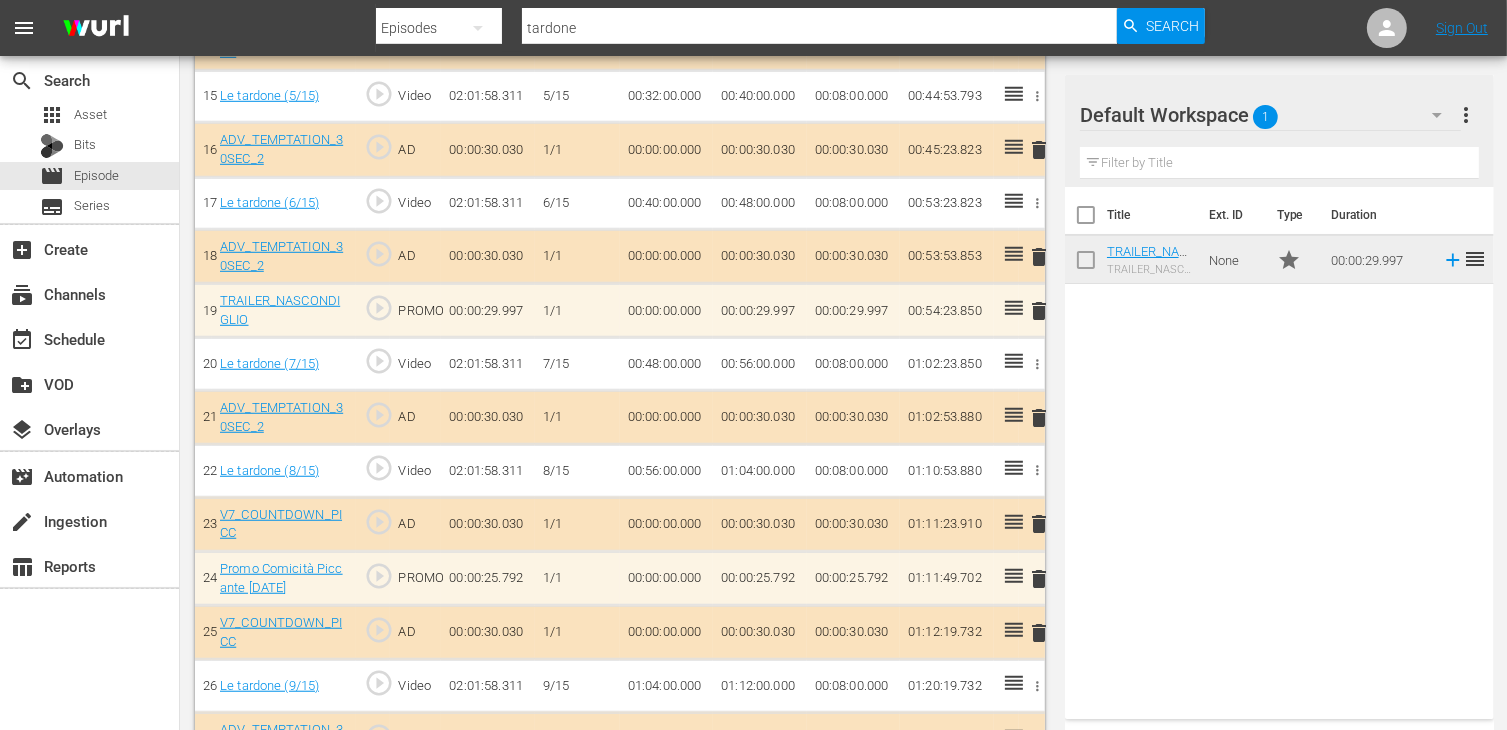 scroll, scrollTop: 1364, scrollLeft: 0, axis: vertical 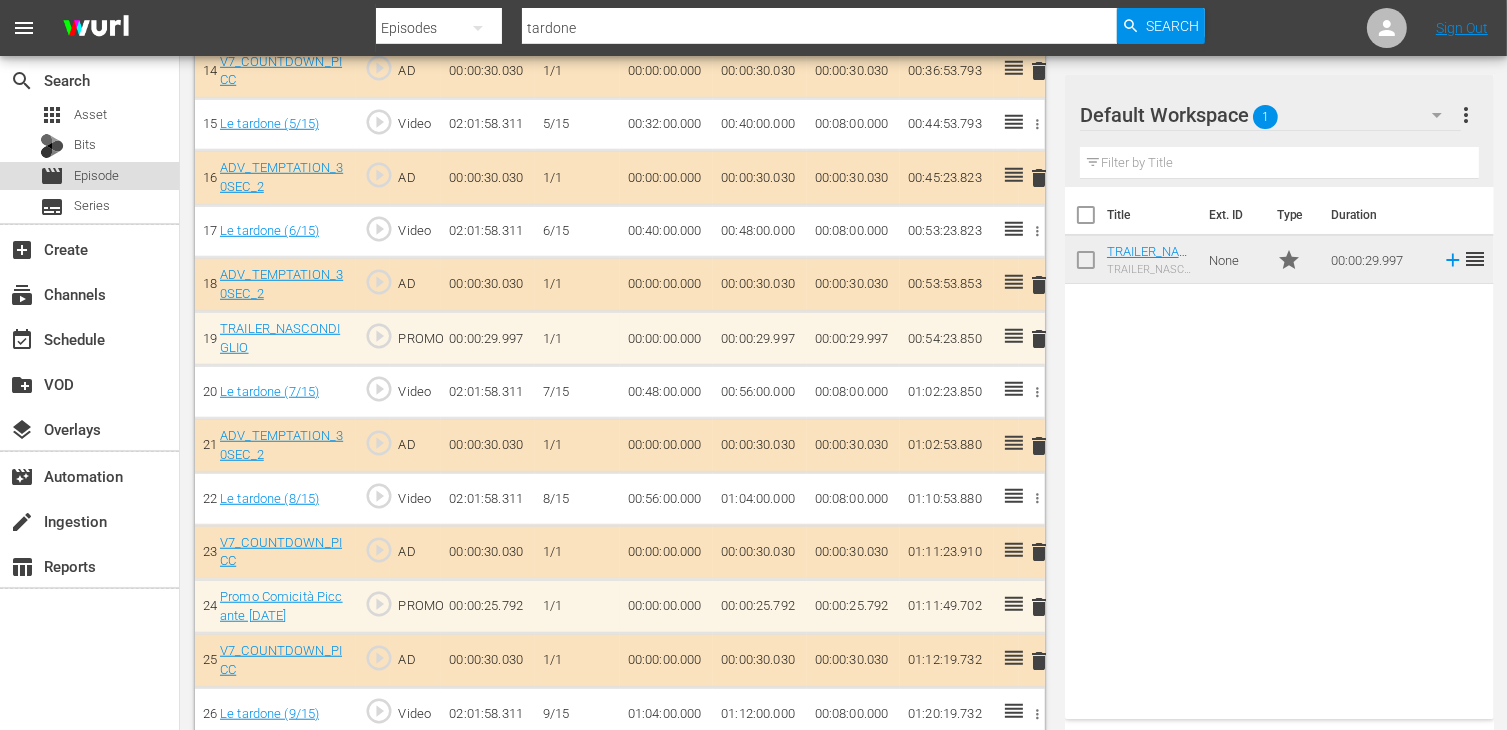 click on "Episode" at bounding box center (96, 176) 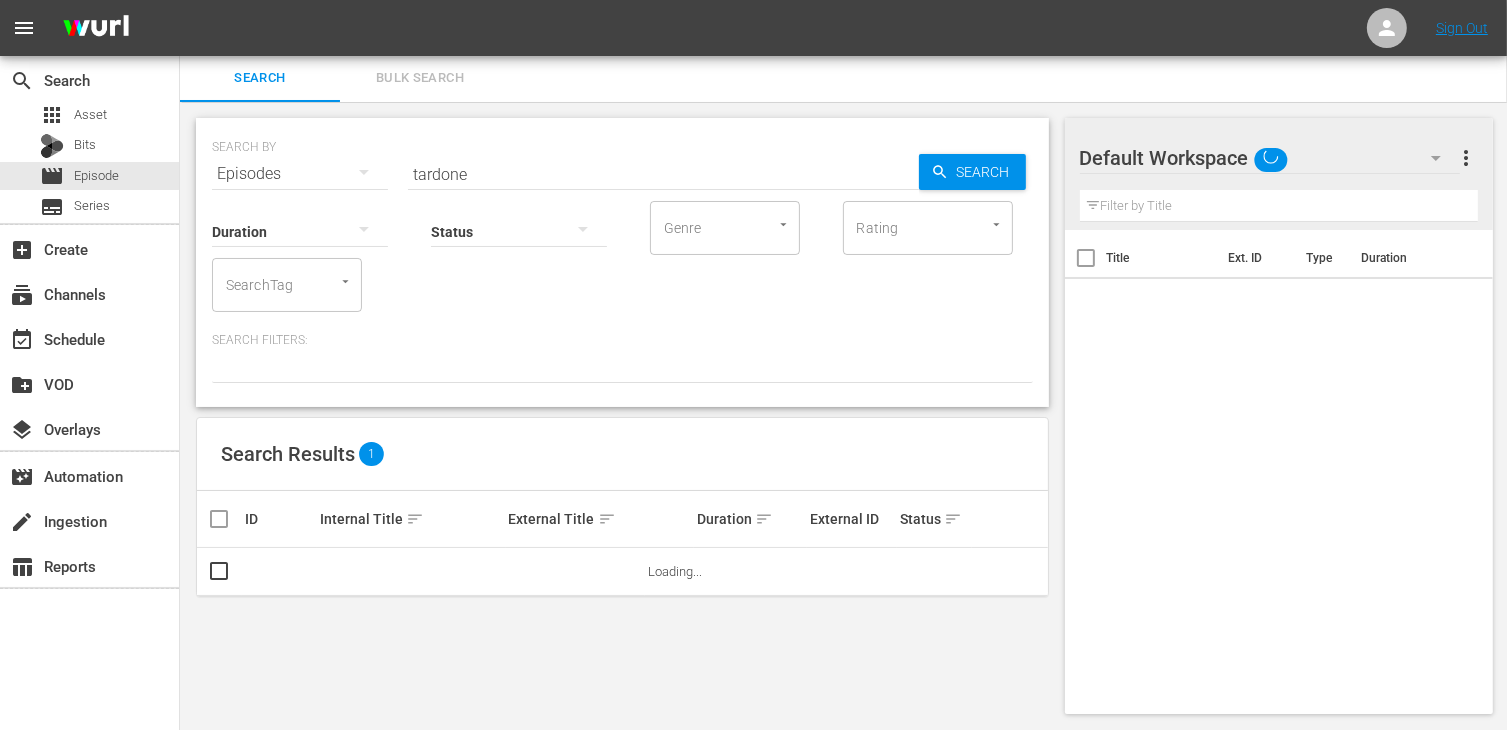 scroll, scrollTop: 1, scrollLeft: 0, axis: vertical 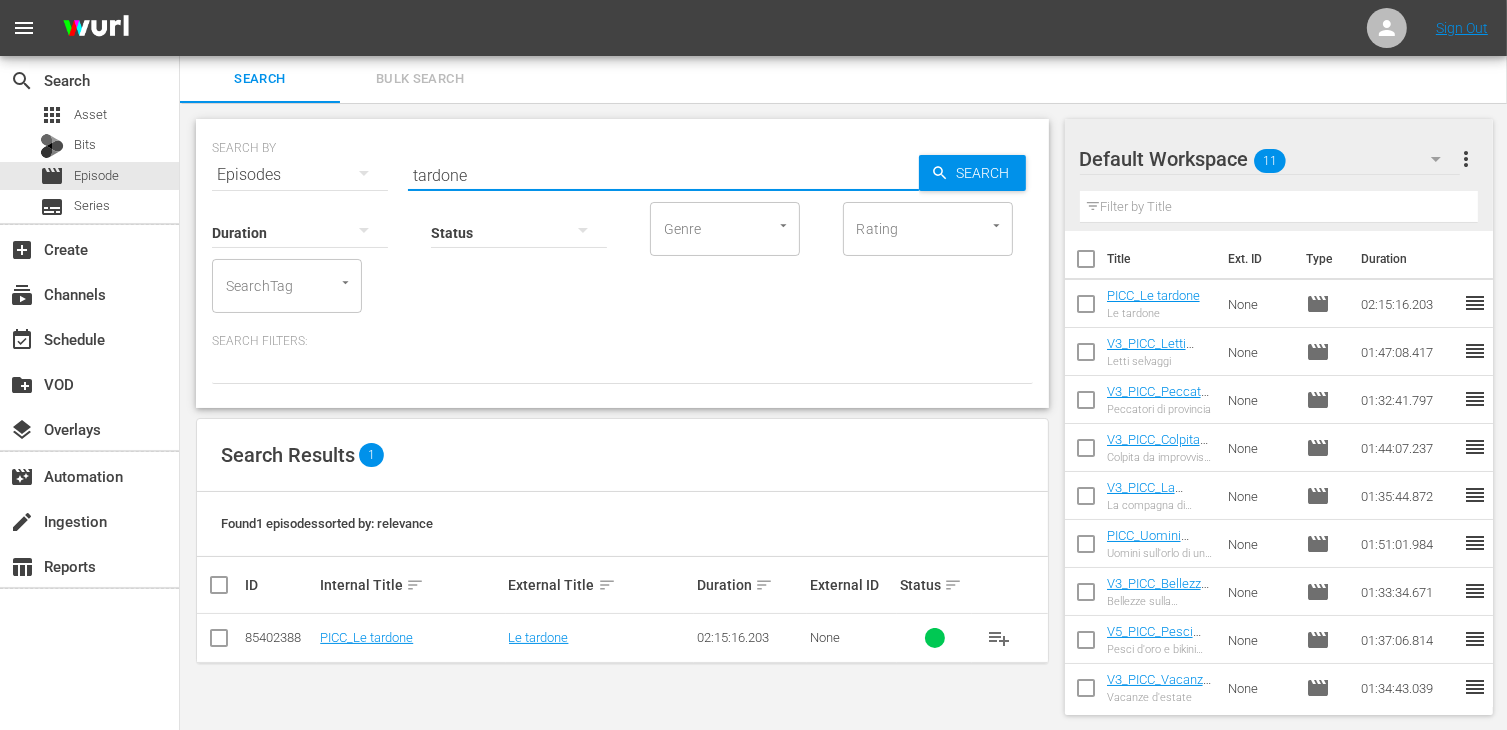drag, startPoint x: 469, startPoint y: 177, endPoint x: 286, endPoint y: 193, distance: 183.69812 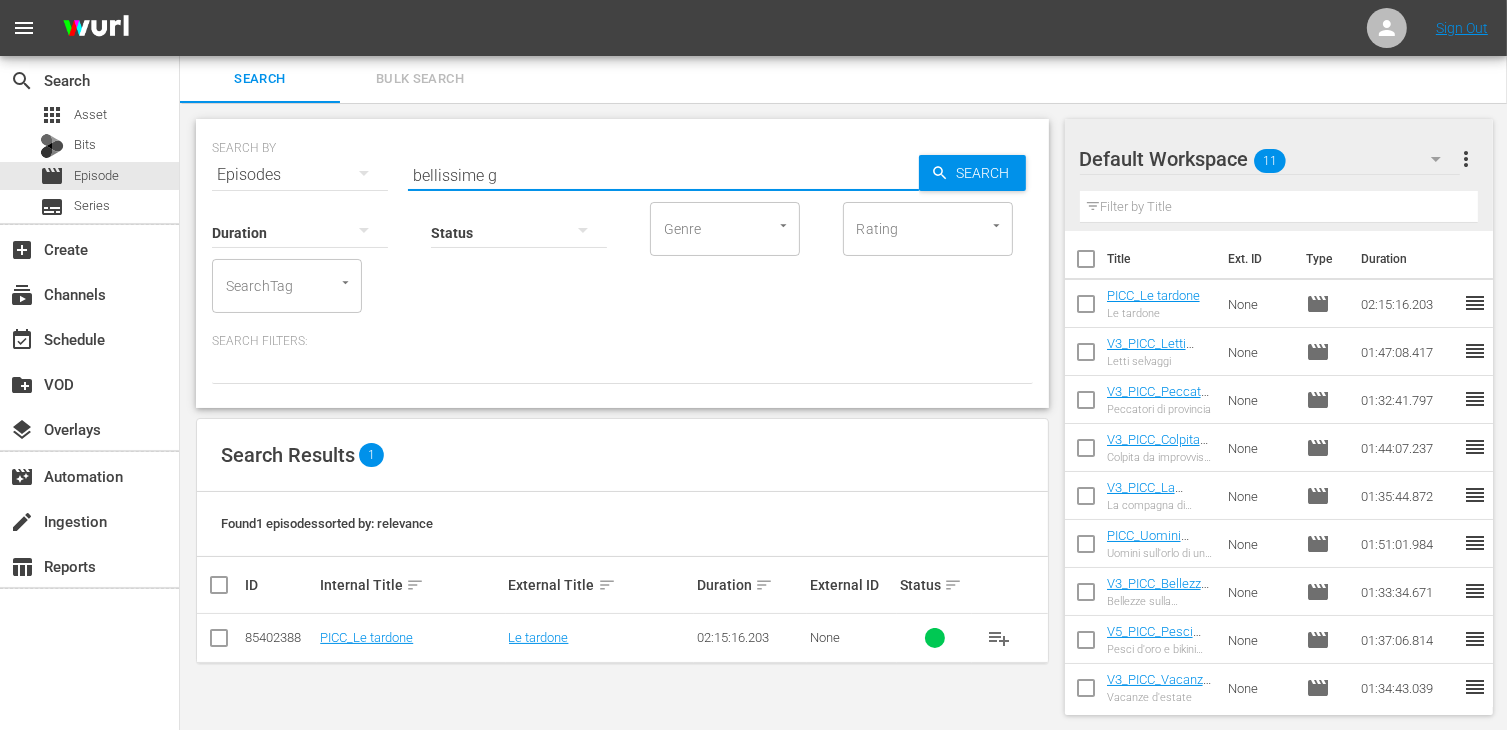 type on "bellissime g" 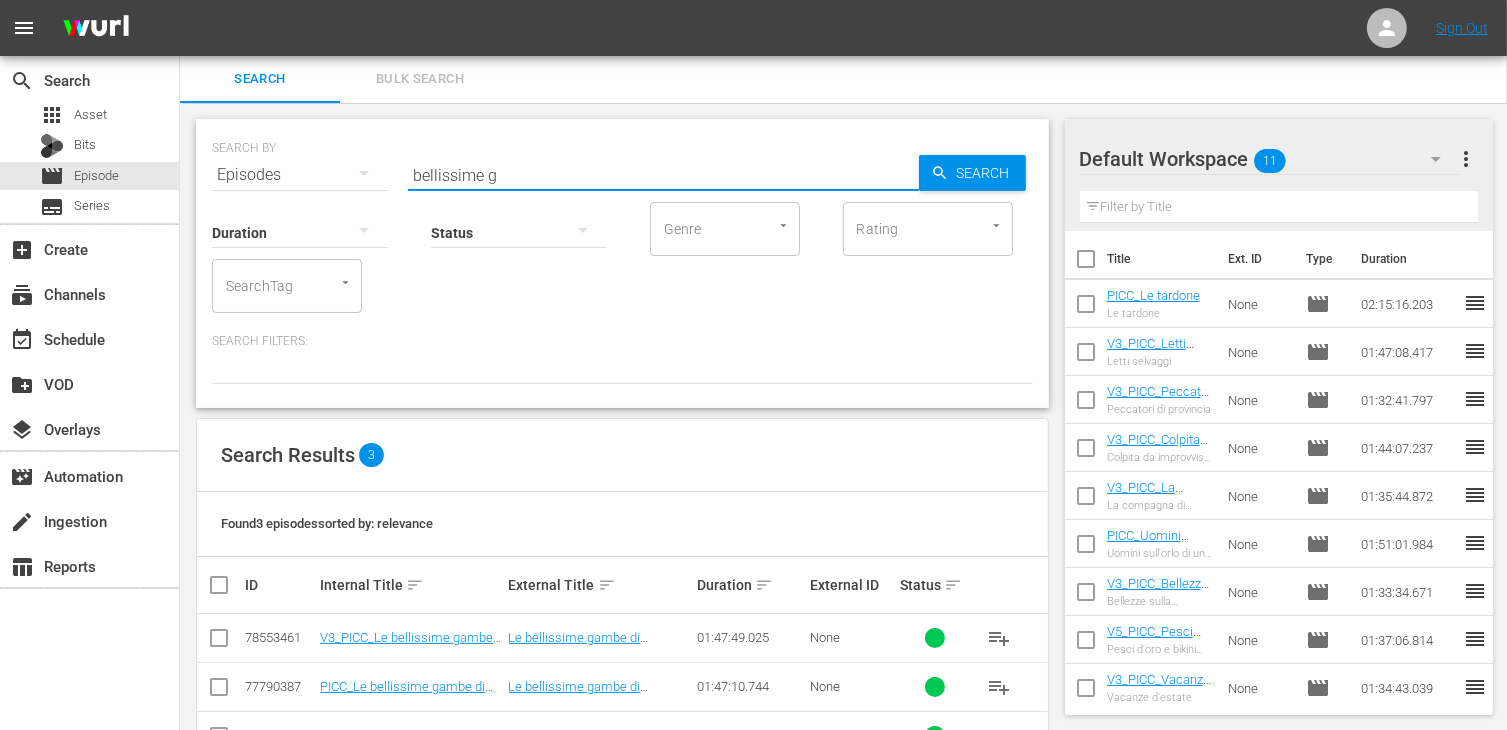 click at bounding box center [219, 642] 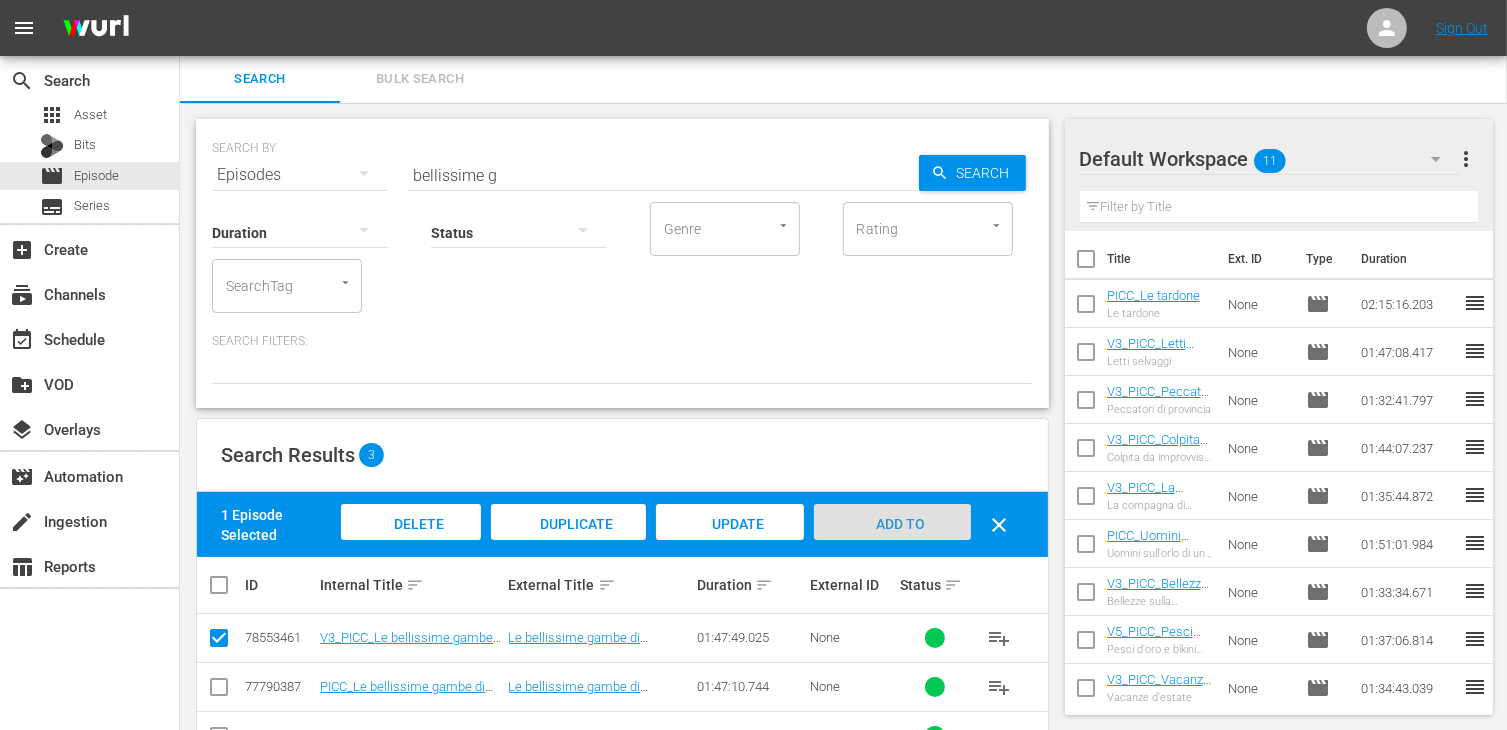 click on "Add to Workspace" at bounding box center [892, 543] 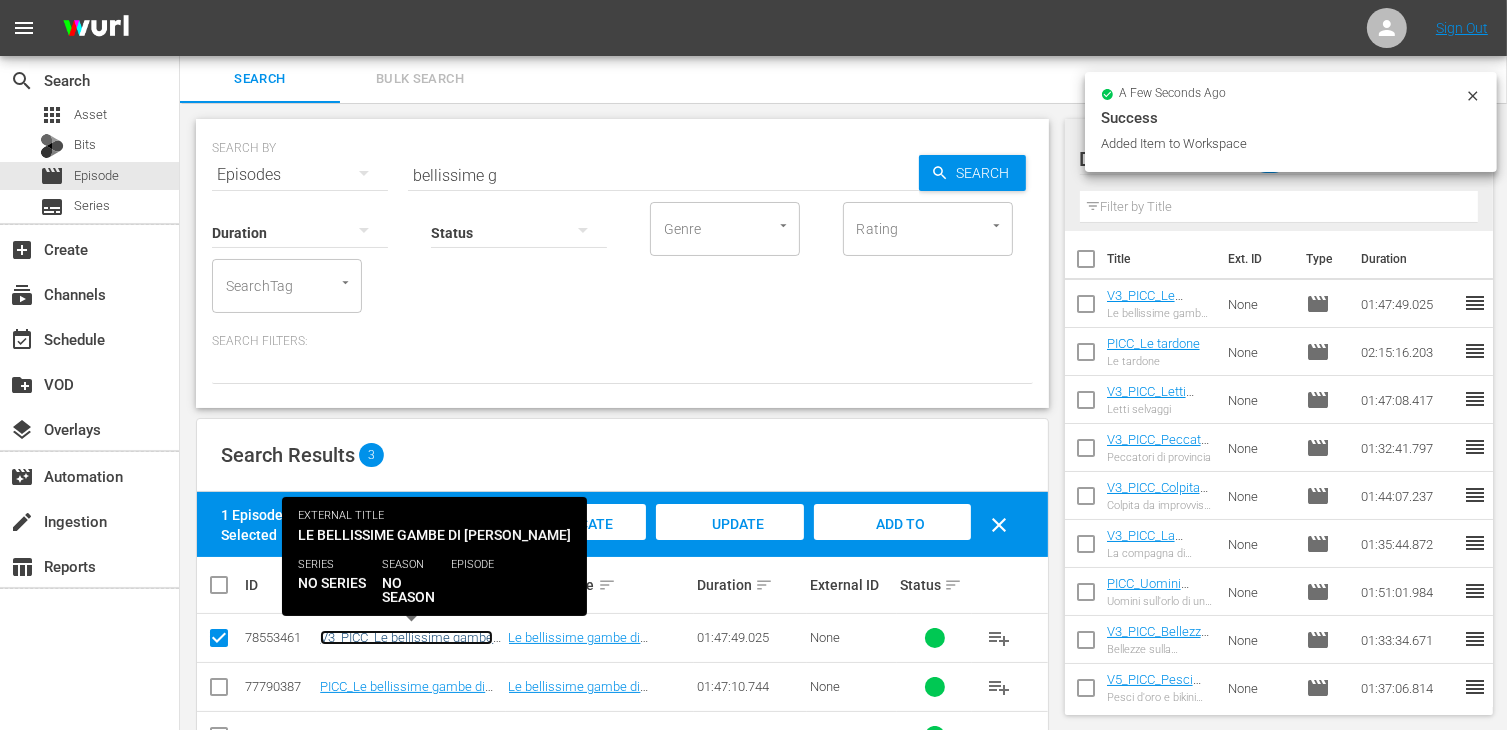 click on "V3_PICC_Le bellissime gambe di [PERSON_NAME]" at bounding box center [406, 645] 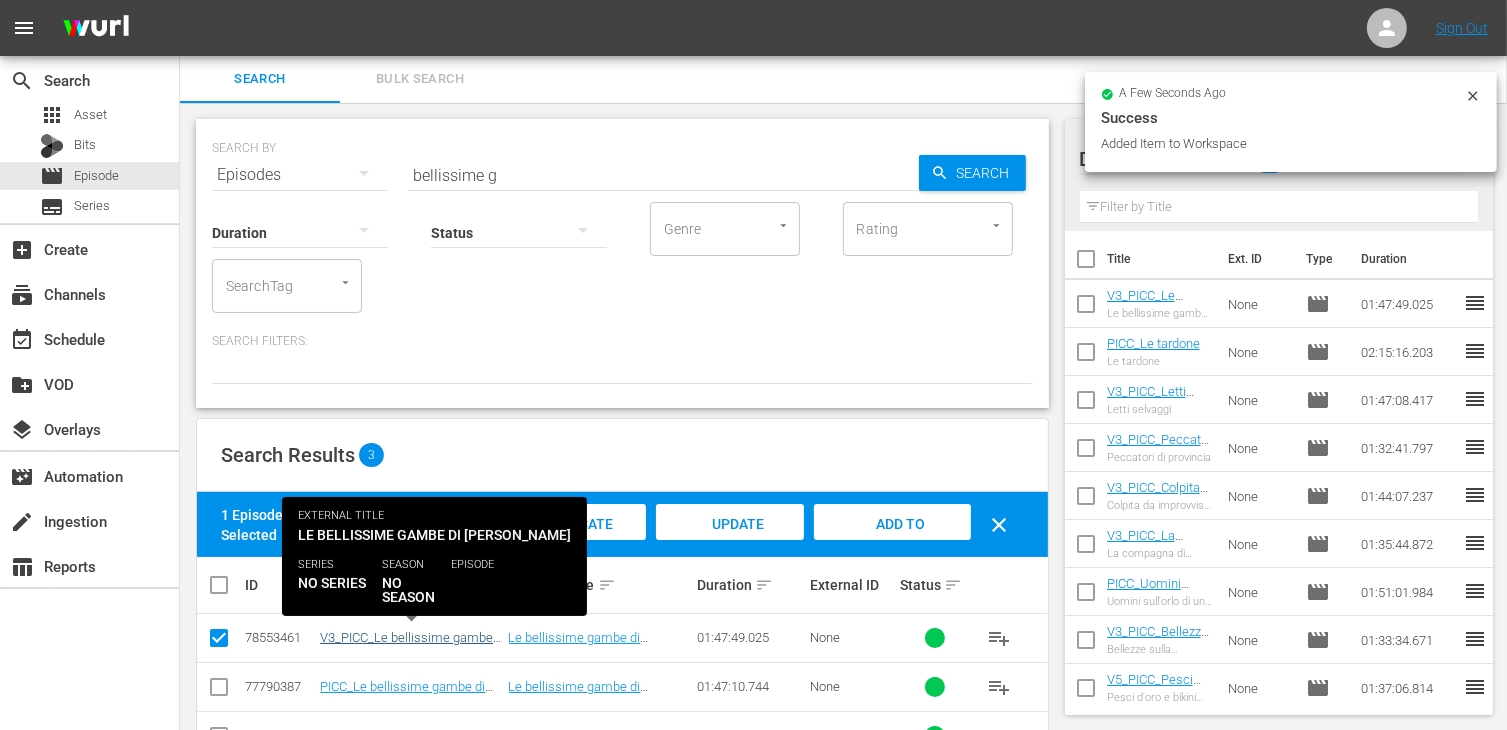 scroll, scrollTop: 0, scrollLeft: 0, axis: both 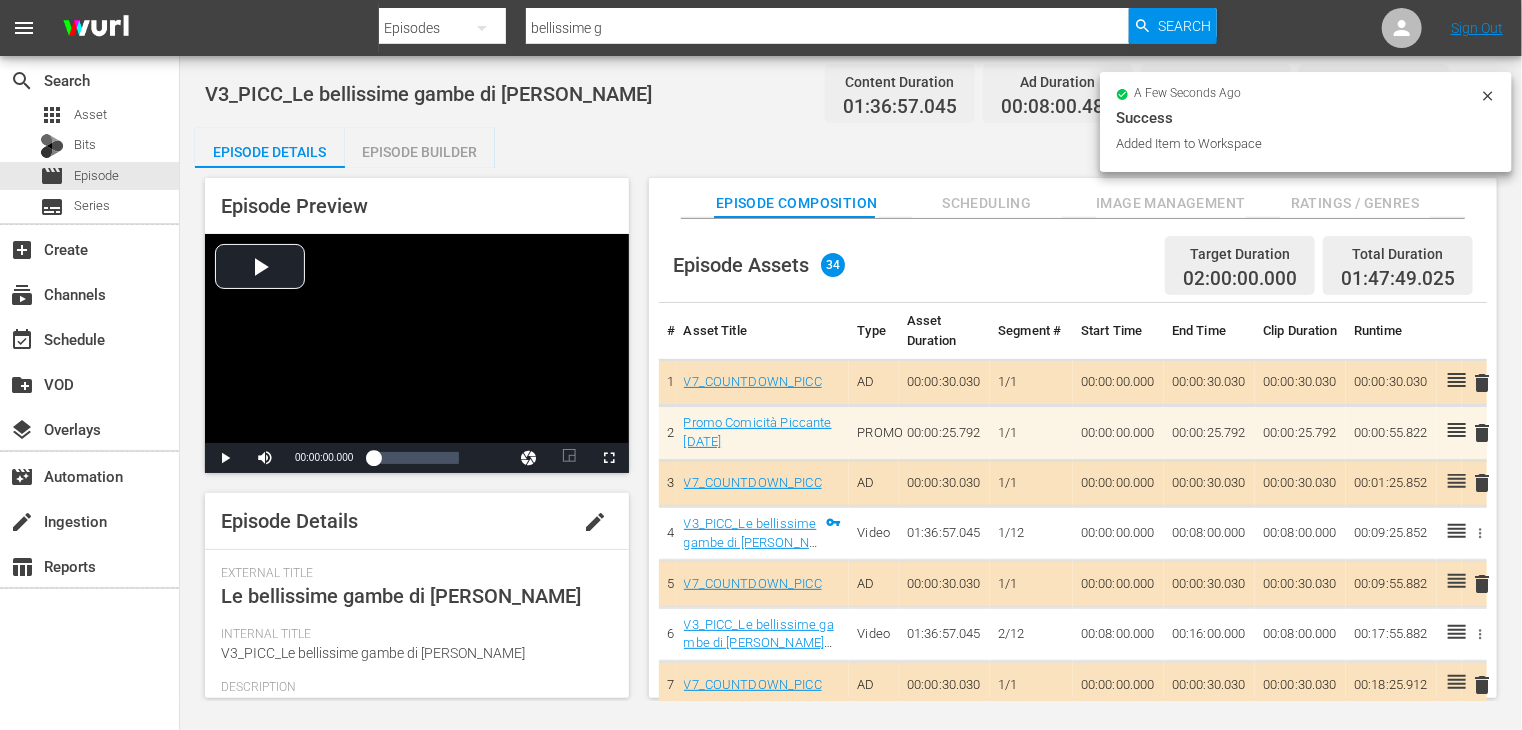 click on "Episode Builder" at bounding box center (420, 152) 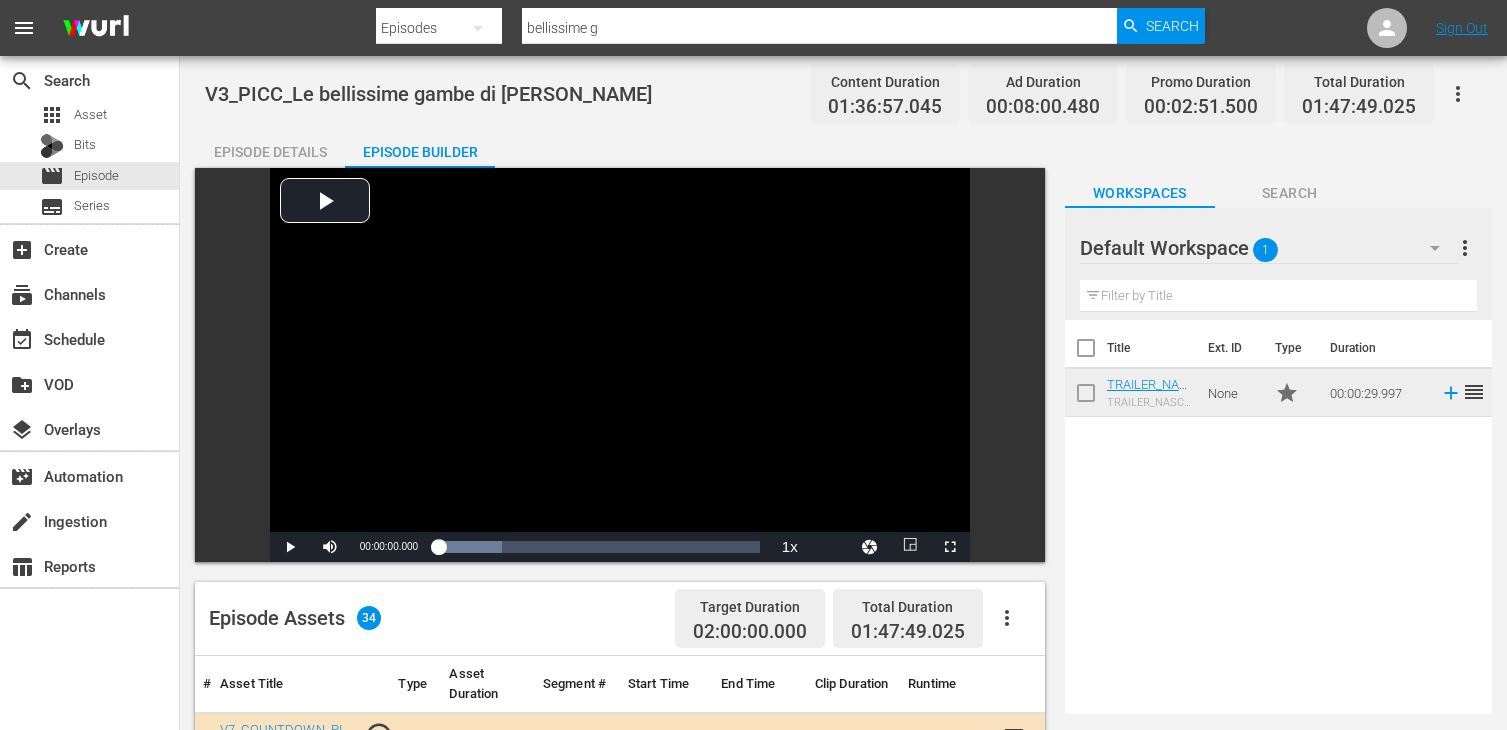 scroll, scrollTop: 0, scrollLeft: 0, axis: both 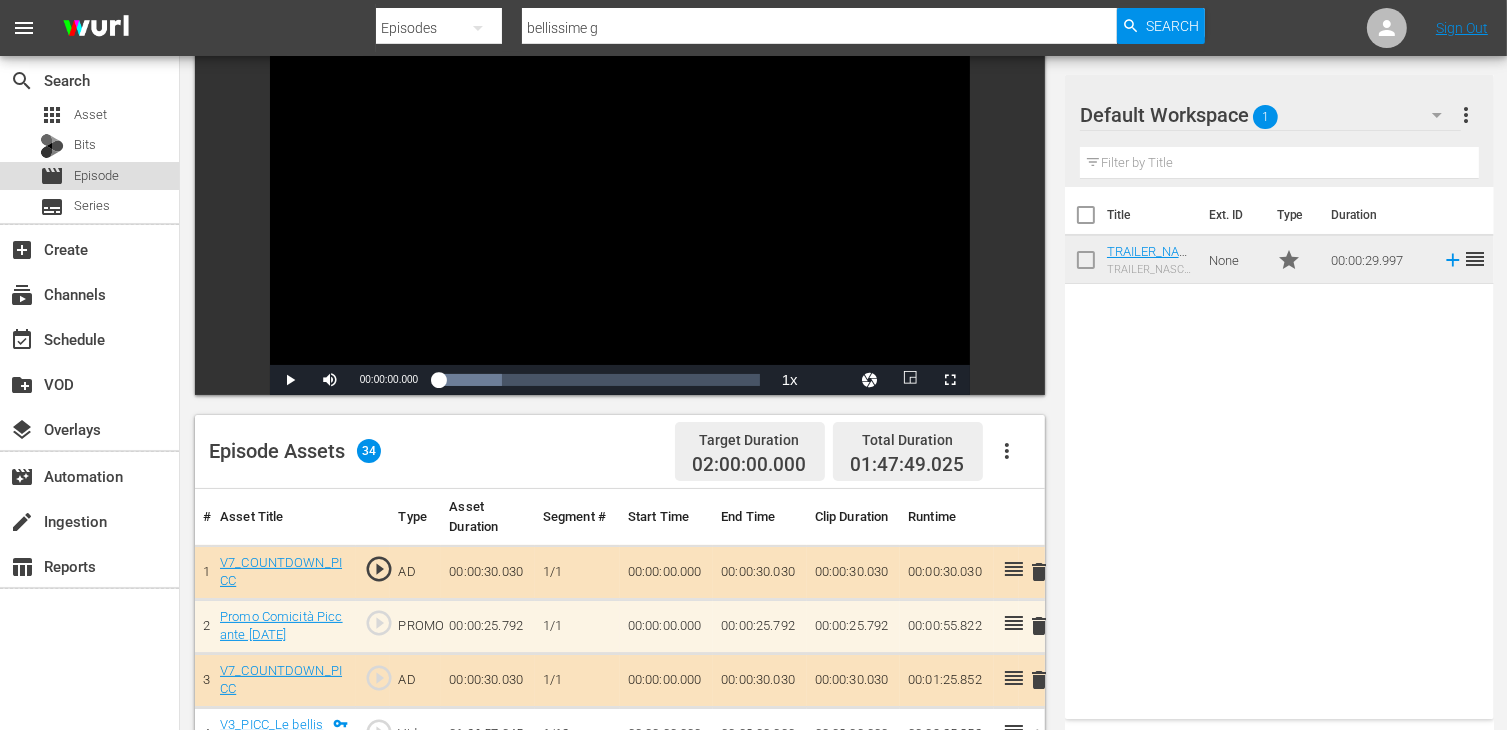 click on "movie Episode" at bounding box center (79, 176) 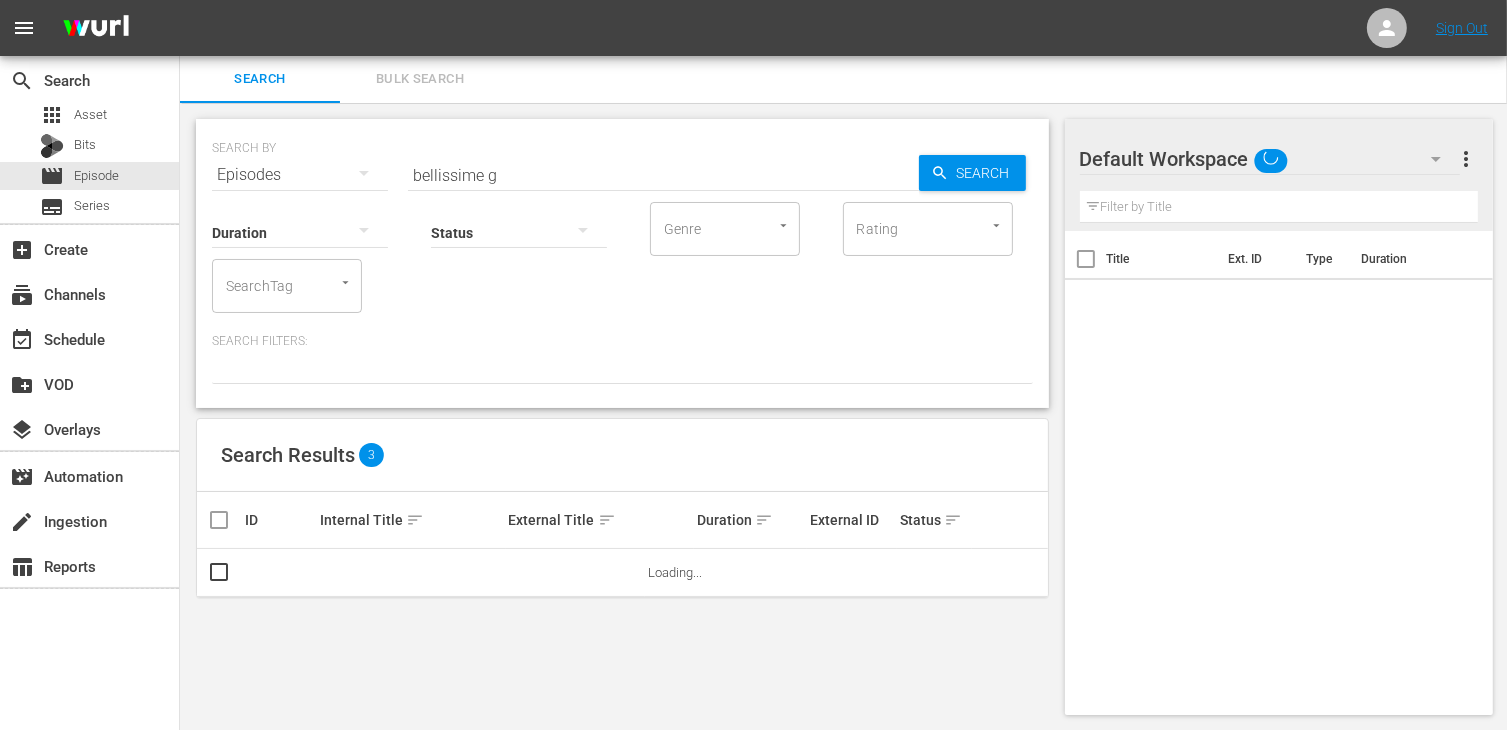 scroll, scrollTop: 67, scrollLeft: 0, axis: vertical 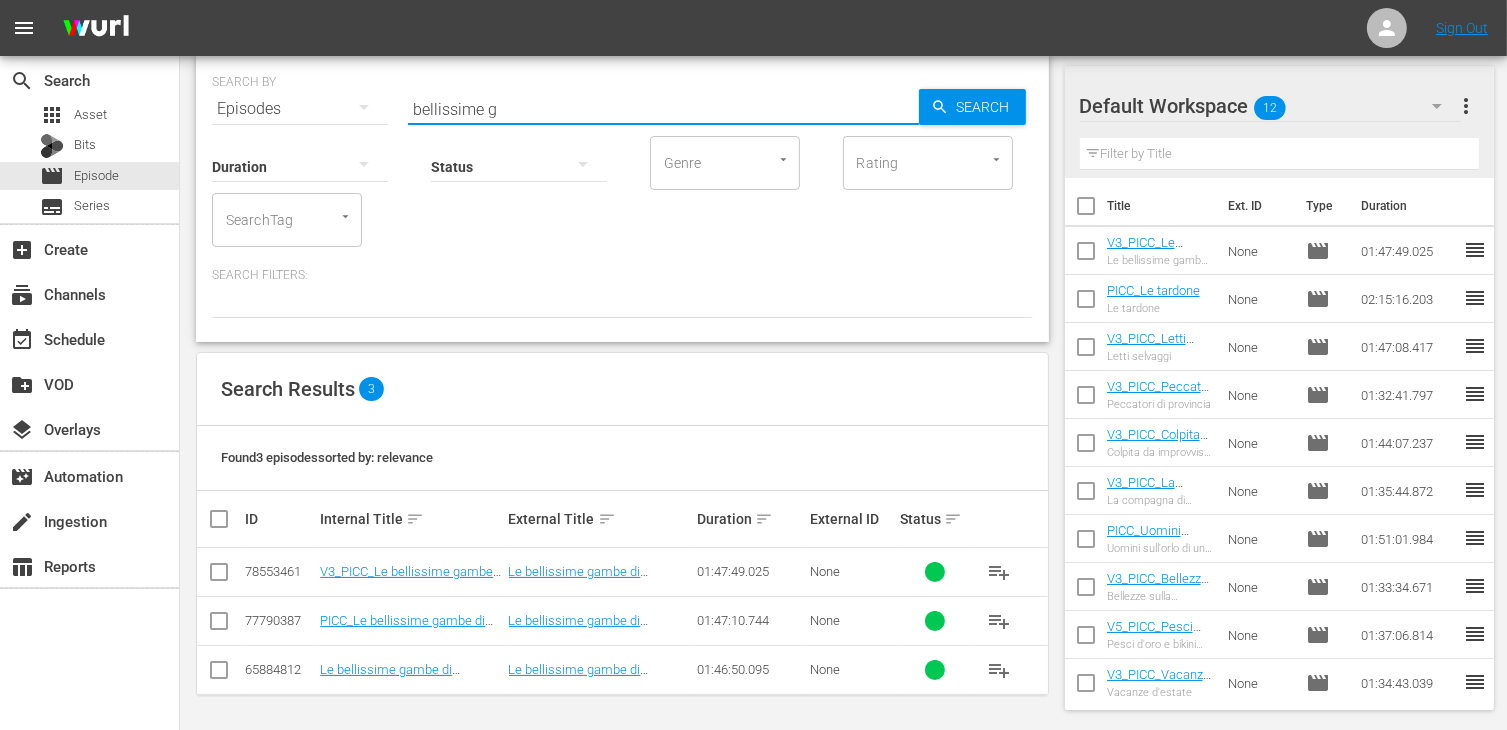drag, startPoint x: 504, startPoint y: 106, endPoint x: 280, endPoint y: 90, distance: 224.5707 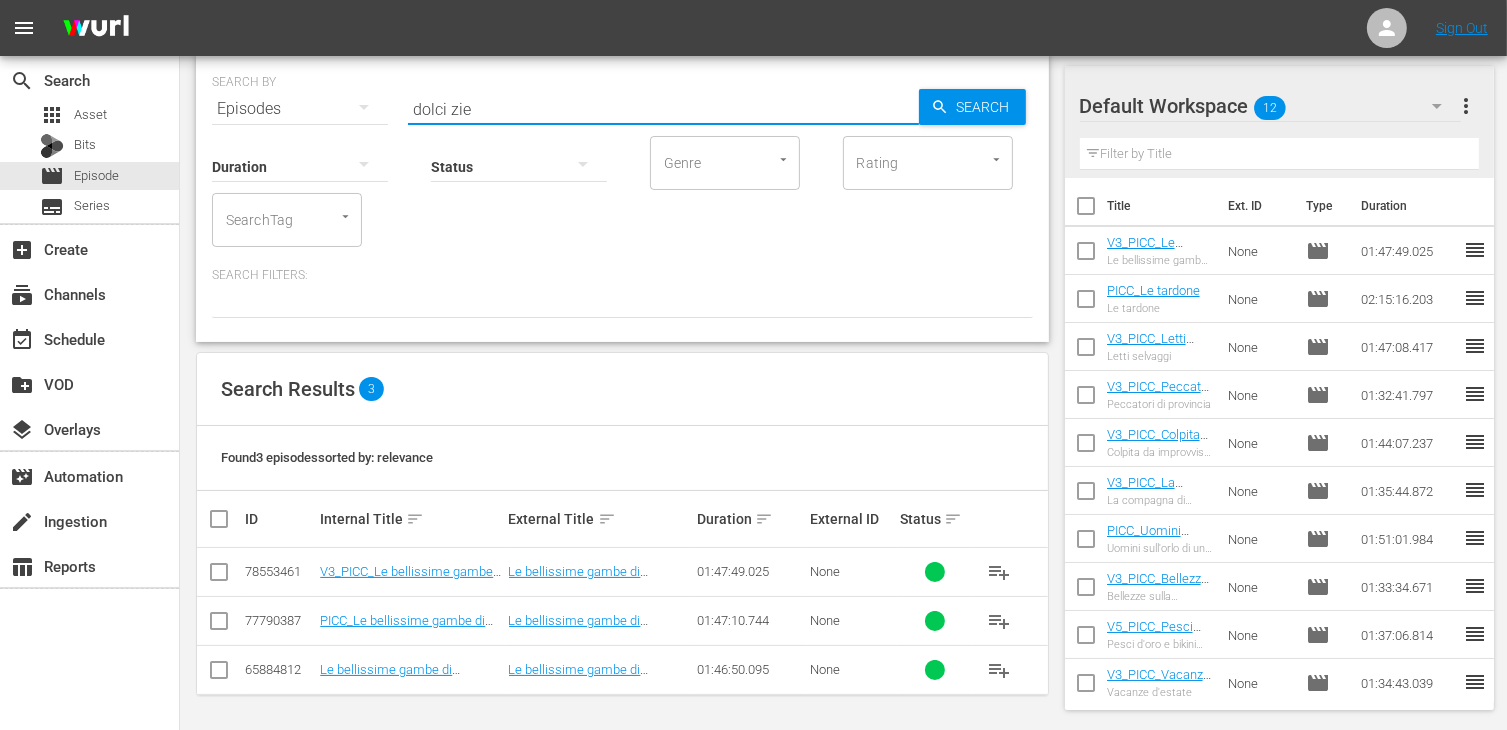 type on "dolci zie" 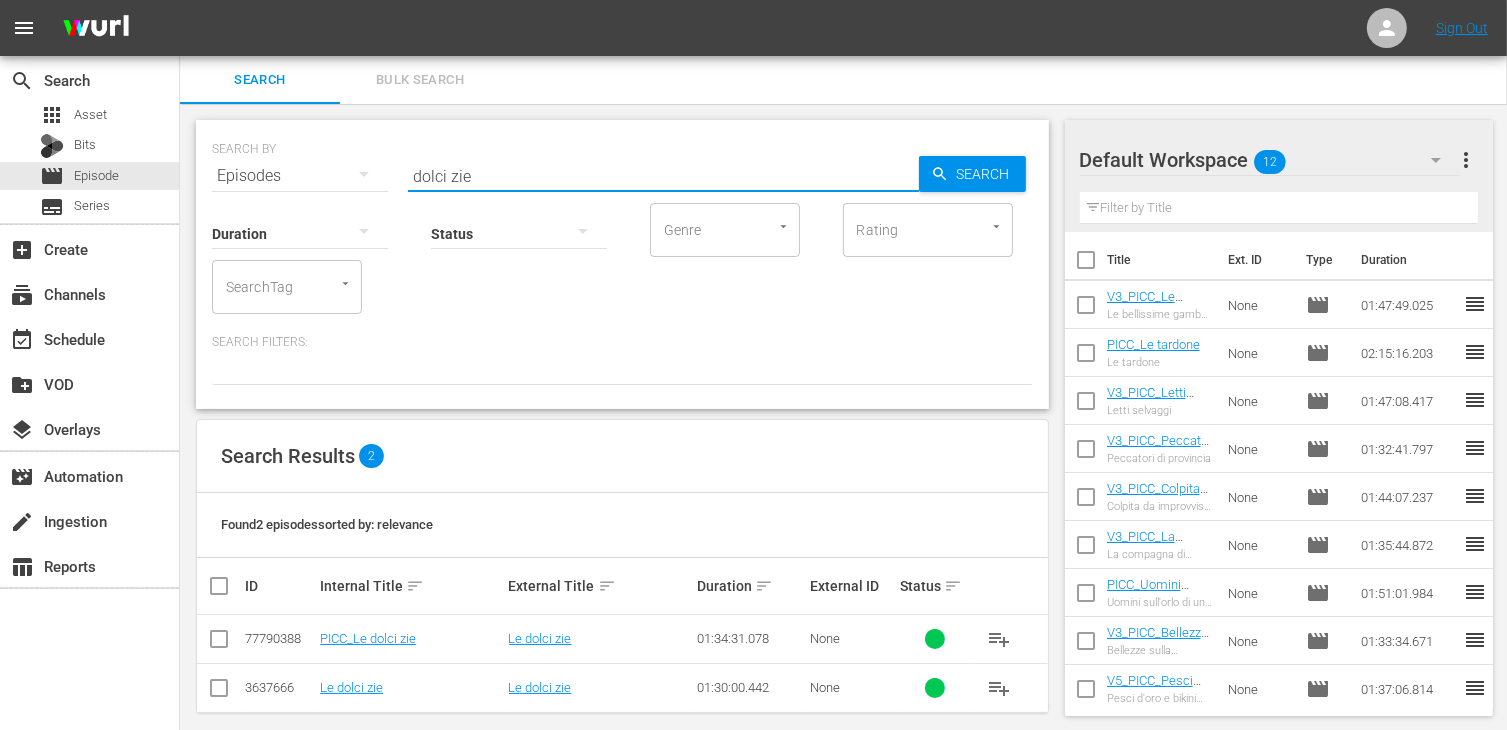 click at bounding box center [219, 643] 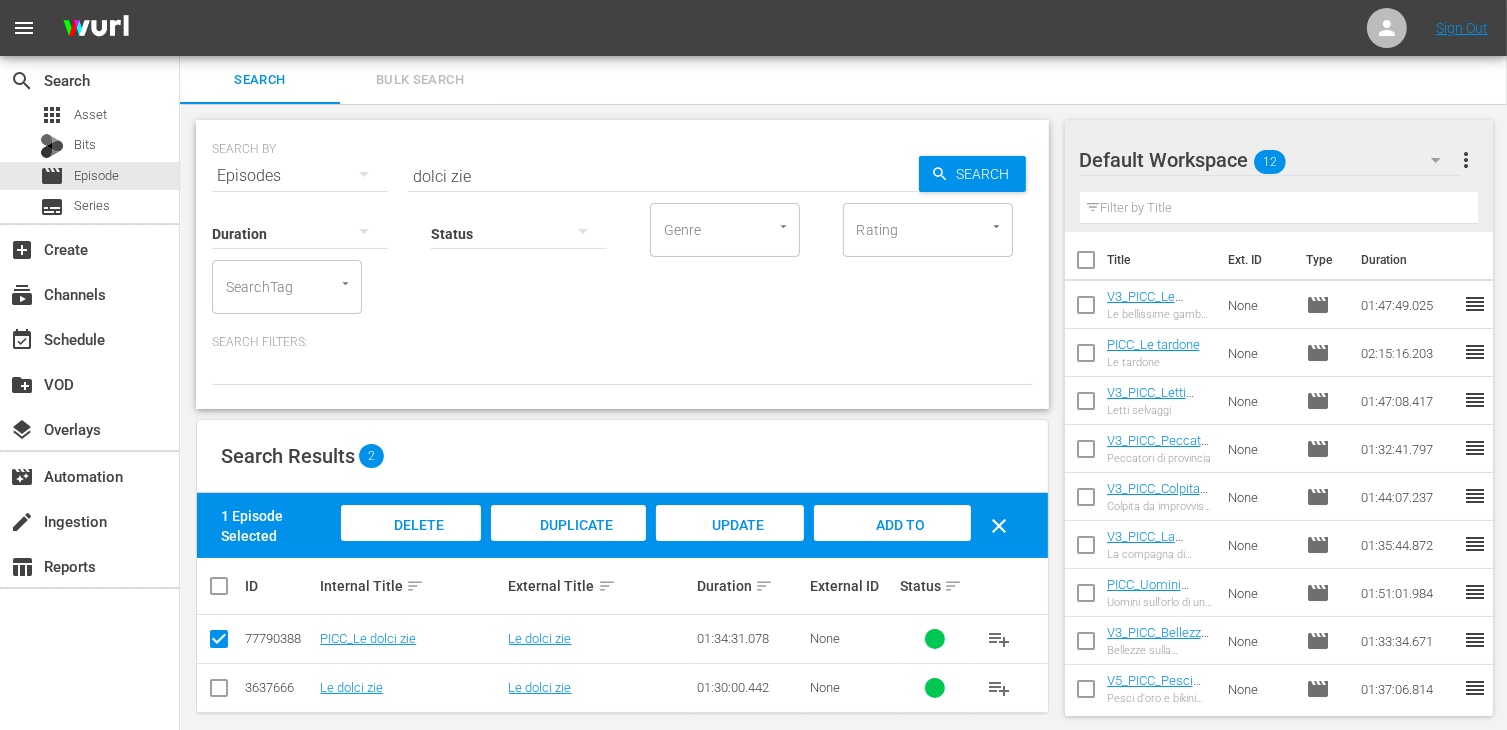 click on "Delete Episodes Duplicate Episode Update Metadata Add to Workspace clear" at bounding box center (680, 525) 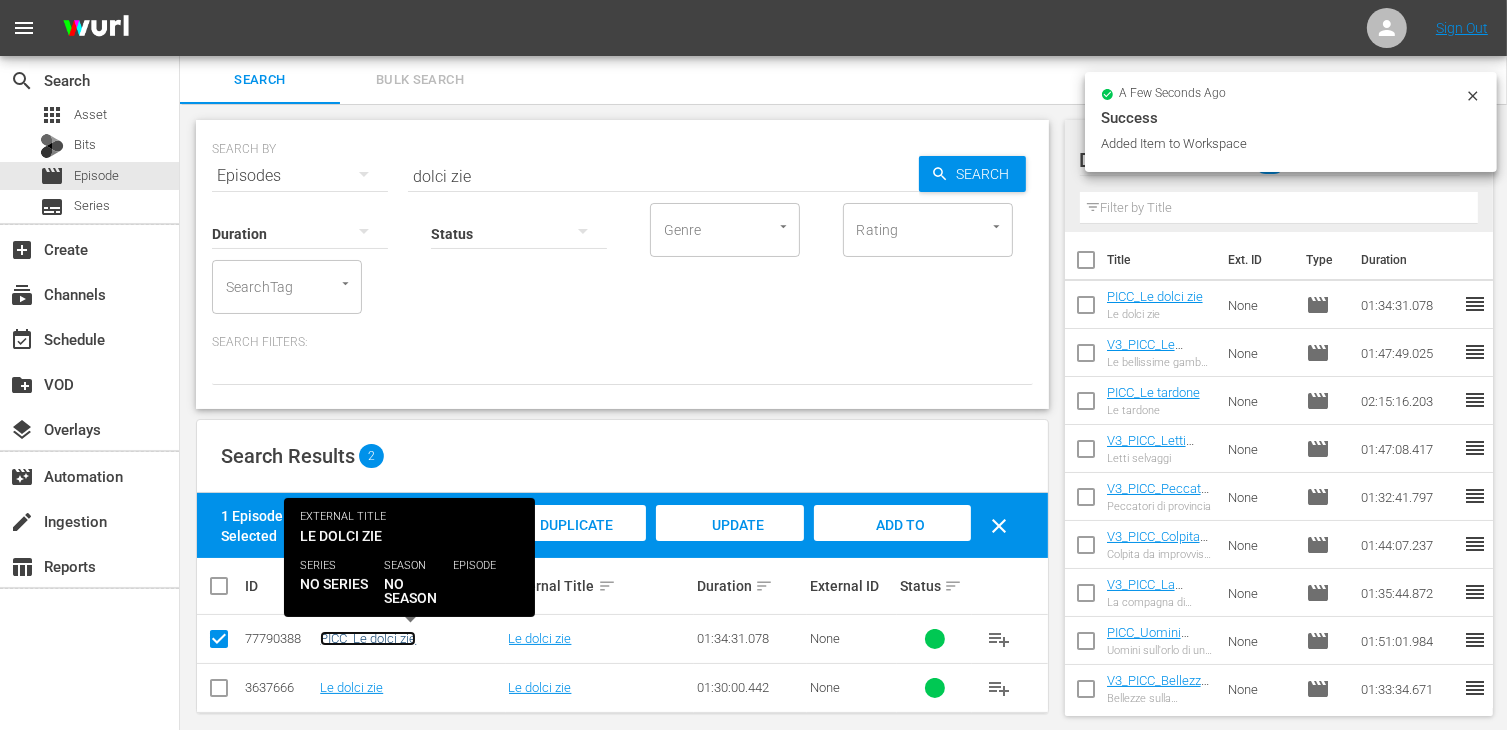 click on "PICC_Le dolci zie" at bounding box center [368, 638] 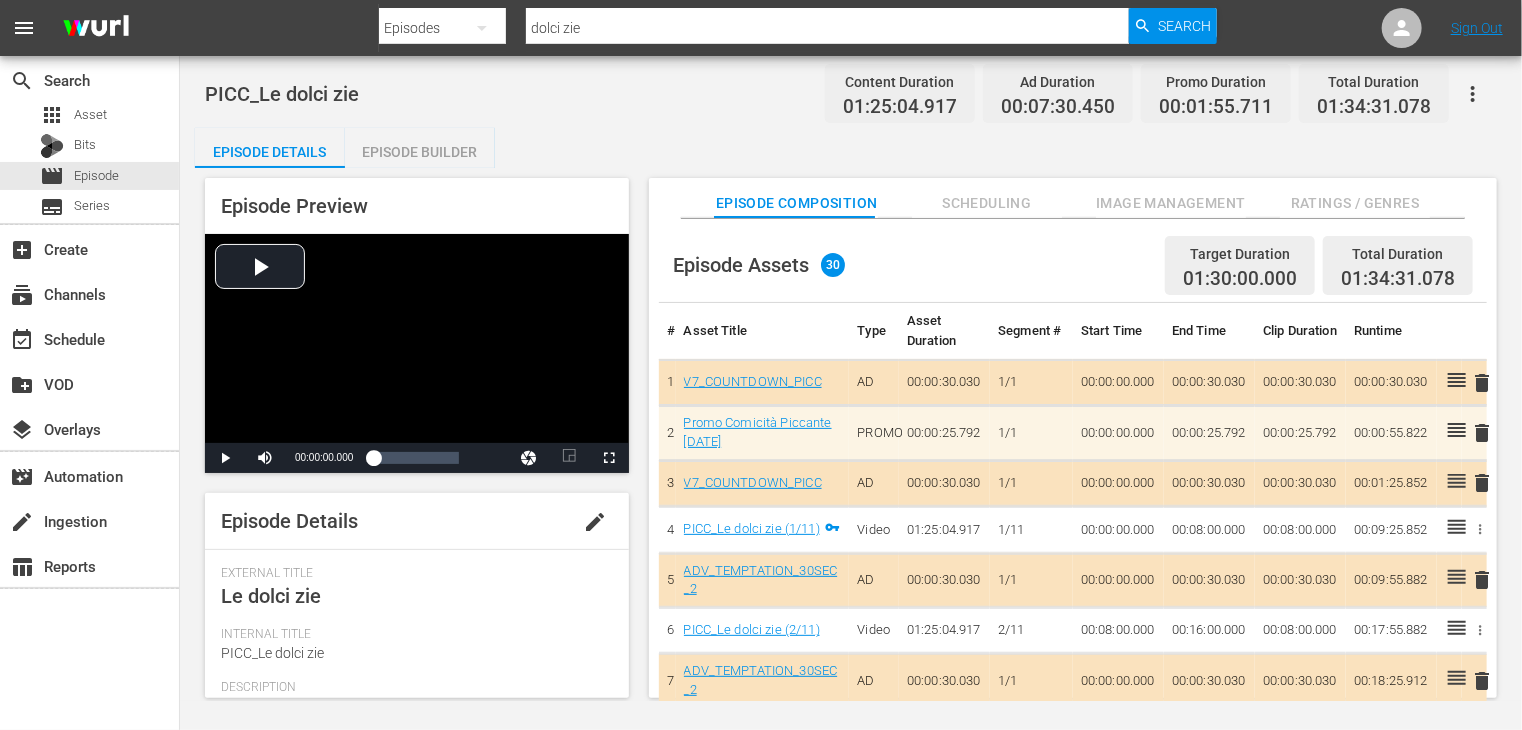 click on "Episode Builder" at bounding box center (420, 152) 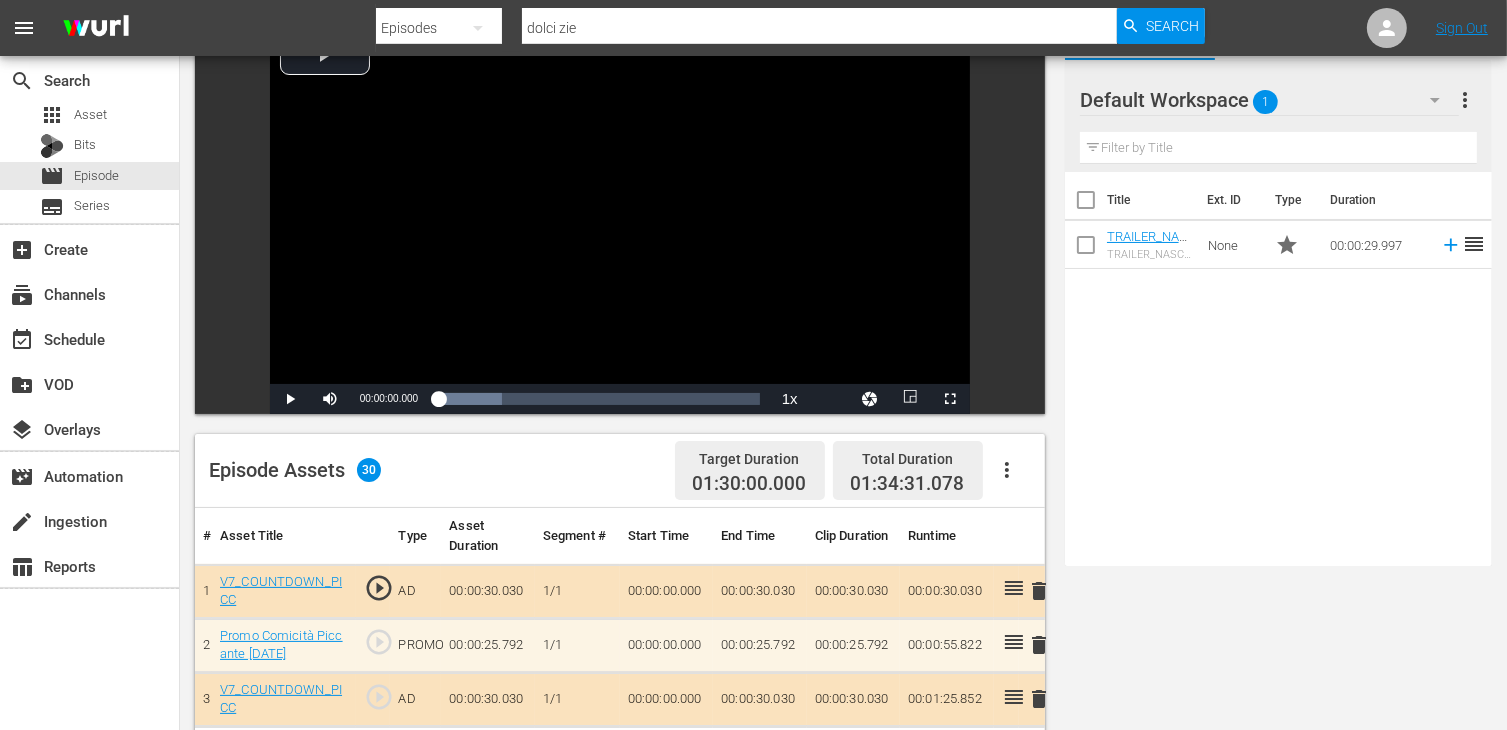scroll, scrollTop: 0, scrollLeft: 0, axis: both 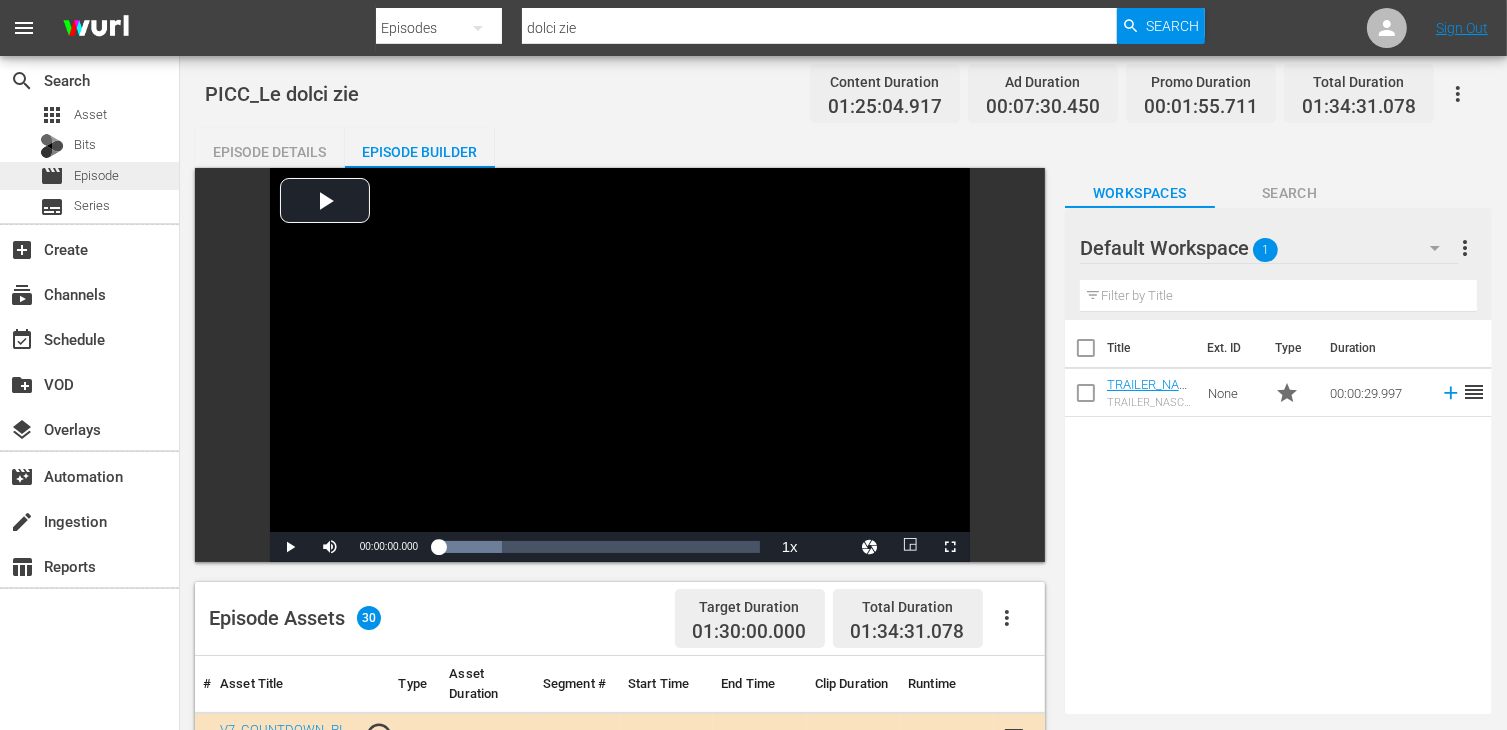 click on "Episode" at bounding box center [96, 176] 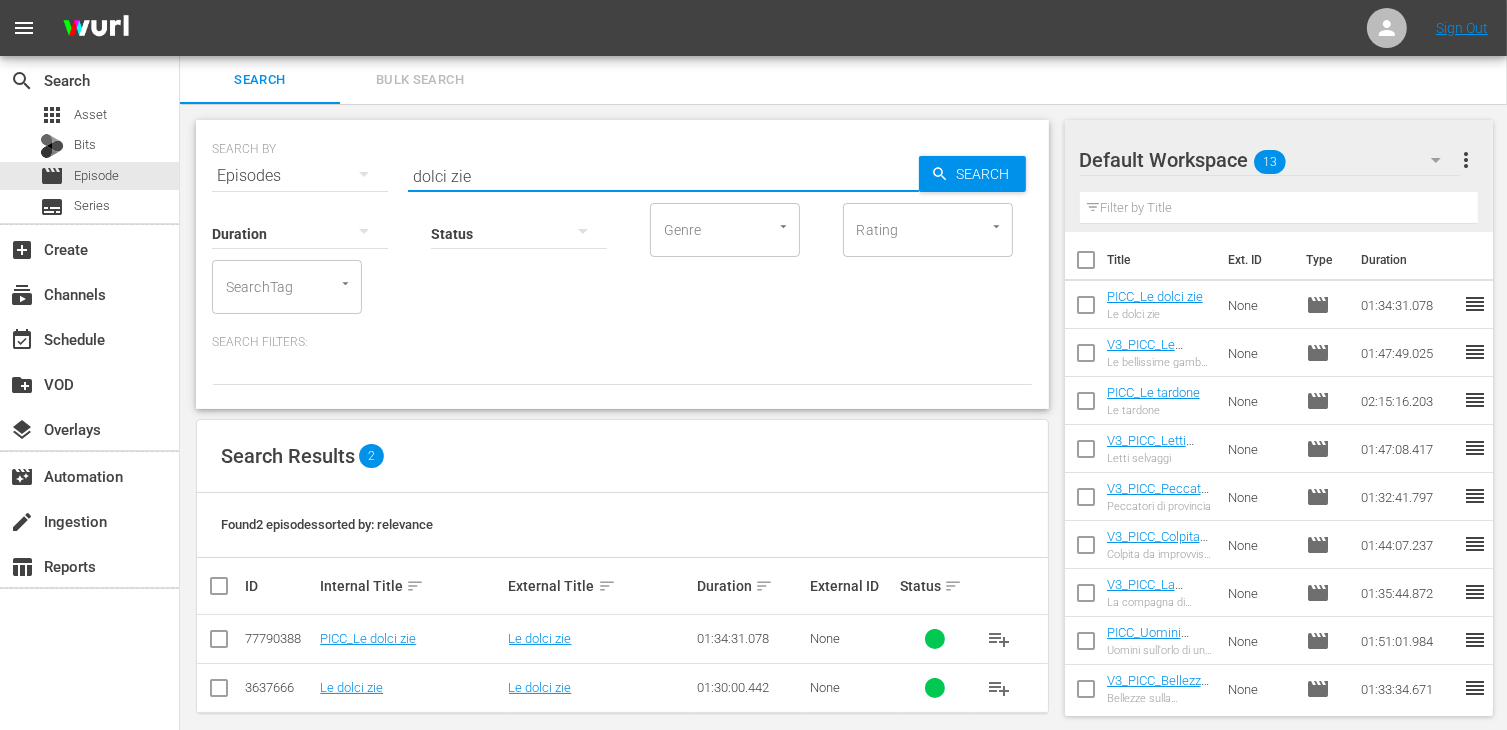 drag, startPoint x: 498, startPoint y: 173, endPoint x: 335, endPoint y: 172, distance: 163.00307 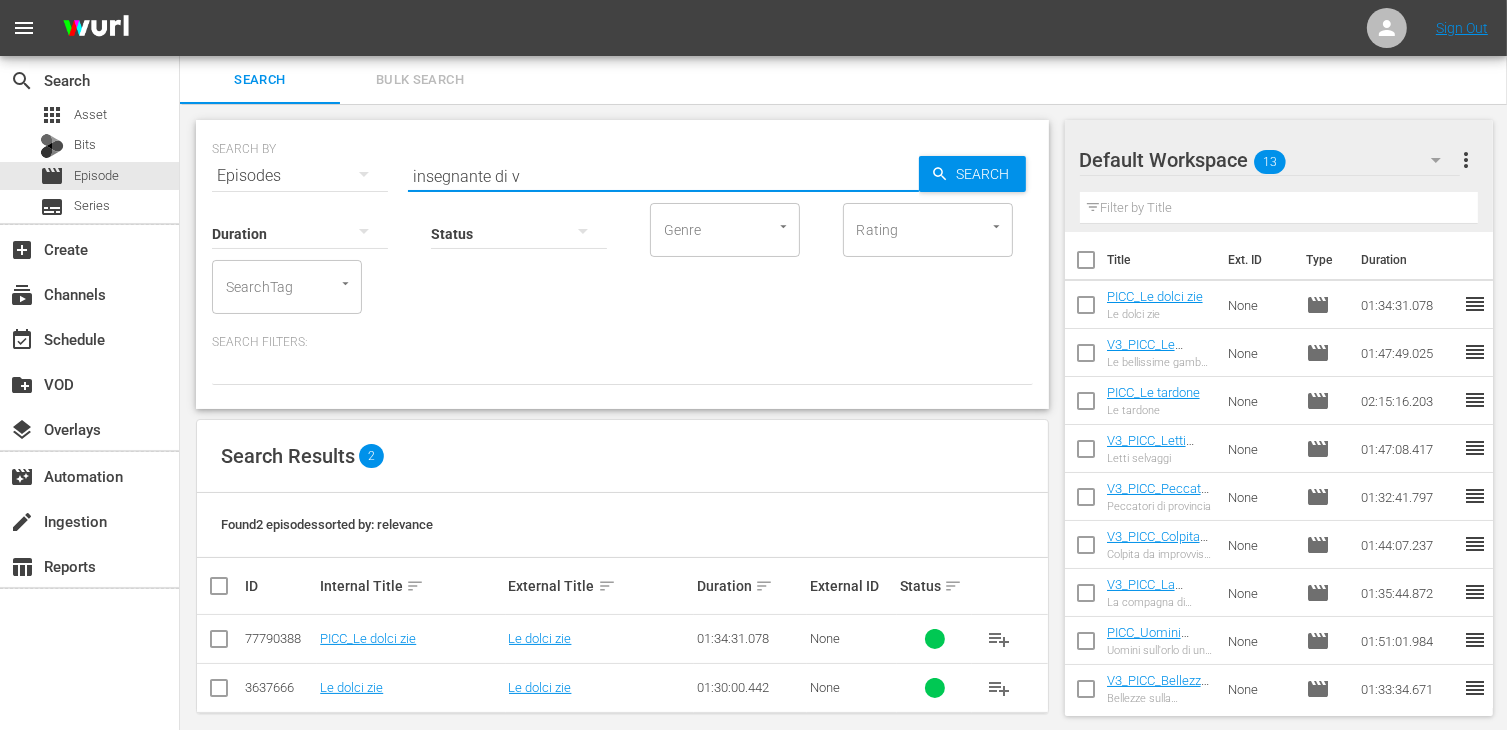 type on "insegnante di v" 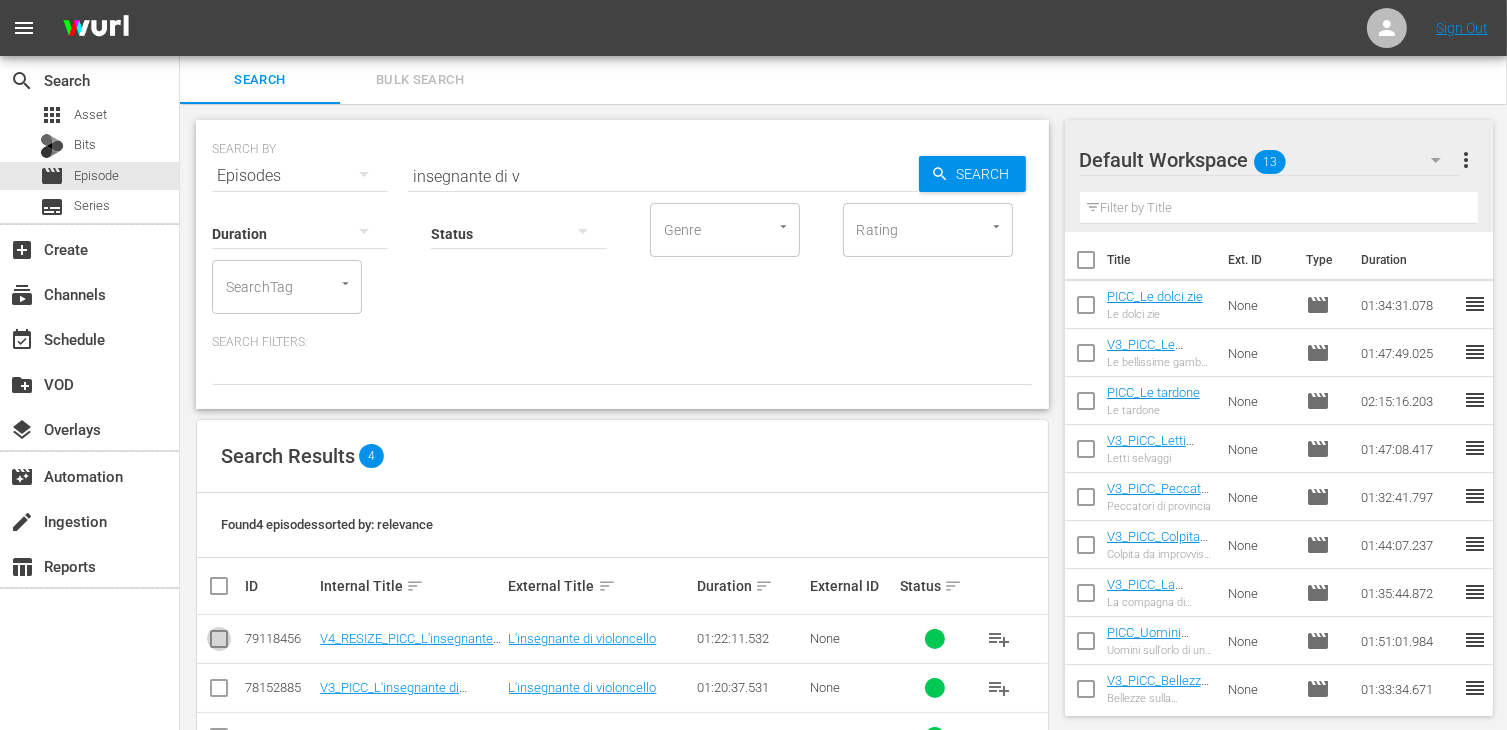 click at bounding box center [219, 643] 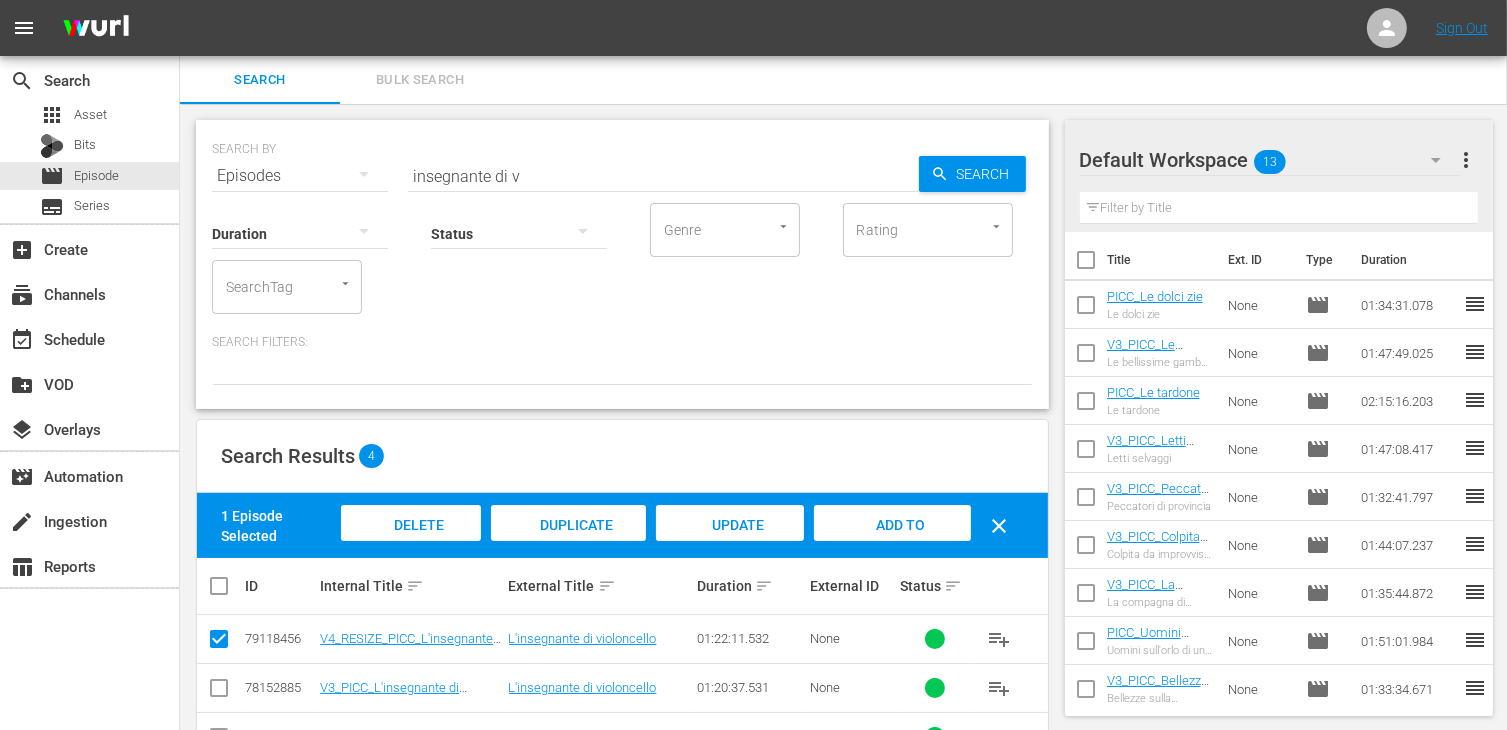 click on "Add to Workspace" at bounding box center [892, 544] 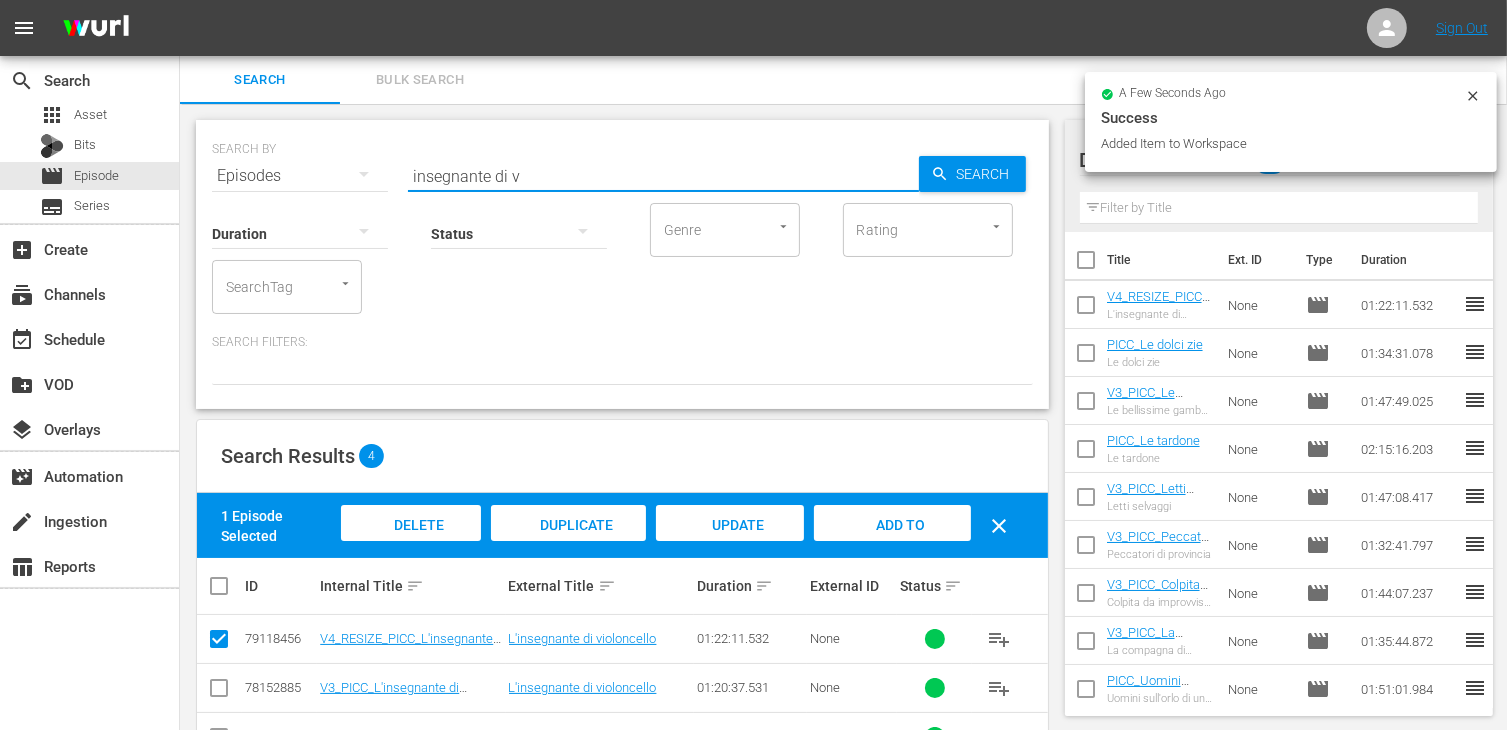 drag, startPoint x: 544, startPoint y: 169, endPoint x: 303, endPoint y: 106, distance: 249.09837 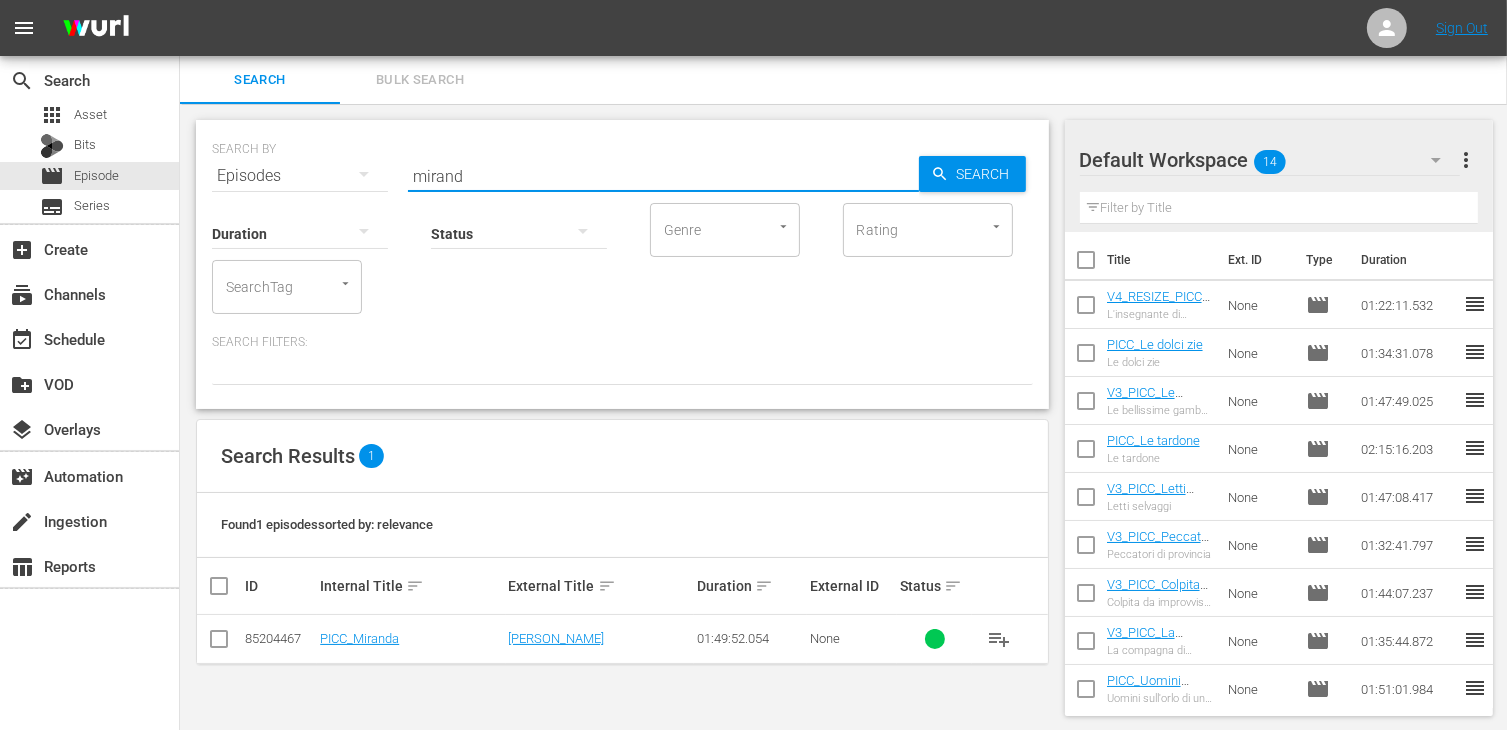 type on "mirand" 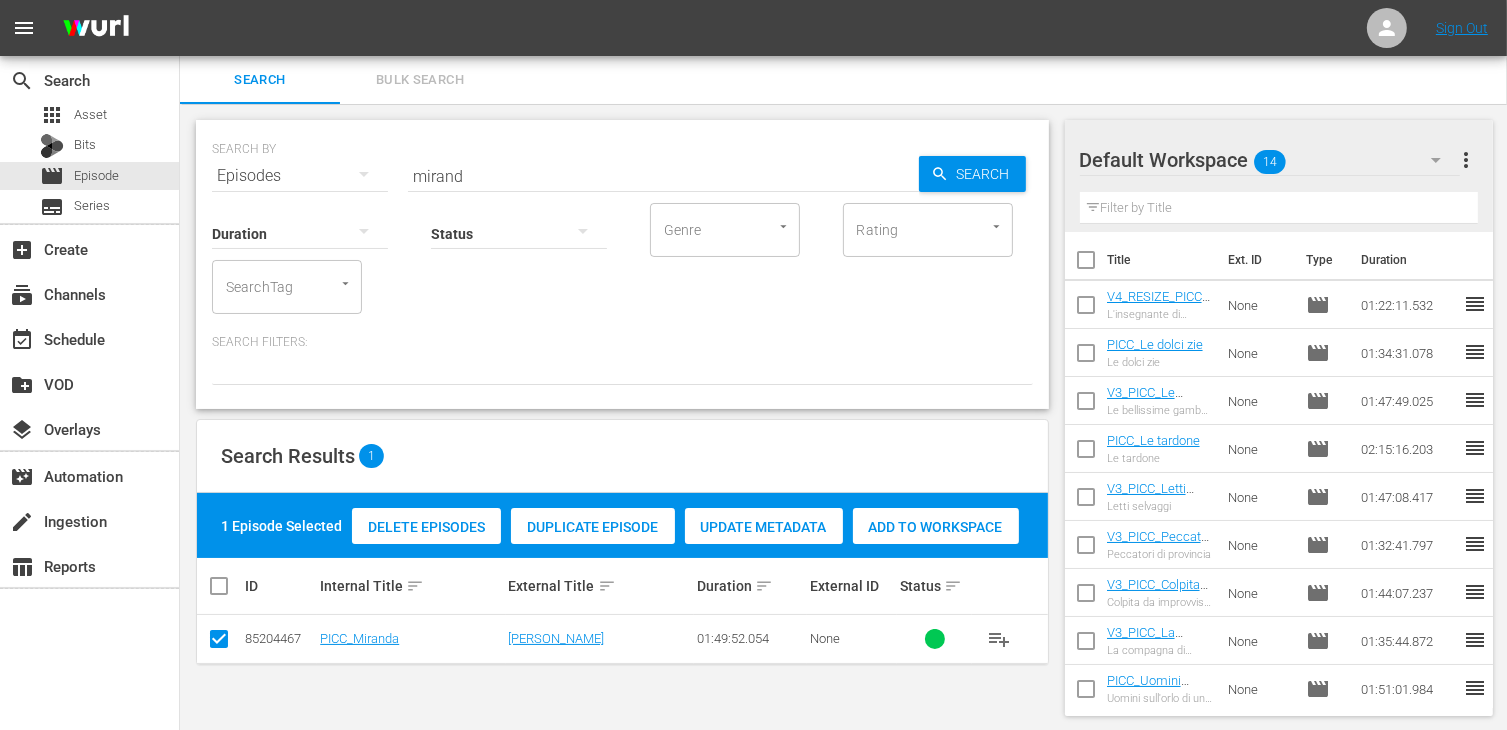 click on "Add to Workspace" at bounding box center [936, 527] 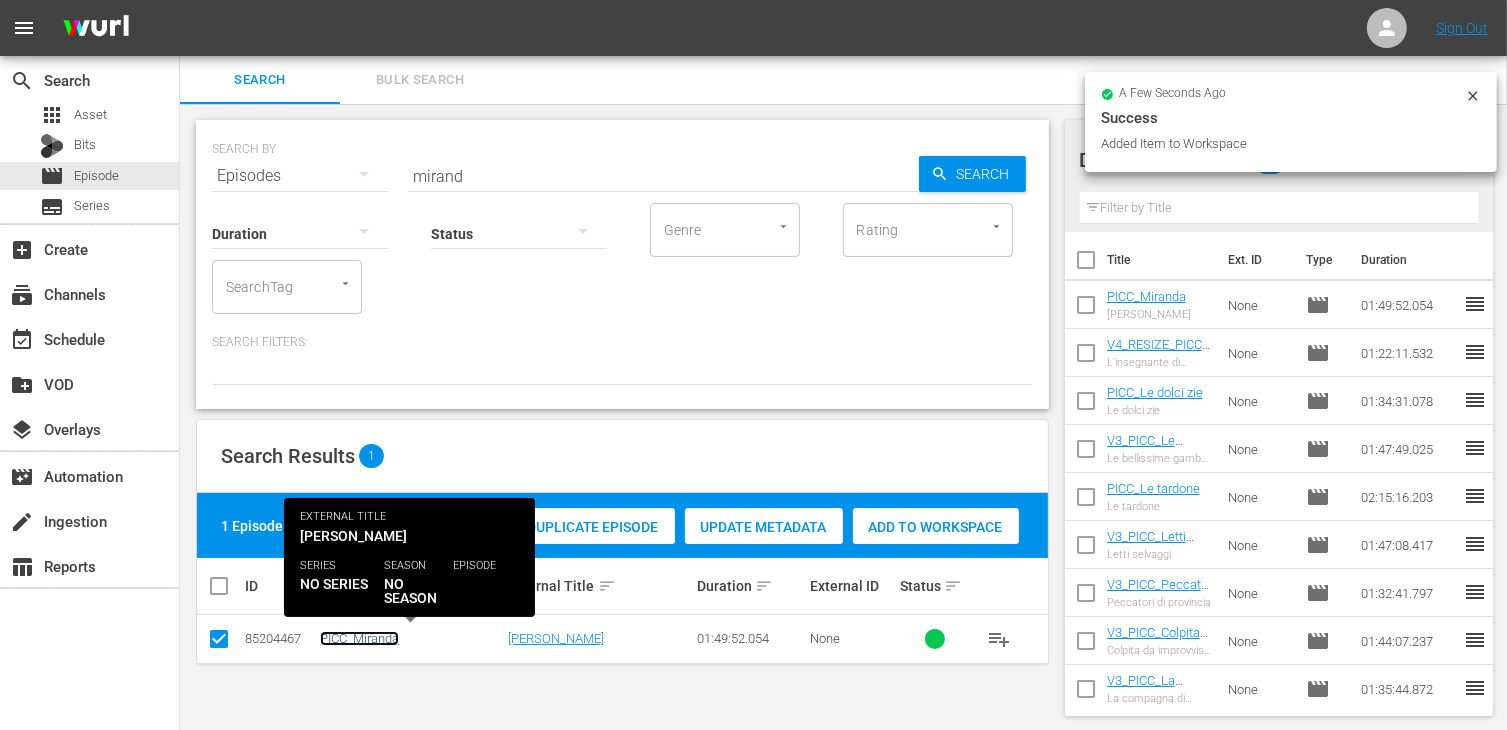 click on "PICC_Miranda" at bounding box center (359, 638) 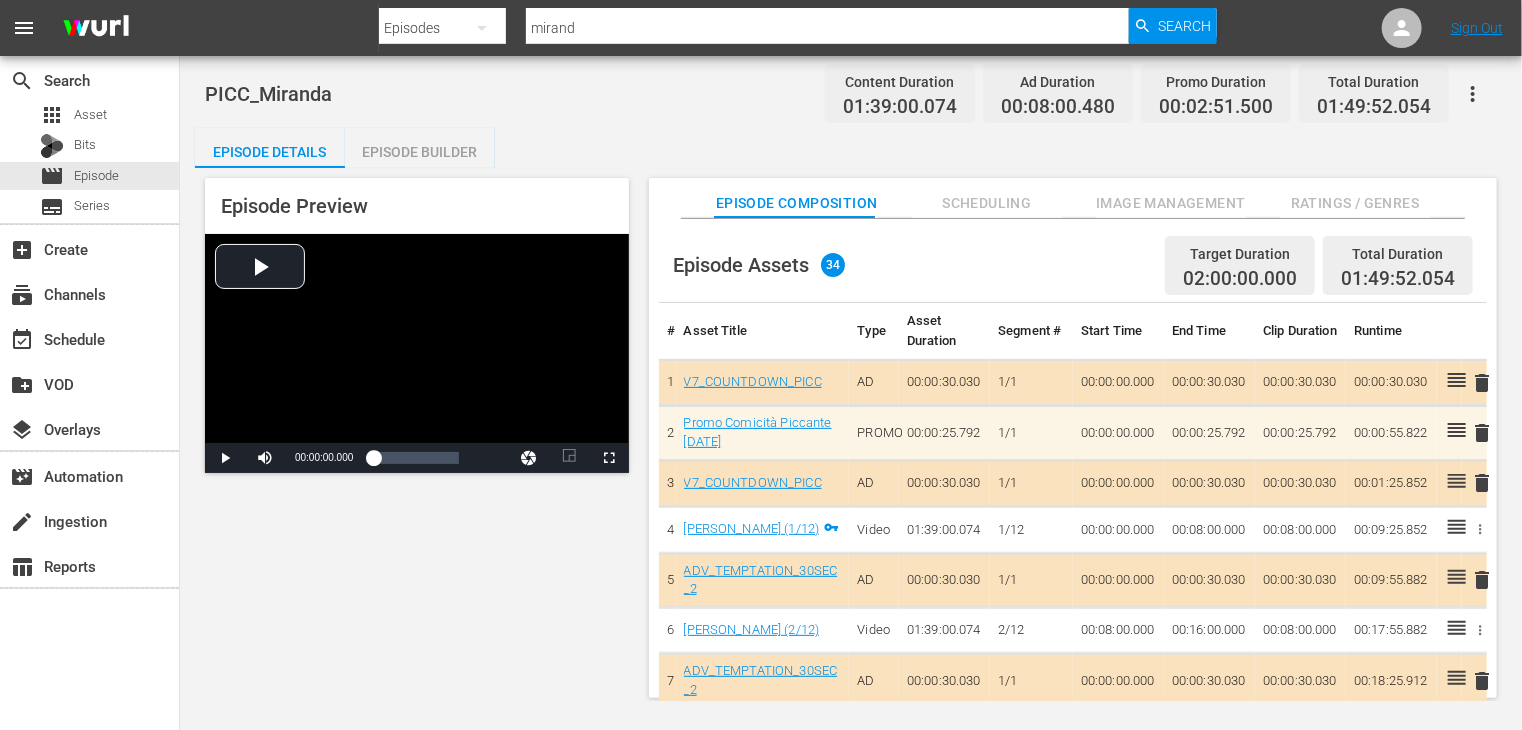 click on "Episode Builder" at bounding box center (420, 152) 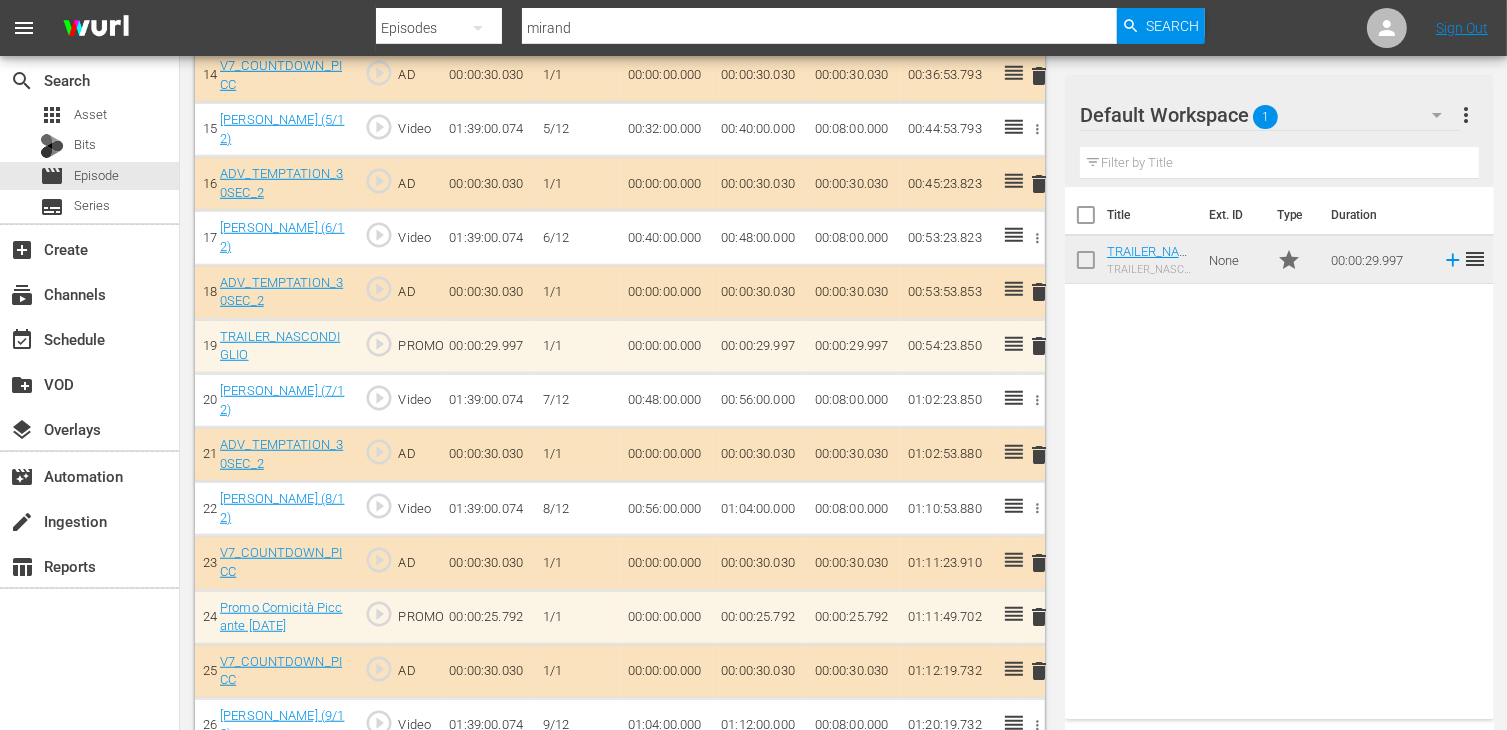 scroll, scrollTop: 1311, scrollLeft: 0, axis: vertical 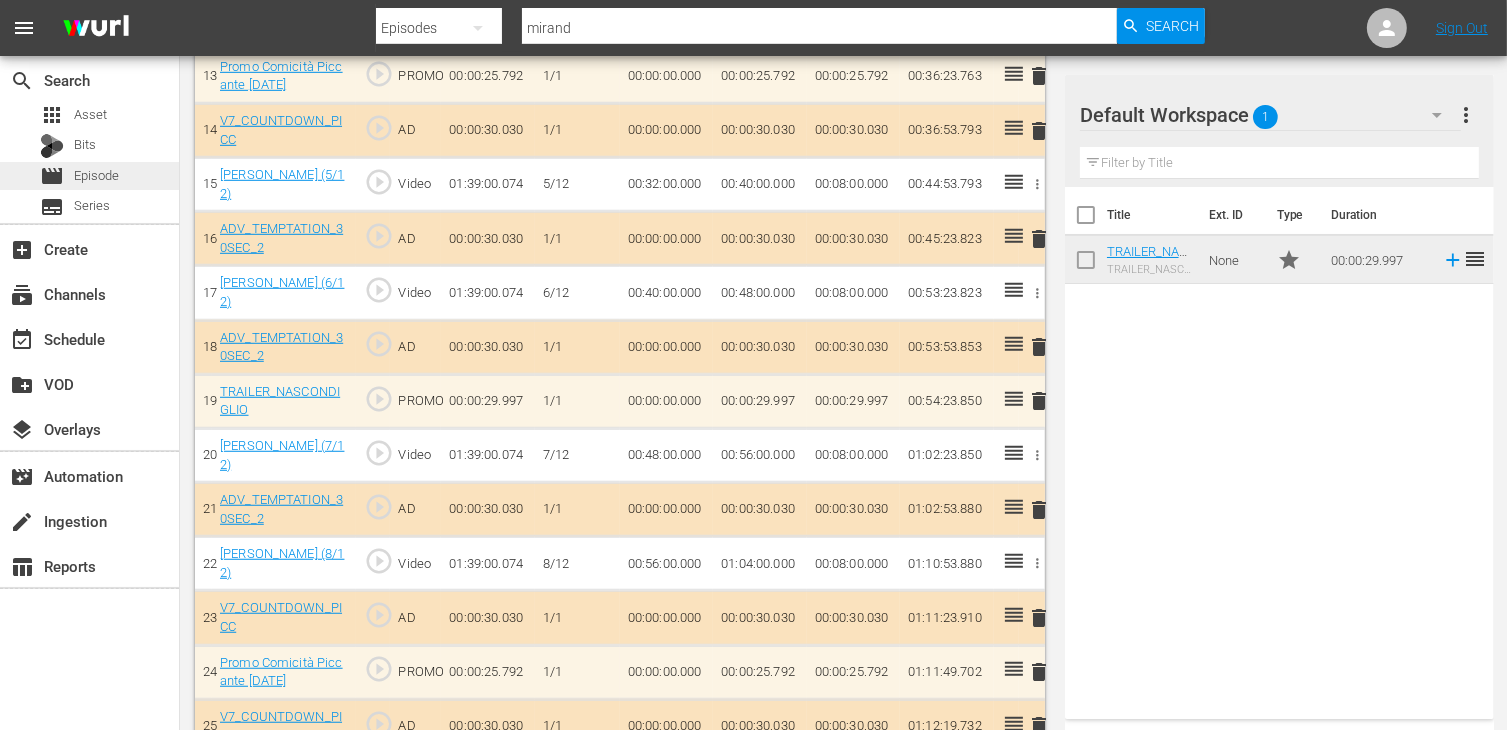 click on "movie Episode" at bounding box center (79, 176) 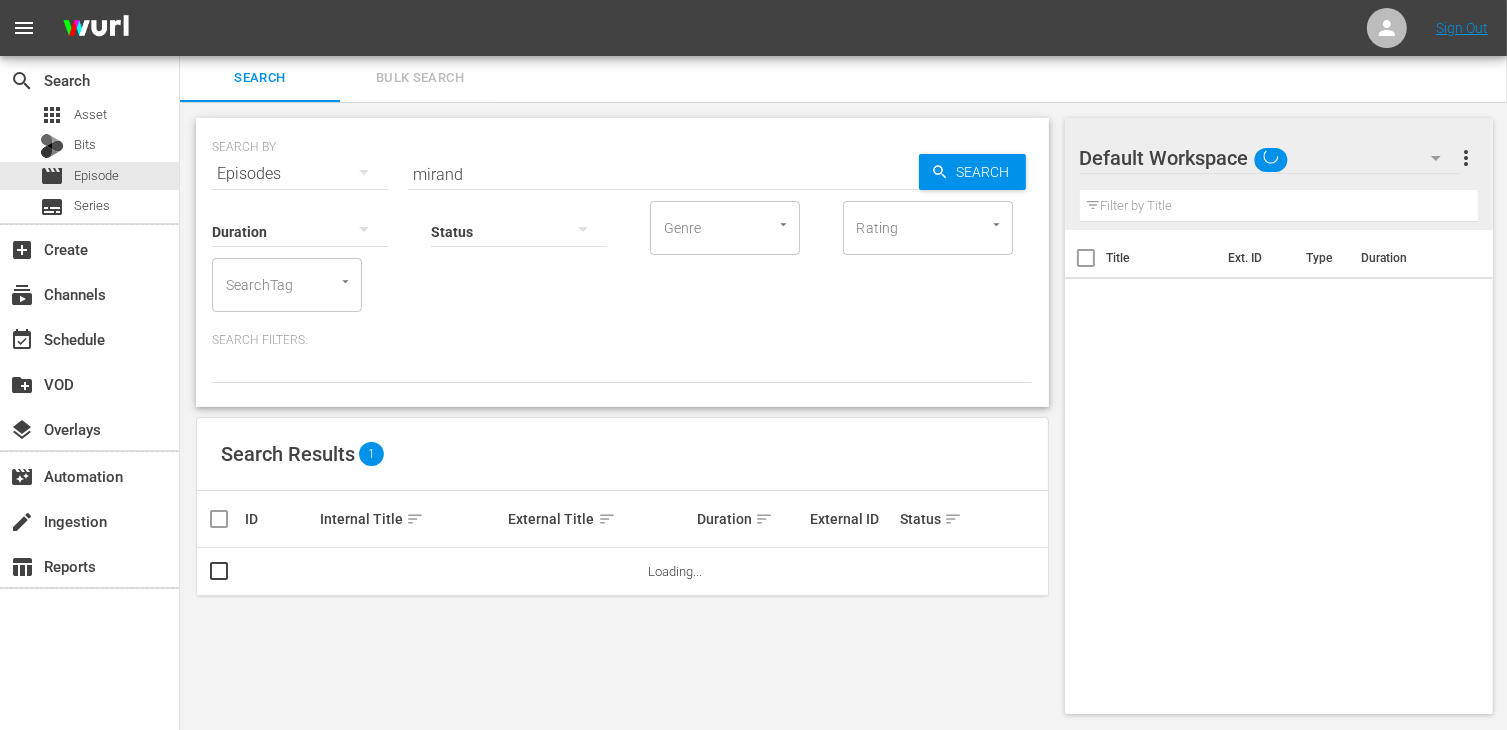 scroll, scrollTop: 1, scrollLeft: 0, axis: vertical 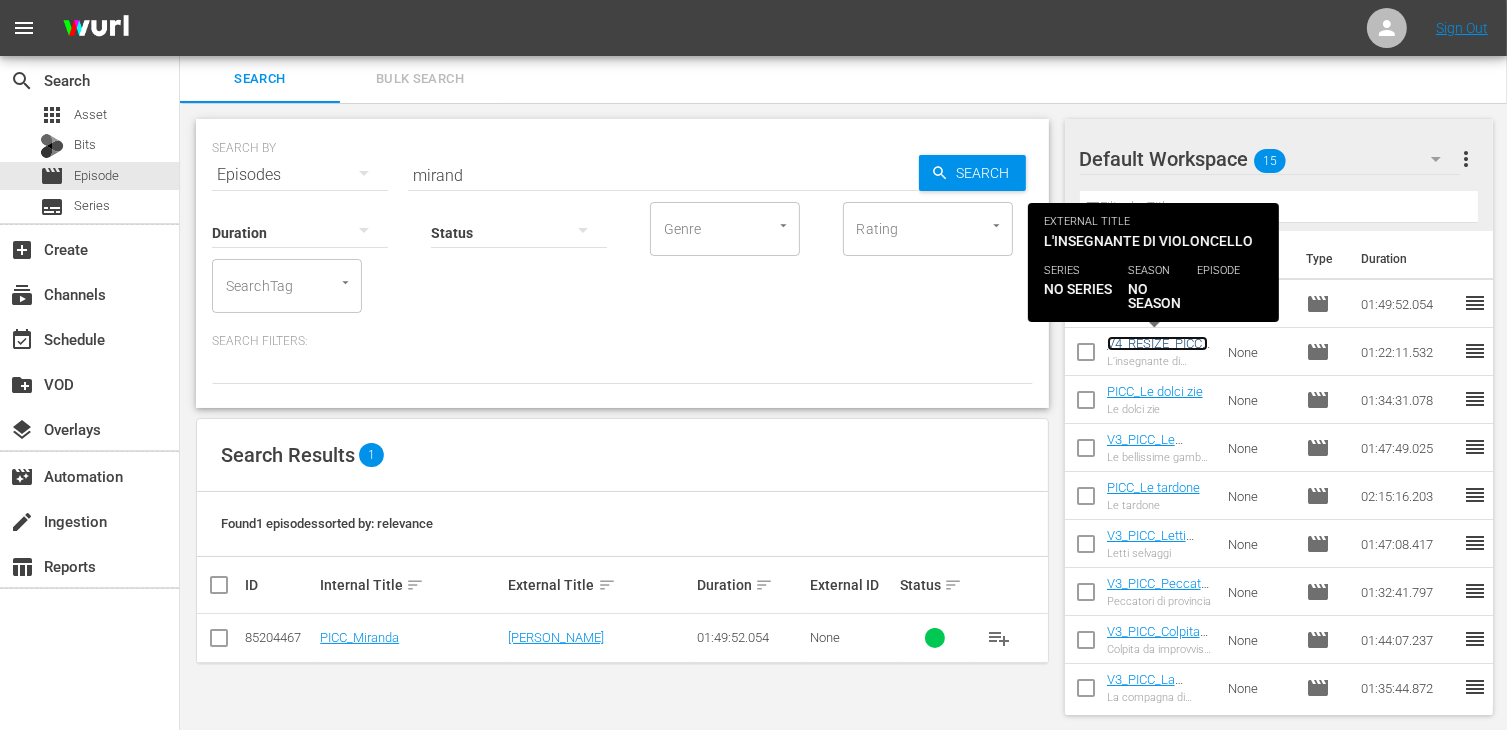 click on "V4_RESIZE_PICC_L'insegnante di violoncello" at bounding box center (1157, 358) 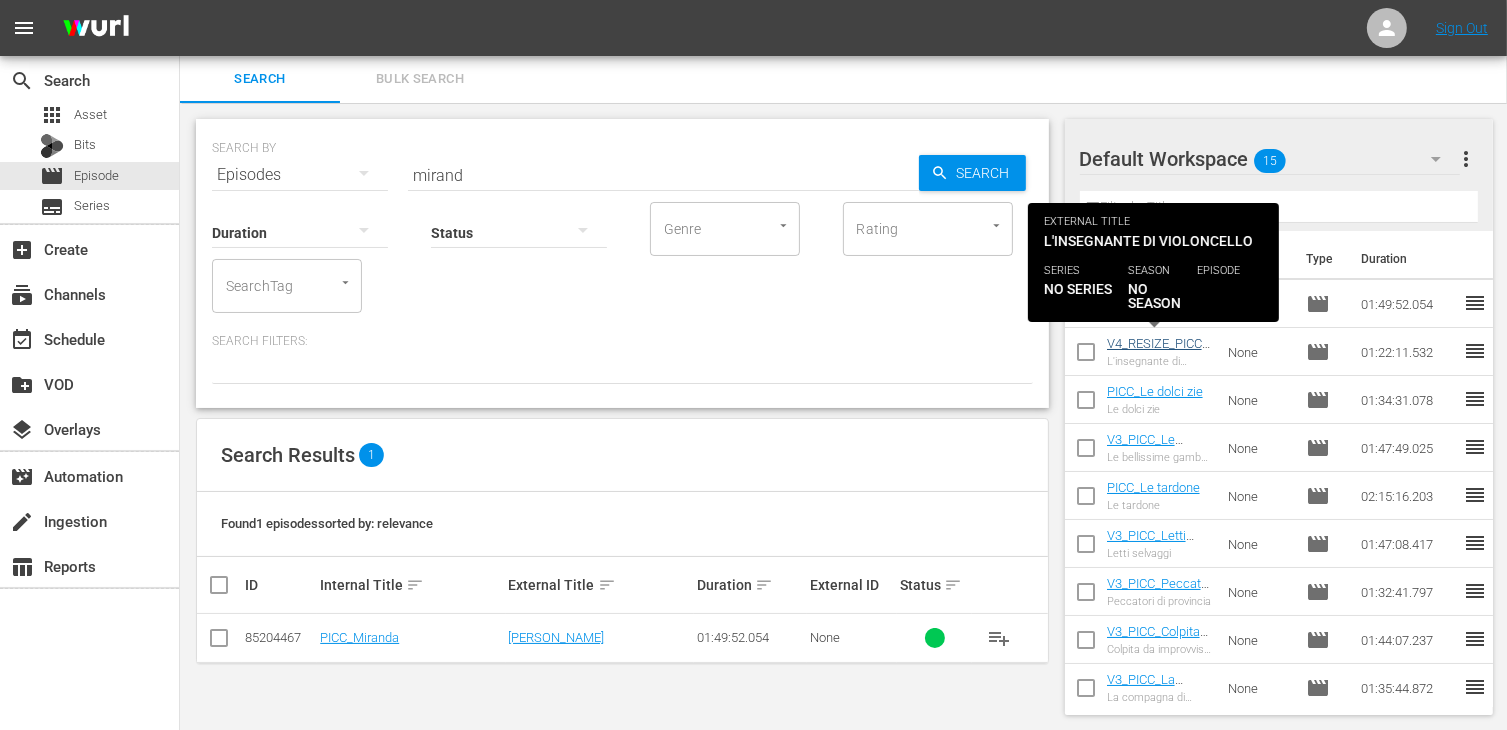 scroll, scrollTop: 0, scrollLeft: 0, axis: both 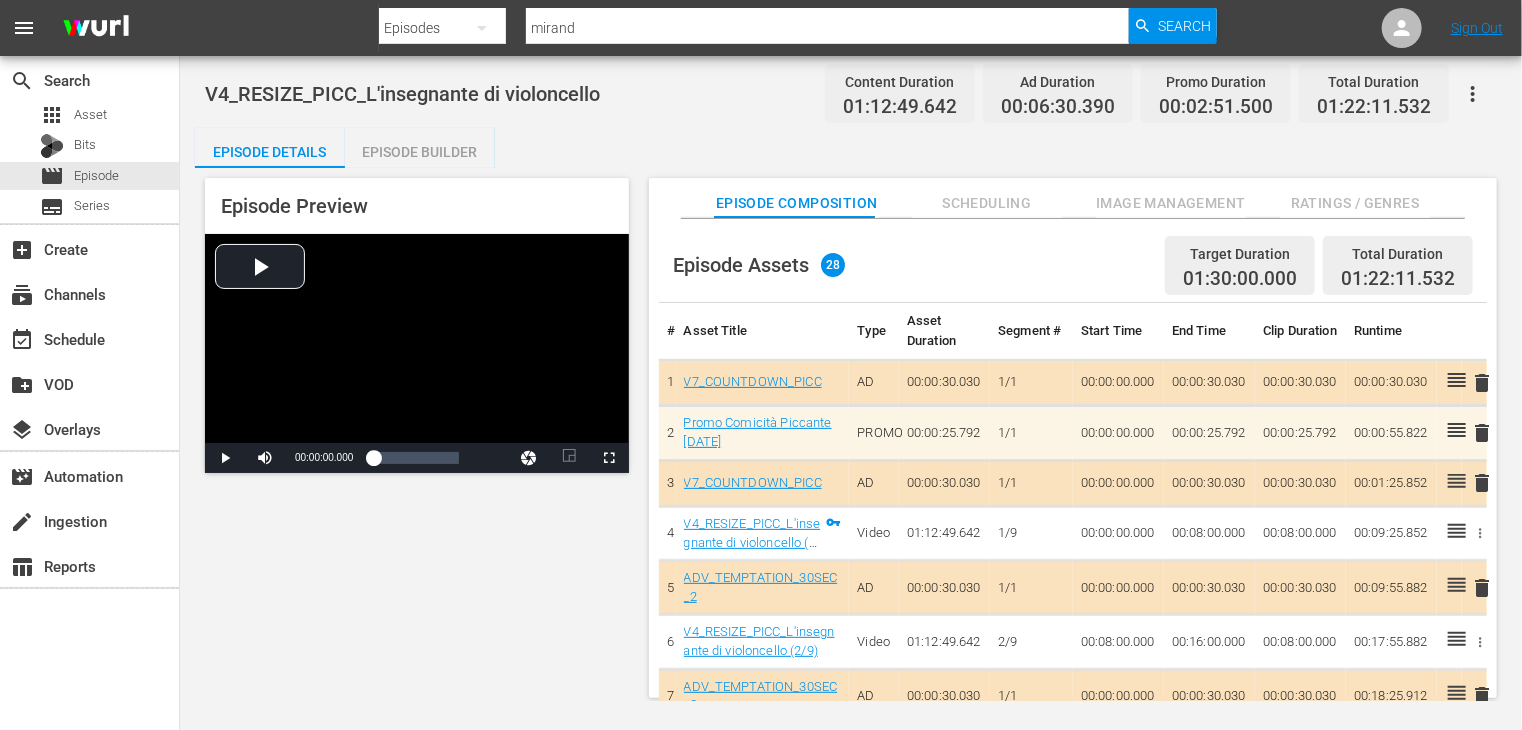 click on "Episode Builder" at bounding box center [420, 152] 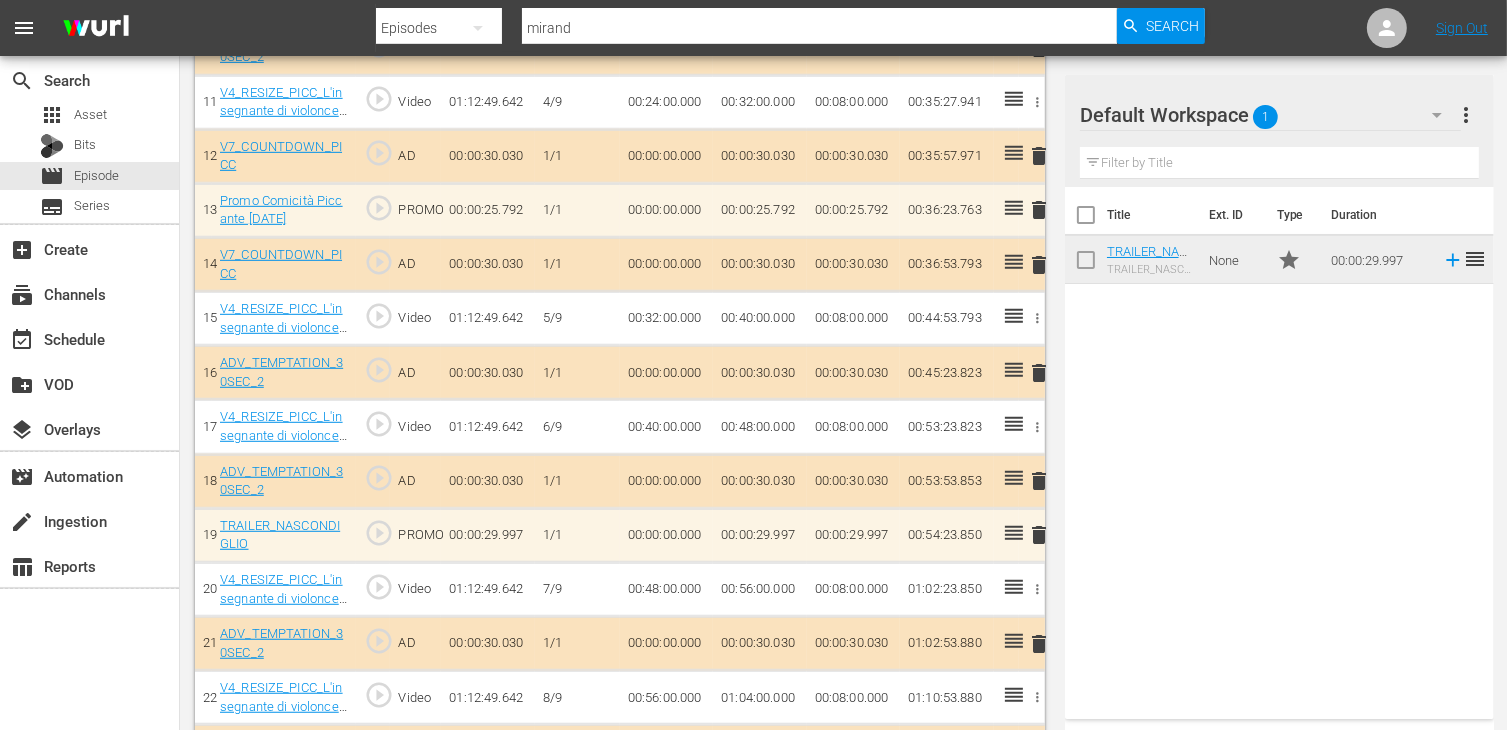 scroll, scrollTop: 1185, scrollLeft: 0, axis: vertical 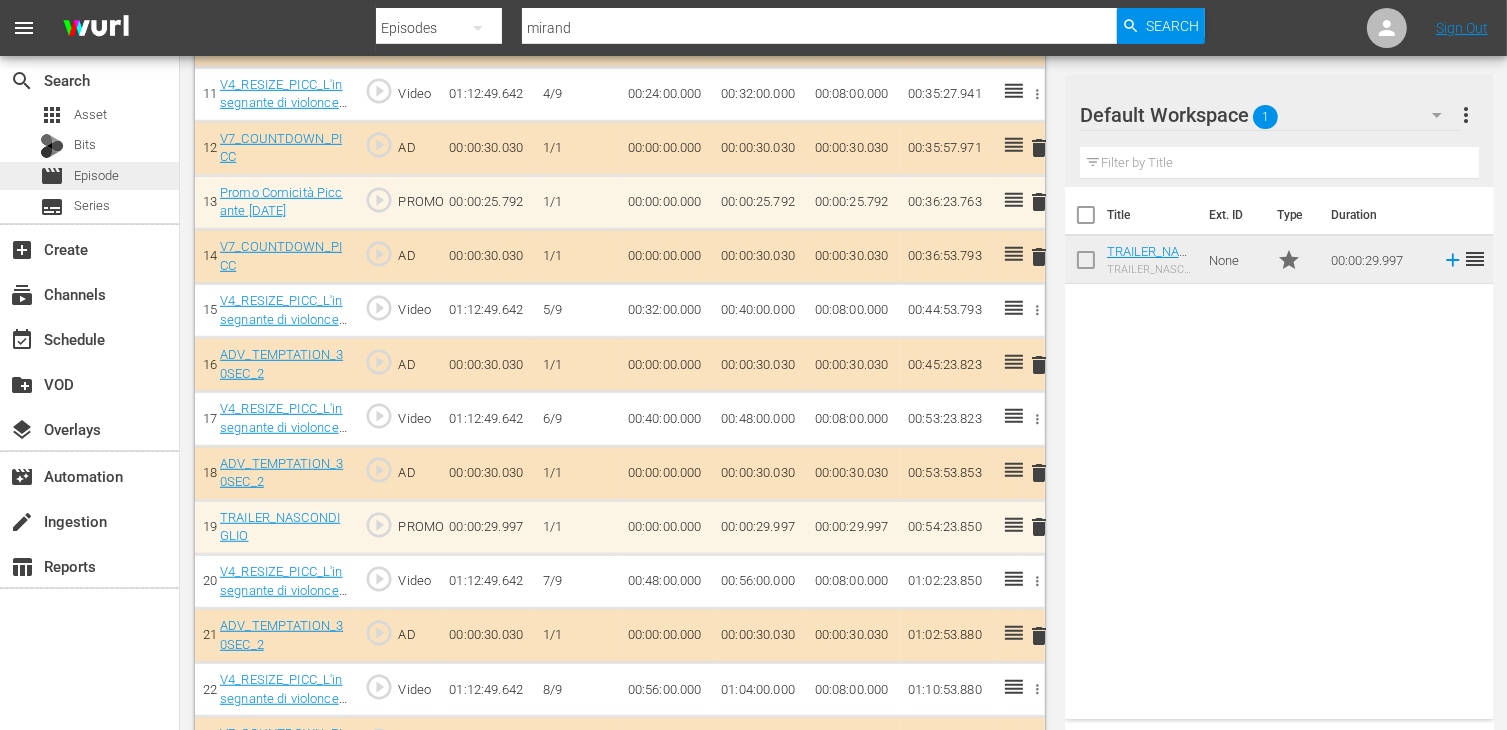 click on "Episode" at bounding box center (96, 176) 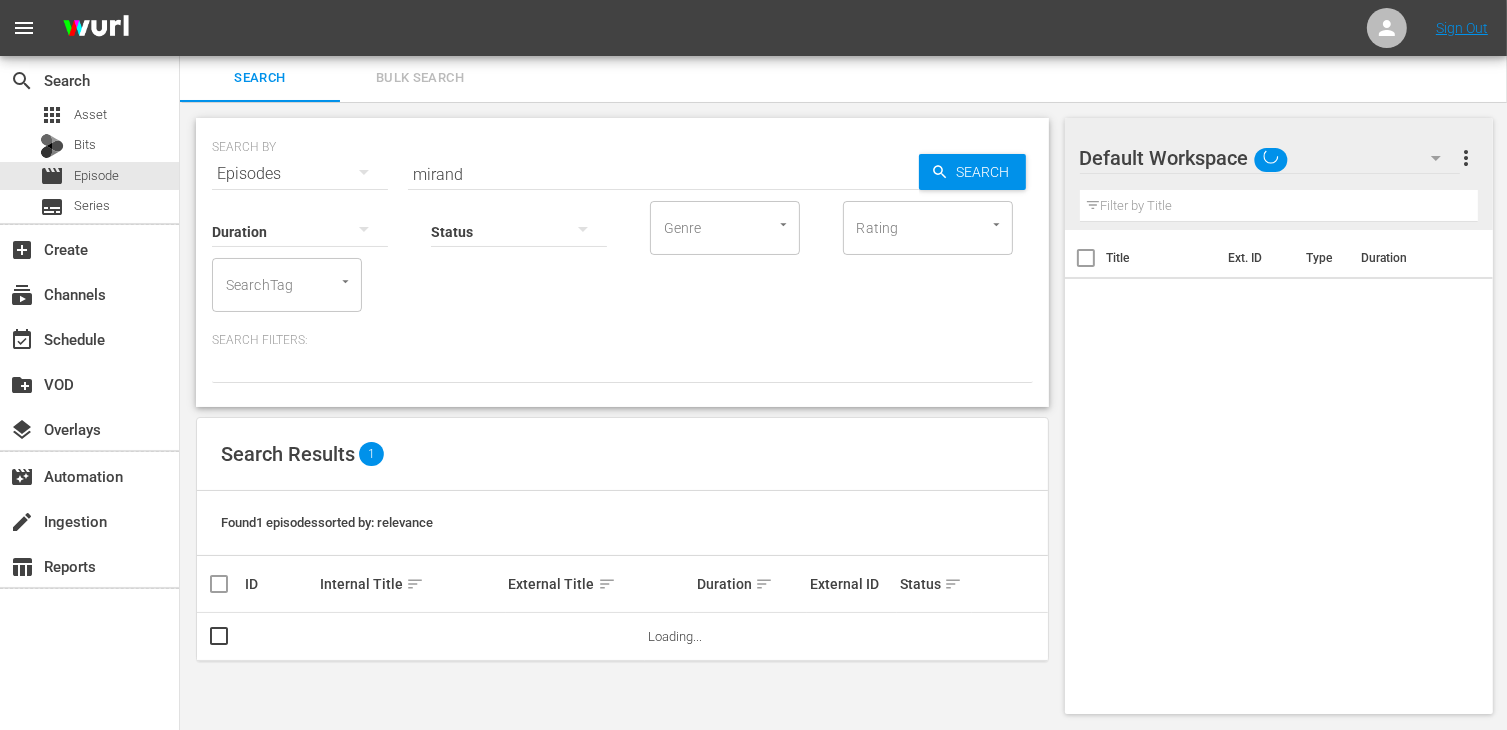 scroll, scrollTop: 1, scrollLeft: 0, axis: vertical 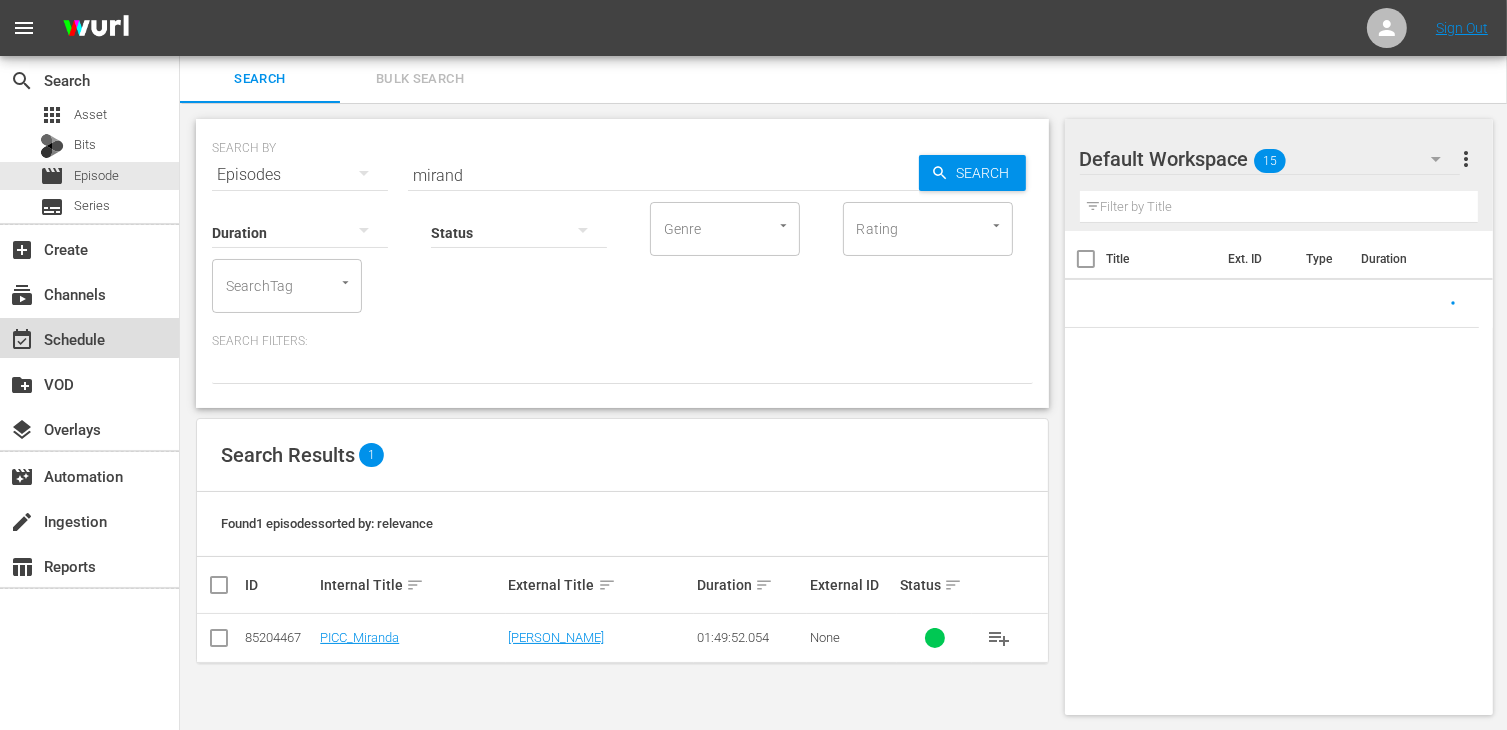 click on "event_available   Schedule" at bounding box center [89, 338] 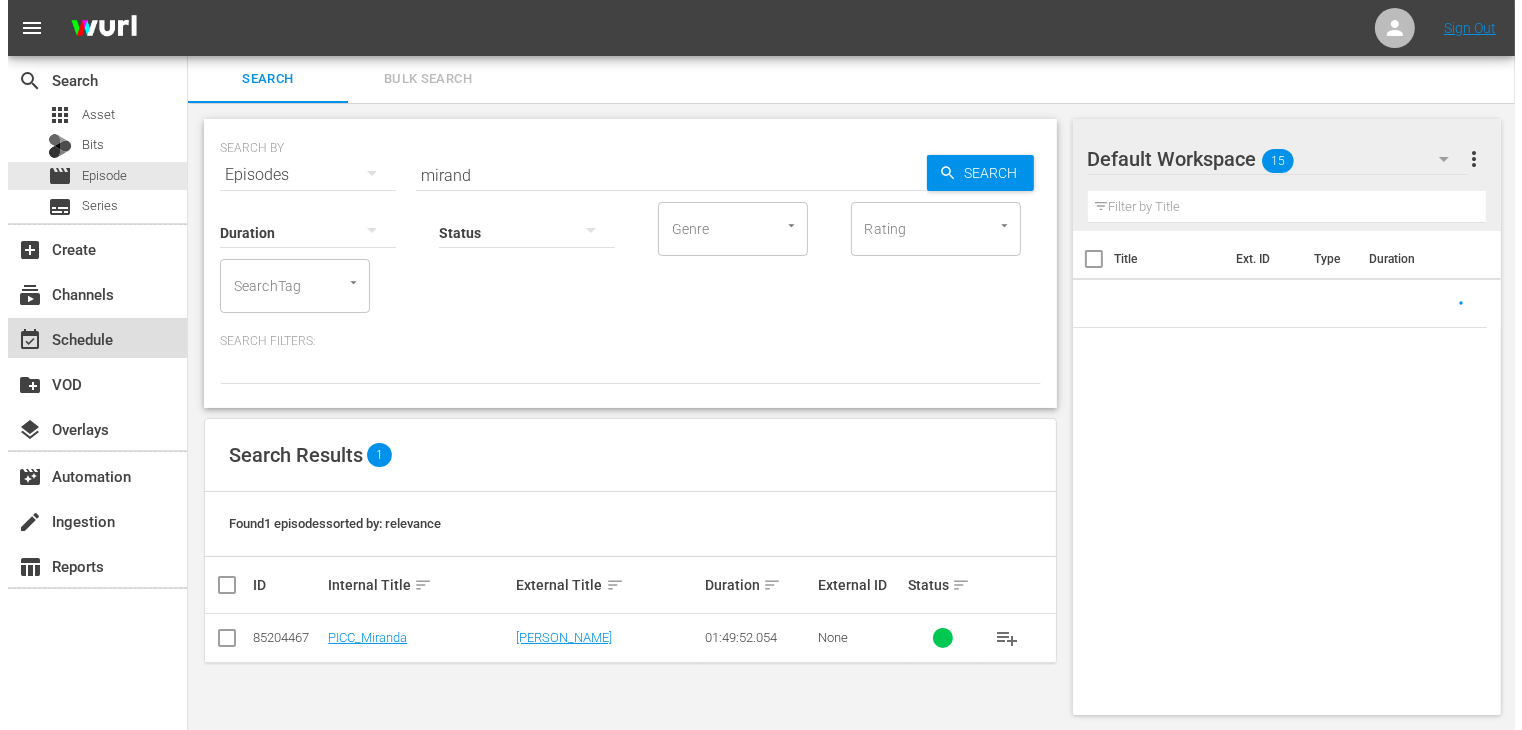 scroll, scrollTop: 0, scrollLeft: 0, axis: both 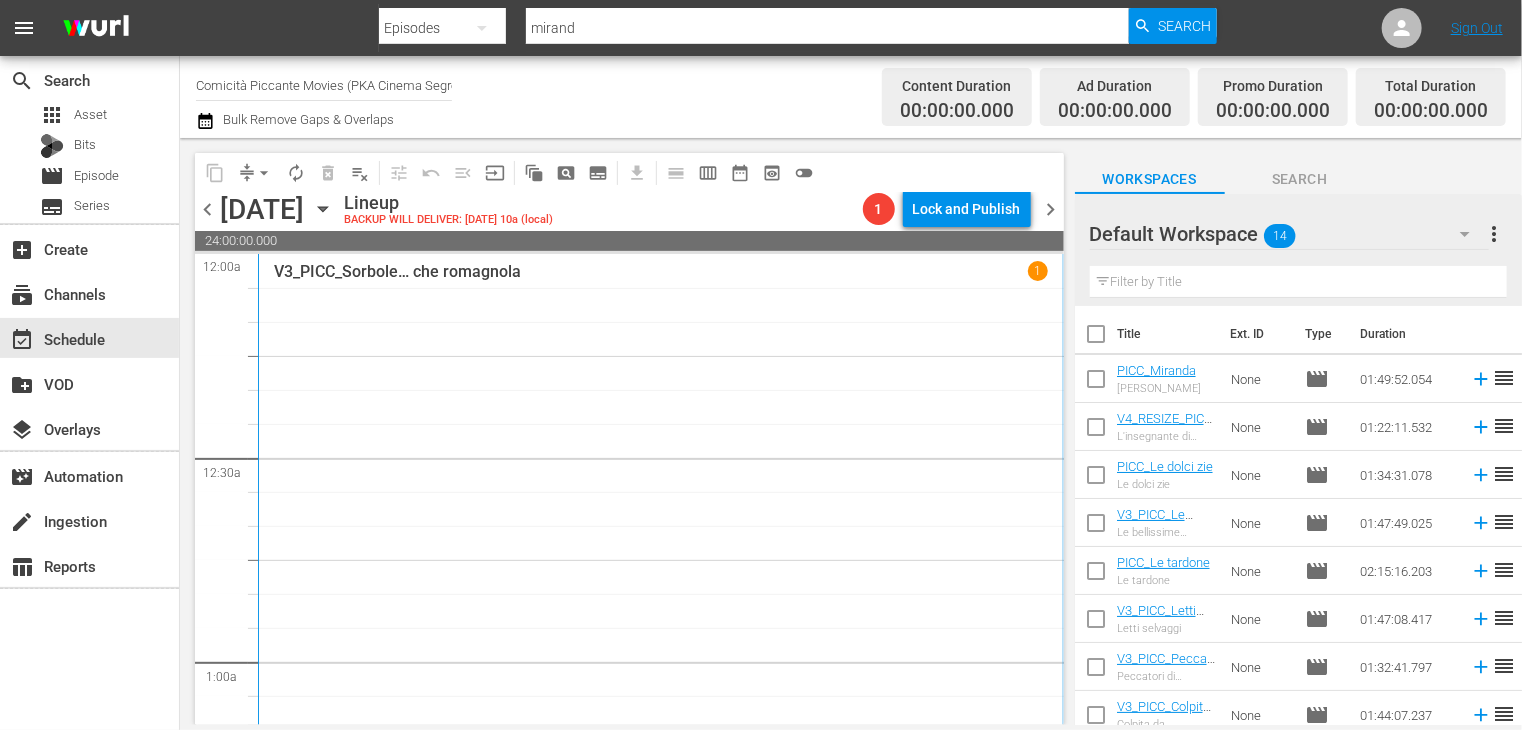 click at bounding box center (1096, 338) 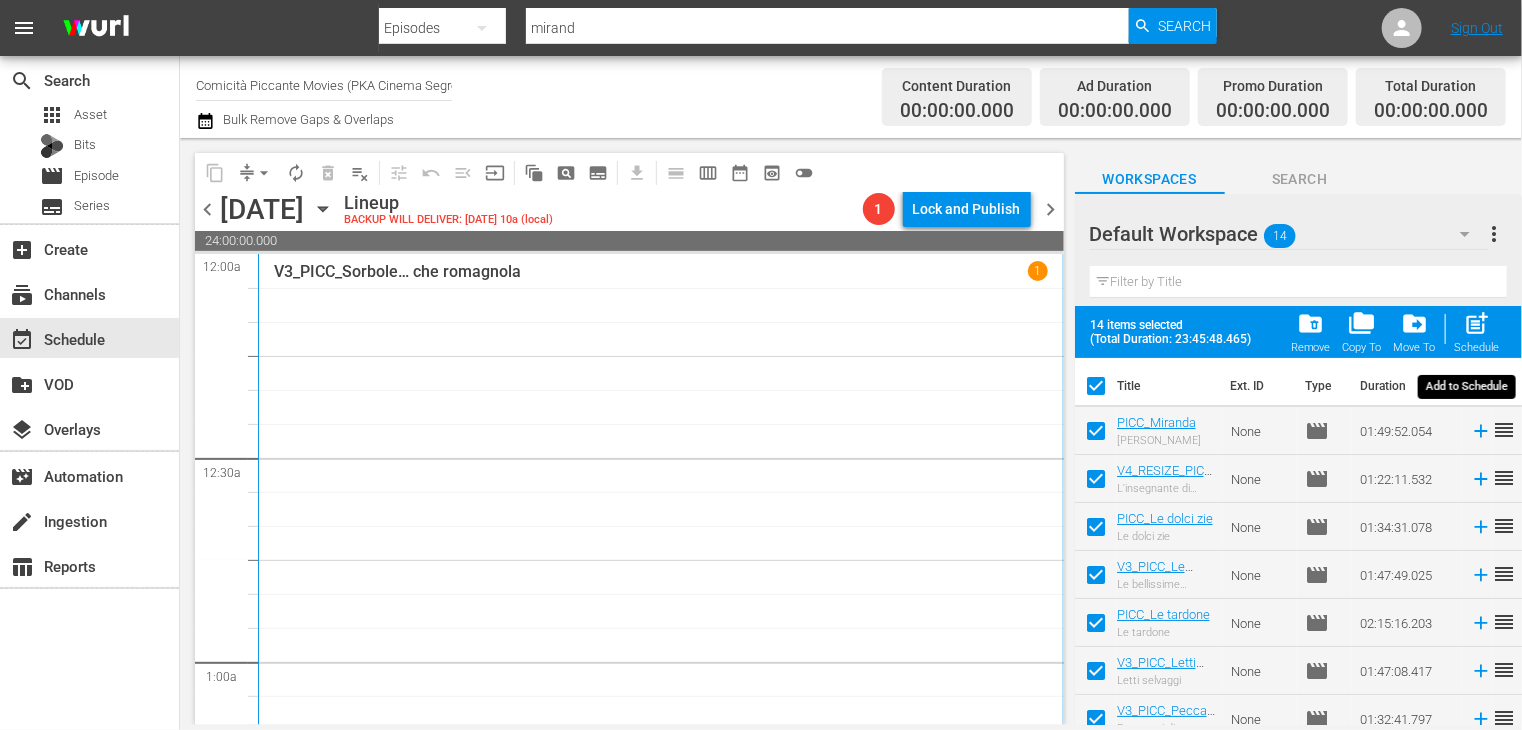 click on "post_add" at bounding box center [1477, 323] 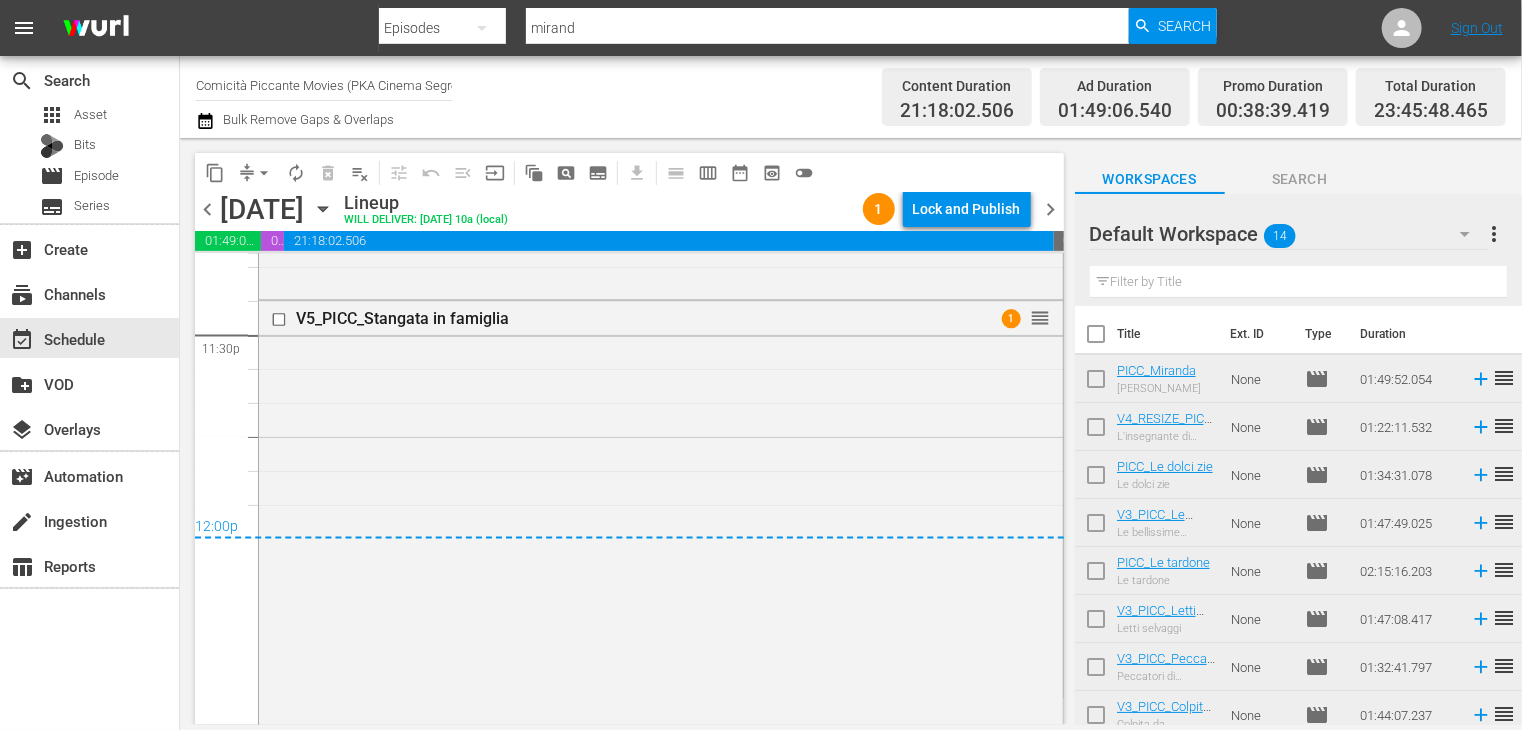 scroll, scrollTop: 7340, scrollLeft: 0, axis: vertical 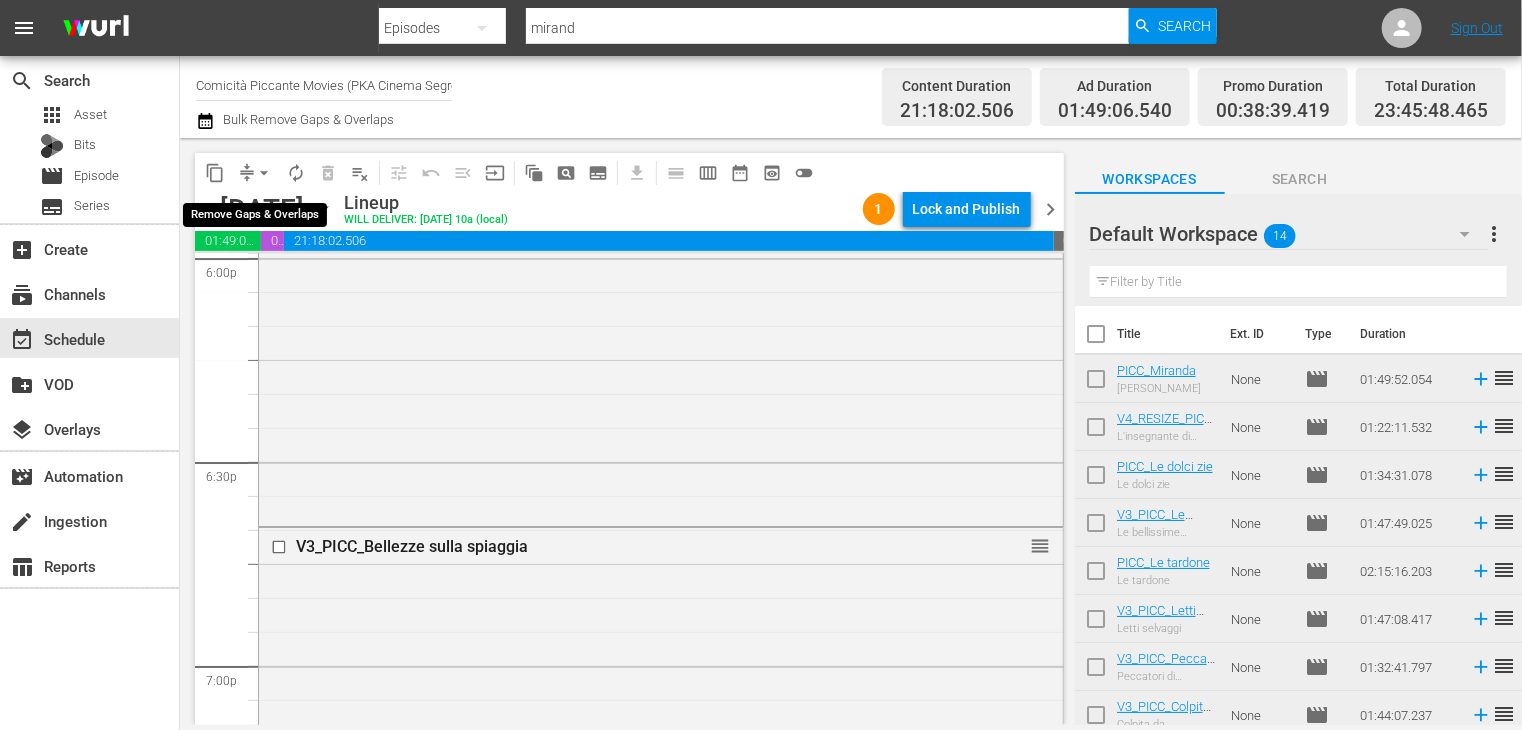 click on "arrow_drop_down" at bounding box center [264, 173] 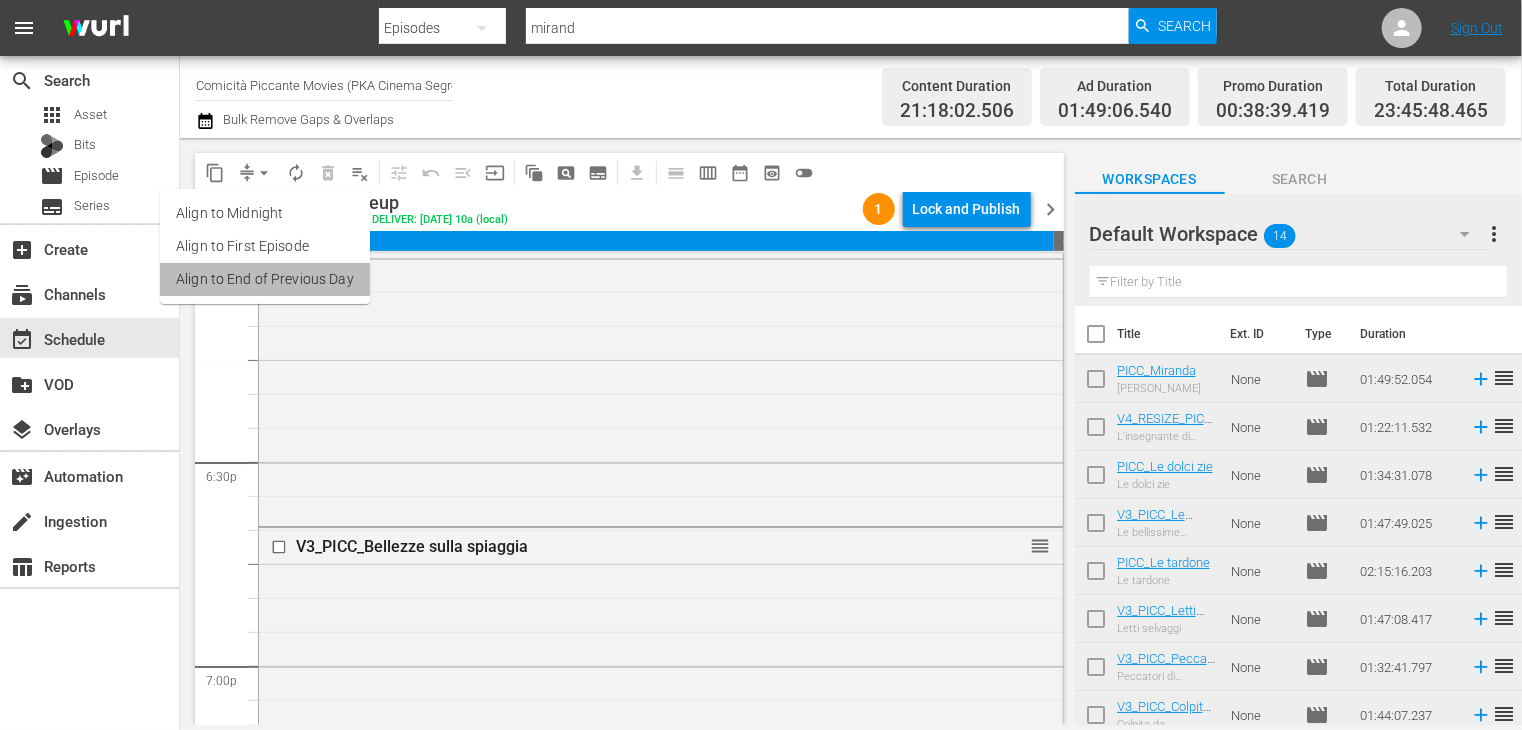 click on "Align to End of Previous Day" at bounding box center (265, 279) 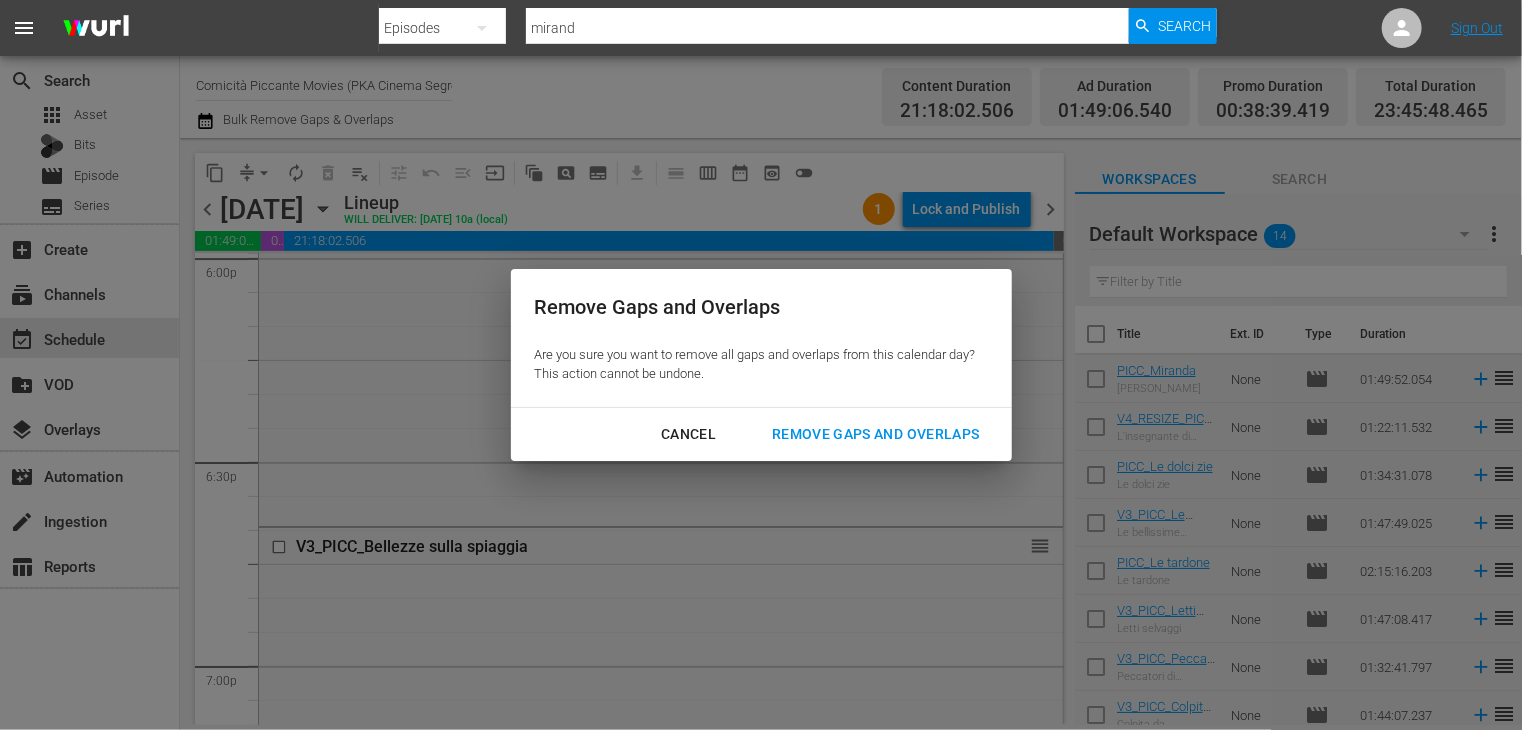 click on "Remove Gaps and Overlaps" at bounding box center (875, 434) 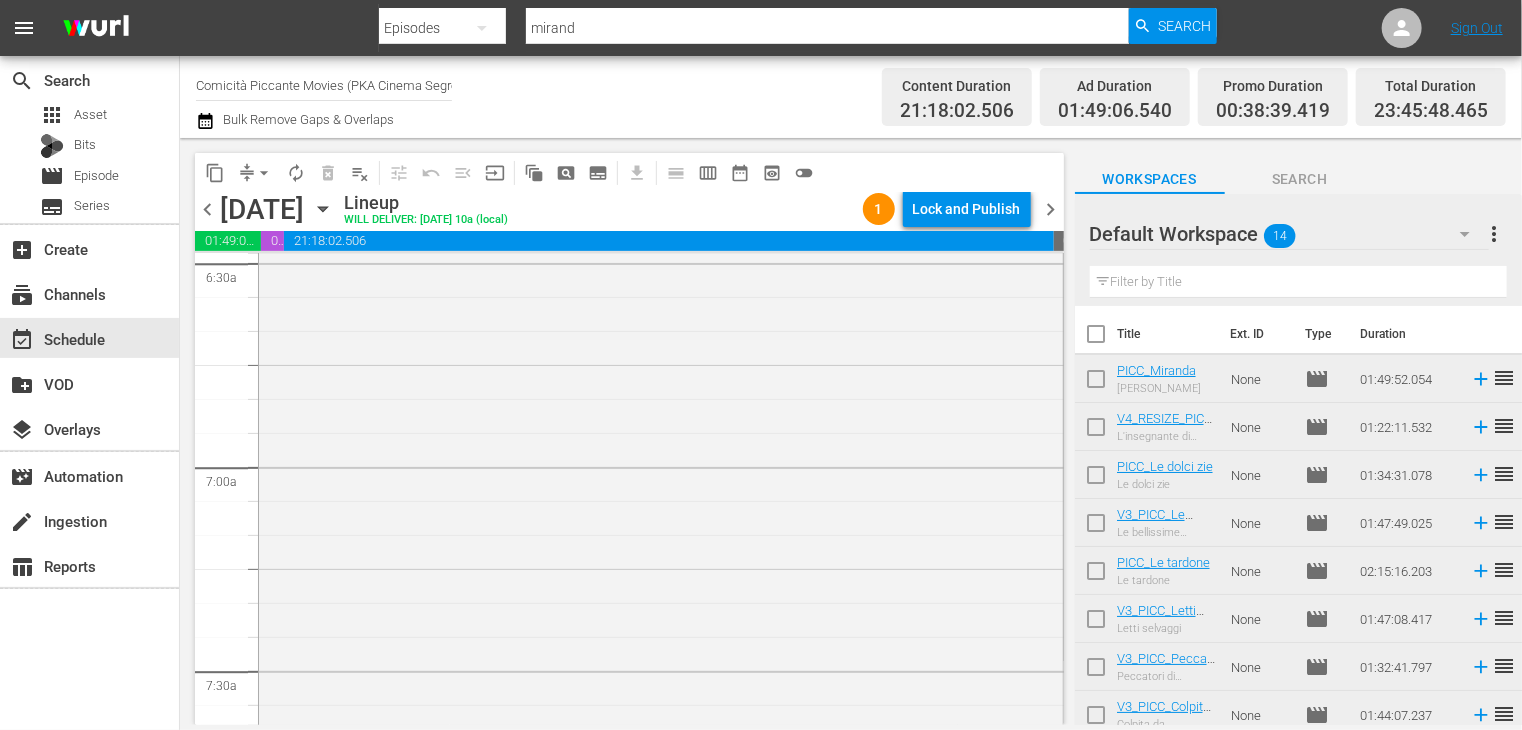 scroll, scrollTop: 2680, scrollLeft: 0, axis: vertical 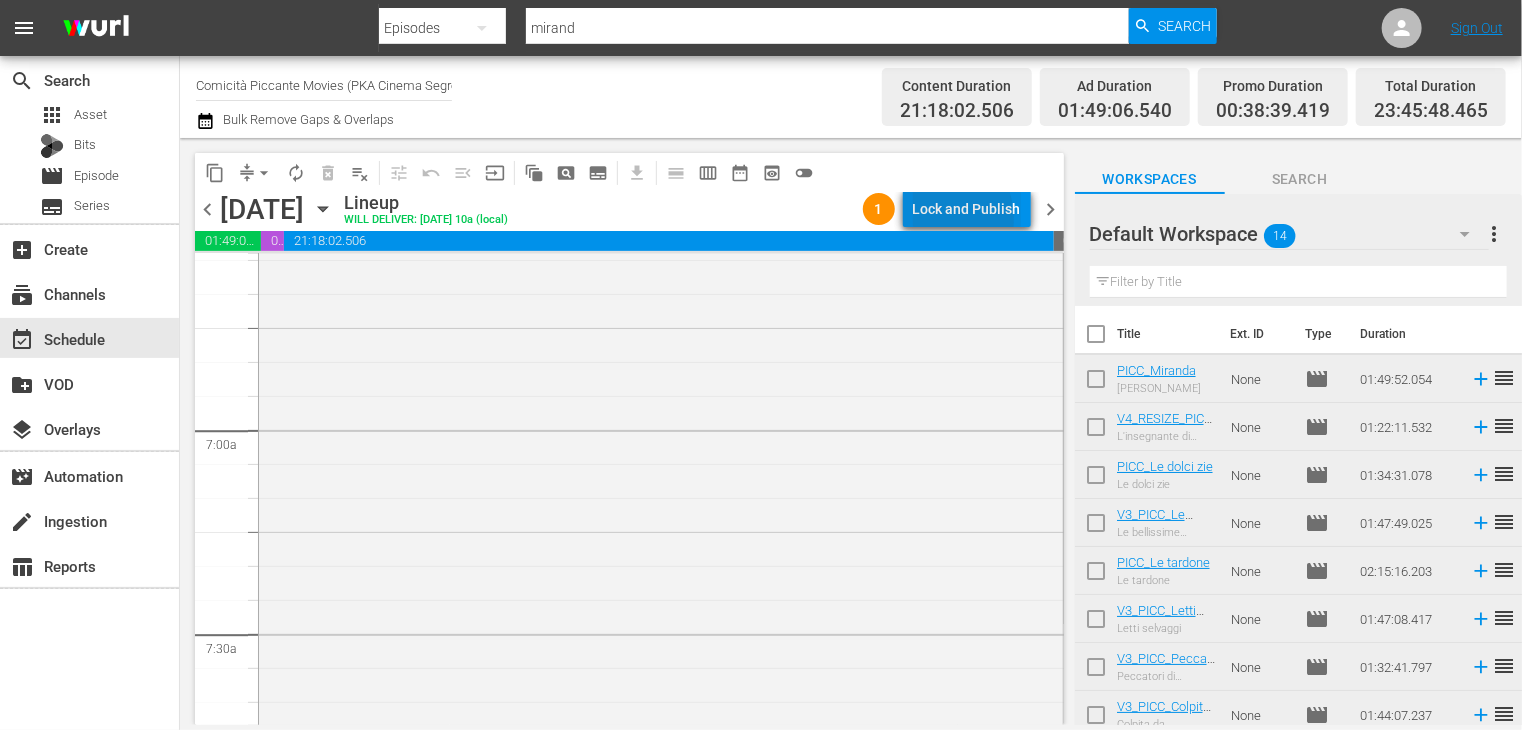 click on "Lock and Publish" at bounding box center (967, 209) 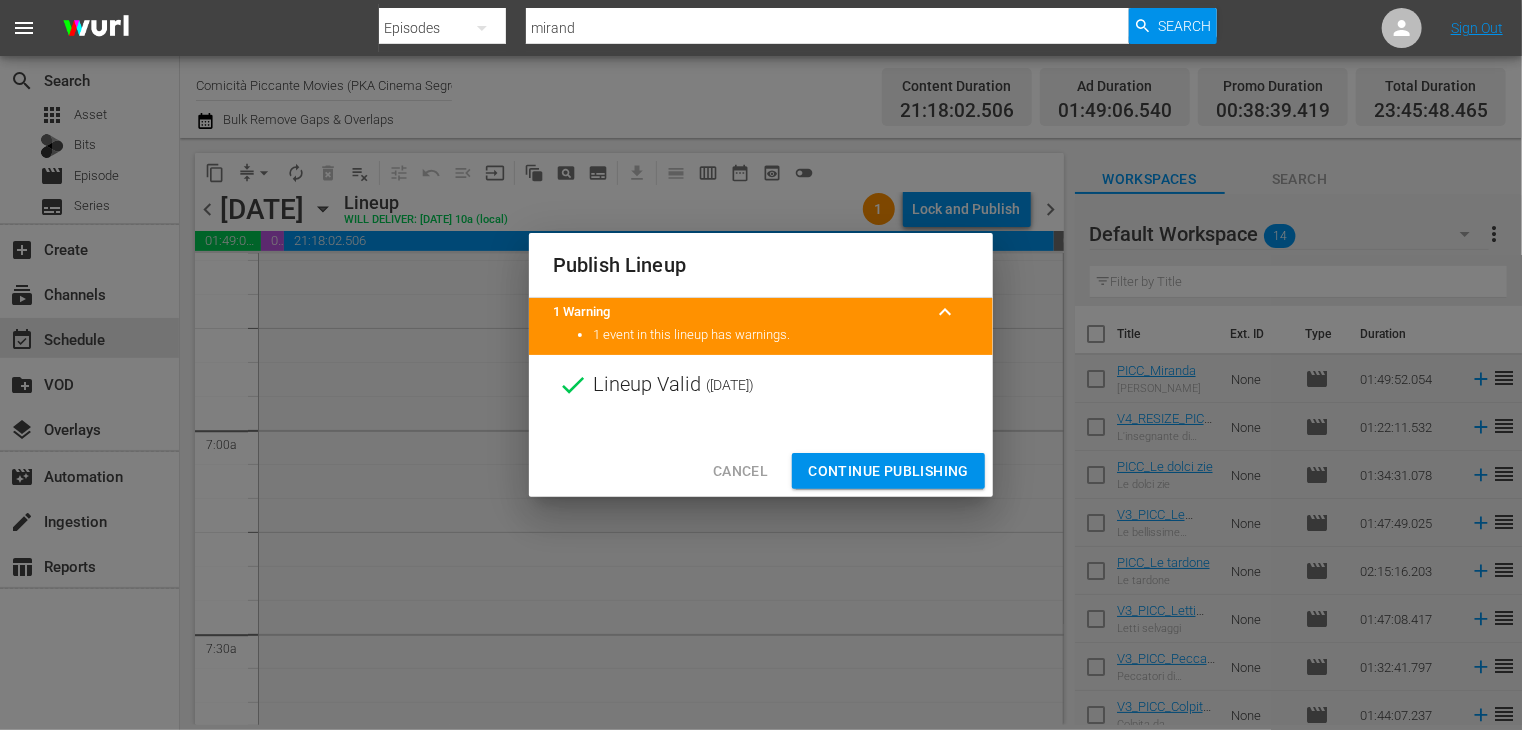 click on "Continue Publishing" at bounding box center [888, 471] 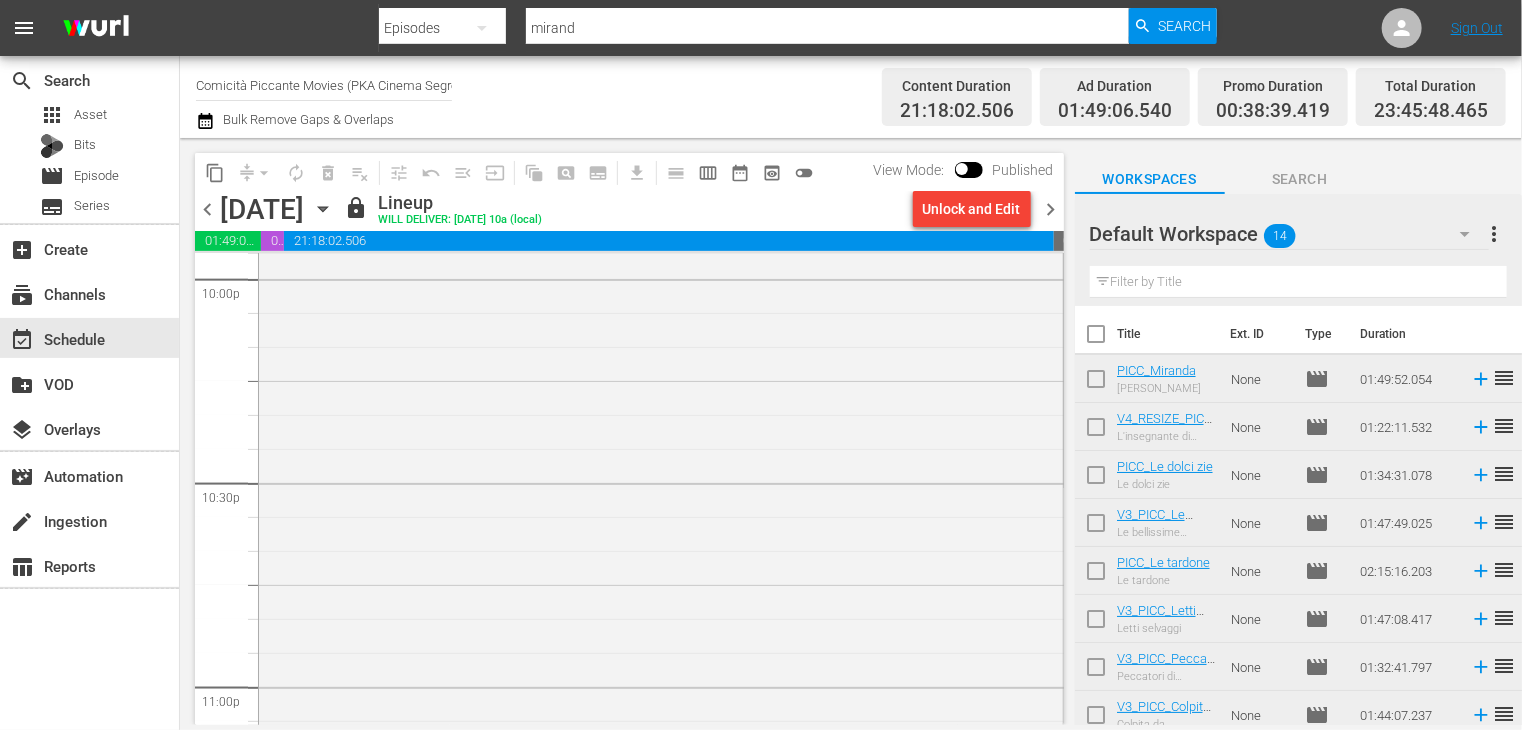 scroll, scrollTop: 8932, scrollLeft: 0, axis: vertical 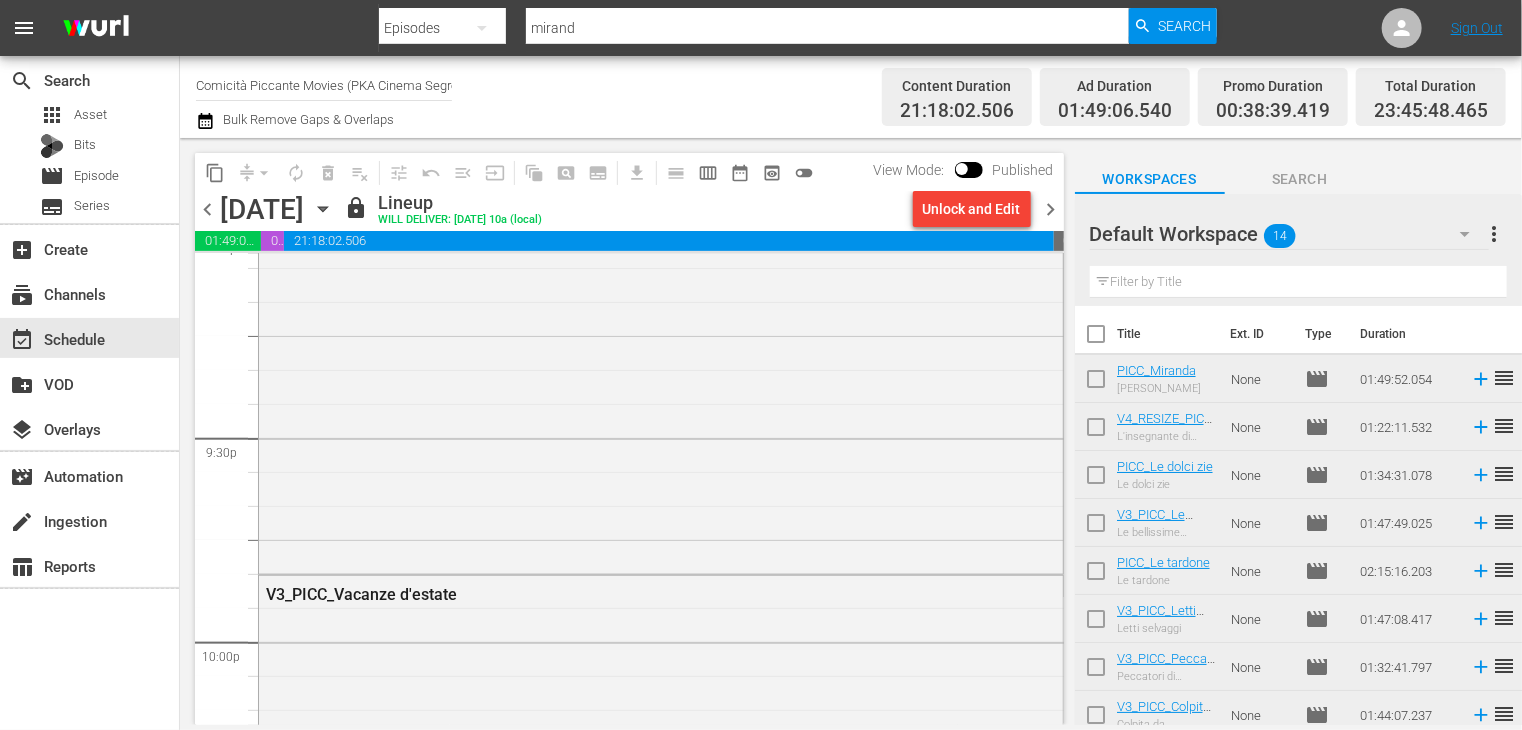 click on "chevron_right" at bounding box center (1051, 209) 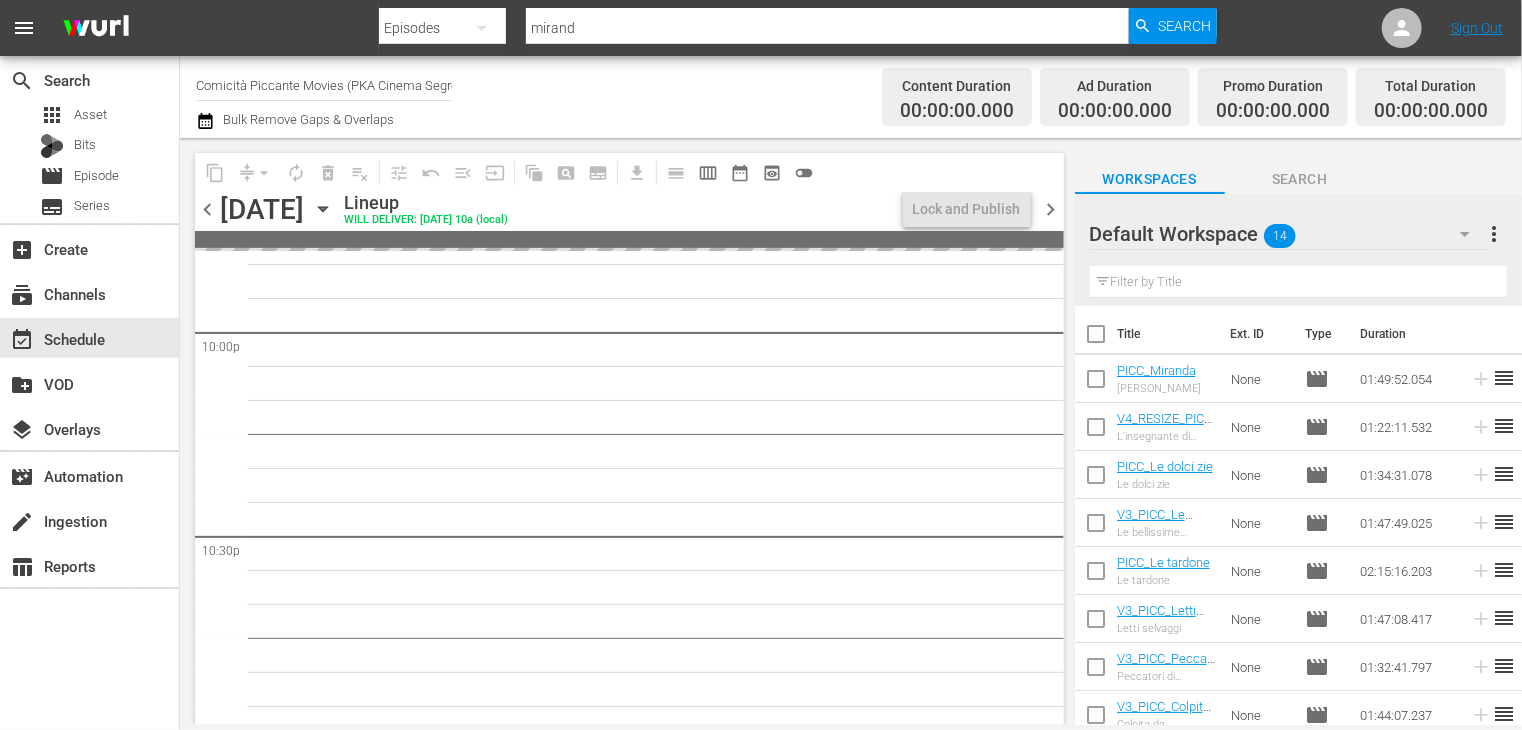 scroll, scrollTop: 8894, scrollLeft: 0, axis: vertical 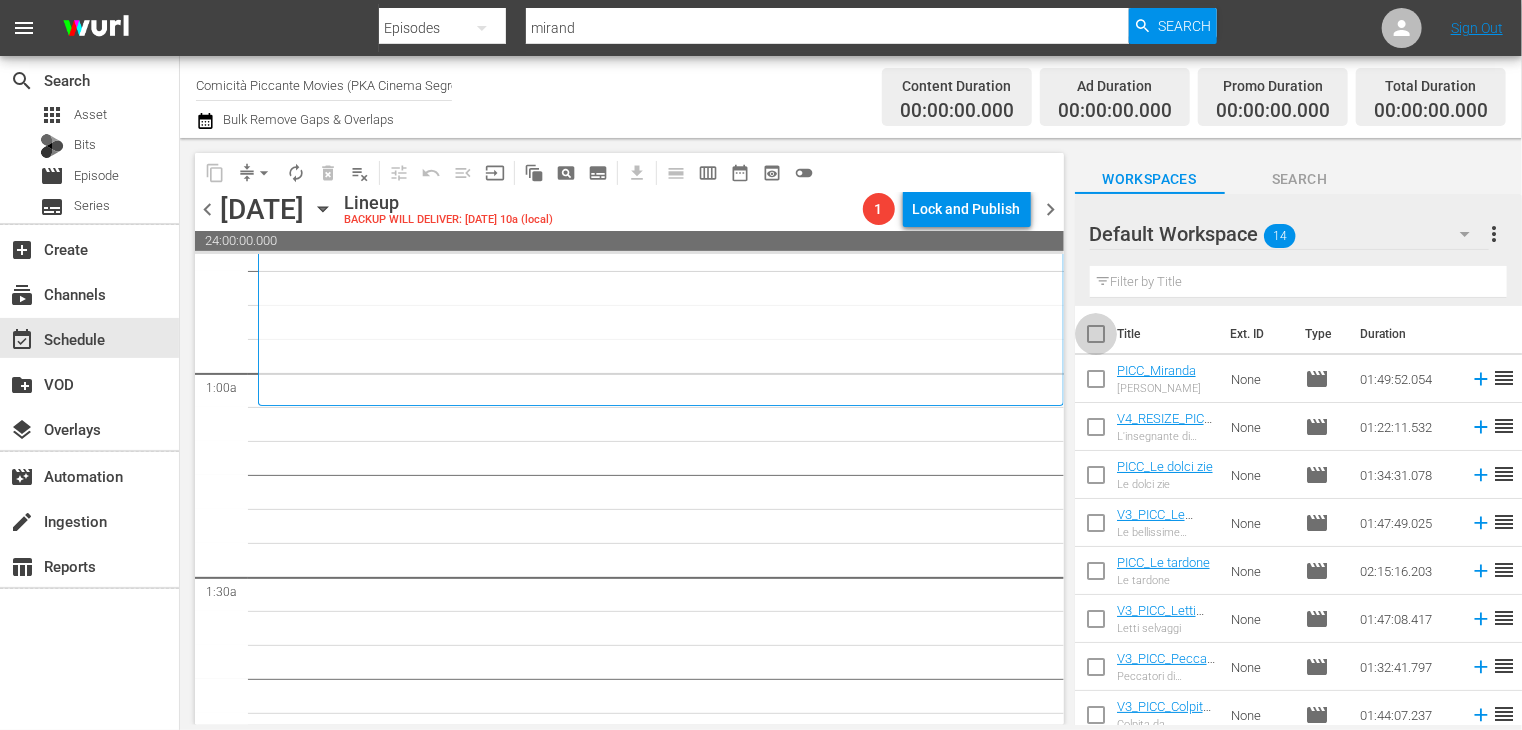 click at bounding box center [1096, 338] 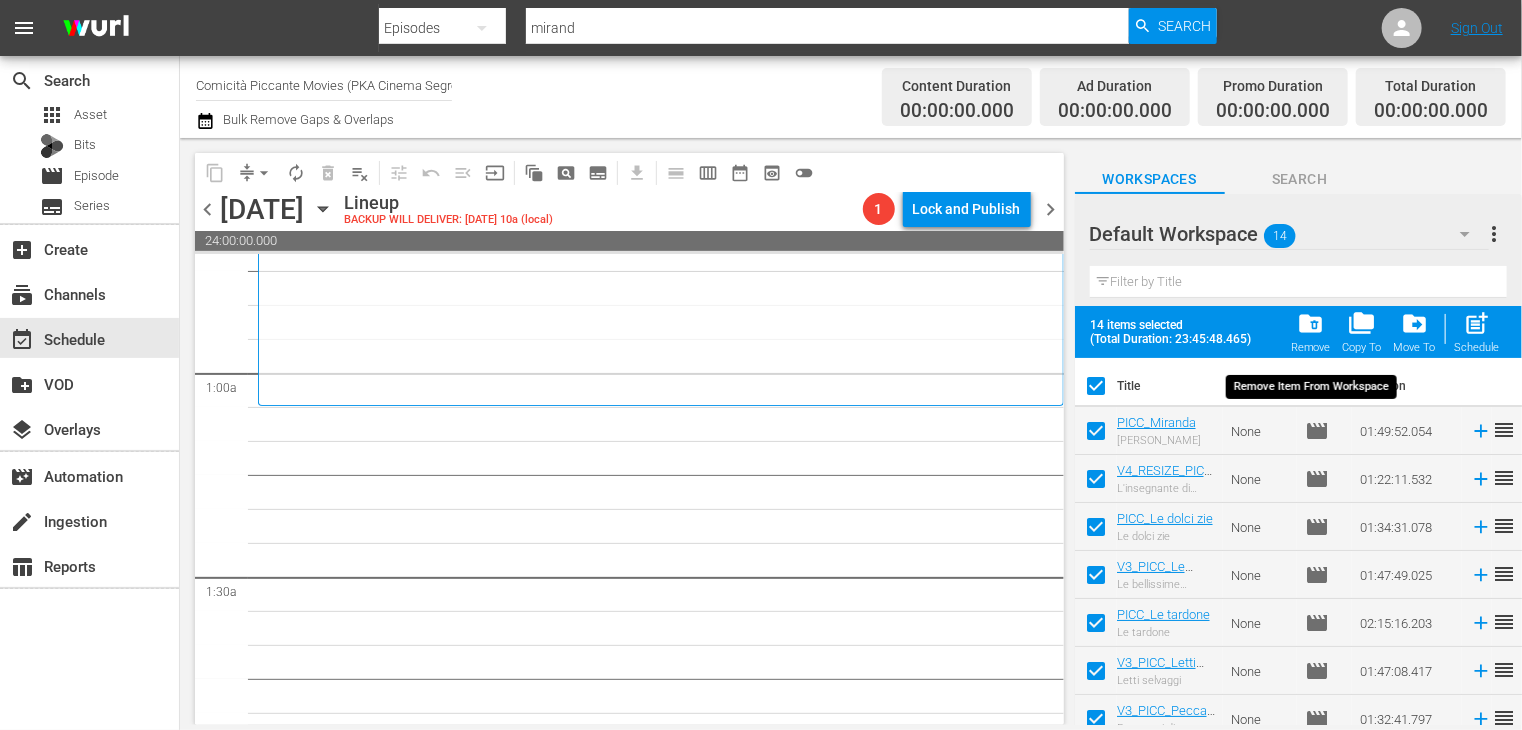 click on "folder_delete" at bounding box center (1310, 323) 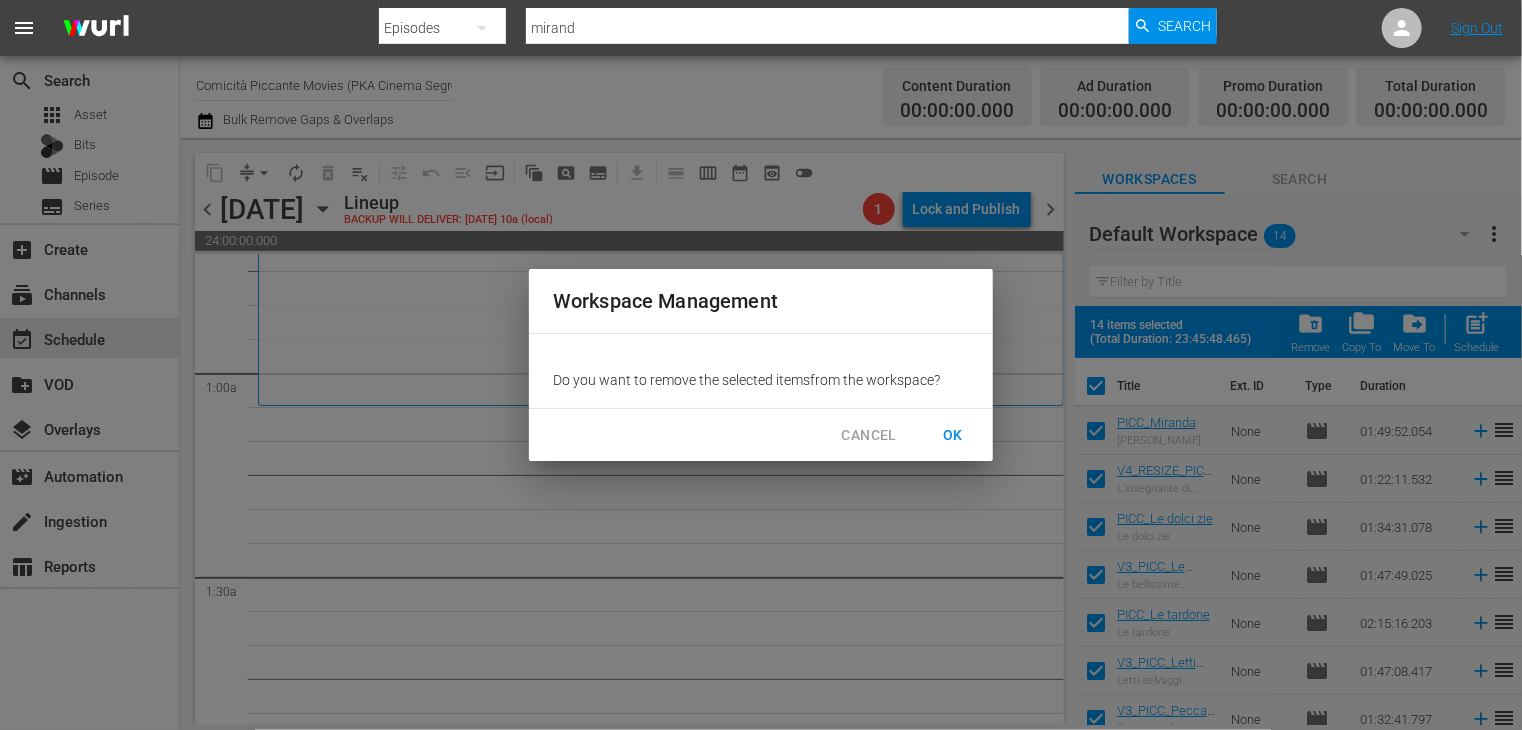 click on "OK" at bounding box center [953, 435] 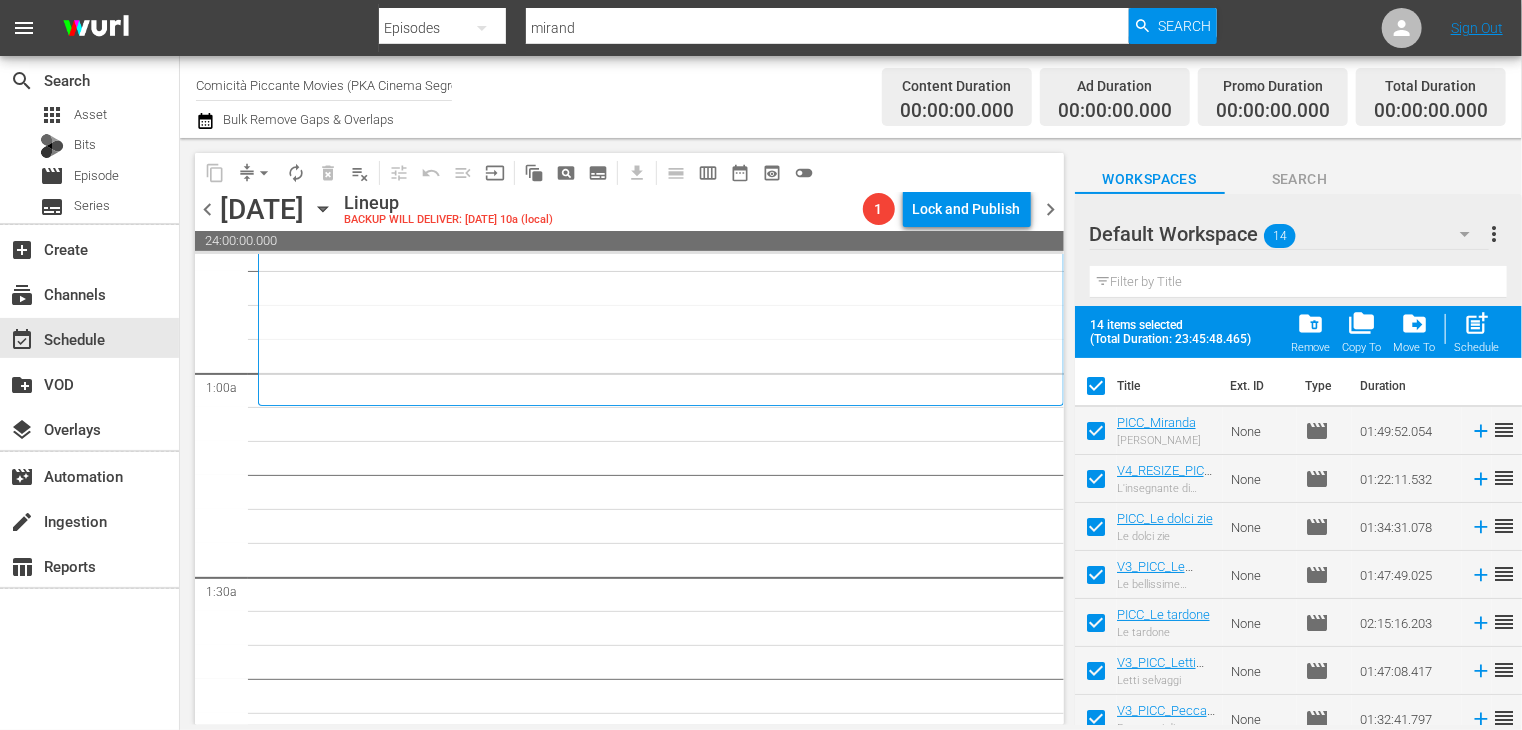 checkbox on "false" 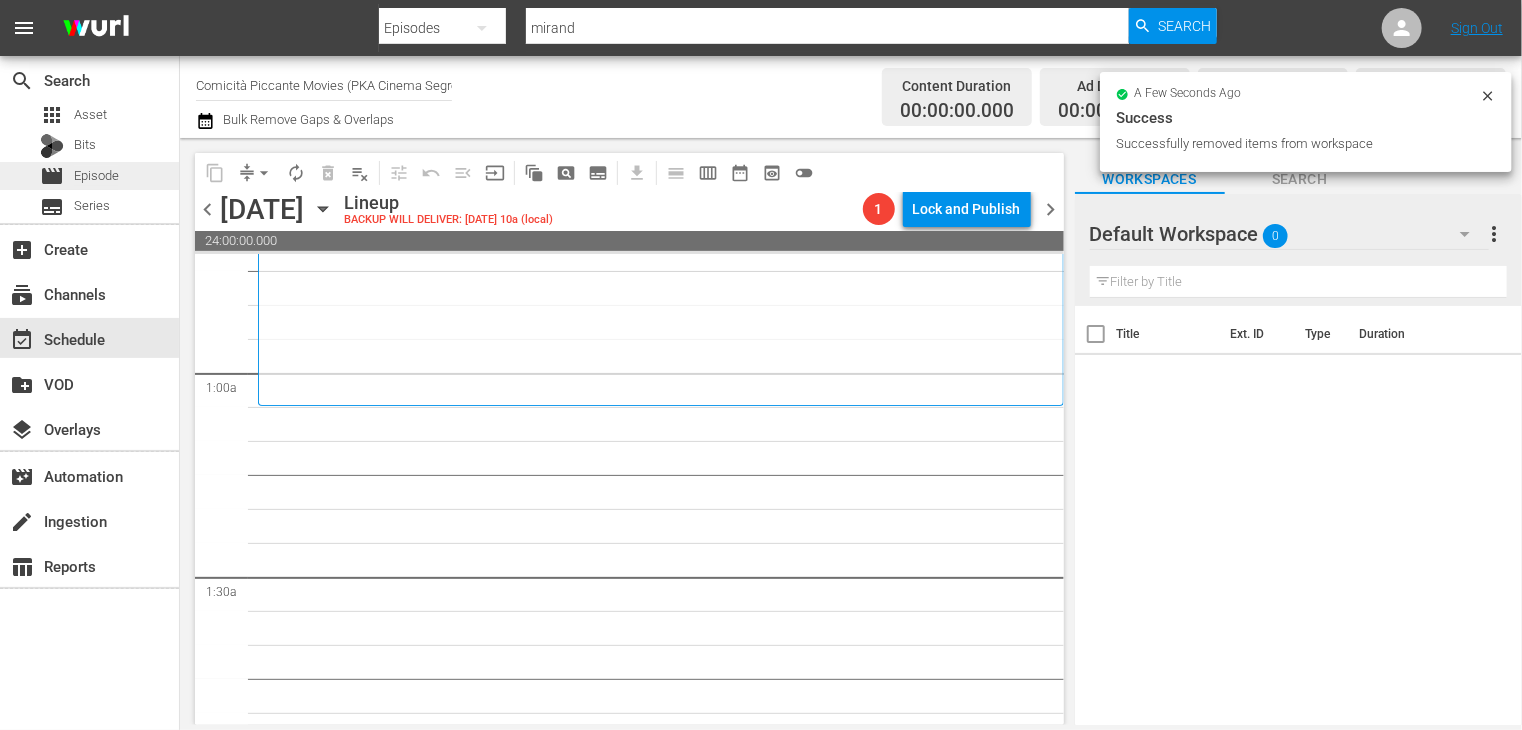 click on "Episode" at bounding box center (96, 176) 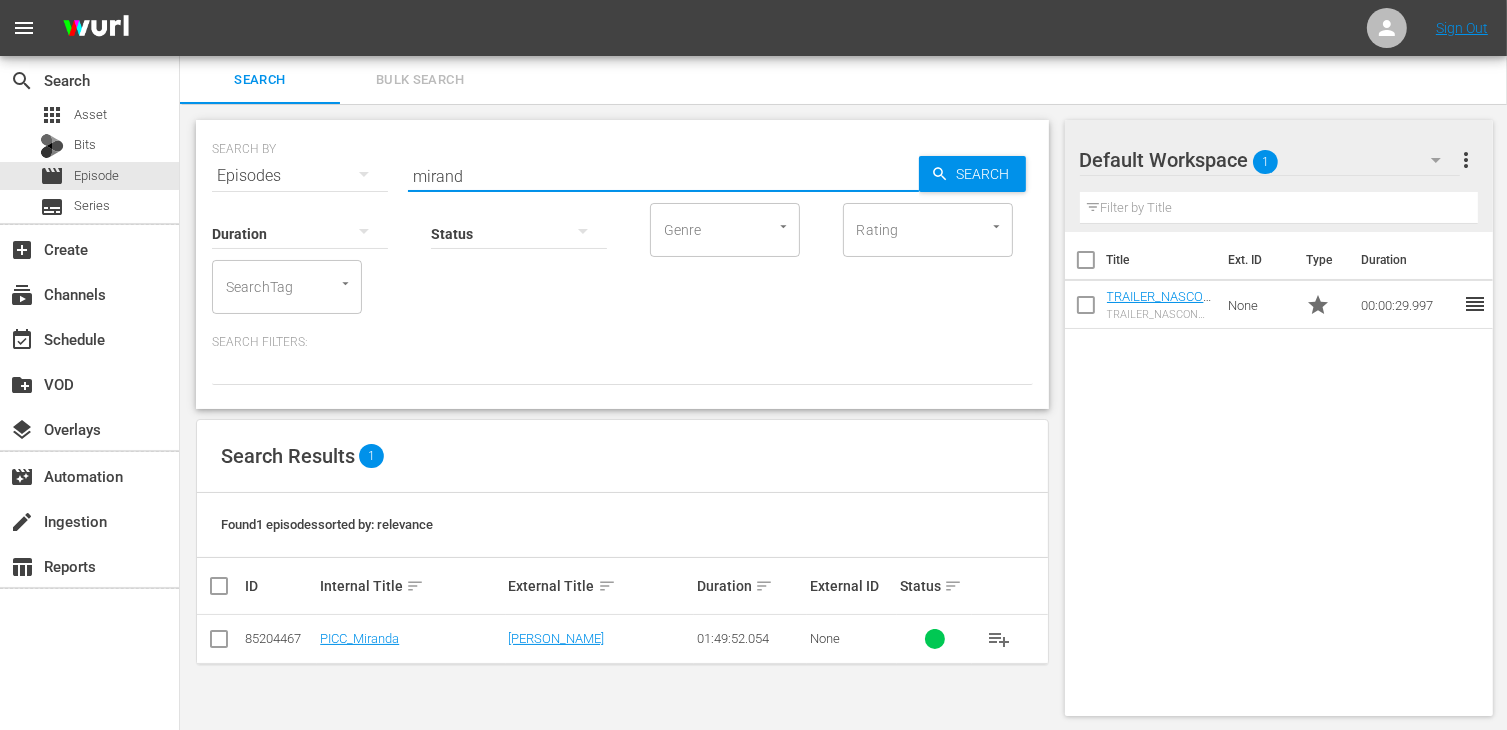 drag, startPoint x: 487, startPoint y: 176, endPoint x: 313, endPoint y: 165, distance: 174.34735 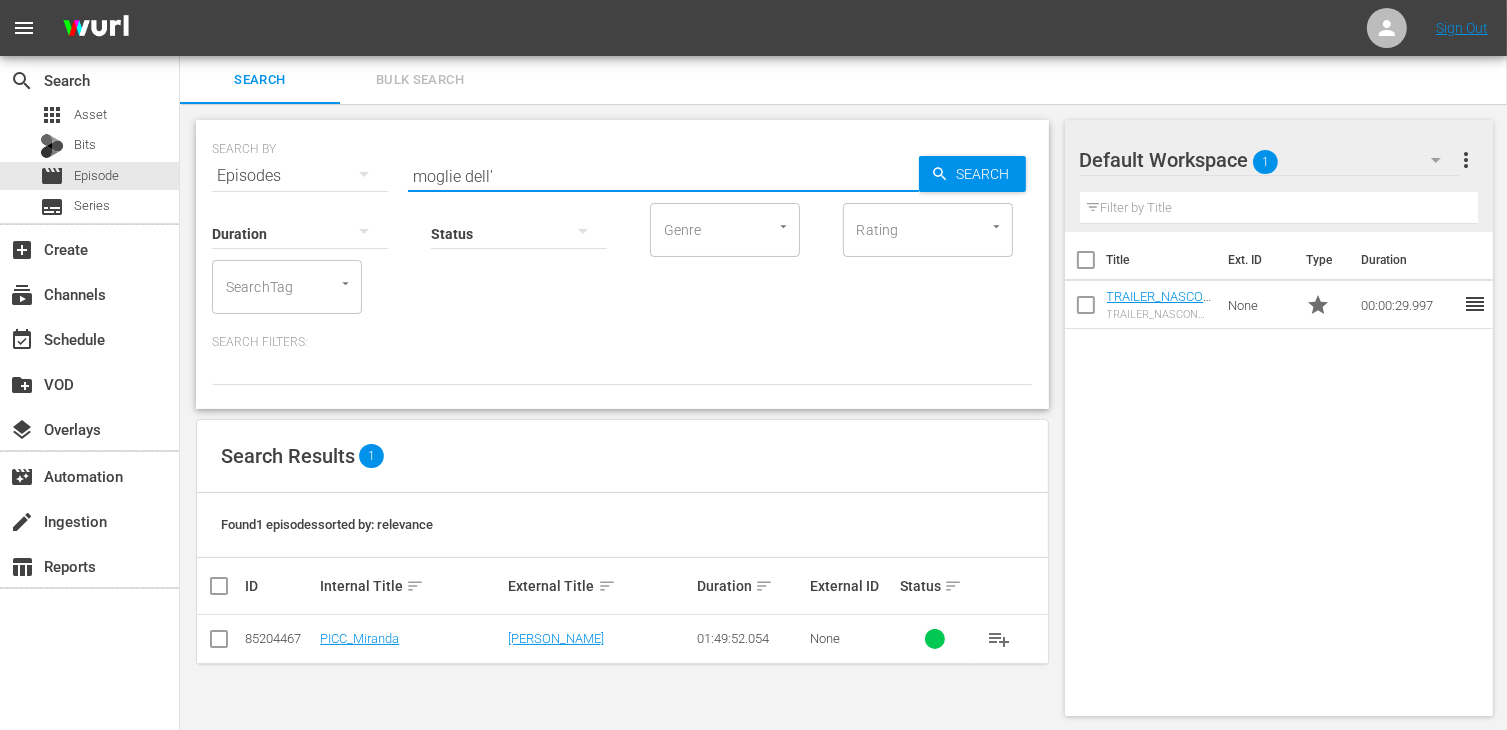 type on "moglie dell'" 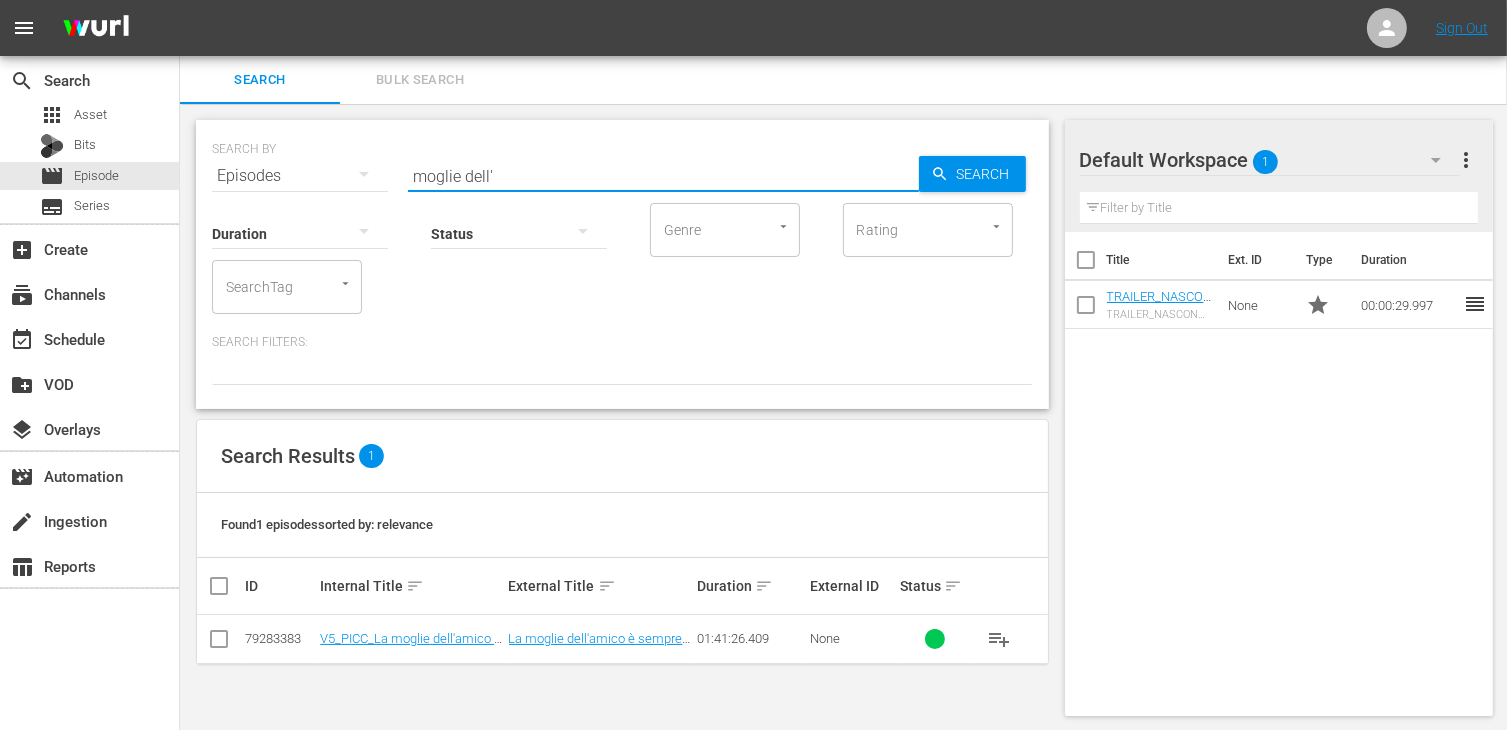 click at bounding box center (219, 643) 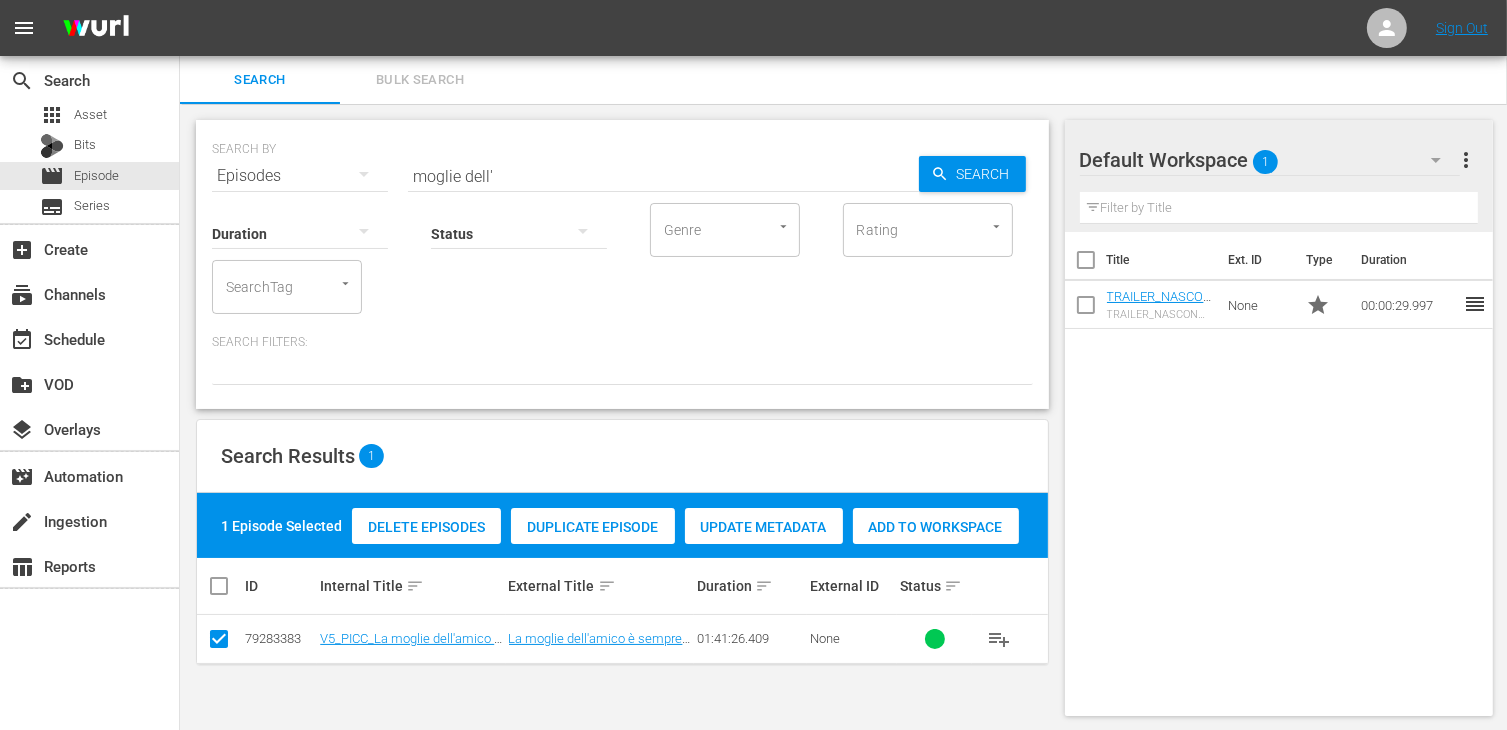 click on "Add to Workspace" at bounding box center (936, 527) 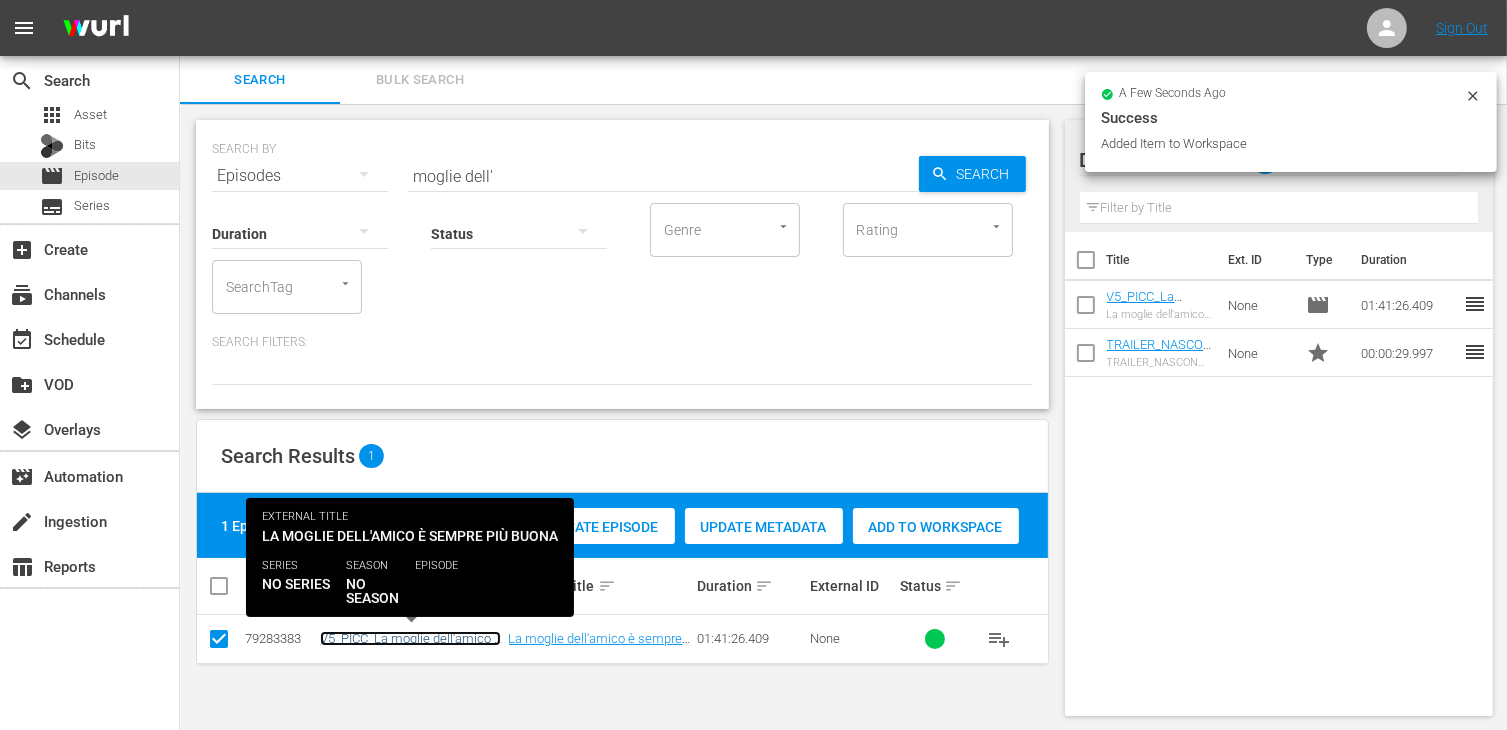 click on "V5_PICC_La moglie dell'amico è sempre più buona" at bounding box center (410, 646) 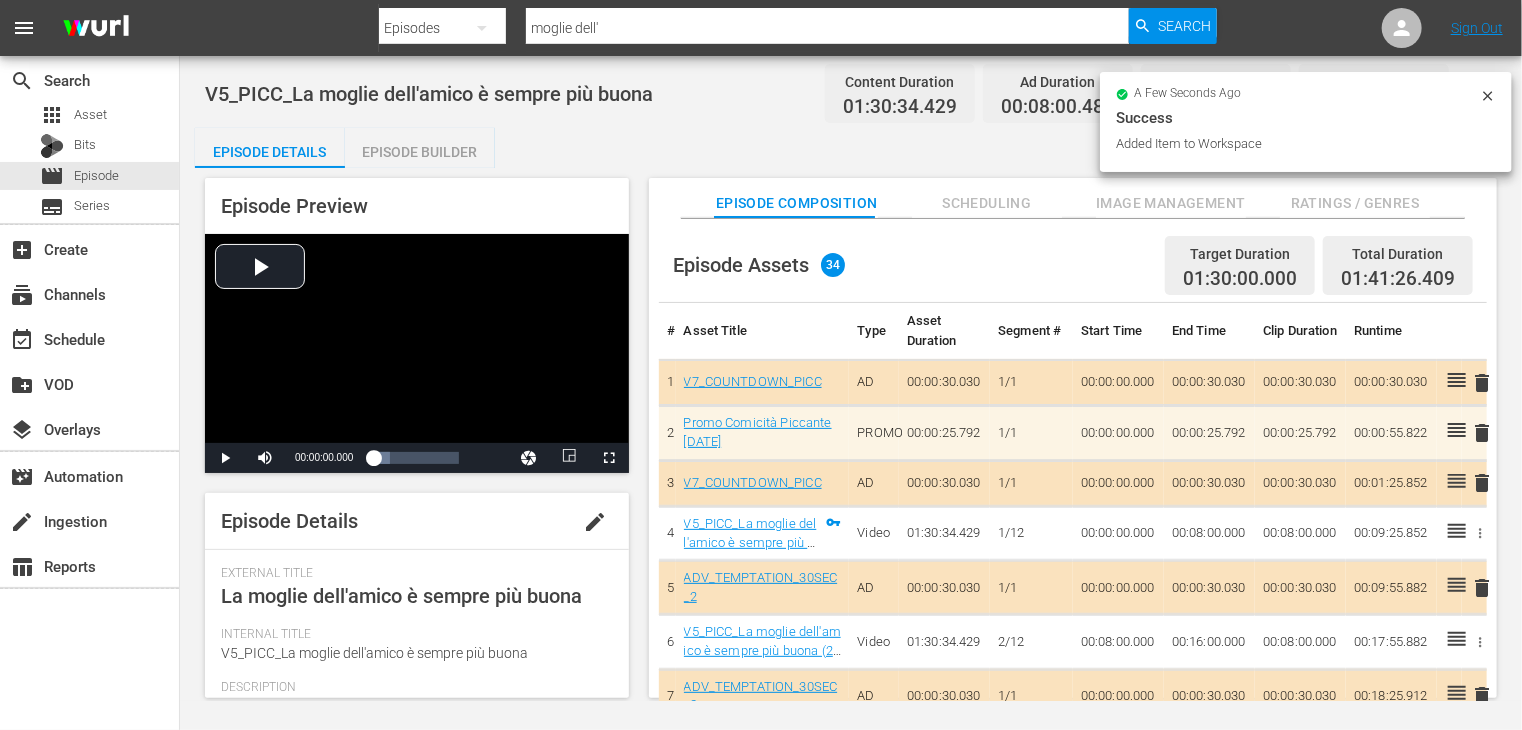 click on "Episode Builder" at bounding box center [420, 152] 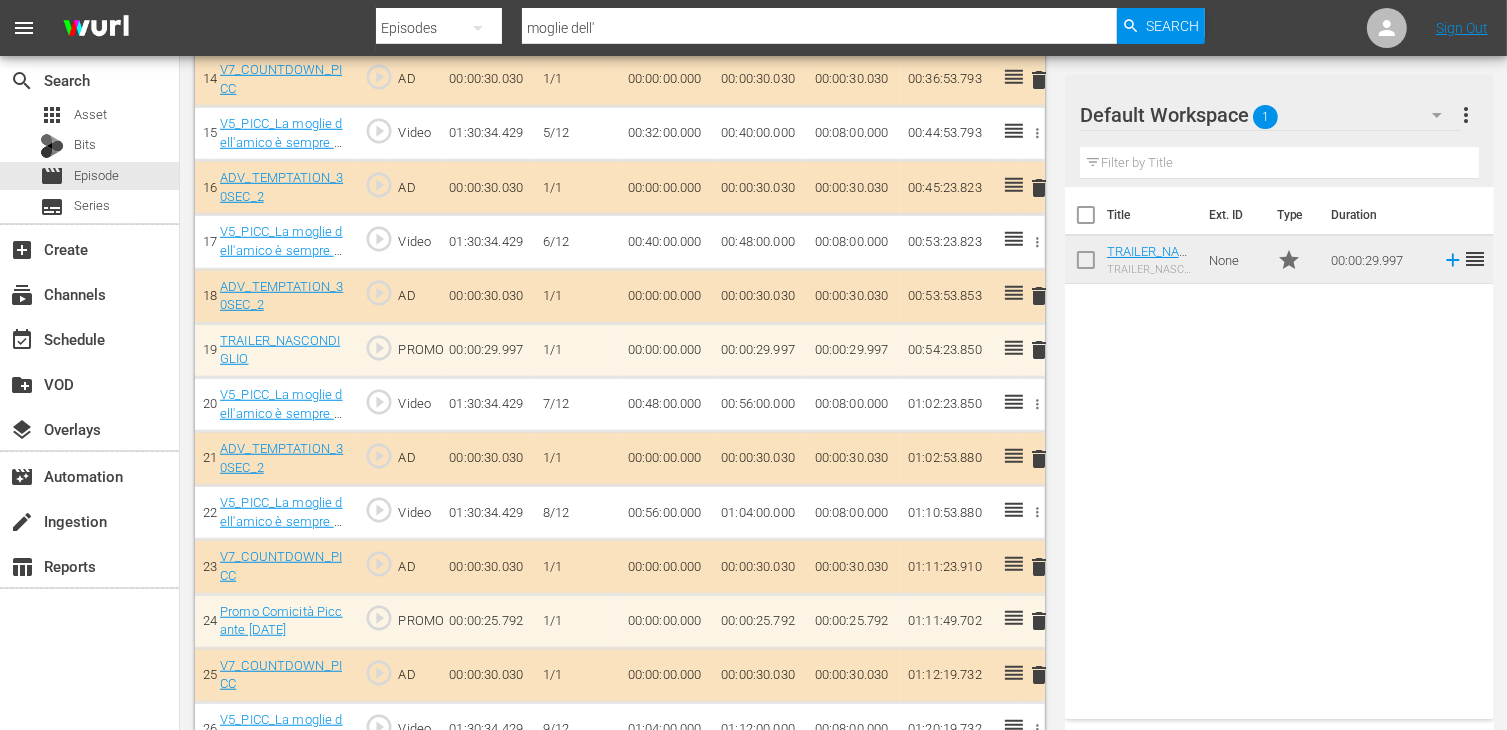 scroll, scrollTop: 1247, scrollLeft: 0, axis: vertical 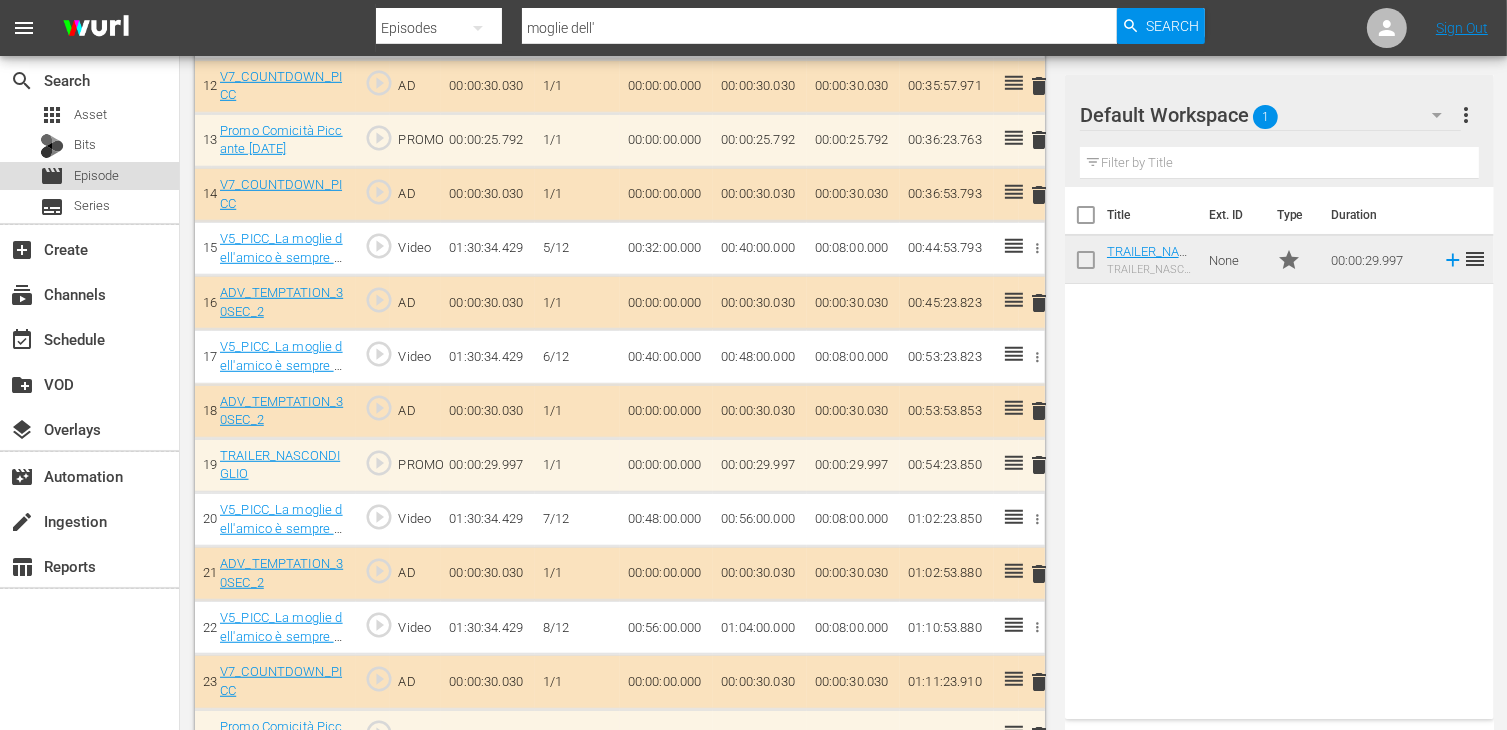 click on "Episode" at bounding box center (96, 176) 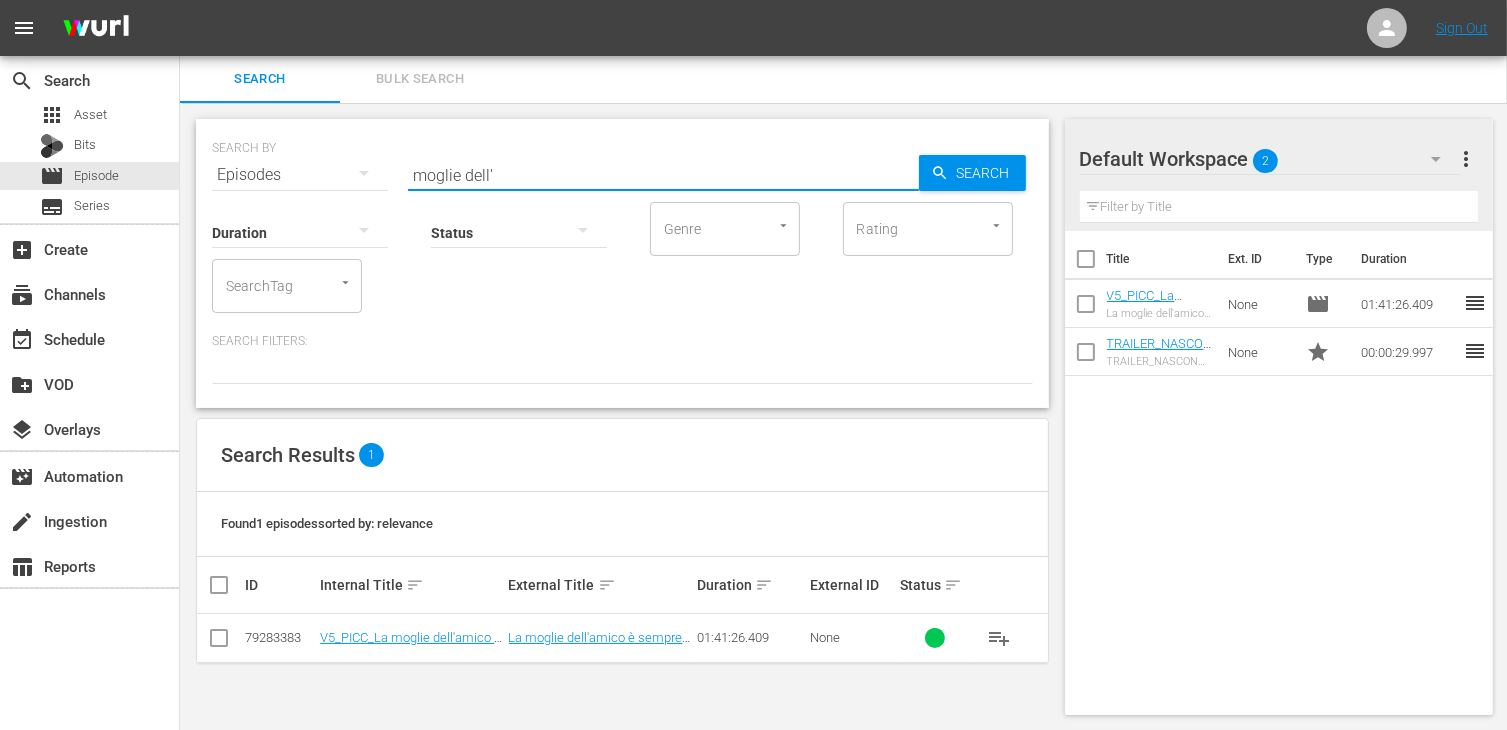 drag, startPoint x: 504, startPoint y: 167, endPoint x: 369, endPoint y: 154, distance: 135.62448 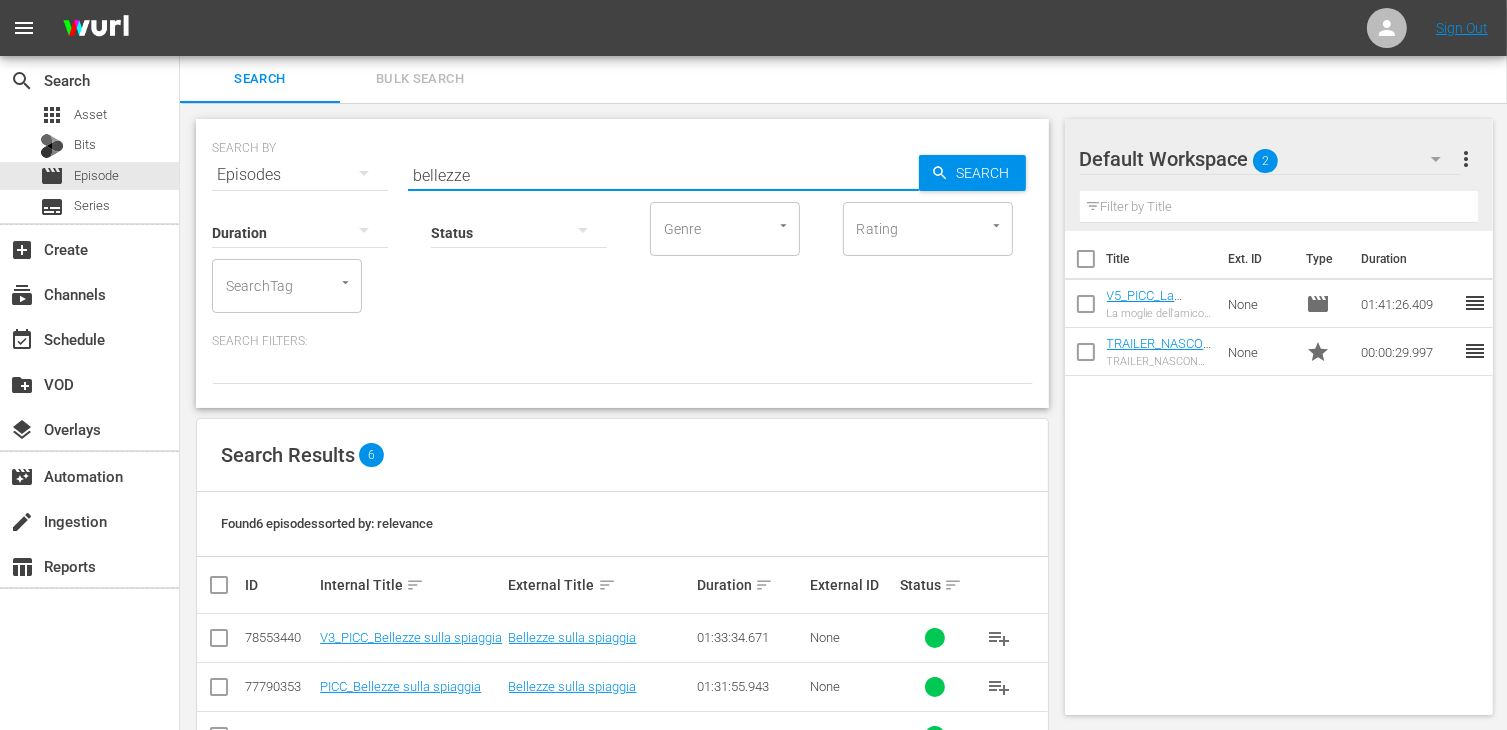 type on "bellezze" 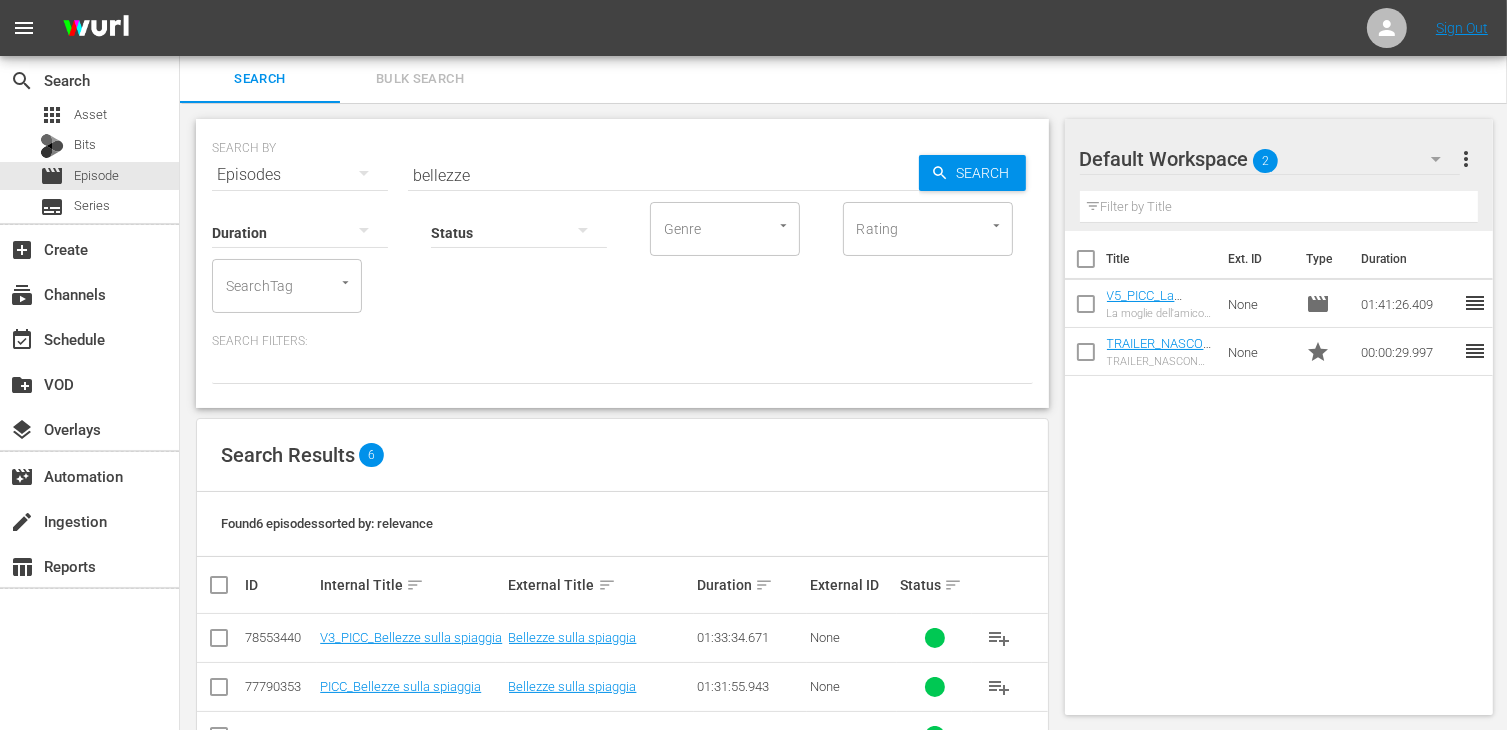 click at bounding box center [219, 638] 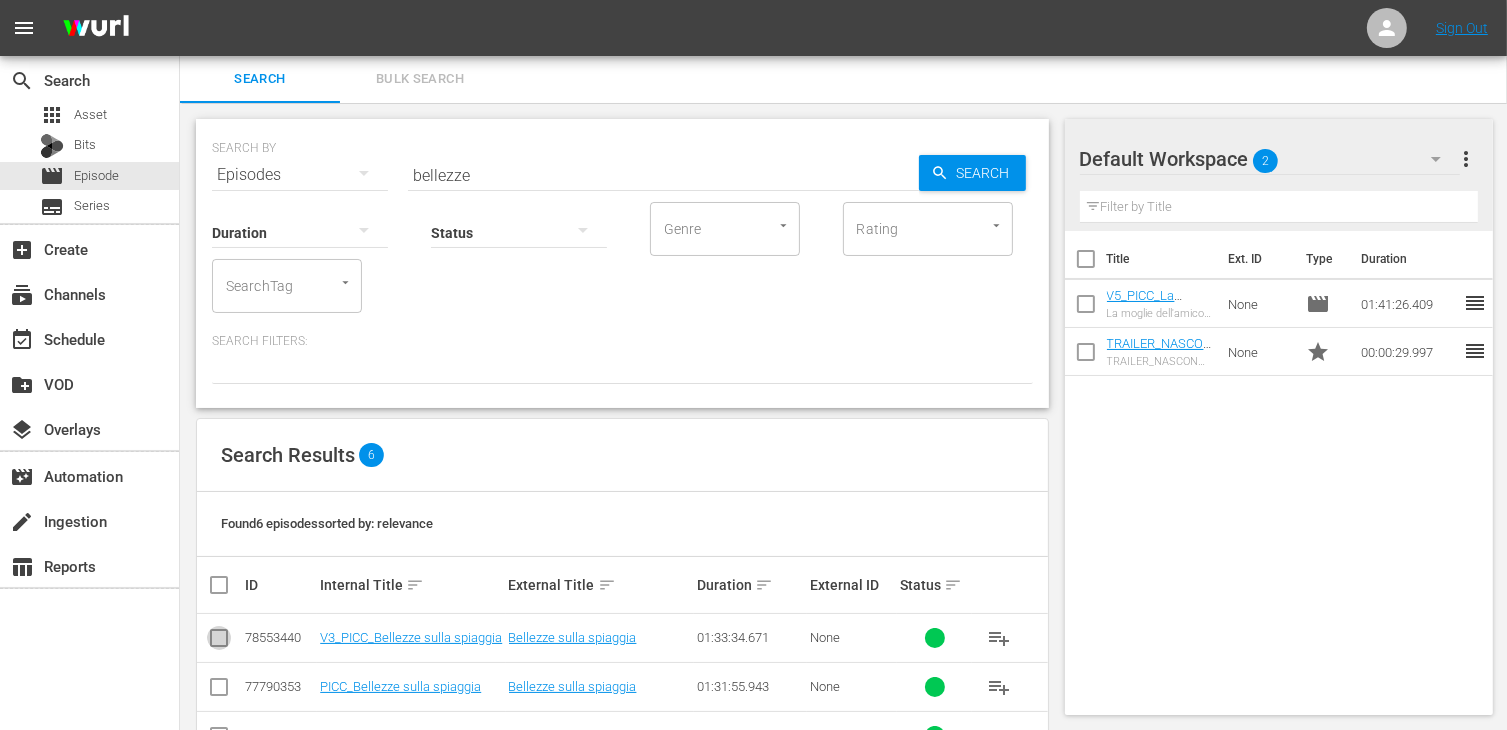 click at bounding box center (219, 642) 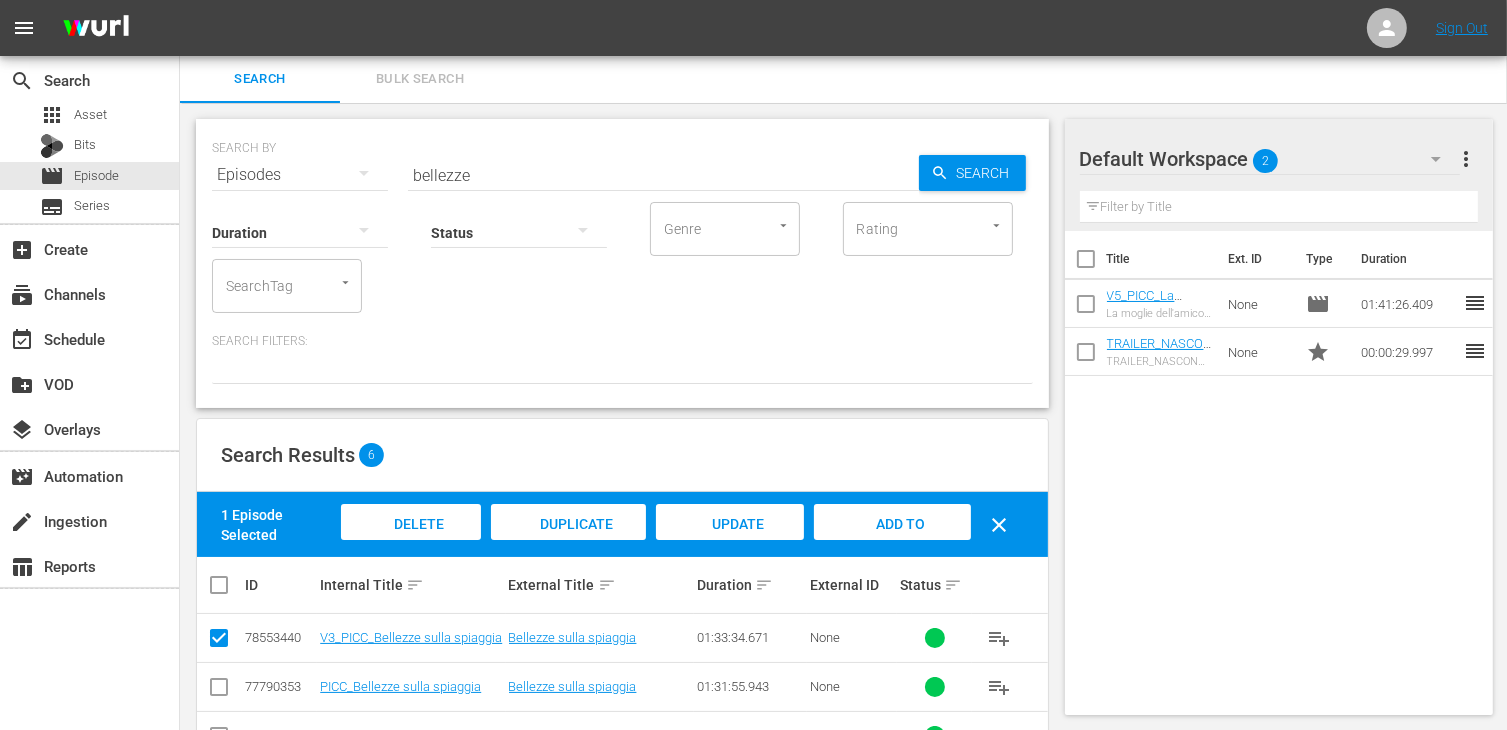 click on "Add to Workspace" at bounding box center (892, 541) 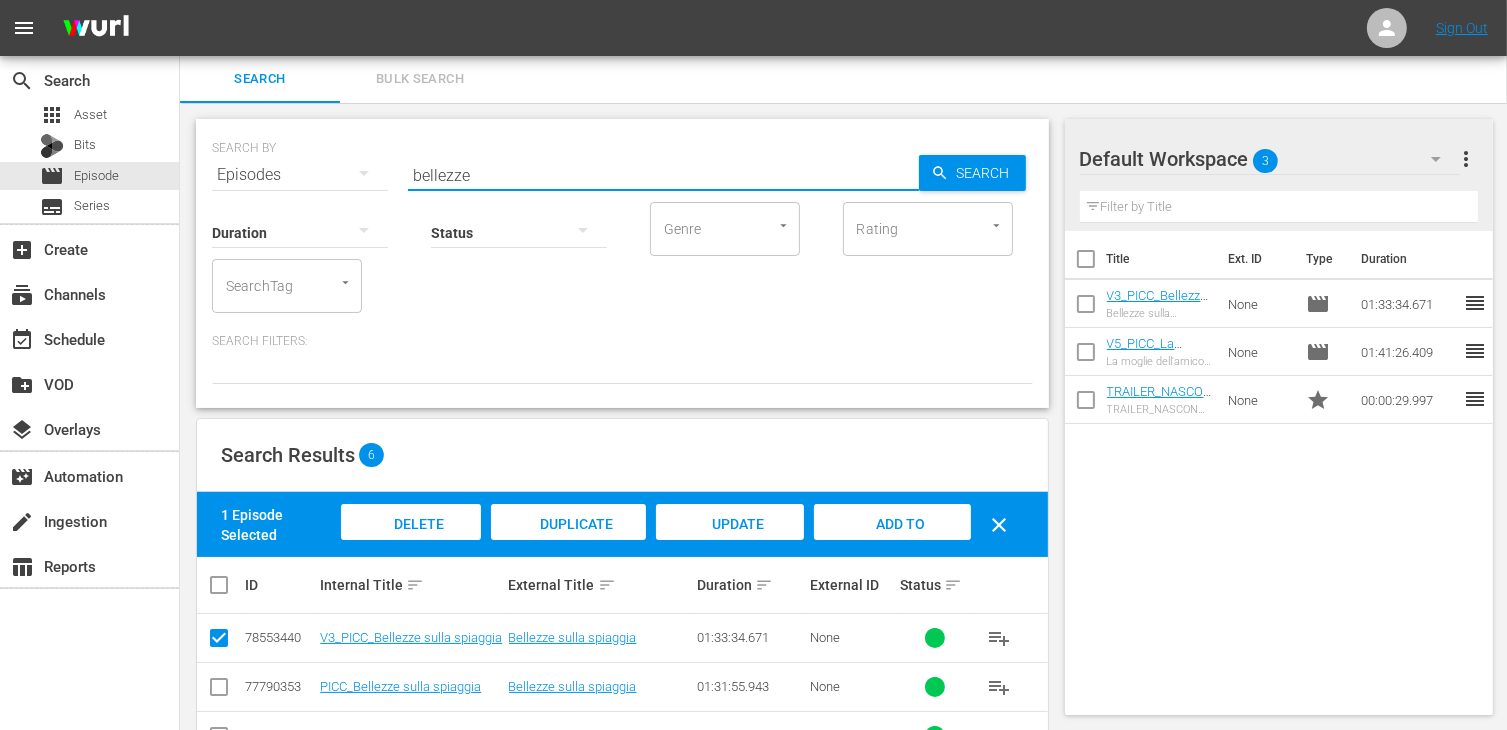 drag, startPoint x: 498, startPoint y: 169, endPoint x: 327, endPoint y: 167, distance: 171.01169 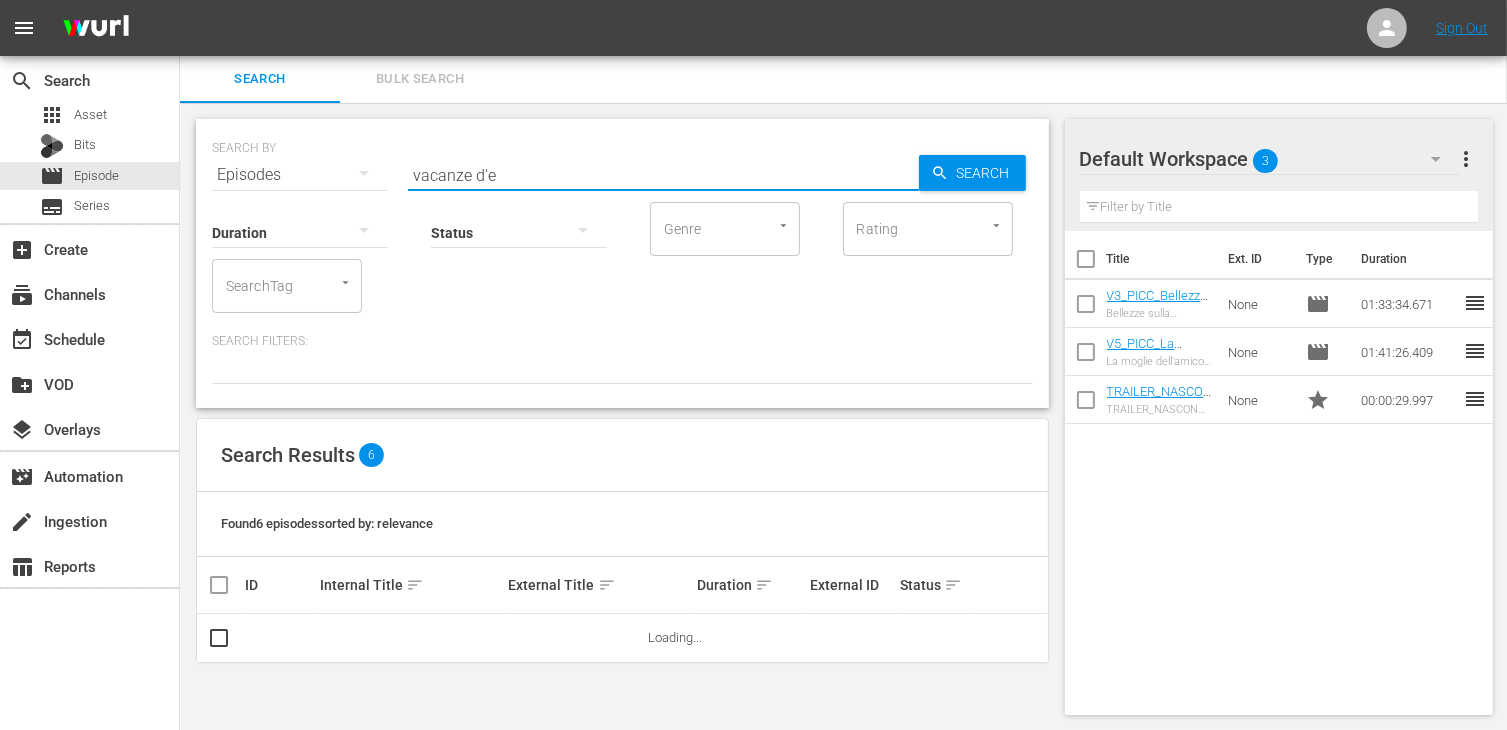 type on "vacanze d'e" 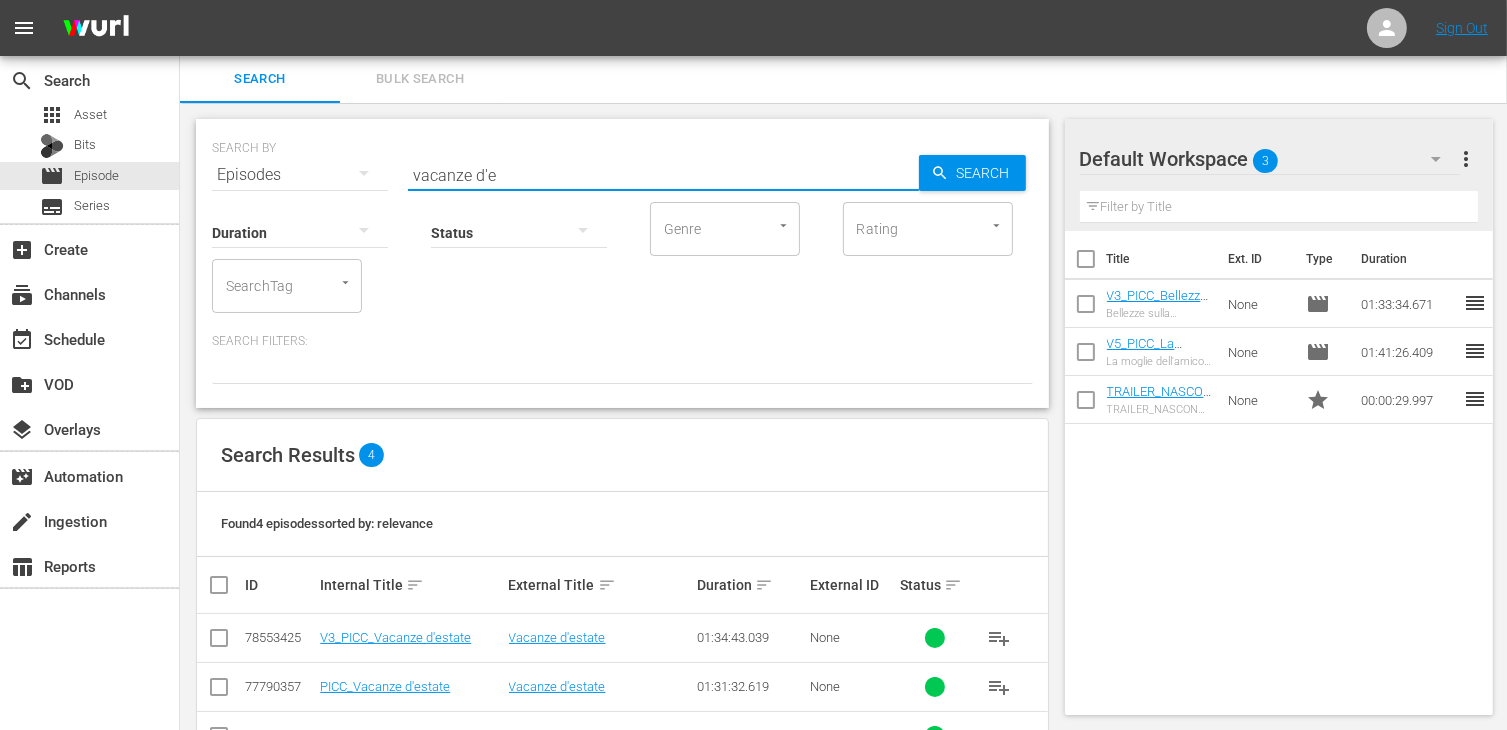 click at bounding box center (219, 642) 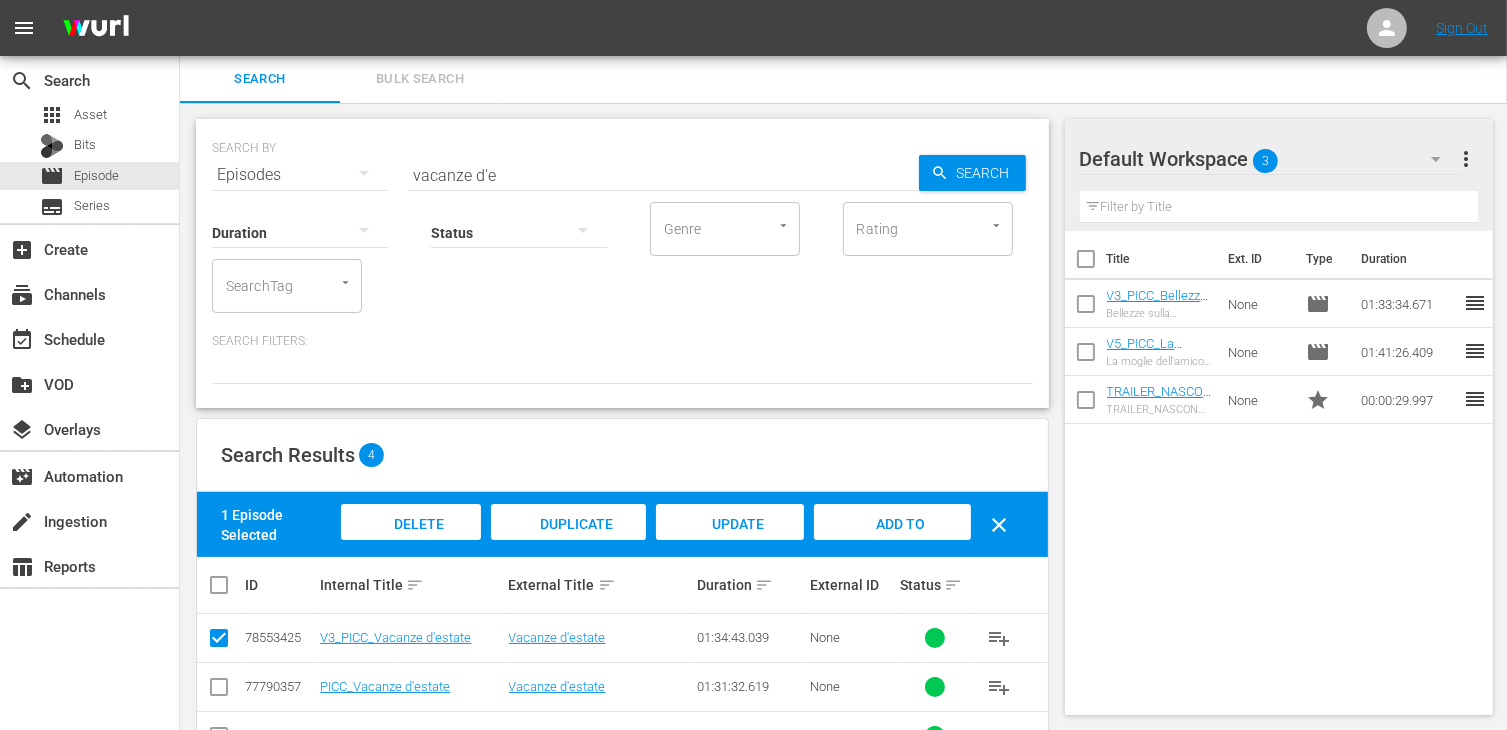 click on "Add to Workspace" at bounding box center [892, 543] 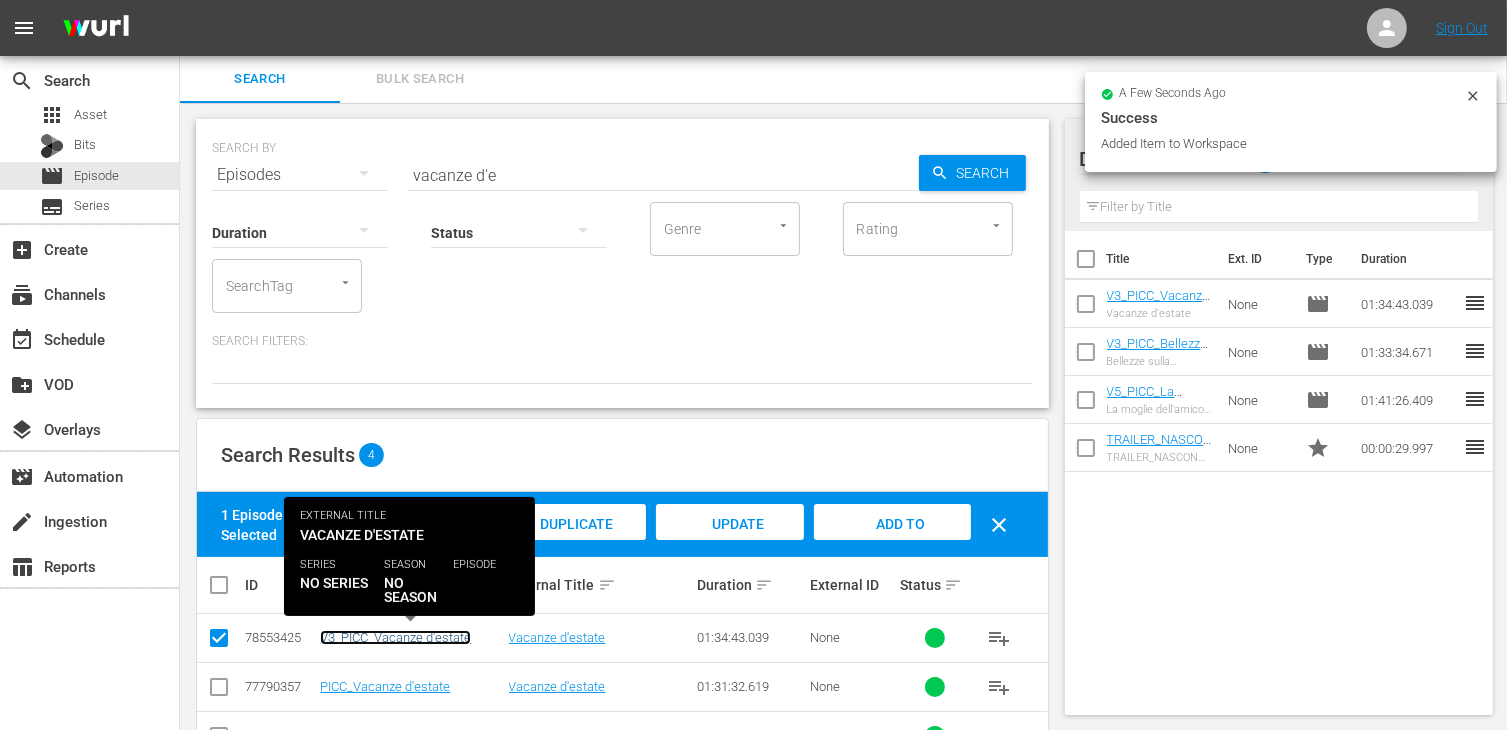 click on "V3_PICC_Vacanze d'estate" at bounding box center [395, 637] 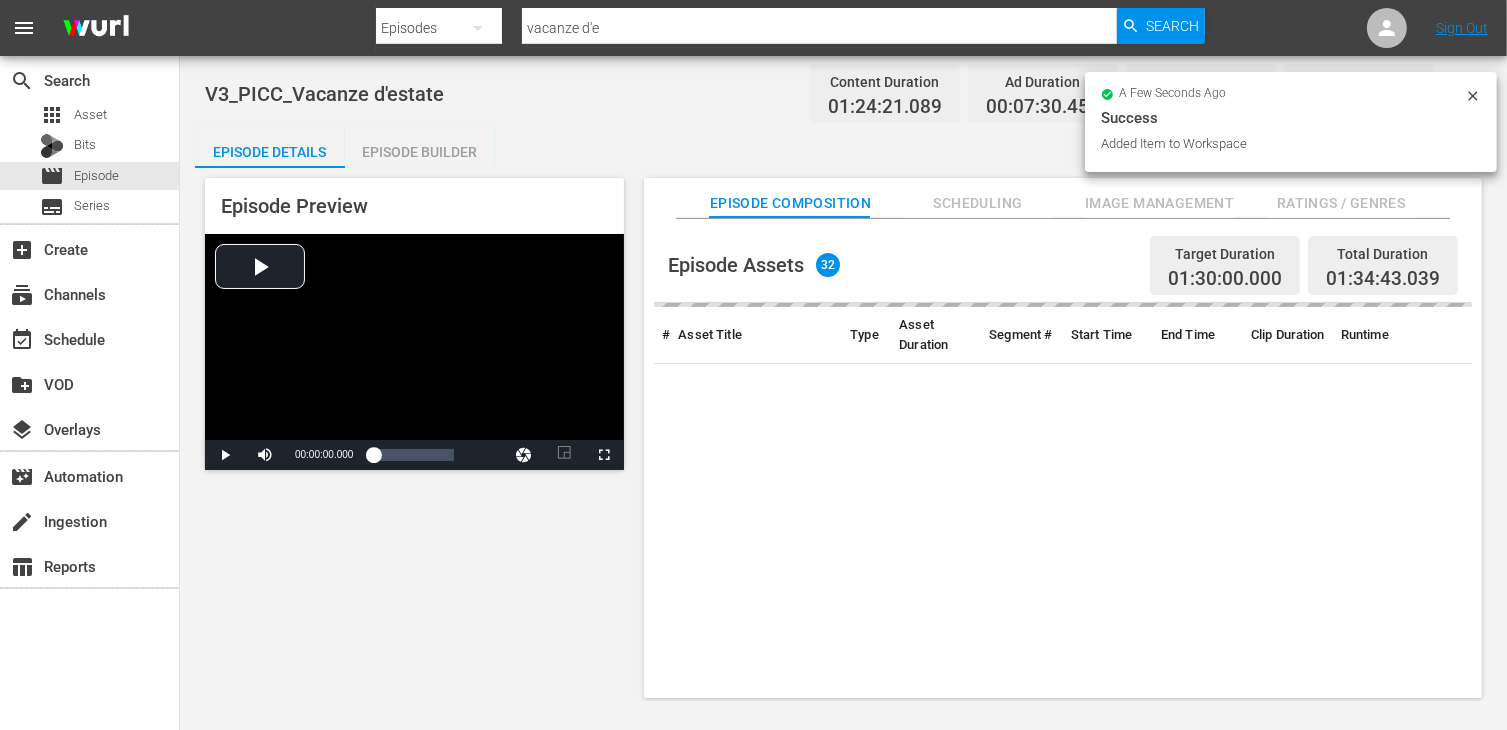 scroll, scrollTop: 0, scrollLeft: 0, axis: both 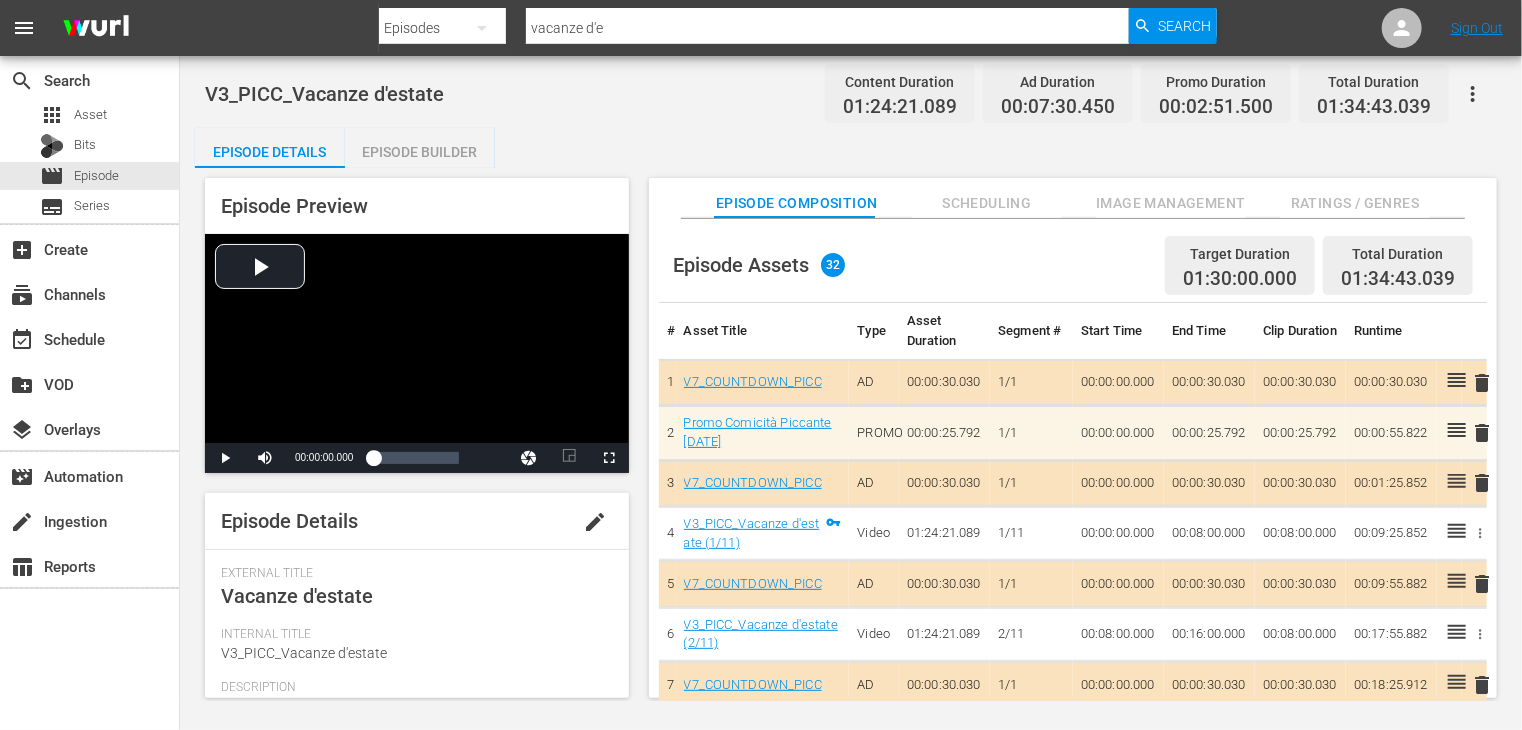 click on "Episode Preview Video Player is loading. Play Video Play Mute Current Time  00:00:00.000 / Duration  00:00:30.030 Loaded :  0.00% 00:00:00.000   1x Playback Rate 2x 1.5x 1x , selected 0.5x 0.1x Chapters Chapters Descriptions descriptions off , selected Subtitles subtitles settings , opens subtitles settings dialog subtitles off , selected Audio Track default , selected Picture-in-Picture Fullscreen This is a modal window. Beginning of dialog window. Escape will cancel and close the window. Text Color White Black Red Green Blue Yellow Magenta Cyan Transparency Opaque Semi-Transparent Background Color Black White Red Green Blue Yellow Magenta Cyan Transparency Opaque Semi-Transparent Transparent Window Color Black White Red Green Blue Yellow Magenta Cyan Transparency Transparent Semi-Transparent Opaque Font Size 50% 75% 100% 125% 150% 175% 200% 300% 400% Text Edge Style None Raised Depressed Uniform Dropshadow Font Family Proportional Sans-Serif Monospace Sans-Serif Proportional Serif Monospace Serif Casual" at bounding box center [851, 441] 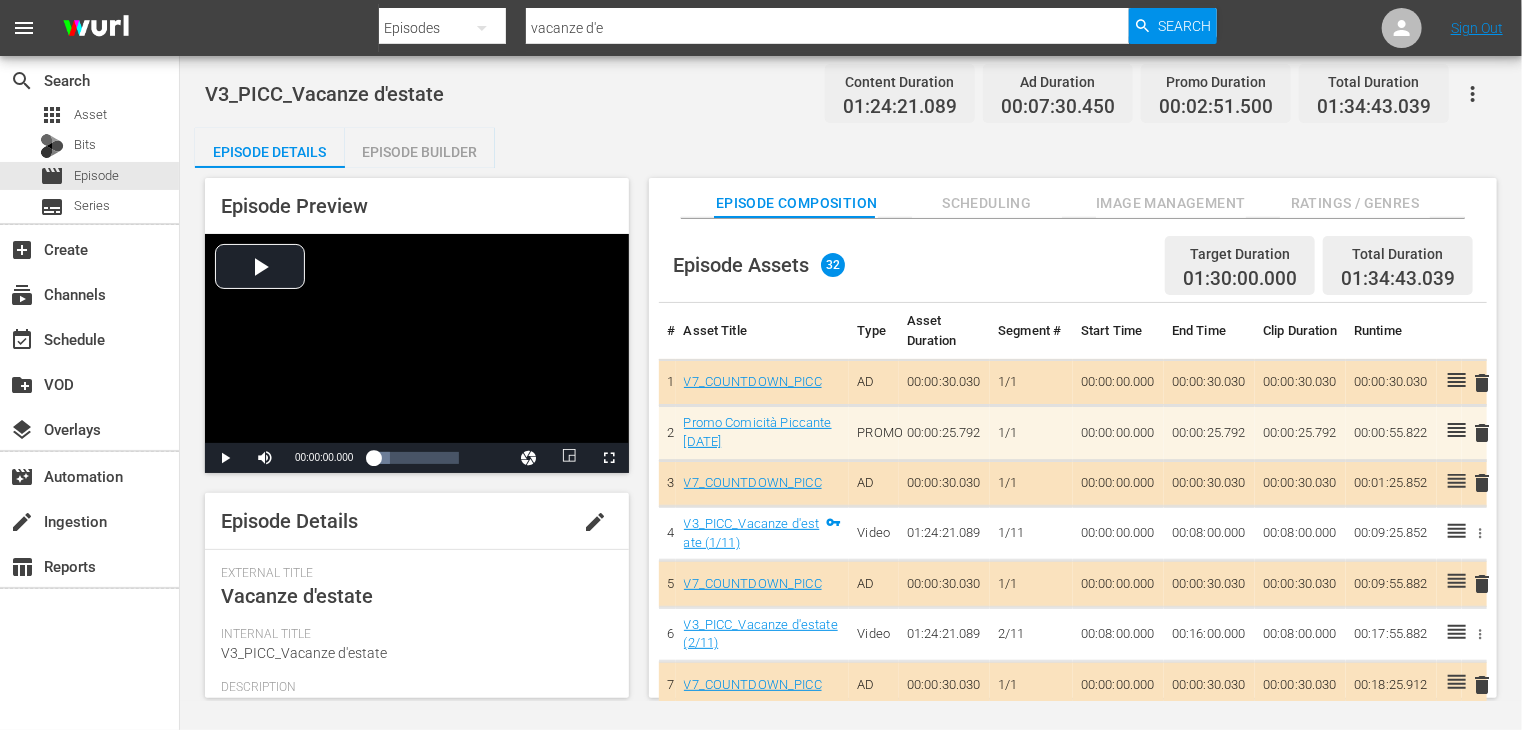 click on "Episode Builder" at bounding box center (420, 152) 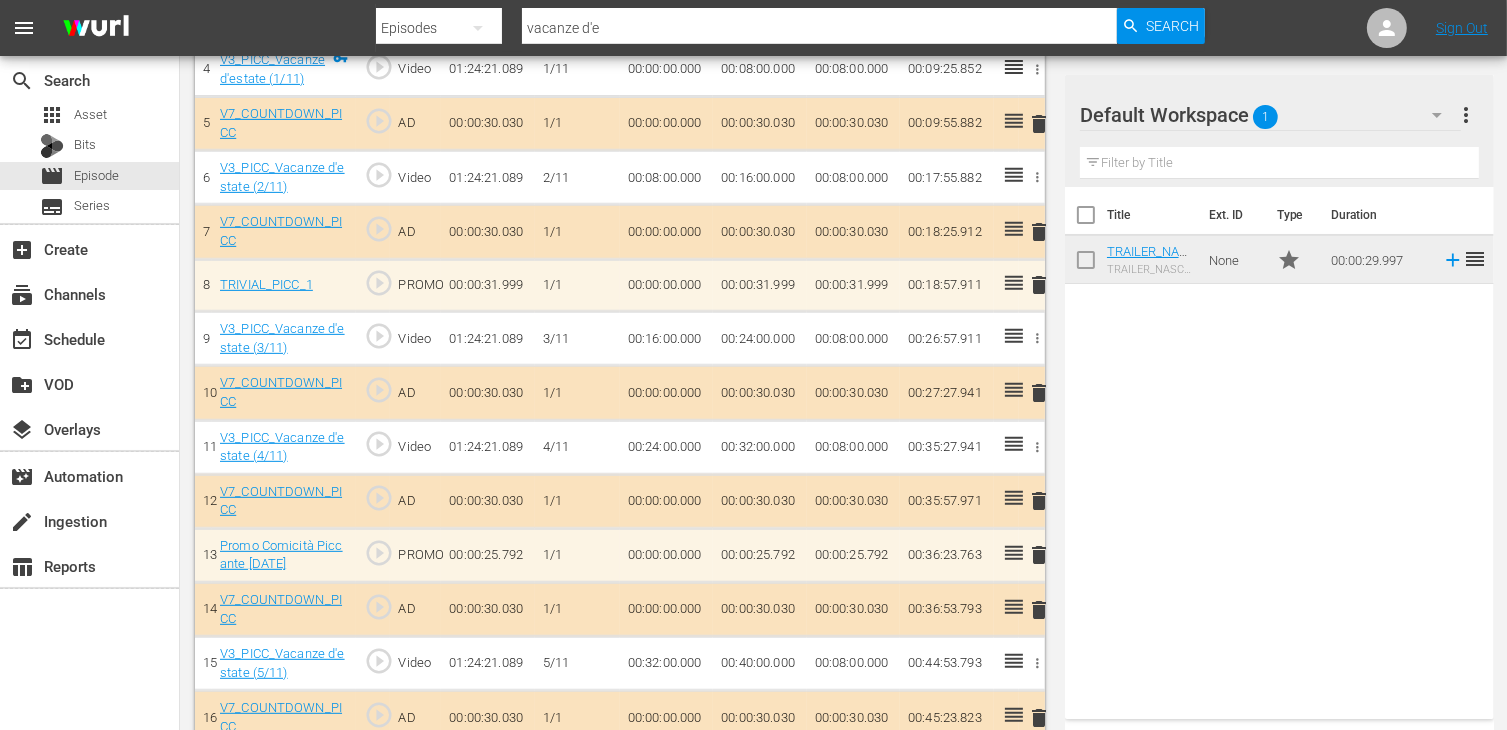 scroll, scrollTop: 1160, scrollLeft: 0, axis: vertical 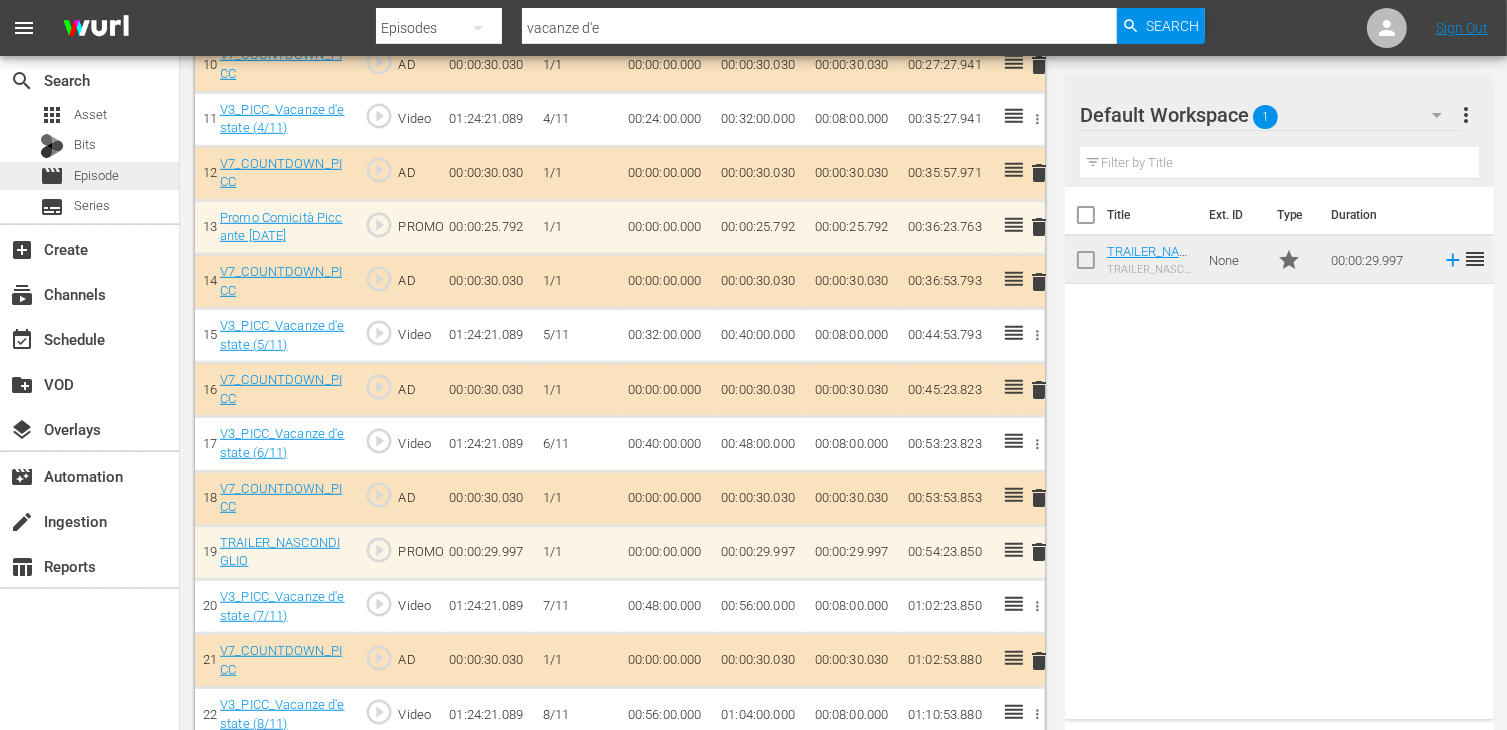 click on "movie Episode" at bounding box center (89, 176) 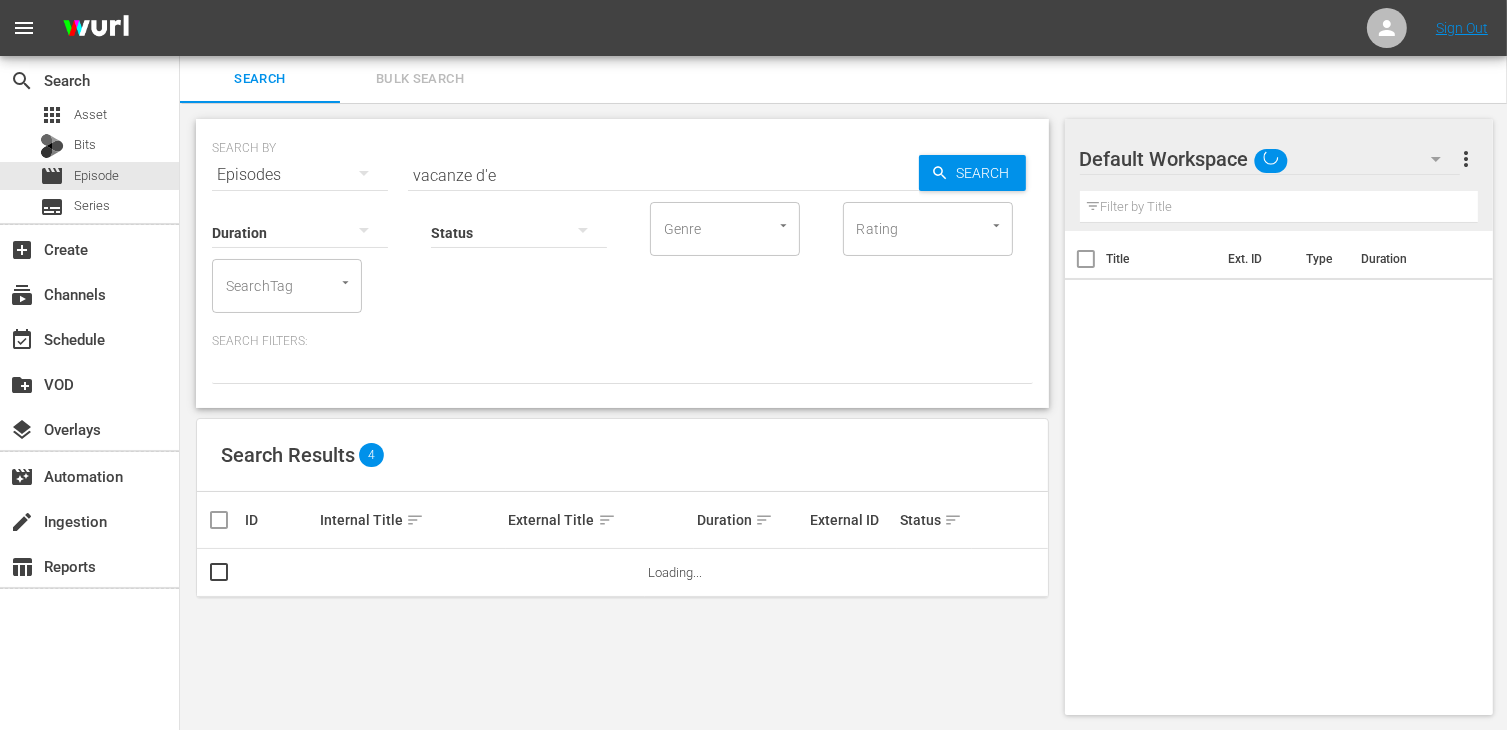 scroll, scrollTop: 116, scrollLeft: 0, axis: vertical 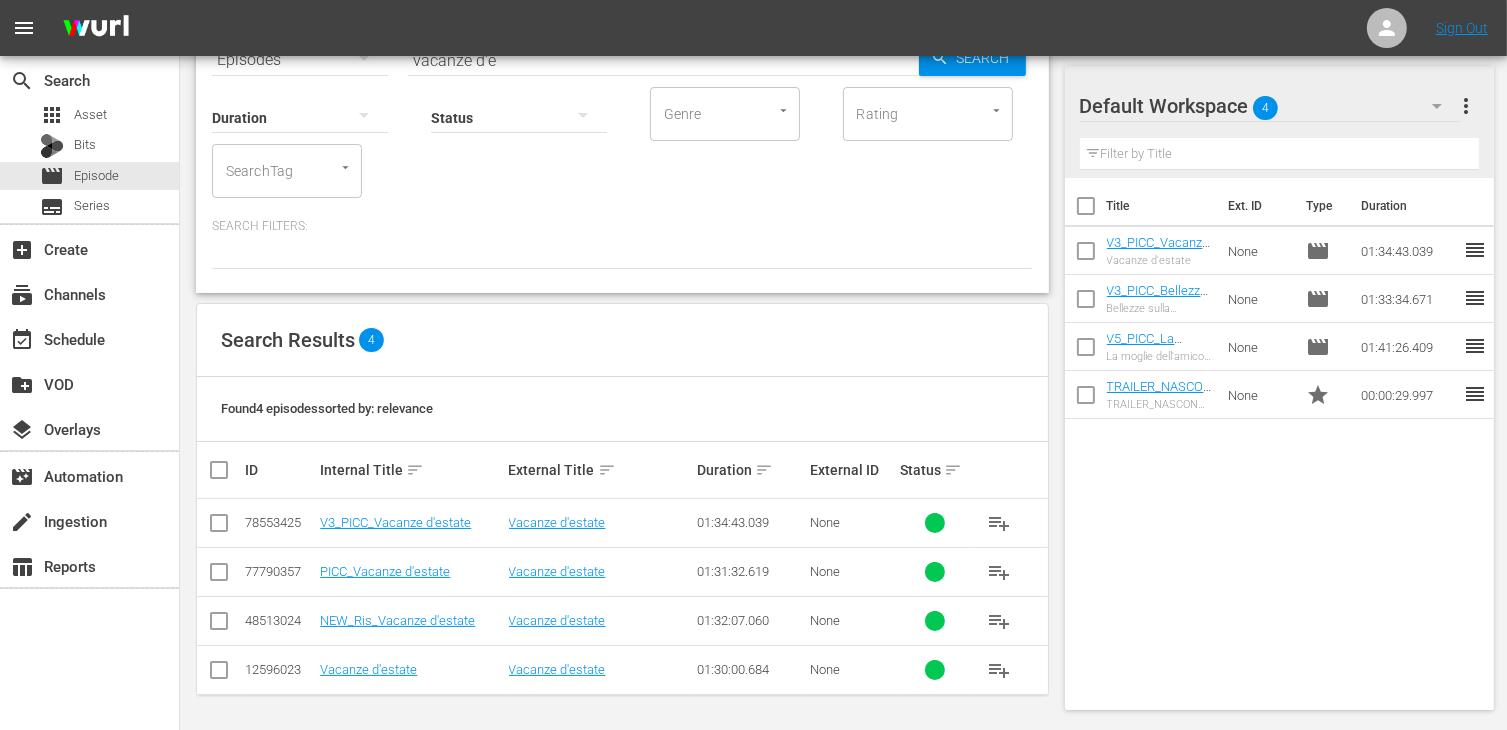 click on "vacanze d'e" at bounding box center [663, 60] 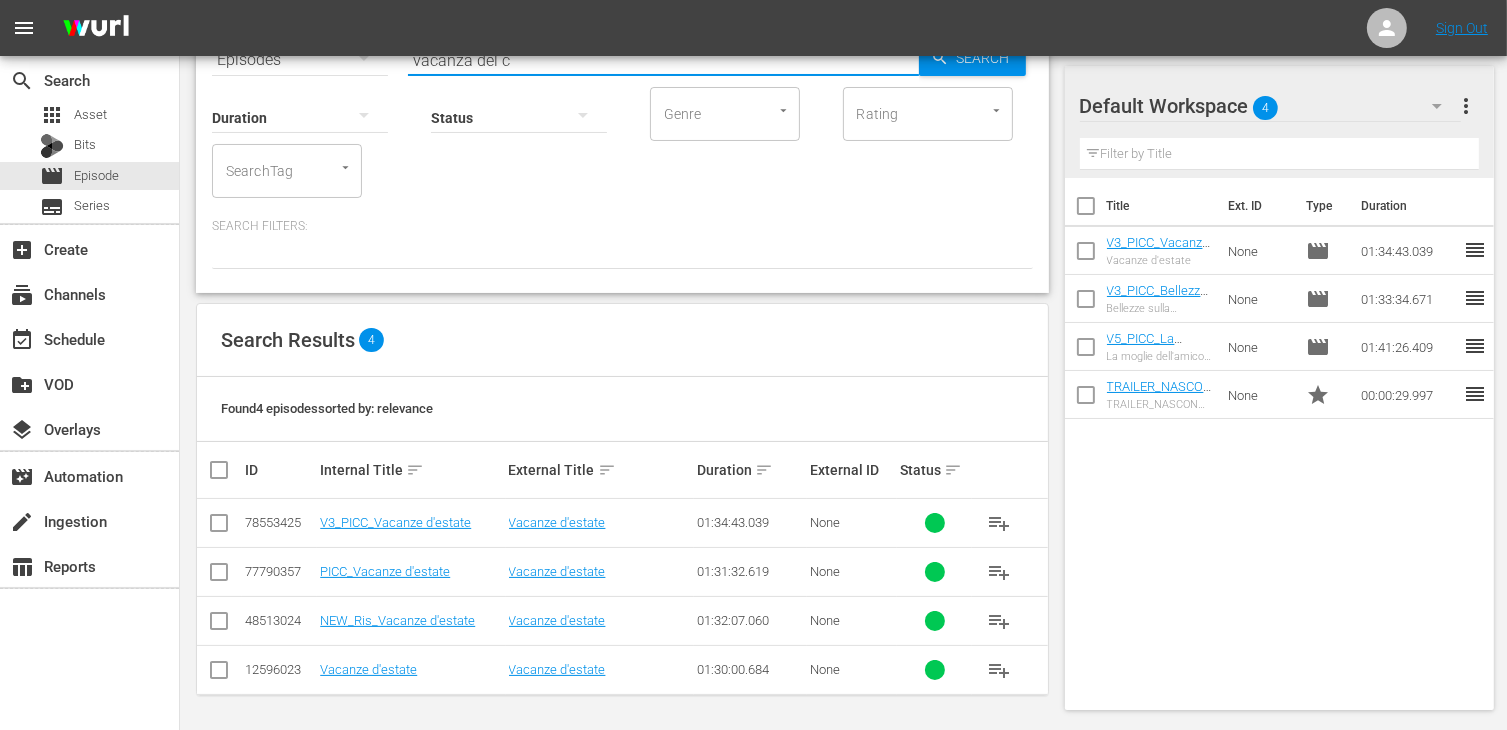type on "vacanza del c" 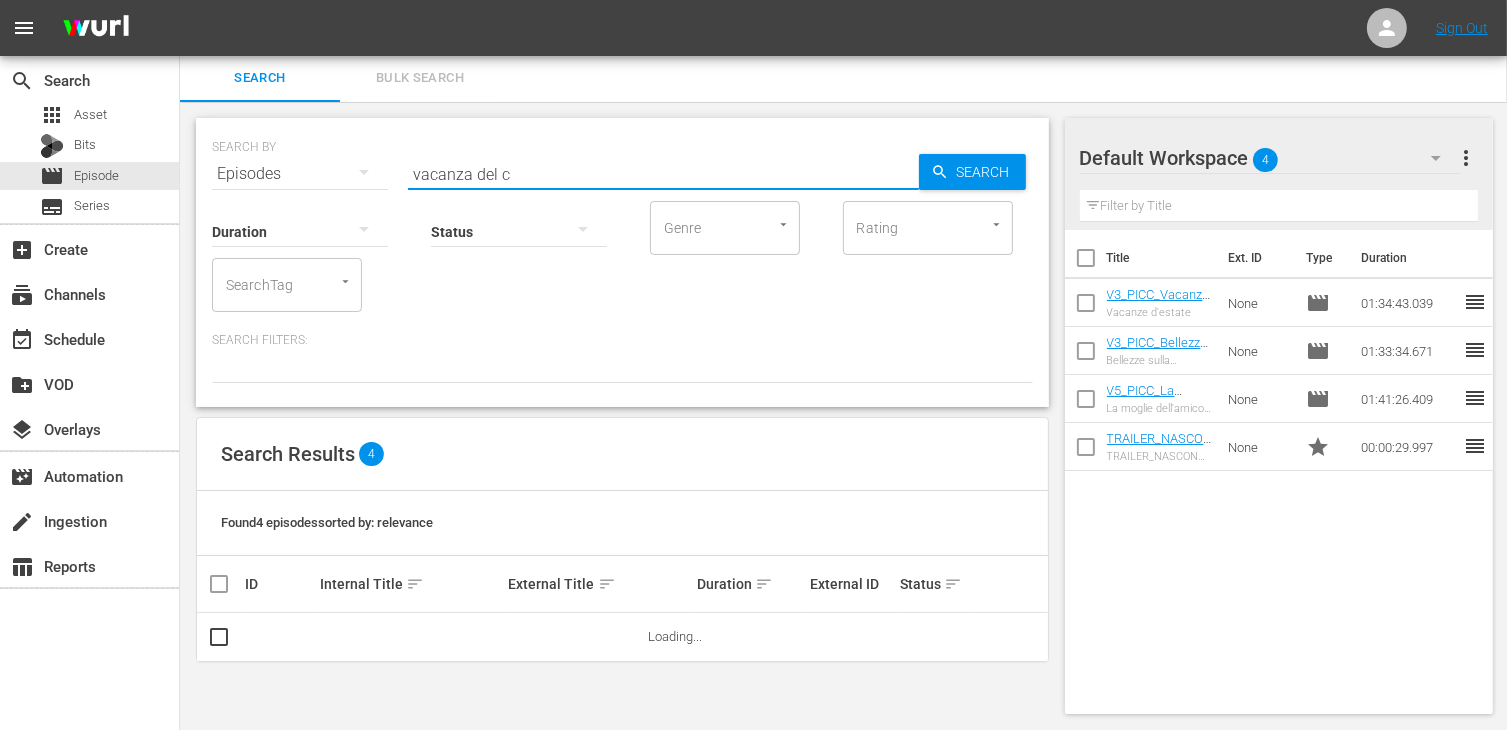 scroll, scrollTop: 0, scrollLeft: 0, axis: both 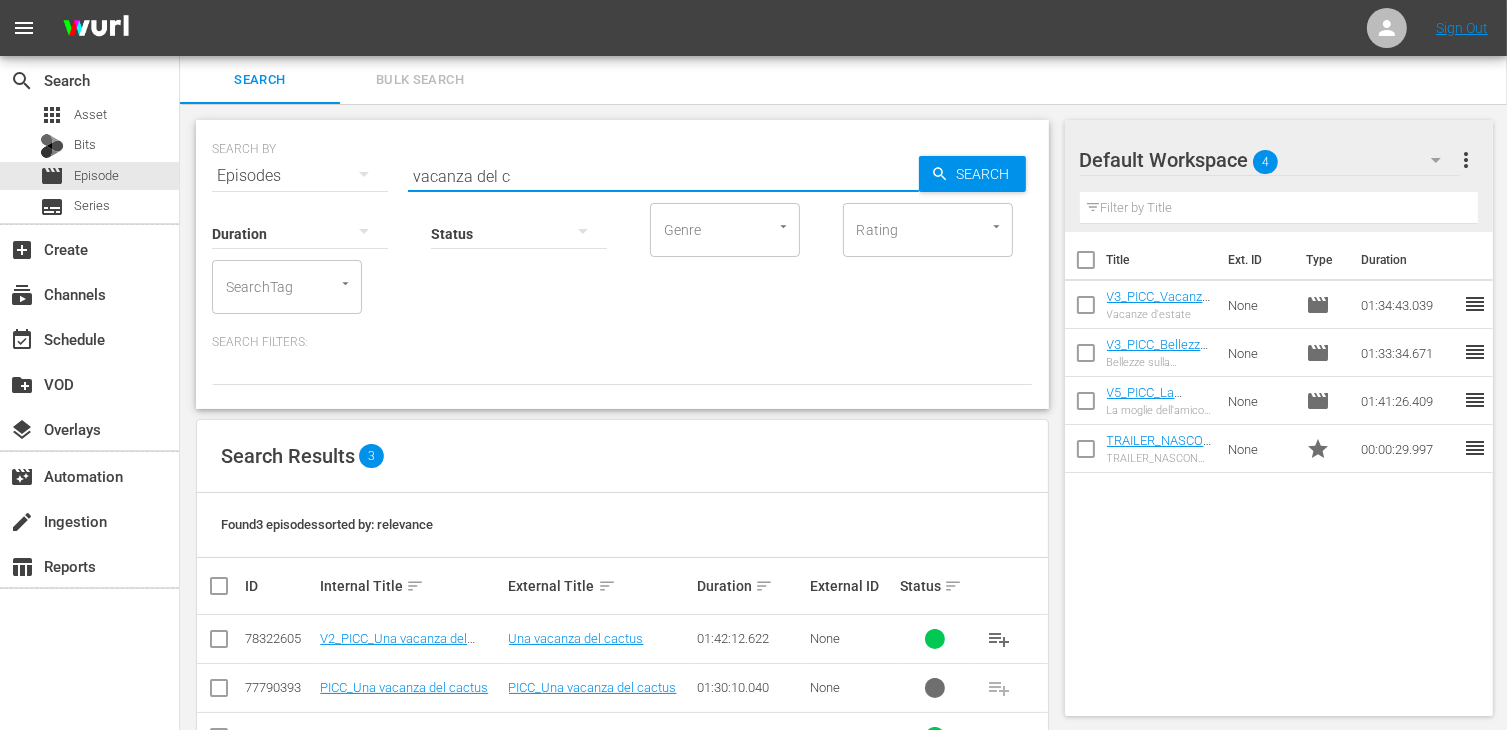 click at bounding box center (219, 643) 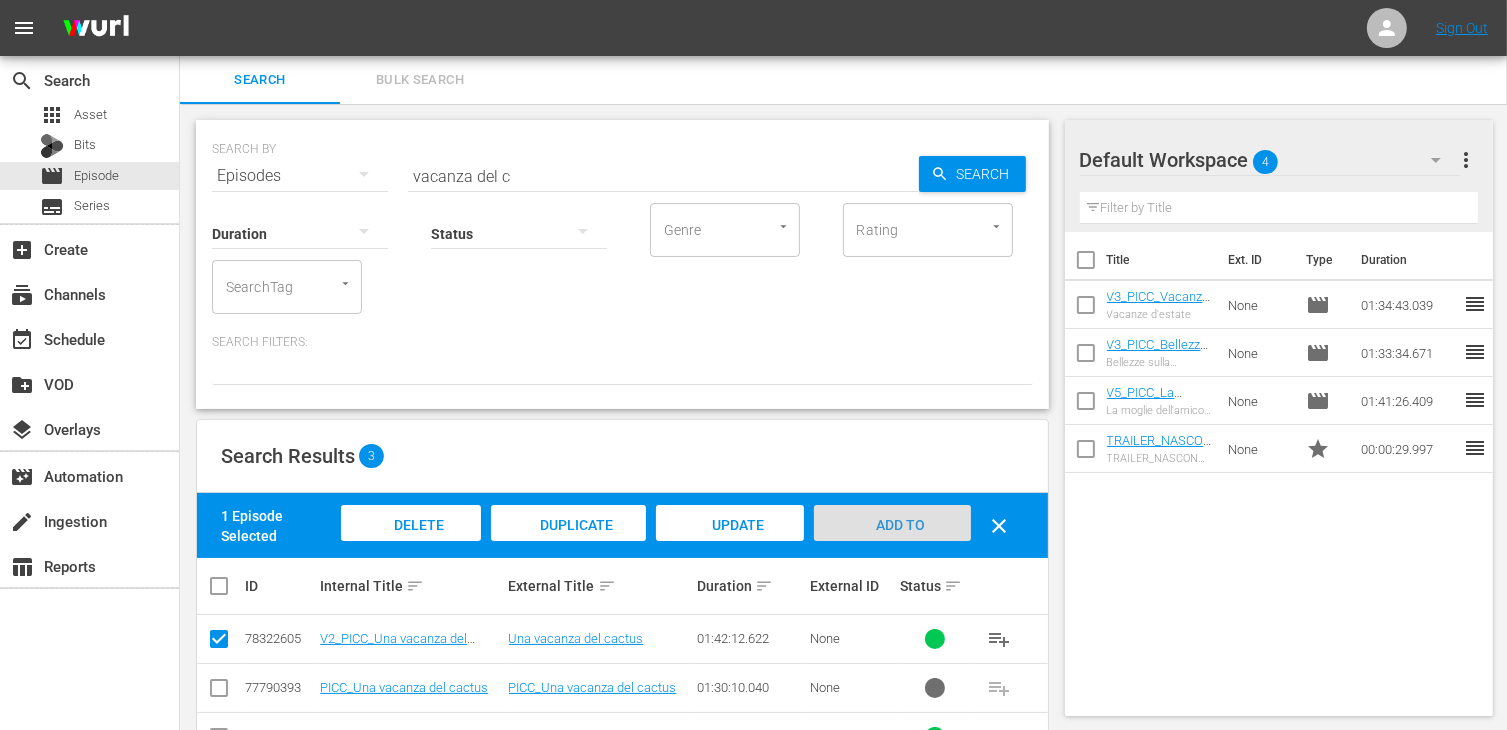 click on "Add to Workspace" at bounding box center (892, 544) 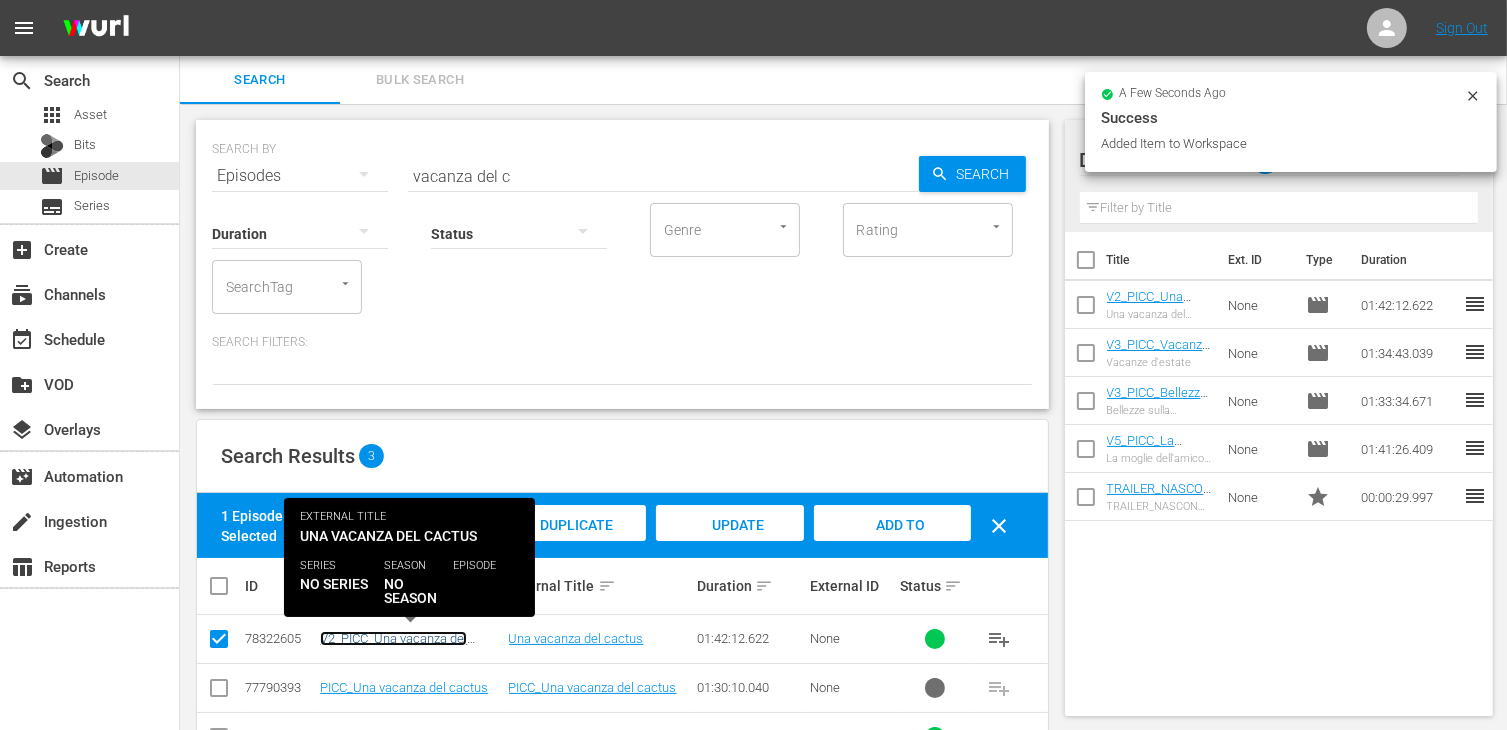 click on "V2_PICC_Una vacanza del cactus" at bounding box center (393, 646) 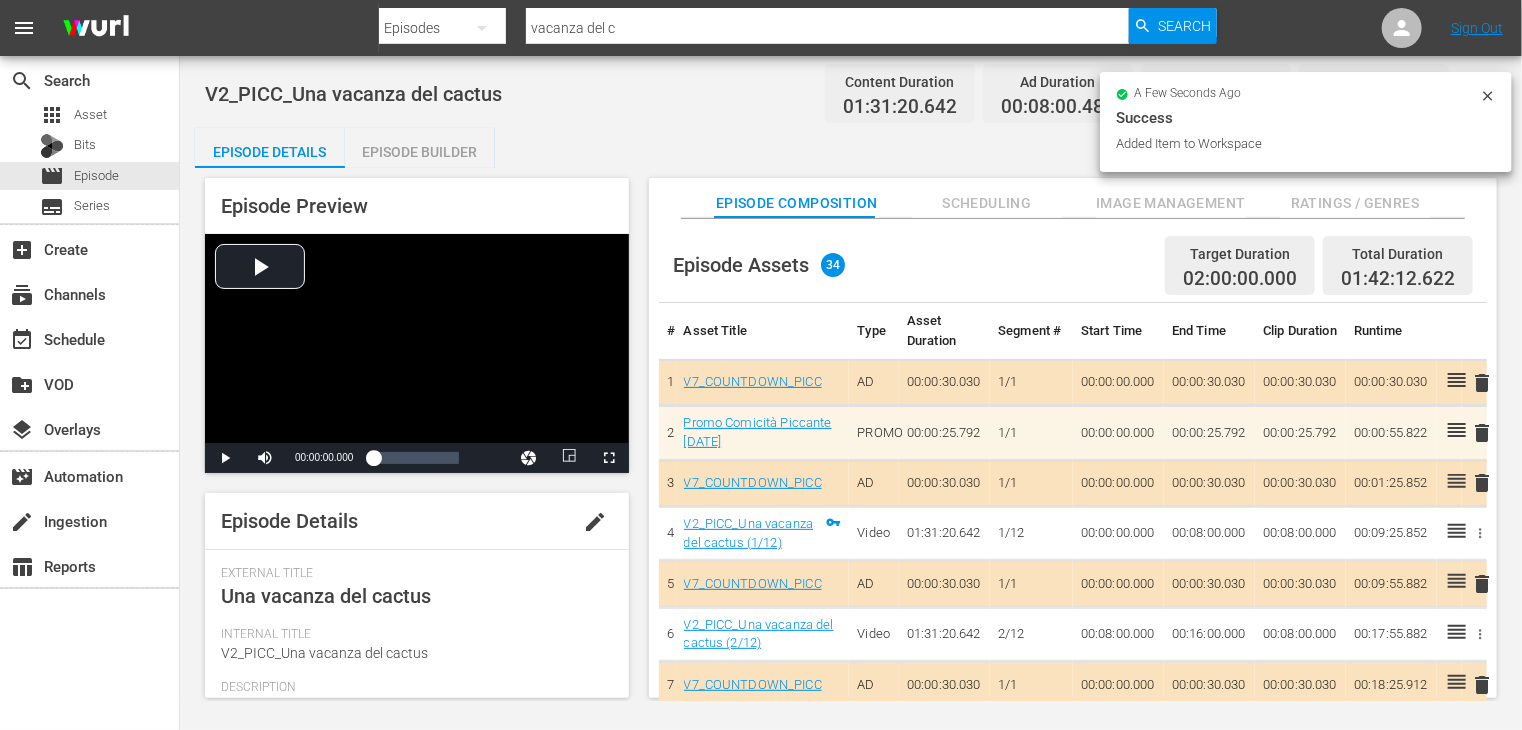 click on "Episode Builder" at bounding box center [420, 152] 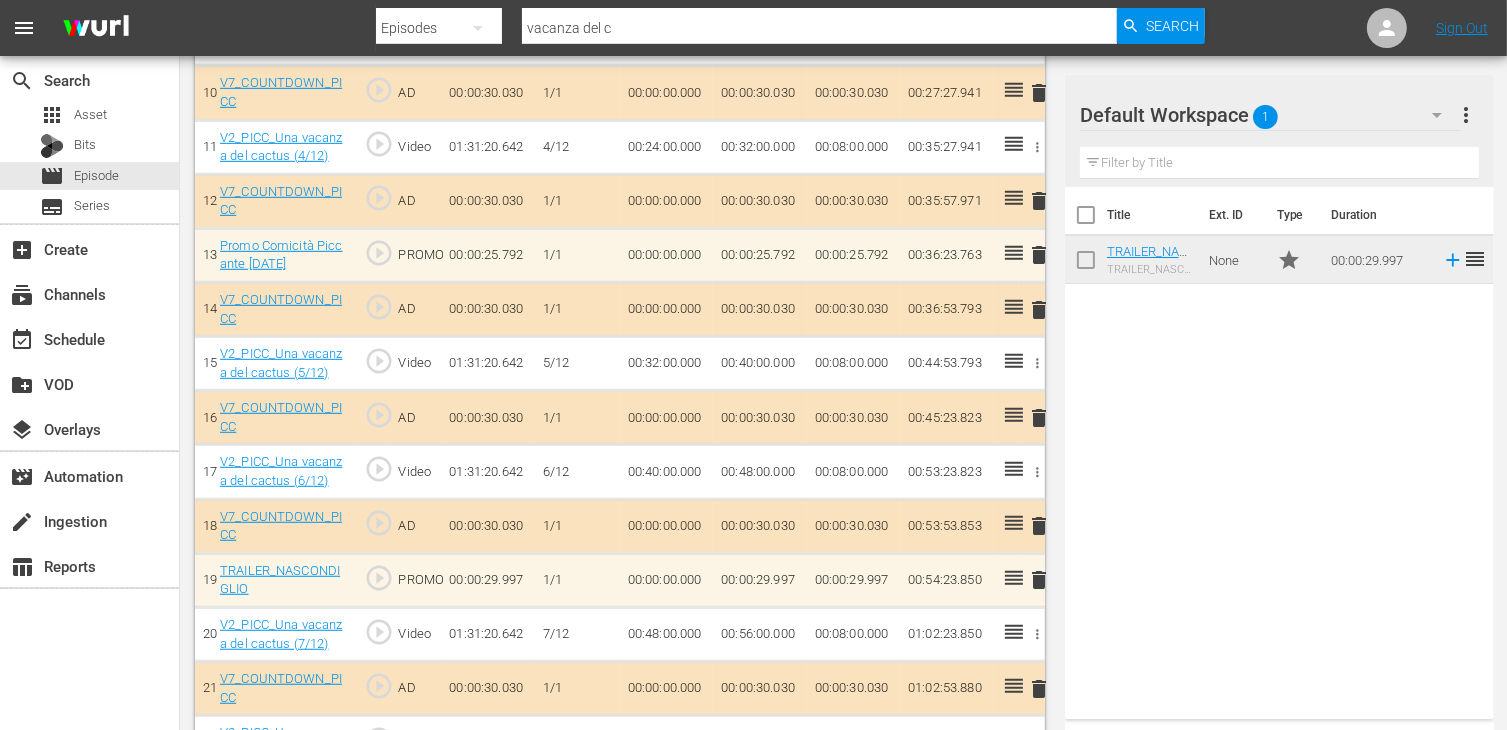 scroll, scrollTop: 0, scrollLeft: 0, axis: both 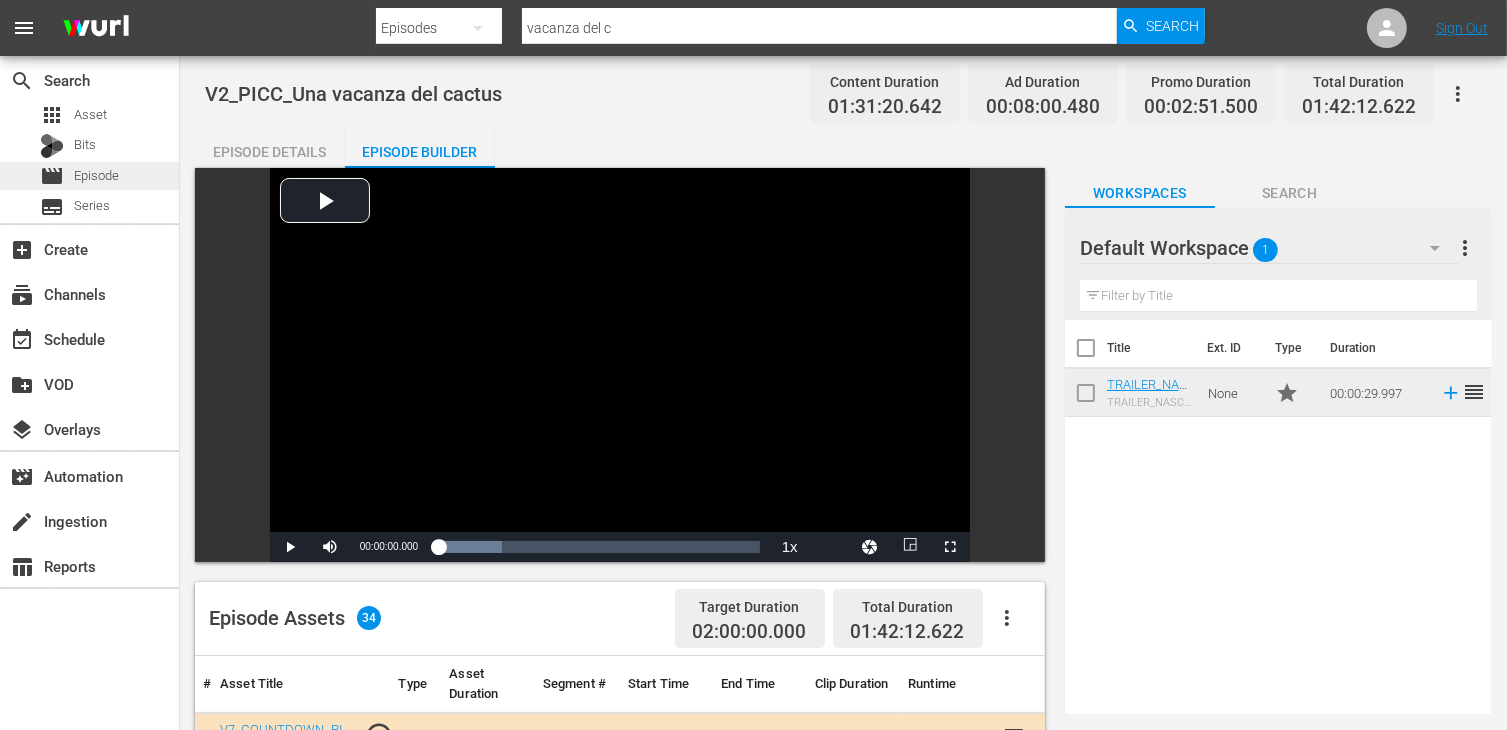 click on "Episode" at bounding box center (96, 176) 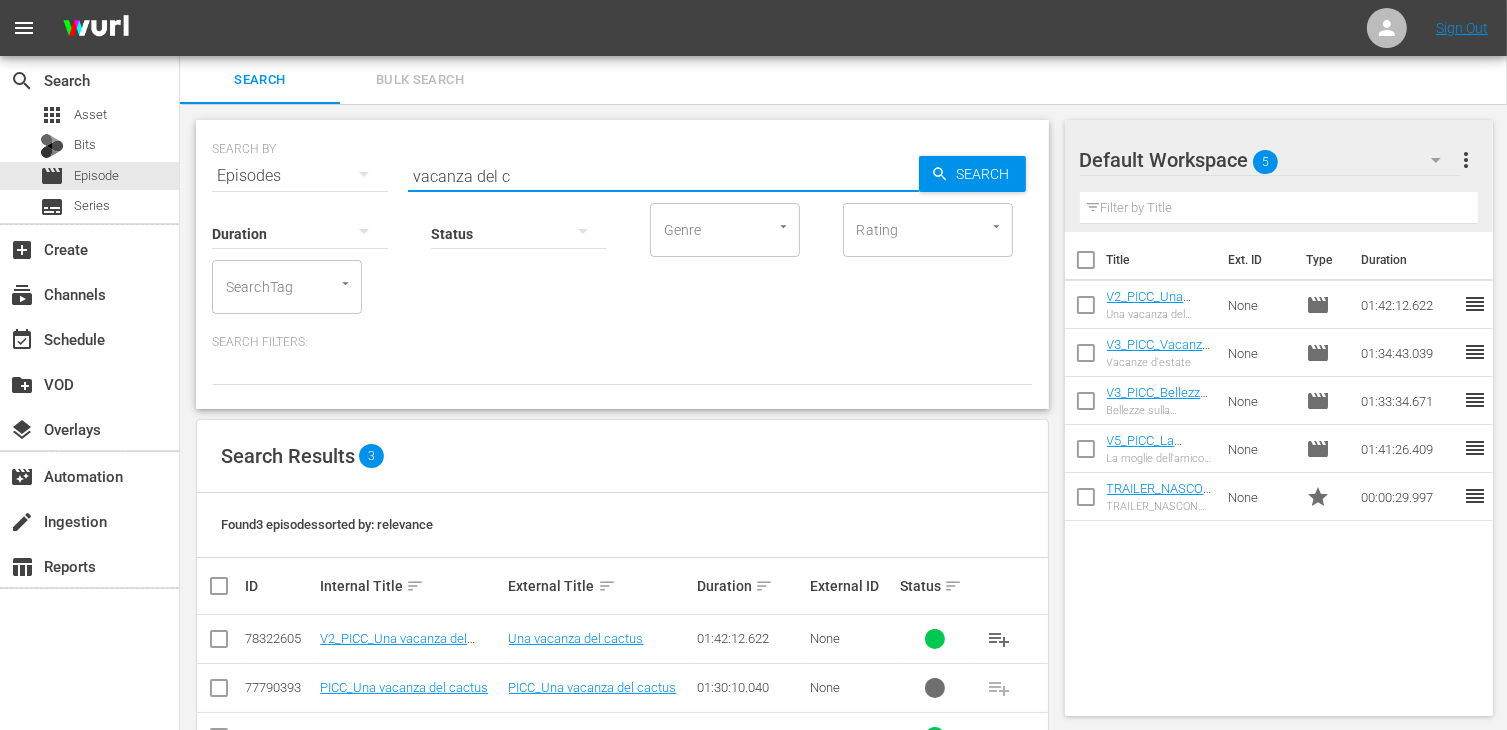 drag, startPoint x: 545, startPoint y: 180, endPoint x: 316, endPoint y: 139, distance: 232.64136 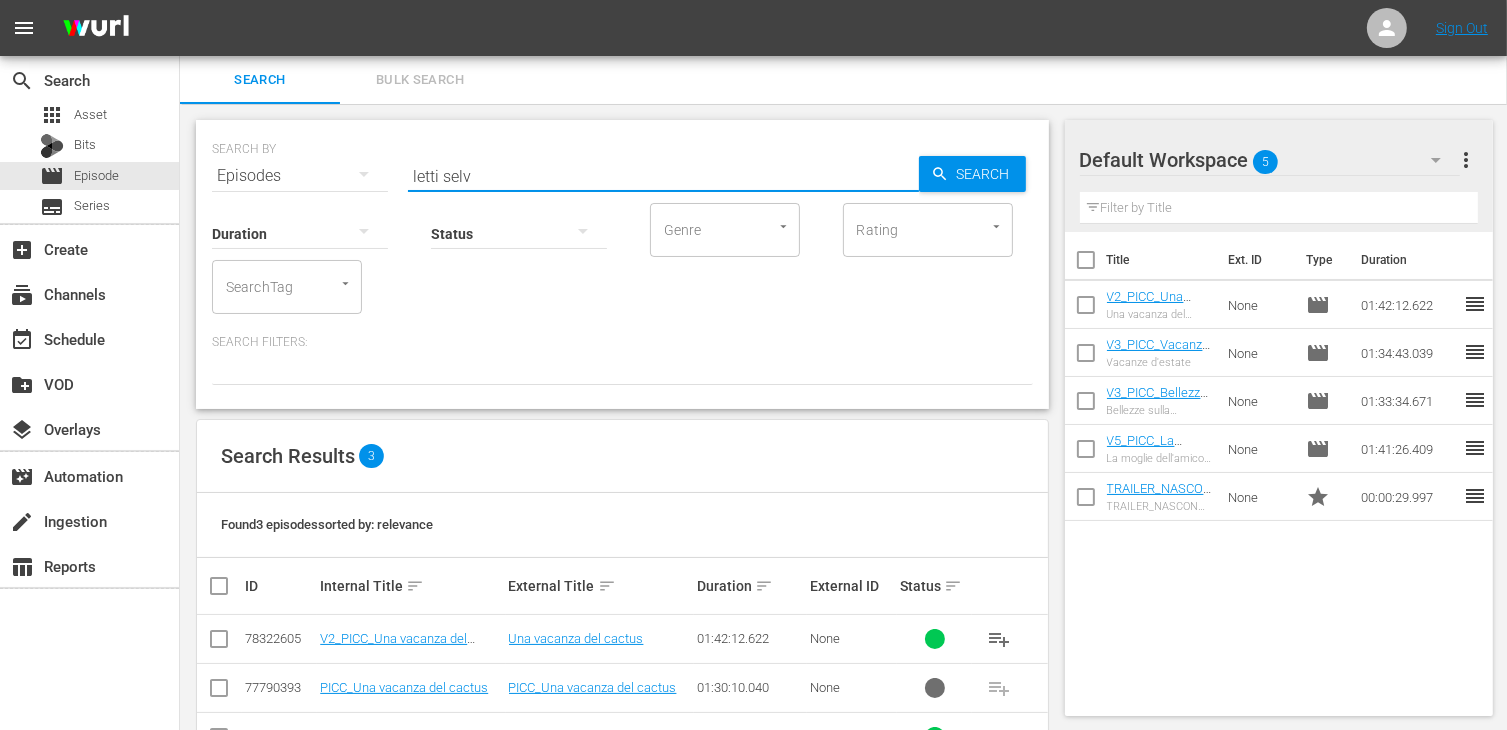 type on "letti selv" 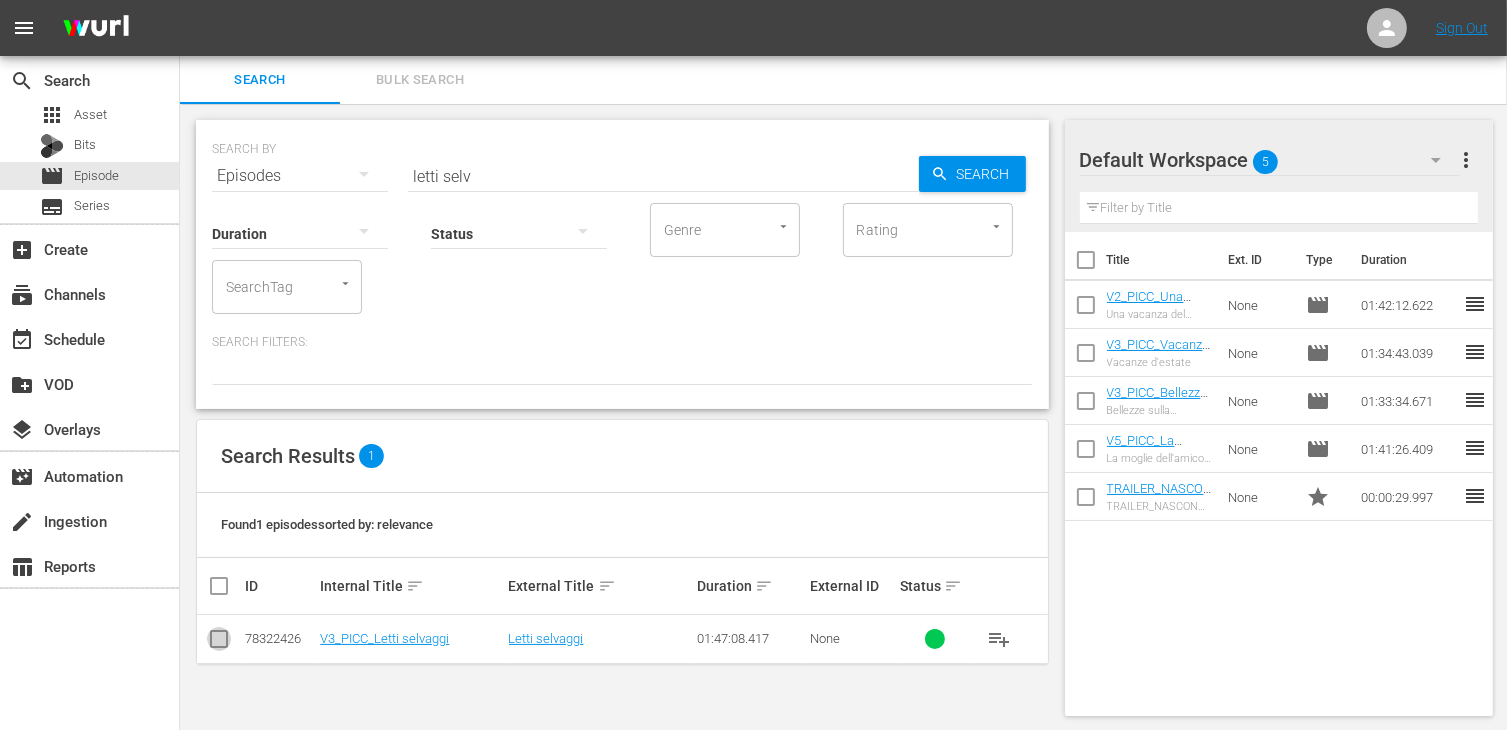 click at bounding box center [219, 643] 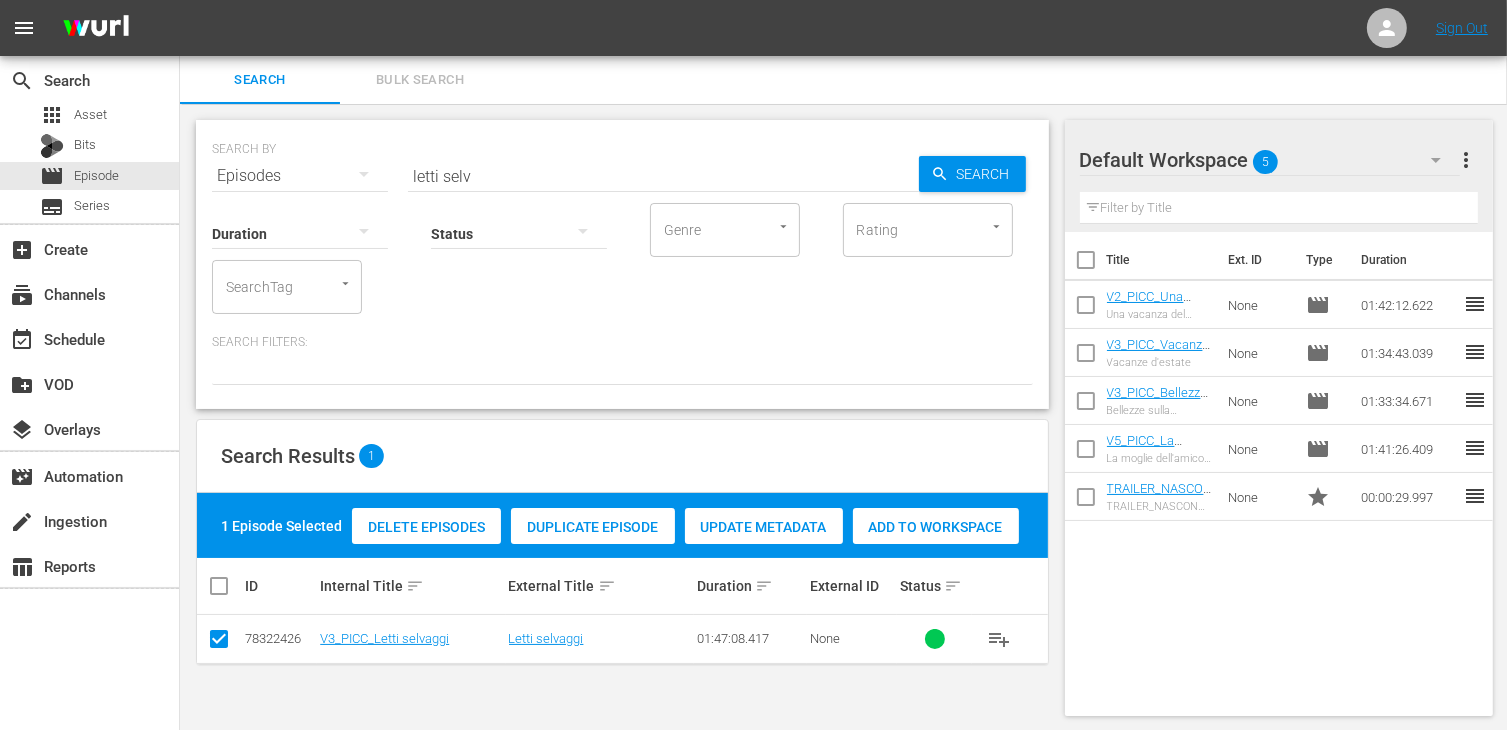 click on "Add to Workspace" at bounding box center [936, 527] 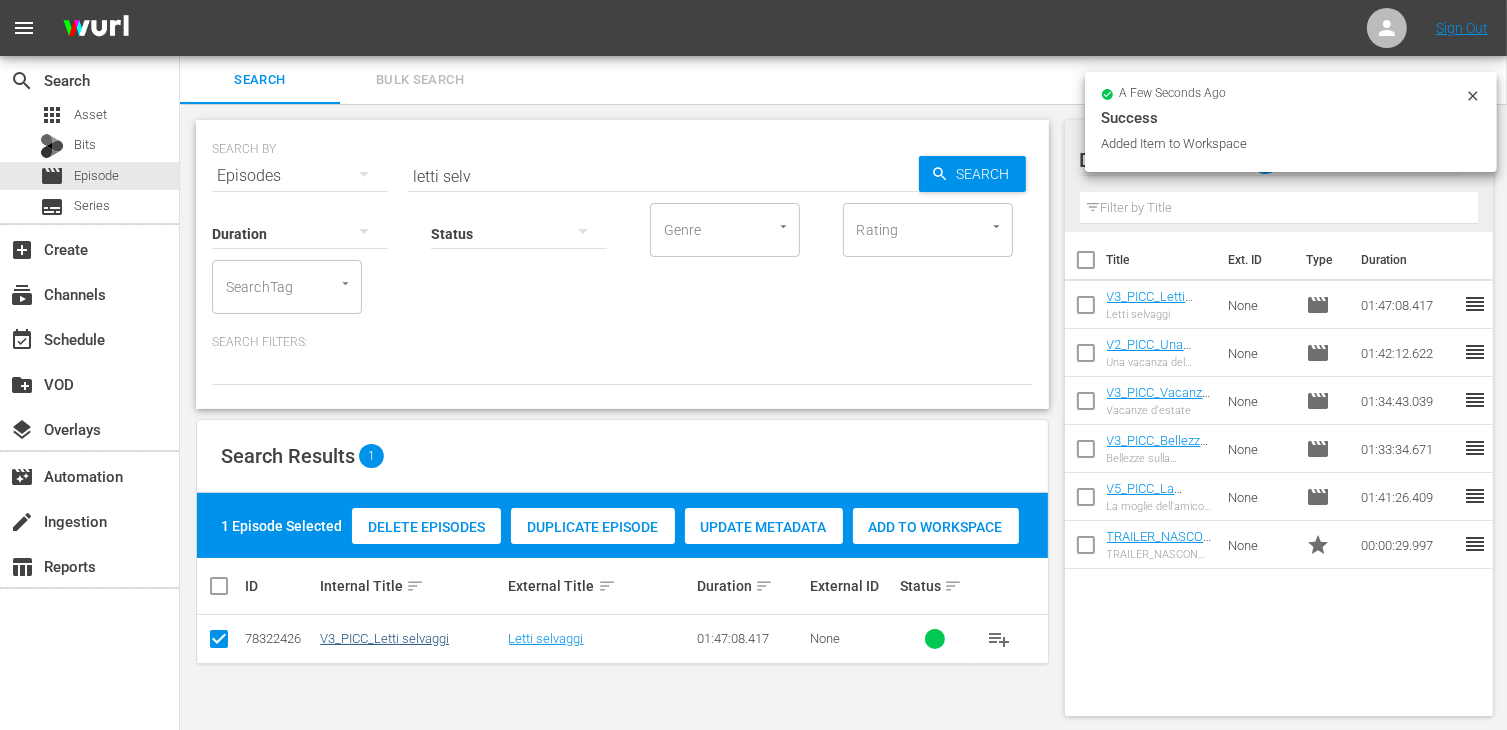 click on "V3_PICC_Letti selvaggi" at bounding box center [411, 639] 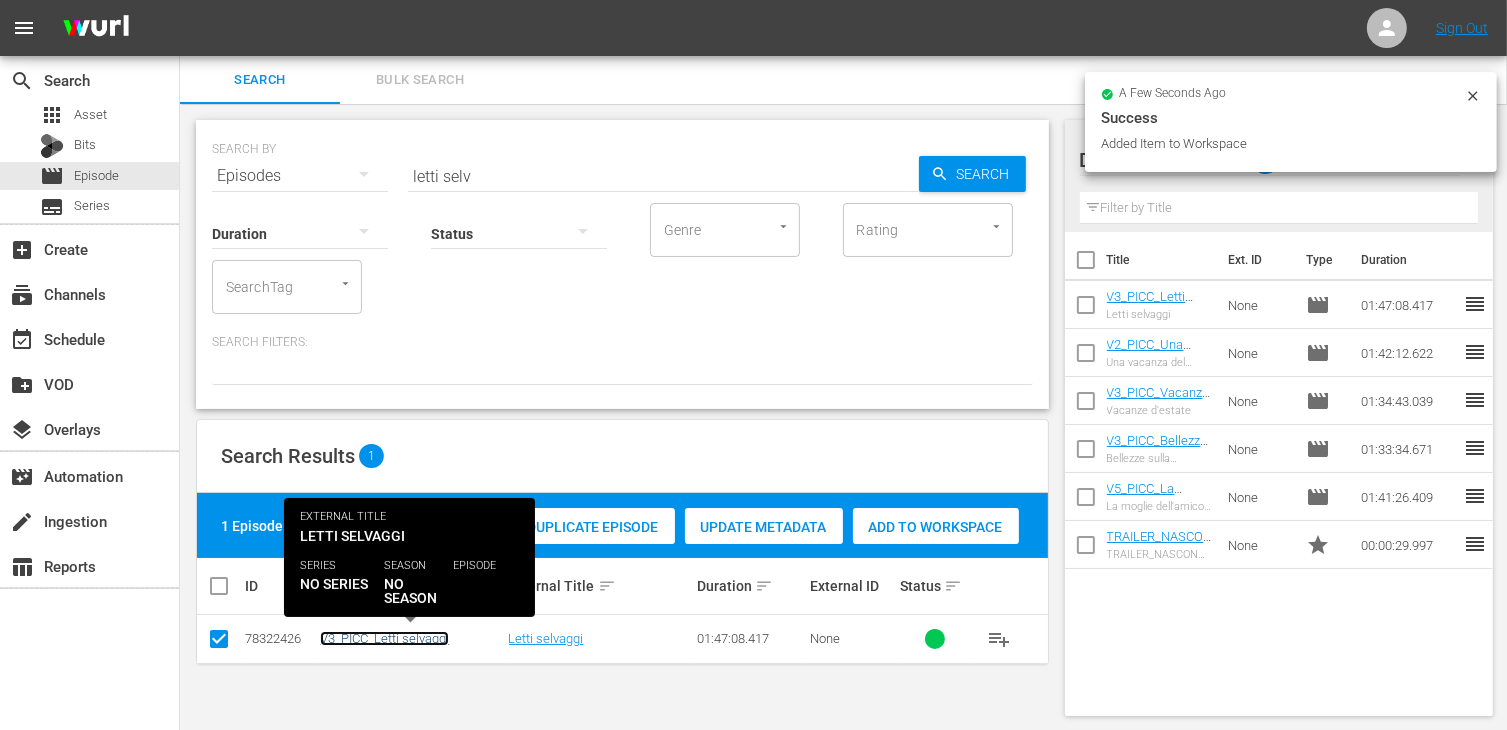 click on "V3_PICC_Letti selvaggi" at bounding box center (384, 638) 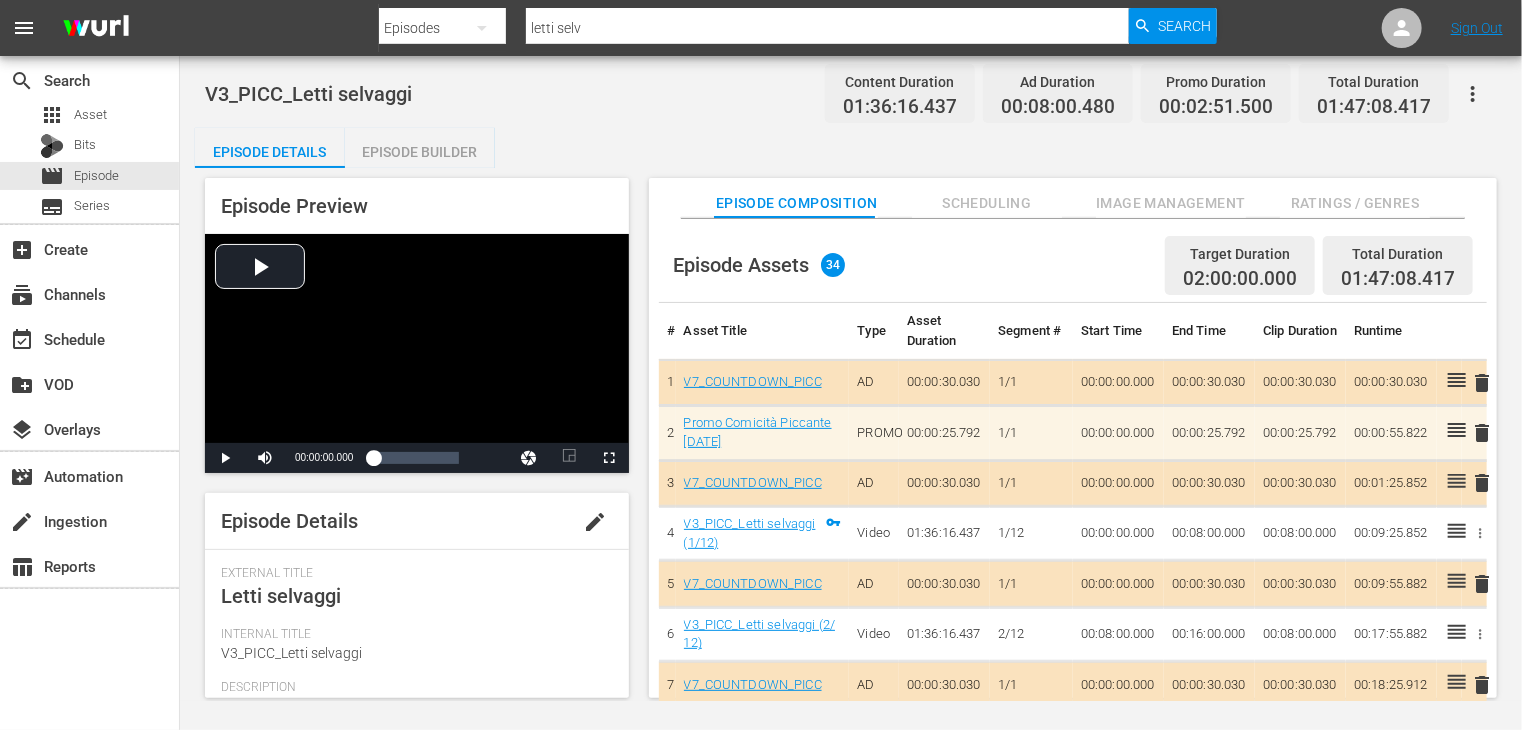 click on "Episode Builder" at bounding box center (420, 152) 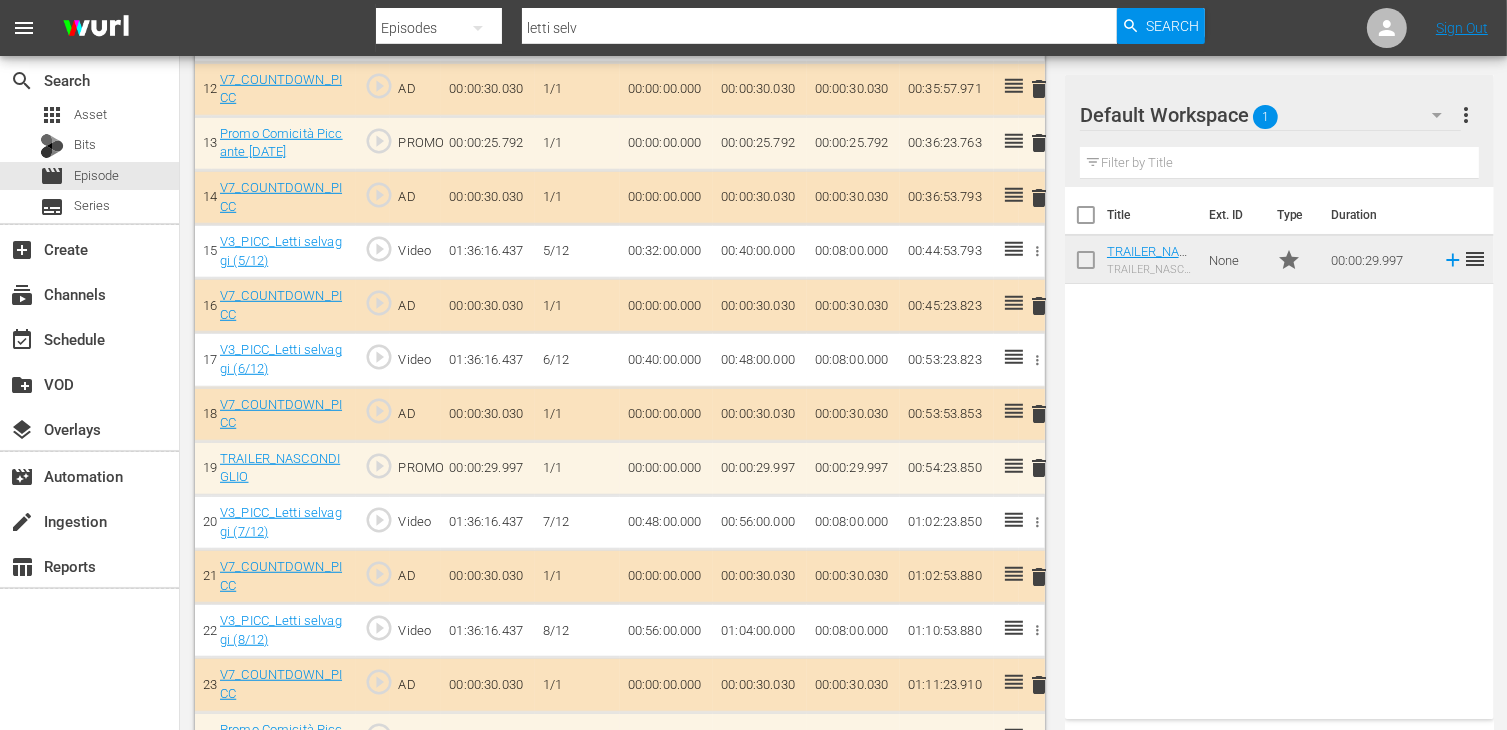 scroll, scrollTop: 1253, scrollLeft: 0, axis: vertical 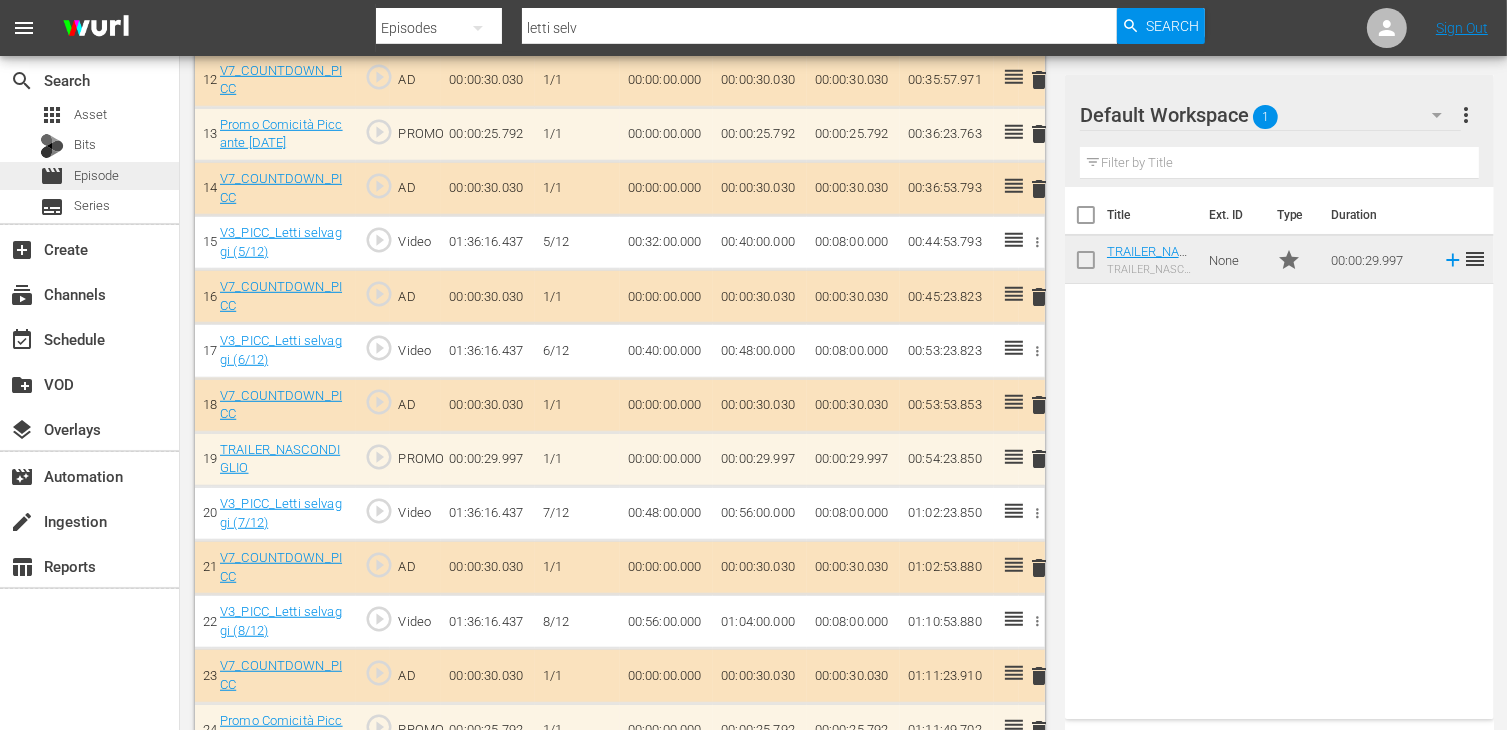 click on "Episode" at bounding box center (96, 176) 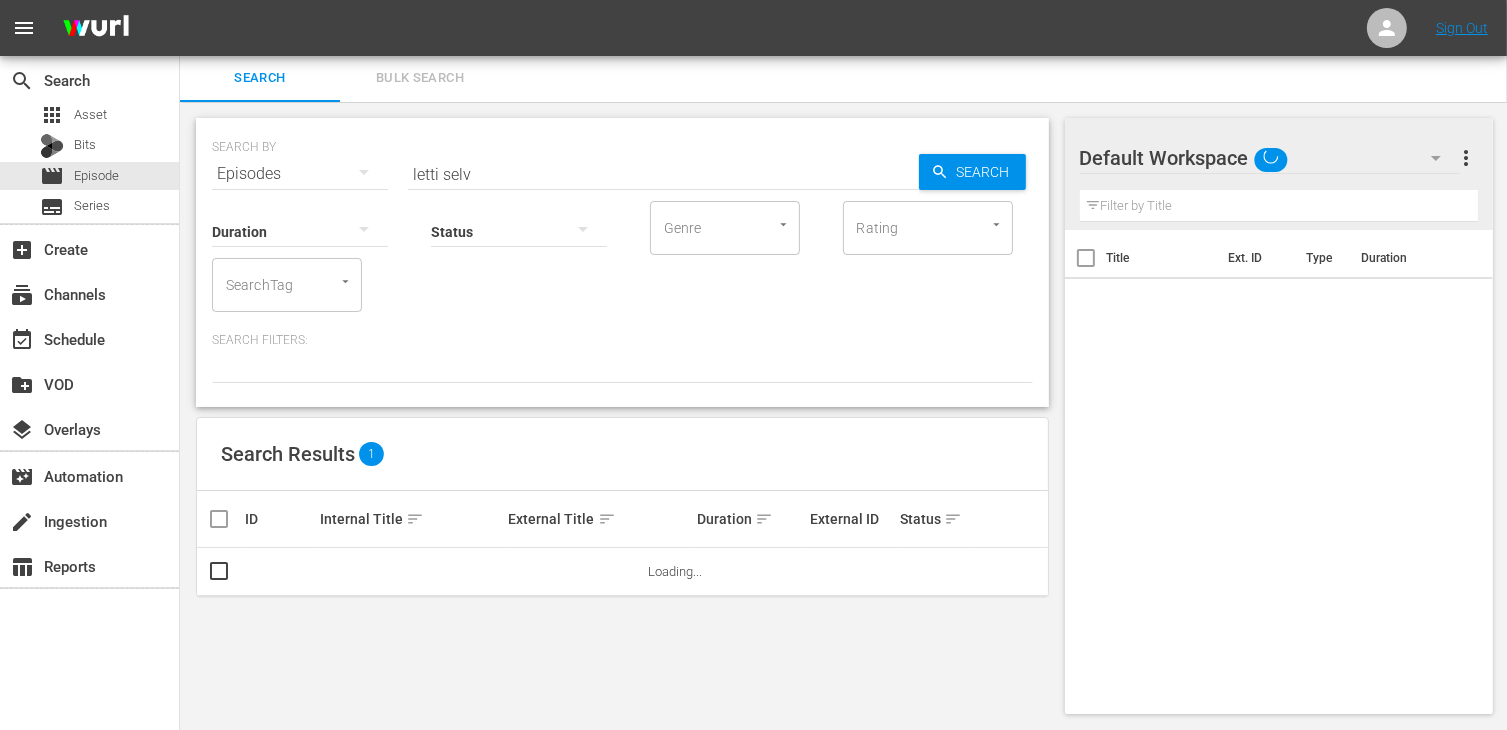 scroll, scrollTop: 1, scrollLeft: 0, axis: vertical 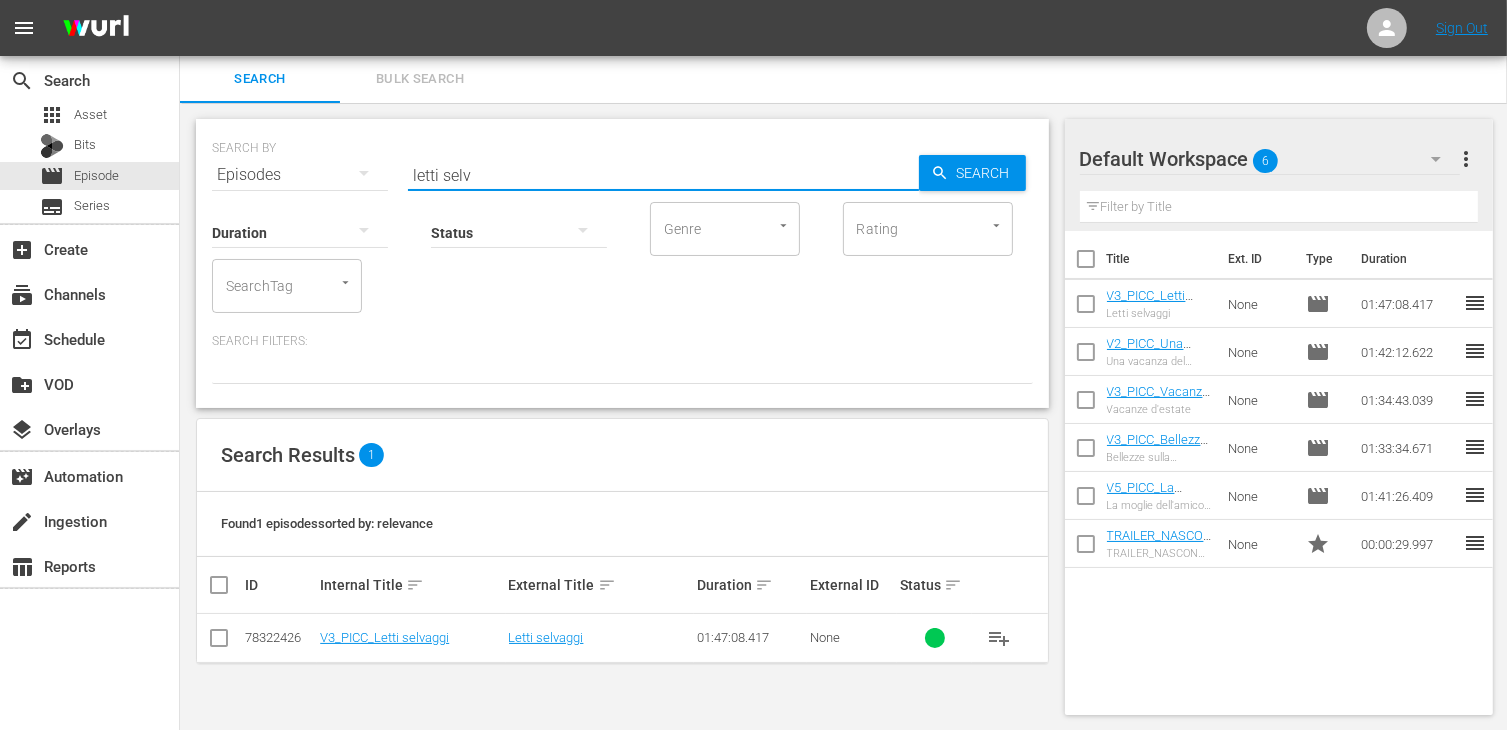 drag, startPoint x: 488, startPoint y: 176, endPoint x: 317, endPoint y: 201, distance: 172.81783 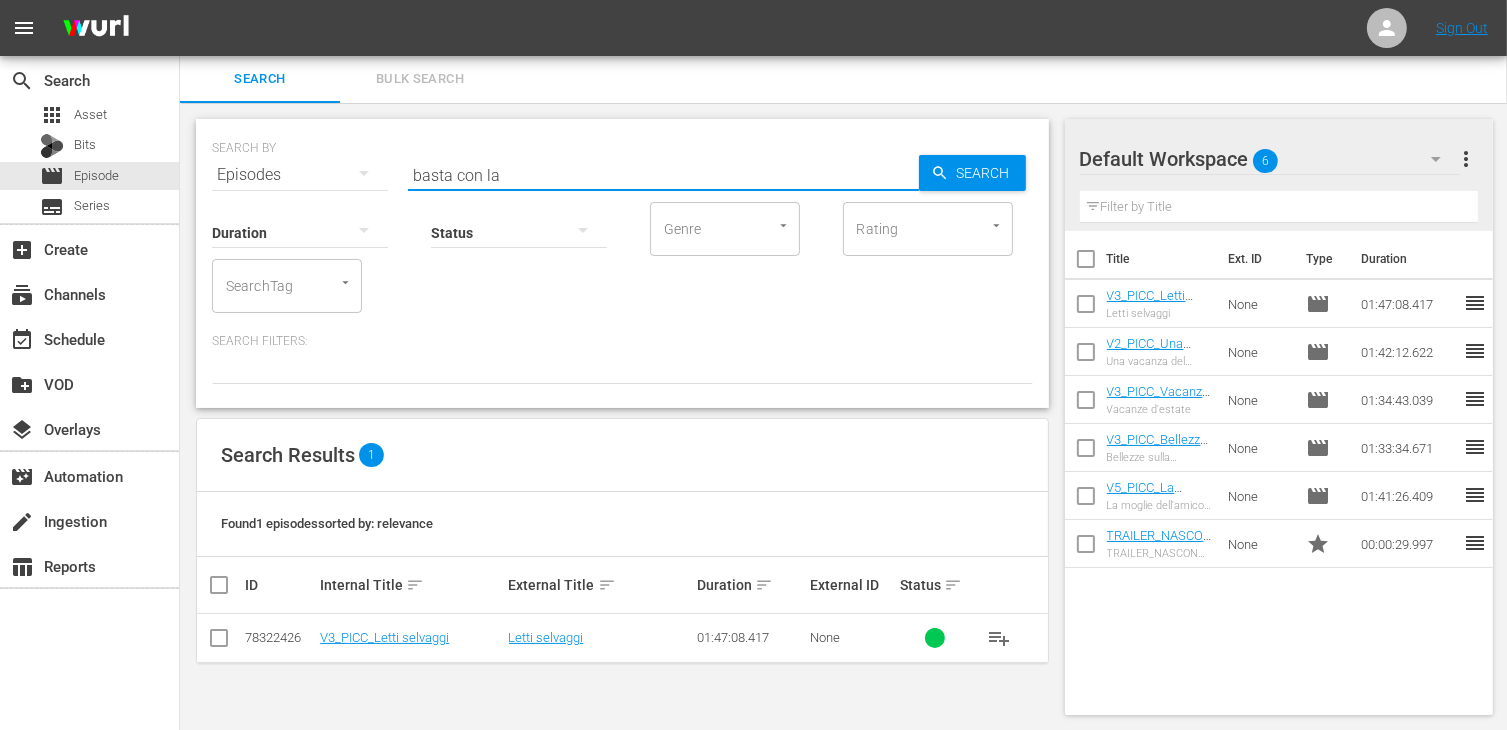 type on "basta con la" 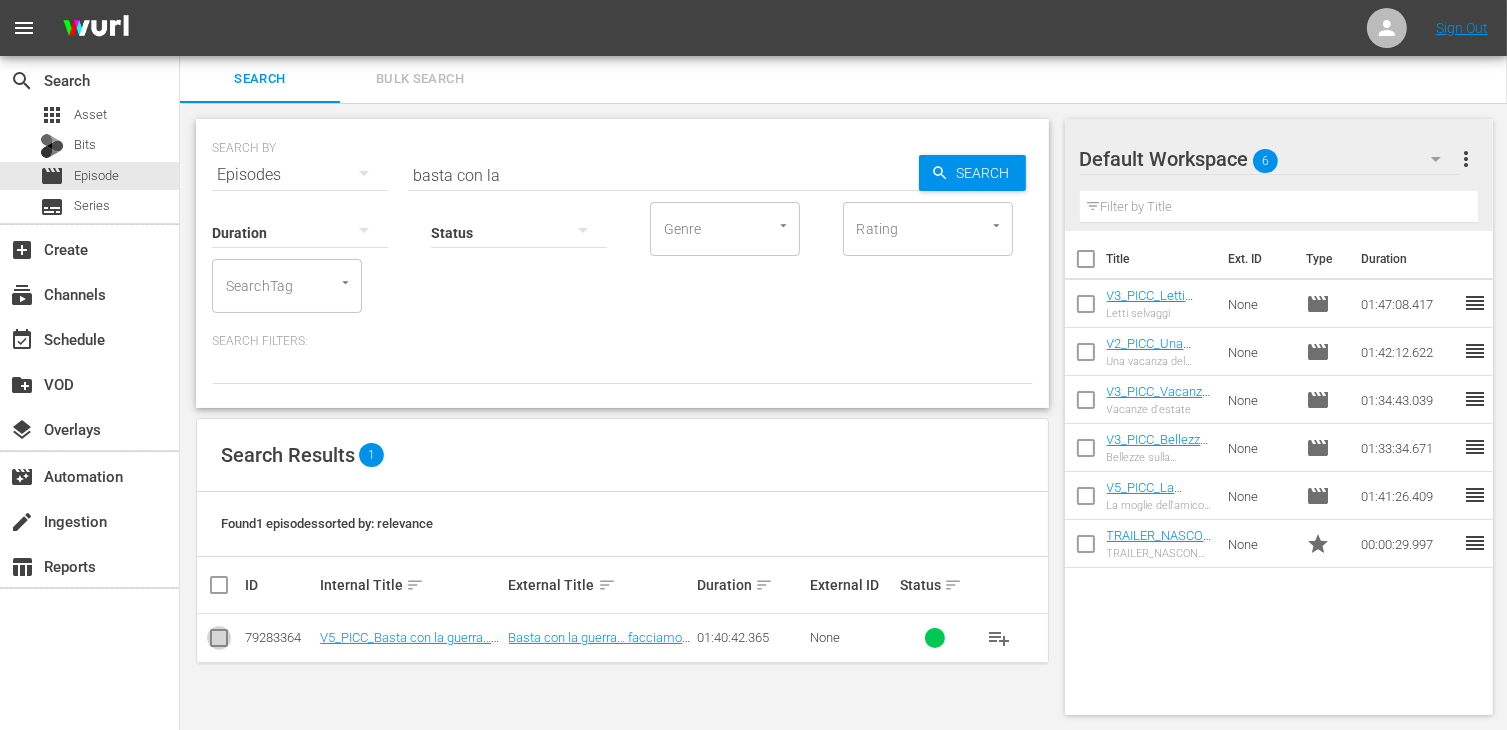 click at bounding box center (219, 642) 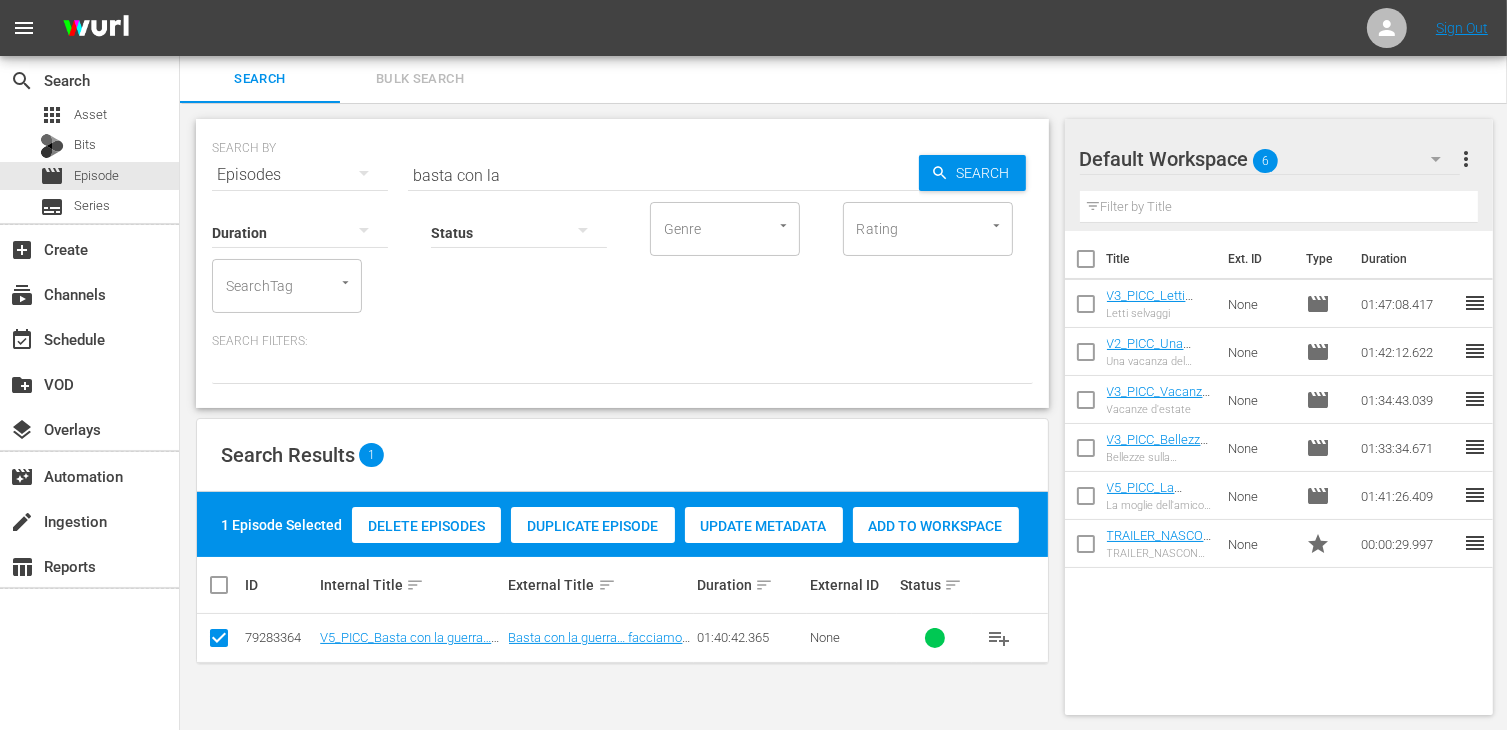 click on "Add to Workspace" at bounding box center [936, 526] 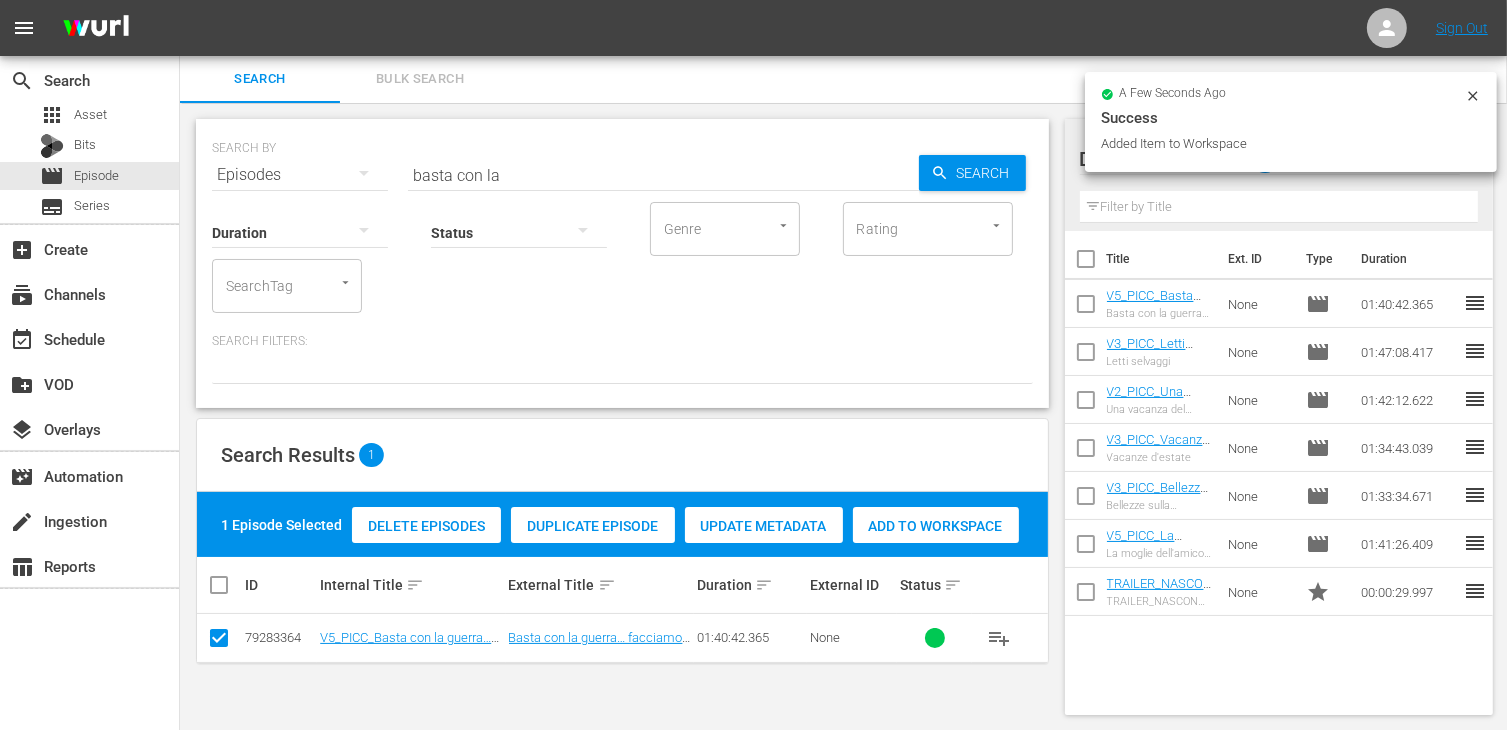 click on "V5_PICC_Basta con la guerra… facciamo l’amore" at bounding box center (411, 638) 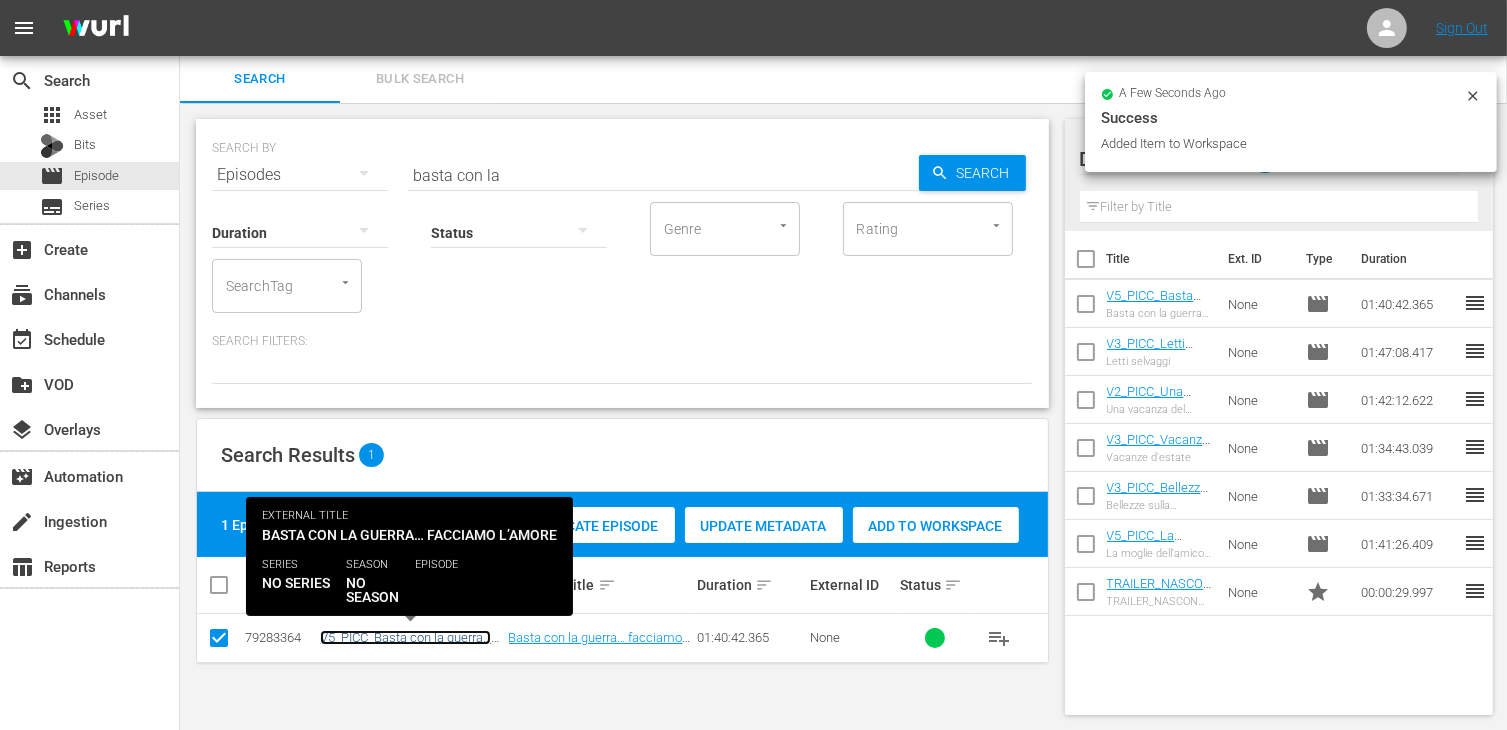 click on "V5_PICC_Basta con la guerra… facciamo l’amore" at bounding box center (405, 645) 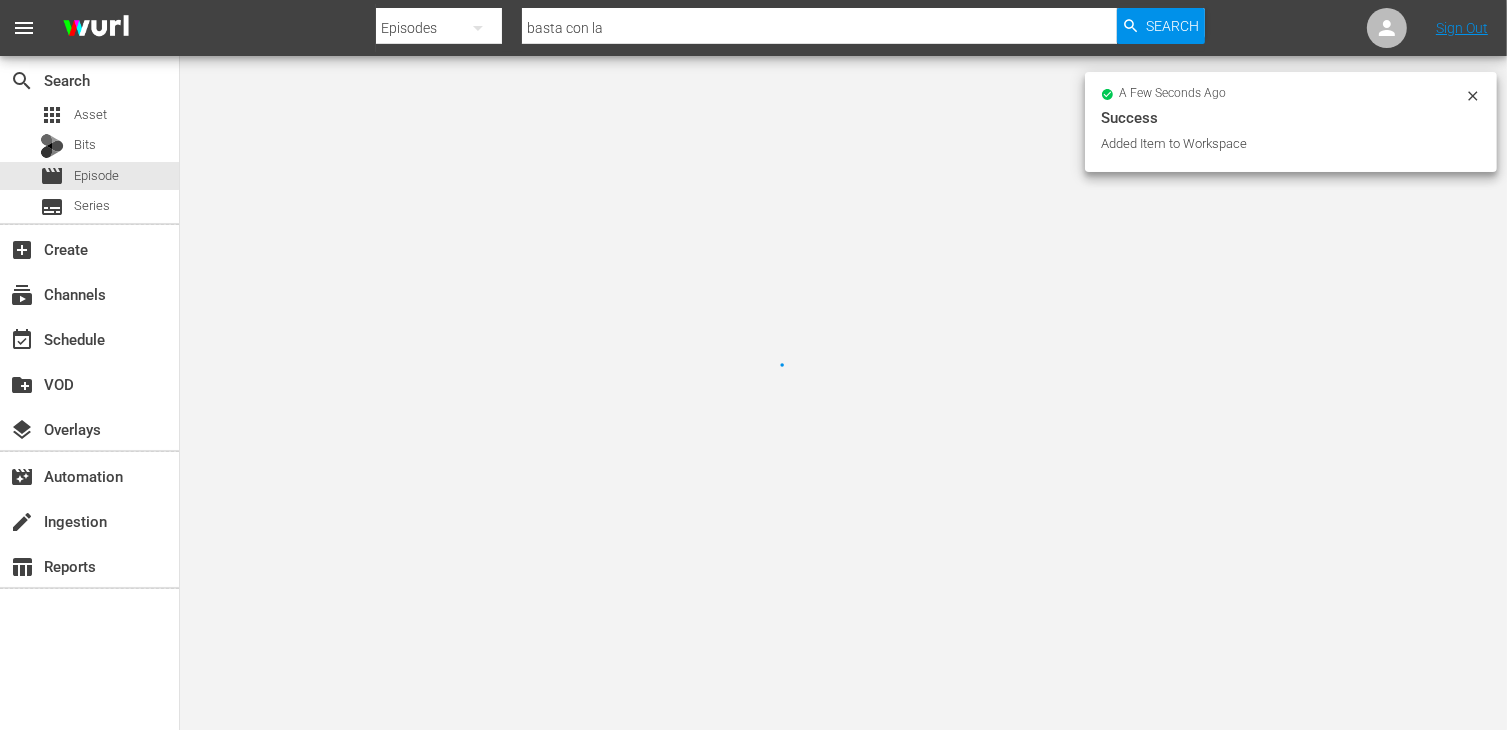 scroll, scrollTop: 0, scrollLeft: 0, axis: both 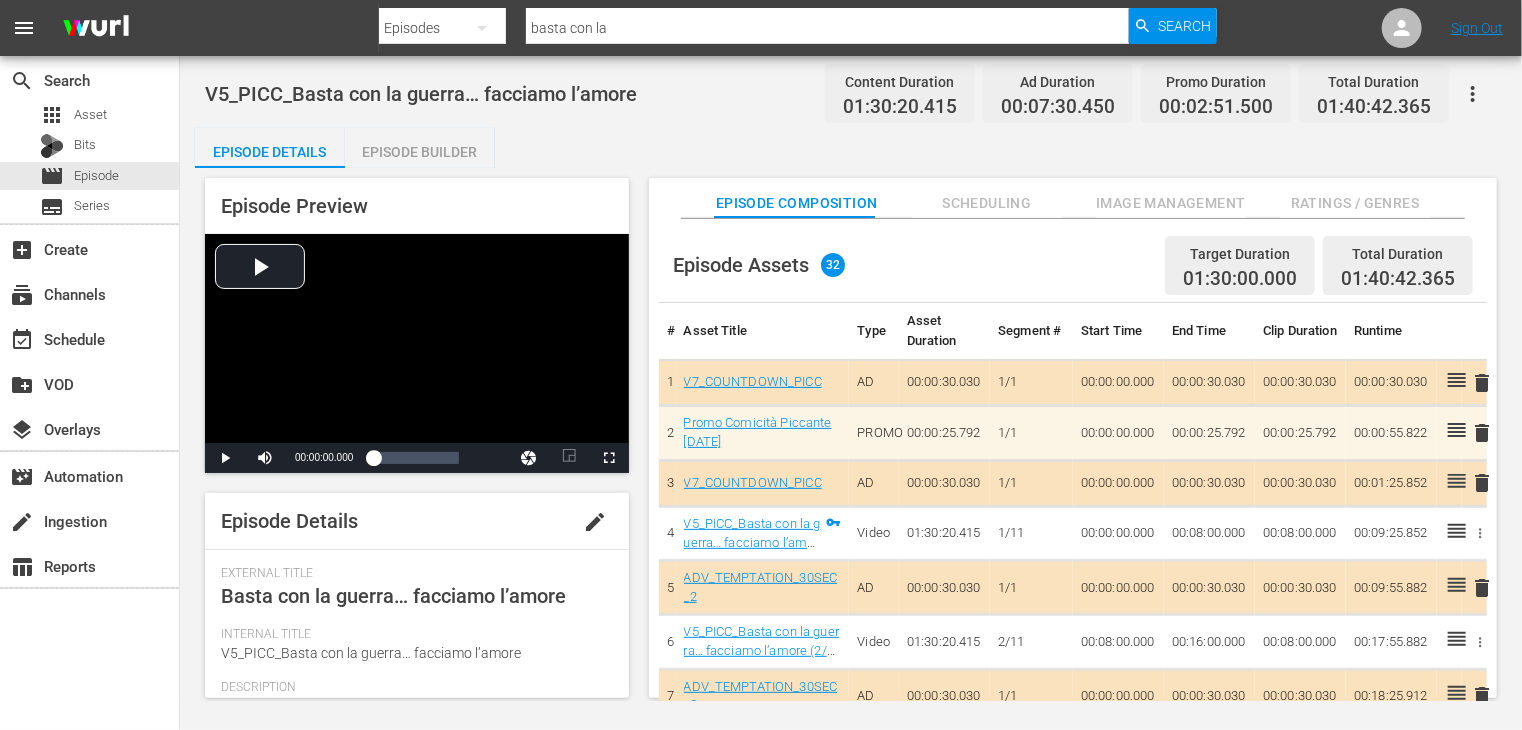 click on "Episode Builder" at bounding box center (420, 152) 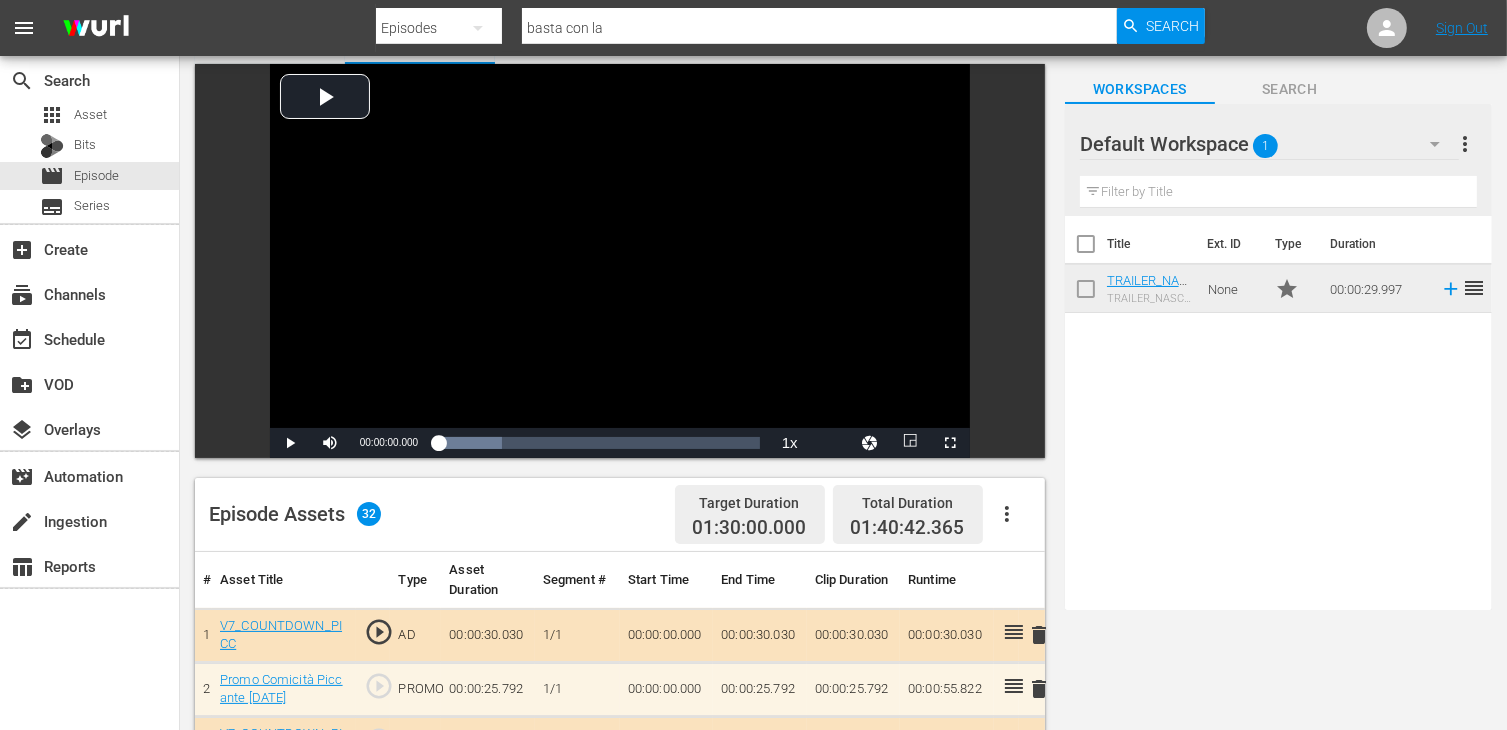 scroll, scrollTop: 0, scrollLeft: 0, axis: both 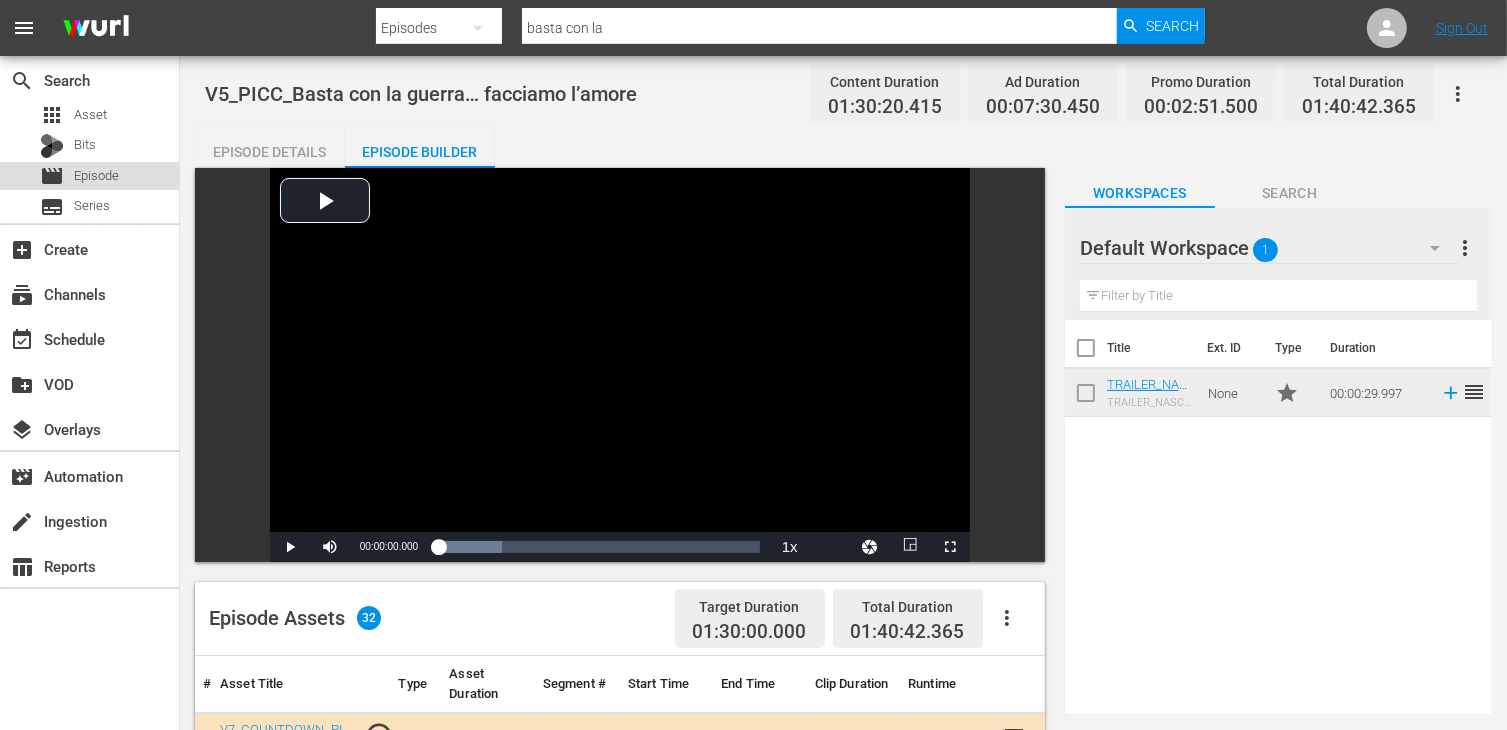 click on "movie Episode" at bounding box center (89, 176) 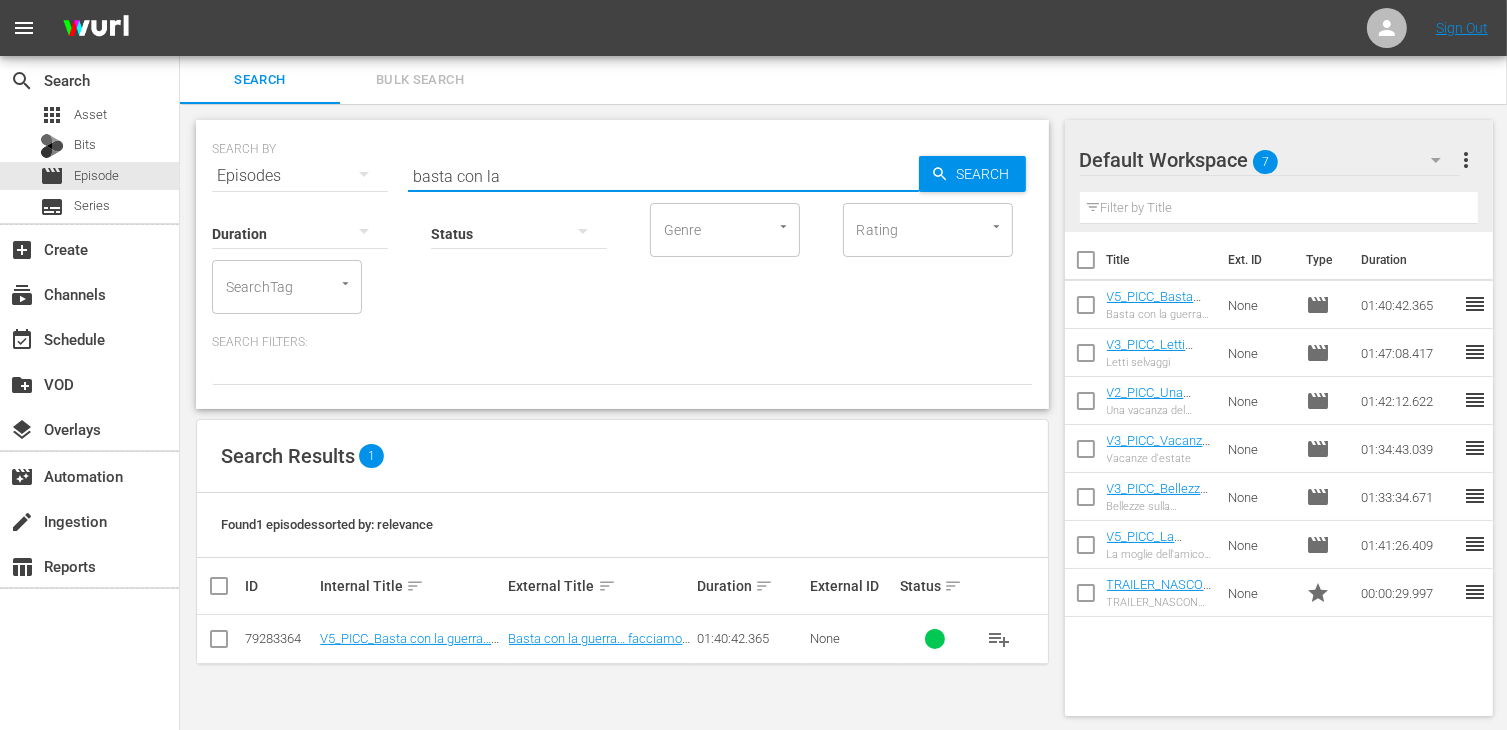 drag, startPoint x: 551, startPoint y: 180, endPoint x: 352, endPoint y: 181, distance: 199.00252 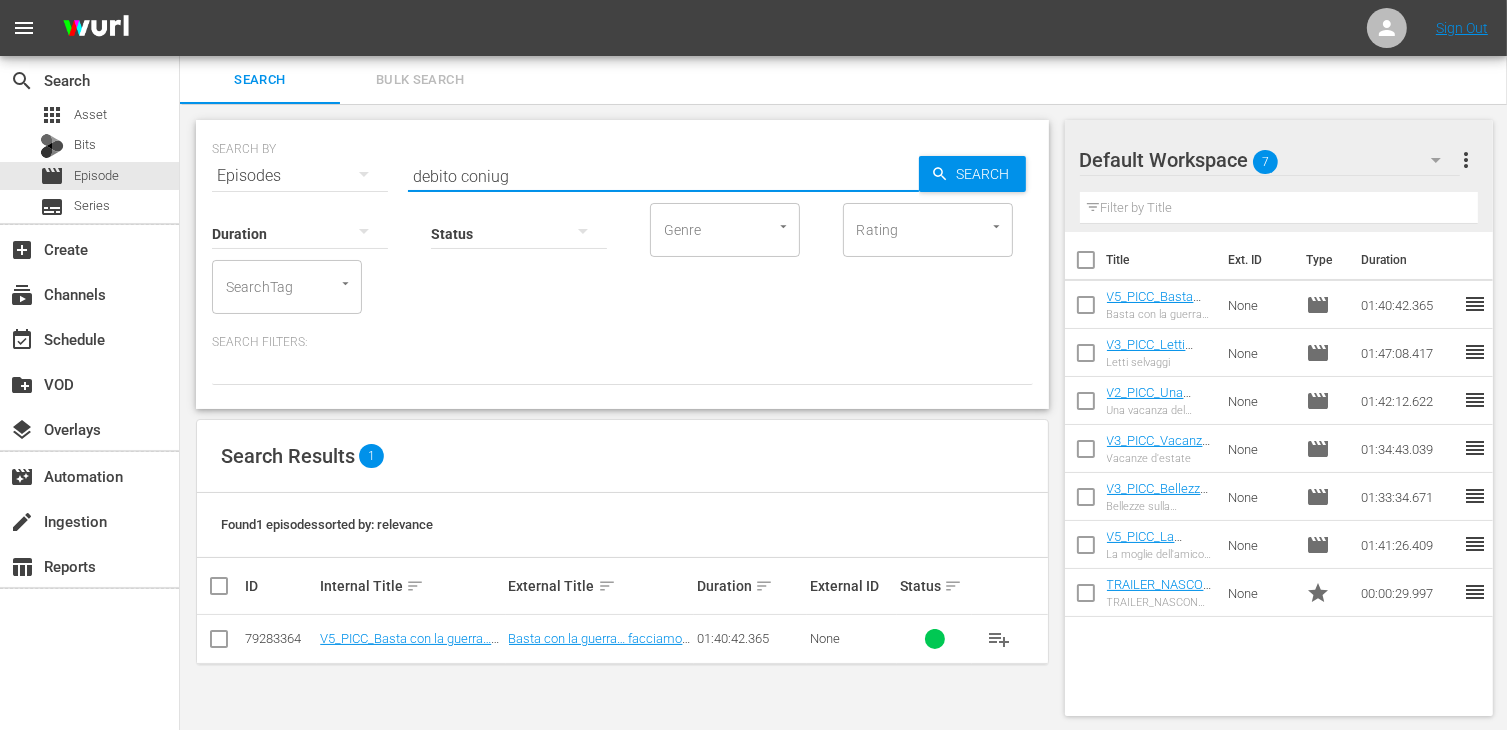 type on "debito coniug" 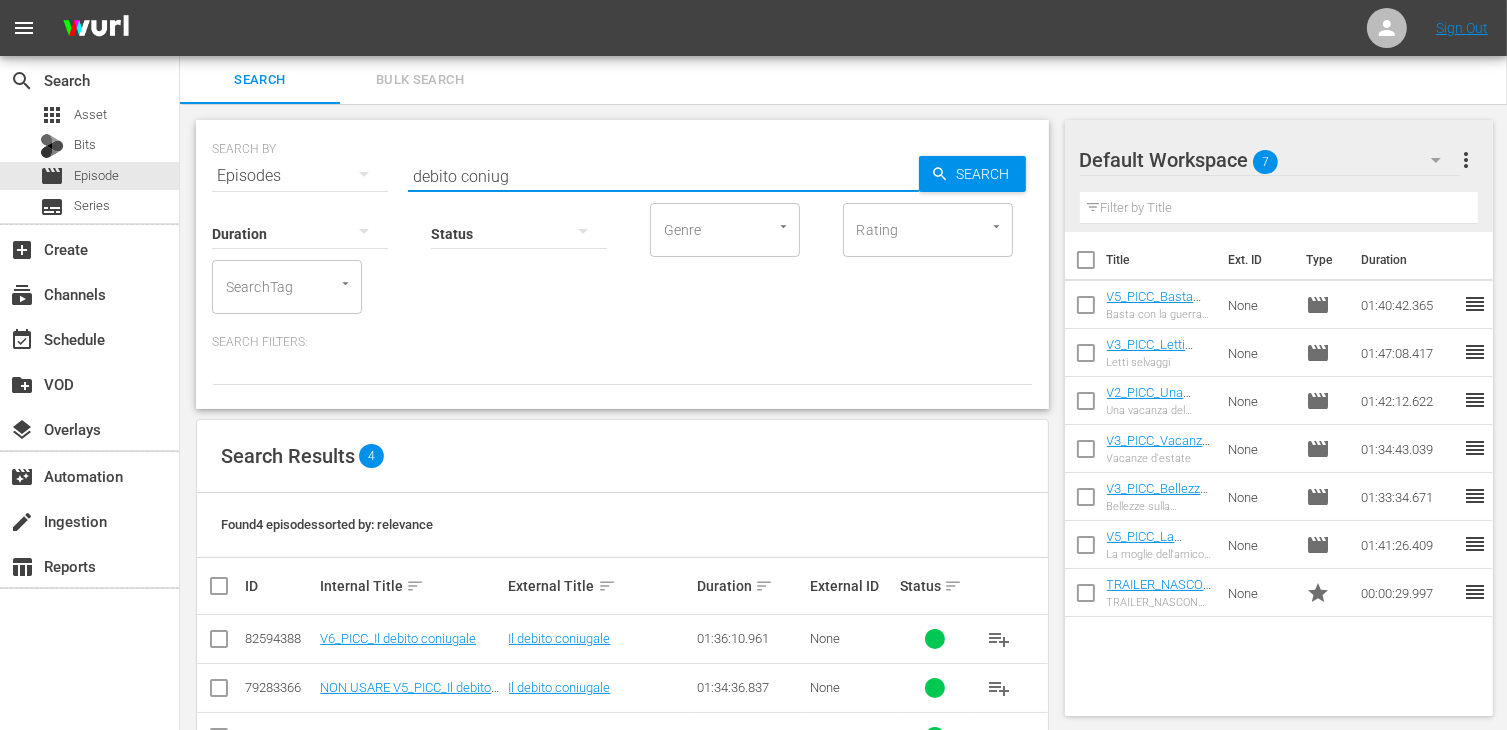 click at bounding box center (219, 639) 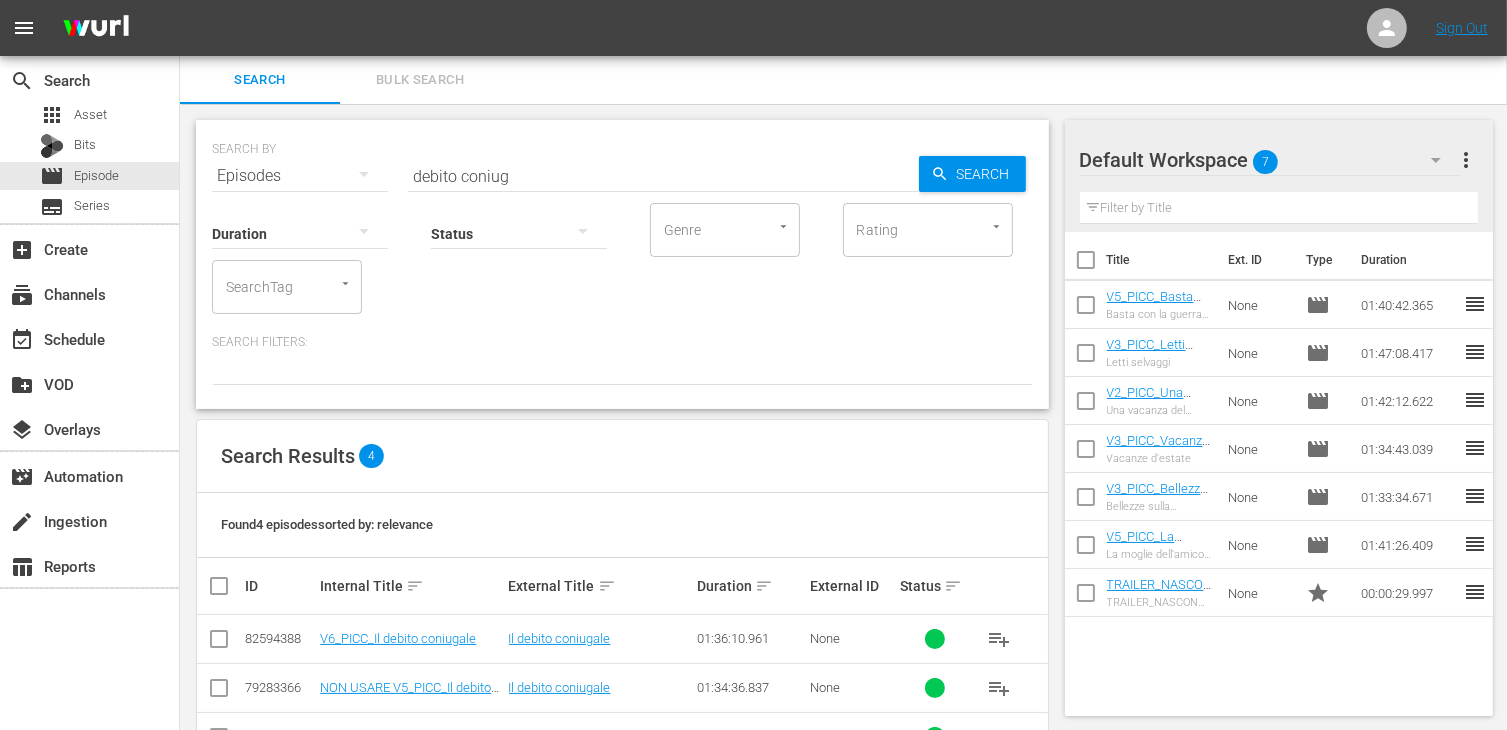 click at bounding box center [219, 643] 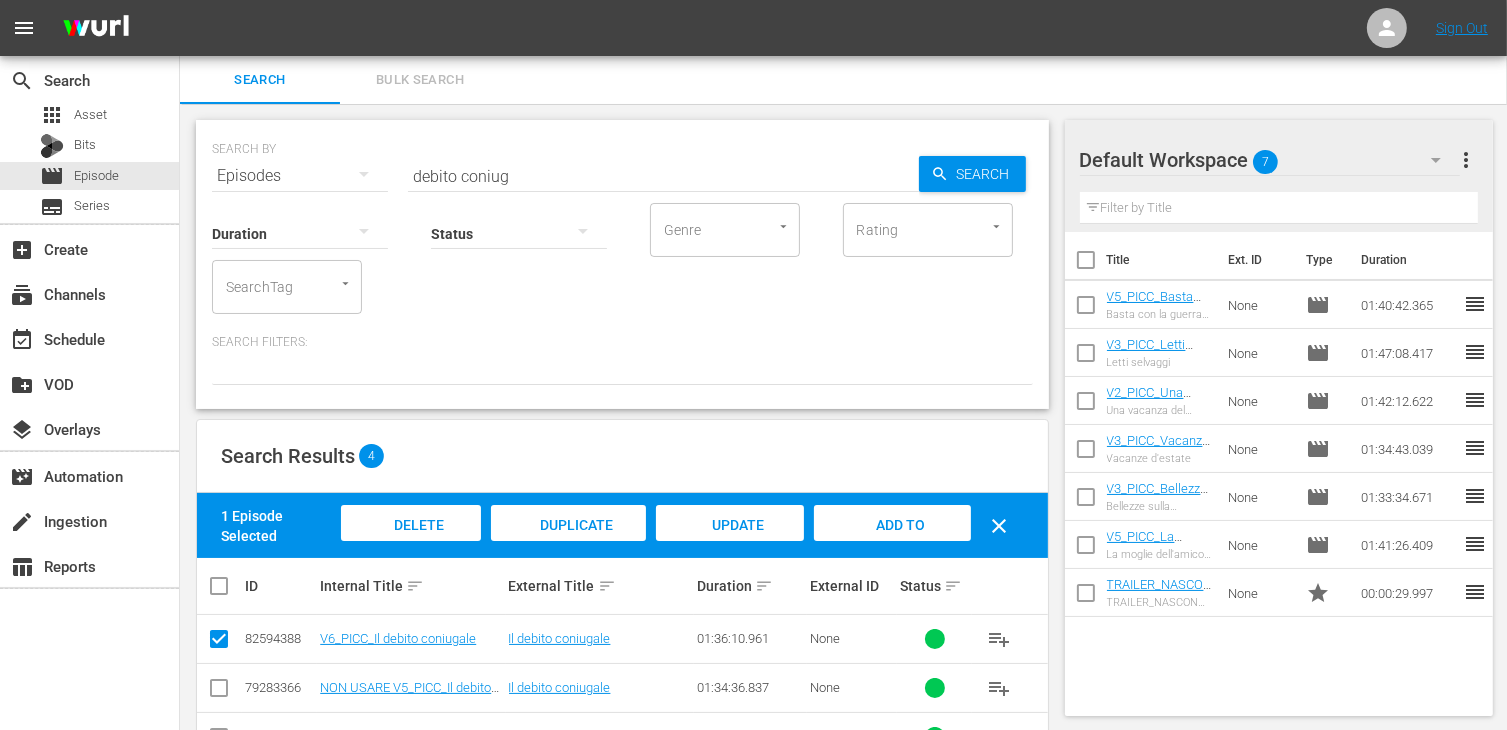 click on "Add to Workspace" at bounding box center [892, 544] 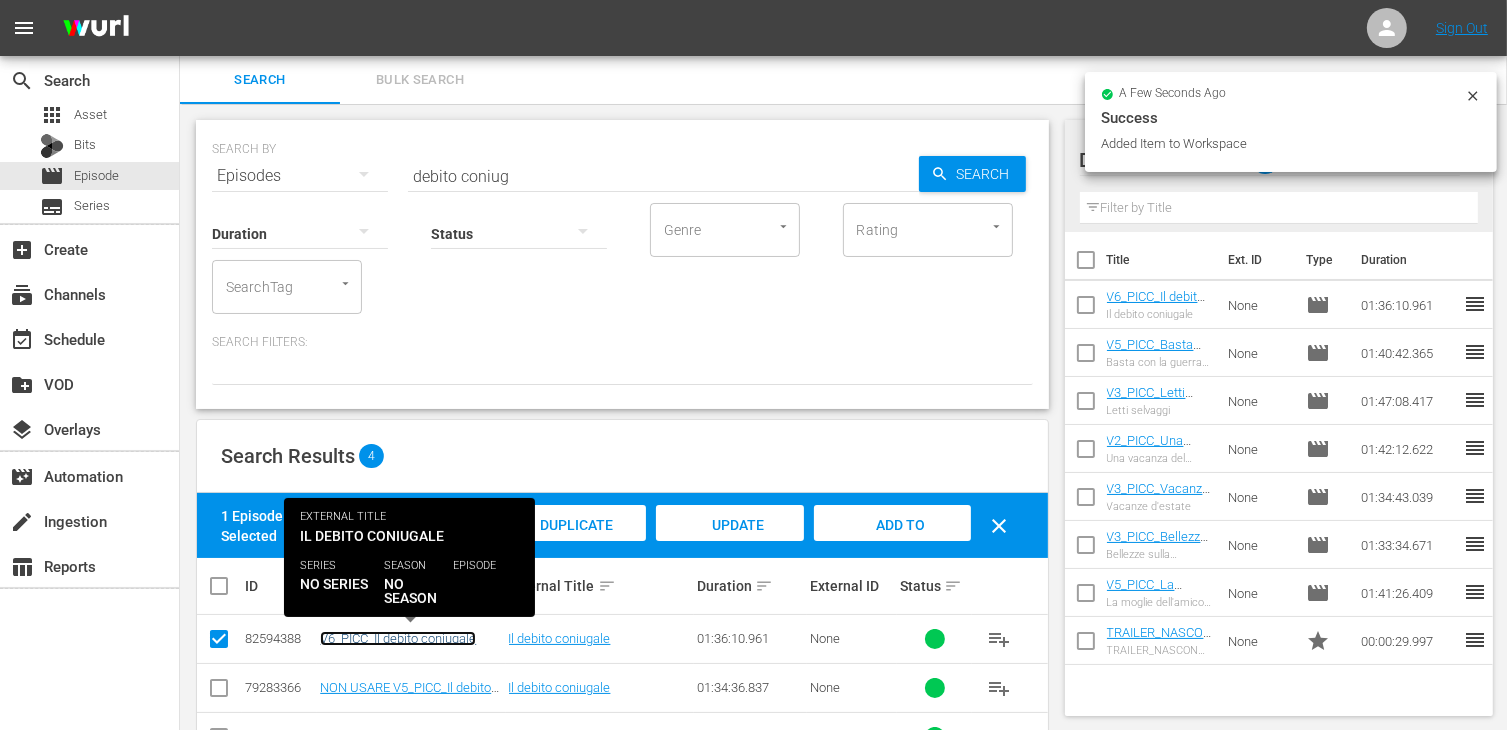 click on "V6_PICC_Il debito coniugale" at bounding box center (398, 638) 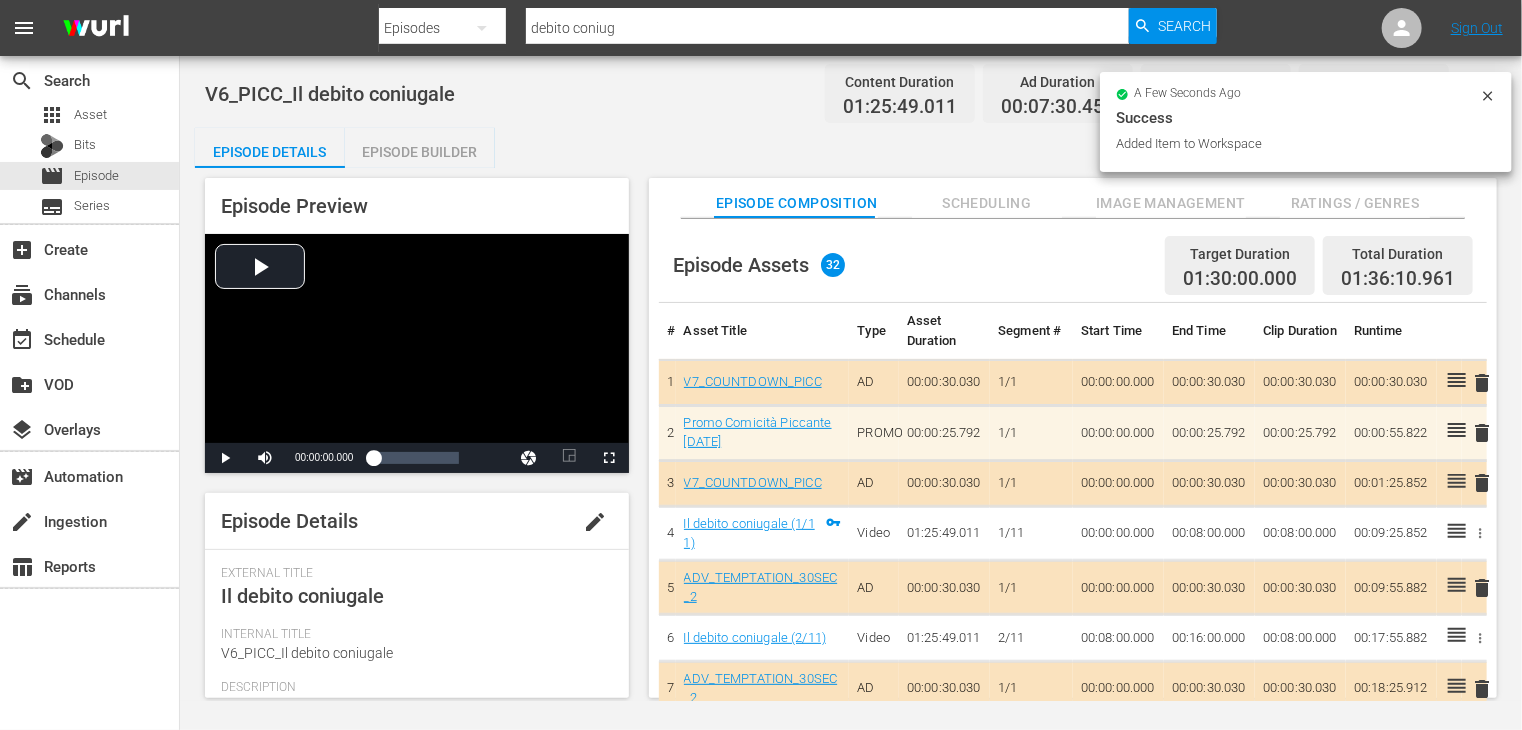 click on "Episode Builder" at bounding box center (420, 152) 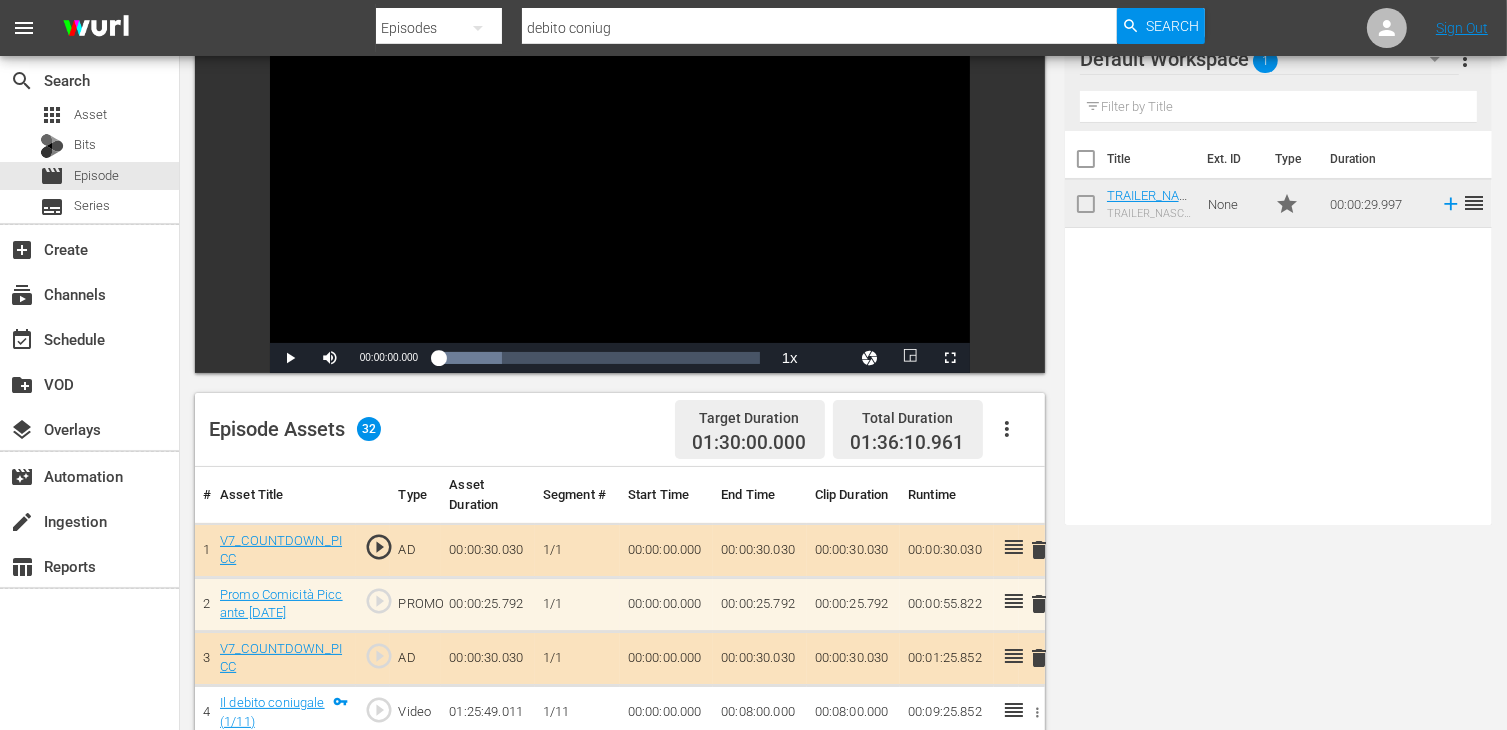 scroll, scrollTop: 121, scrollLeft: 0, axis: vertical 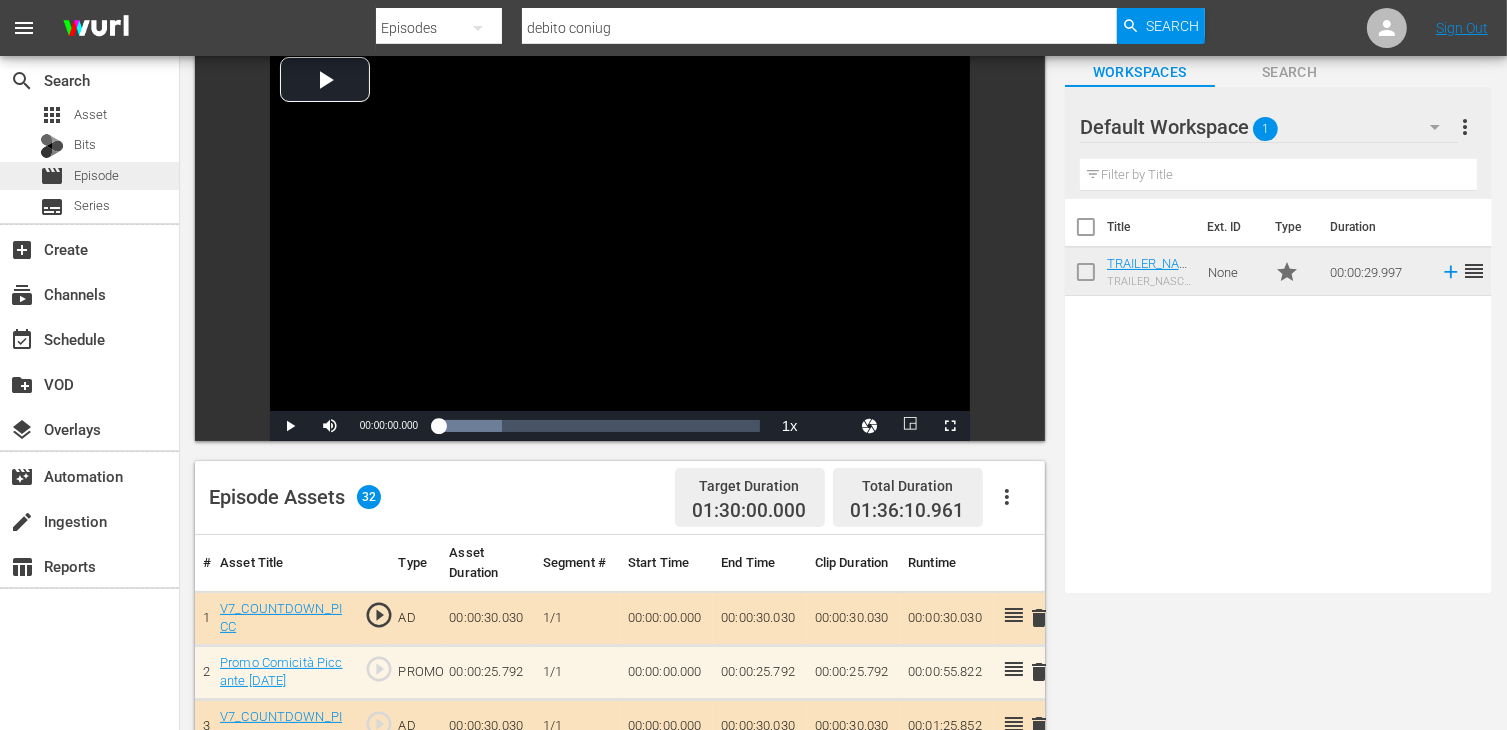 click on "Episode" at bounding box center (96, 176) 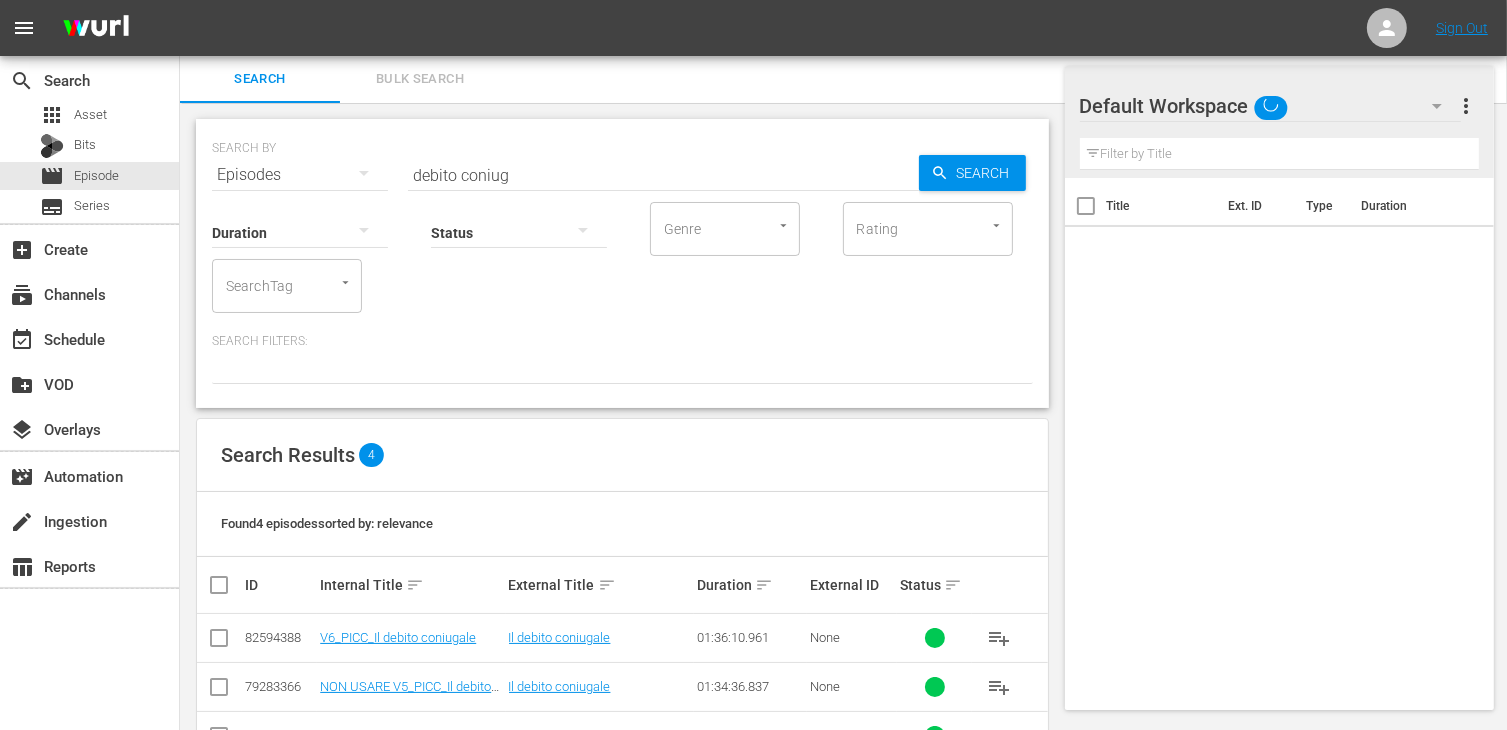 scroll, scrollTop: 116, scrollLeft: 0, axis: vertical 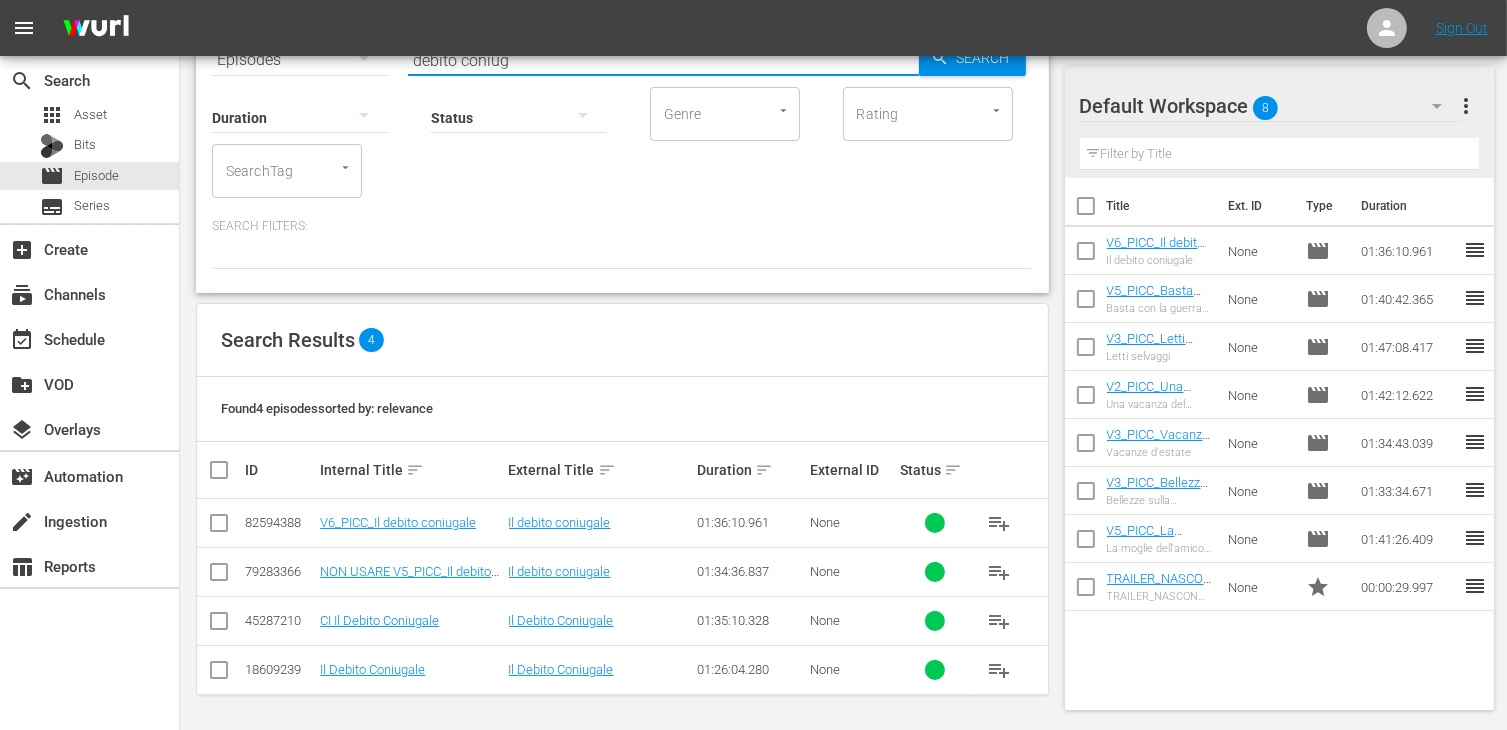 drag, startPoint x: 528, startPoint y: 61, endPoint x: 359, endPoint y: 67, distance: 169.10648 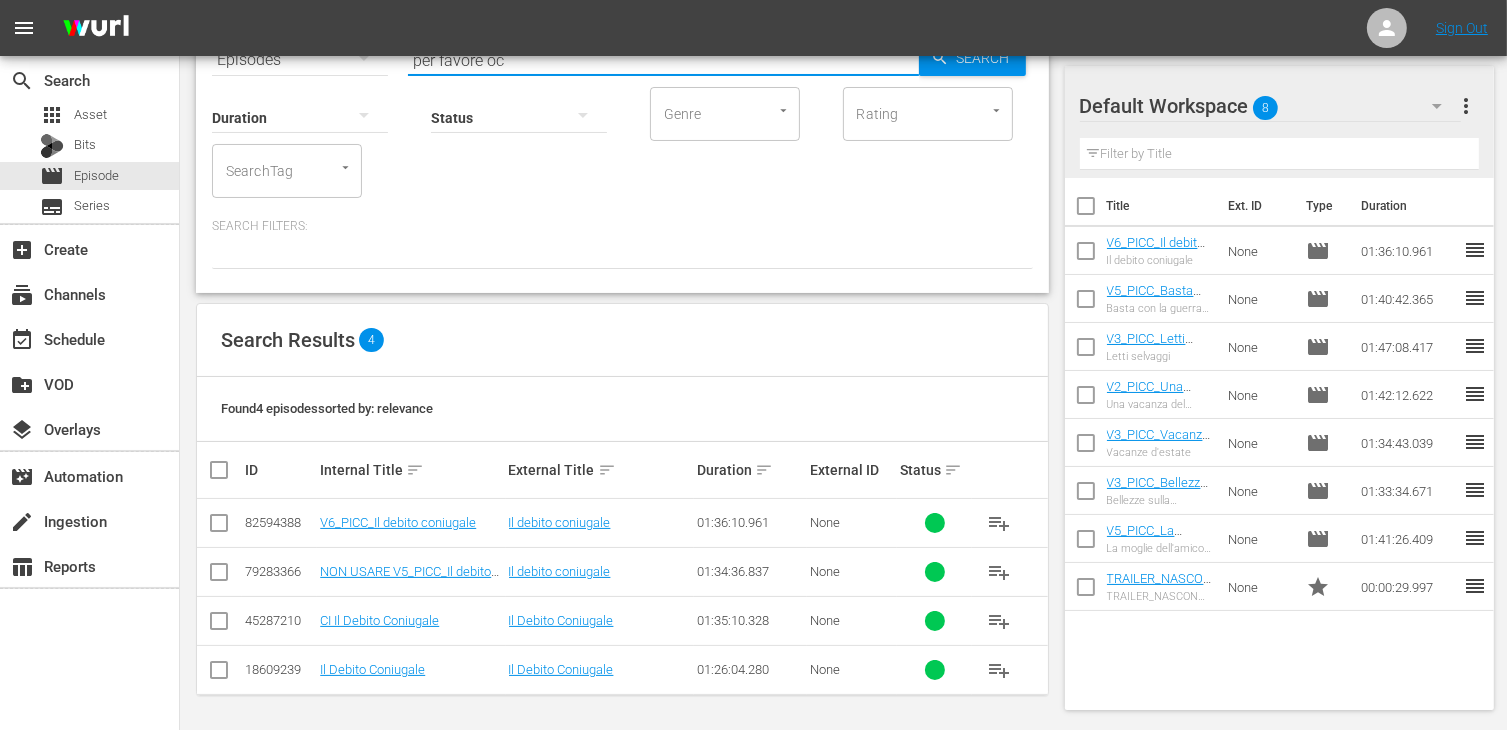 type on "per favore oc" 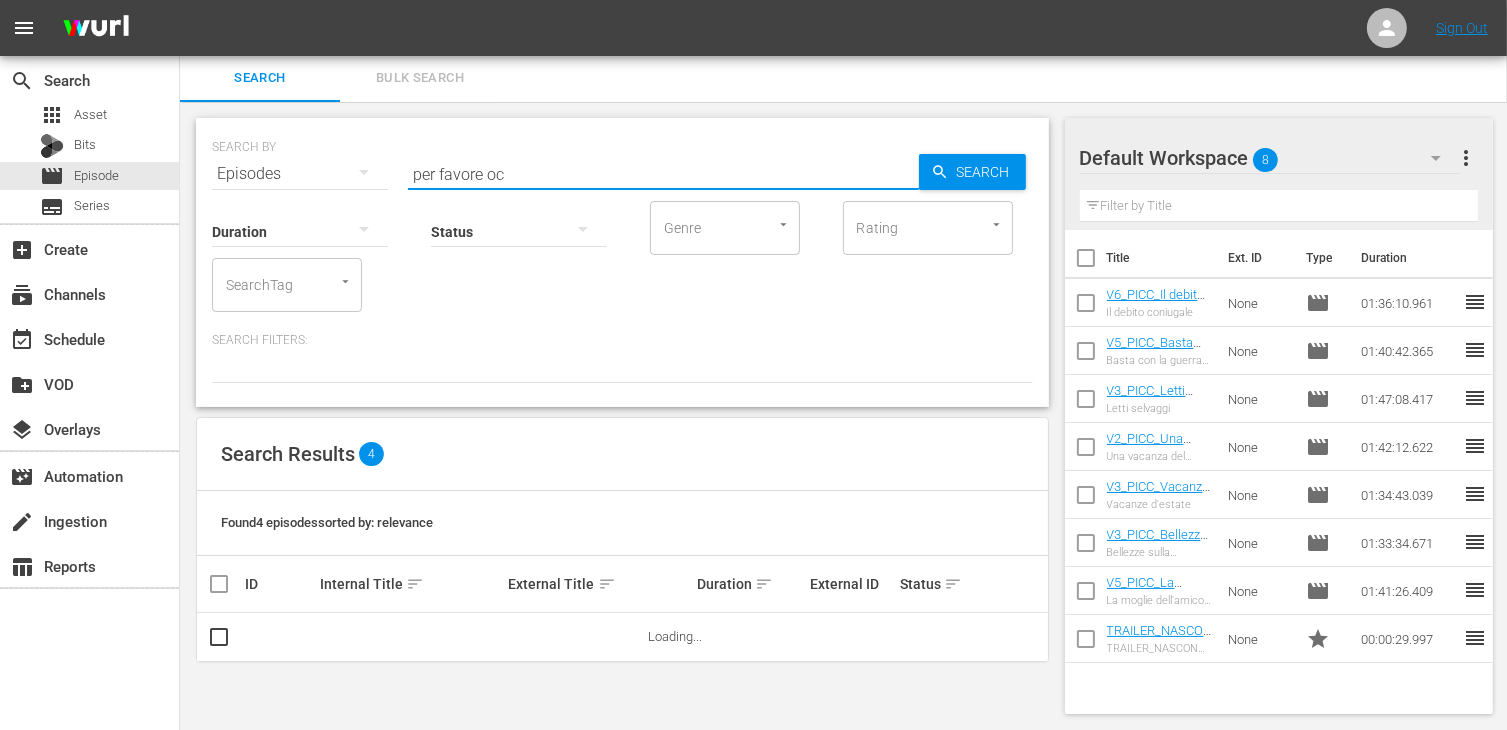 scroll, scrollTop: 0, scrollLeft: 0, axis: both 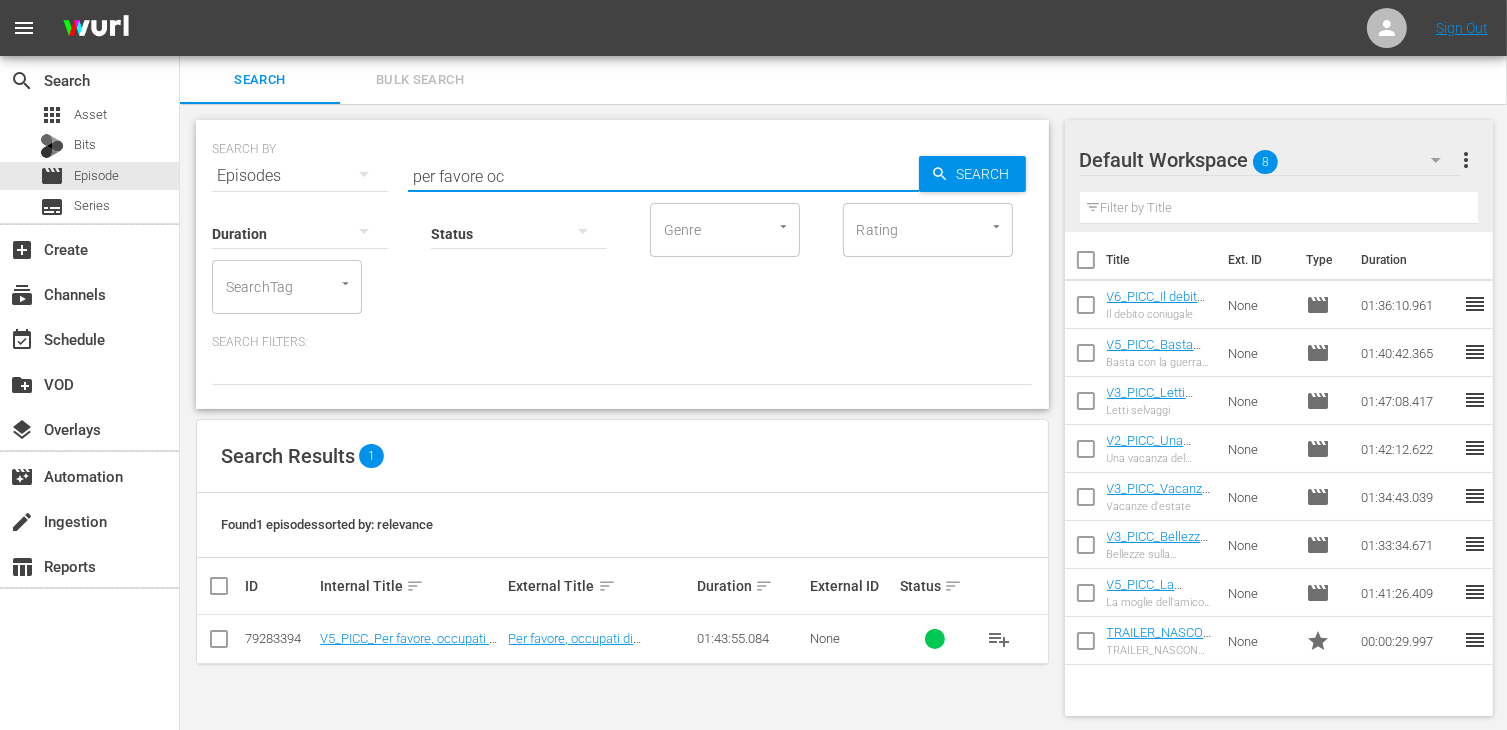 click at bounding box center (219, 643) 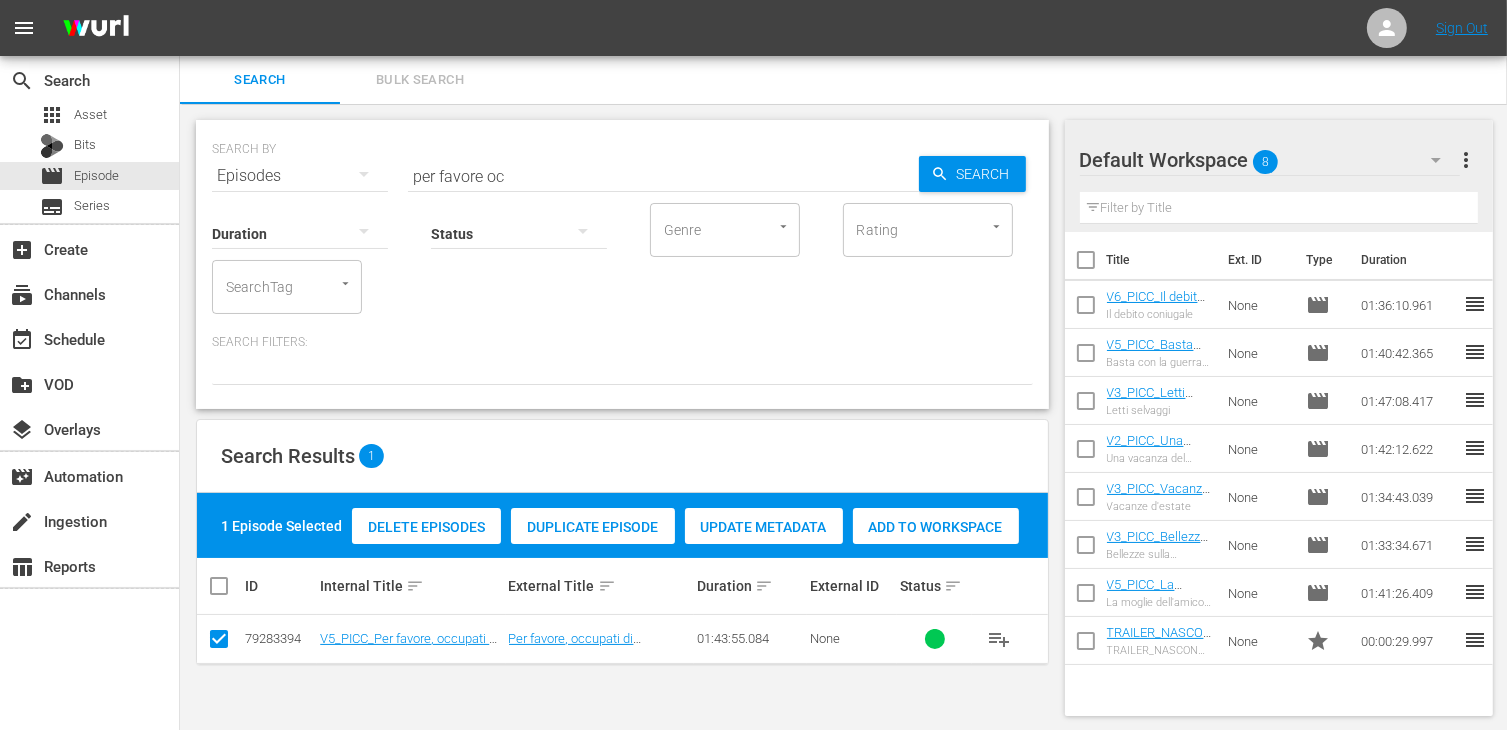 click on "Add to Workspace" at bounding box center [936, 527] 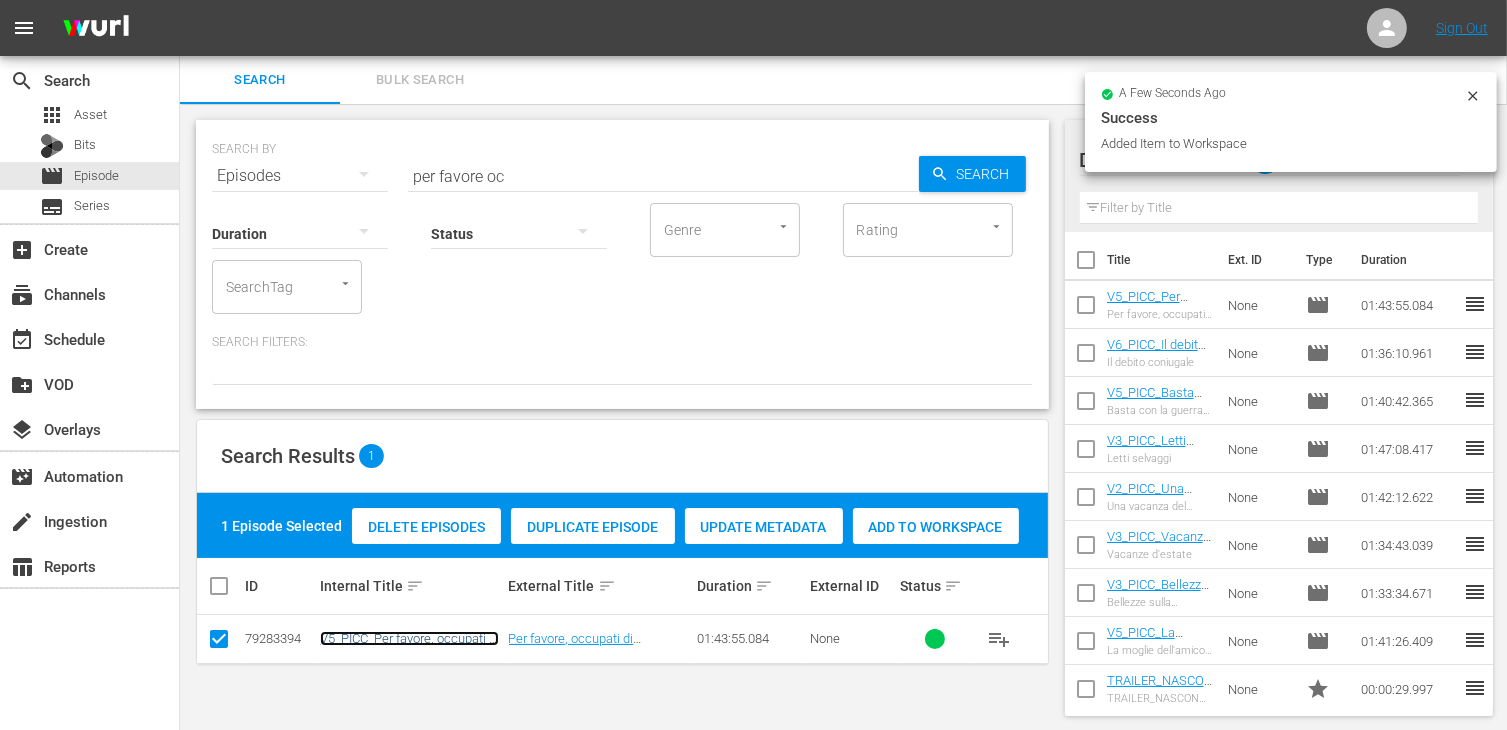 click on "V5_PICC_Per favore, occupati di Amelia" at bounding box center (409, 646) 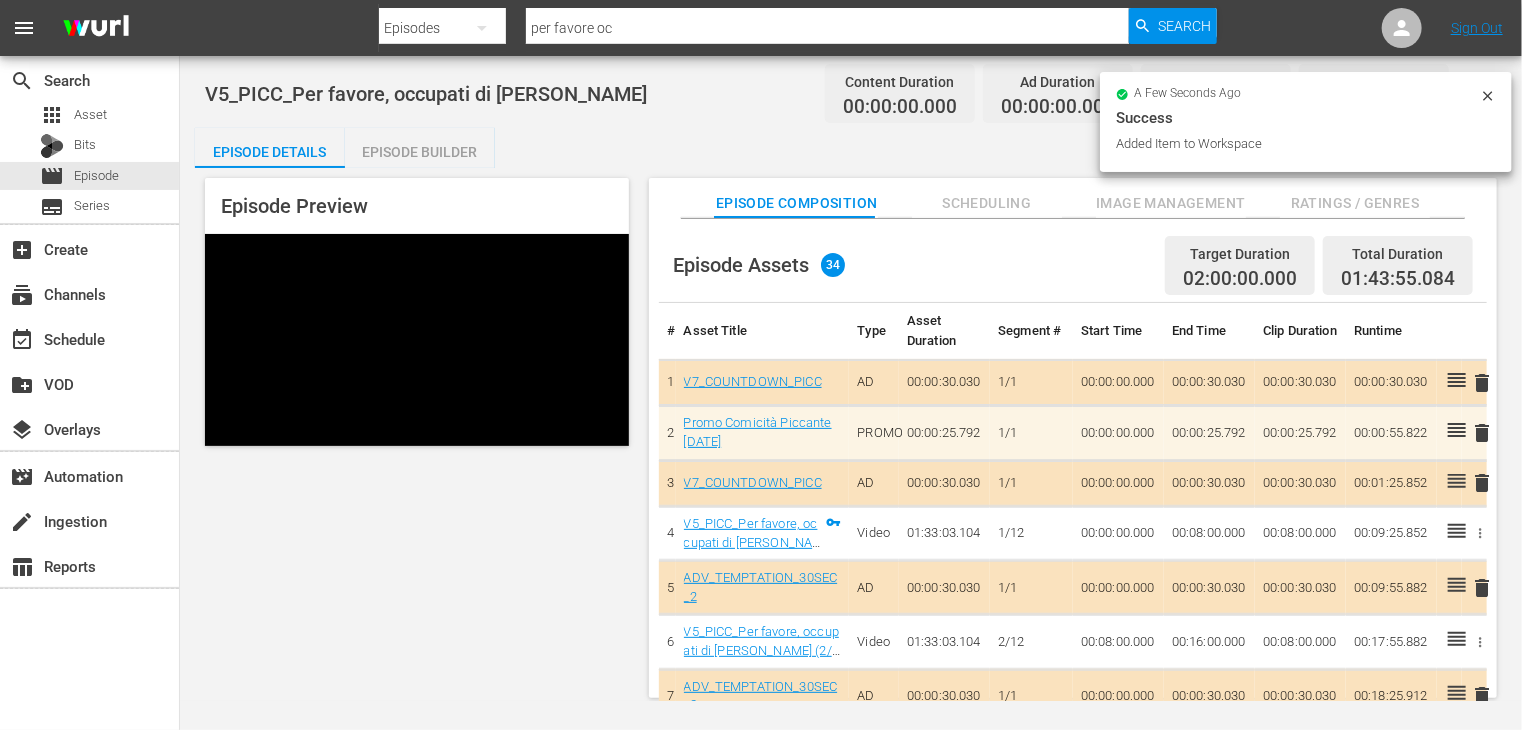 click on "Episode Builder" at bounding box center [420, 152] 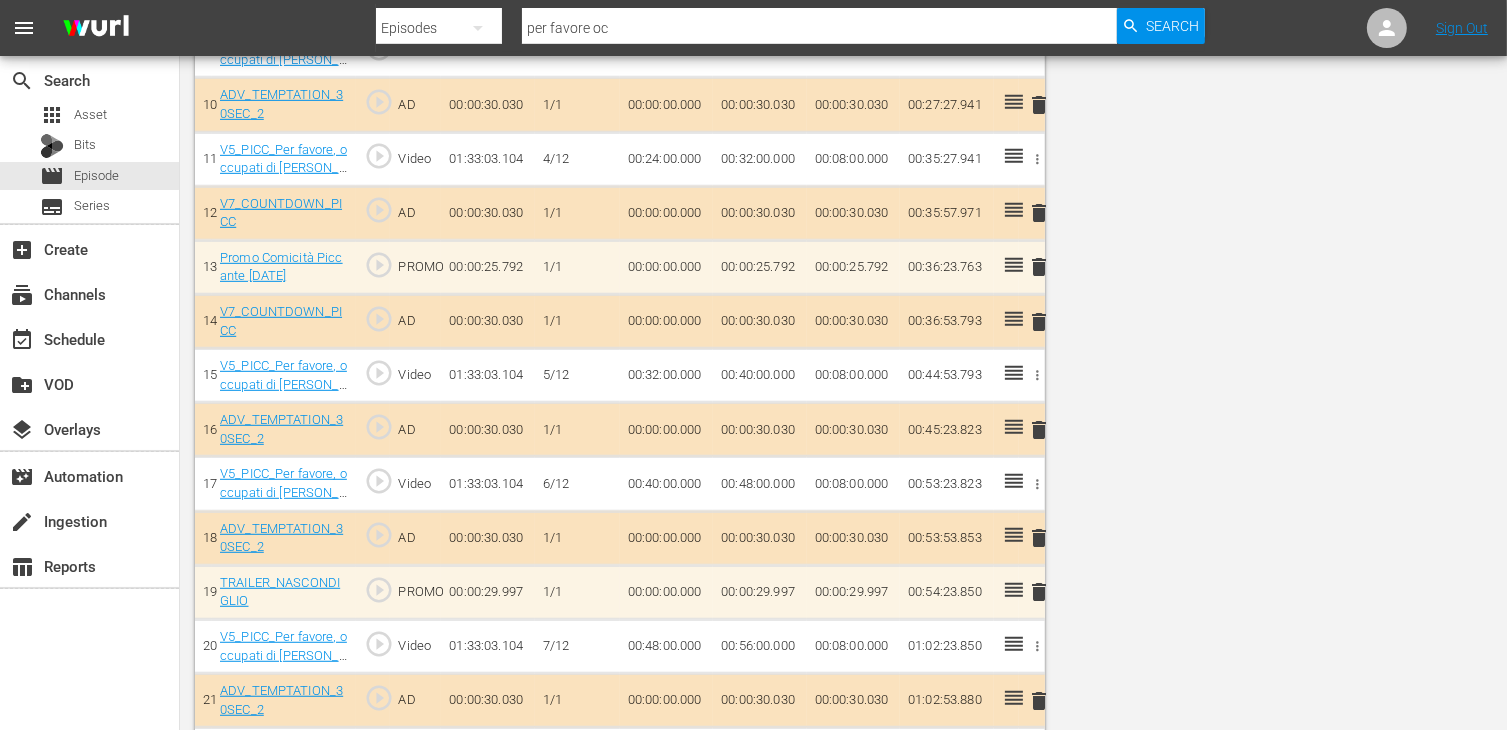 scroll, scrollTop: 0, scrollLeft: 0, axis: both 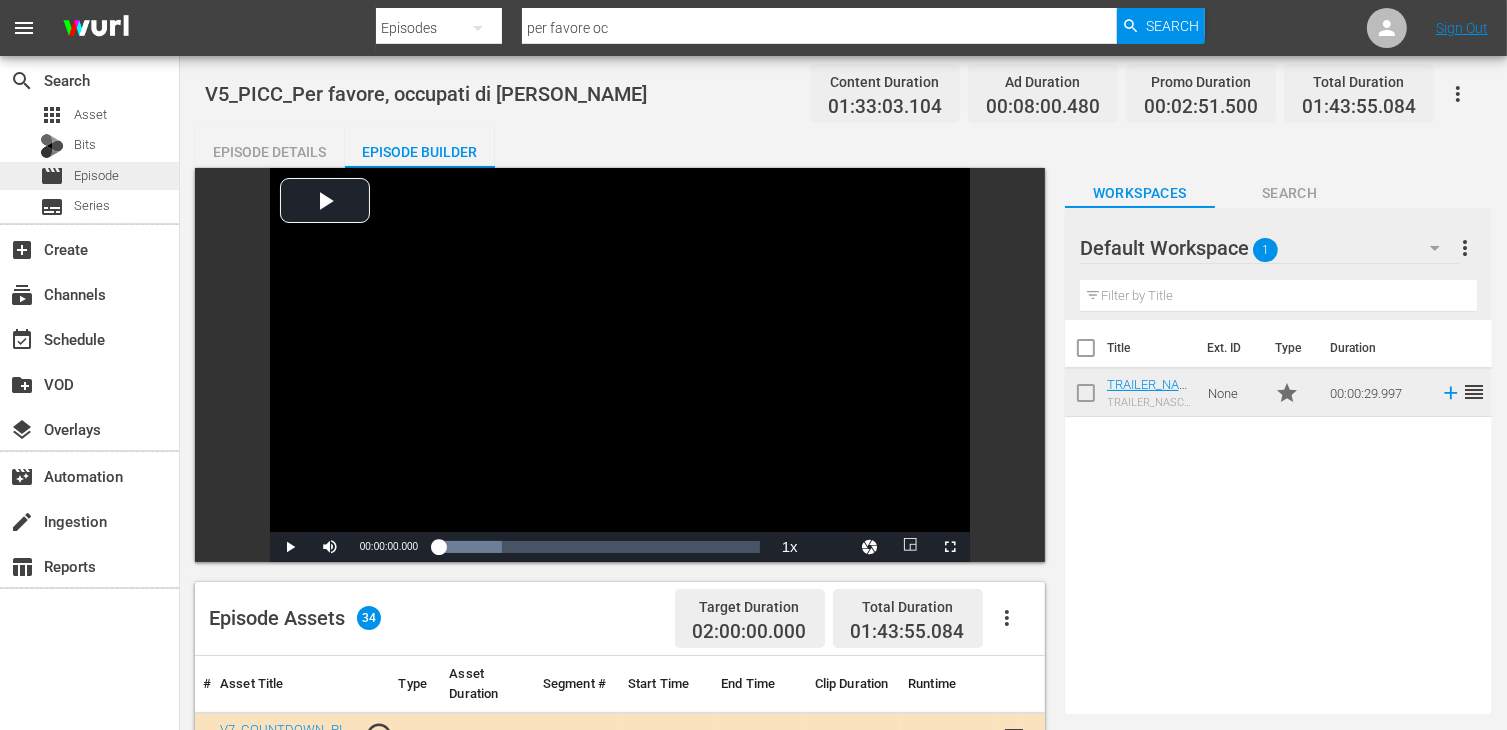 click on "Episode" at bounding box center [96, 176] 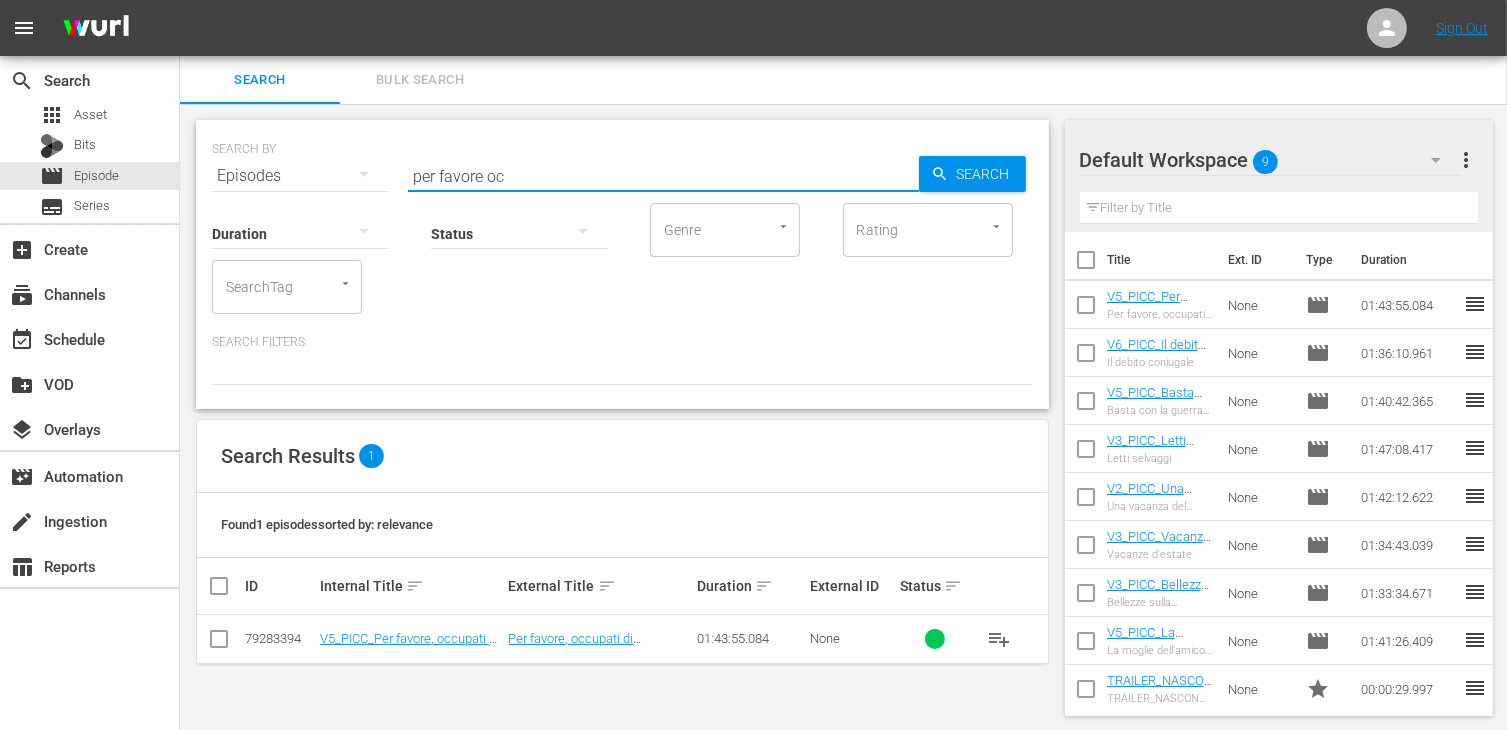 drag, startPoint x: 529, startPoint y: 167, endPoint x: 297, endPoint y: 105, distance: 240.14163 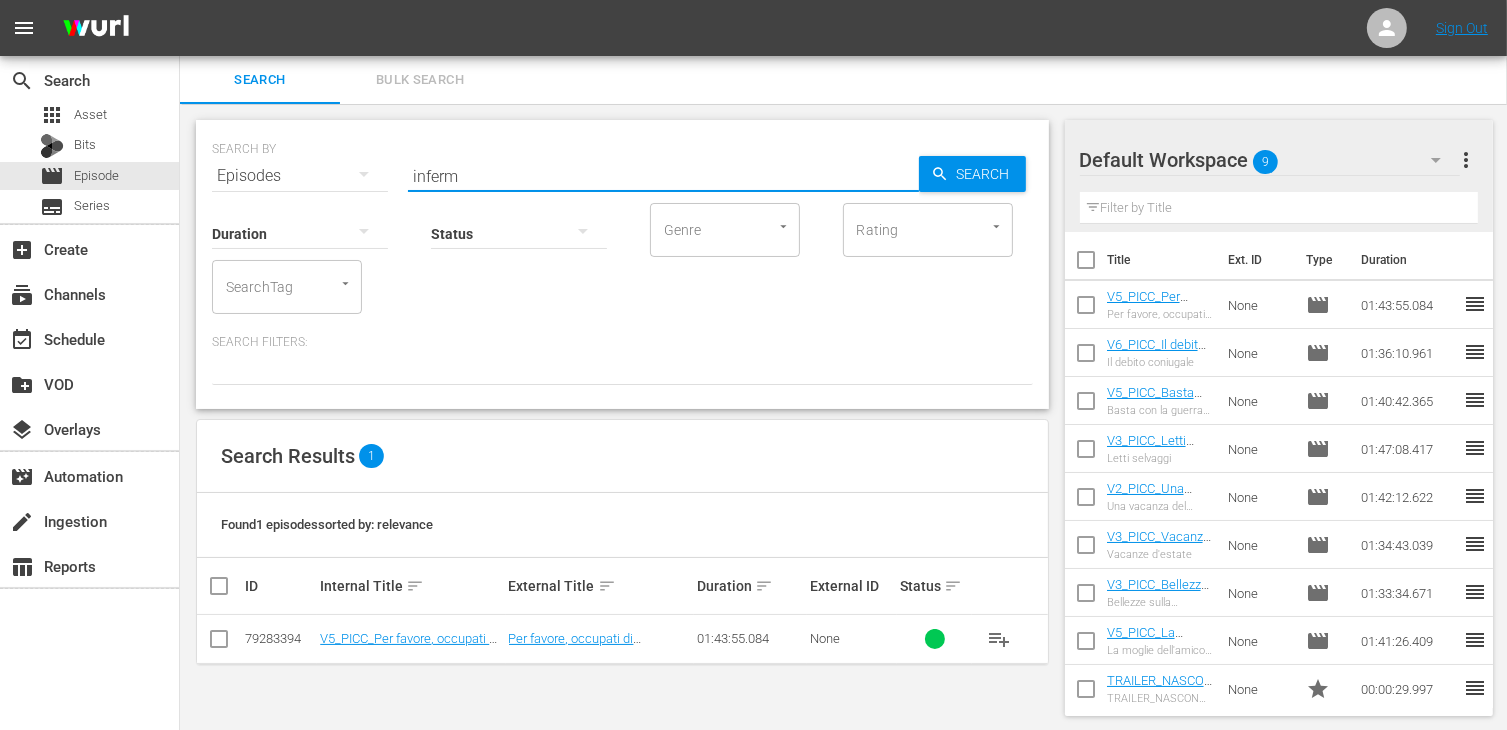 type on "inferm" 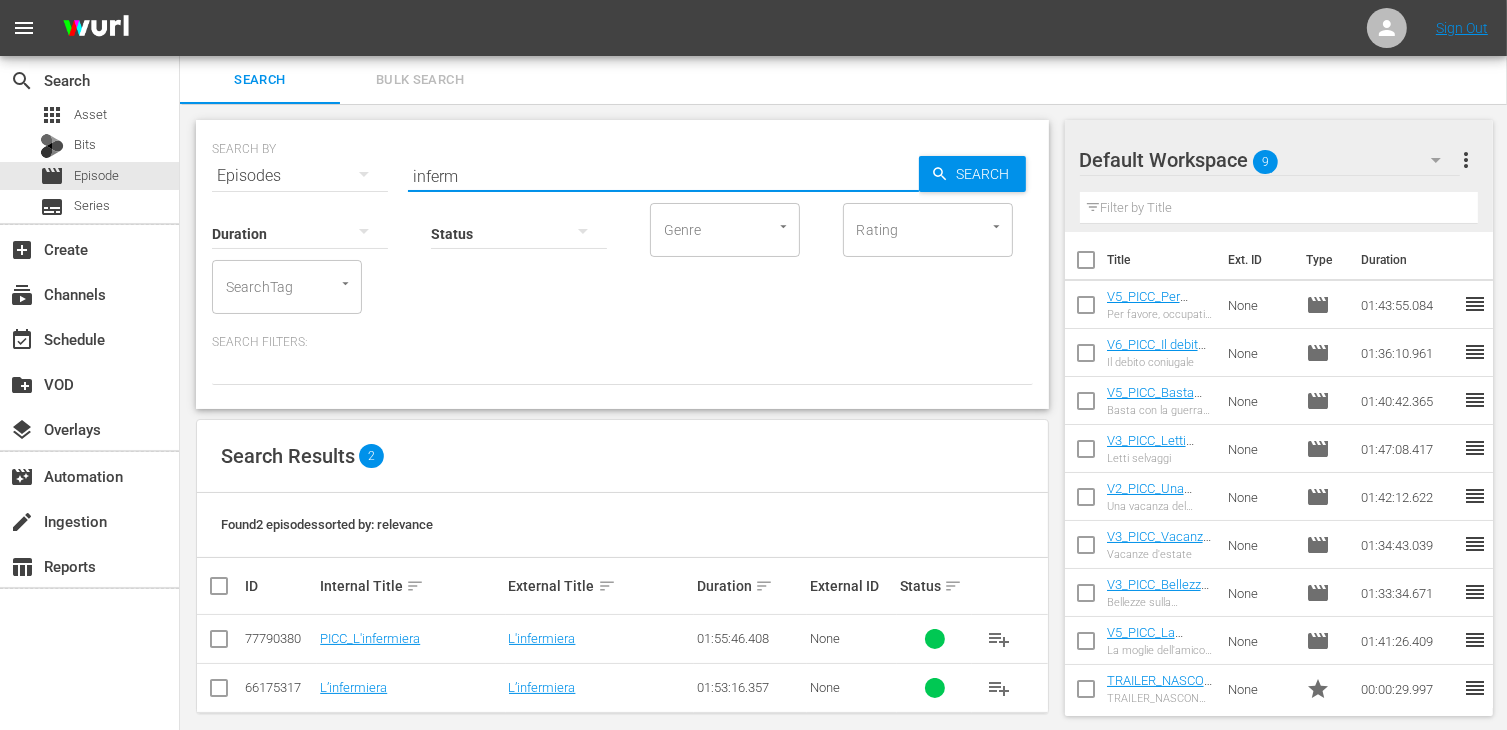 click at bounding box center (219, 643) 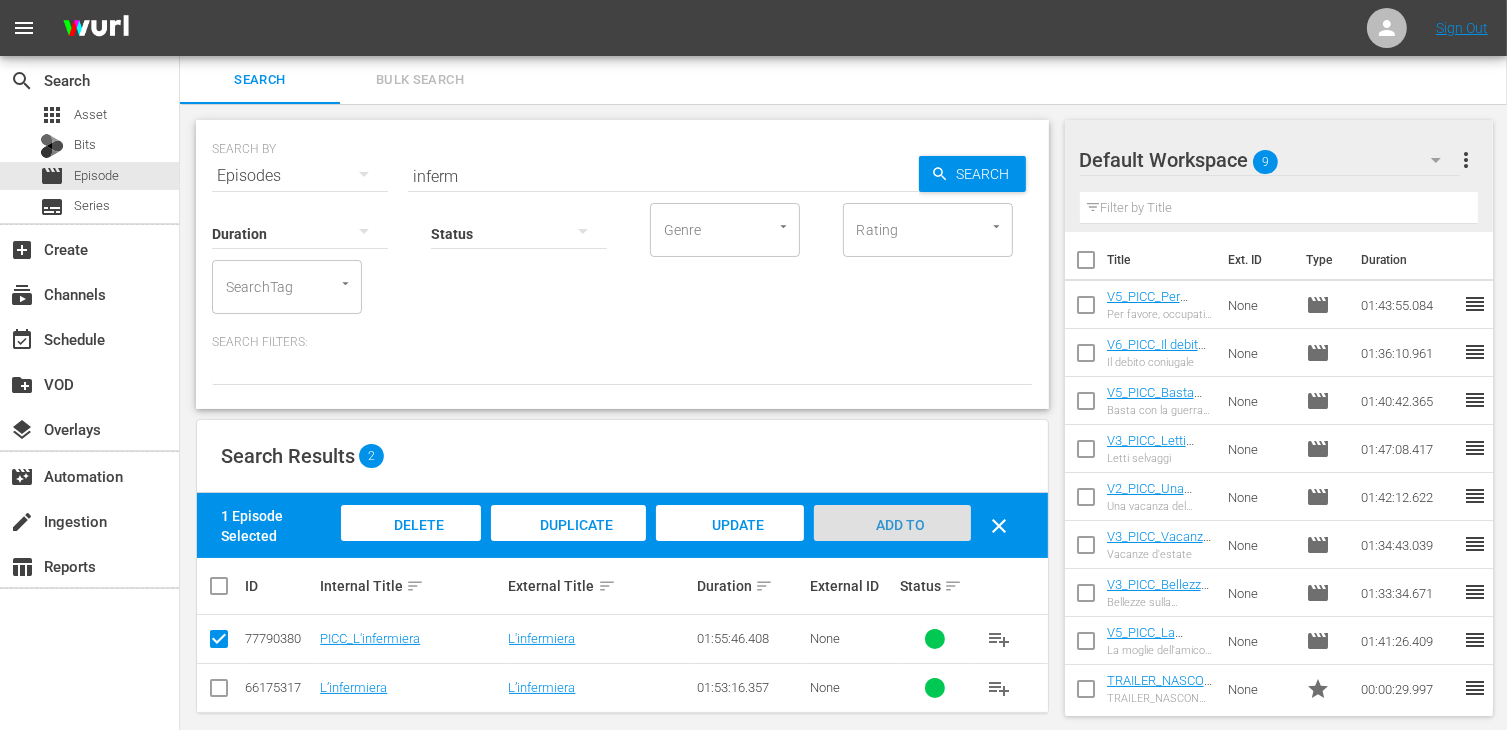 click on "Add to Workspace" at bounding box center (892, 542) 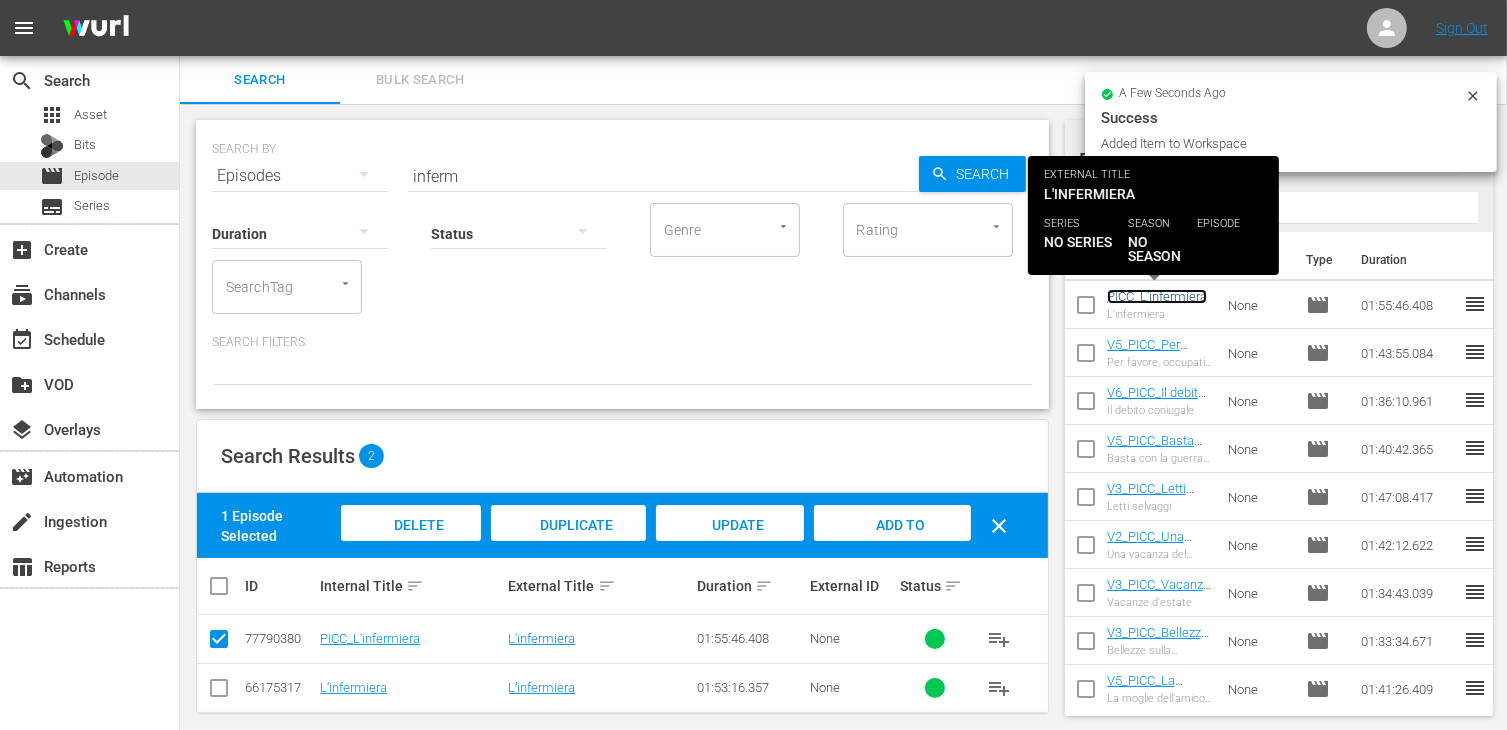 click on "PICC_L'infermiera" at bounding box center [1157, 296] 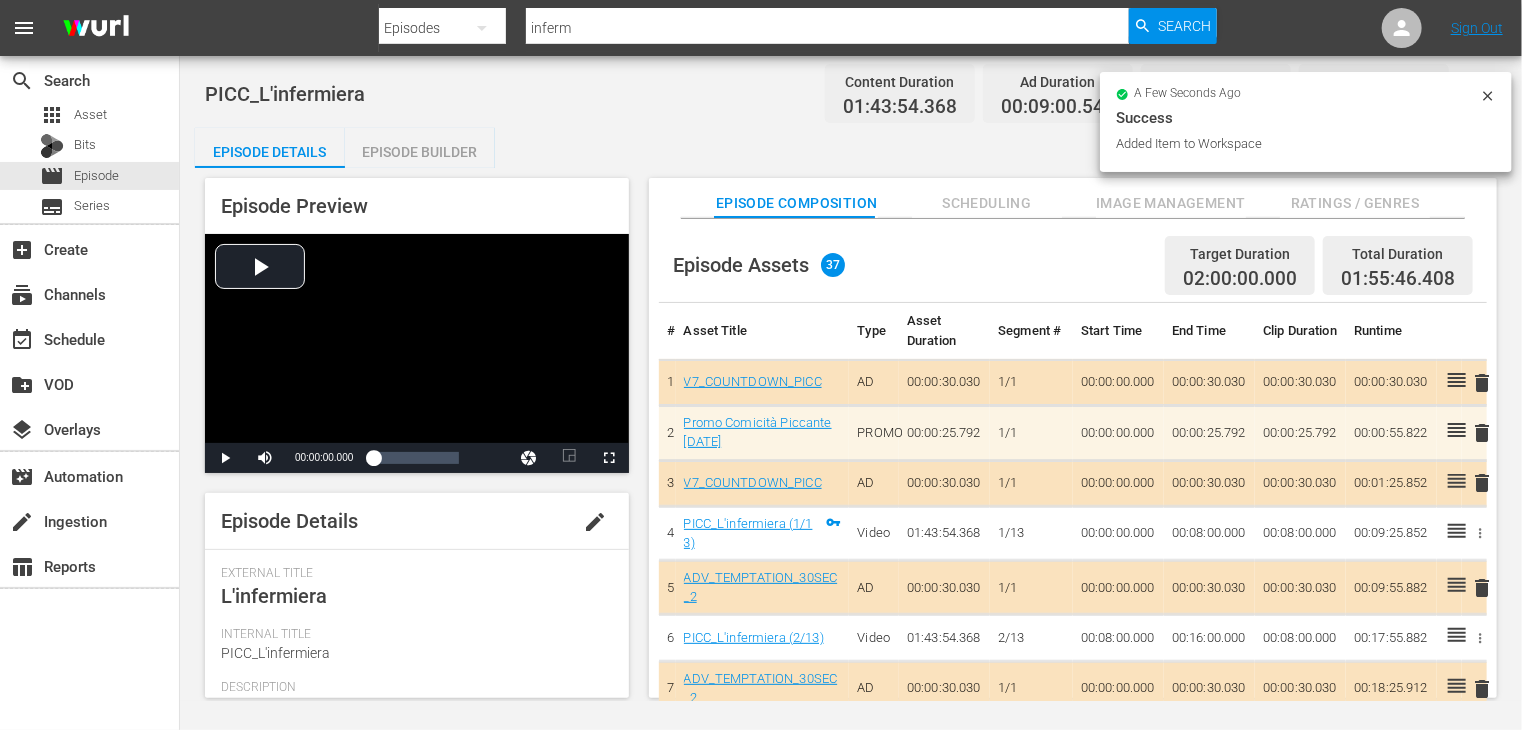 click on "Episode Builder" at bounding box center [420, 152] 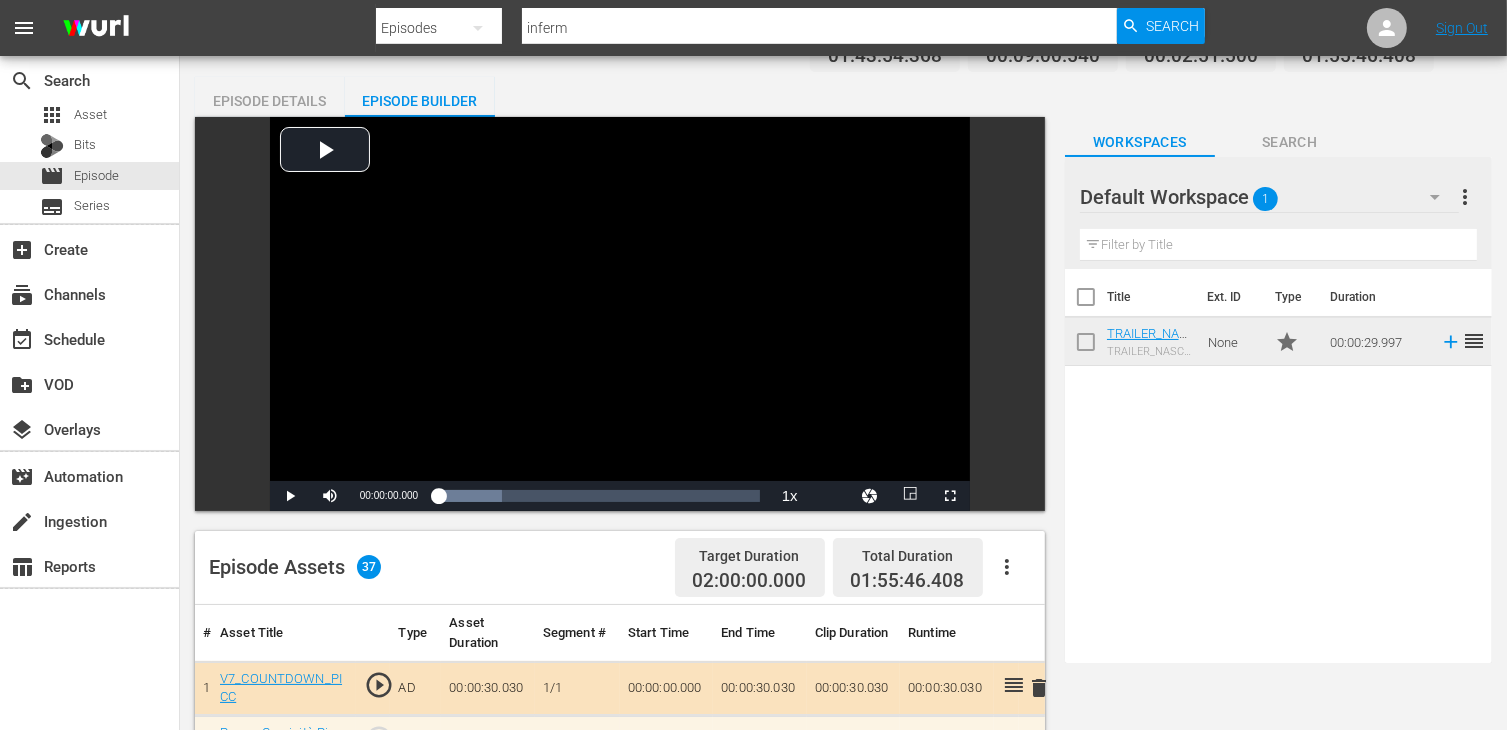 scroll, scrollTop: 0, scrollLeft: 0, axis: both 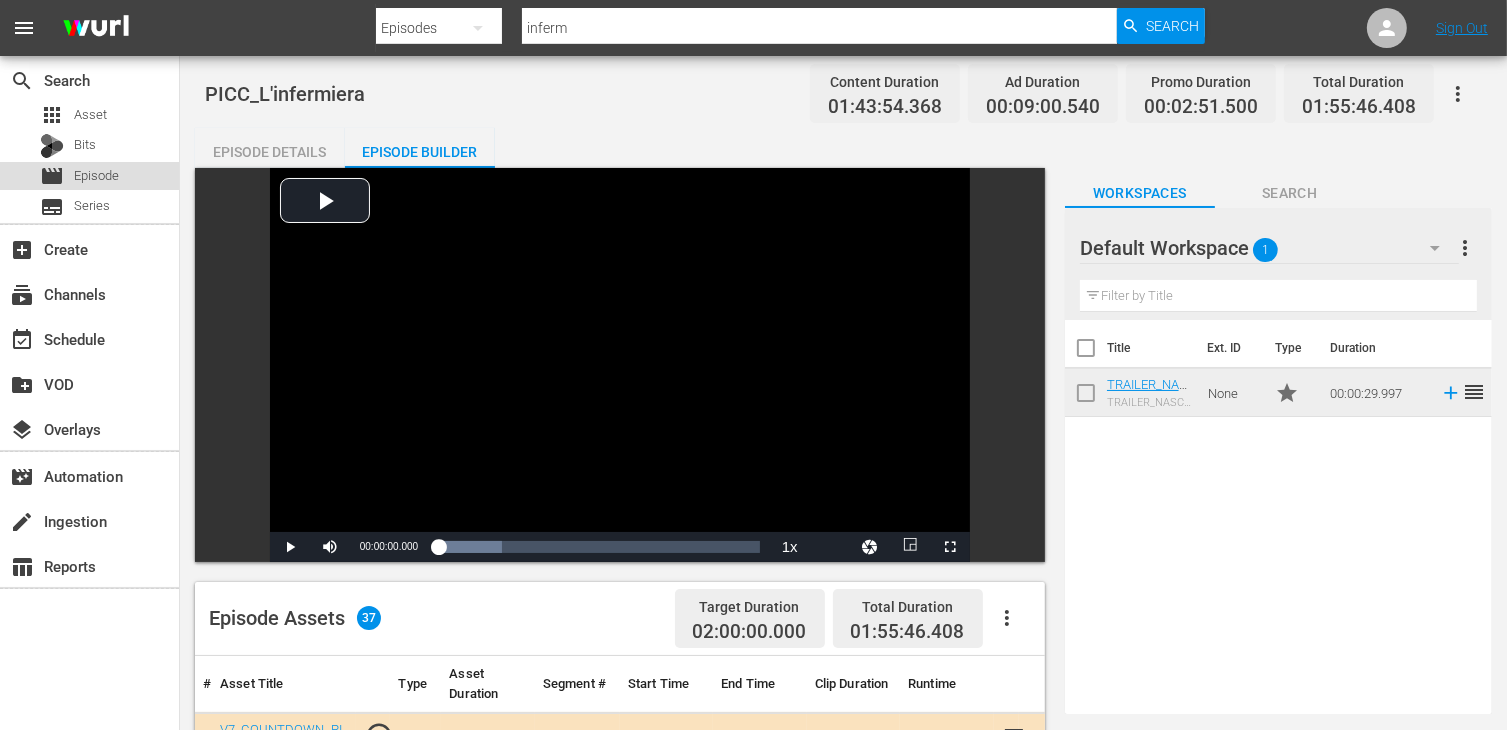 click on "Episode" at bounding box center [96, 176] 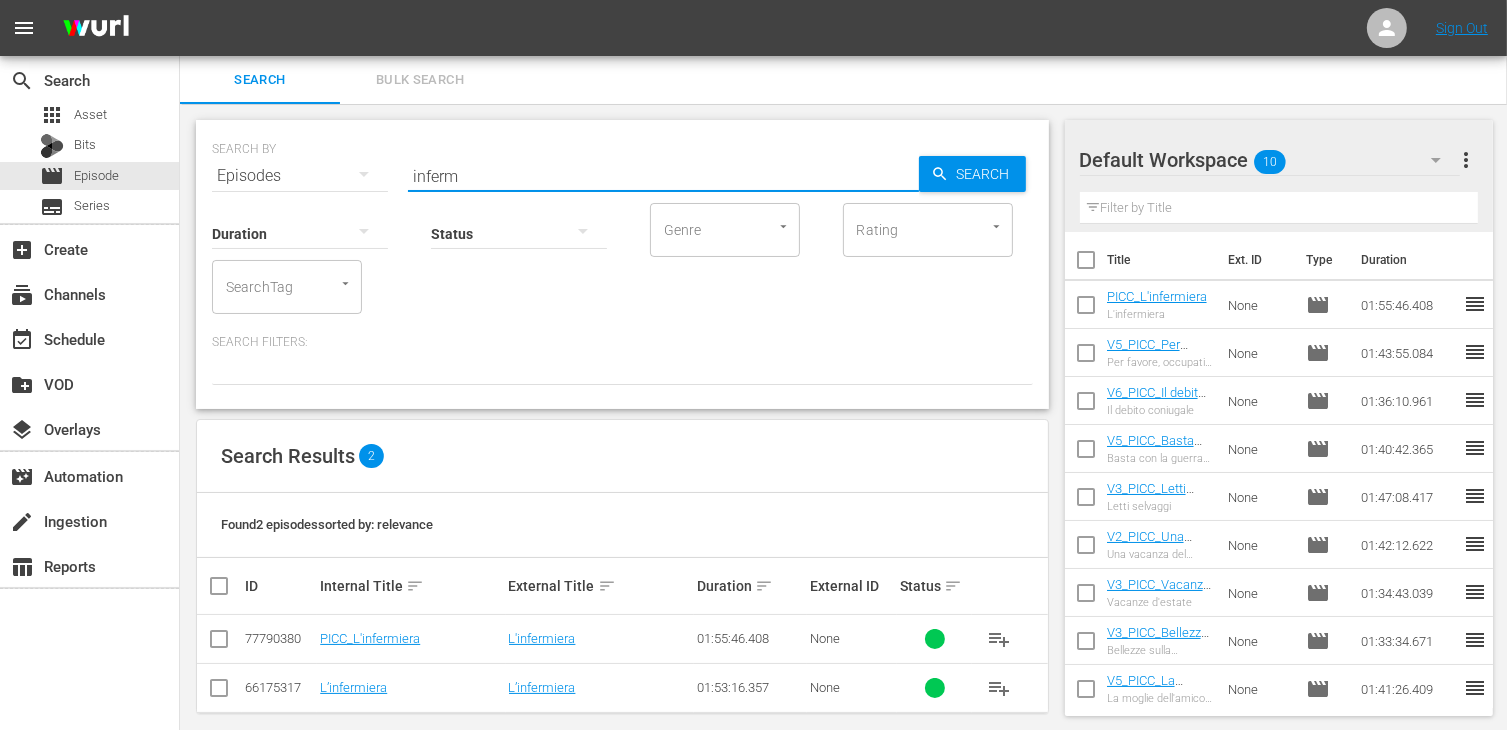 drag, startPoint x: 472, startPoint y: 169, endPoint x: 287, endPoint y: 124, distance: 190.39433 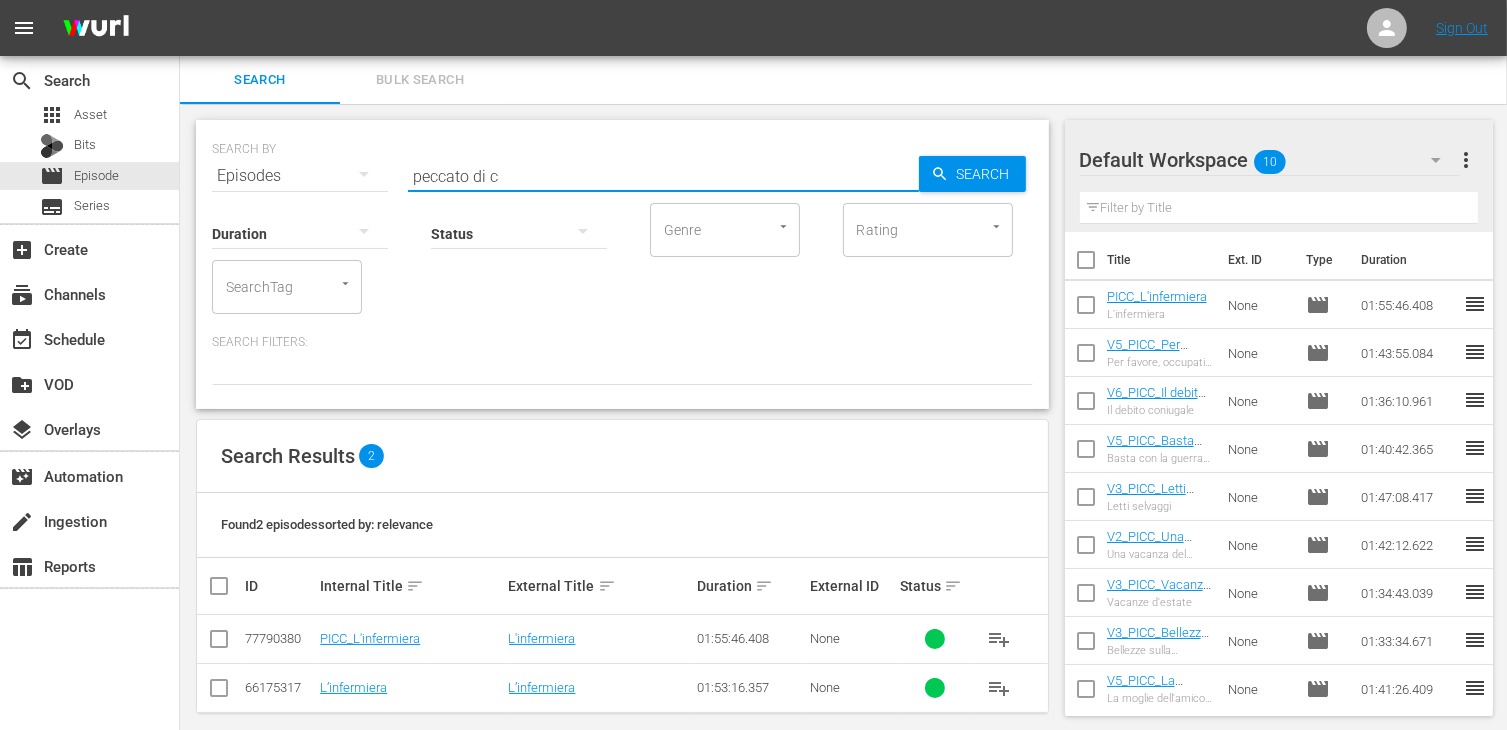 type on "peccato di c" 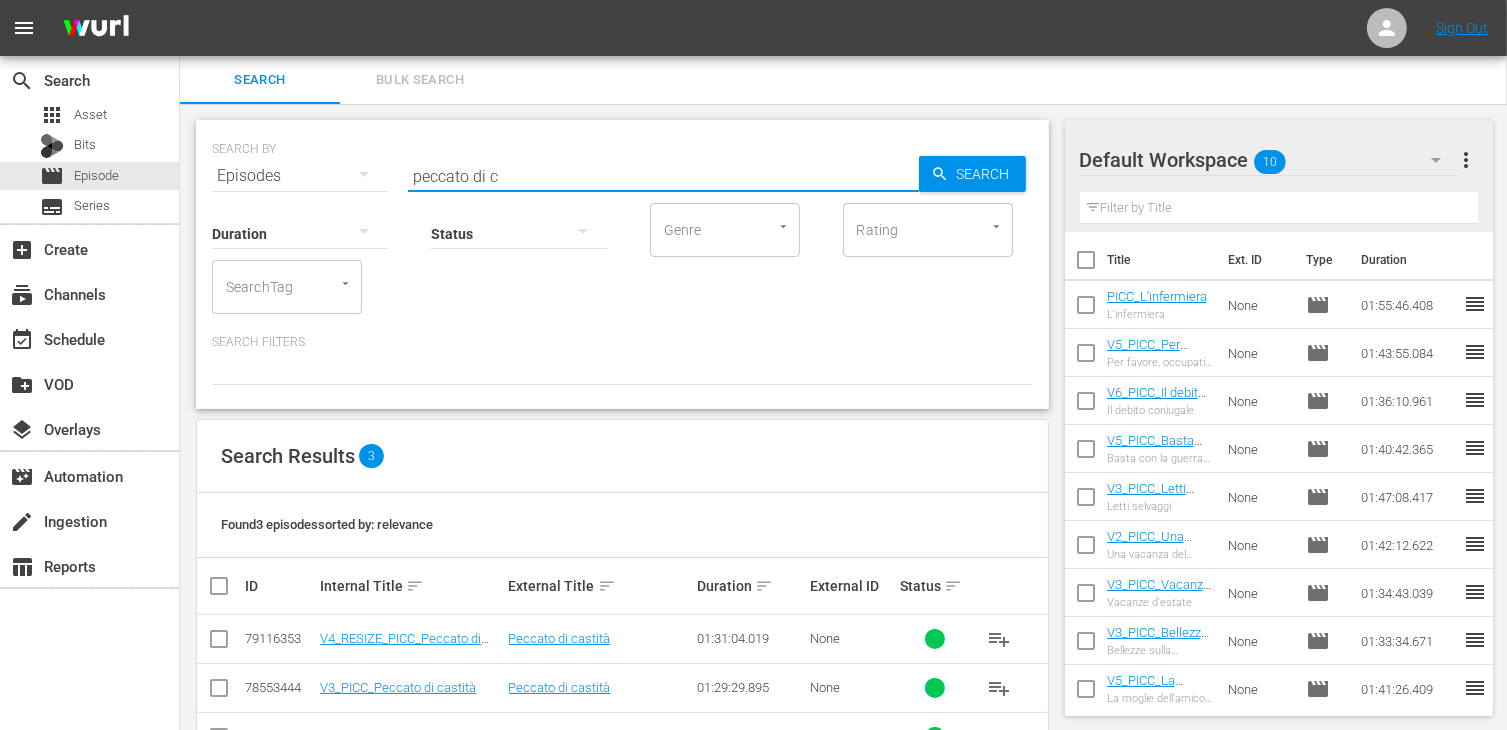 click at bounding box center (219, 643) 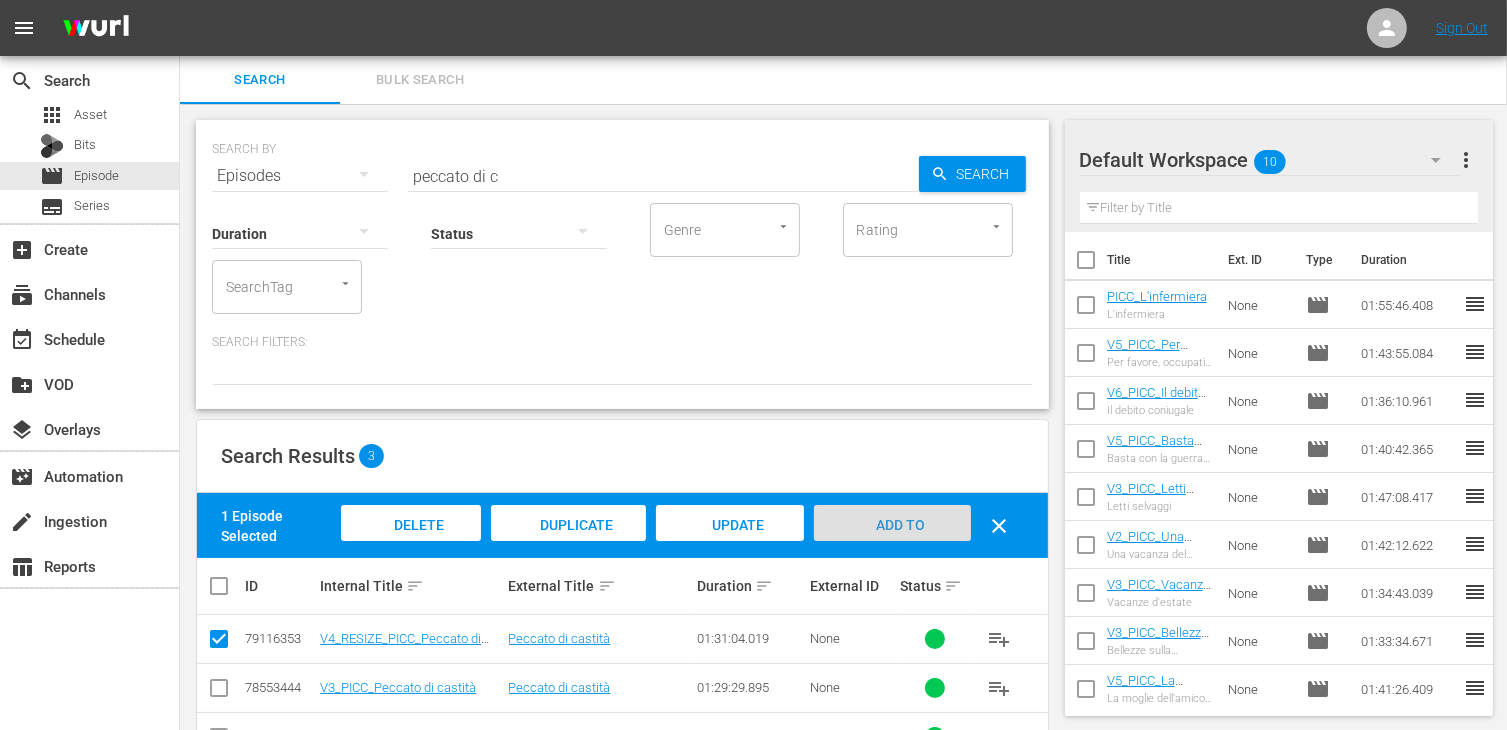 click on "Add to Workspace" at bounding box center [892, 542] 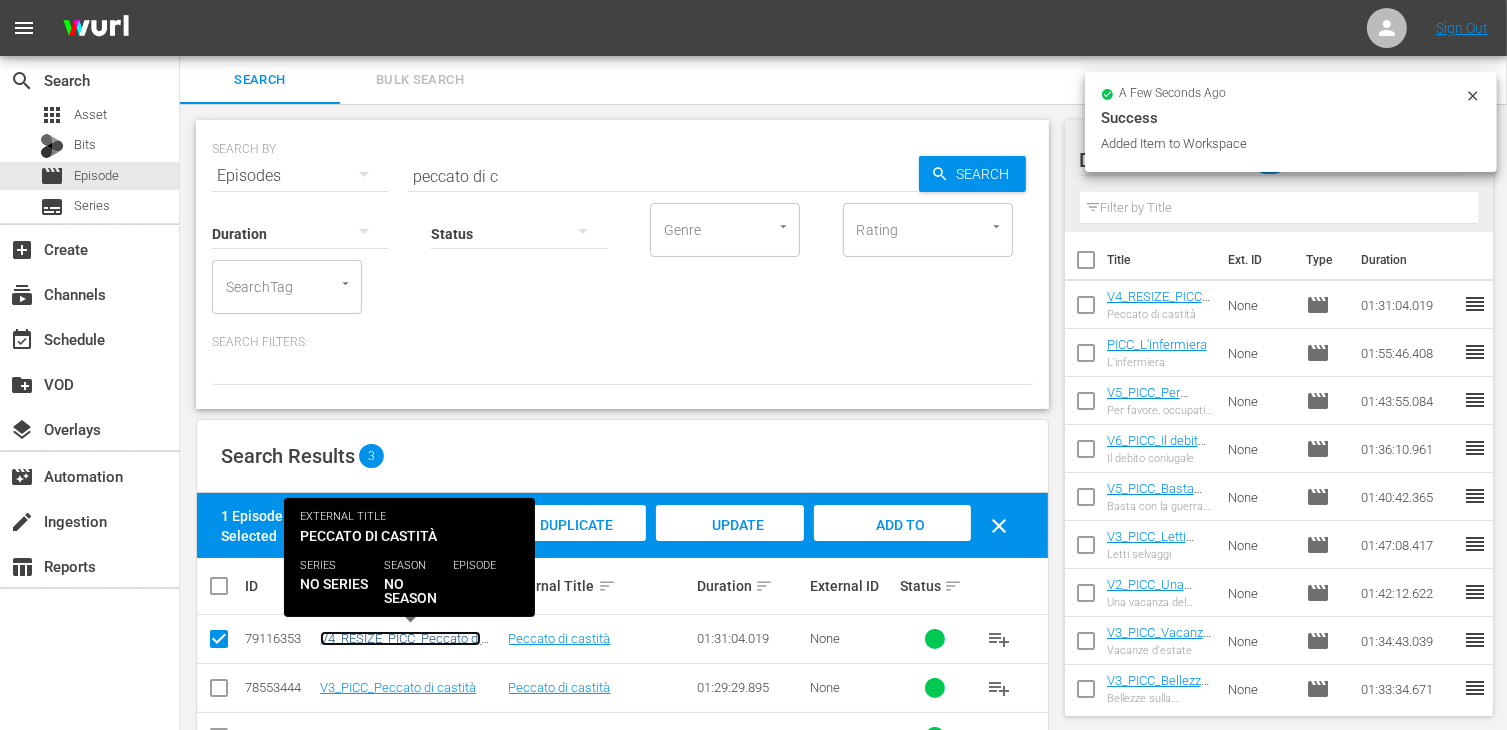 click on "V4_RESIZE_PICC_Peccato di castità" at bounding box center (400, 646) 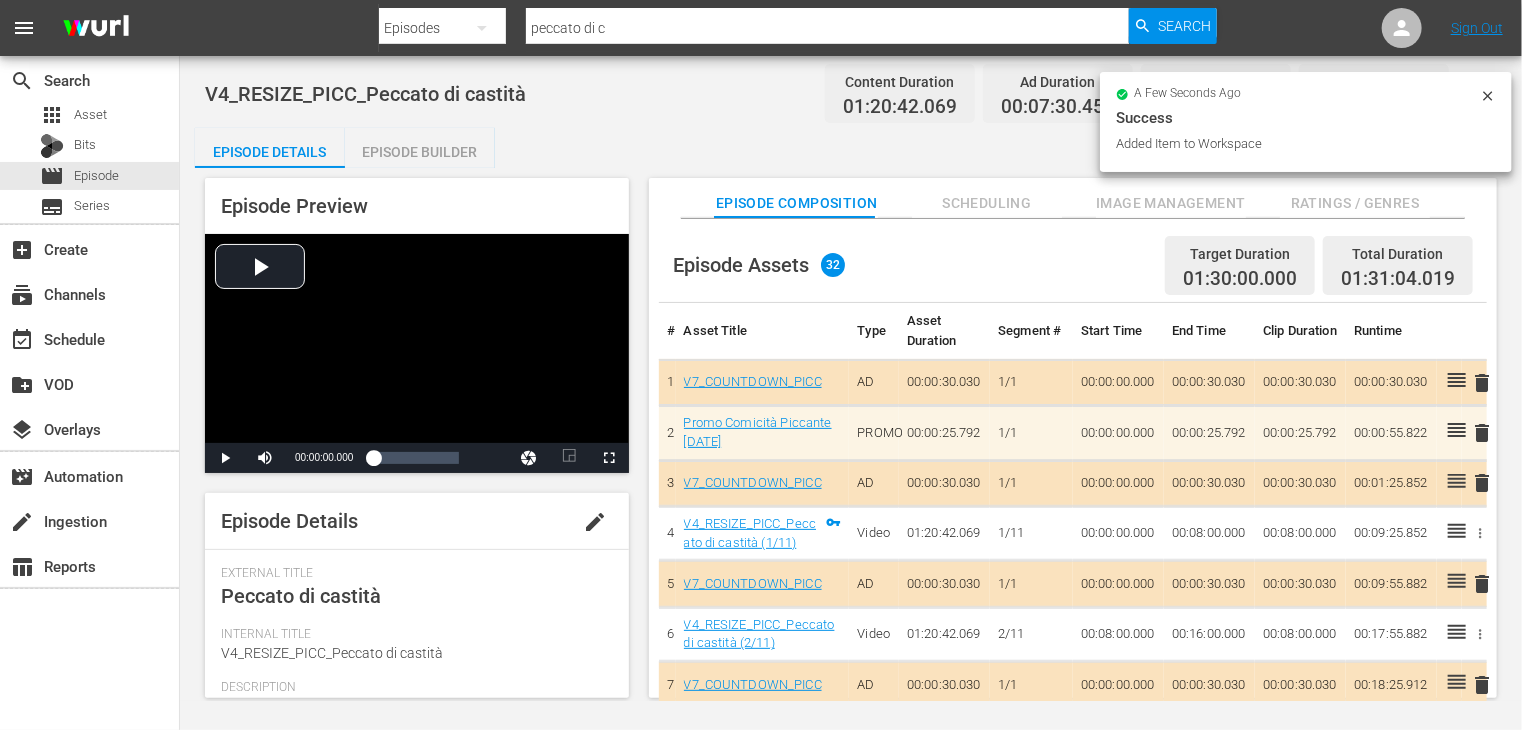 click on "Episode Builder" at bounding box center (420, 152) 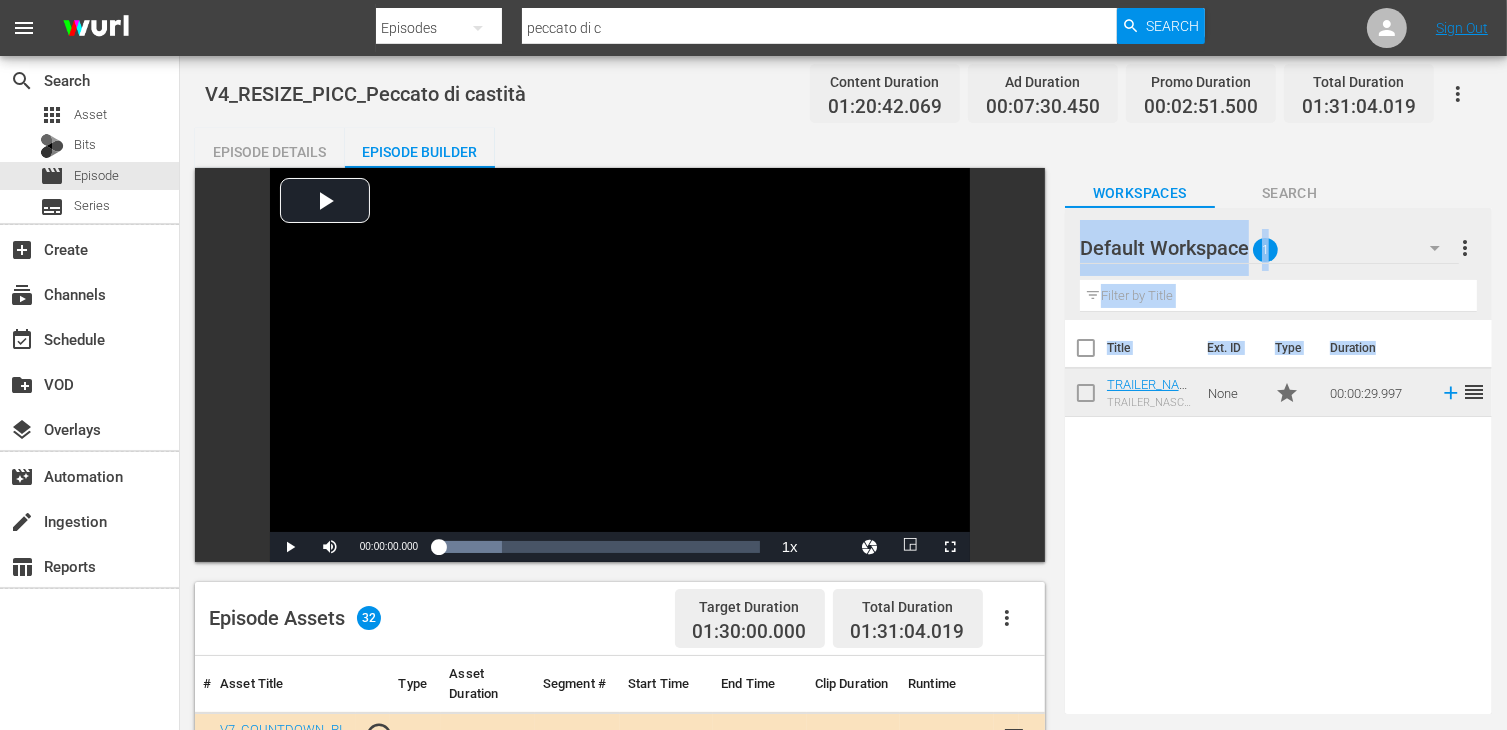 drag, startPoint x: 1506, startPoint y: 174, endPoint x: 1528, endPoint y: 381, distance: 208.1658 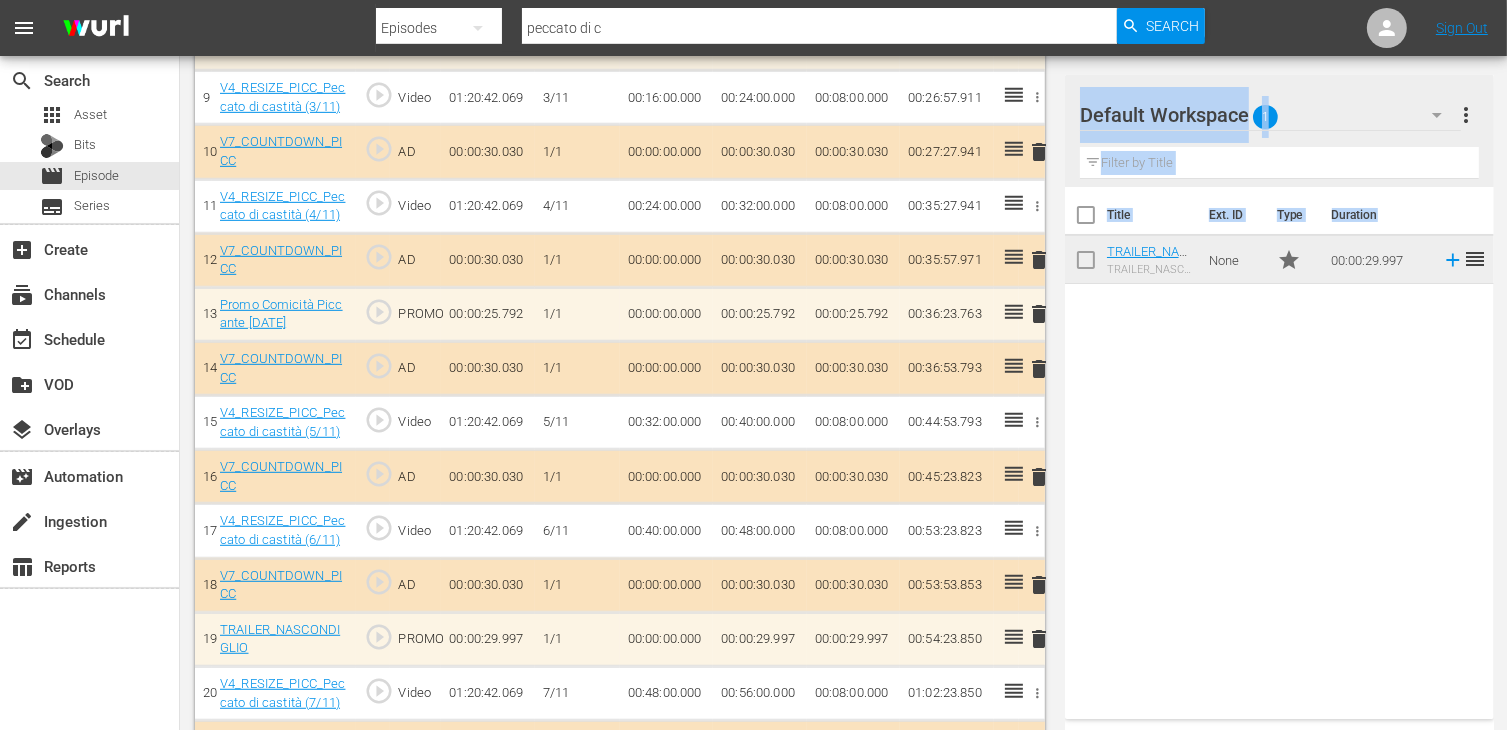 scroll, scrollTop: 0, scrollLeft: 0, axis: both 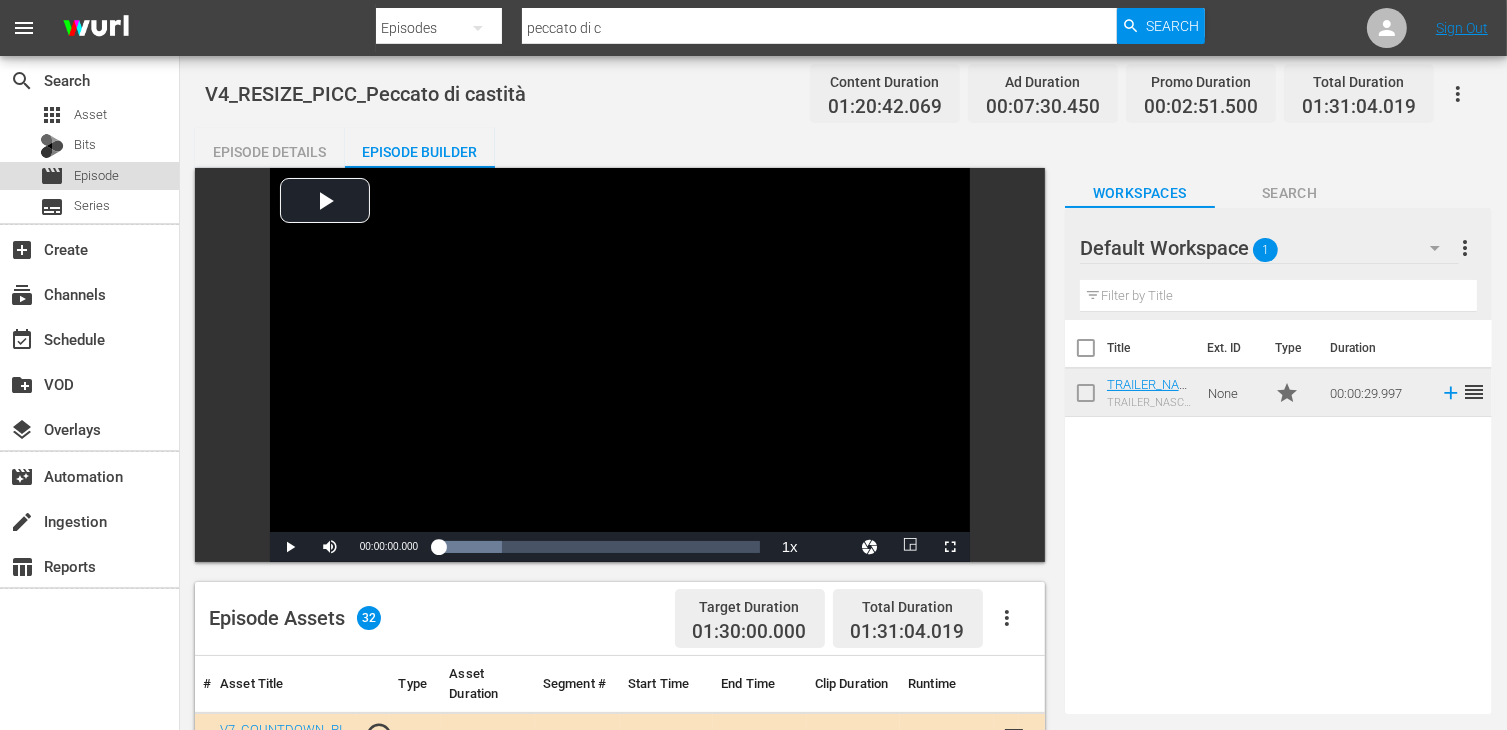 click on "Episode" at bounding box center [96, 176] 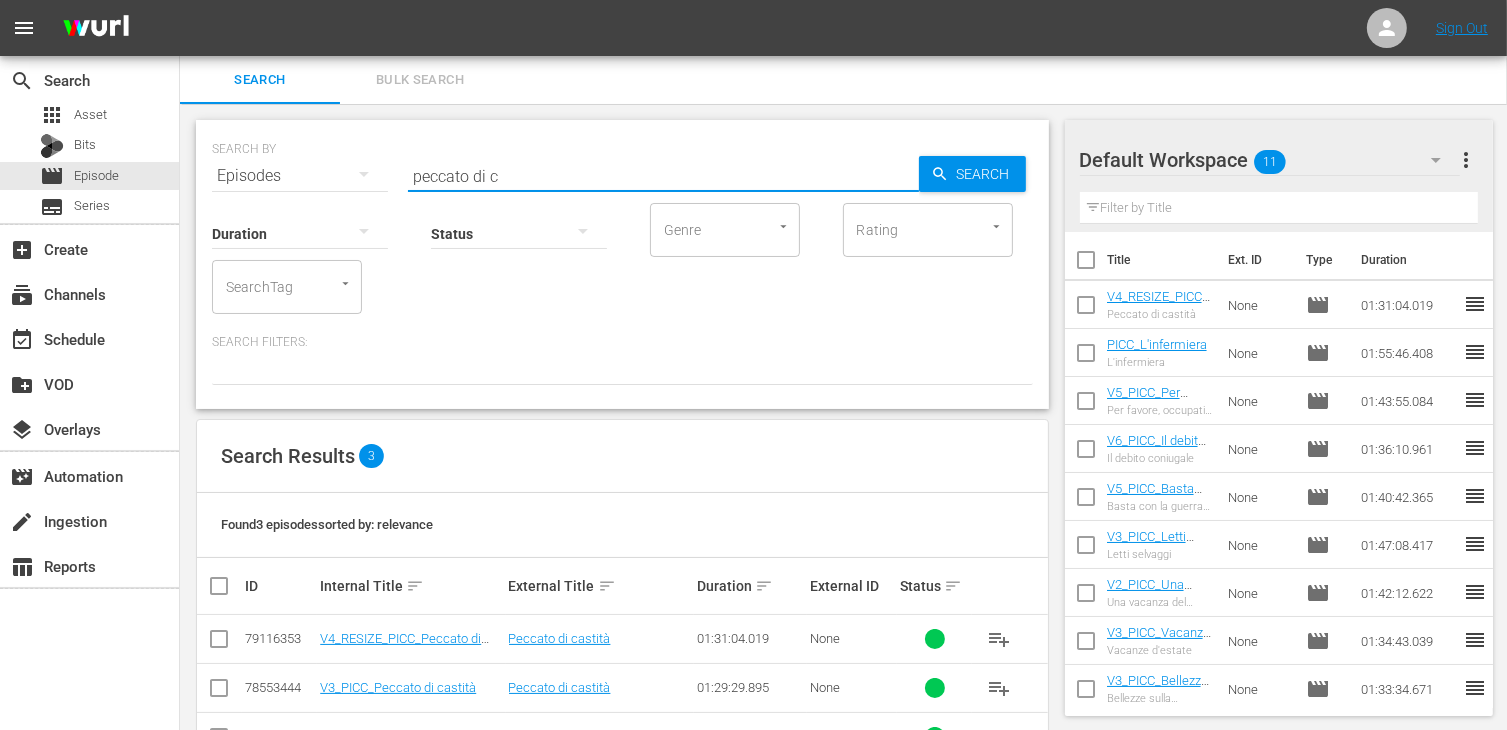 drag, startPoint x: 527, startPoint y: 170, endPoint x: 324, endPoint y: 129, distance: 207.09901 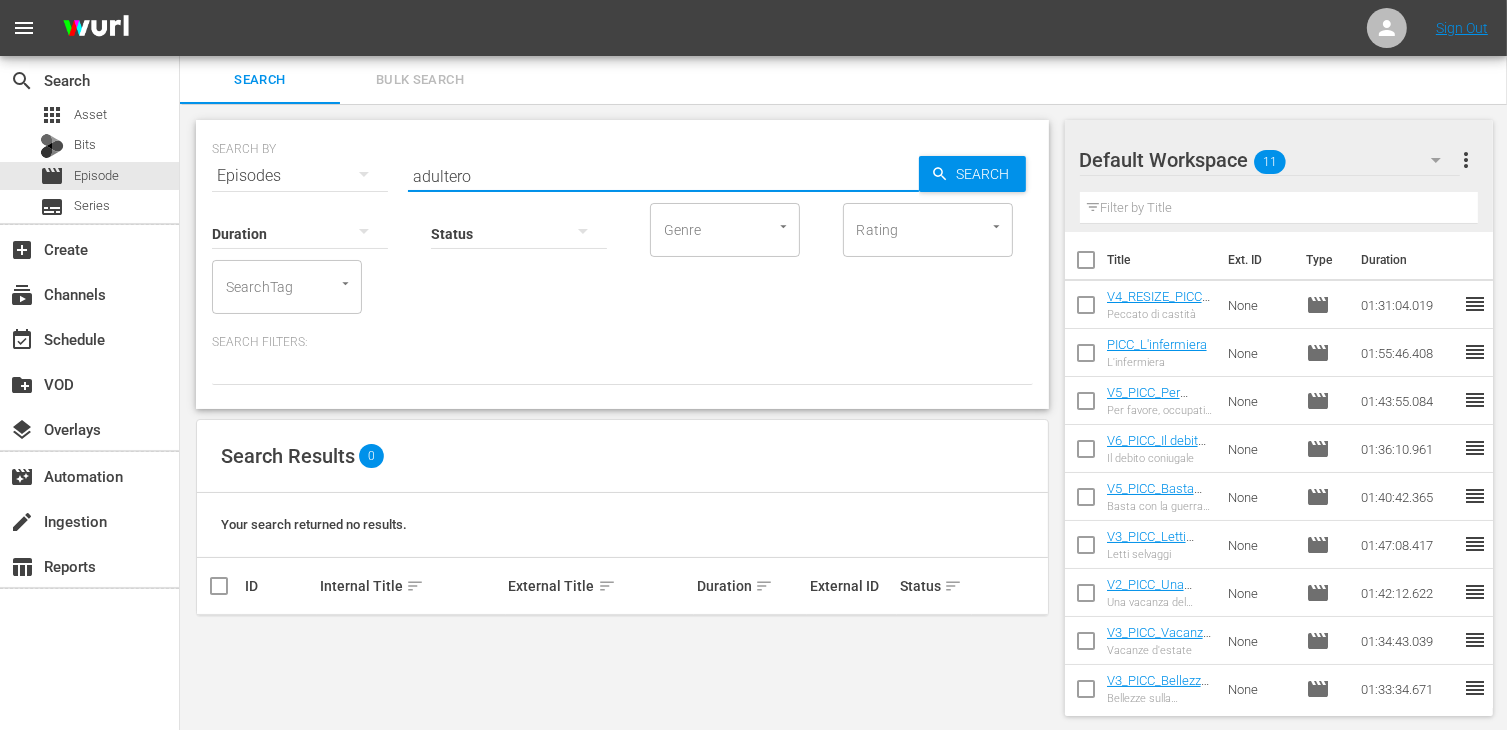 type on "adultero" 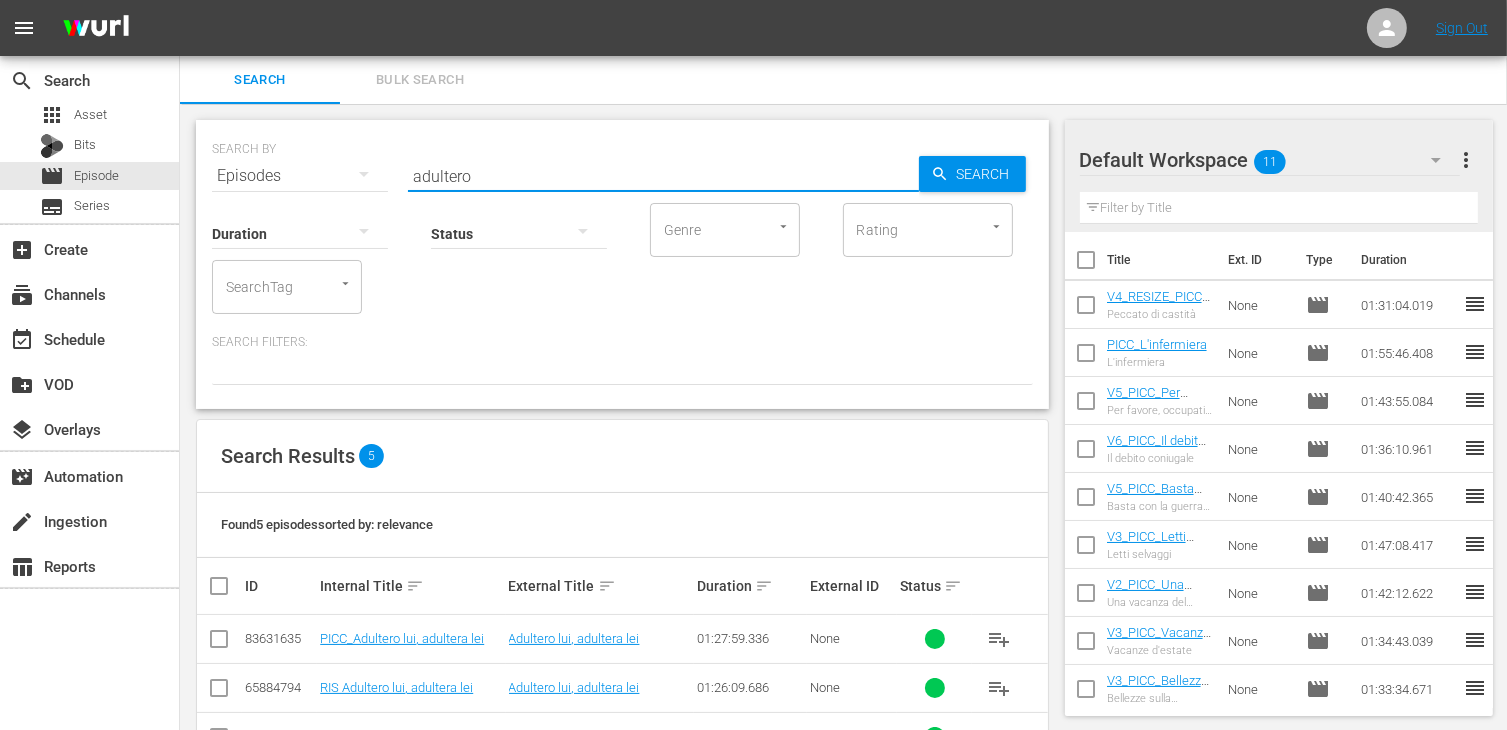 click at bounding box center [219, 643] 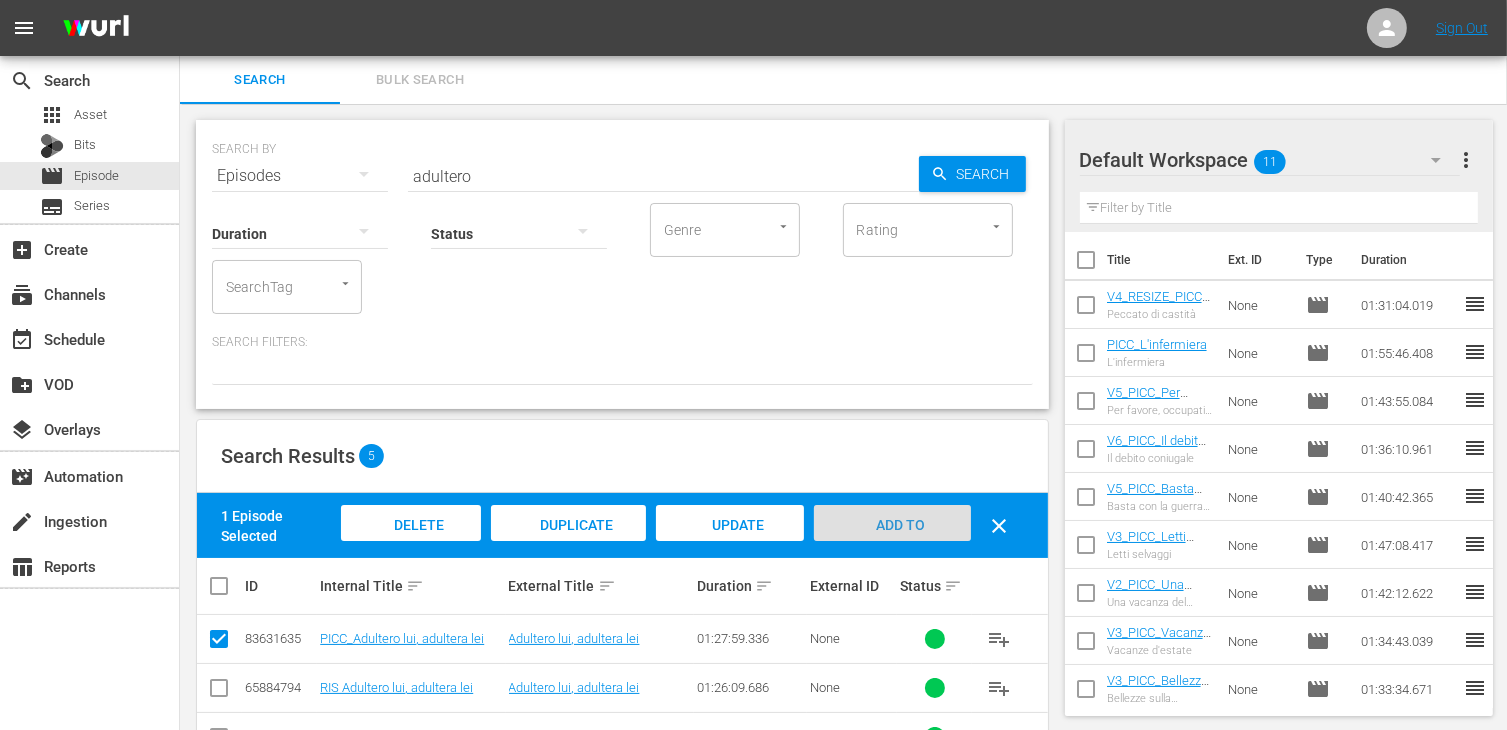 click on "Add to Workspace" at bounding box center (892, 544) 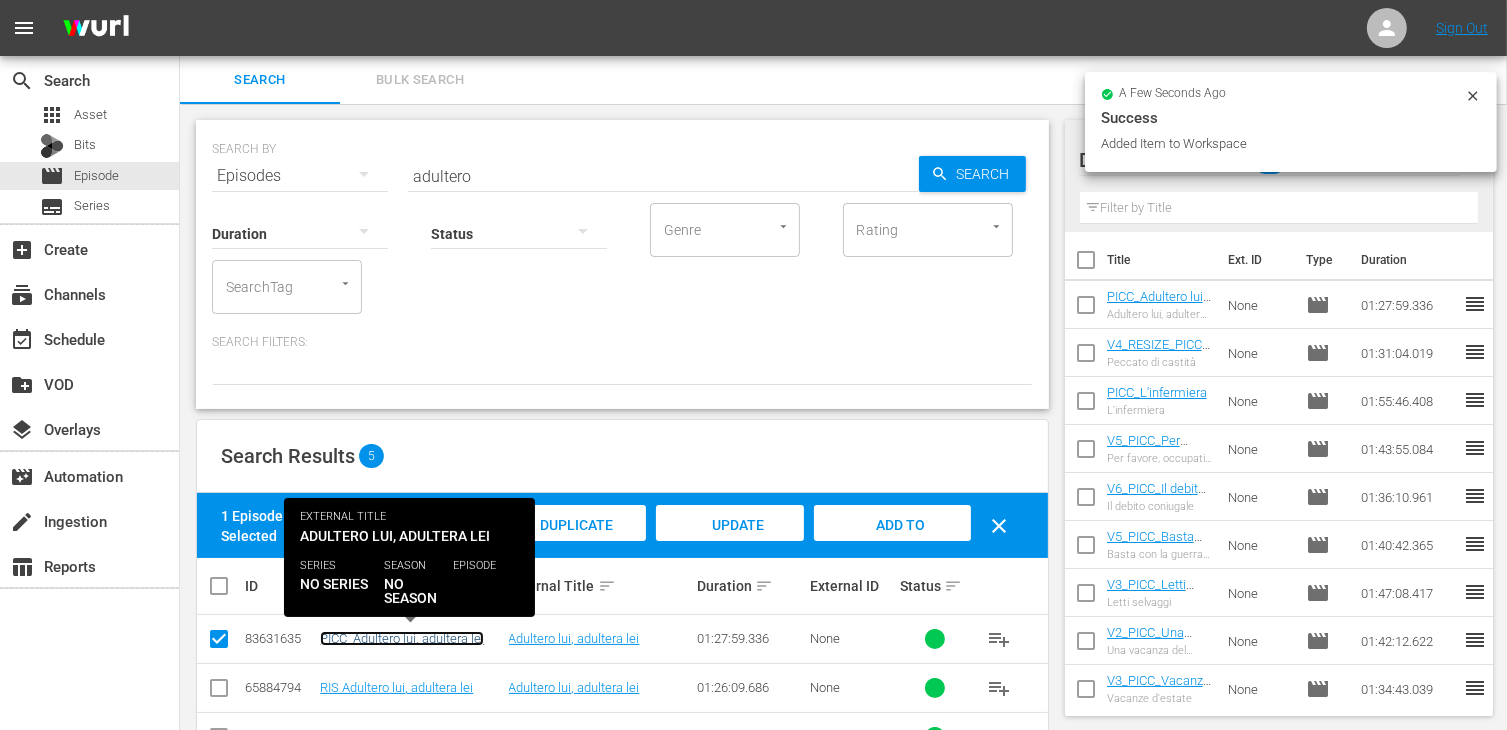 click on "PICC_Adultero lui, adultera lei" at bounding box center (402, 638) 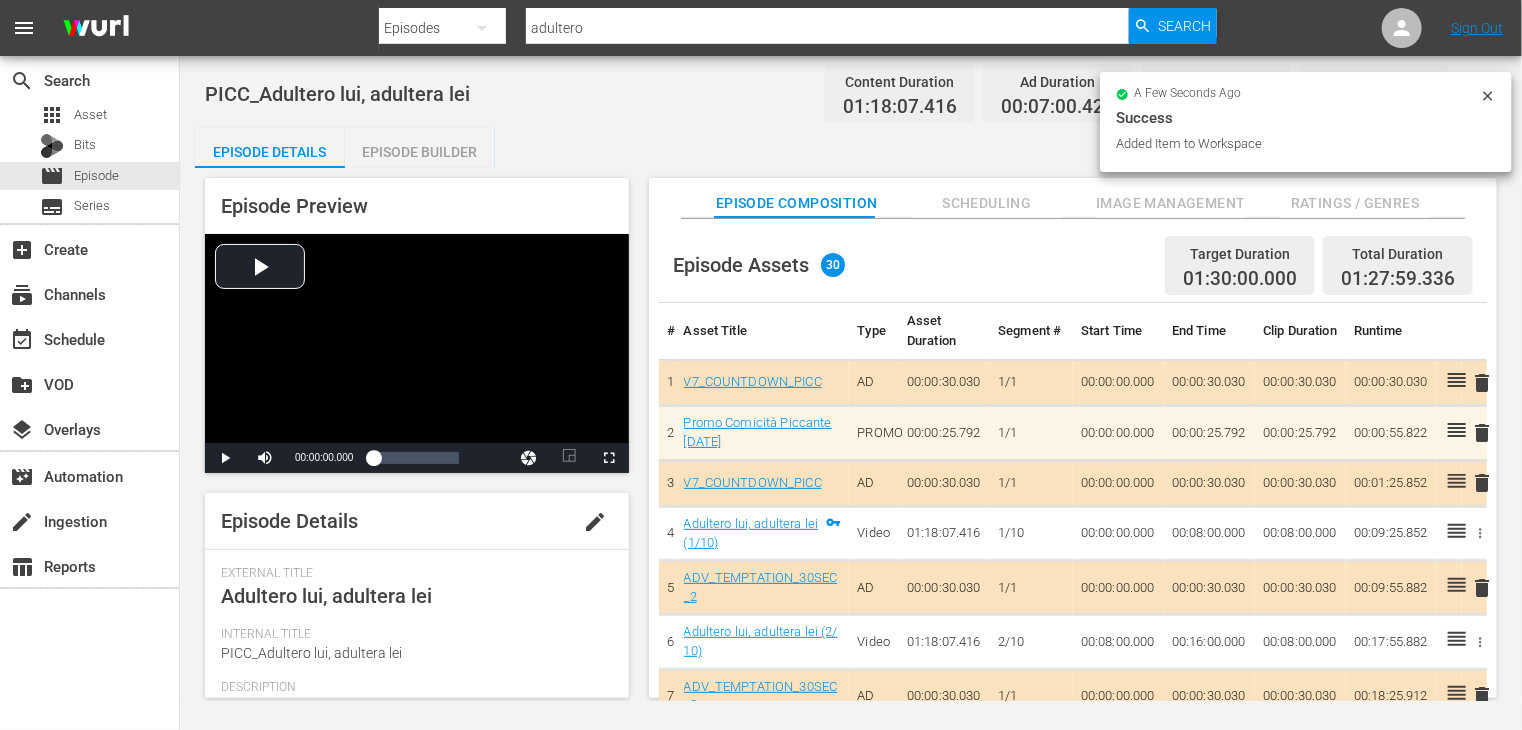 click on "Episode Builder" at bounding box center [420, 152] 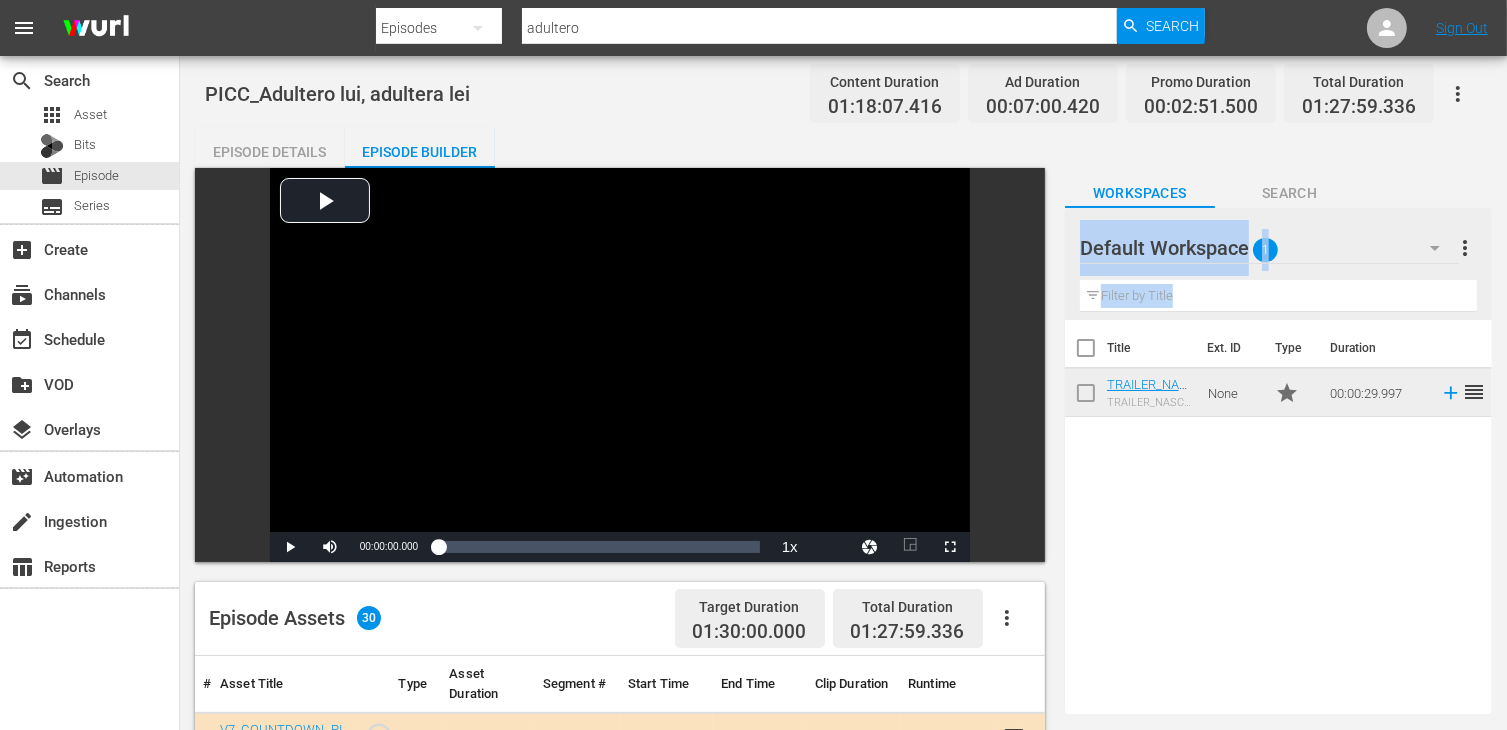 drag, startPoint x: 1504, startPoint y: 170, endPoint x: 1524, endPoint y: 292, distance: 123.62848 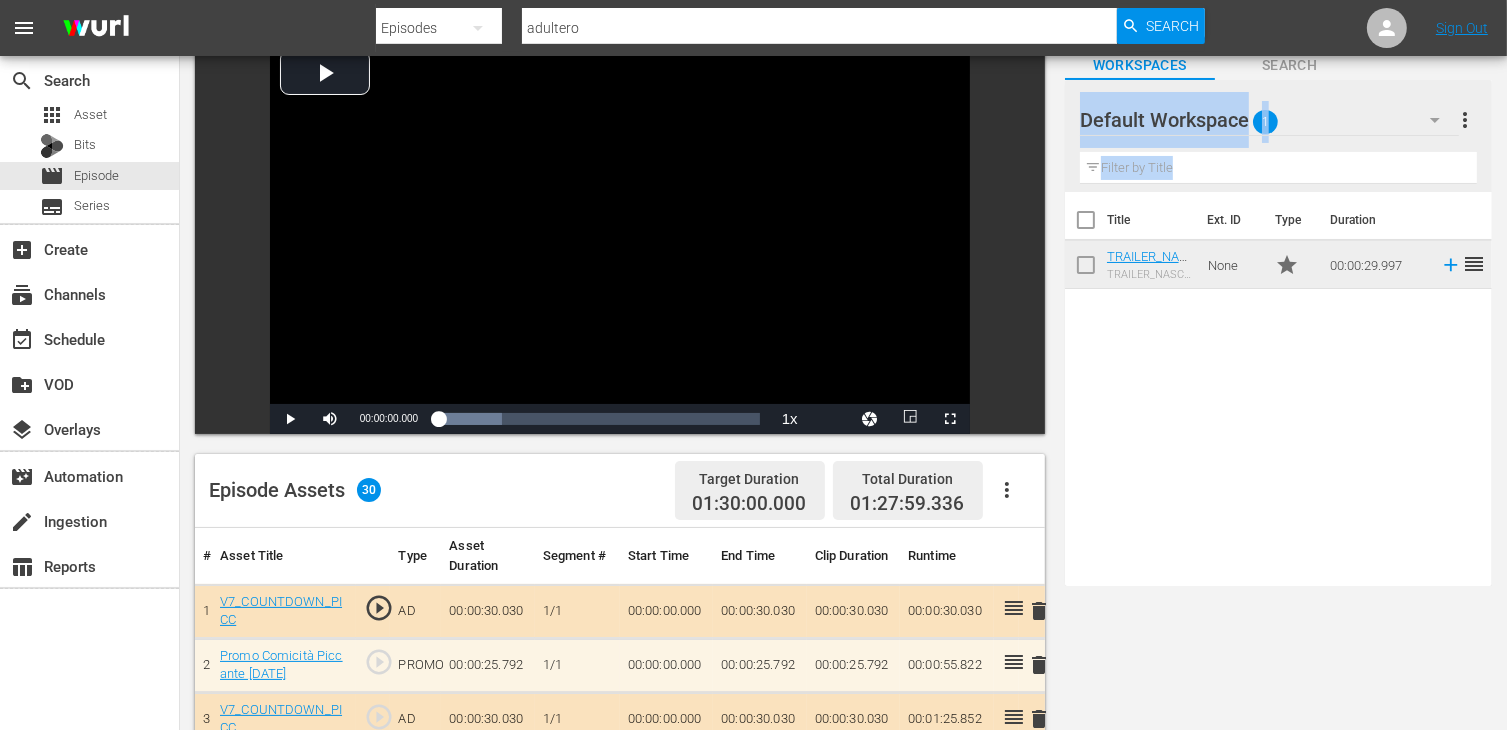 scroll, scrollTop: 0, scrollLeft: 0, axis: both 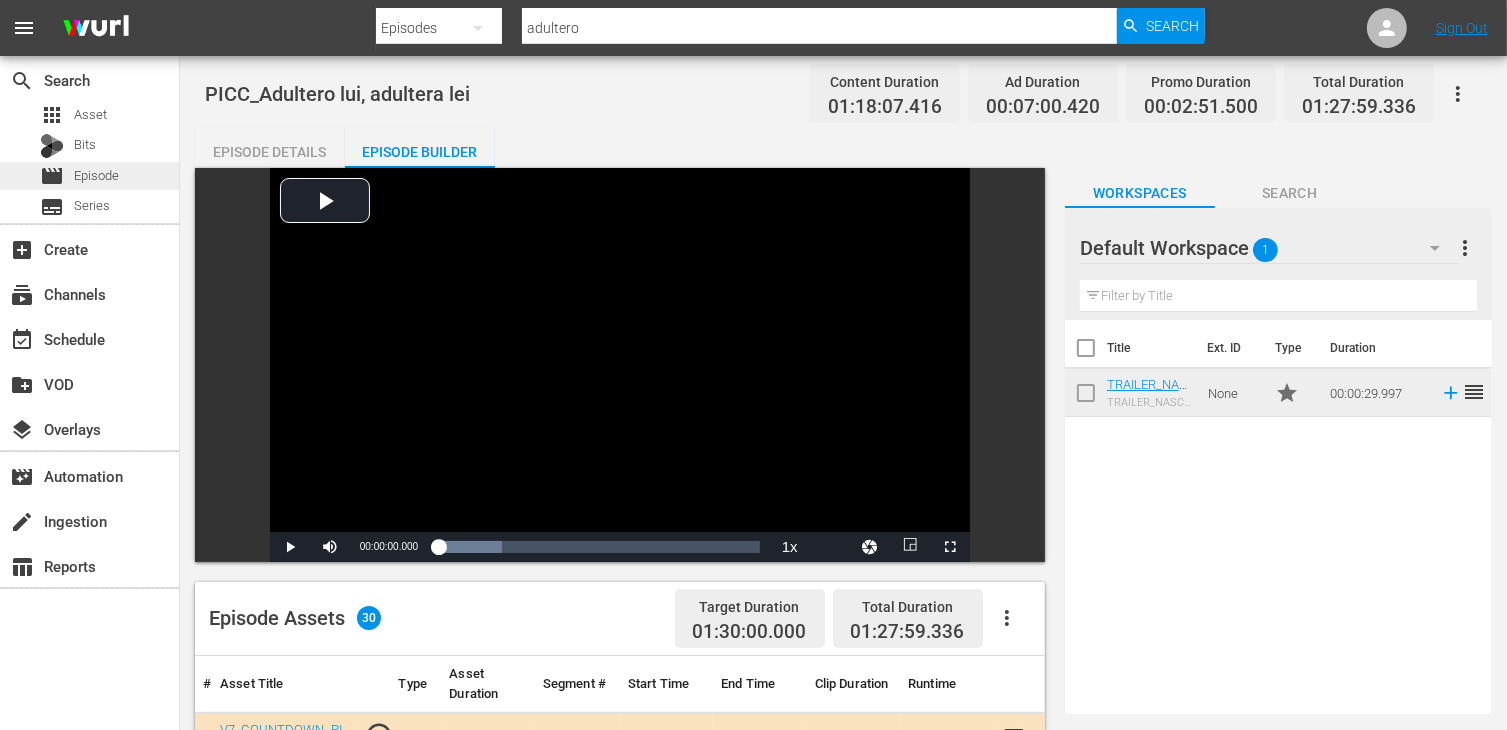 click on "Episode" at bounding box center (96, 176) 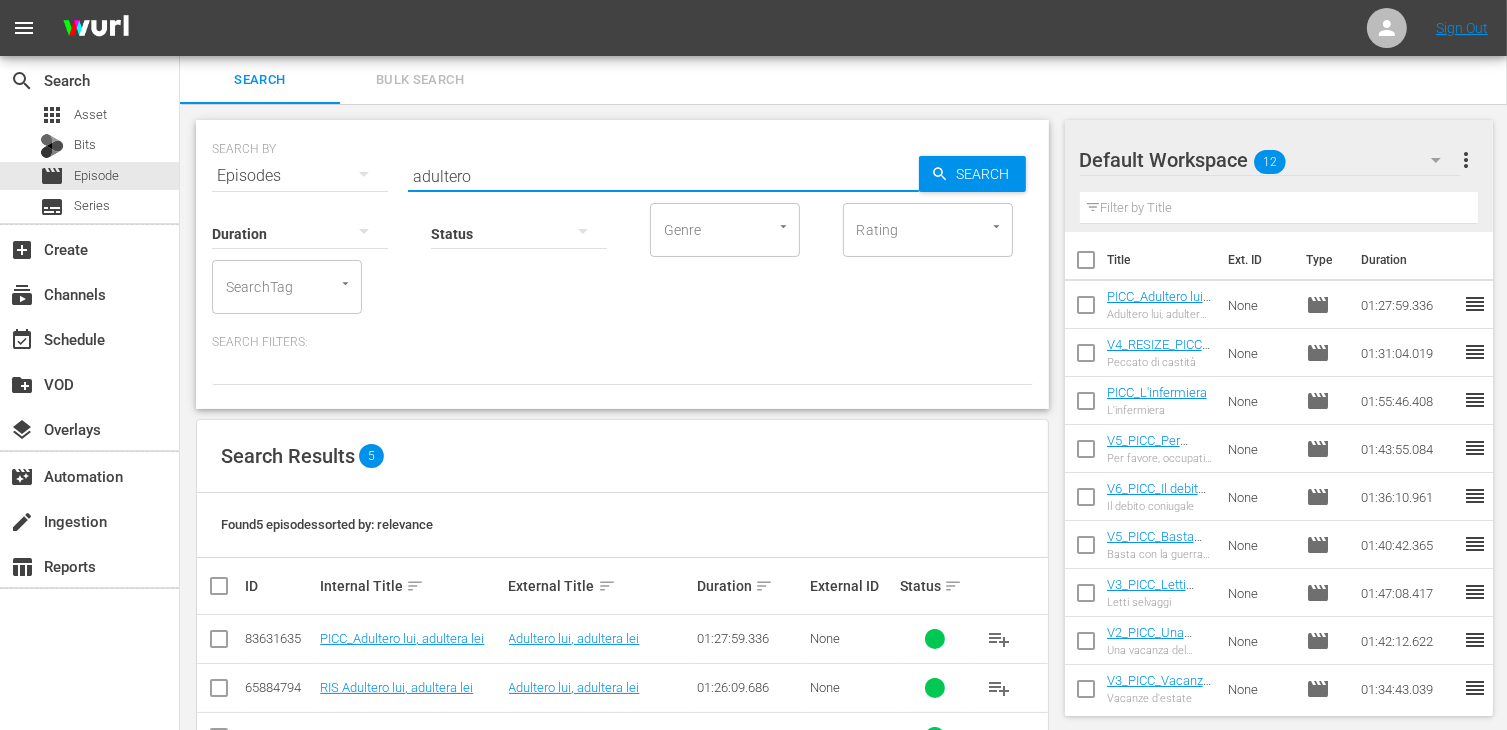 drag, startPoint x: 493, startPoint y: 165, endPoint x: 364, endPoint y: 141, distance: 131.21356 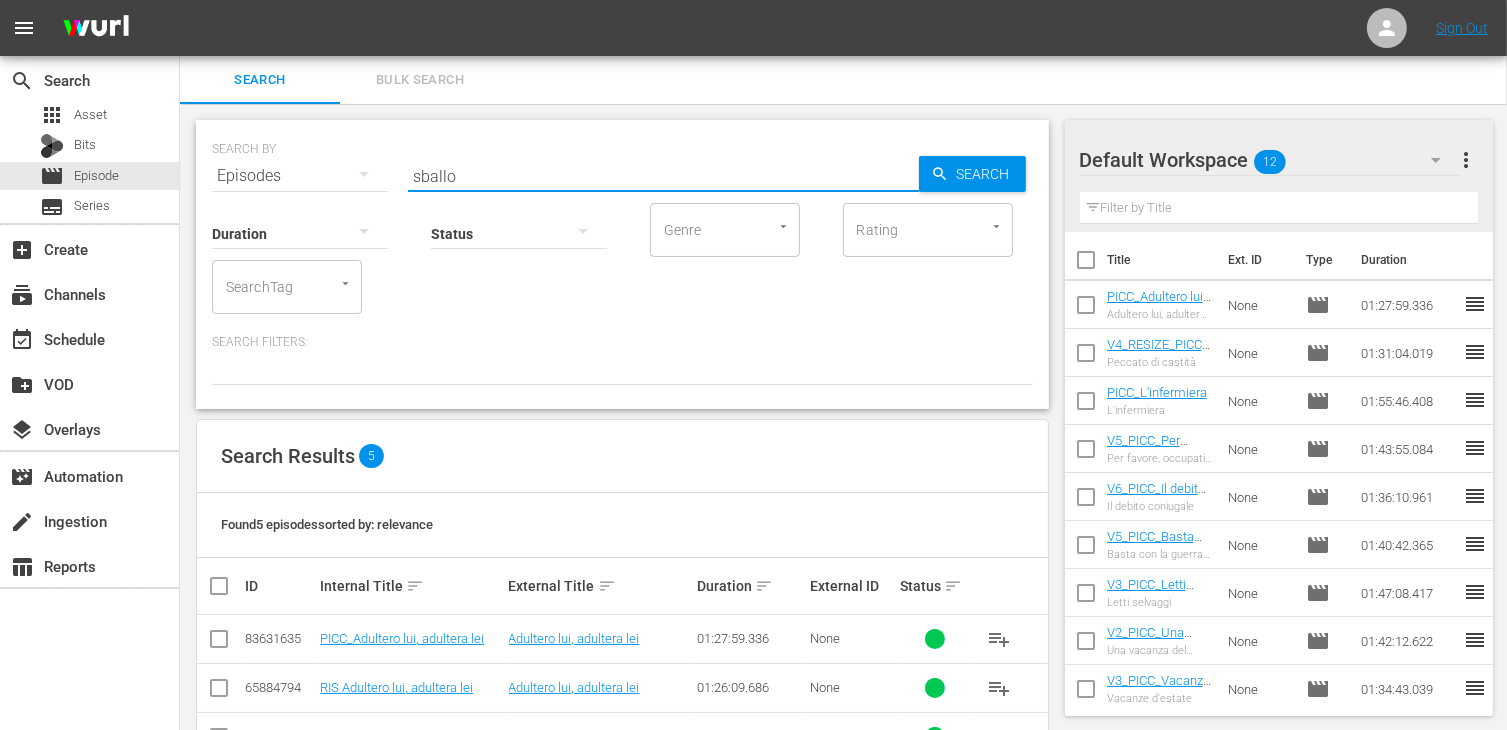 type on "sballo" 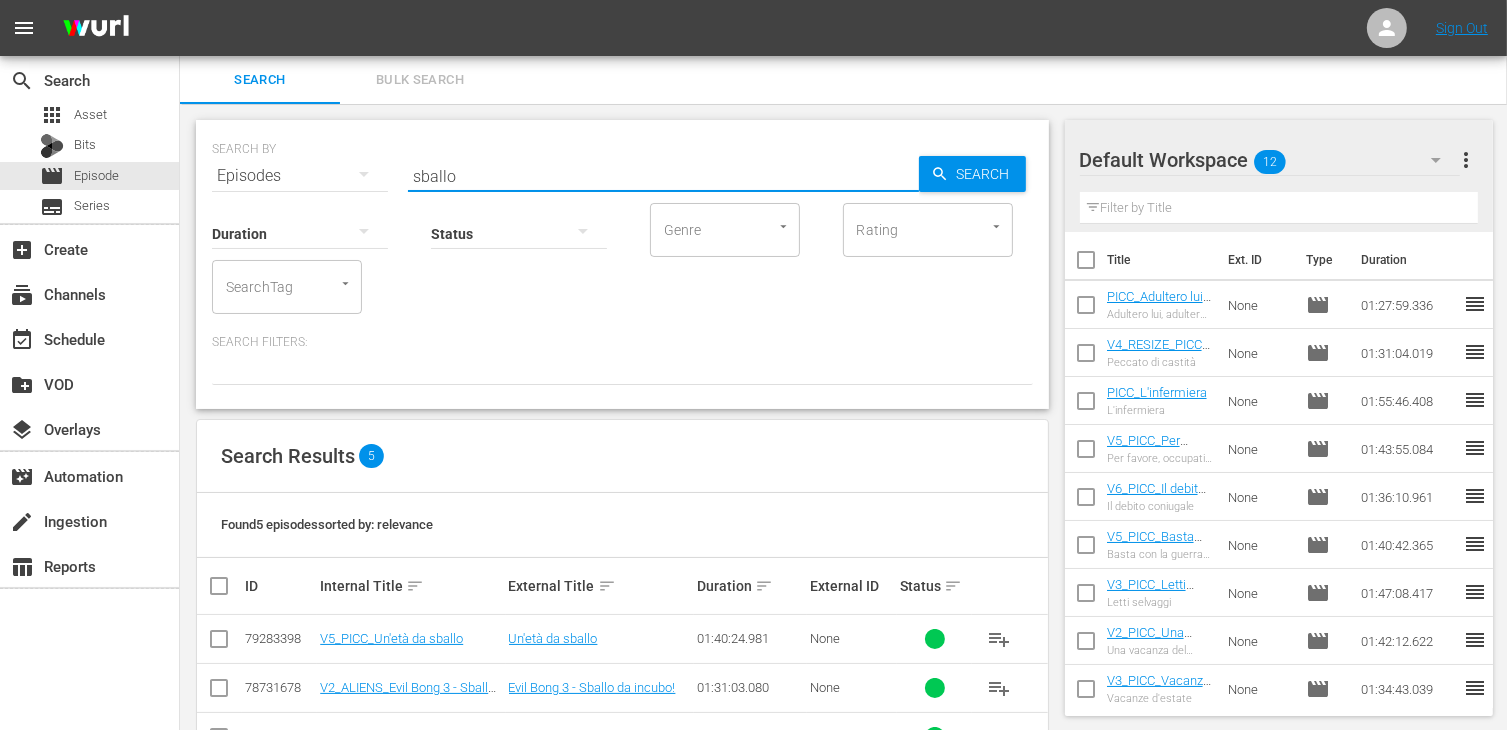 click at bounding box center (219, 643) 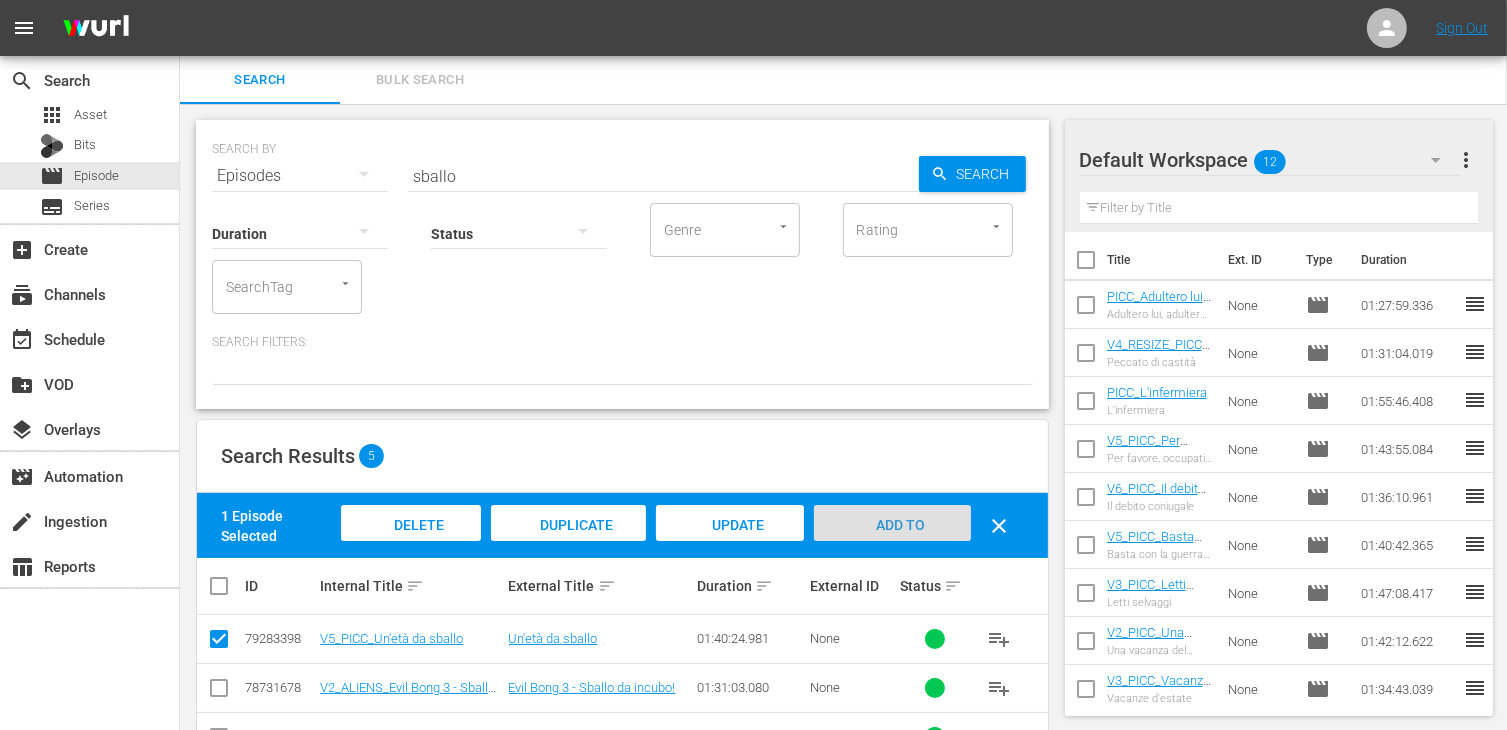 click on "Add to Workspace" at bounding box center [892, 544] 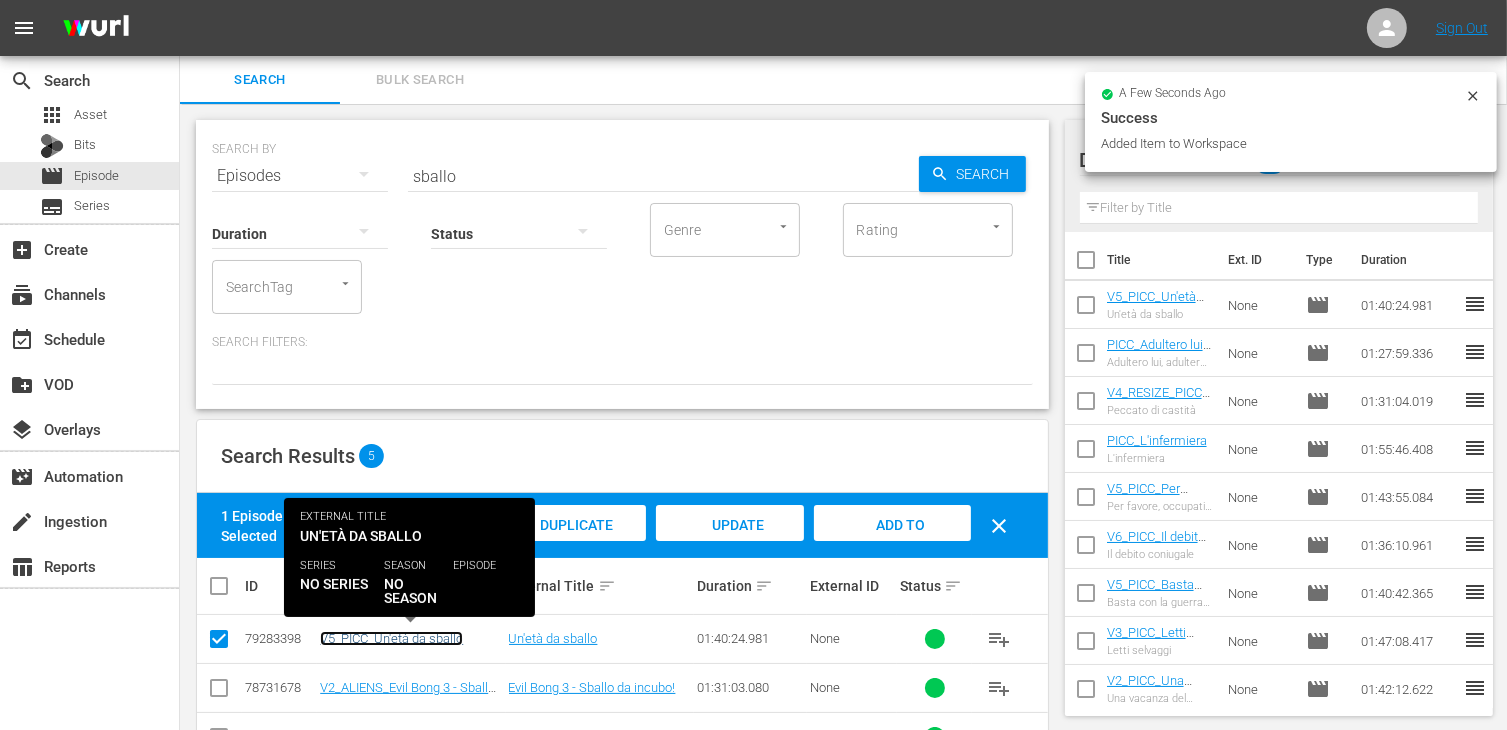 click on "V5_PICC_Un'età da sballo" at bounding box center (391, 638) 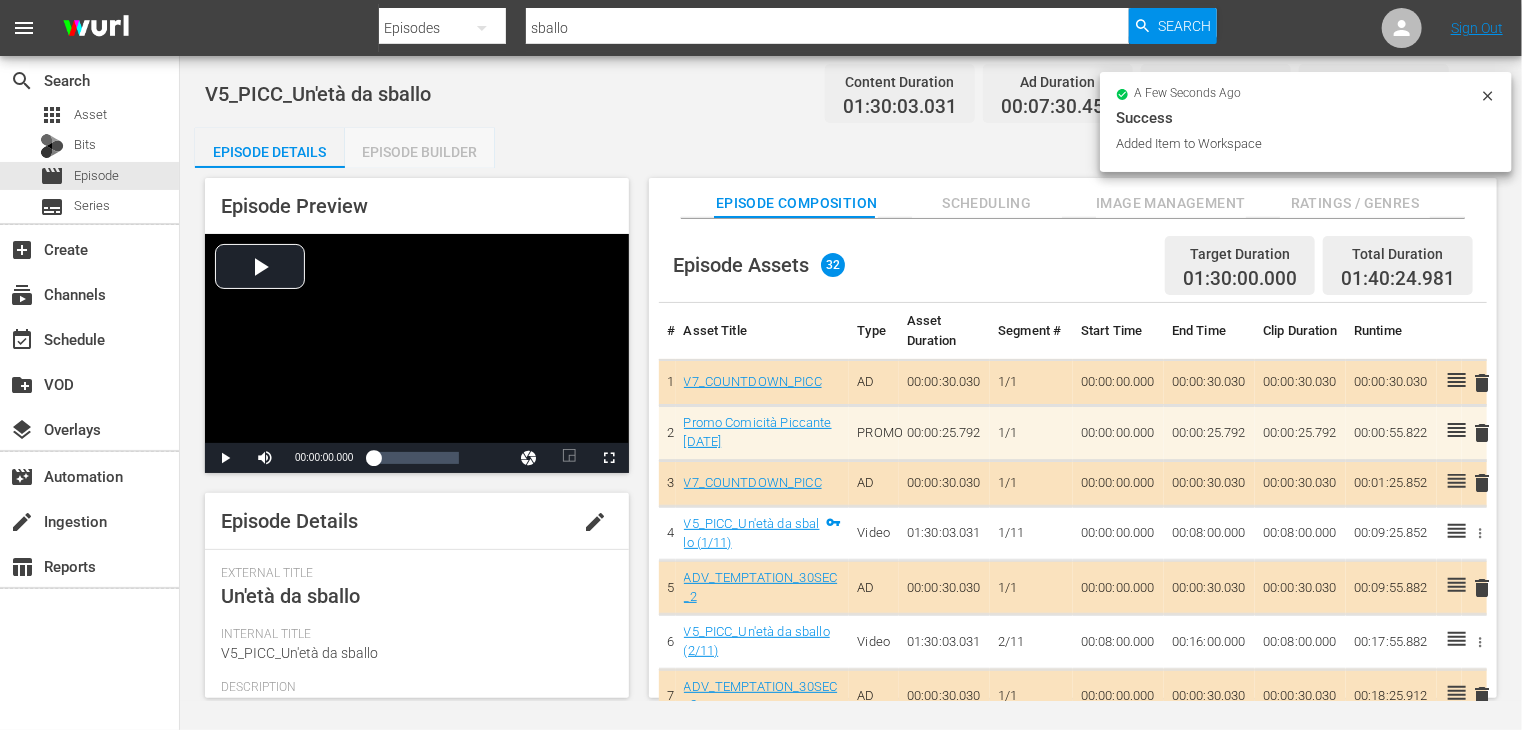 click on "Episode Builder" at bounding box center [420, 152] 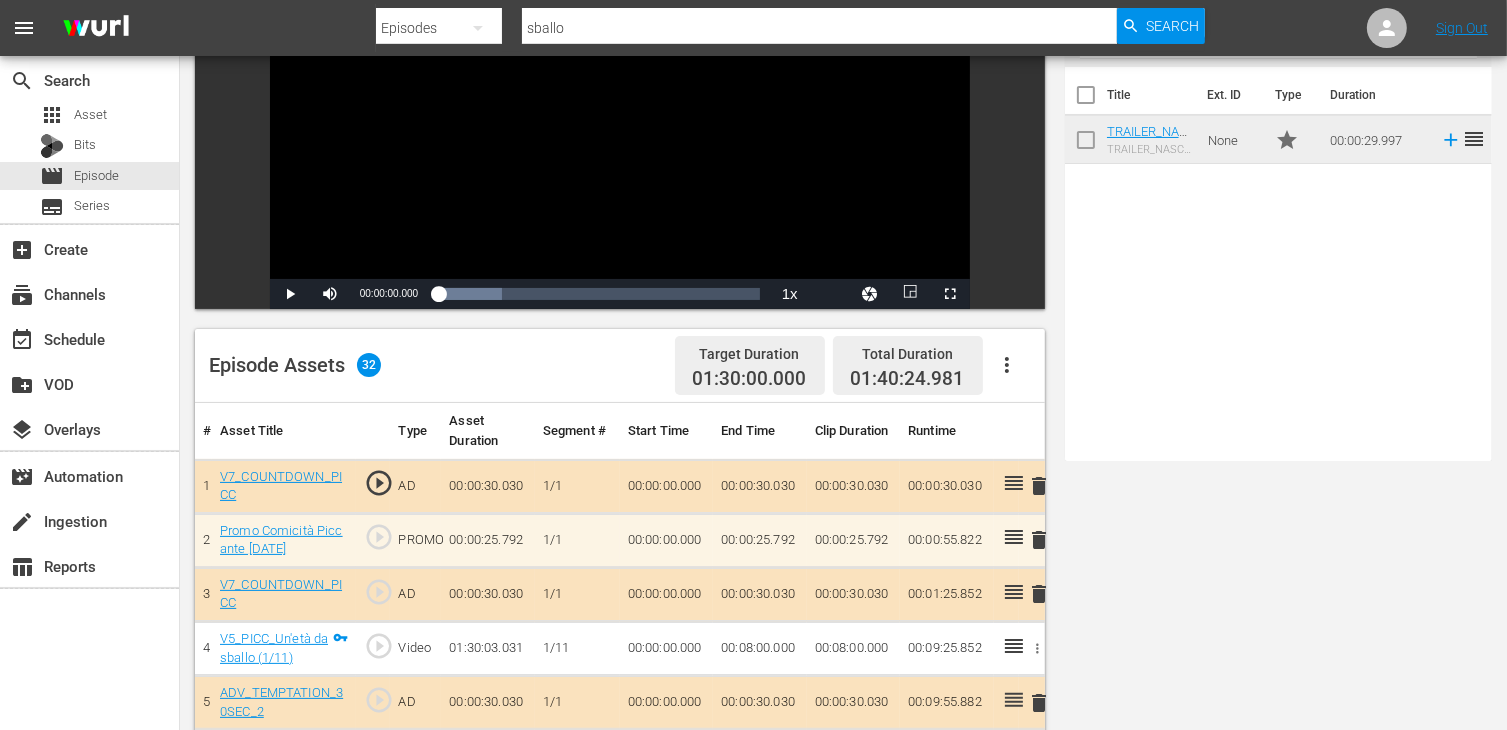 scroll, scrollTop: 0, scrollLeft: 0, axis: both 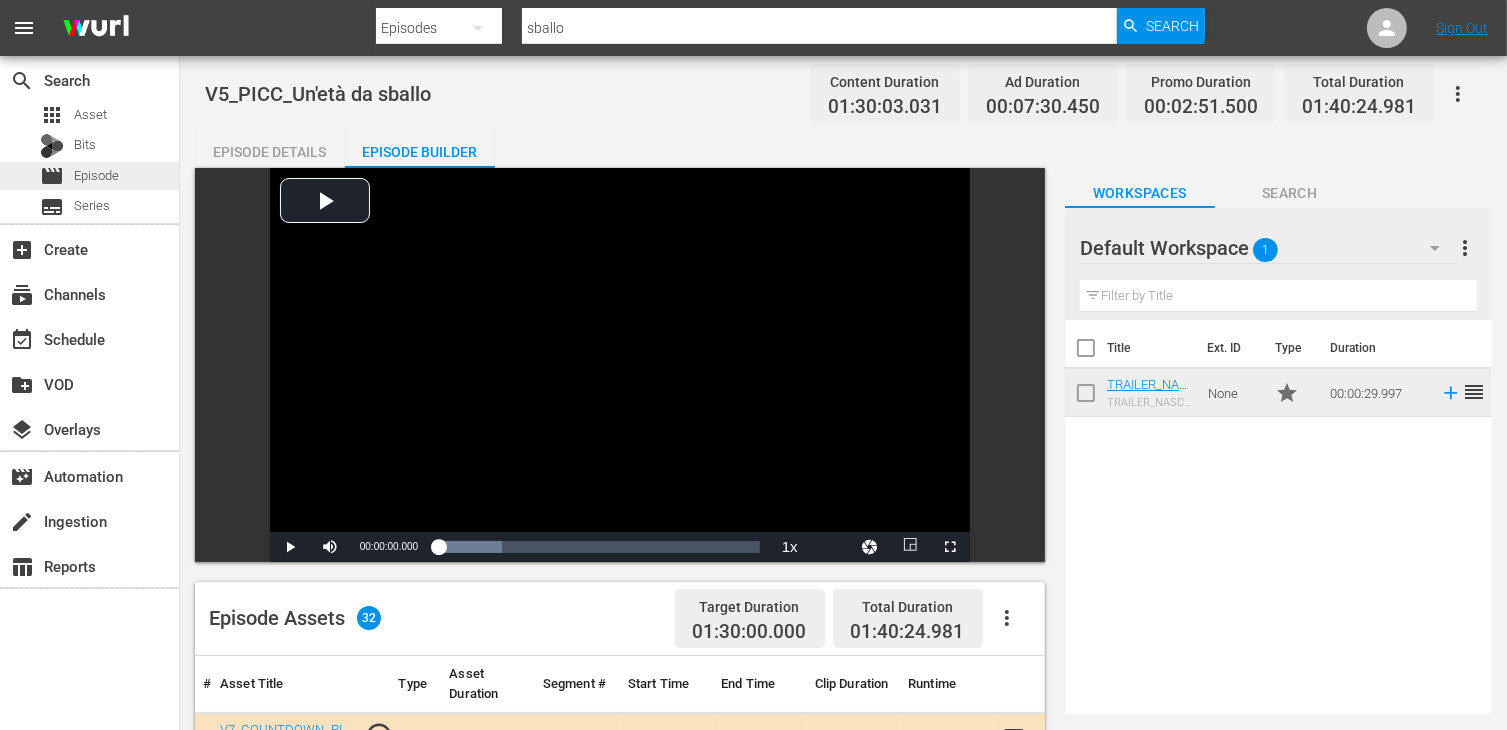 click on "Episode" at bounding box center (96, 176) 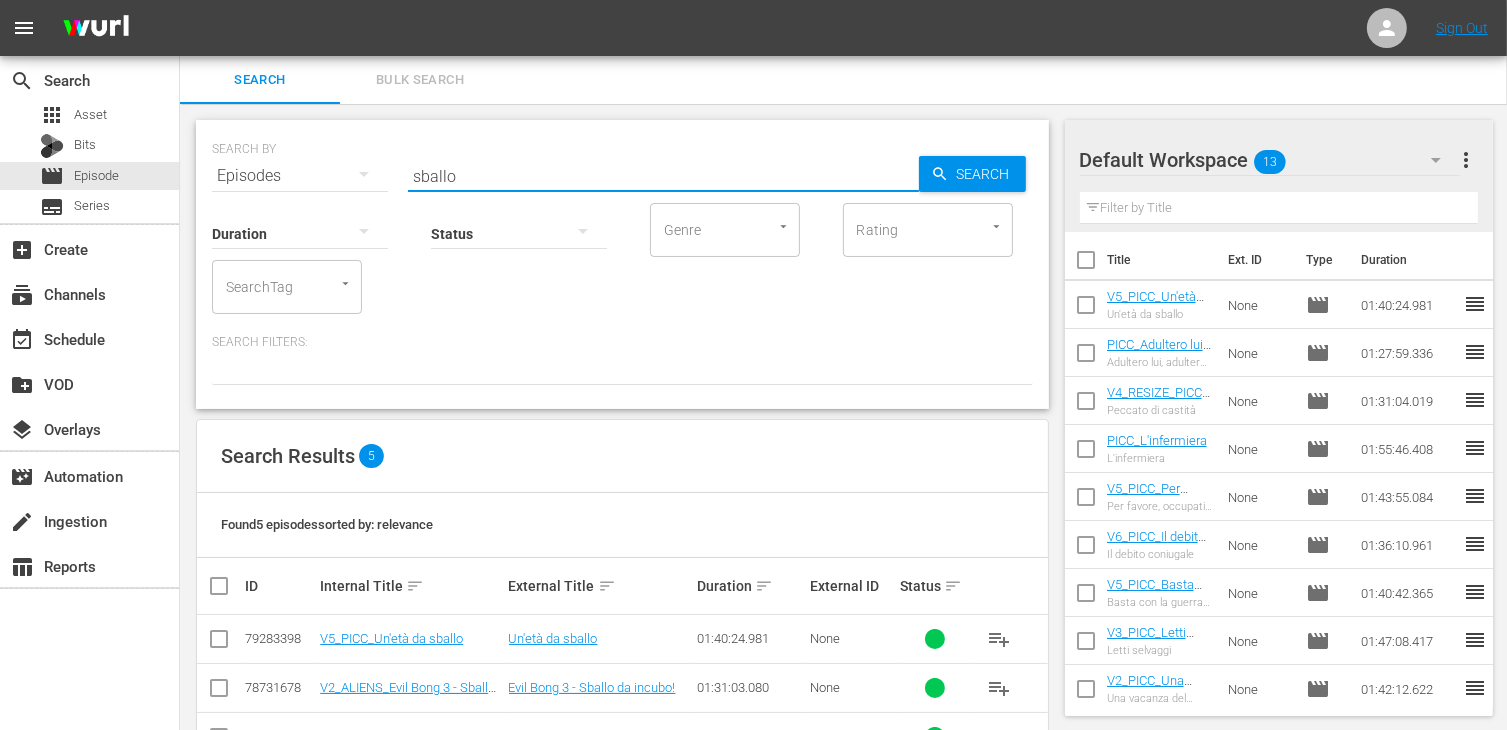 drag, startPoint x: 507, startPoint y: 171, endPoint x: 312, endPoint y: 145, distance: 196.7257 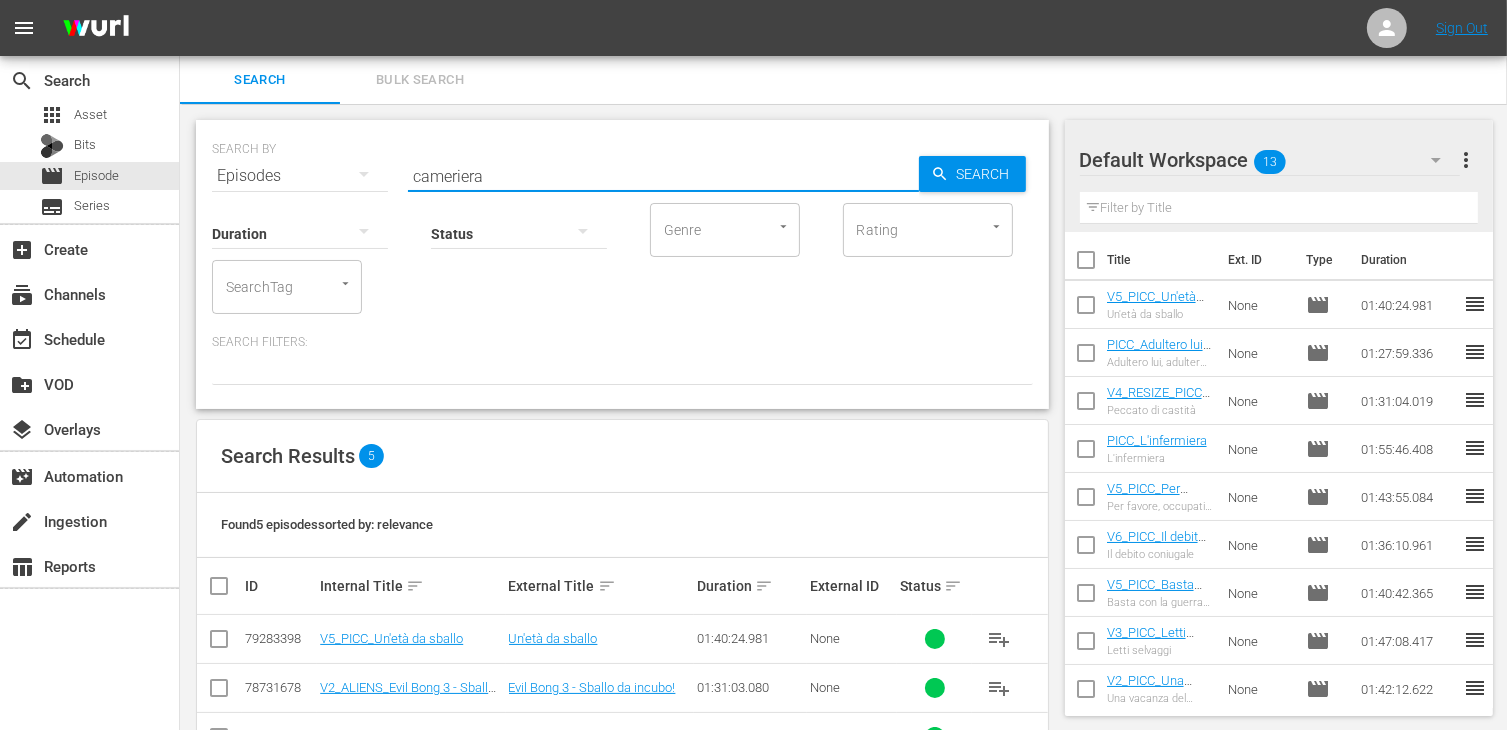 type on "cameriera" 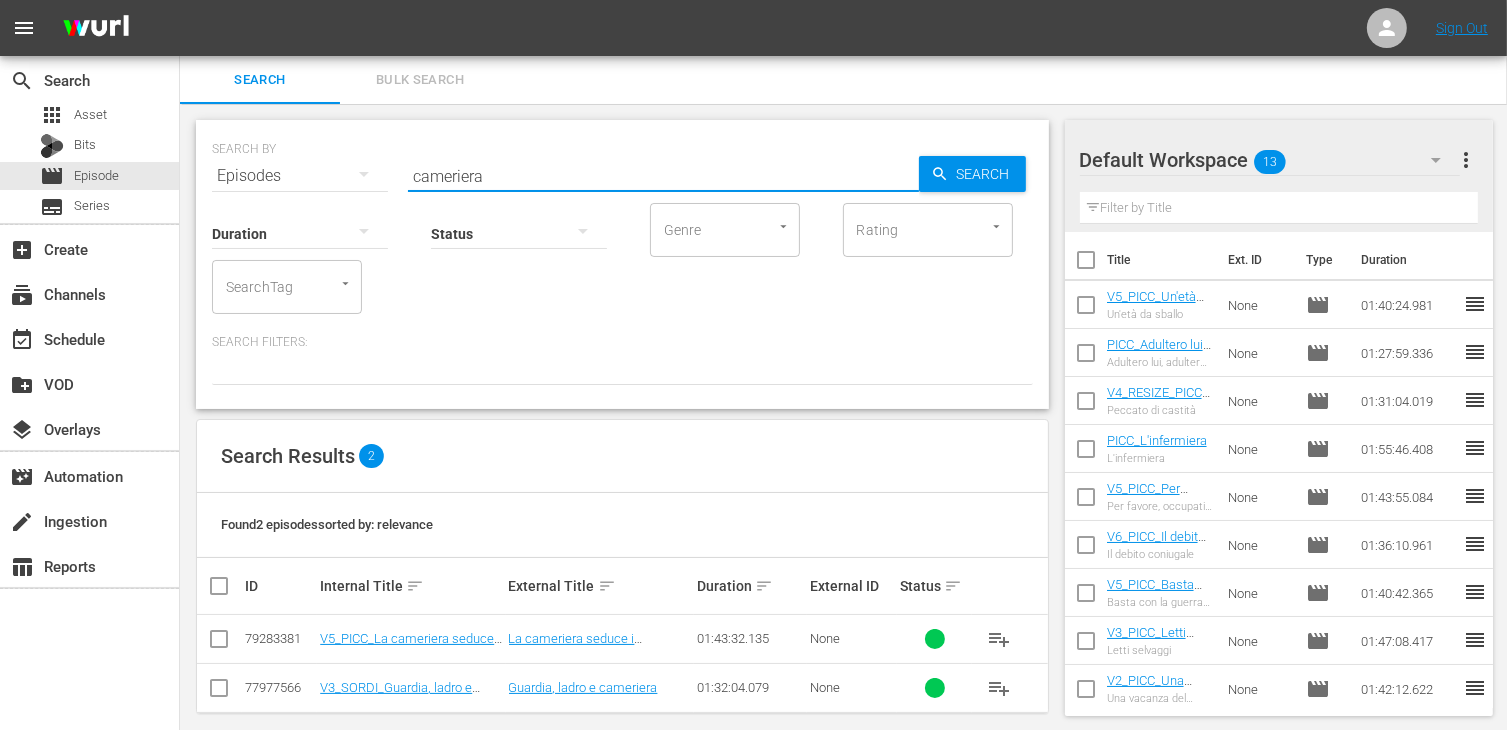 click at bounding box center [219, 643] 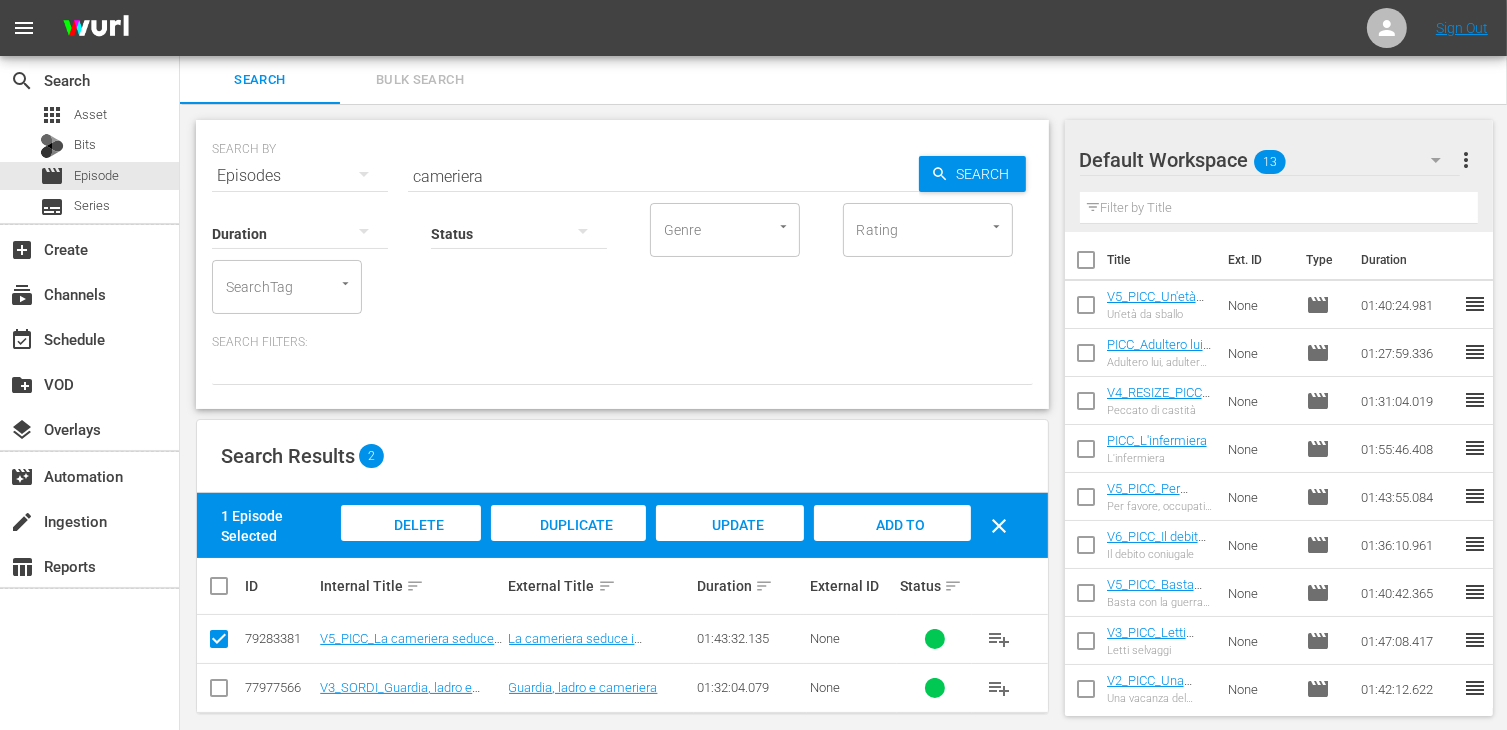 click on "Add to Workspace" at bounding box center [892, 544] 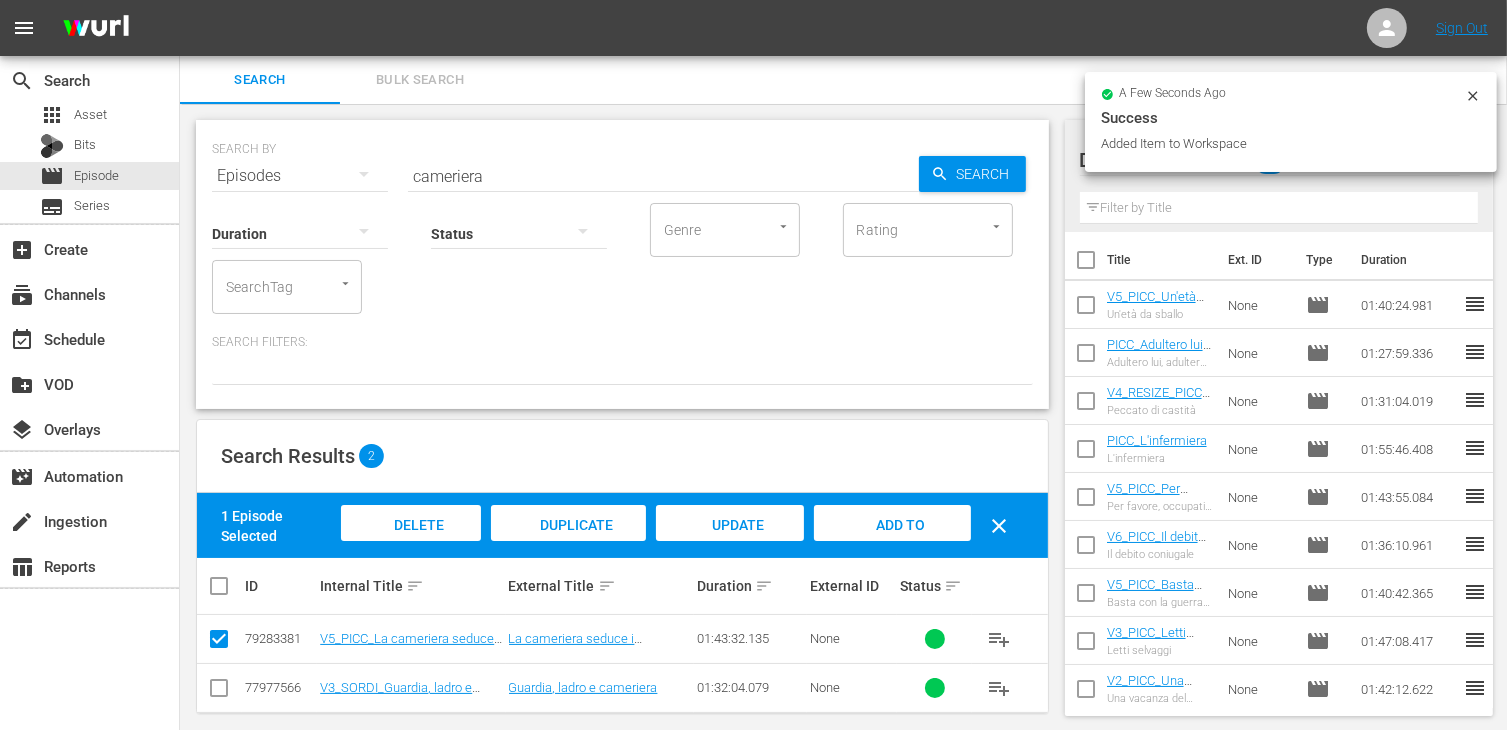 click on "V5_PICC_La cameriera seduce i villeggianti" at bounding box center (411, 639) 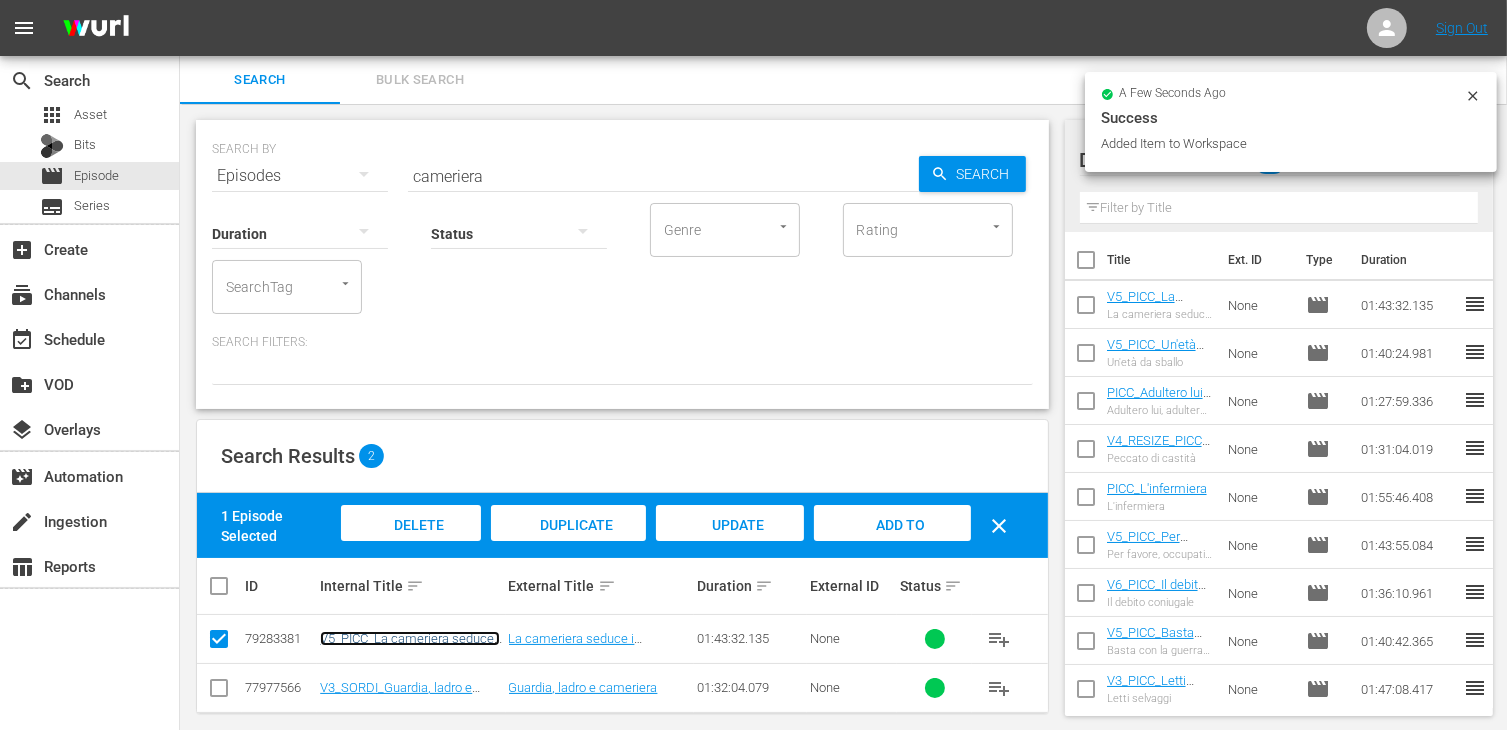 click on "V5_PICC_La cameriera seduce i villeggianti" at bounding box center [410, 646] 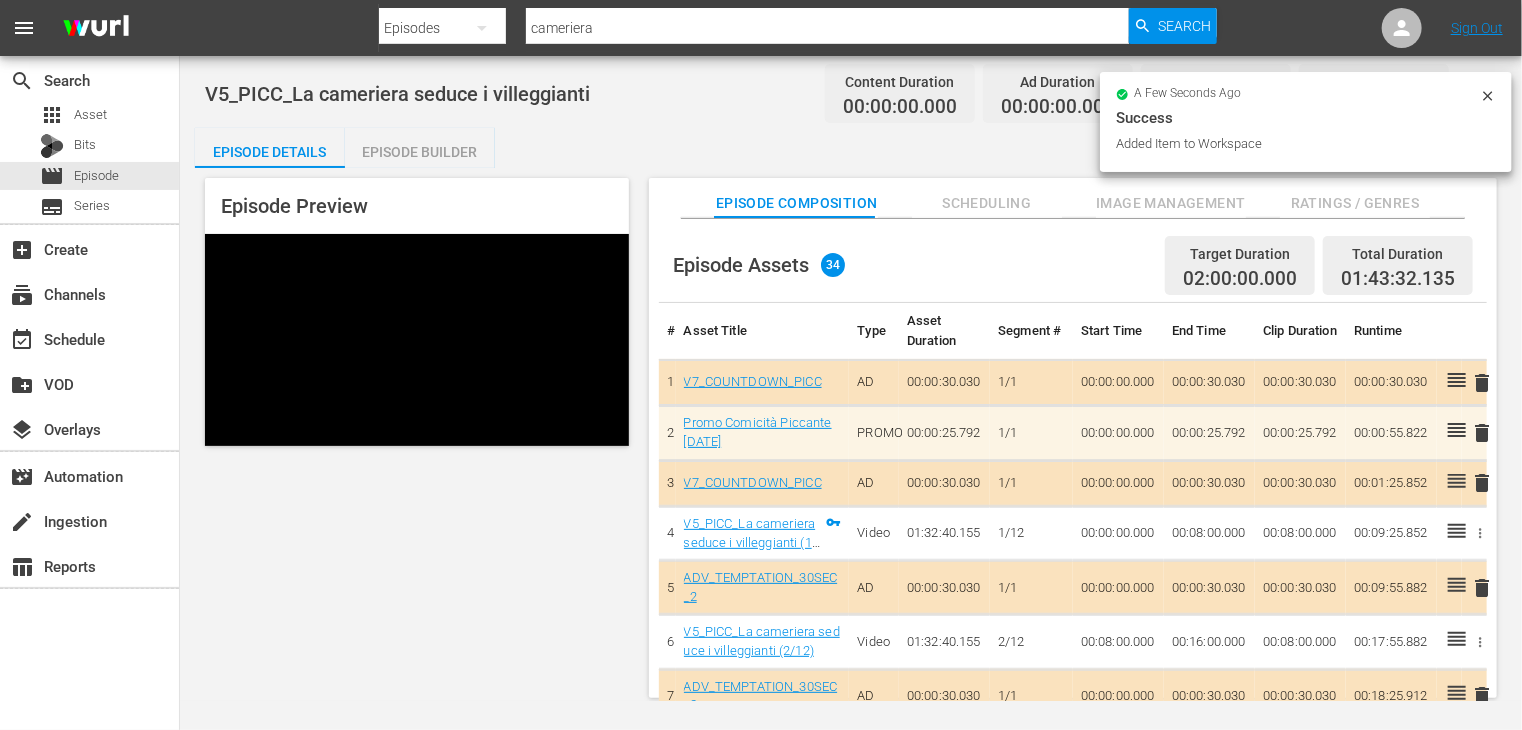click on "Episode Builder" at bounding box center (420, 152) 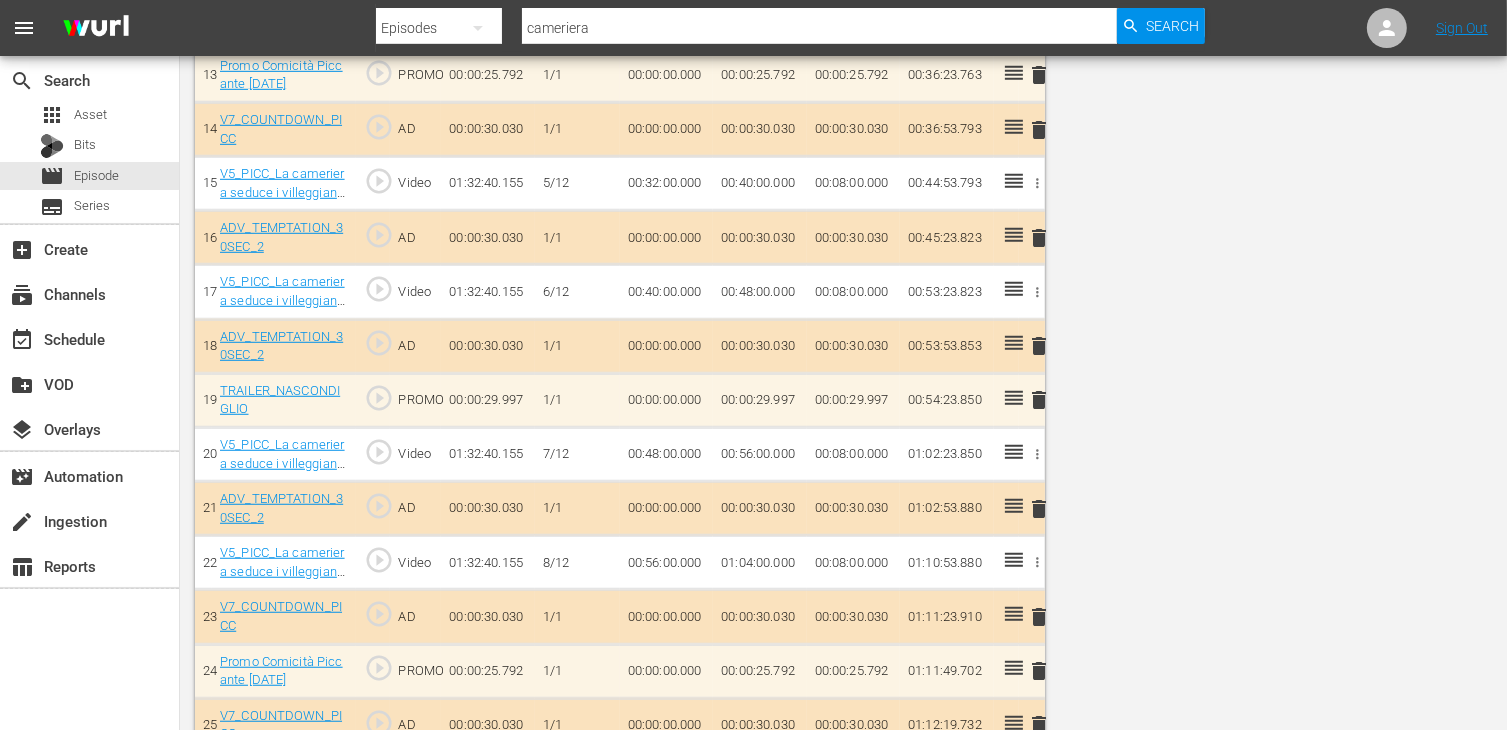 scroll, scrollTop: 0, scrollLeft: 0, axis: both 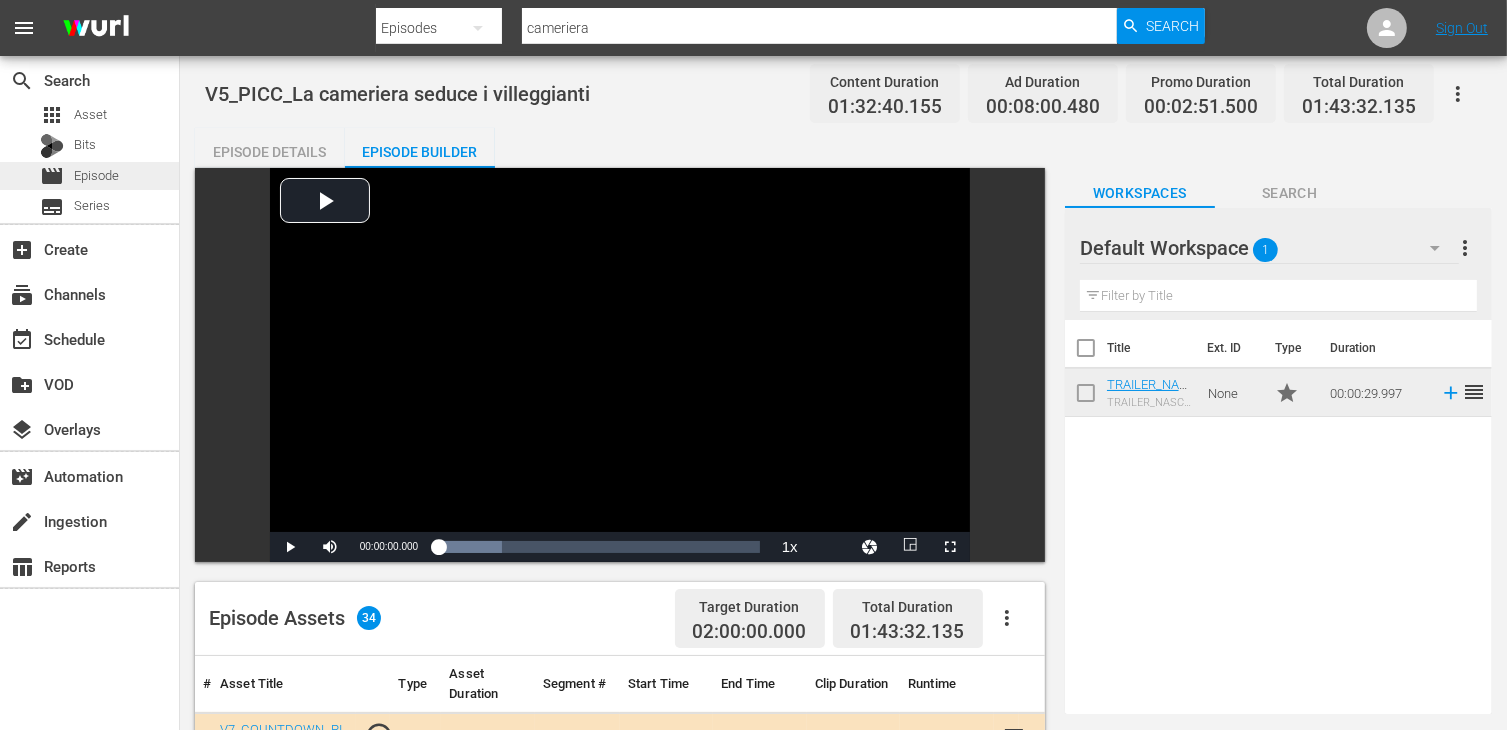 click on "Episode" at bounding box center (96, 176) 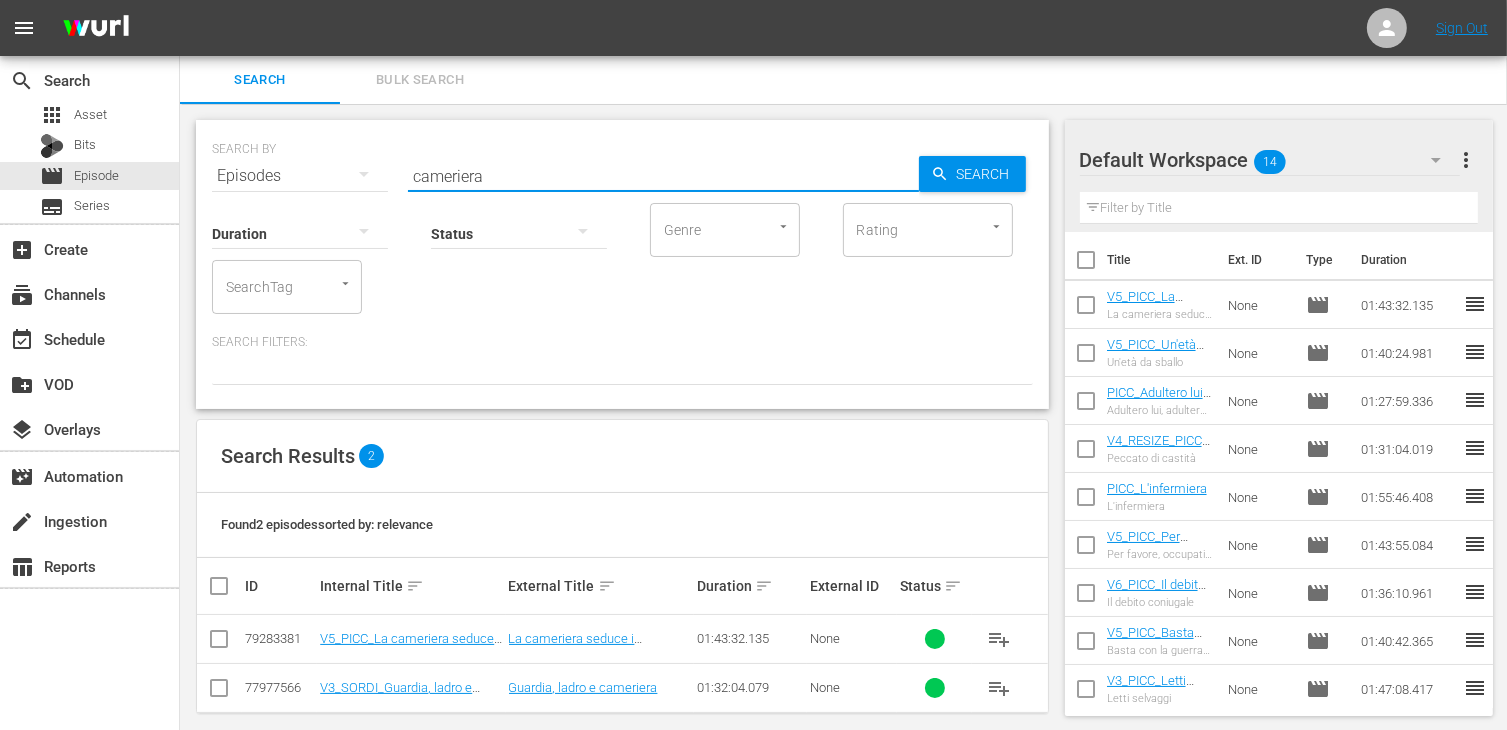 drag, startPoint x: 546, startPoint y: 181, endPoint x: 349, endPoint y: 151, distance: 199.27118 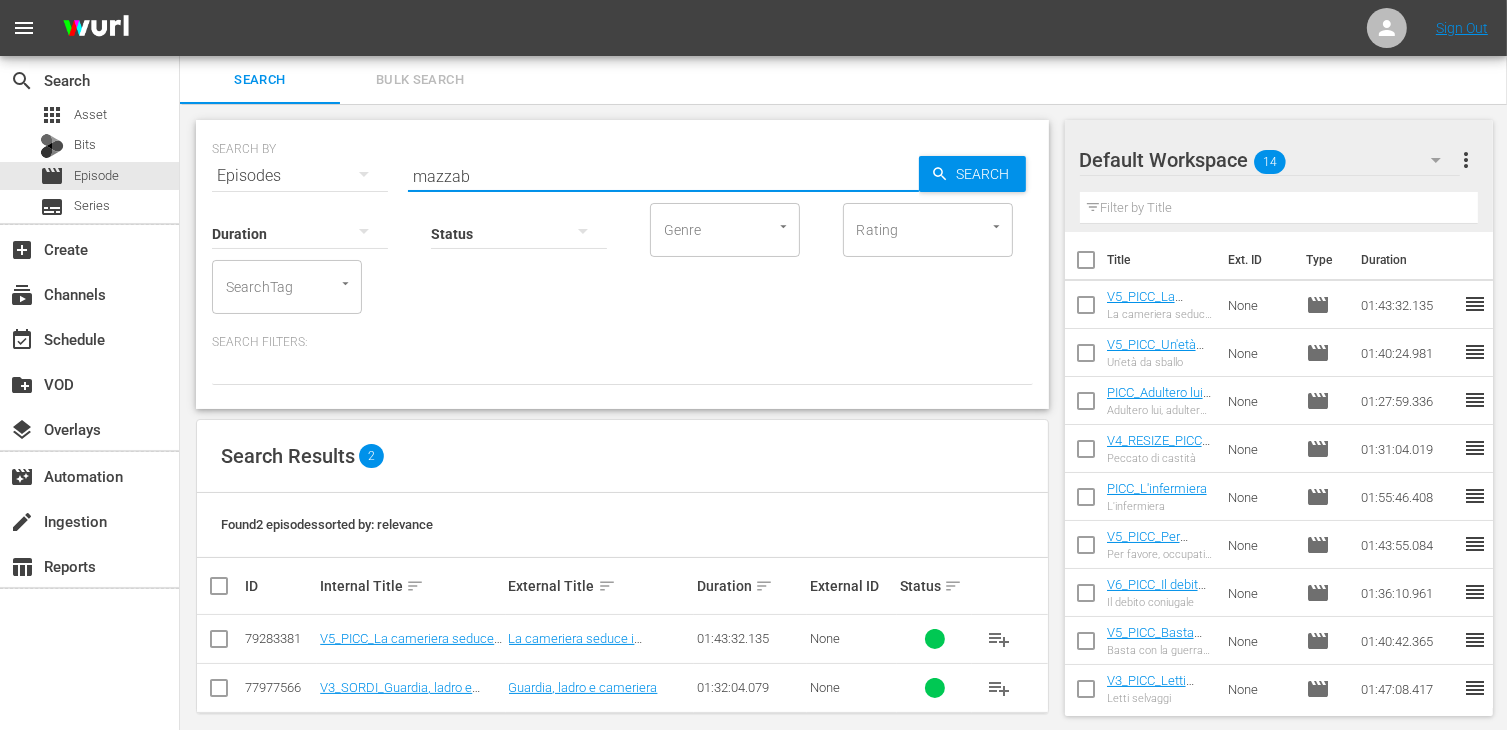 type on "mazzab" 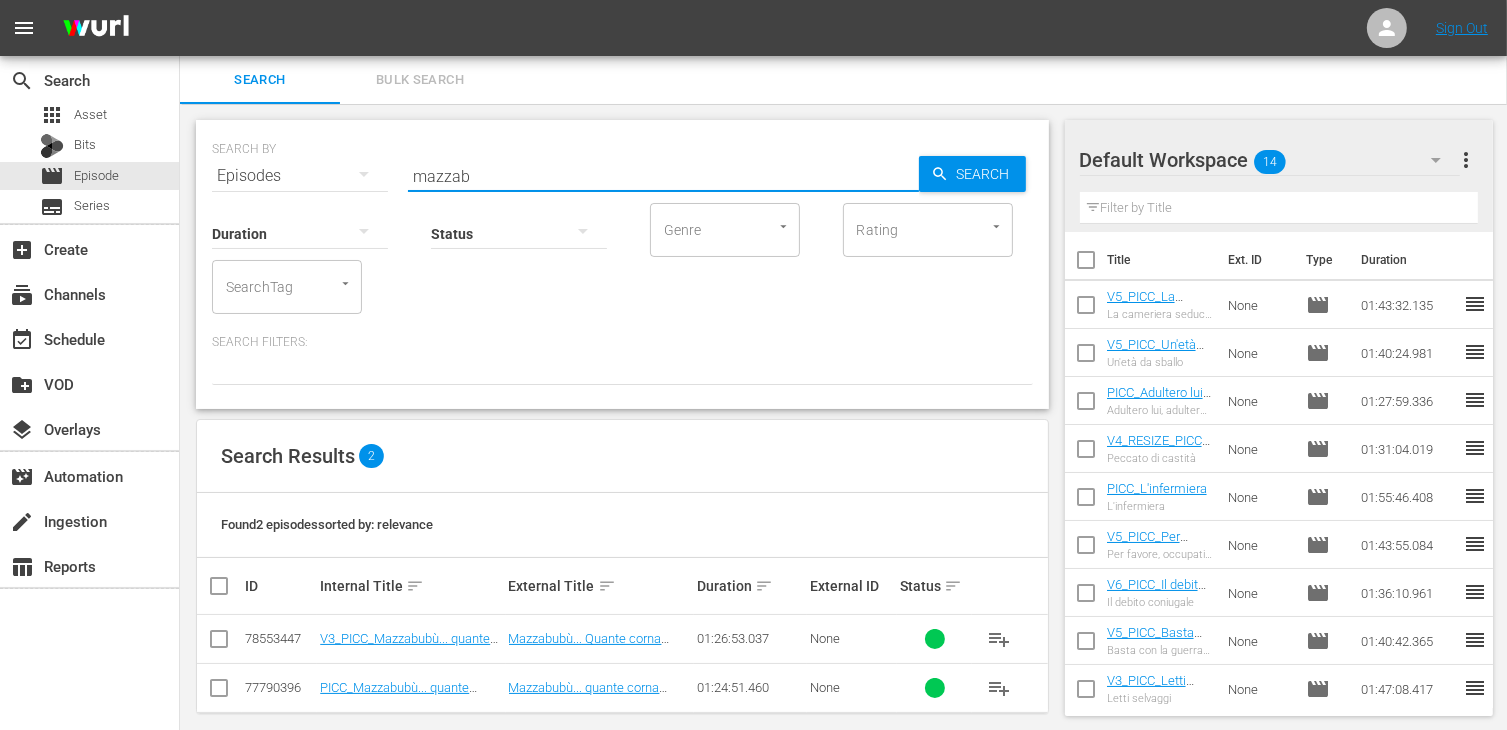 click at bounding box center (219, 643) 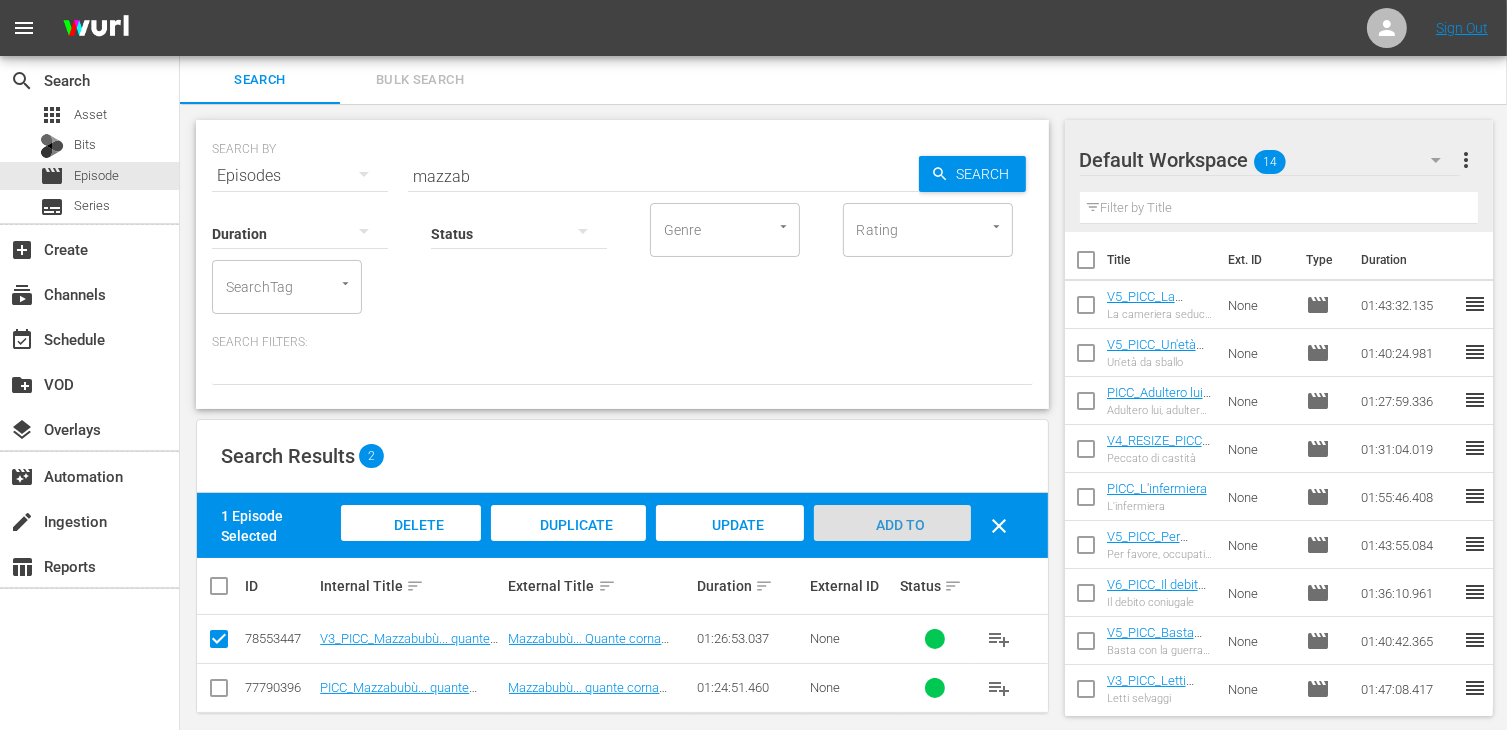 click on "Add to Workspace" at bounding box center [892, 542] 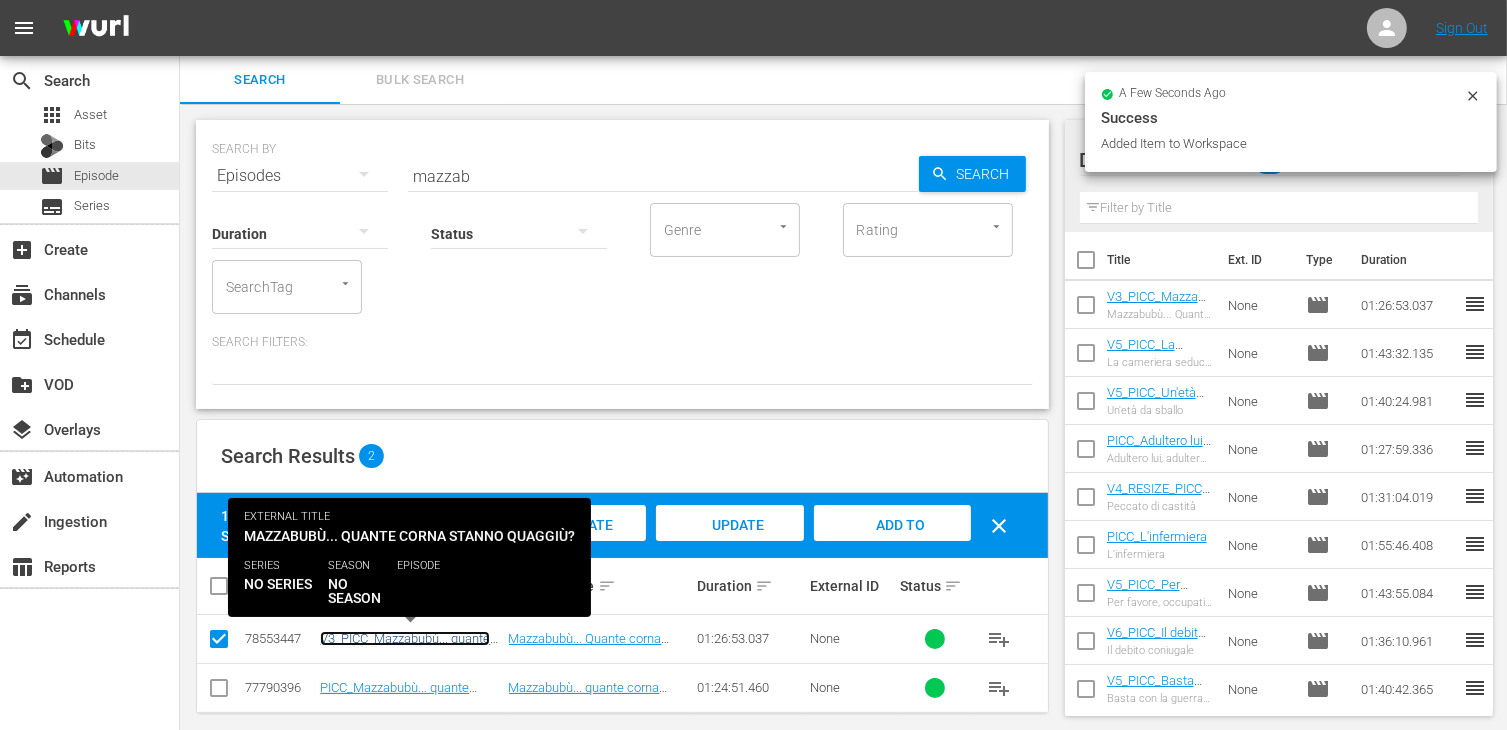 click on "V3_PICC_Mazzabubù... quante corna stanno quaggiù?" at bounding box center (405, 646) 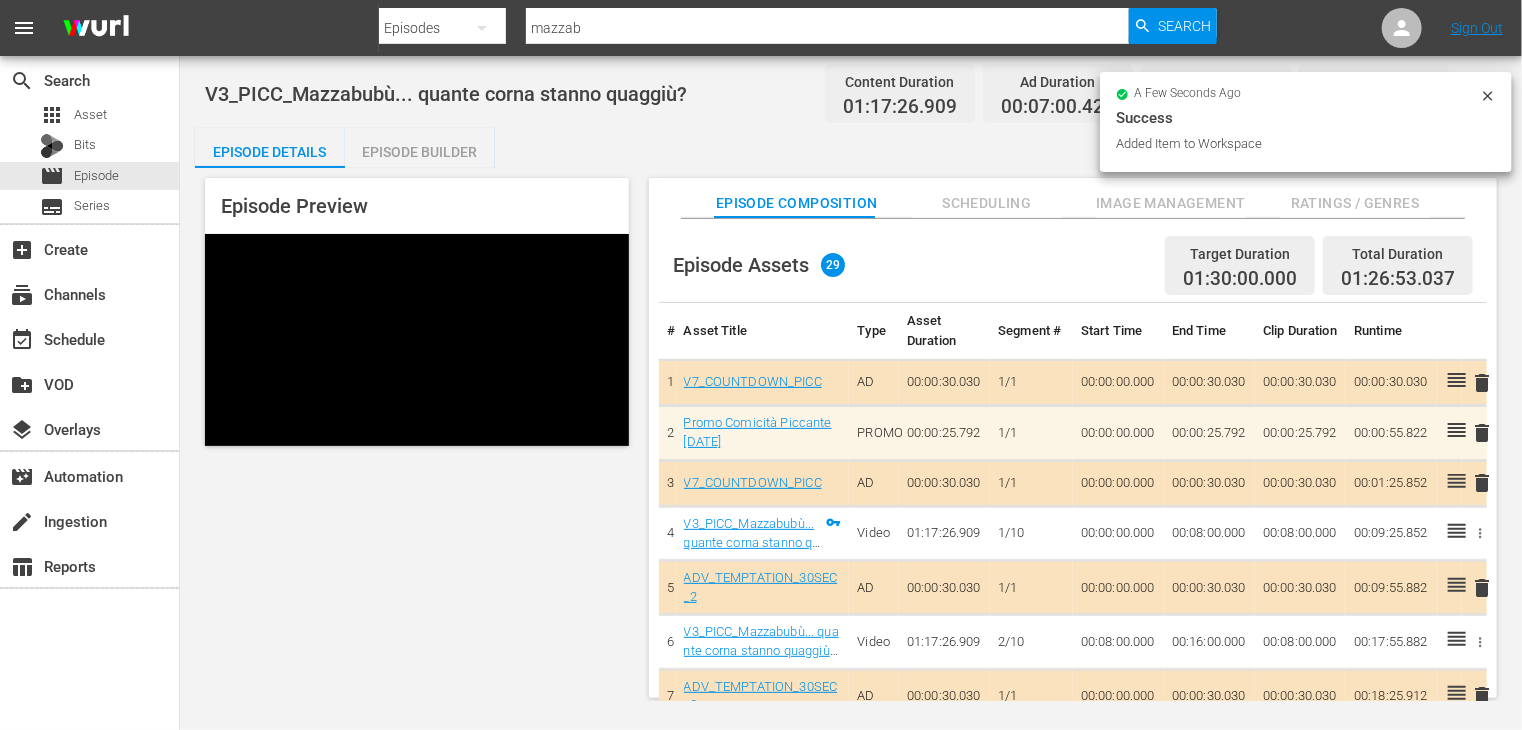 click on "Episode Builder" at bounding box center (420, 152) 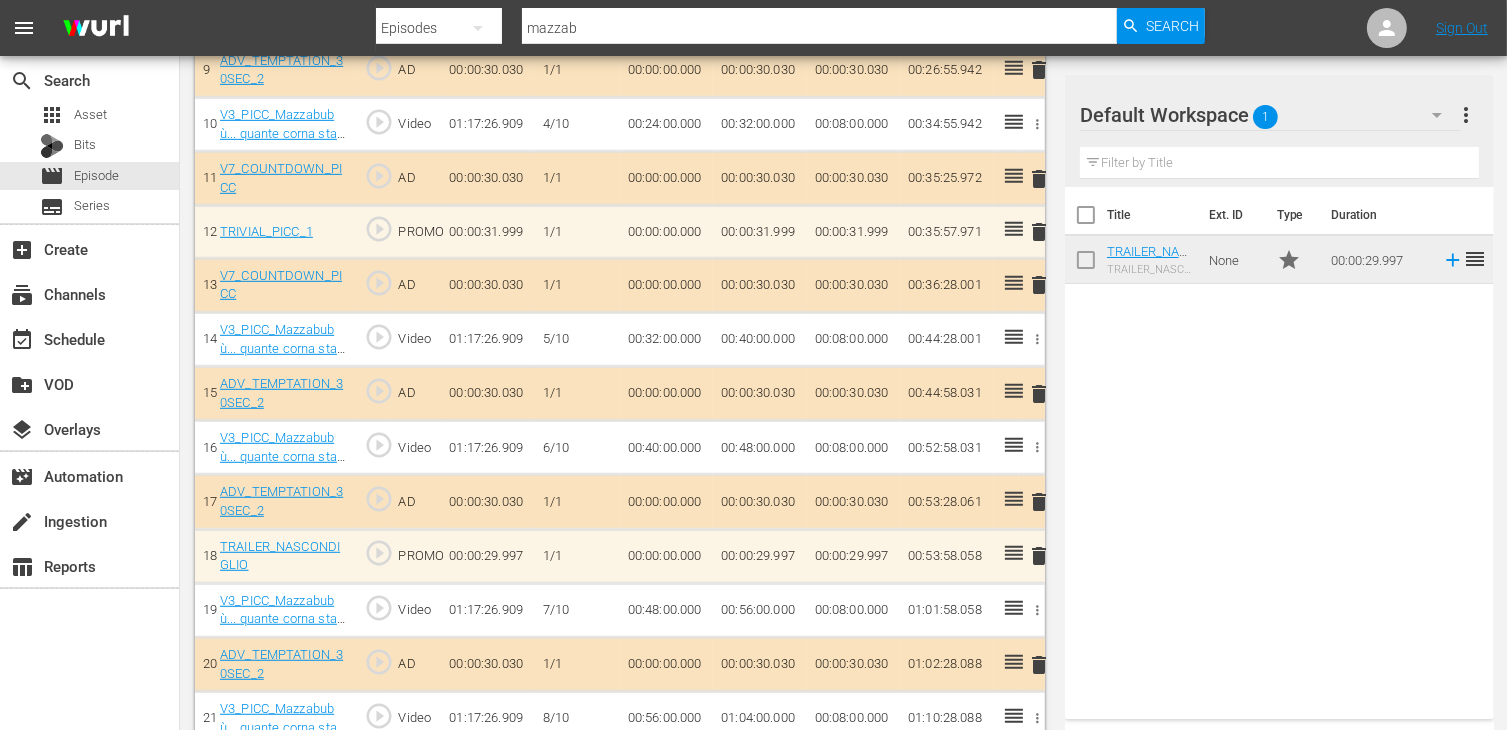 scroll, scrollTop: 1107, scrollLeft: 0, axis: vertical 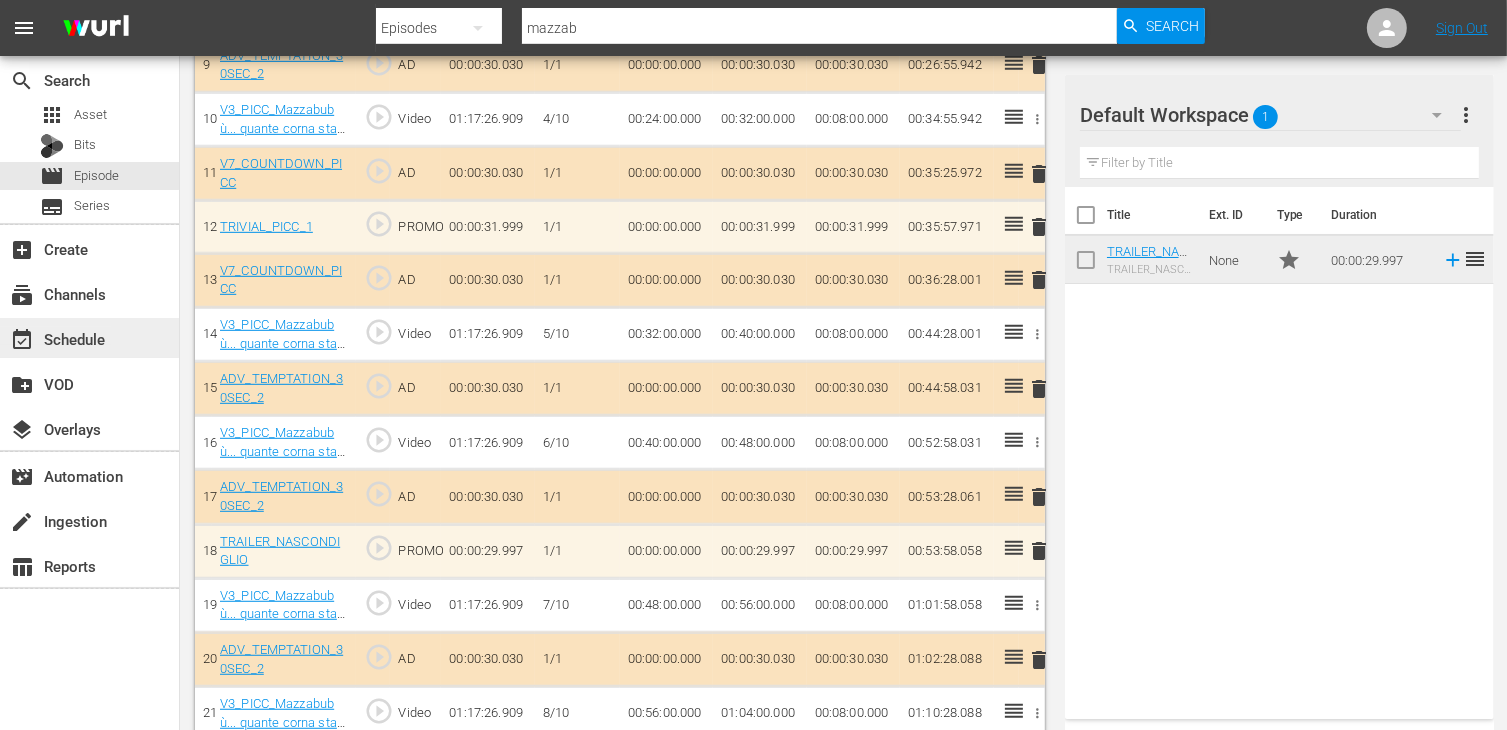 click on "event_available   Schedule" at bounding box center (56, 336) 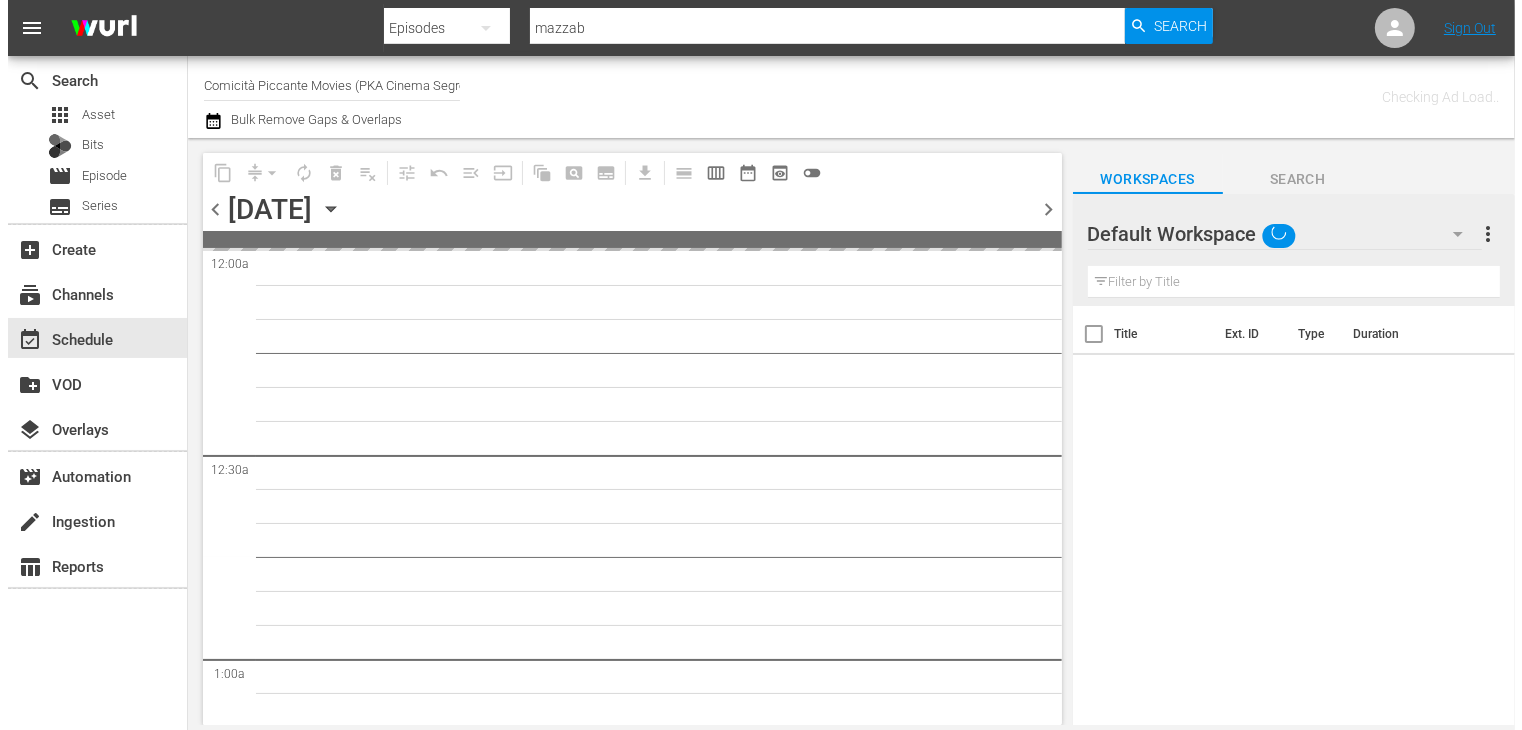 scroll, scrollTop: 0, scrollLeft: 0, axis: both 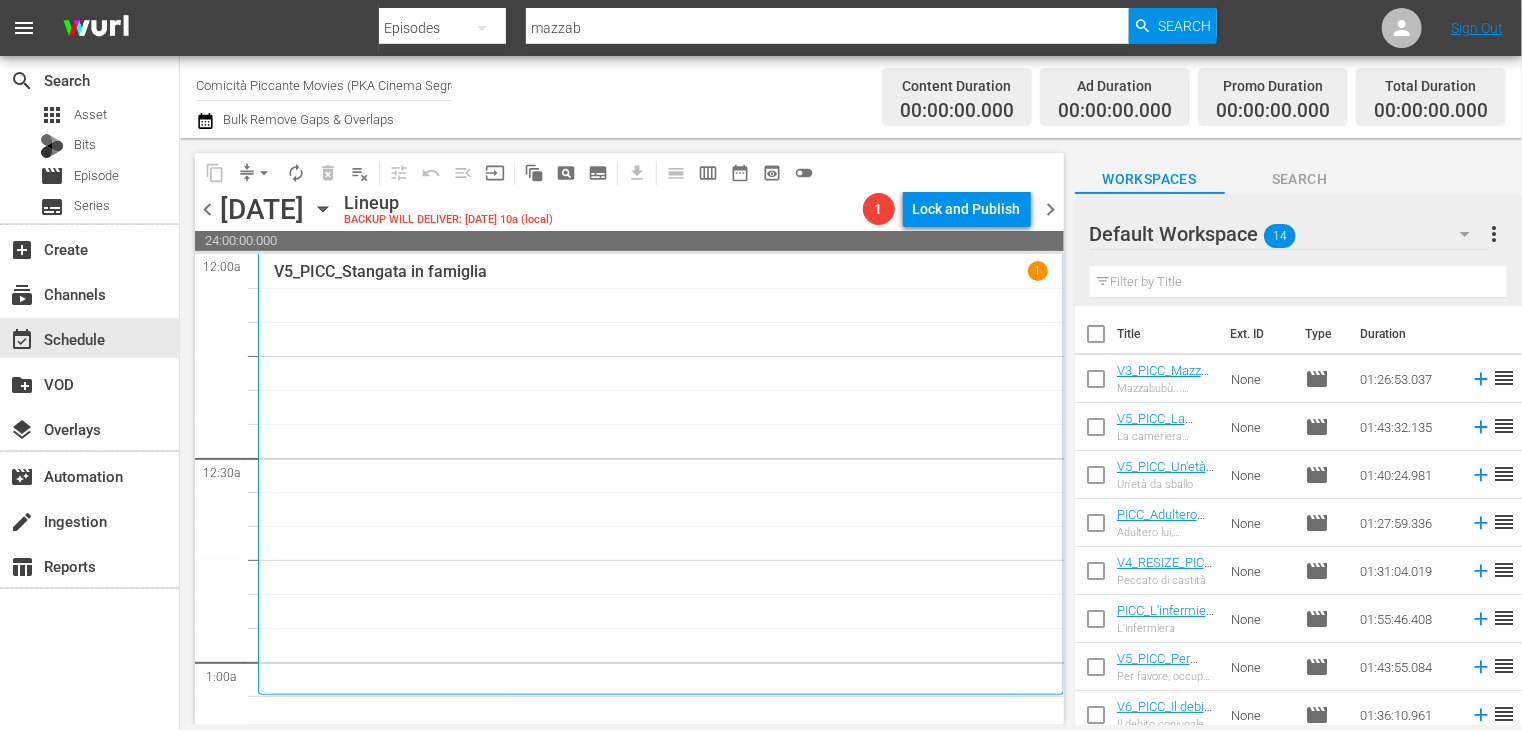 click at bounding box center (1096, 338) 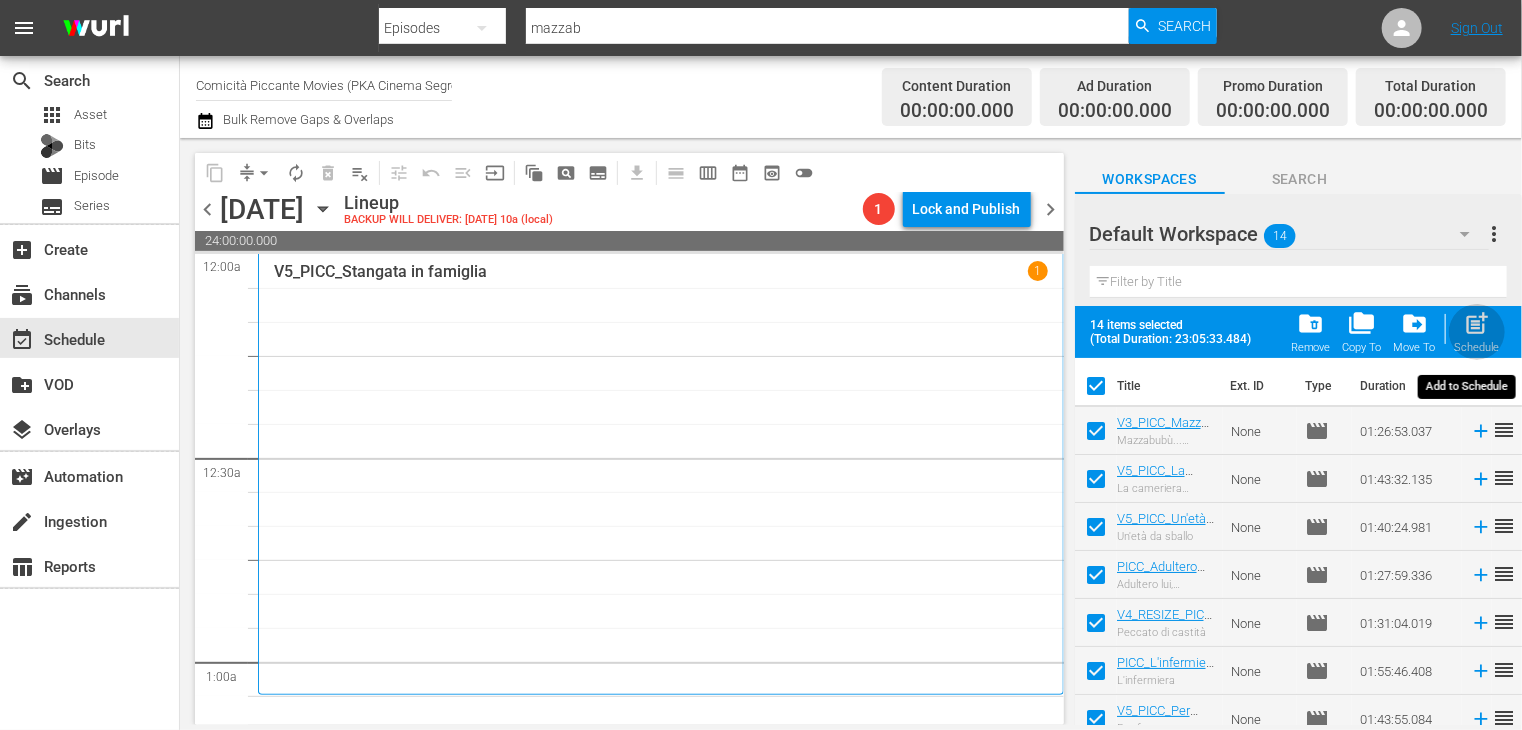 click on "post_add" at bounding box center [1477, 323] 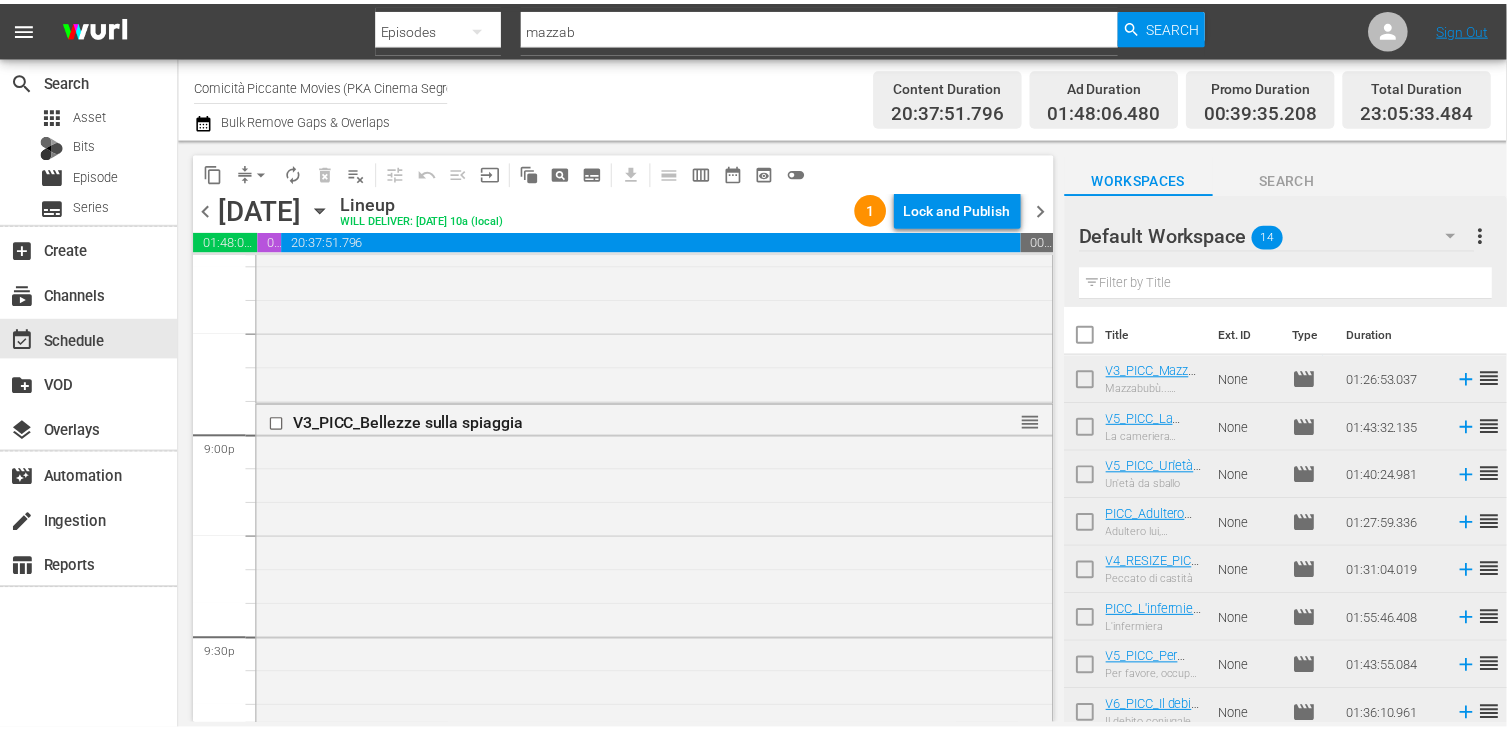 scroll, scrollTop: 8205, scrollLeft: 0, axis: vertical 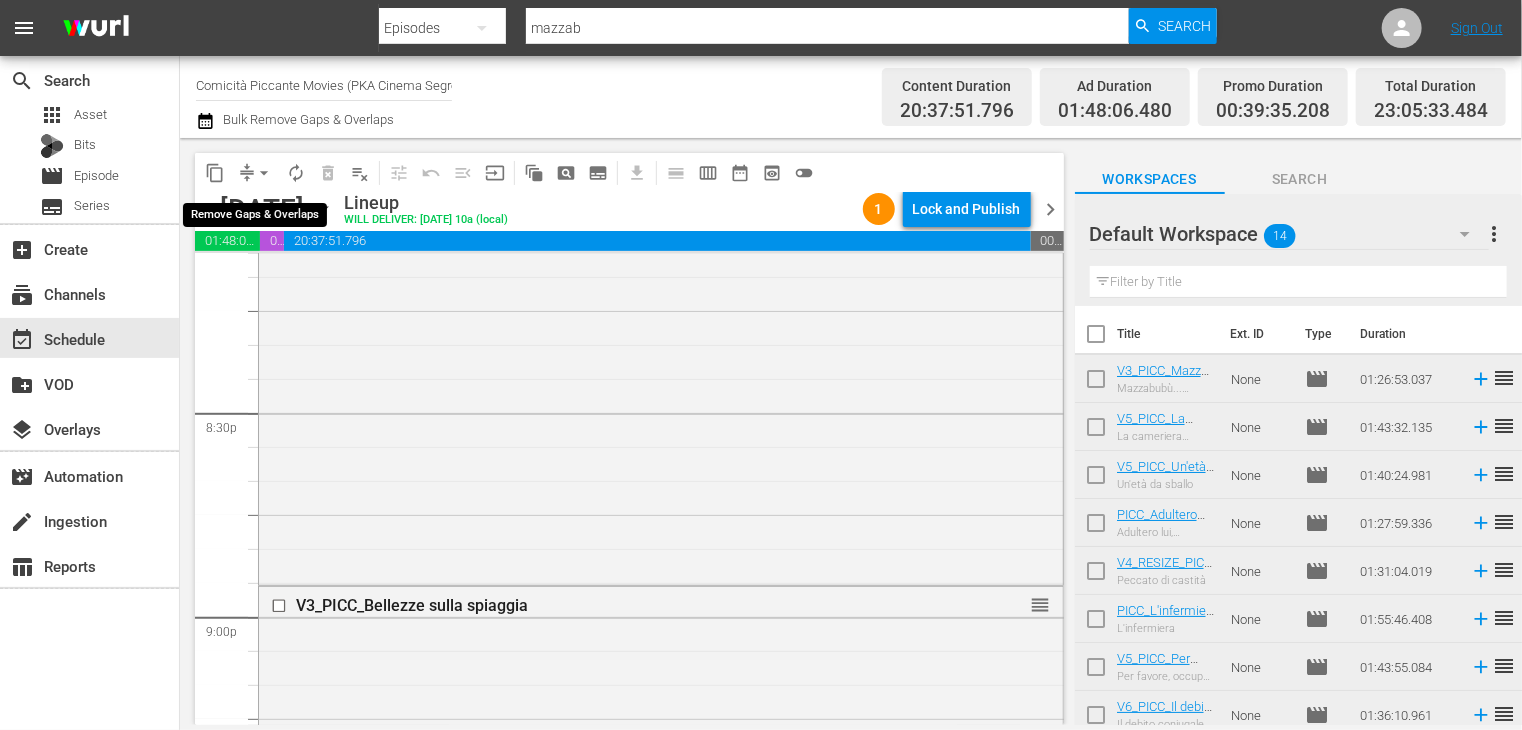 click on "arrow_drop_down" at bounding box center (264, 173) 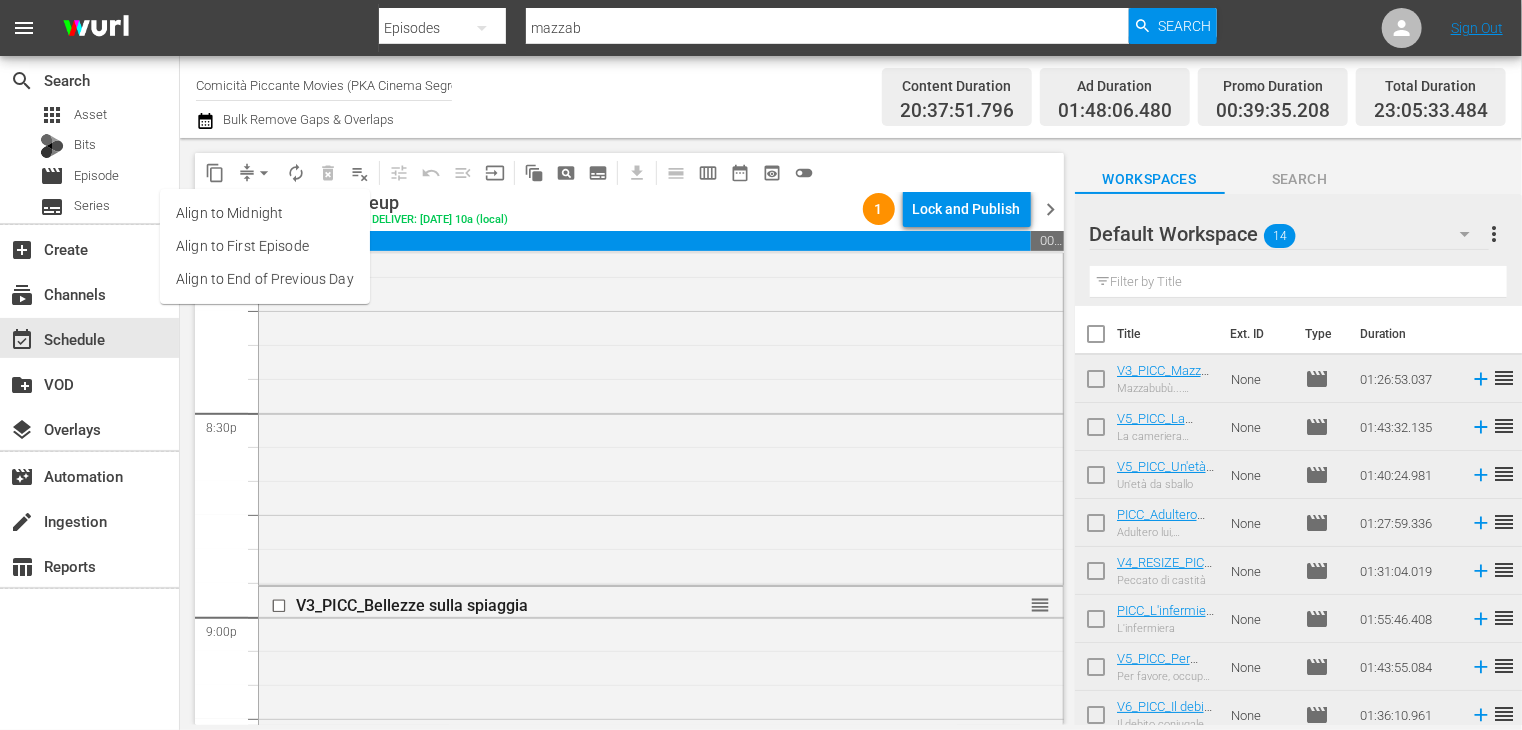 click on "Align to End of Previous Day" at bounding box center (265, 279) 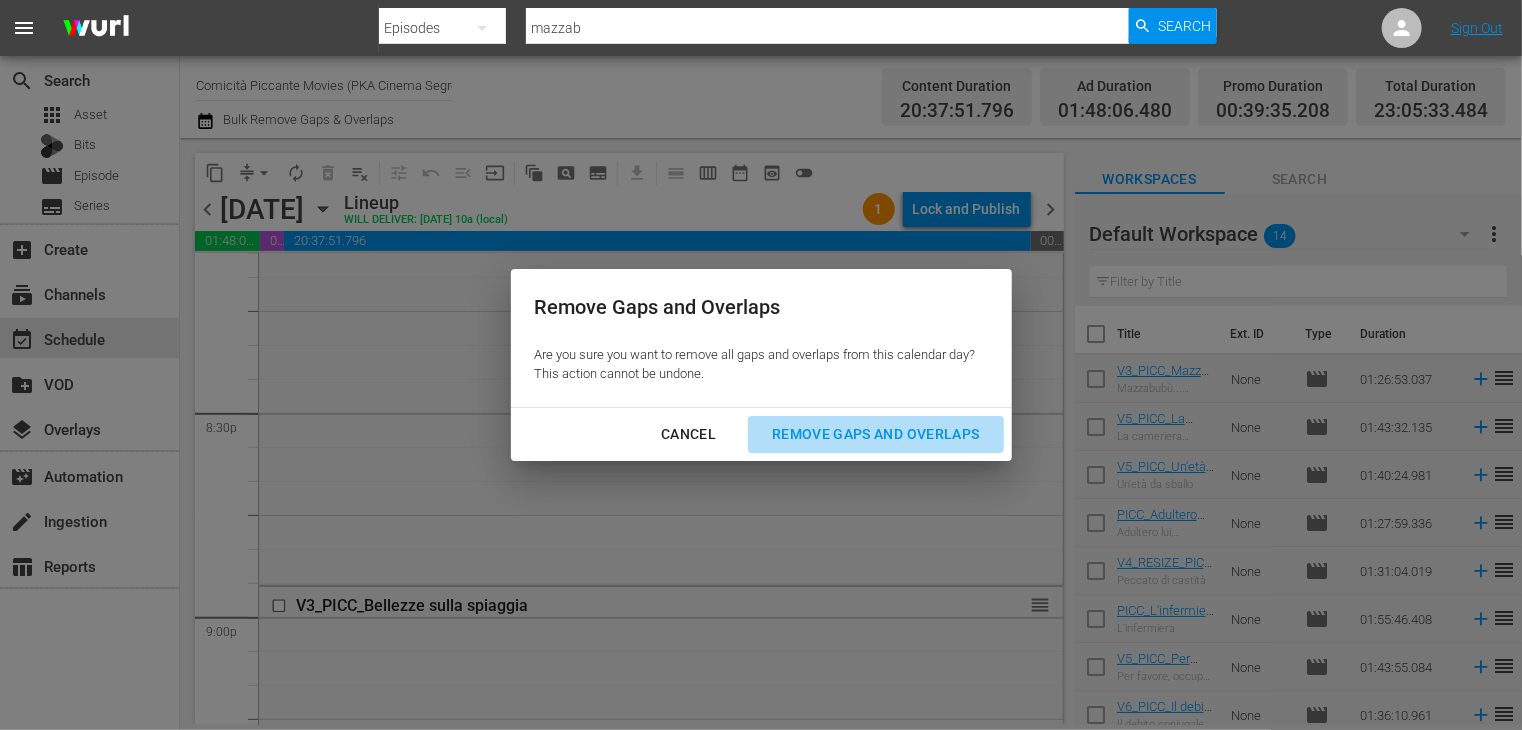 click on "Remove Gaps and Overlaps" at bounding box center (875, 434) 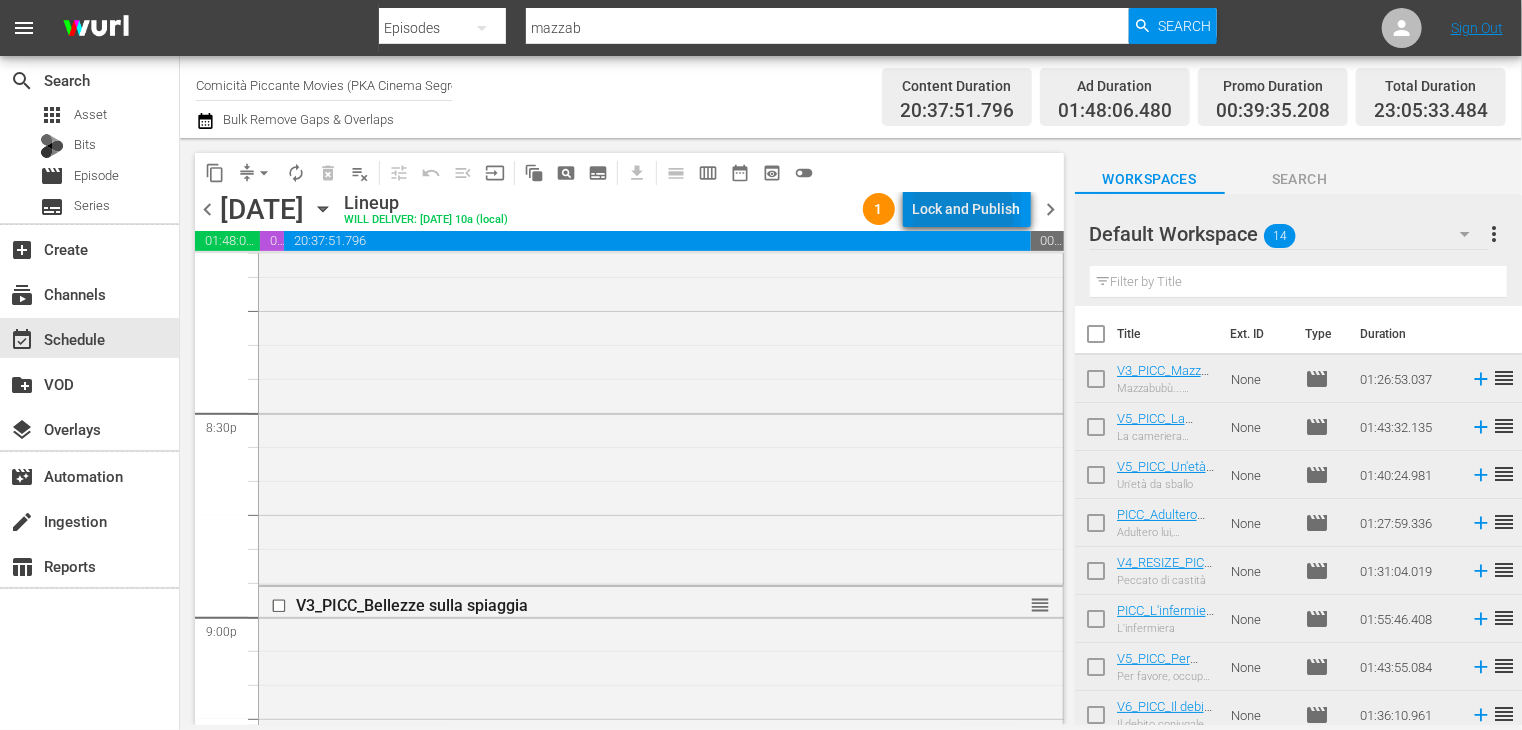 click on "Lock and Publish" at bounding box center [967, 209] 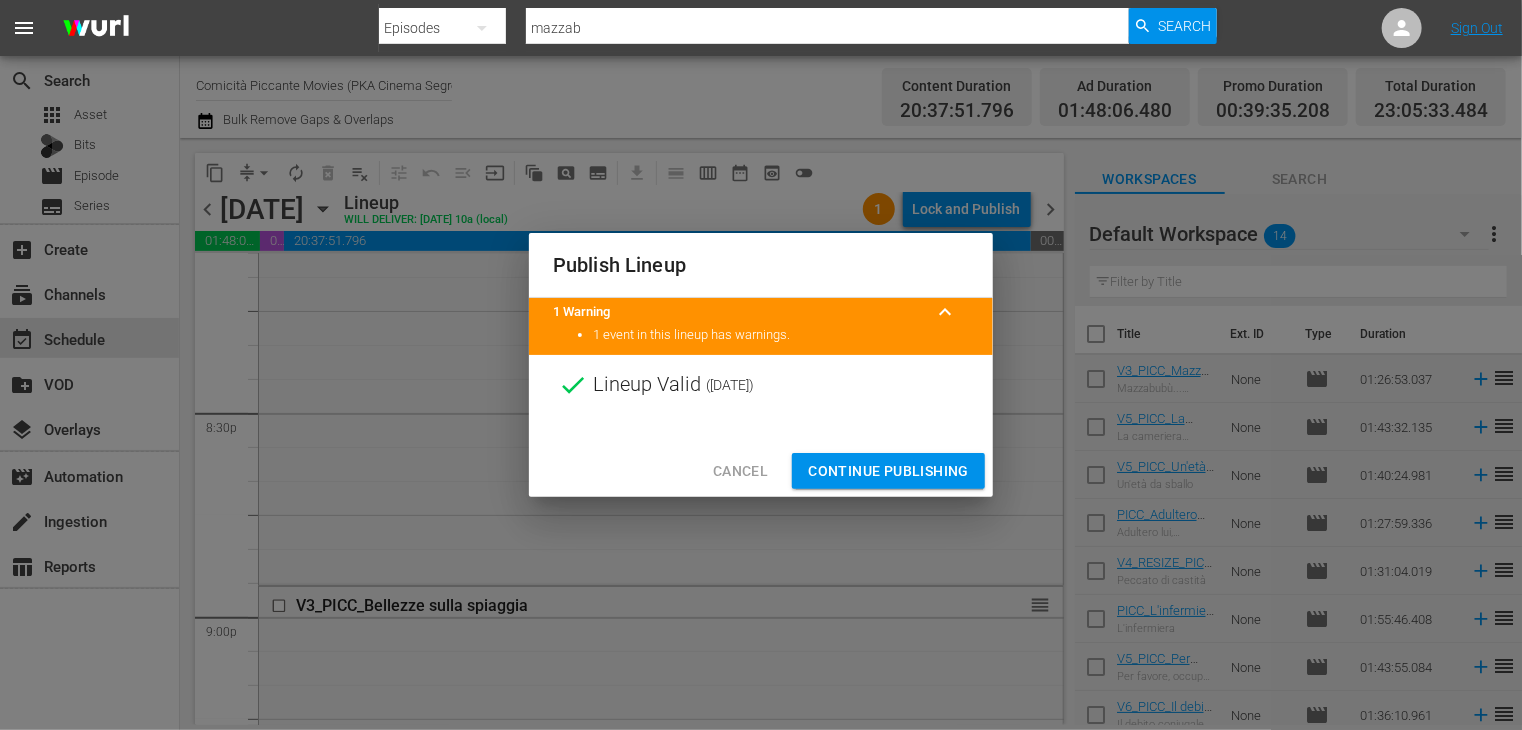 click on "Continue Publishing" at bounding box center (888, 471) 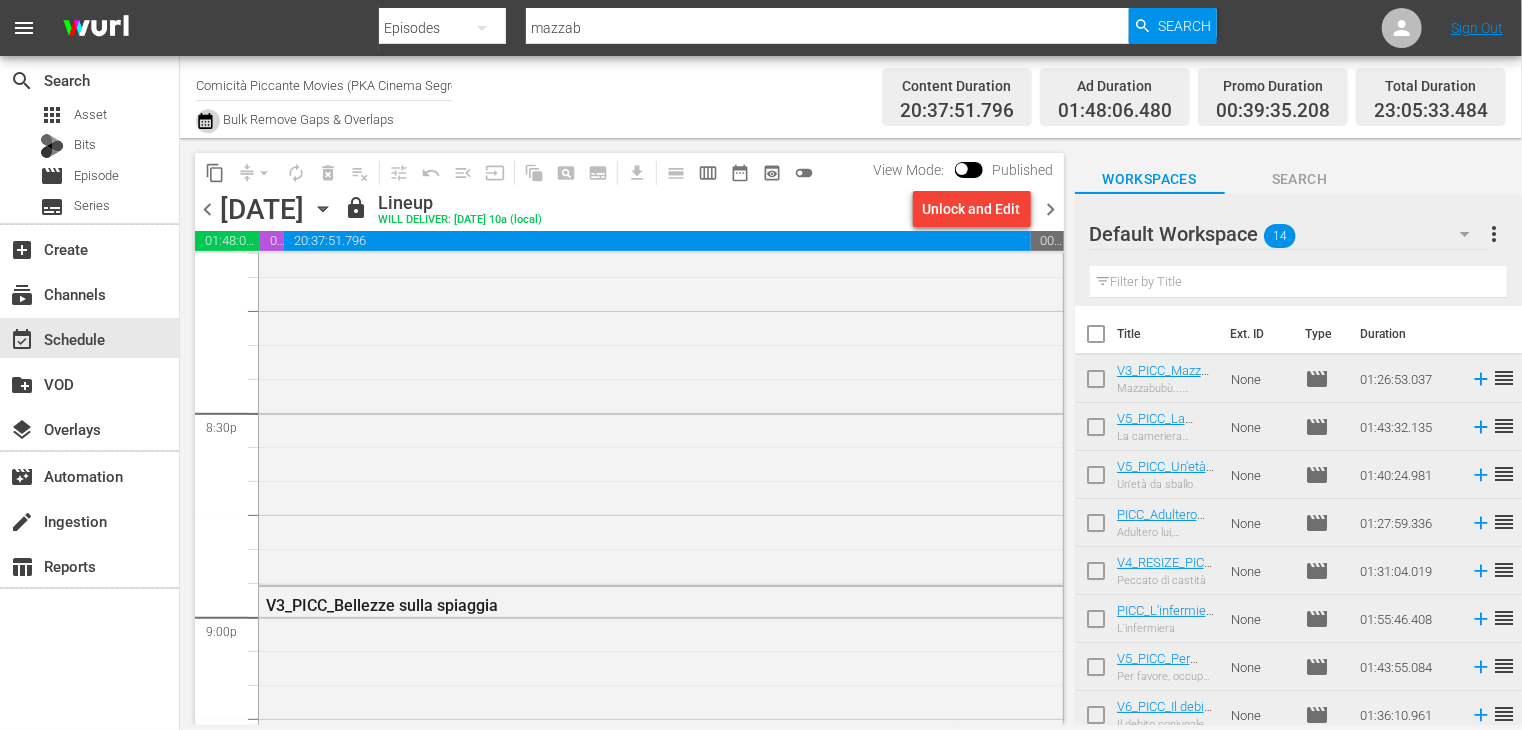 click 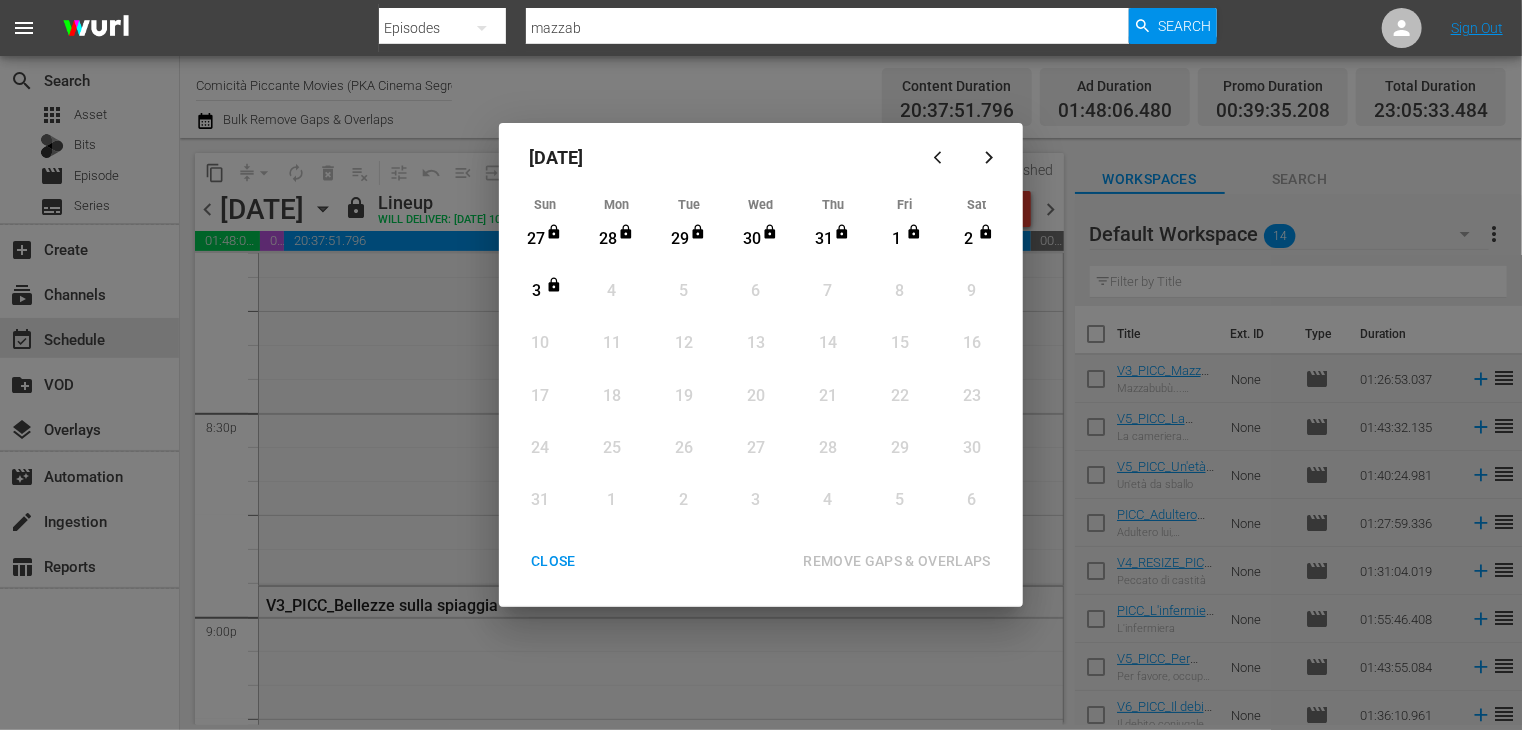 click on "CLOSE" at bounding box center [553, 561] 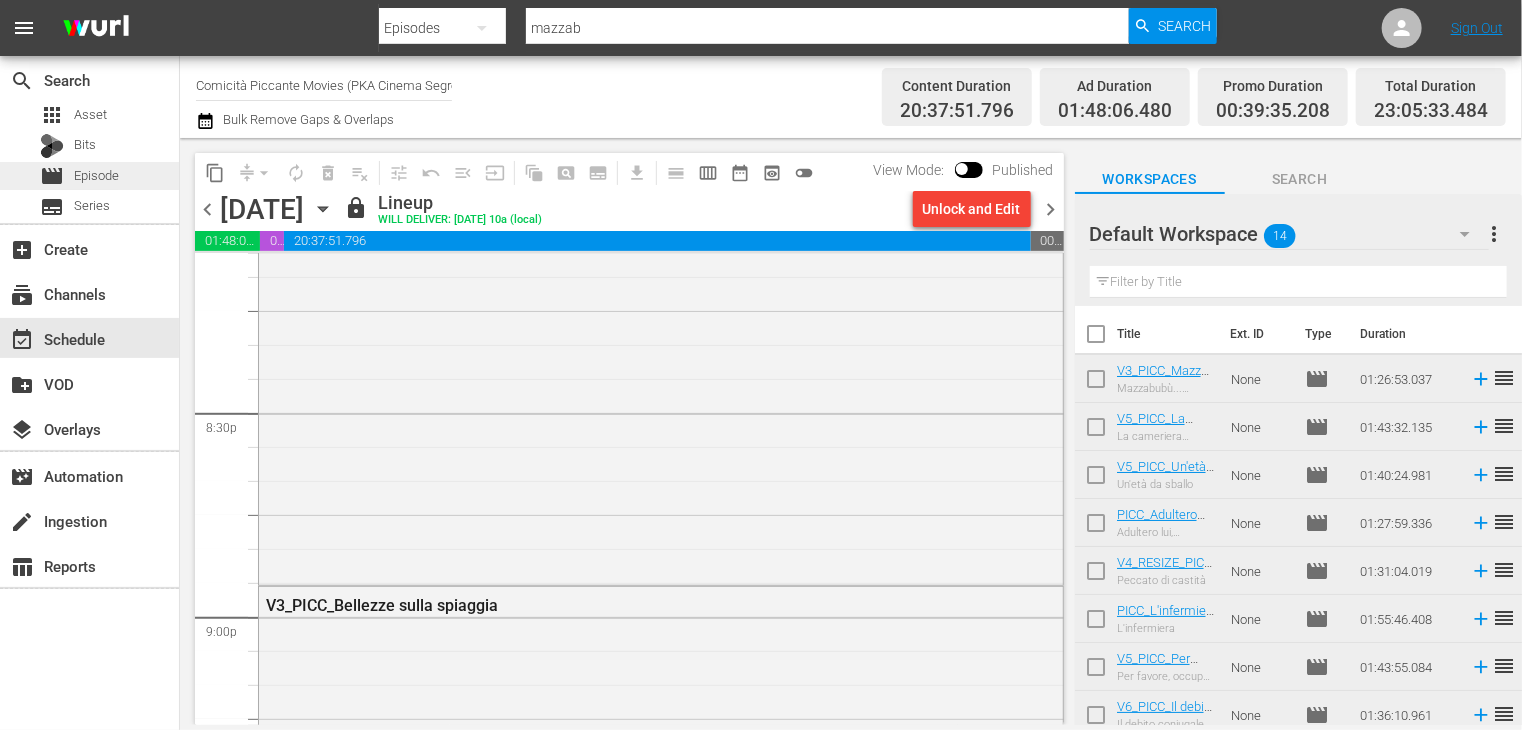 click on "movie Episode" at bounding box center (79, 176) 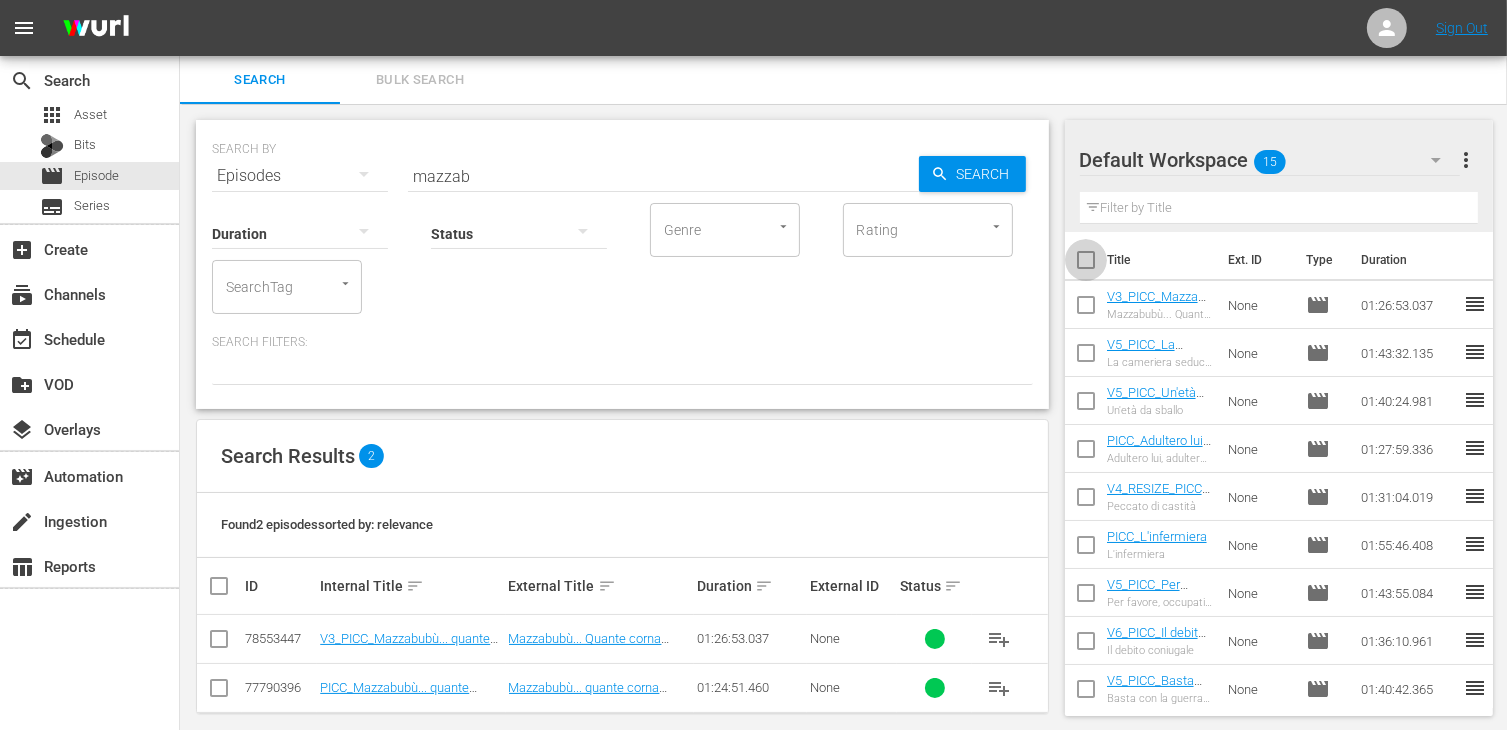 click at bounding box center (1086, 264) 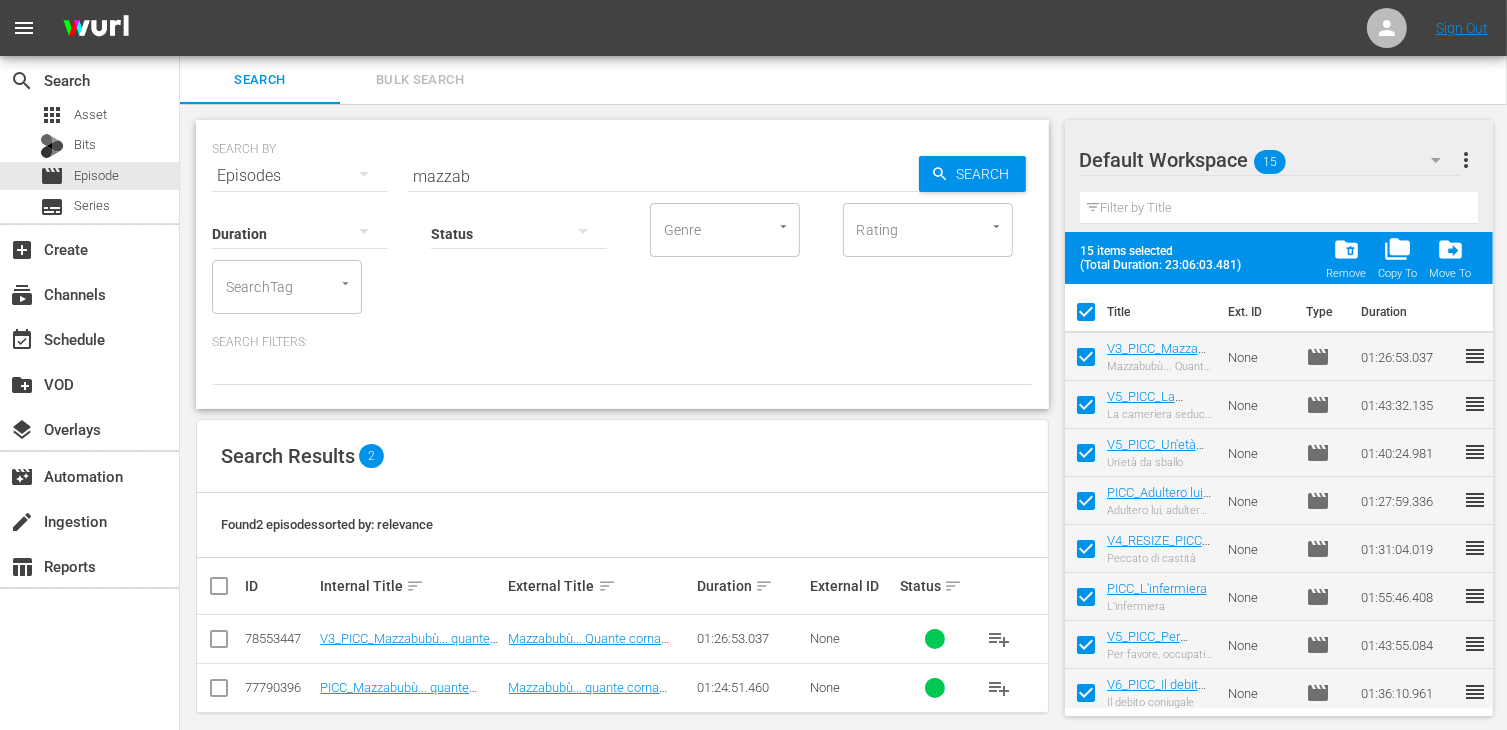click on "folder_delete" at bounding box center [1346, 249] 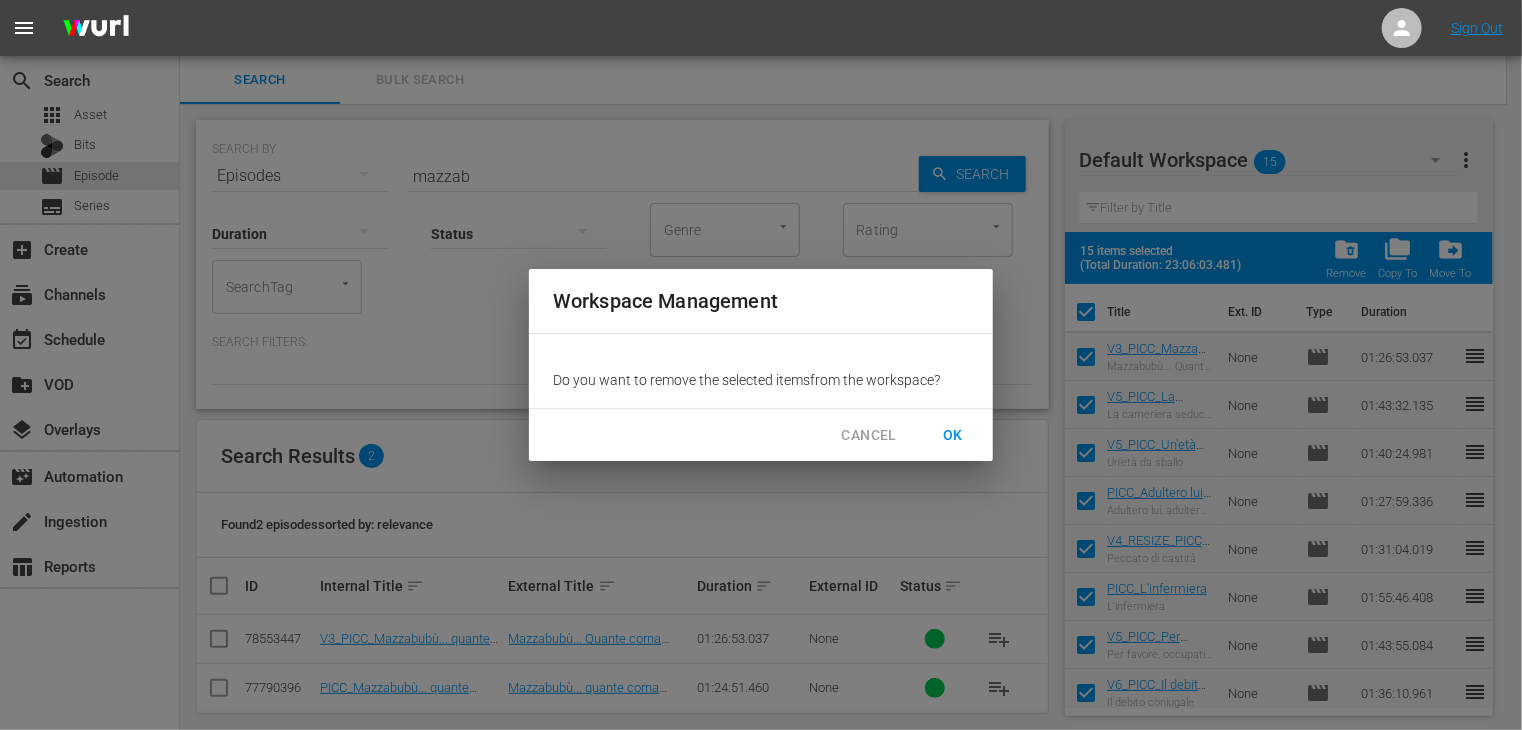 click on "OK" at bounding box center (953, 435) 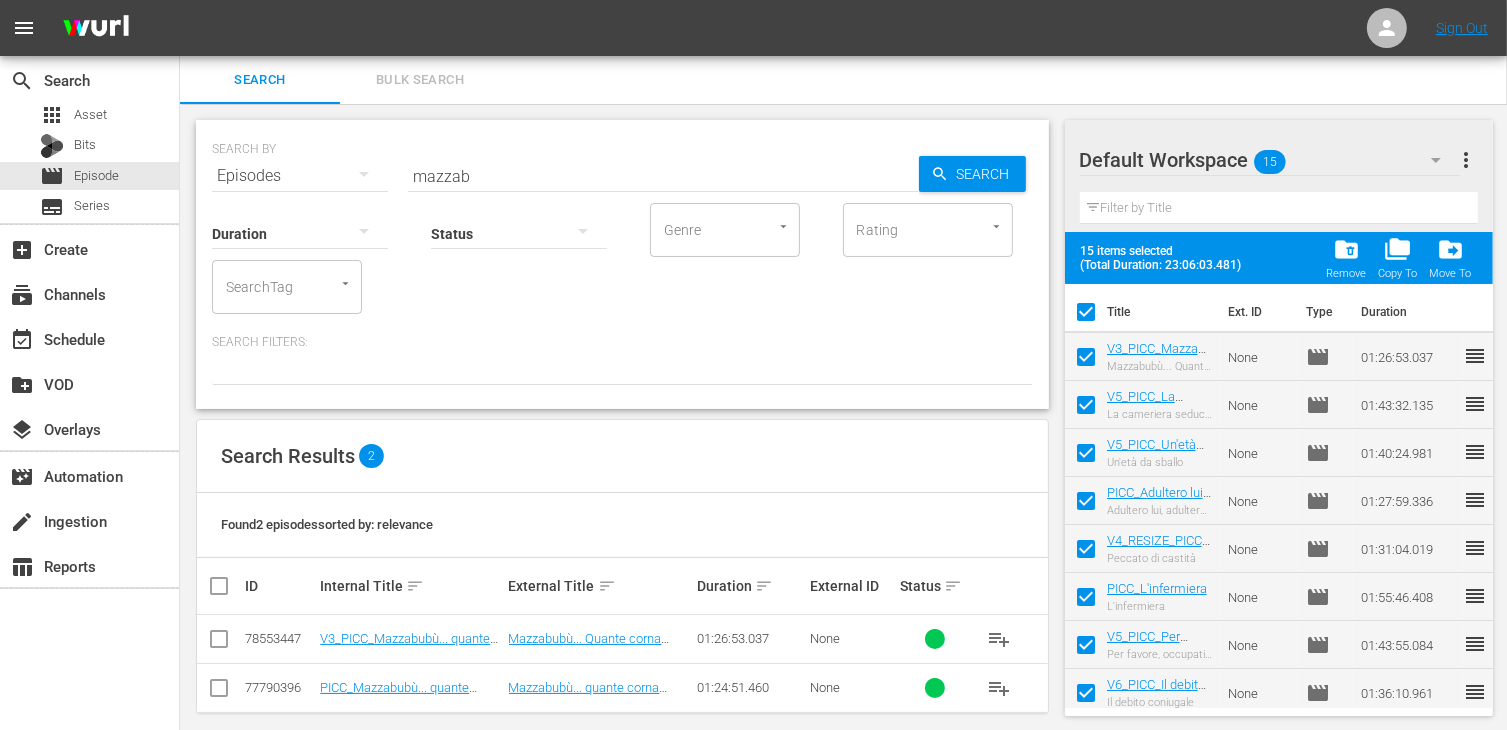 checkbox on "false" 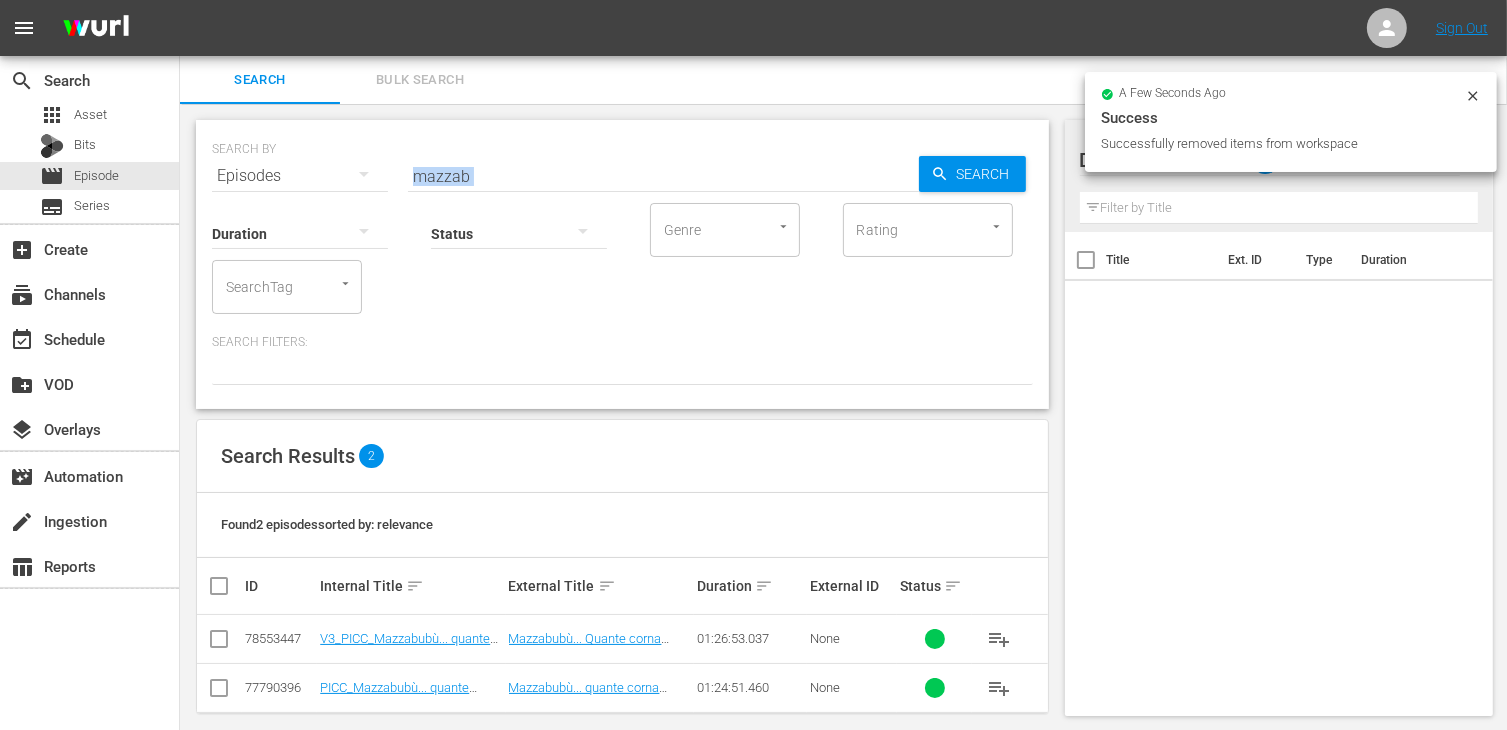 drag, startPoint x: 485, startPoint y: 185, endPoint x: 363, endPoint y: 173, distance: 122.588745 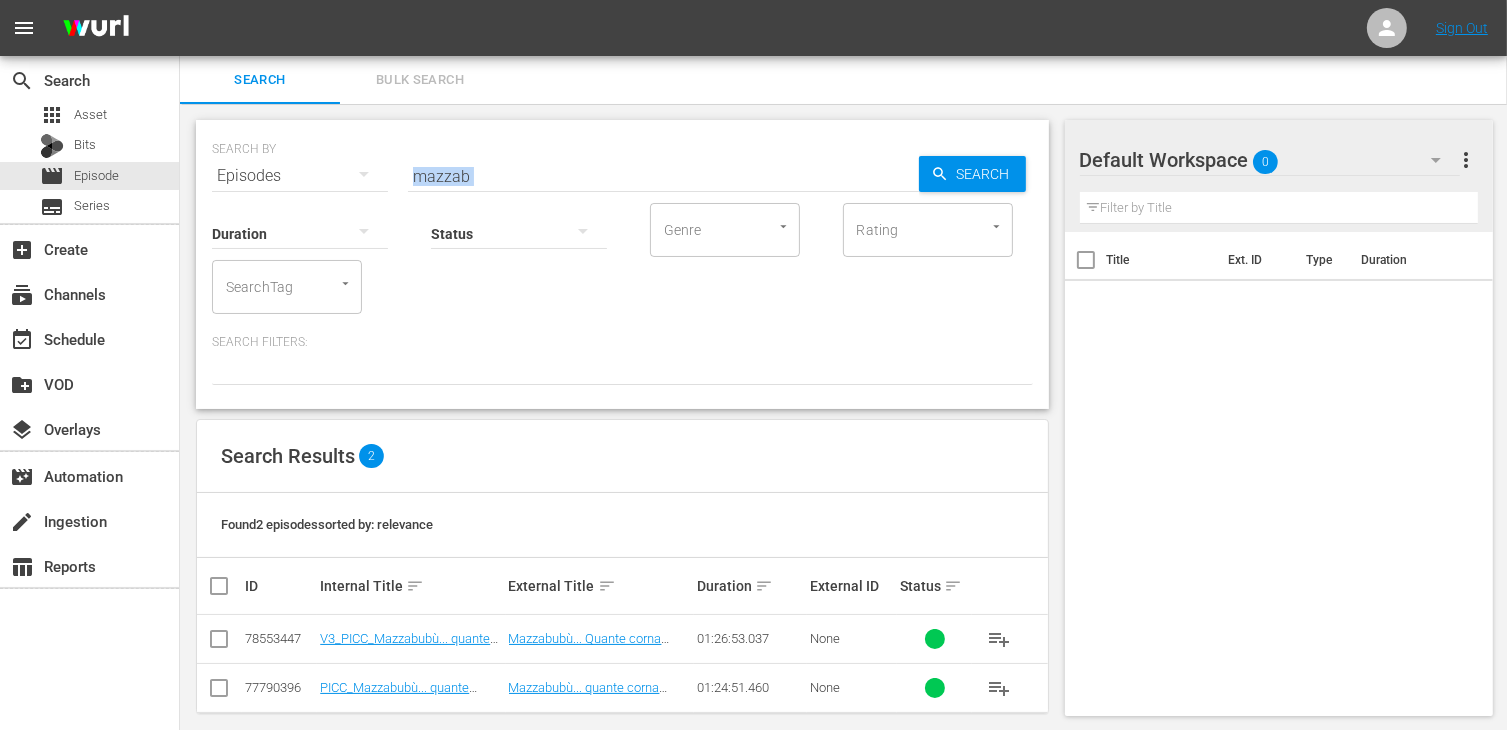click on "mazzab" at bounding box center [663, 176] 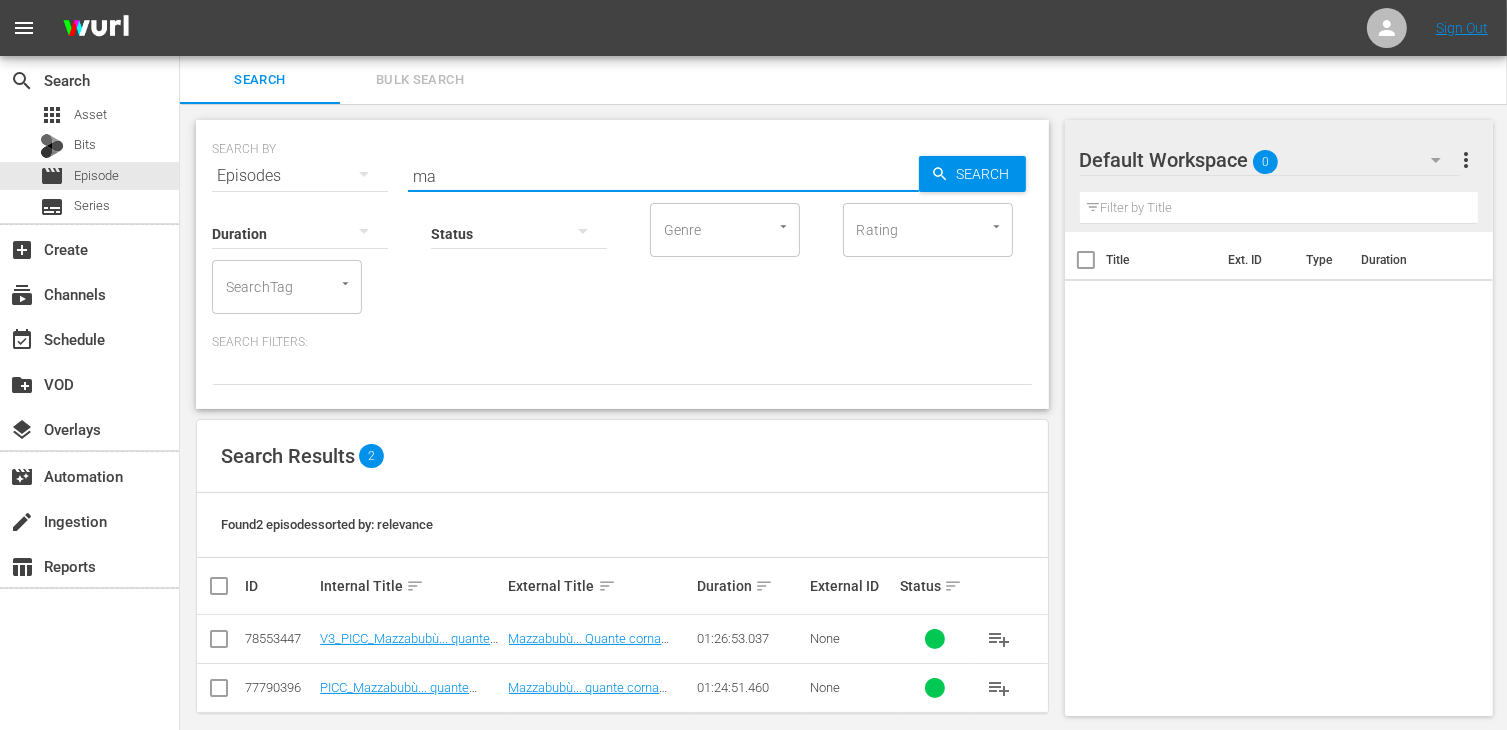 type on "m" 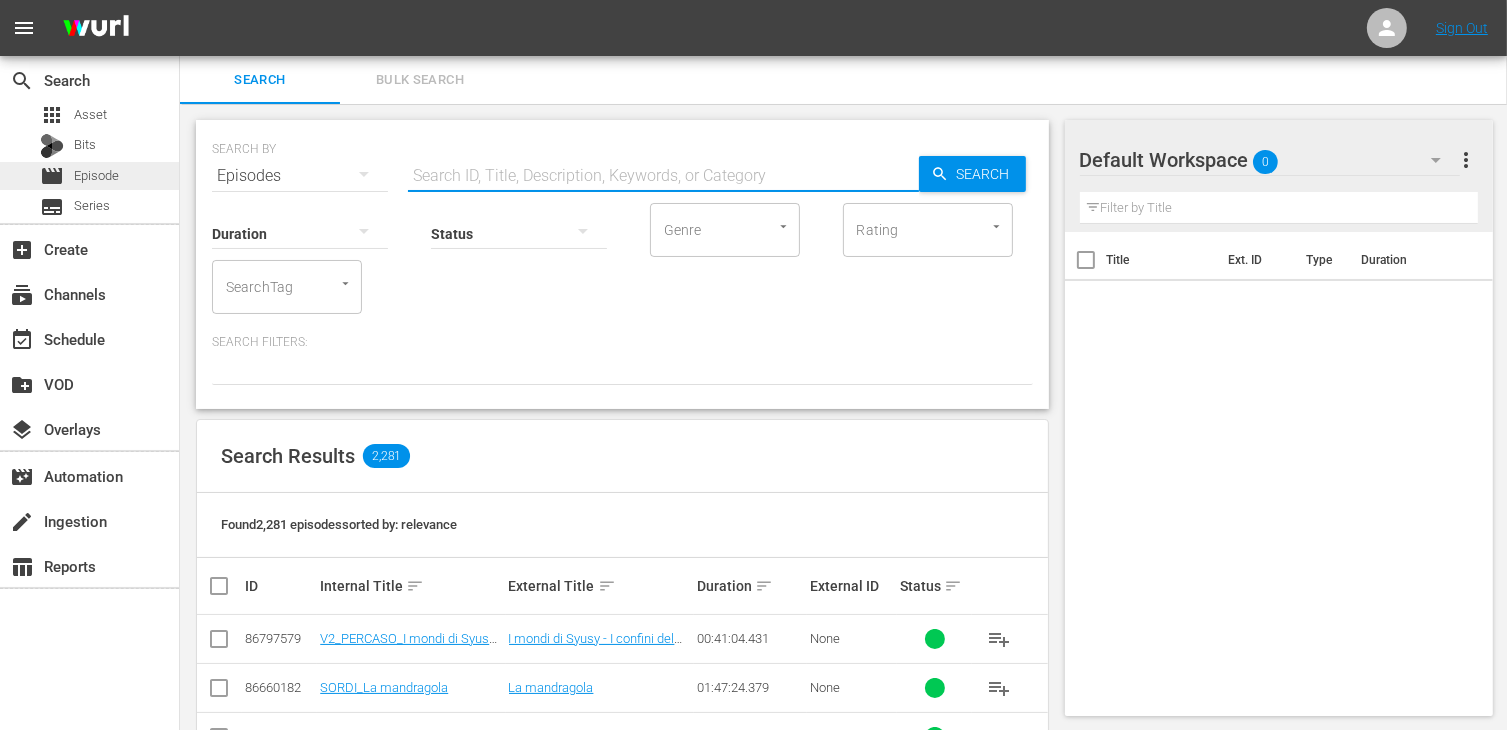 click on "Episode" at bounding box center [96, 176] 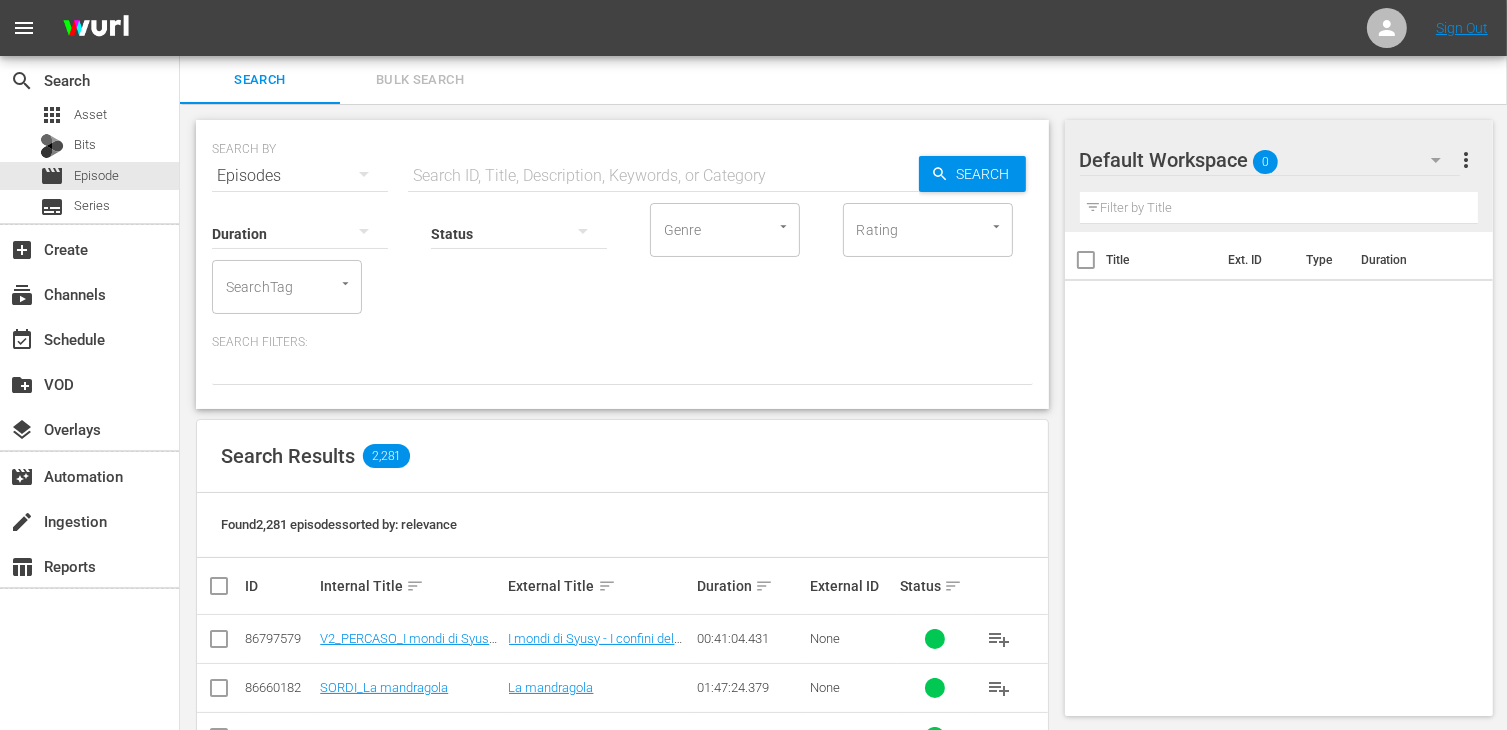 click on "Title Ext. ID Type Duration" at bounding box center (1279, 470) 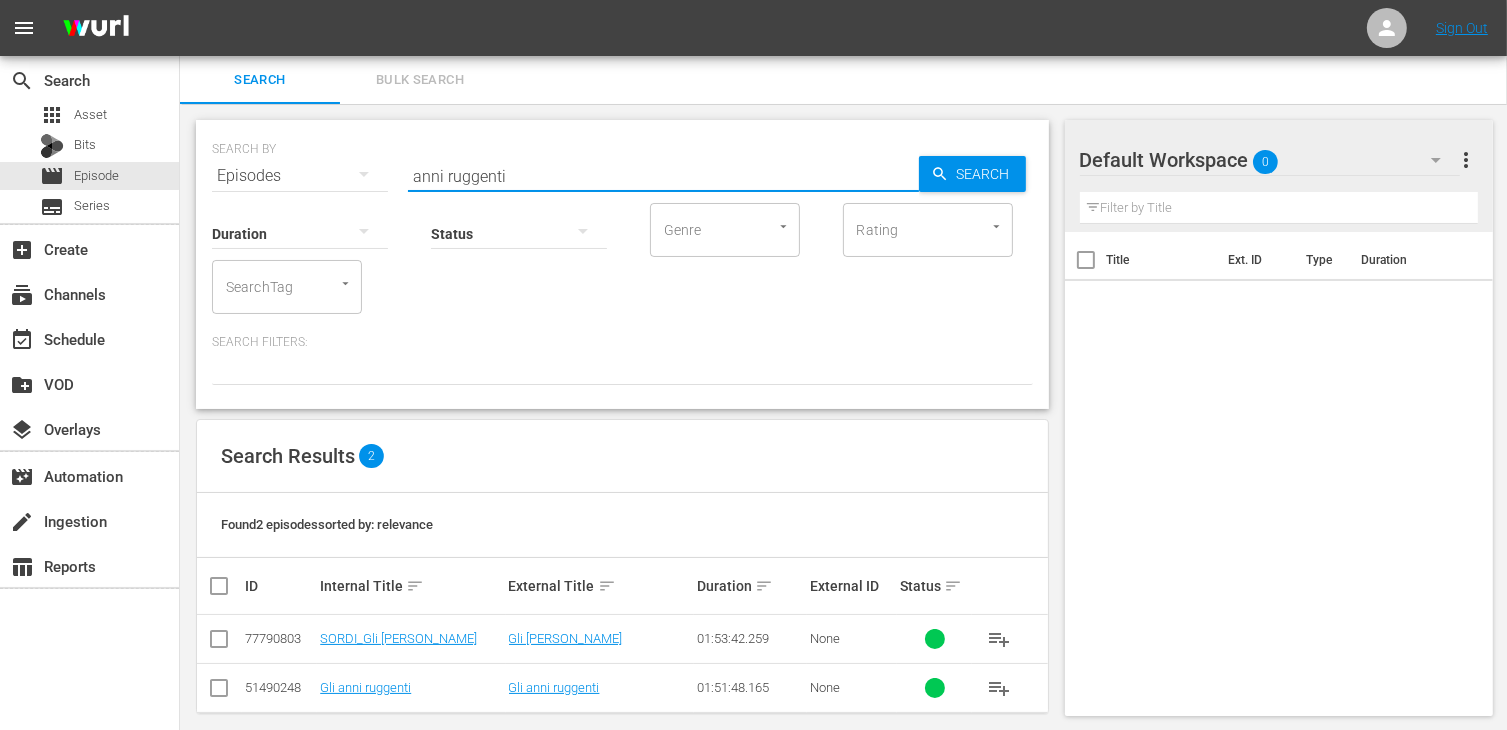 type on "anni ruggenti" 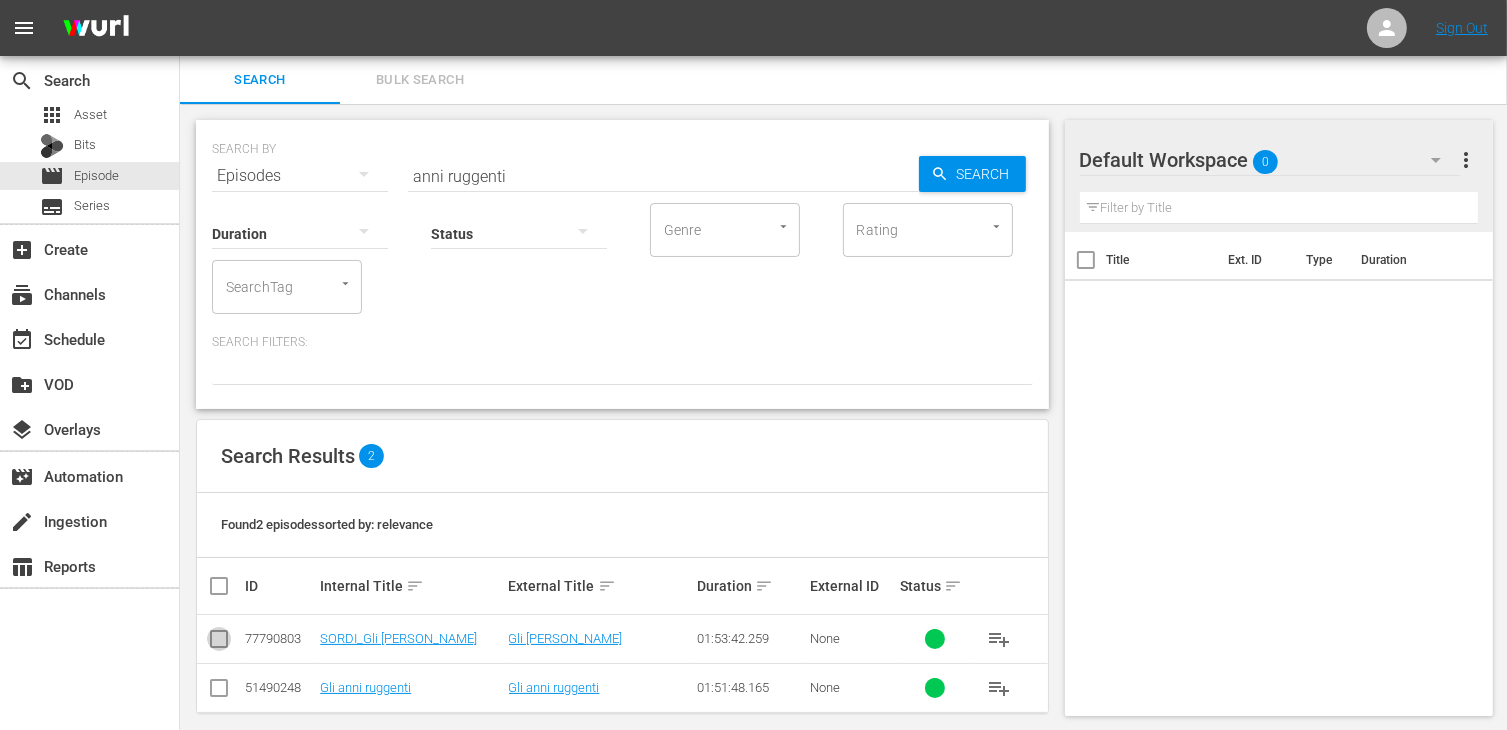 click at bounding box center [219, 643] 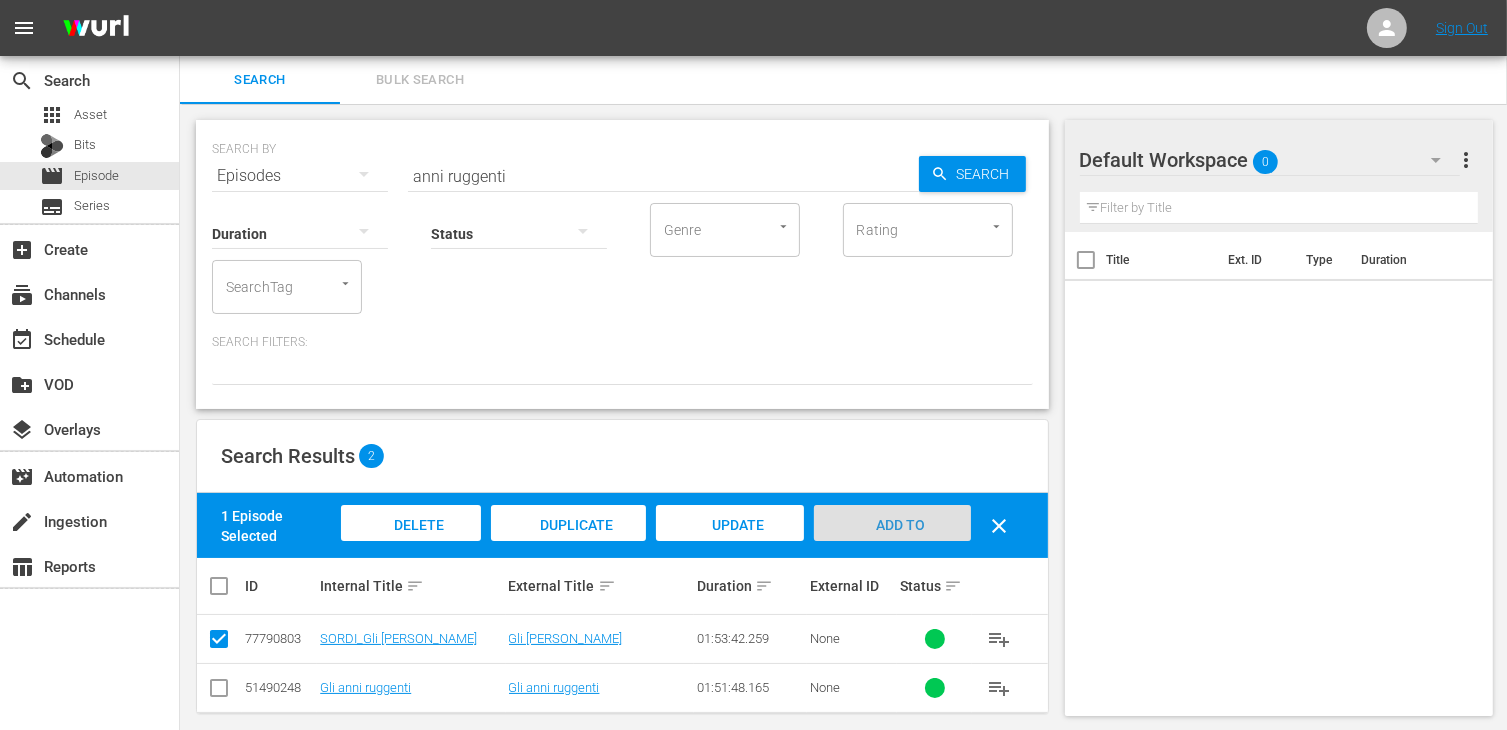 click on "Add to Workspace" at bounding box center [892, 544] 